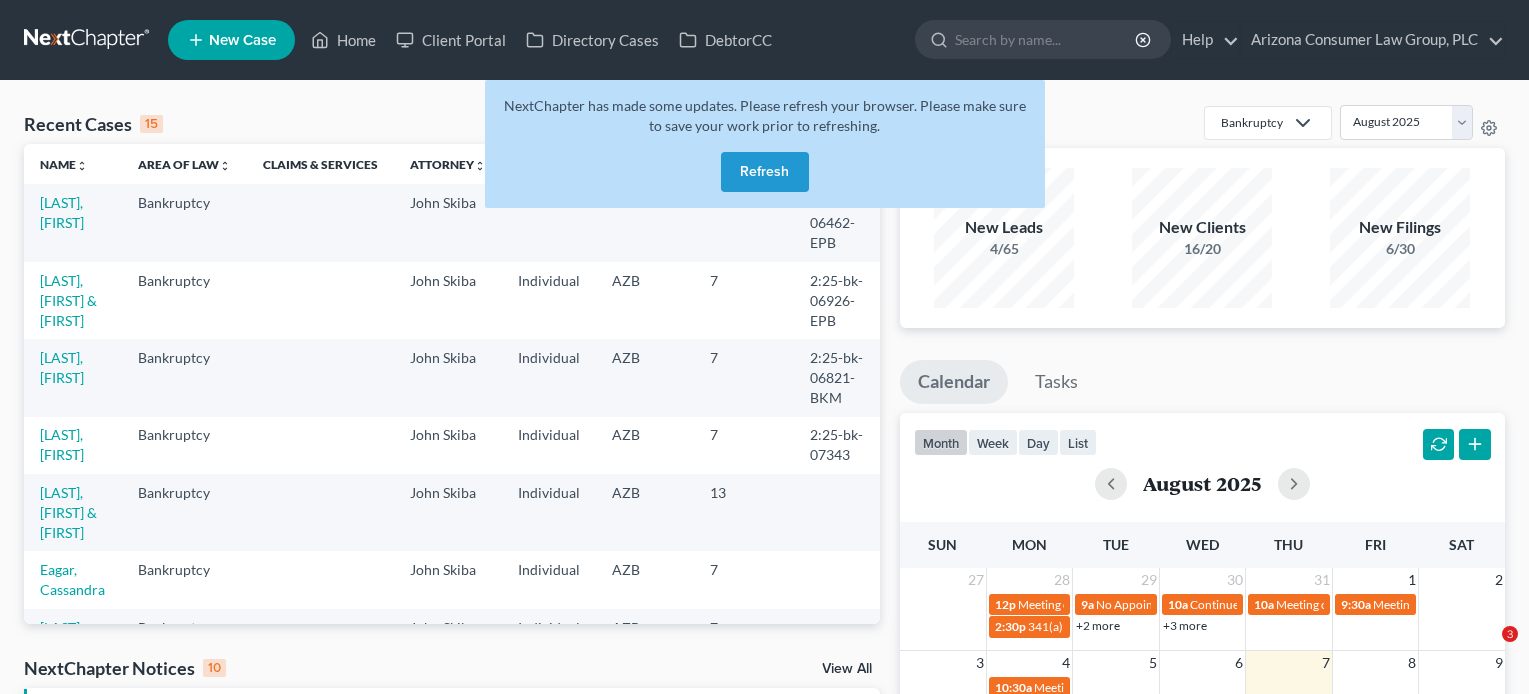 scroll, scrollTop: 0, scrollLeft: 0, axis: both 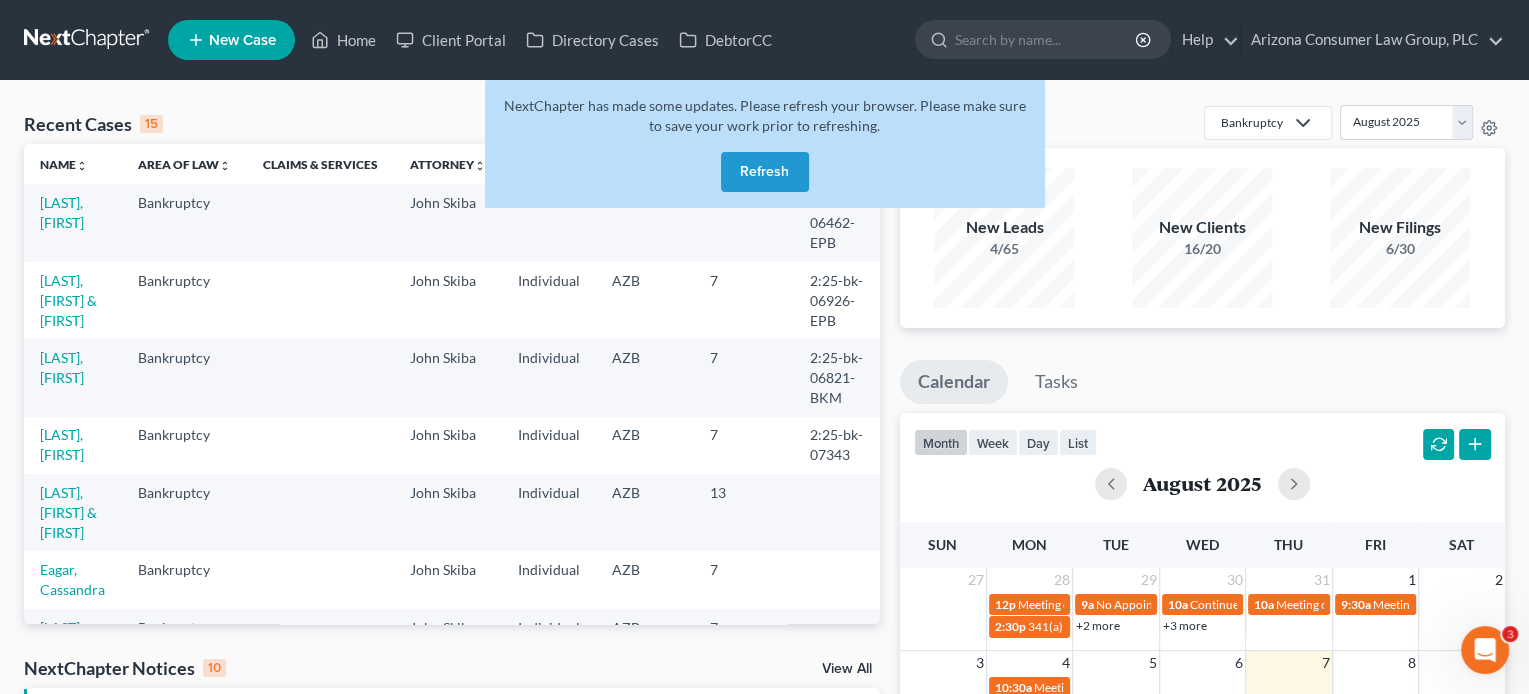 click on "Refresh" at bounding box center (765, 172) 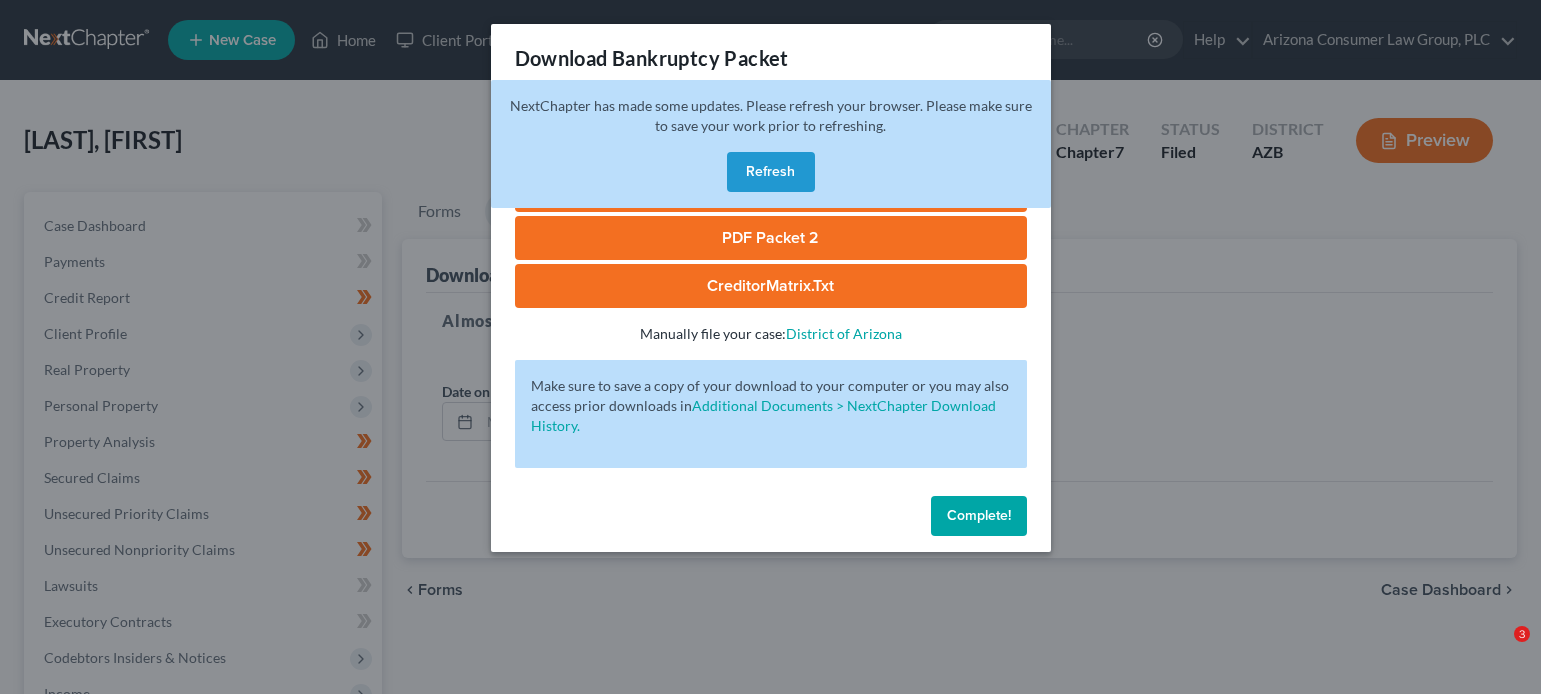 scroll, scrollTop: 253, scrollLeft: 0, axis: vertical 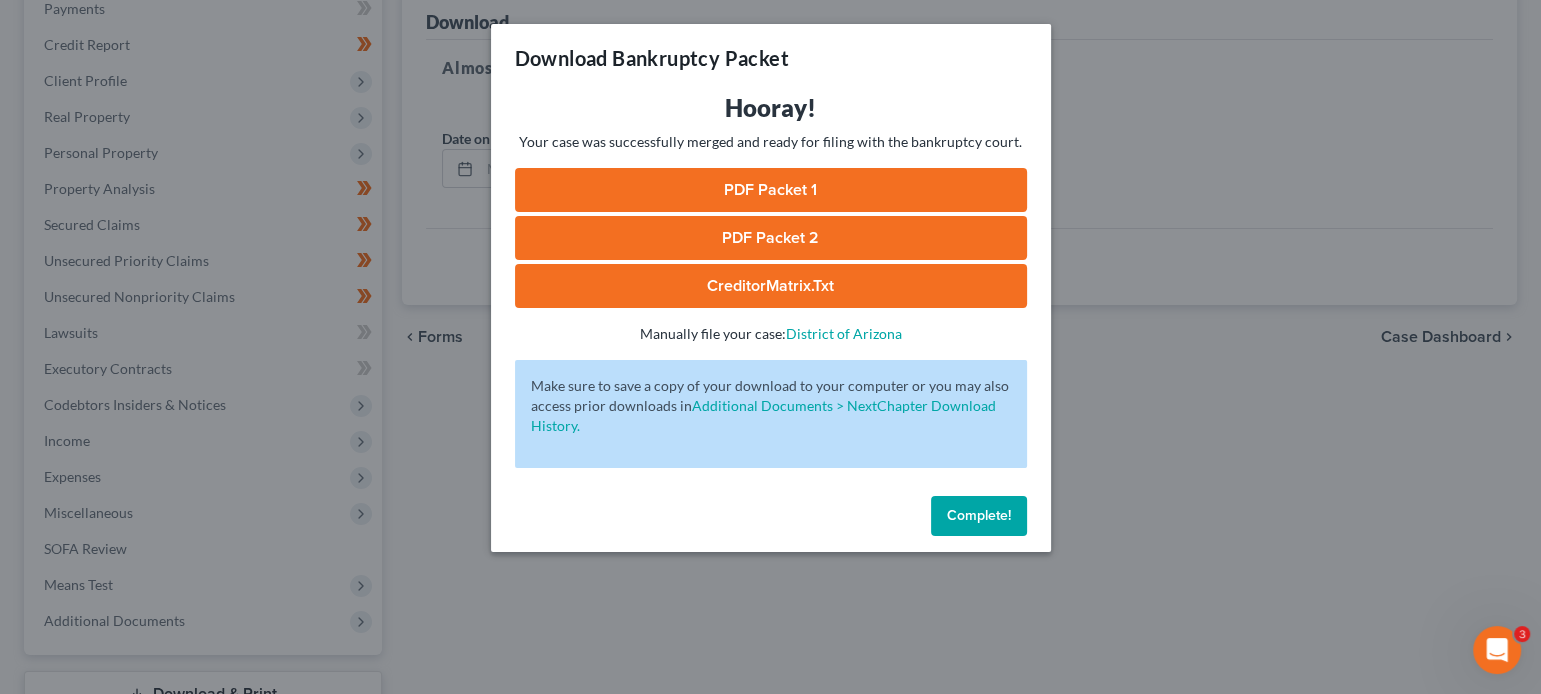 click on "Complete!" at bounding box center [979, 515] 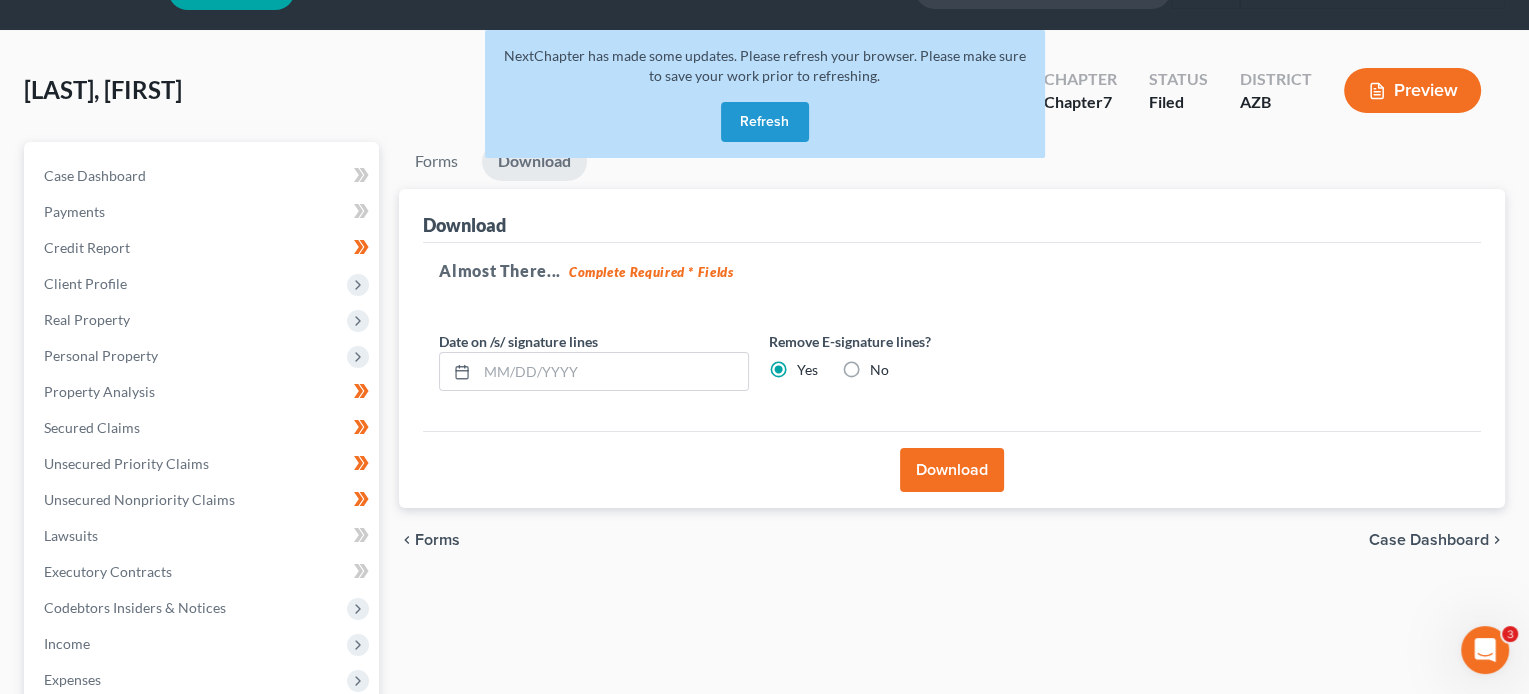 scroll, scrollTop: 0, scrollLeft: 0, axis: both 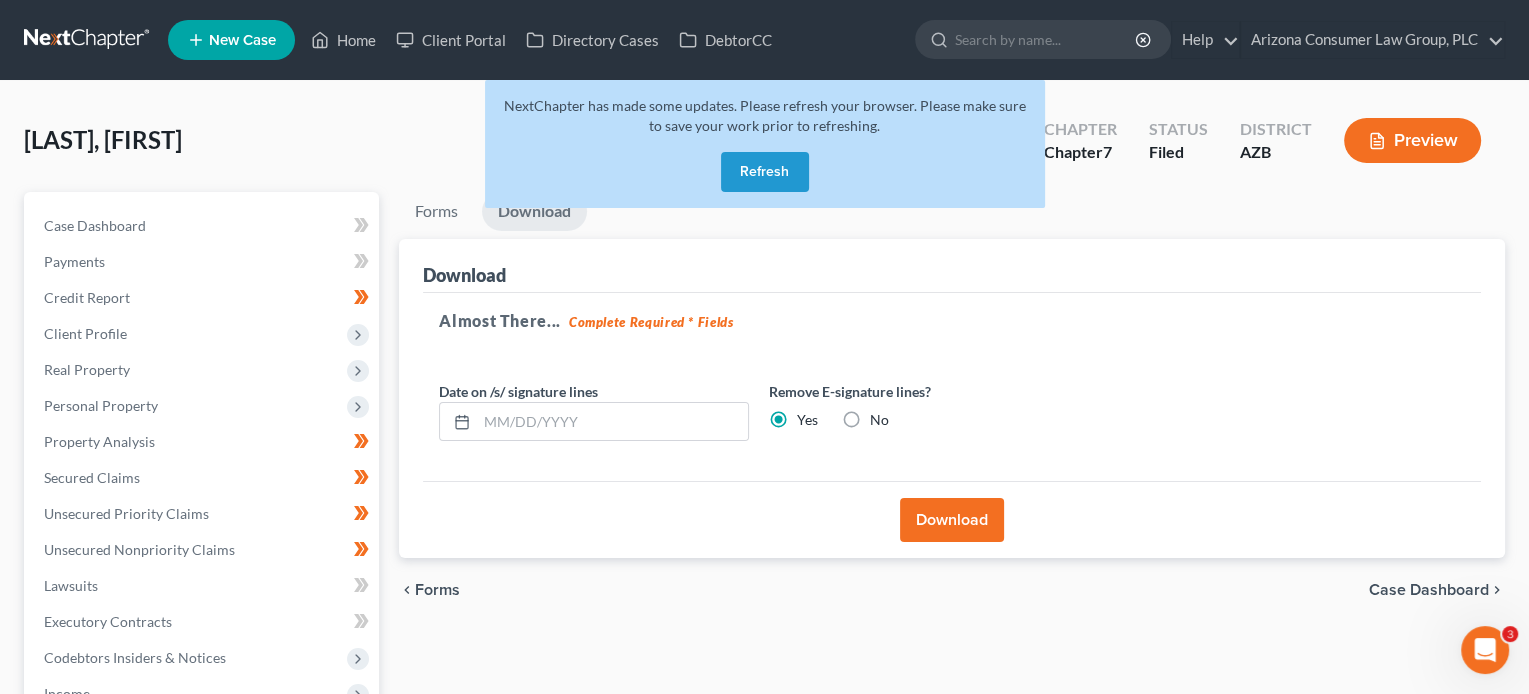 click on "Refresh" at bounding box center [765, 172] 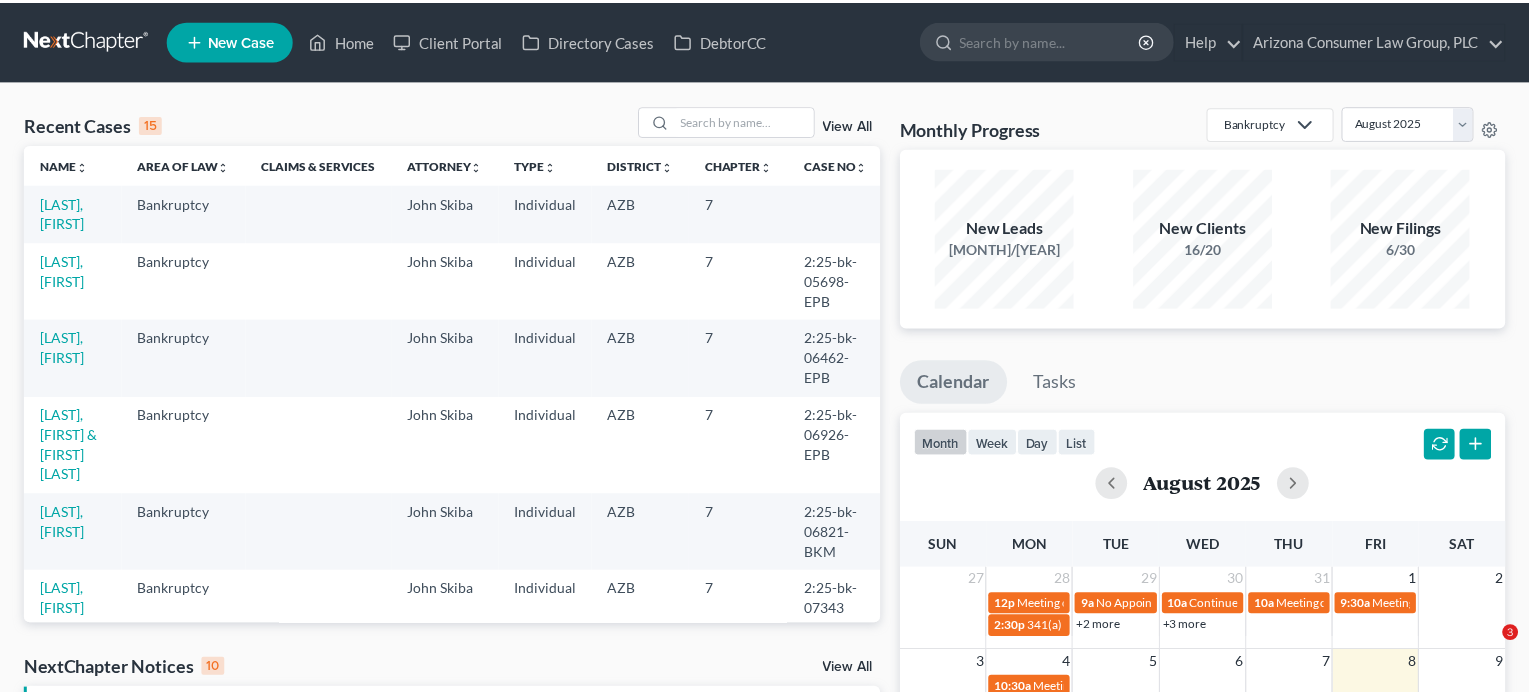 scroll, scrollTop: 0, scrollLeft: 0, axis: both 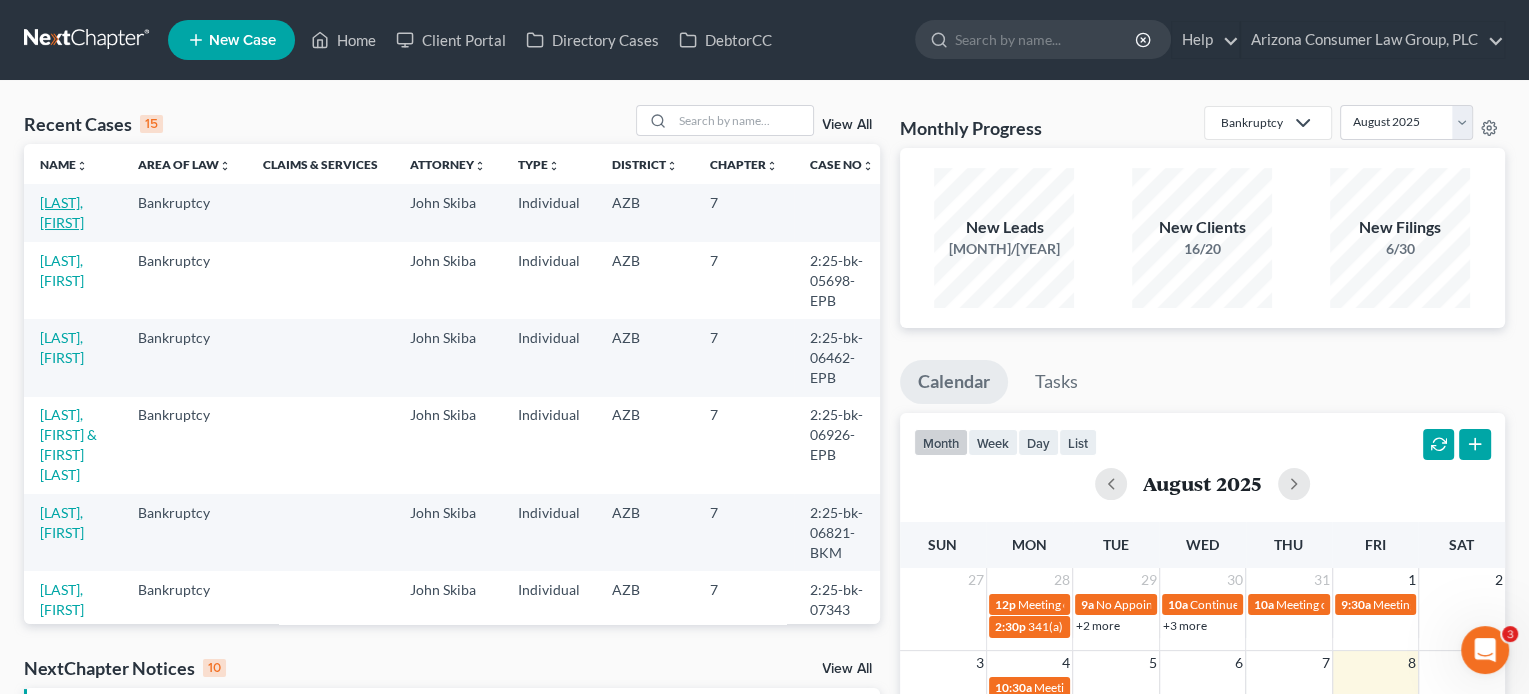 click on "[LAST], [FIRST]" at bounding box center (62, 212) 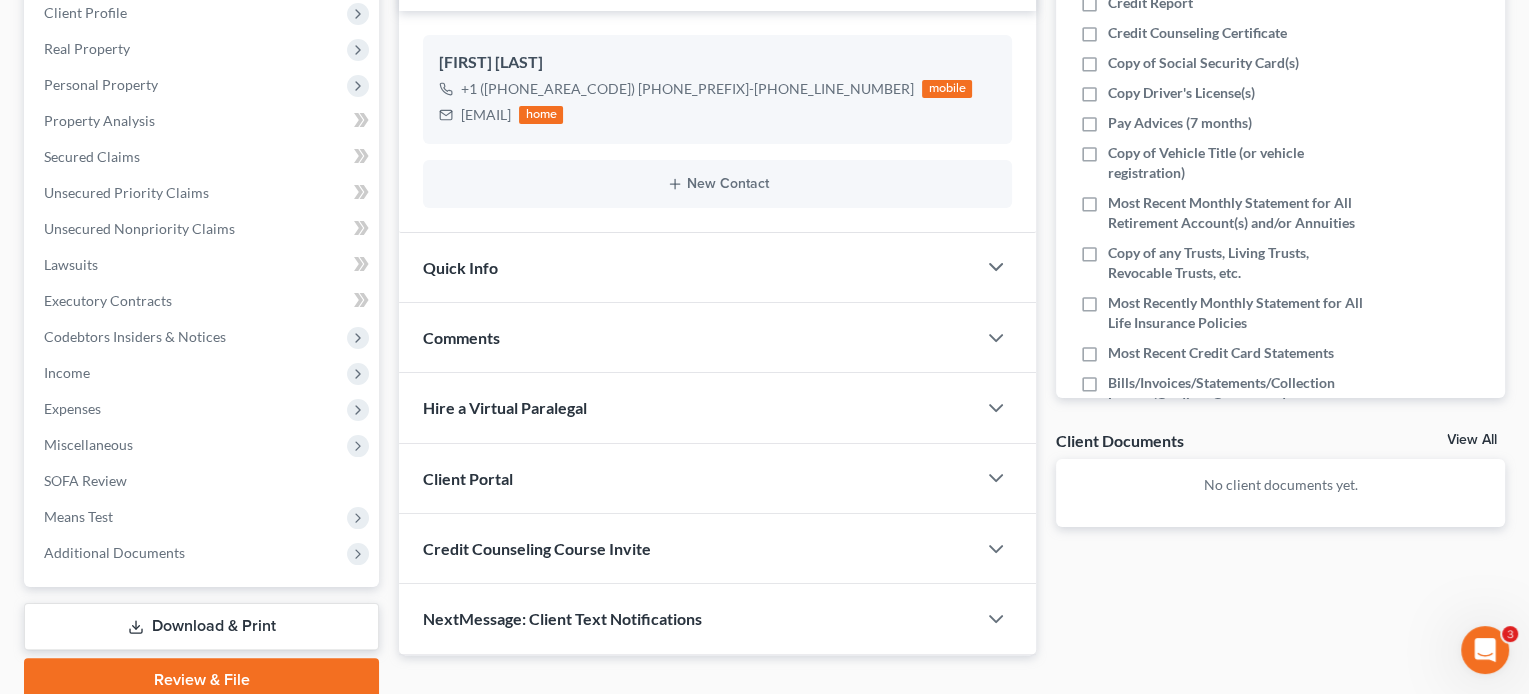 scroll, scrollTop: 339, scrollLeft: 0, axis: vertical 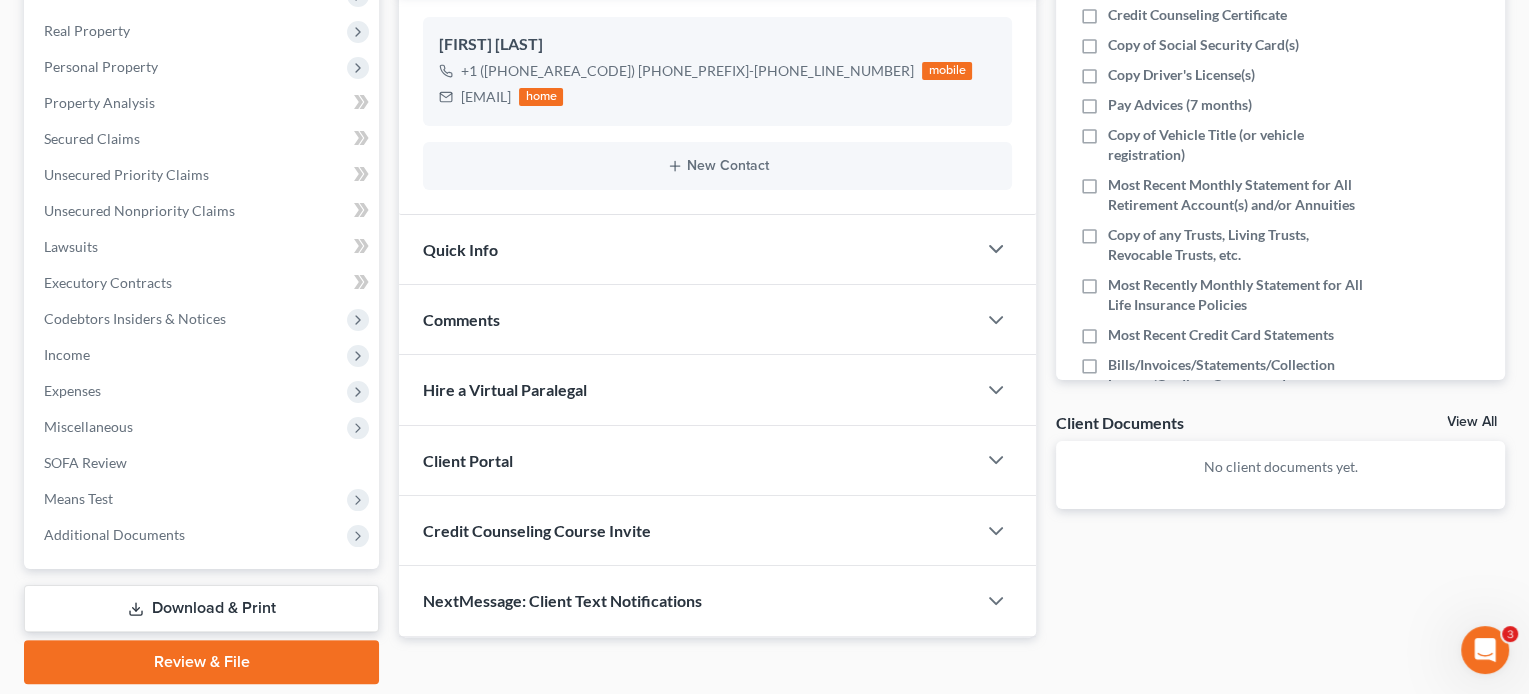 click on "Credit Counseling Course Invite" at bounding box center [537, 530] 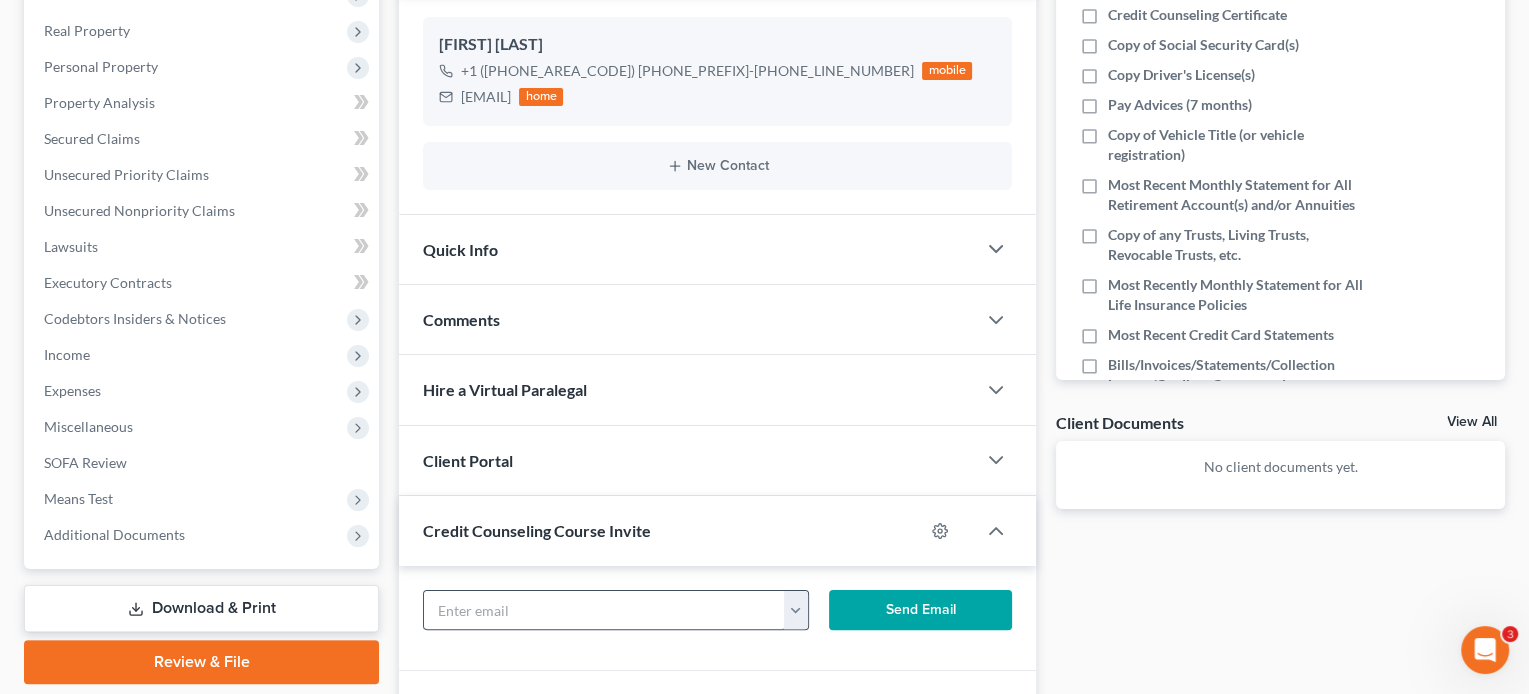 click at bounding box center (604, 610) 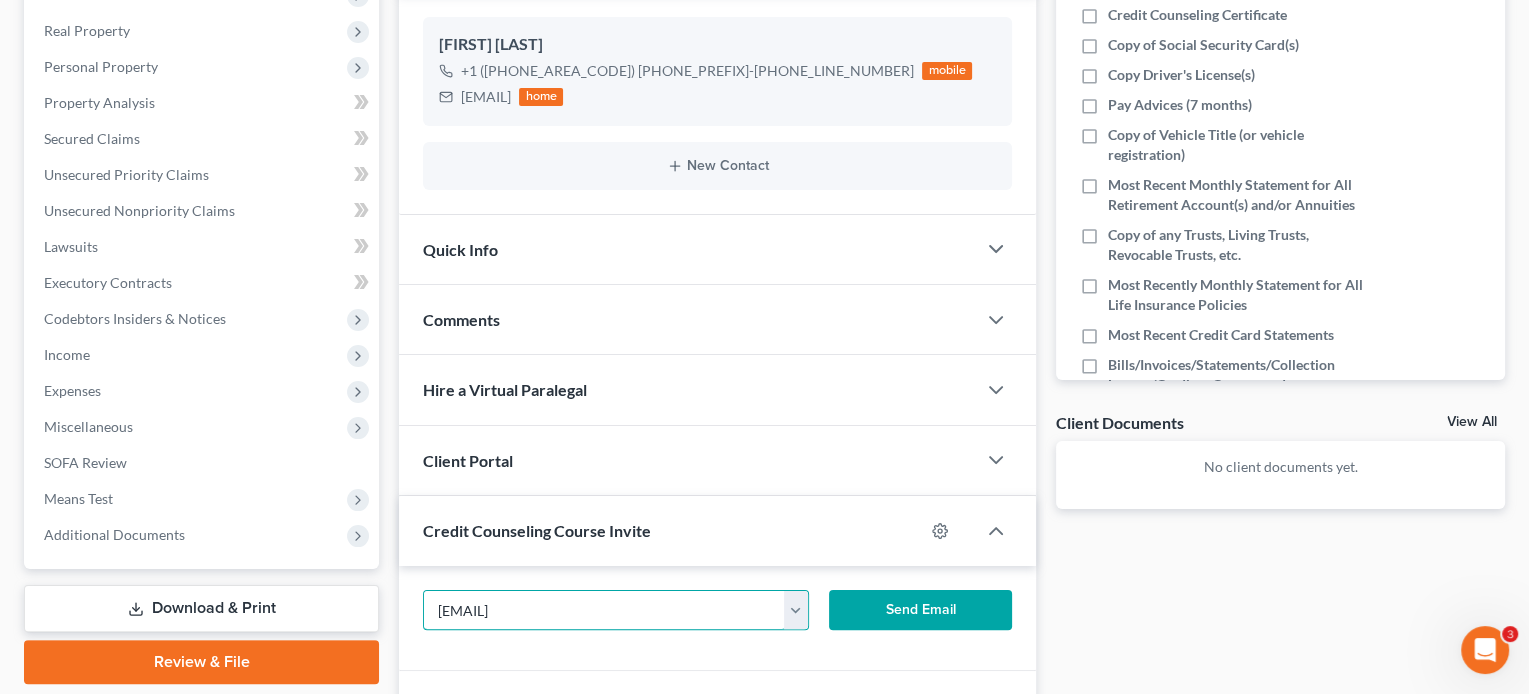 type on "striker1703@gmail.com" 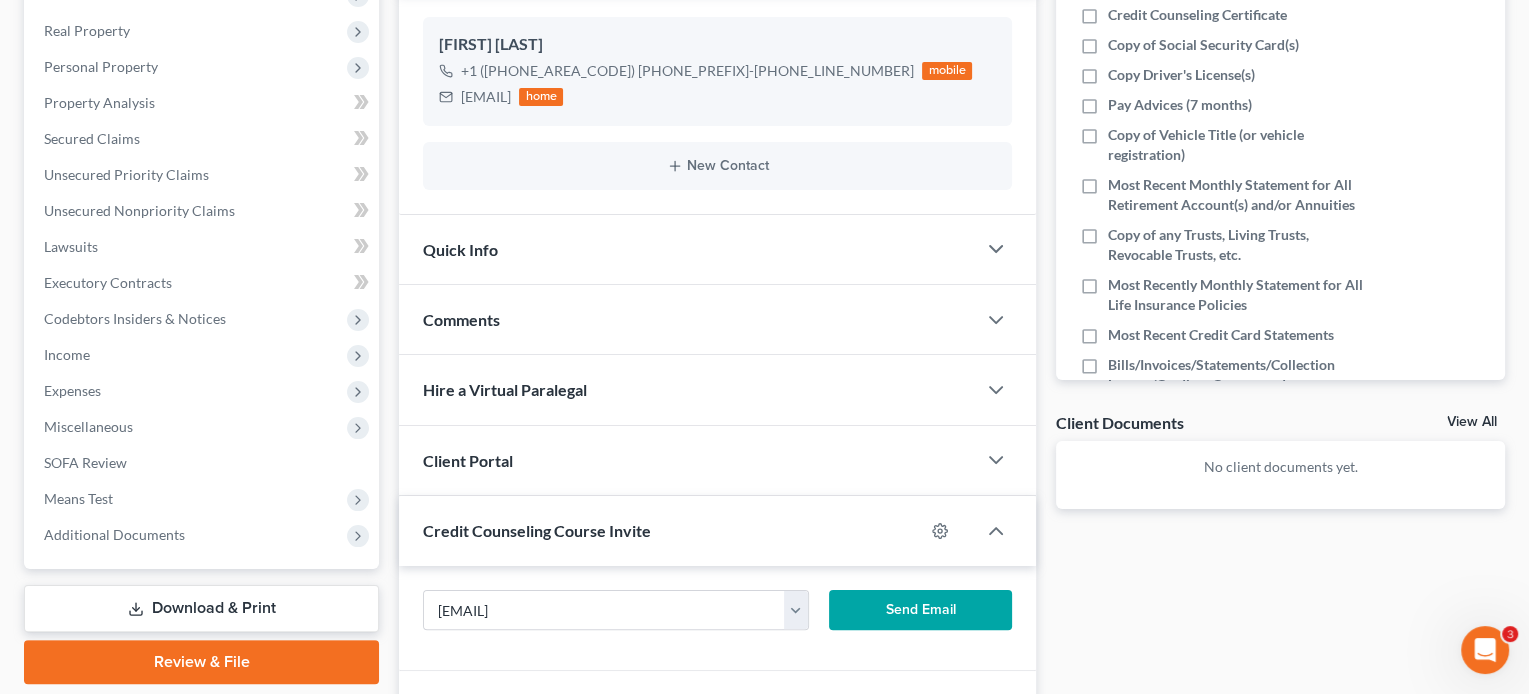 click on "Send Email" at bounding box center [920, 610] 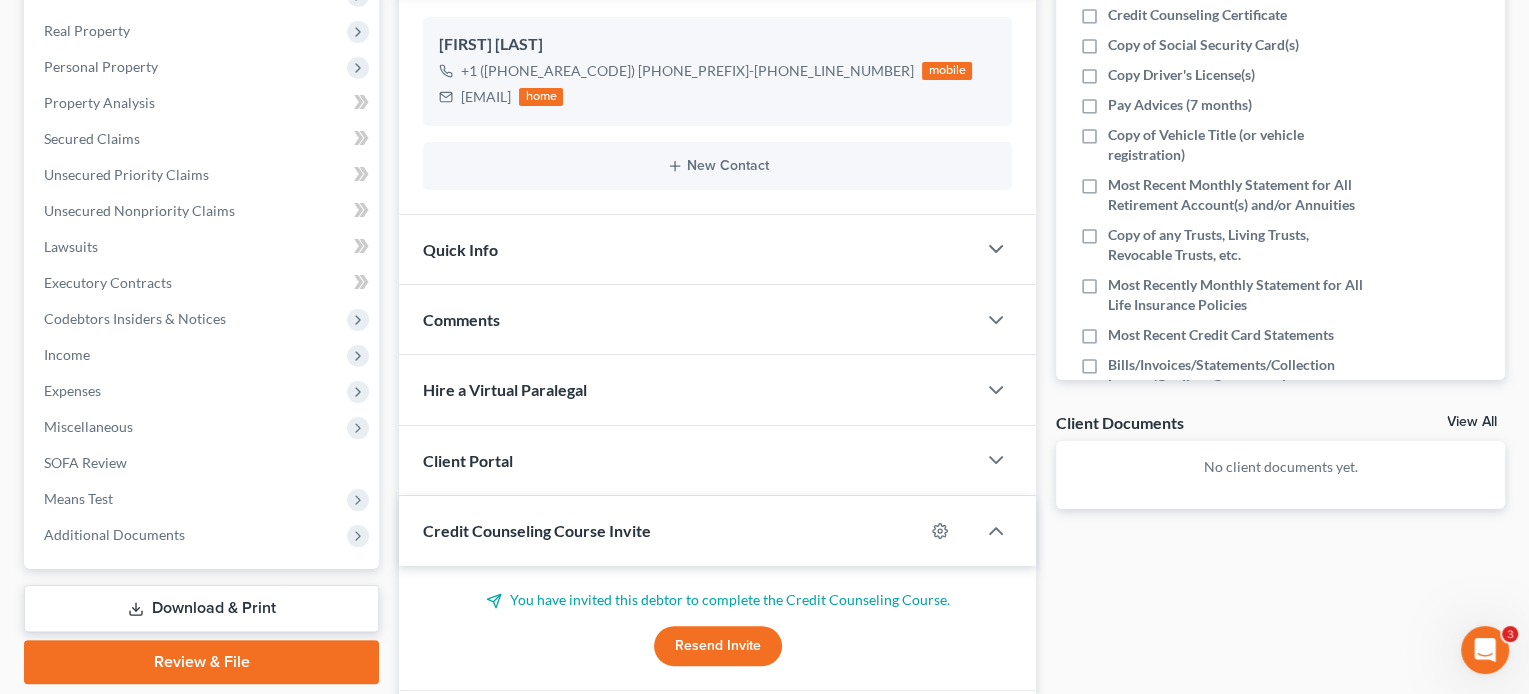 click on "Client Portal" at bounding box center (687, 460) 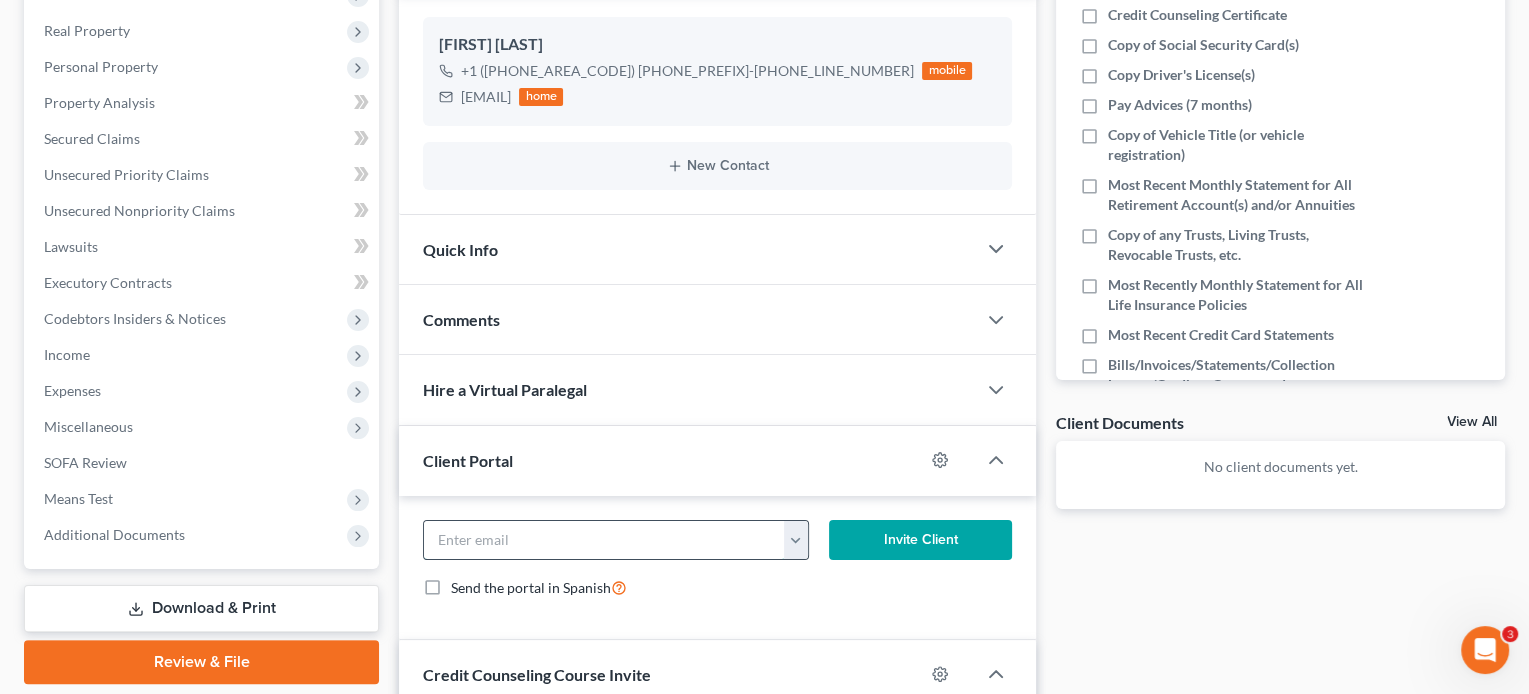 click at bounding box center [604, 540] 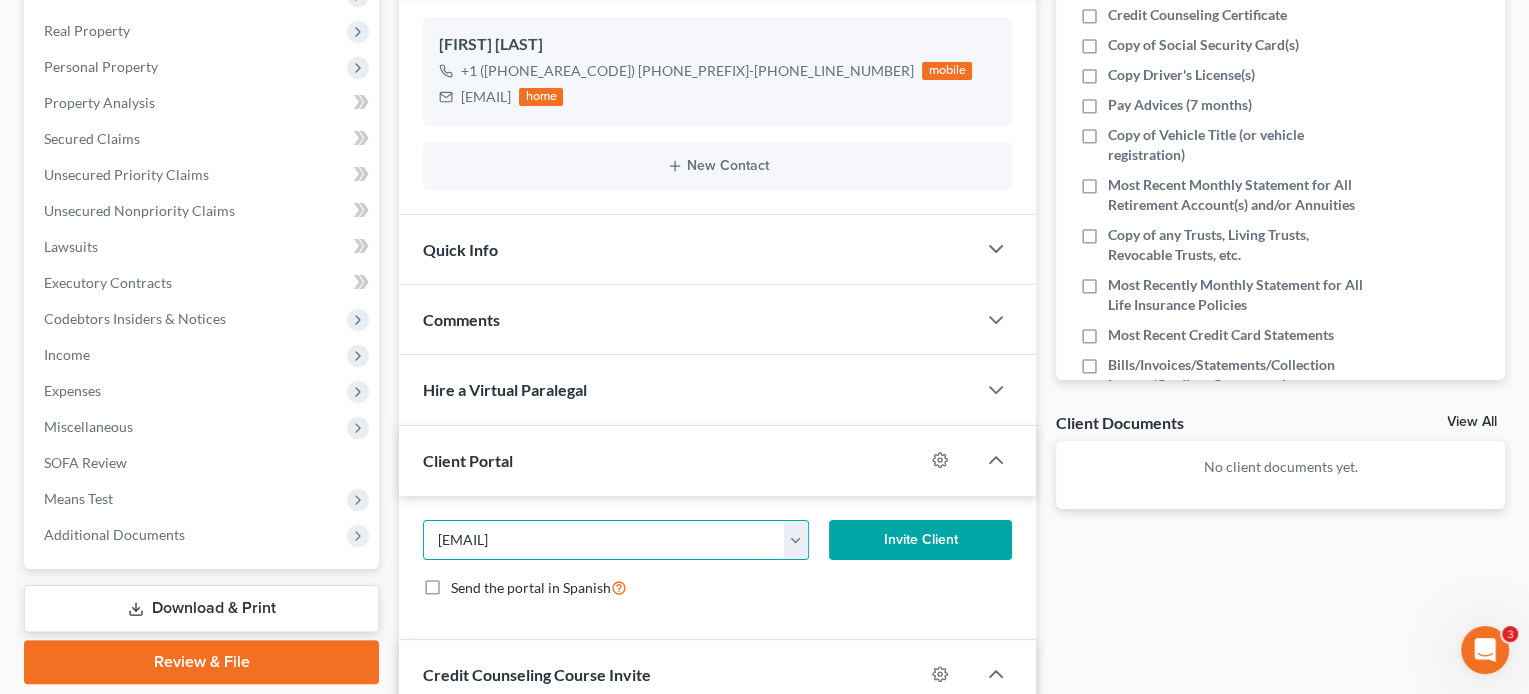 type on "striker1703@gmail.com" 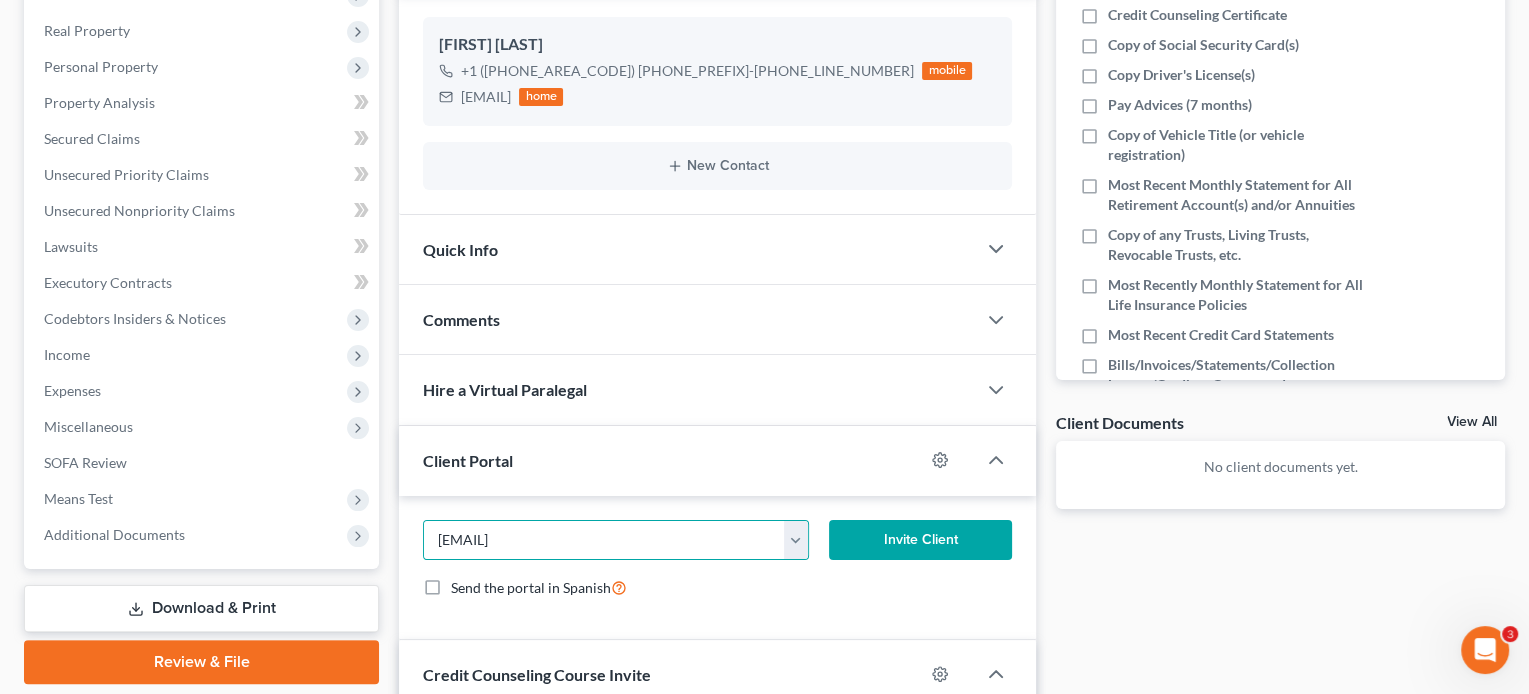 click on "Invite Client" at bounding box center (920, 540) 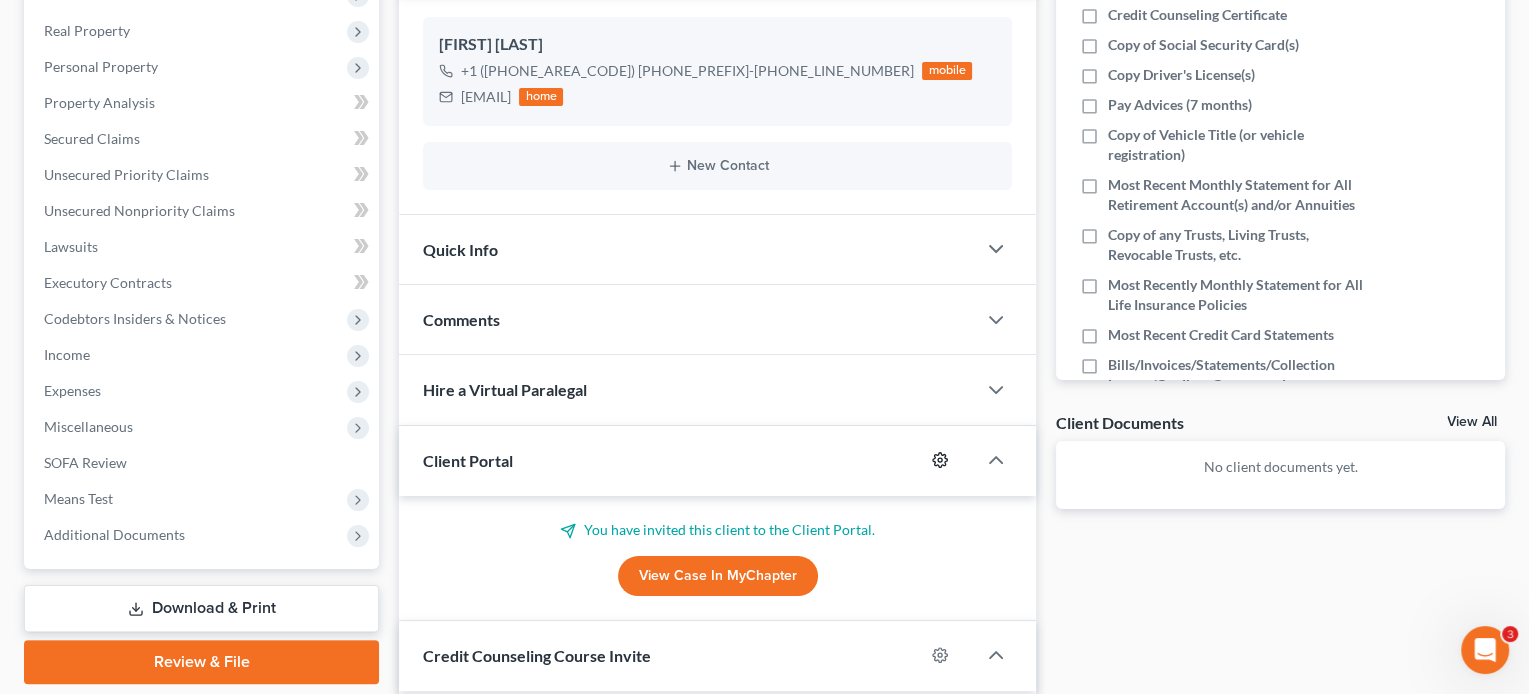 click 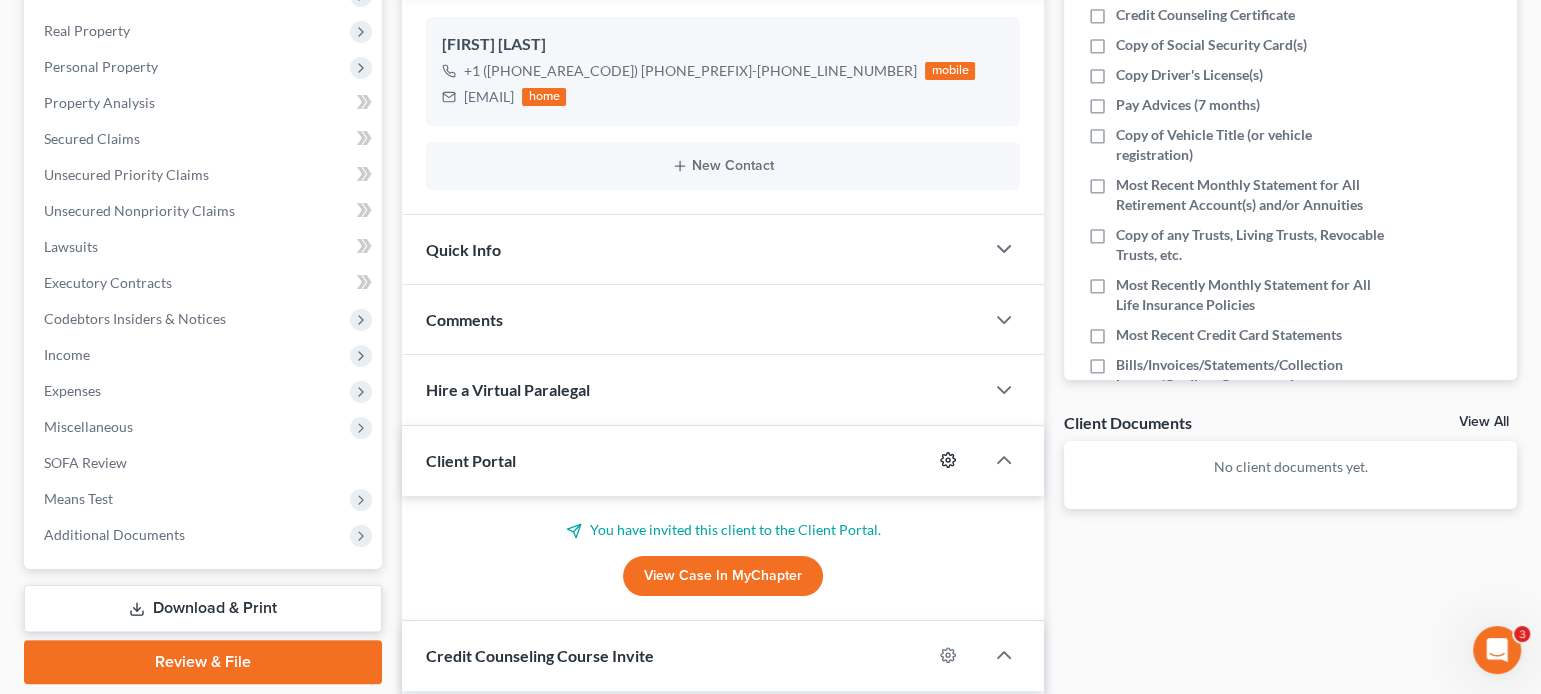 select on "1" 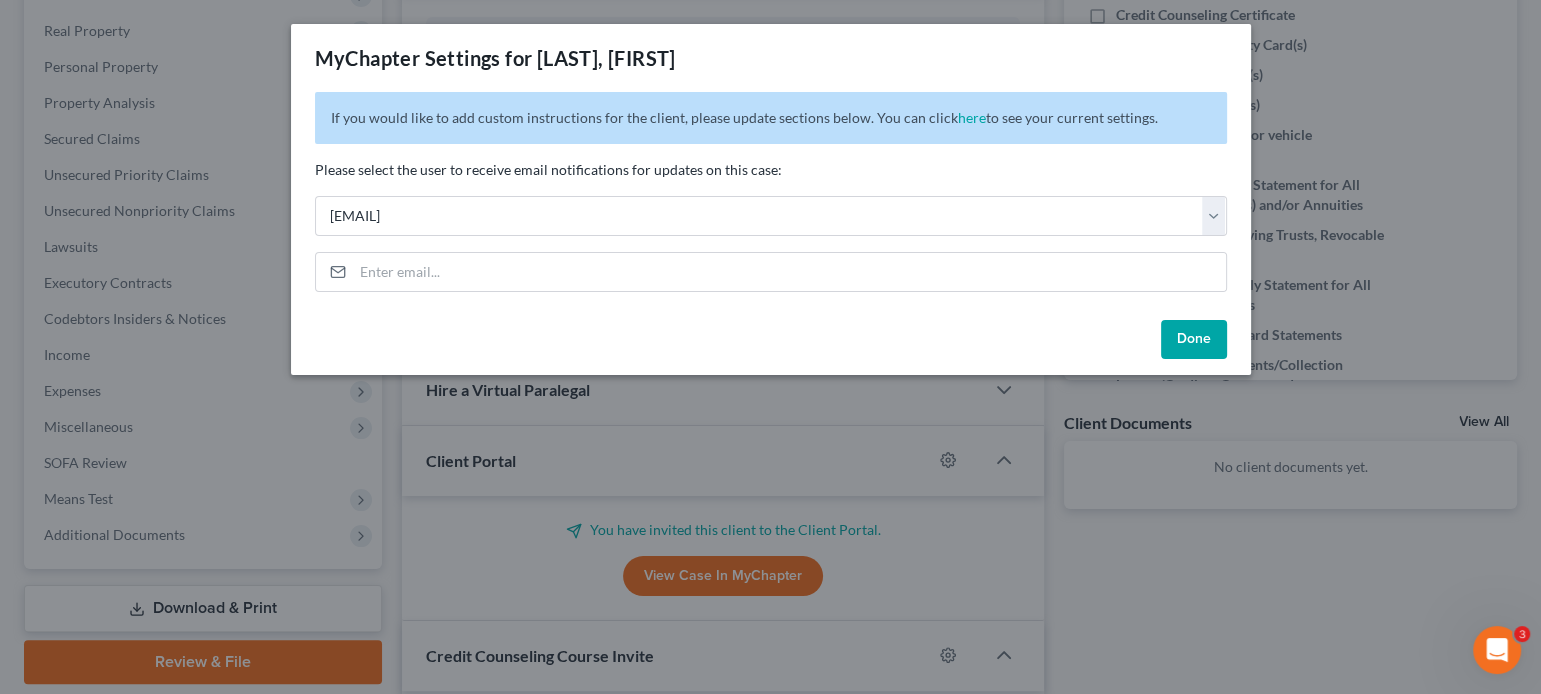 click on "Done" at bounding box center (1194, 340) 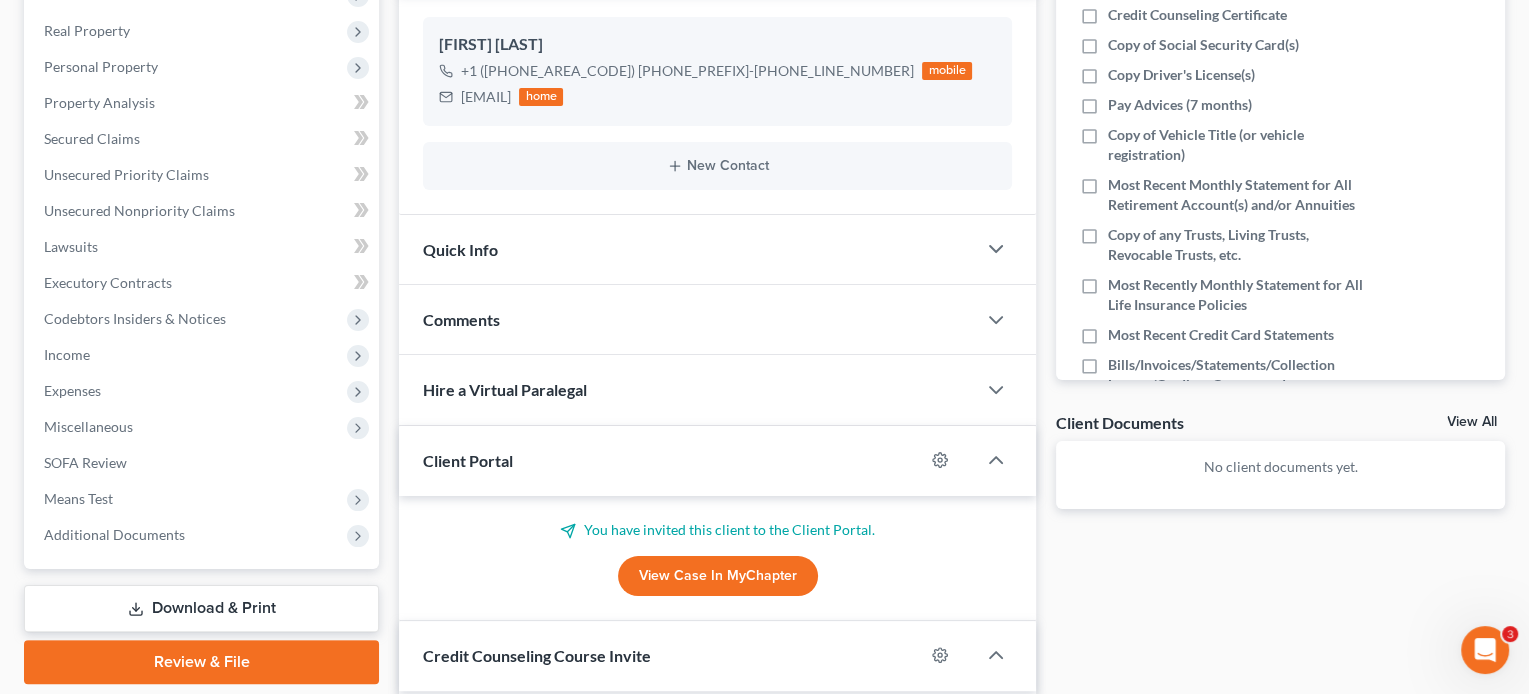 click on "Quick Info" at bounding box center (687, 249) 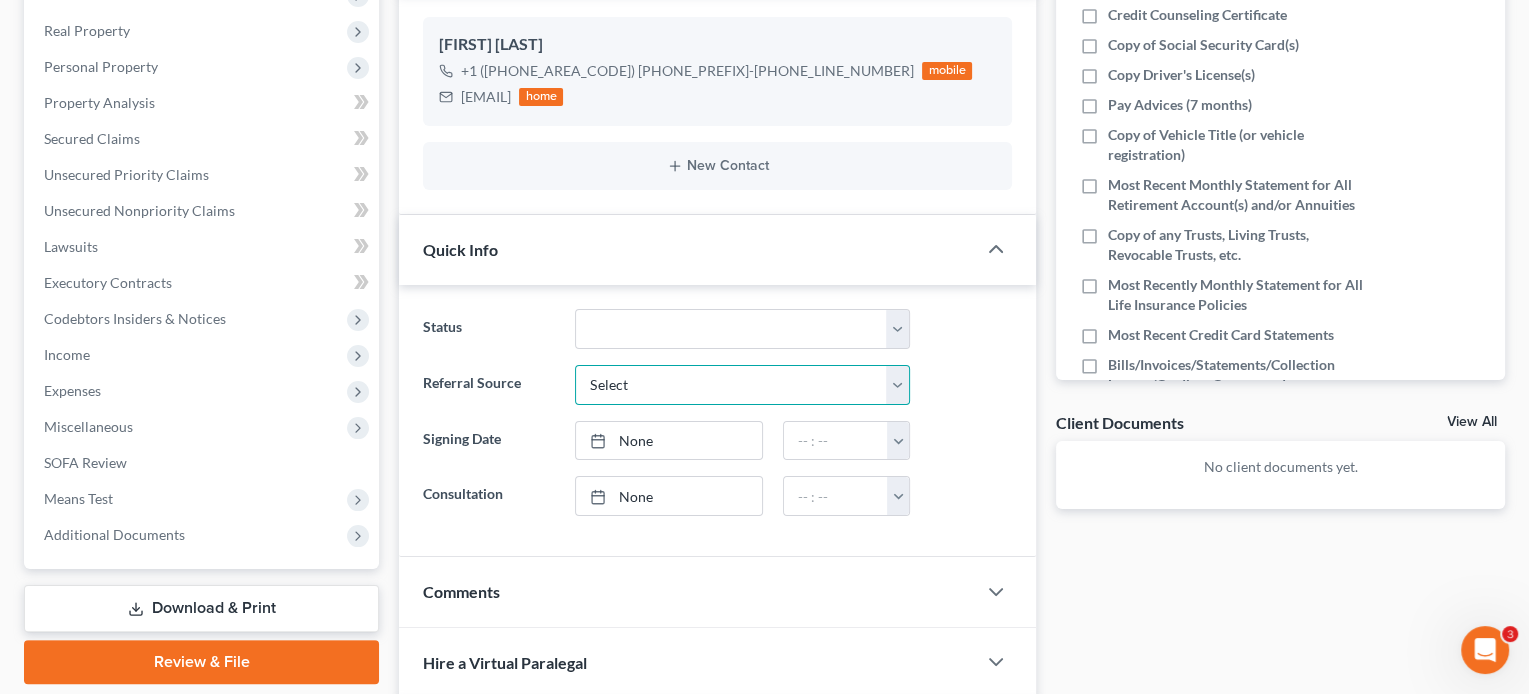 click on "Select Word Of Mouth Previous Clients Direct Mail Website Google Search Modern Attorney Other (specify)" at bounding box center (742, 385) 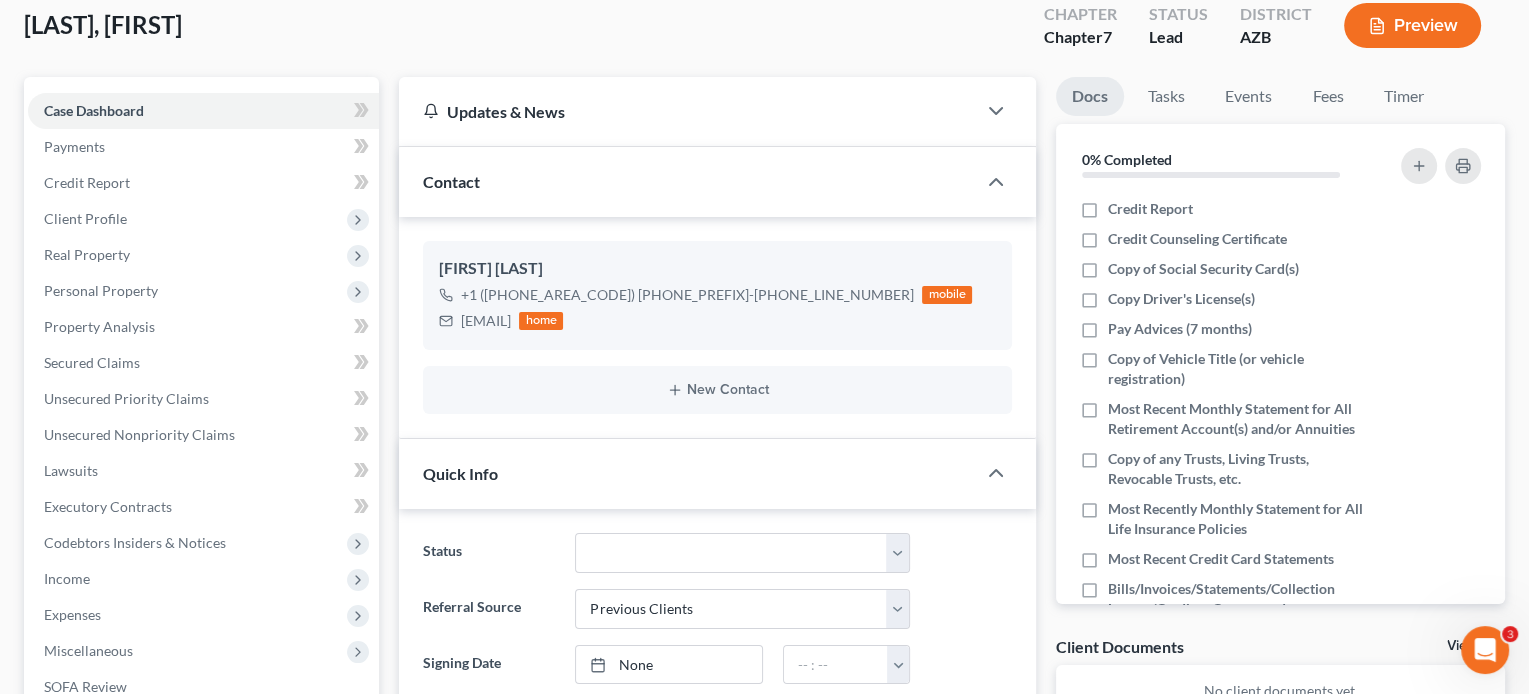 scroll, scrollTop: 78, scrollLeft: 0, axis: vertical 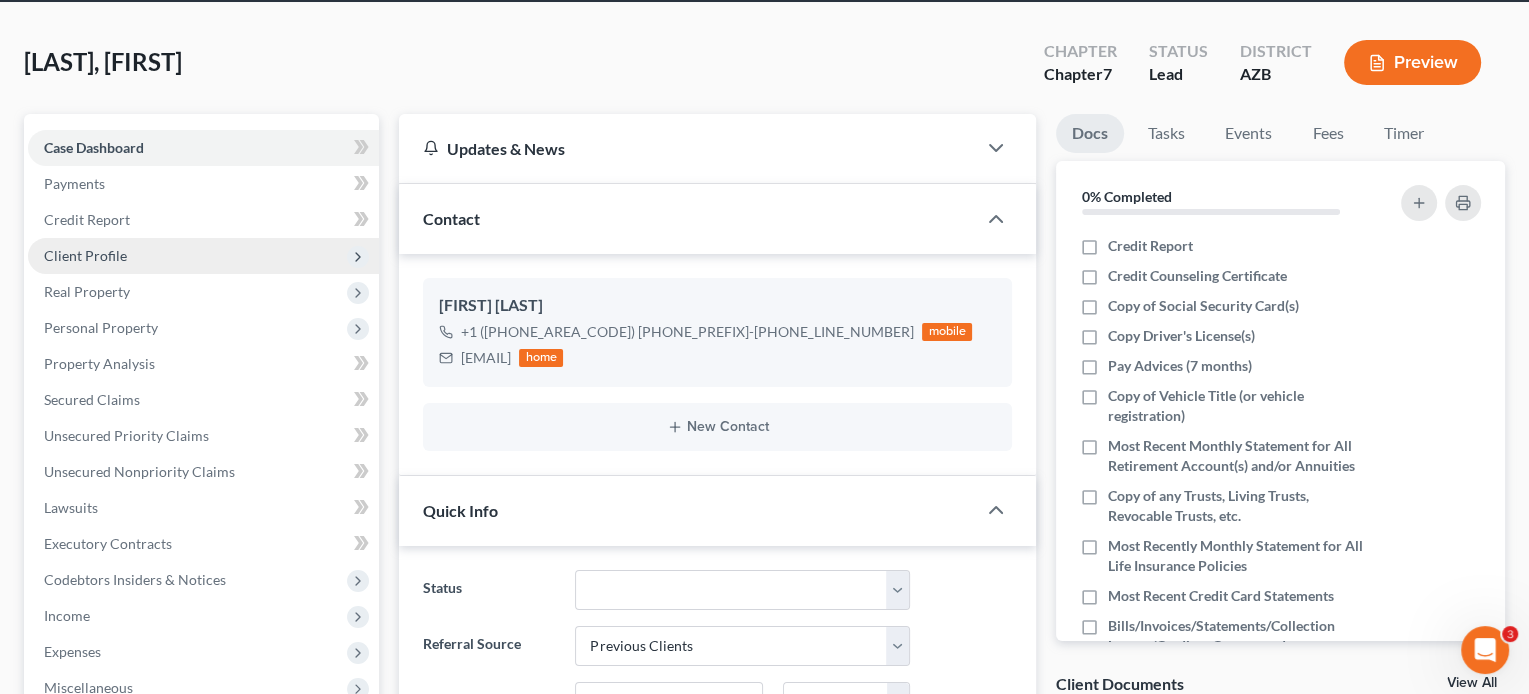 click on "Client Profile" at bounding box center (85, 255) 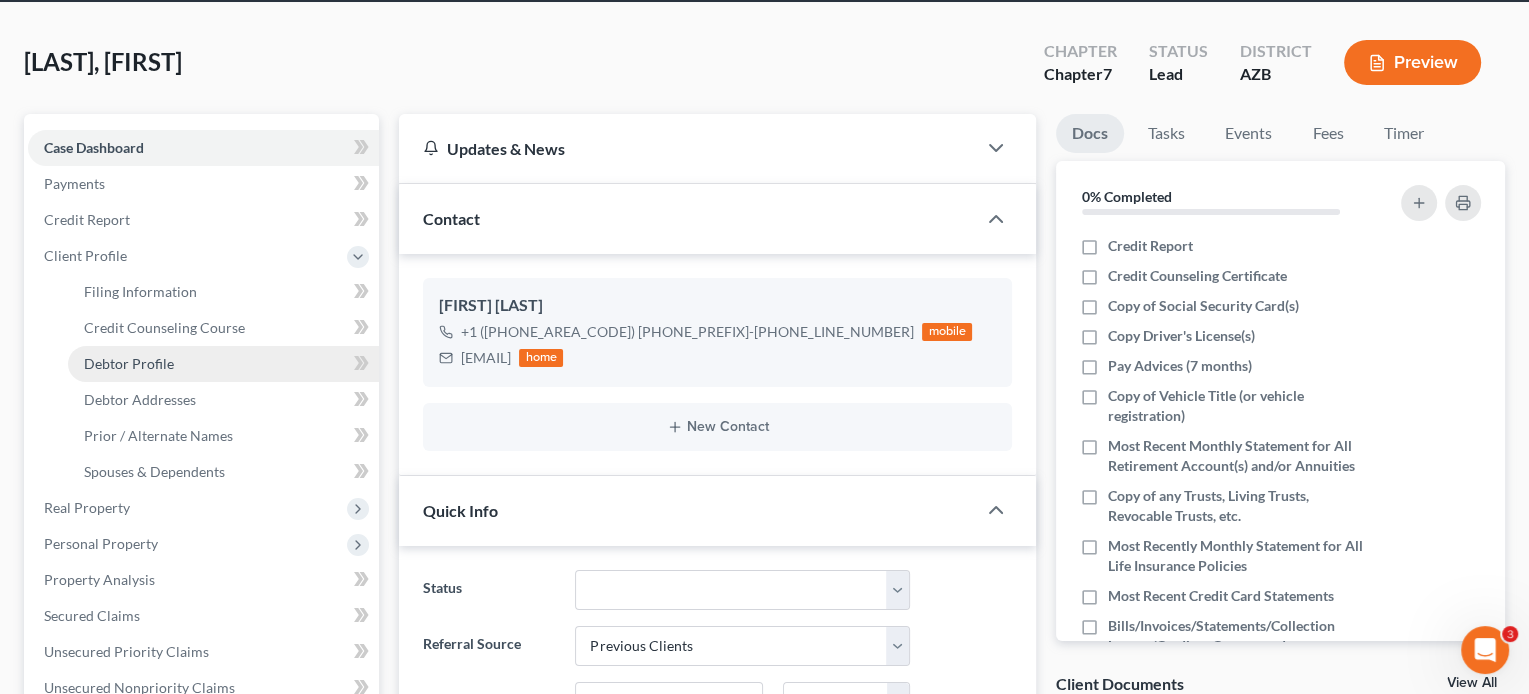 click on "Debtor Profile" at bounding box center [223, 364] 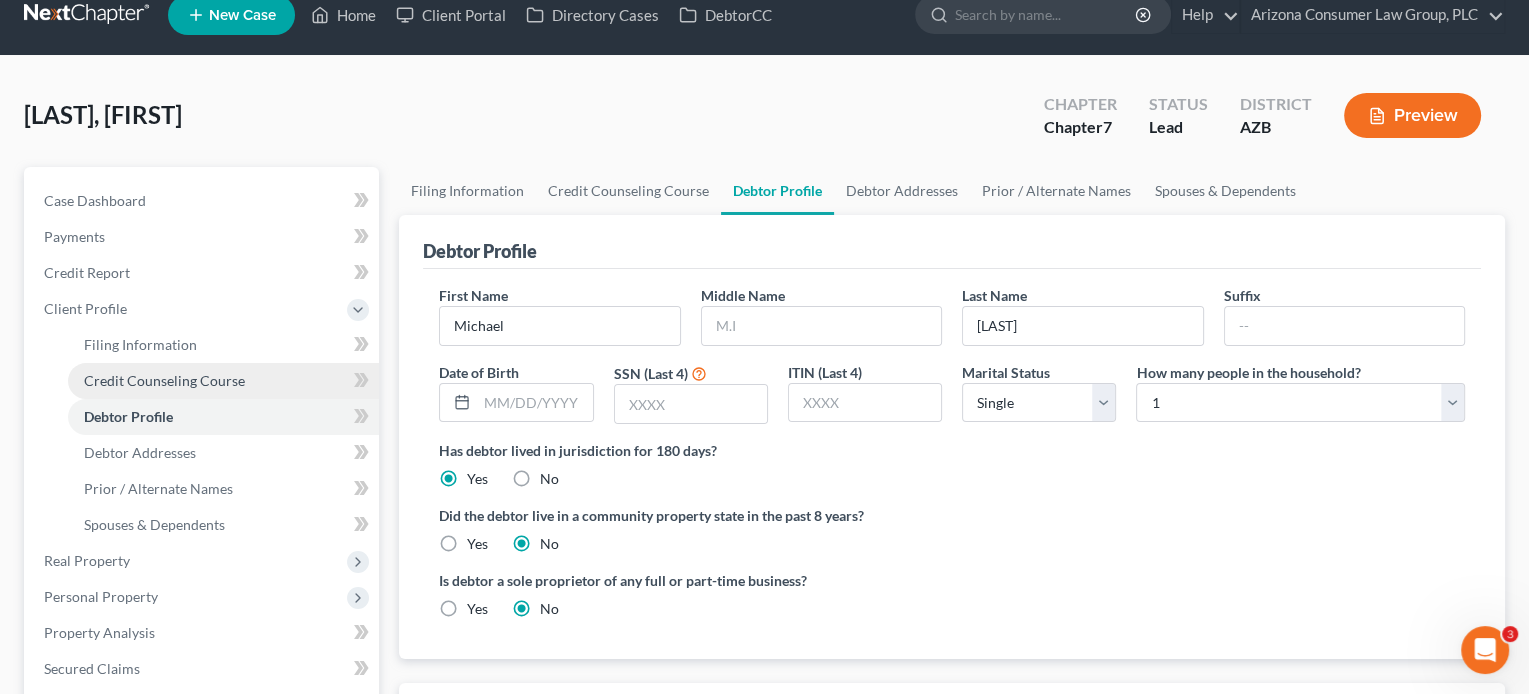 scroll, scrollTop: 0, scrollLeft: 0, axis: both 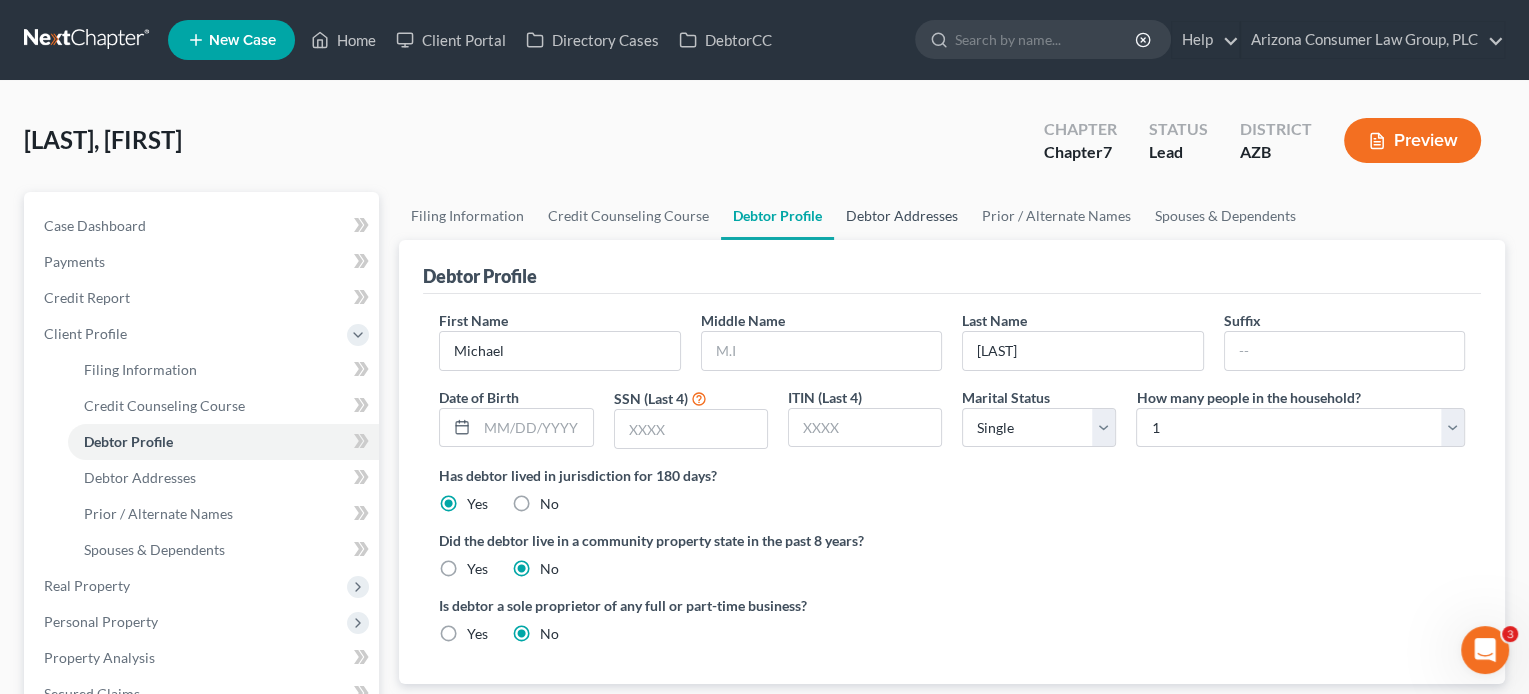 click on "Debtor Addresses" at bounding box center [902, 216] 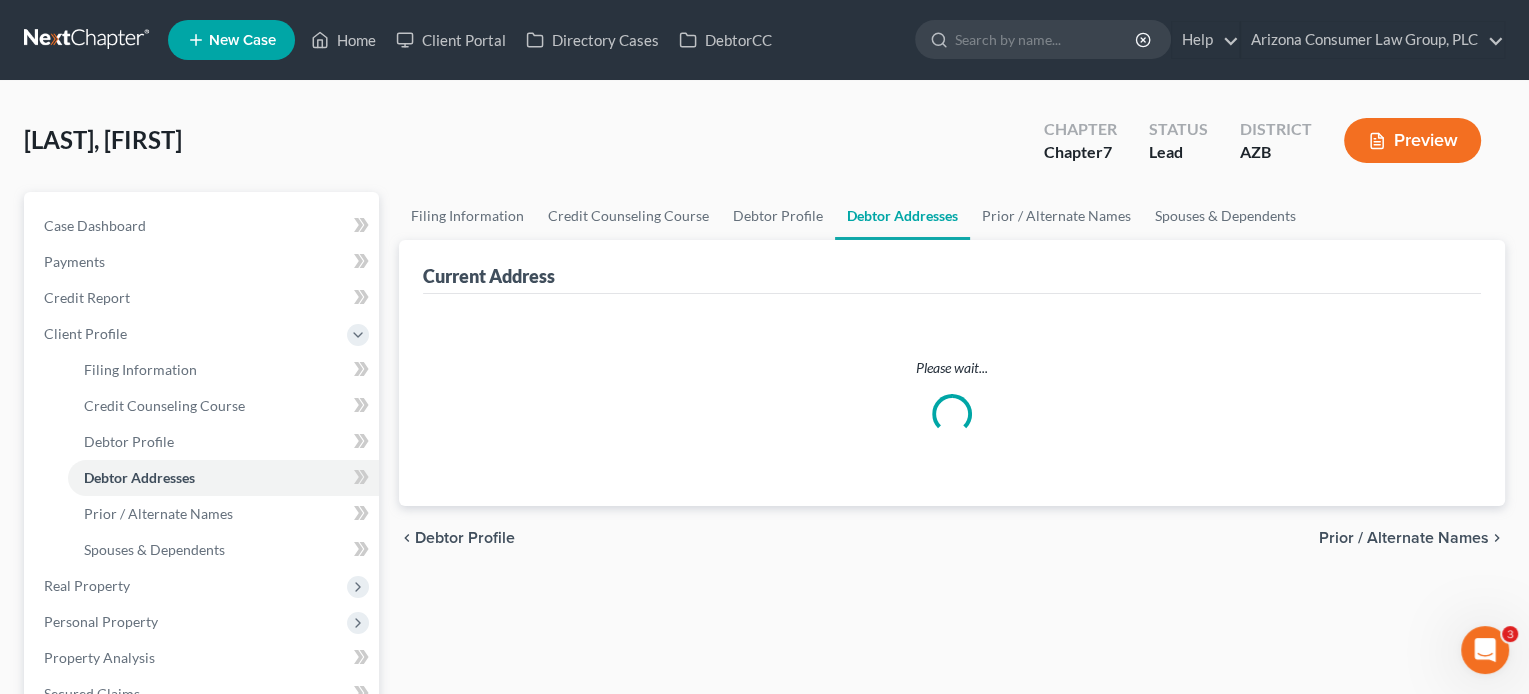 select on "0" 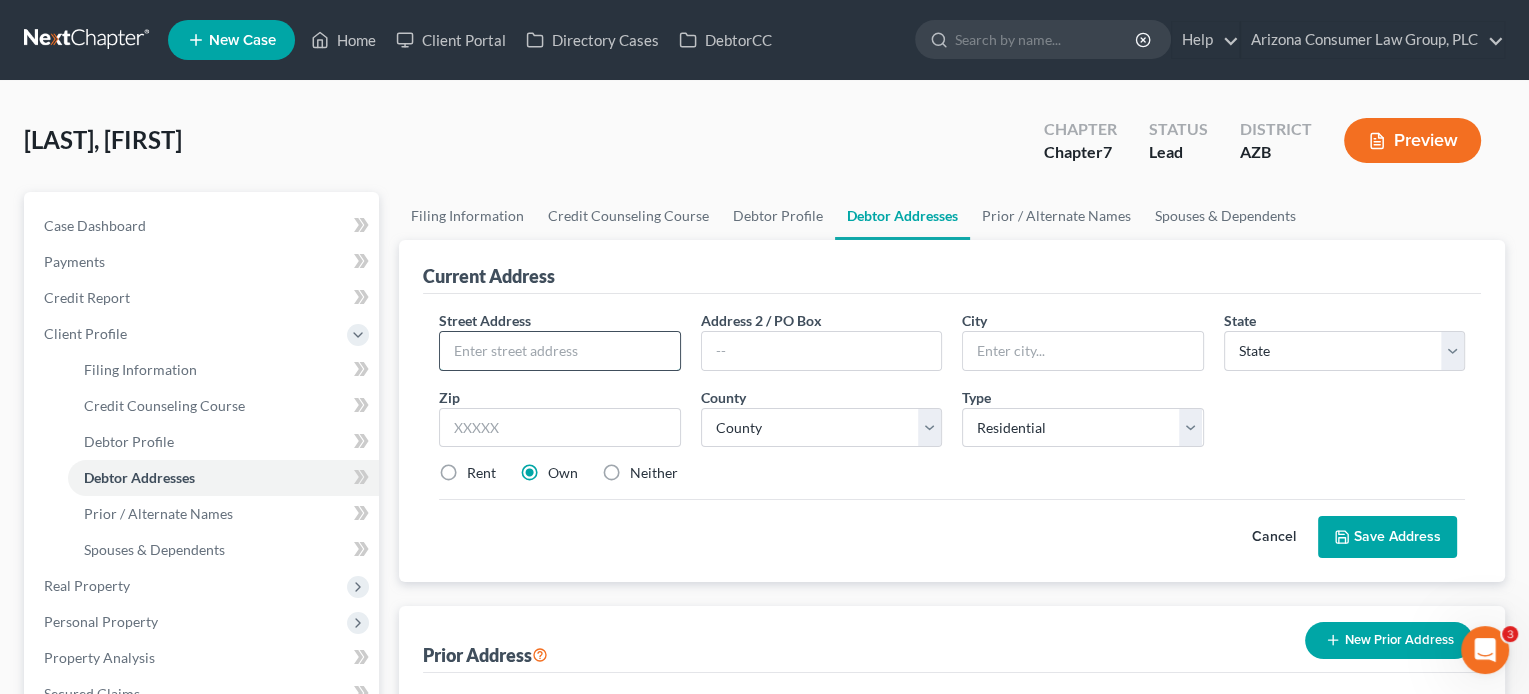 click at bounding box center [559, 351] 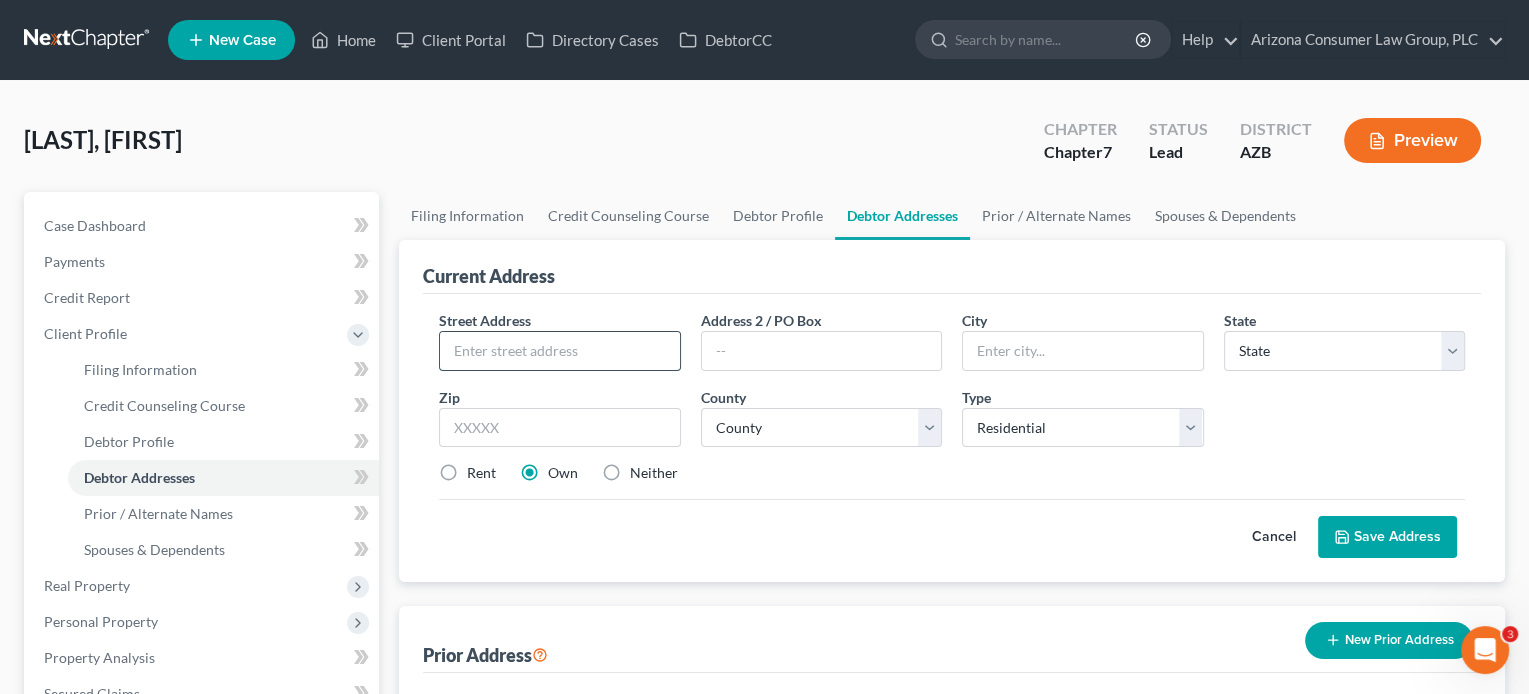 paste on "4516 e white aster street, phoenix az 85" 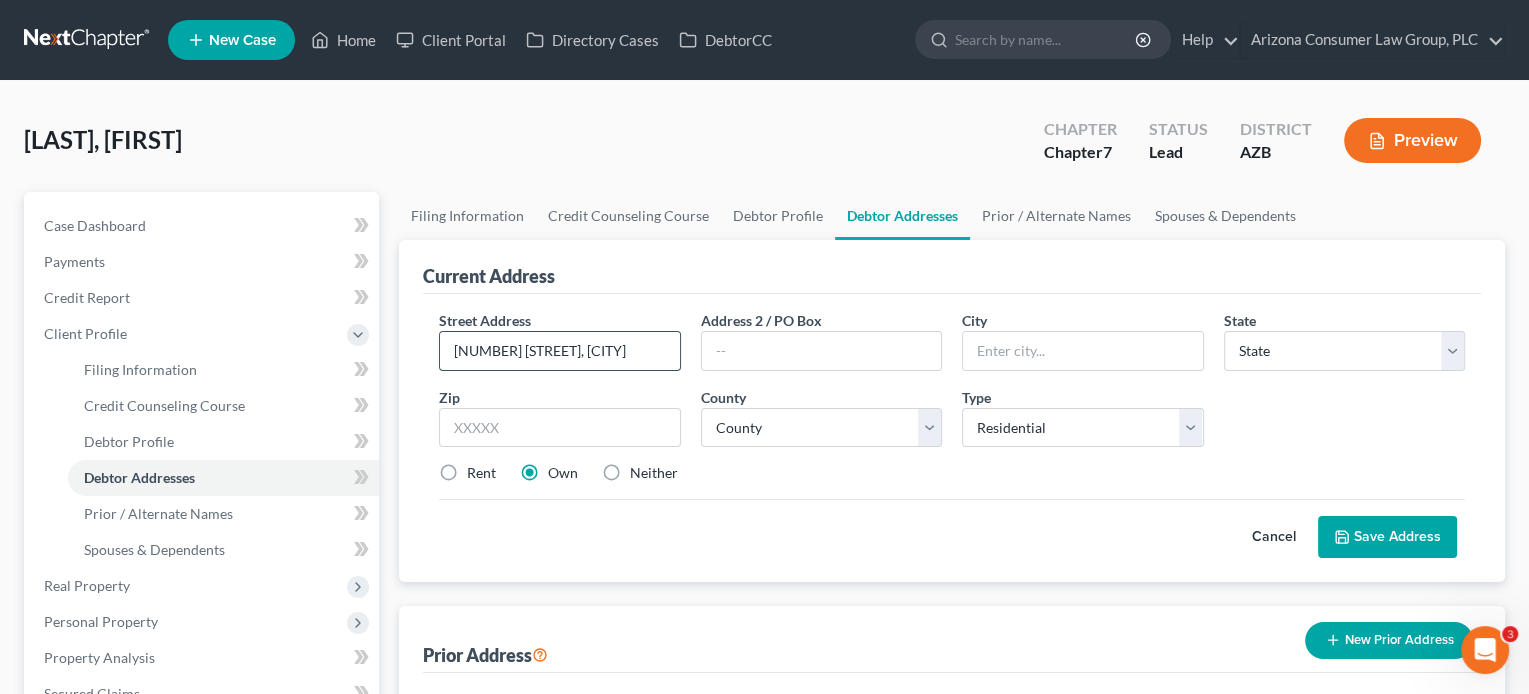 scroll, scrollTop: 0, scrollLeft: 0, axis: both 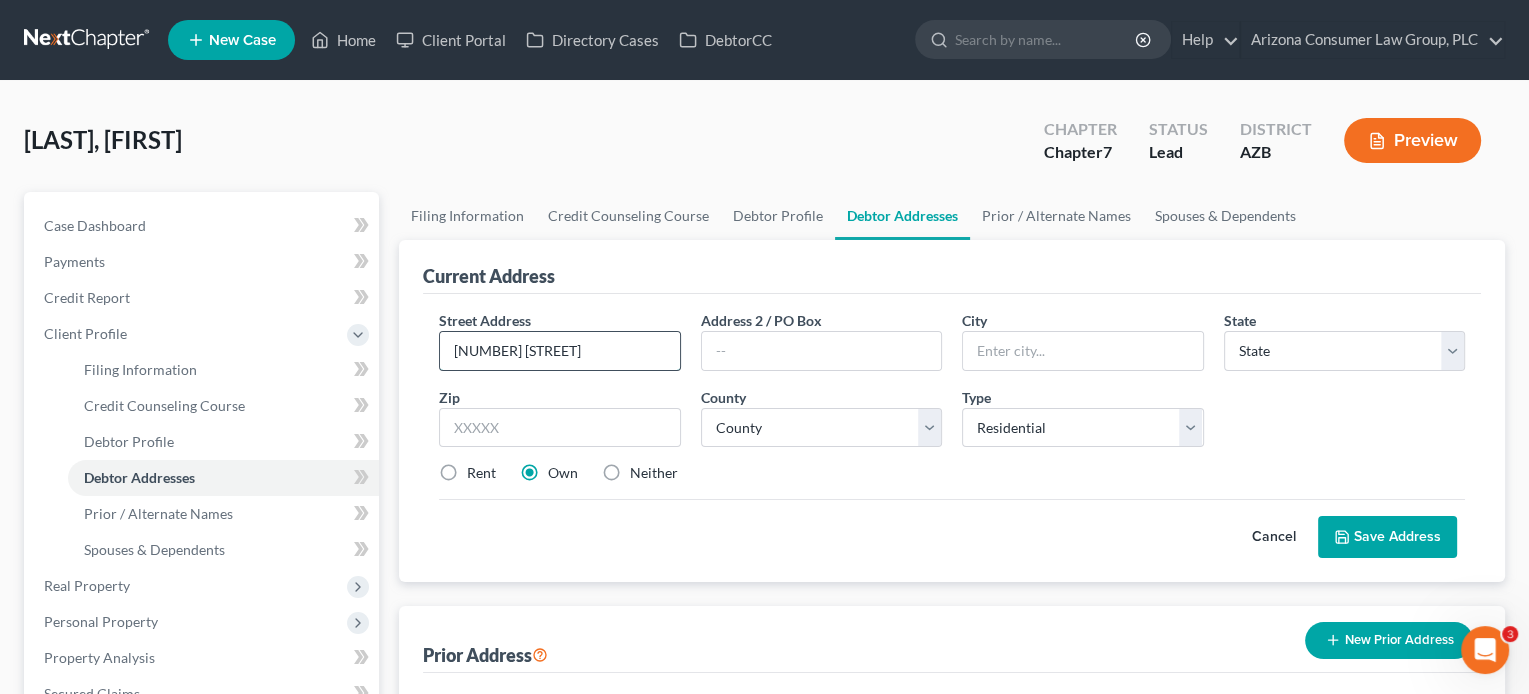 type on "4516 E White Aster Street" 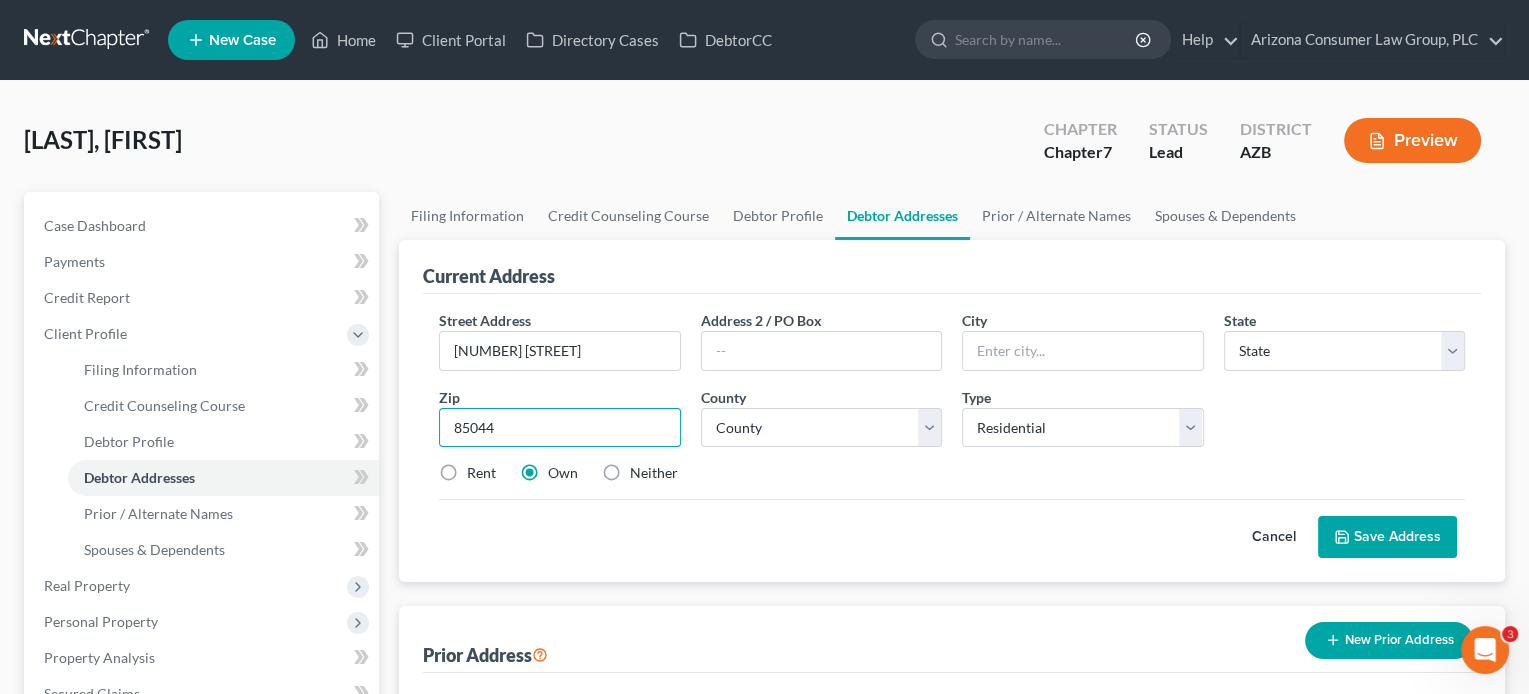 type on "85044" 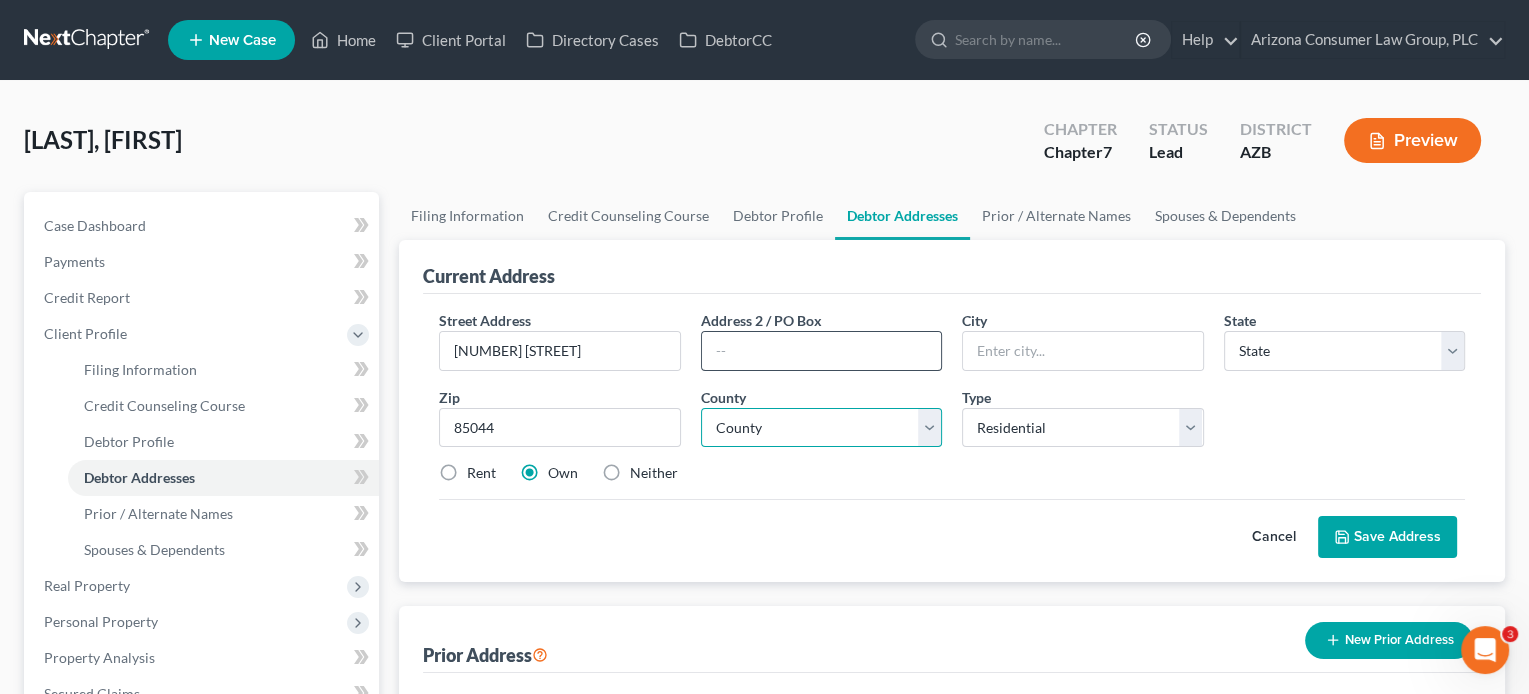 type on "Phoenix" 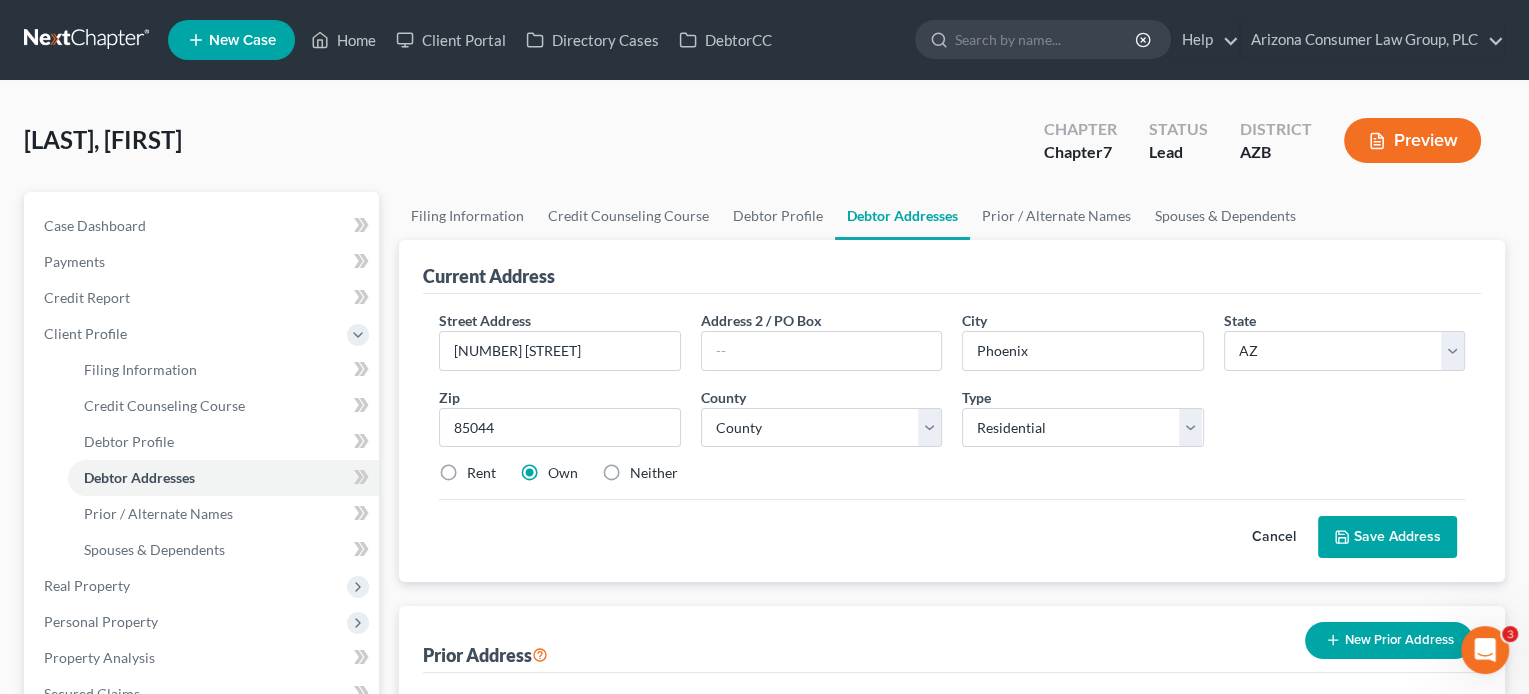 click on "Neither" at bounding box center [654, 473] 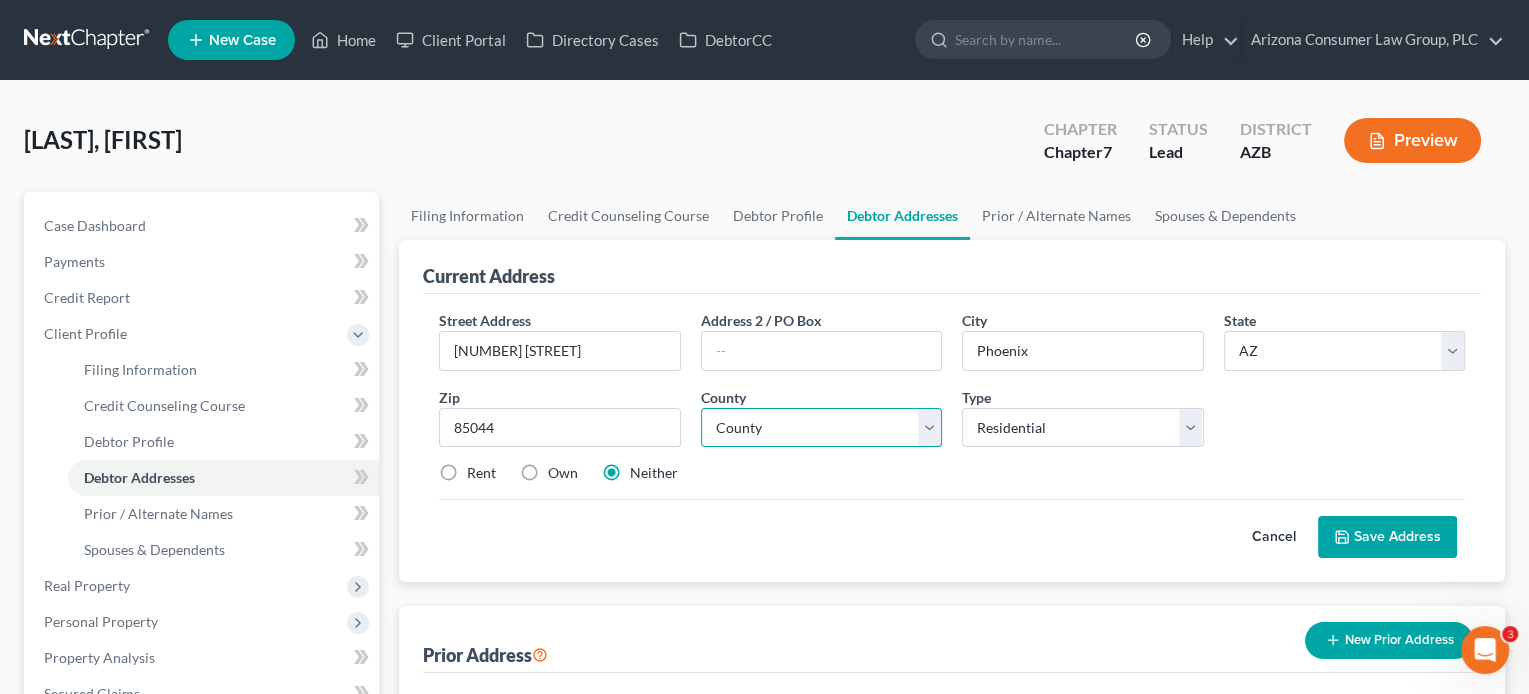 click on "County Apache County Cochise County Coconino County Gila County Graham County Greenlee County La Paz County Maricopa County Mohave County Navajo County Pima County Pinal County Santa Cruz County Yavapai County Yuma County" at bounding box center [821, 428] 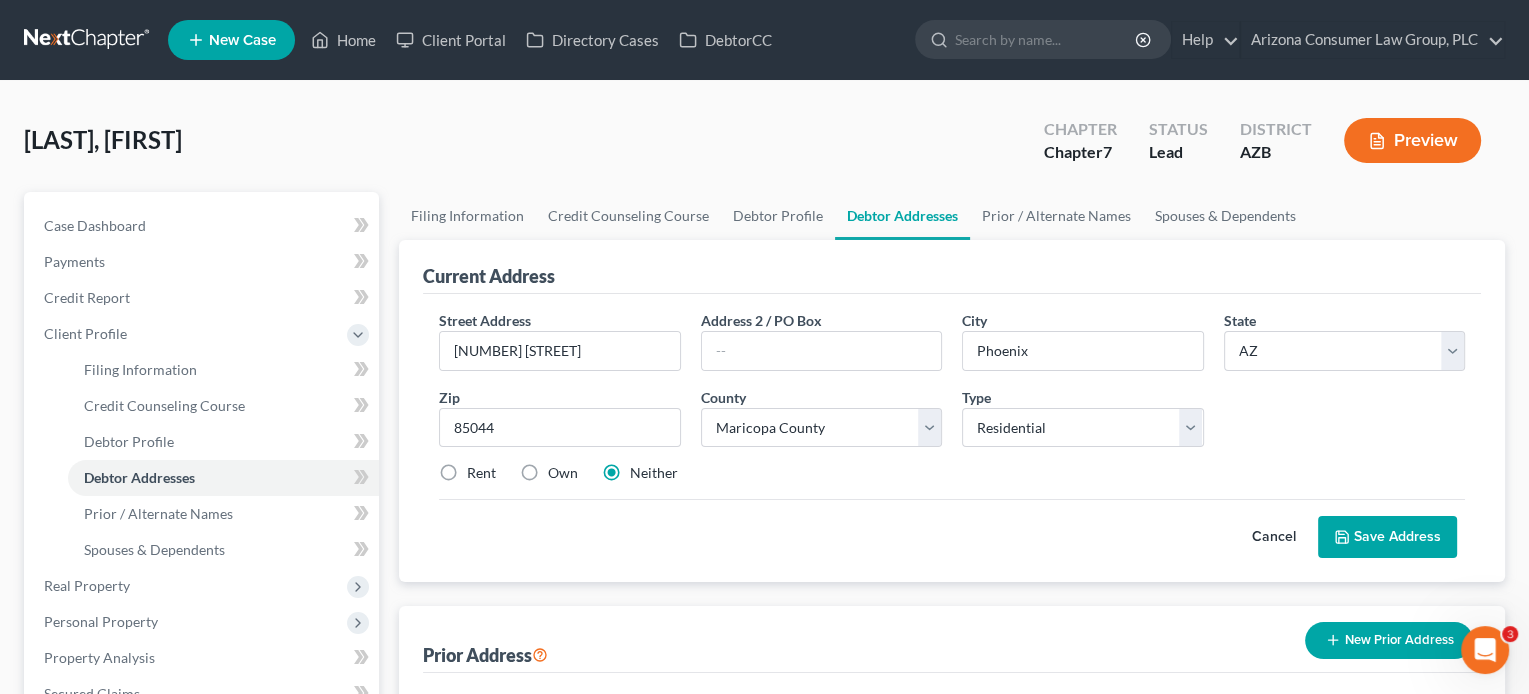 click on "Save Address" at bounding box center (1387, 537) 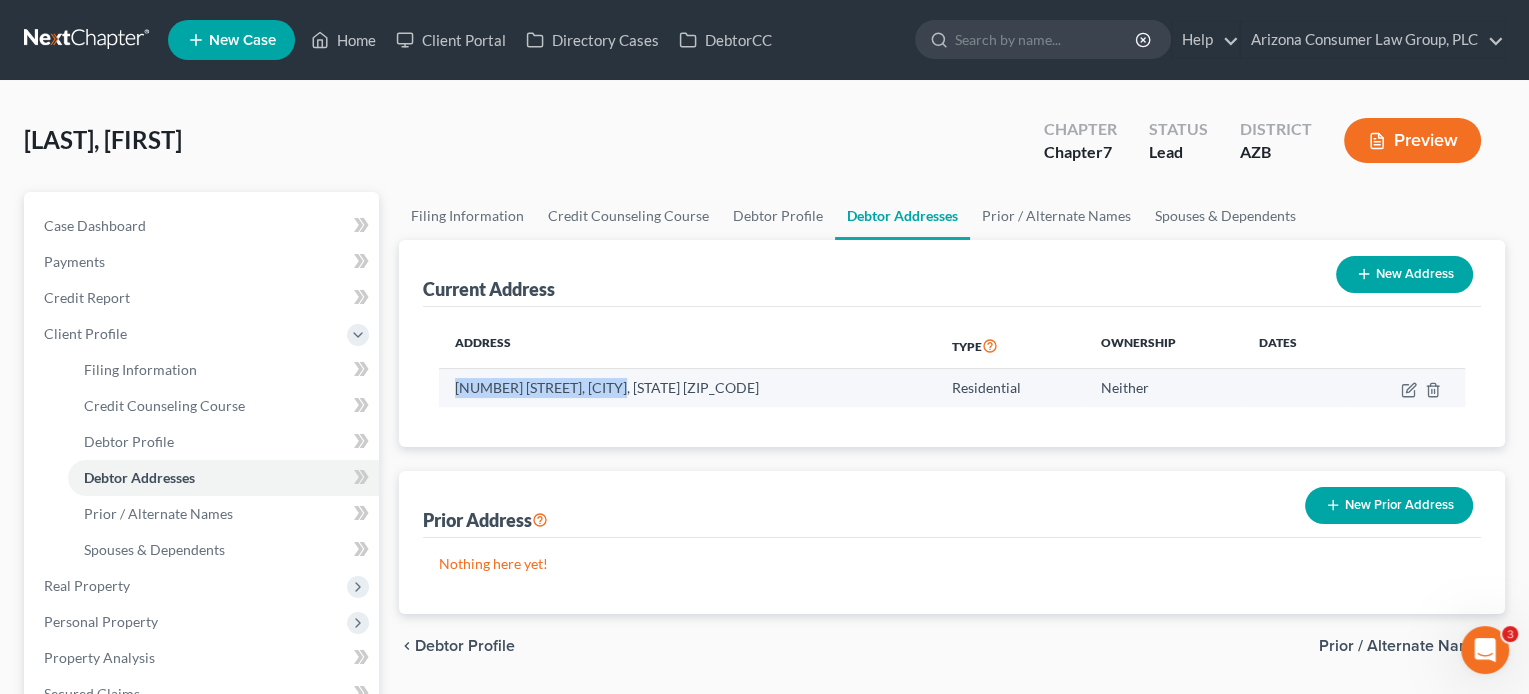 drag, startPoint x: 453, startPoint y: 388, endPoint x: 616, endPoint y: 392, distance: 163.04907 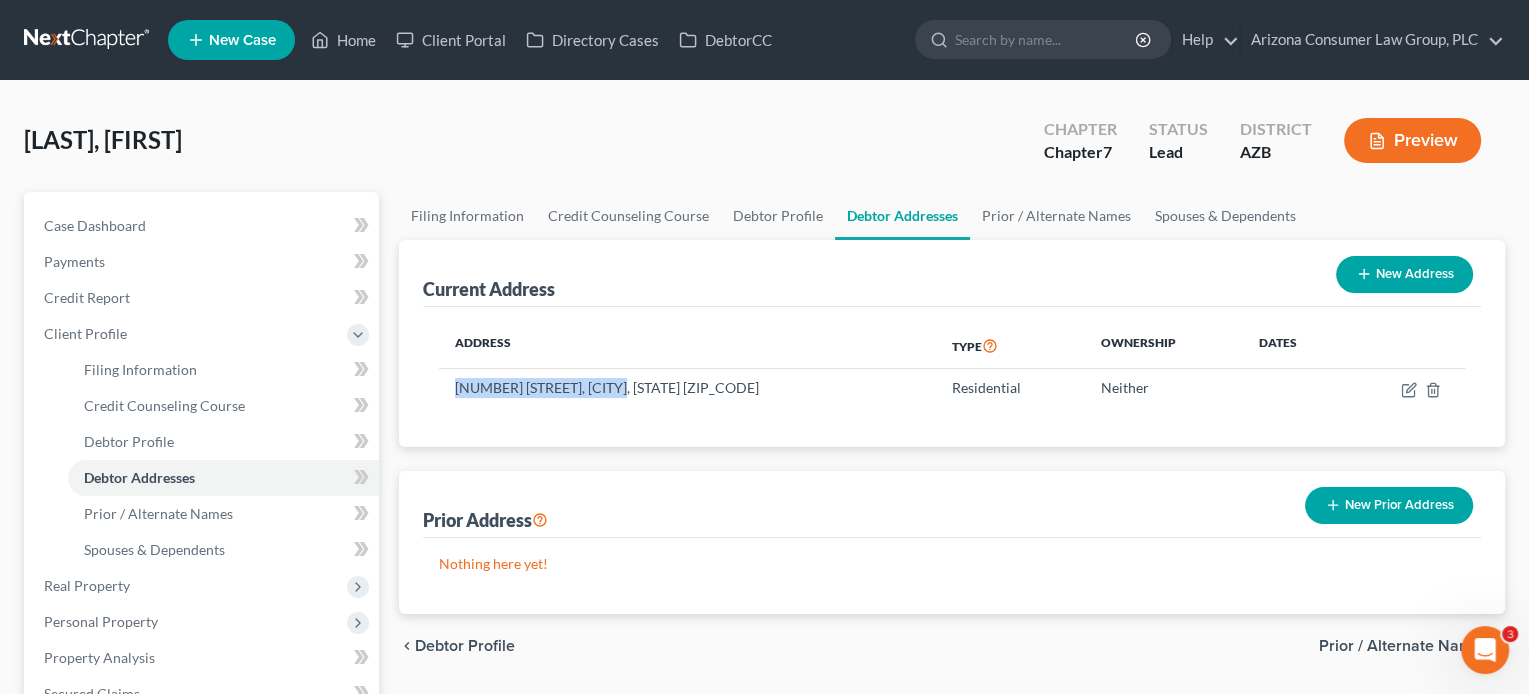 copy on "4516 E White Aster Street" 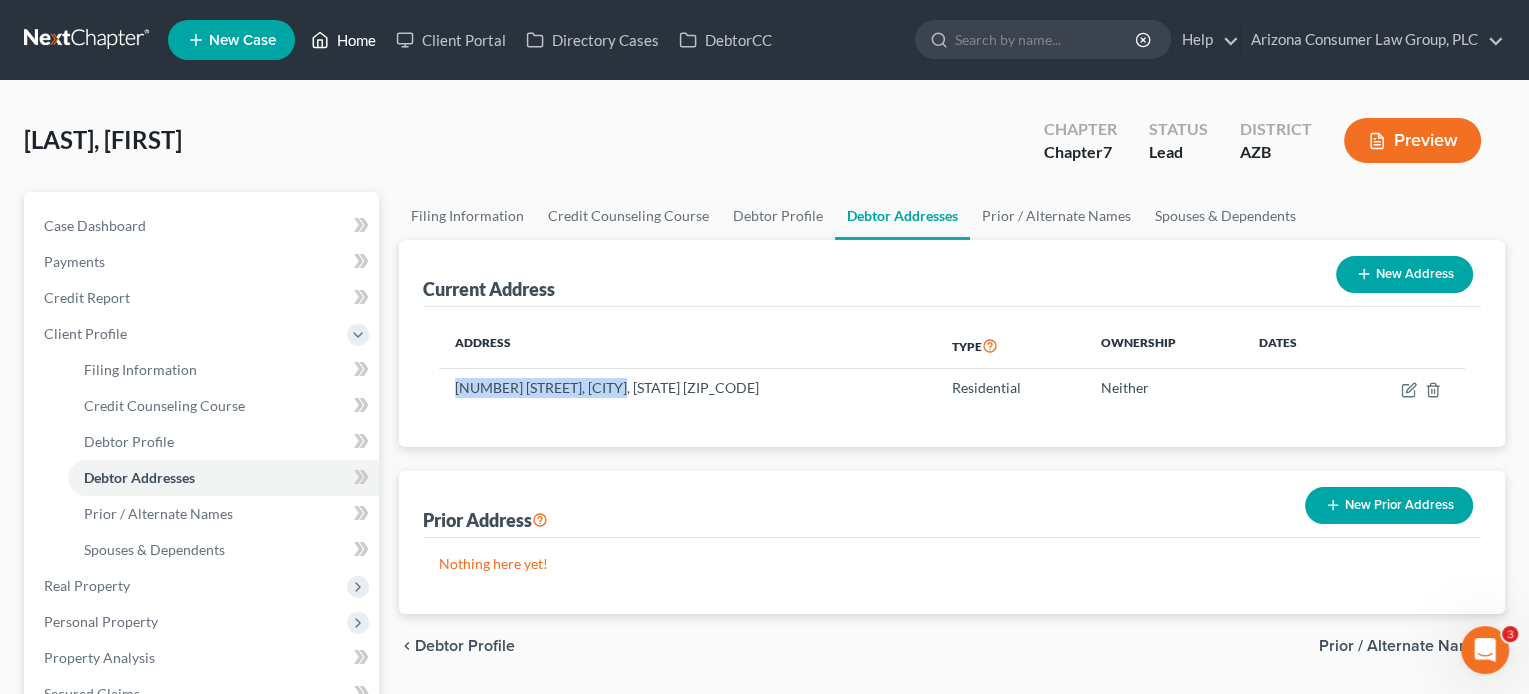 click on "Home" at bounding box center (343, 40) 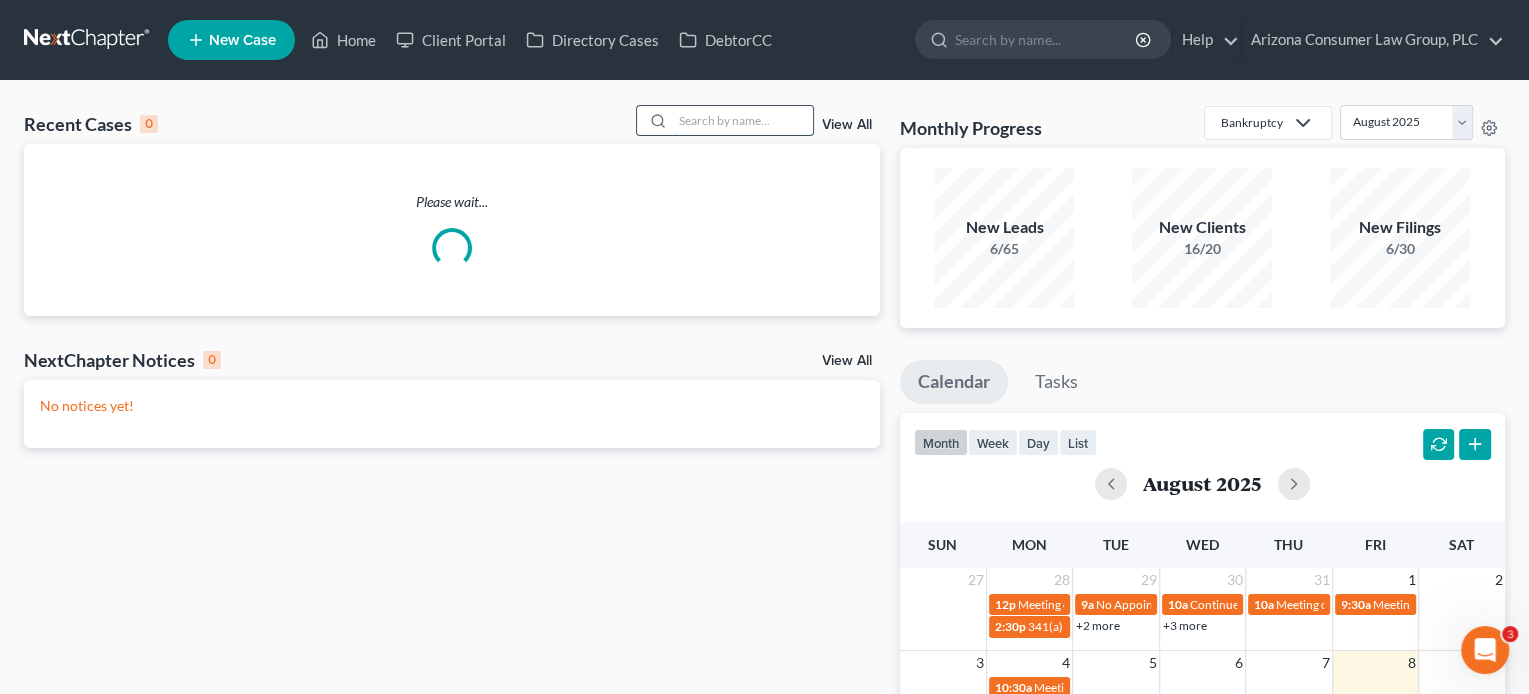 click at bounding box center (743, 120) 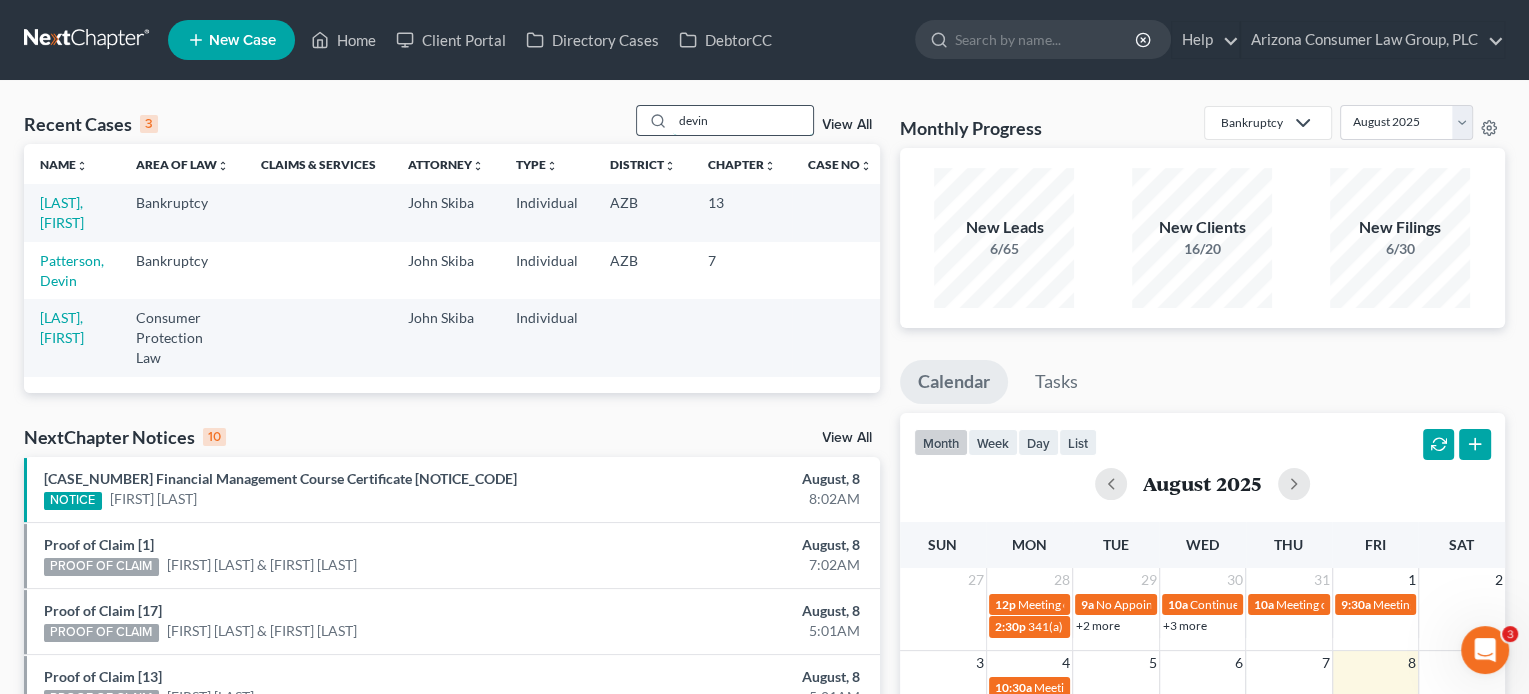 type on "devin" 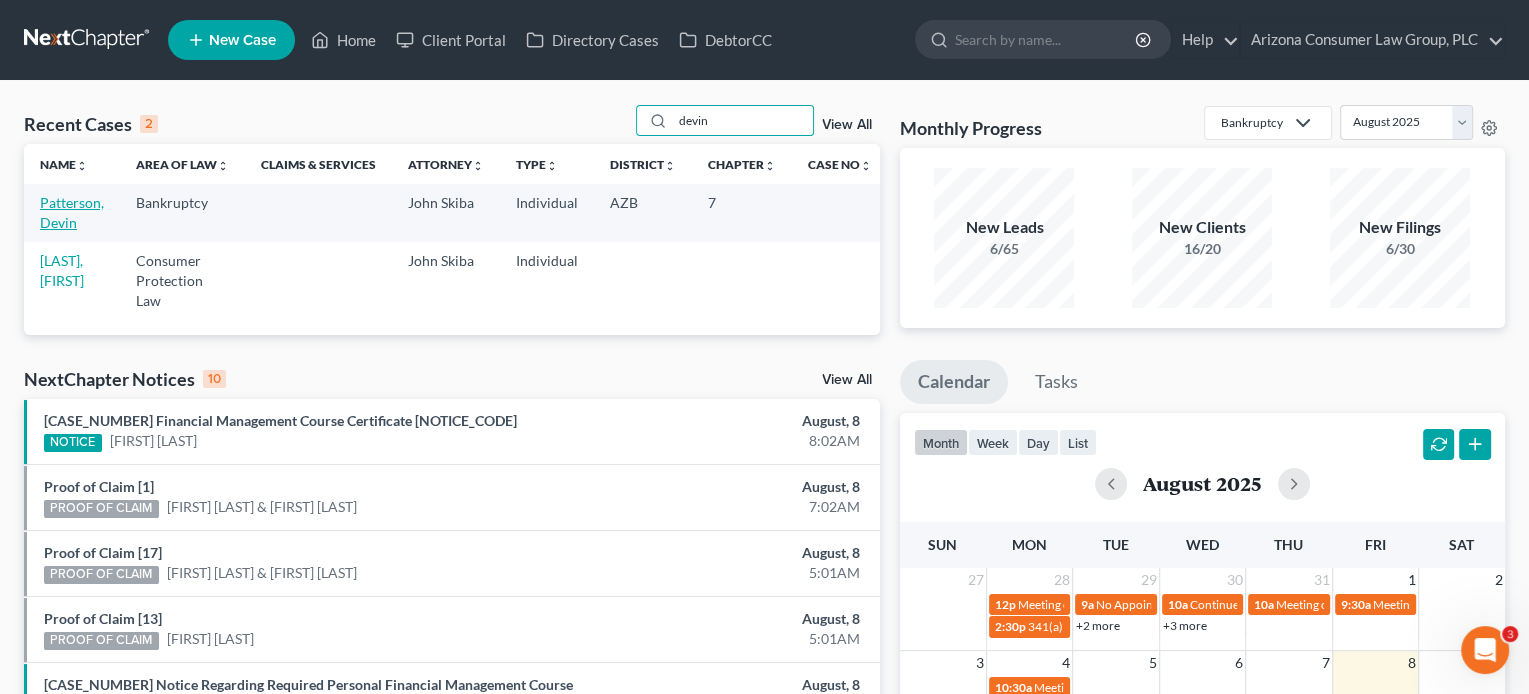 click on "Patterson, Devin" at bounding box center [72, 212] 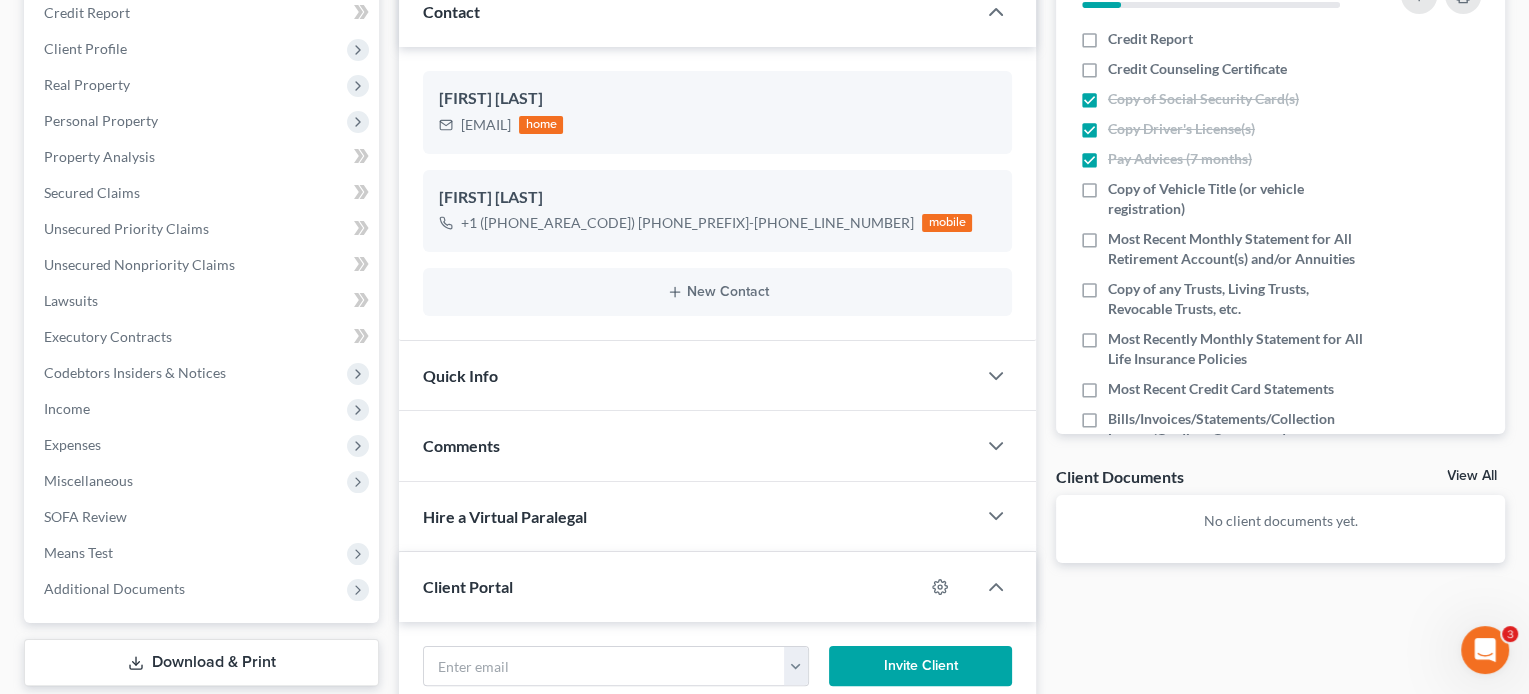 scroll, scrollTop: 297, scrollLeft: 0, axis: vertical 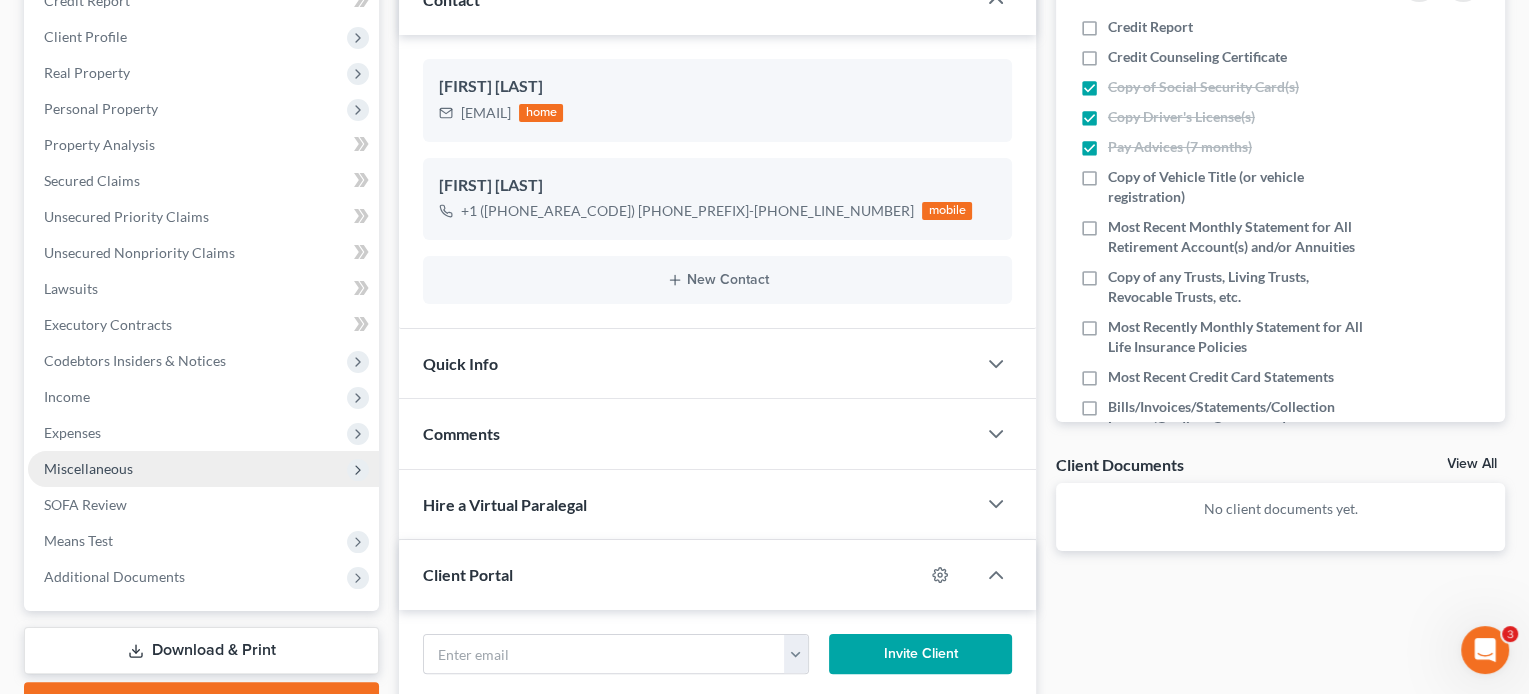 click on "Miscellaneous" at bounding box center (88, 468) 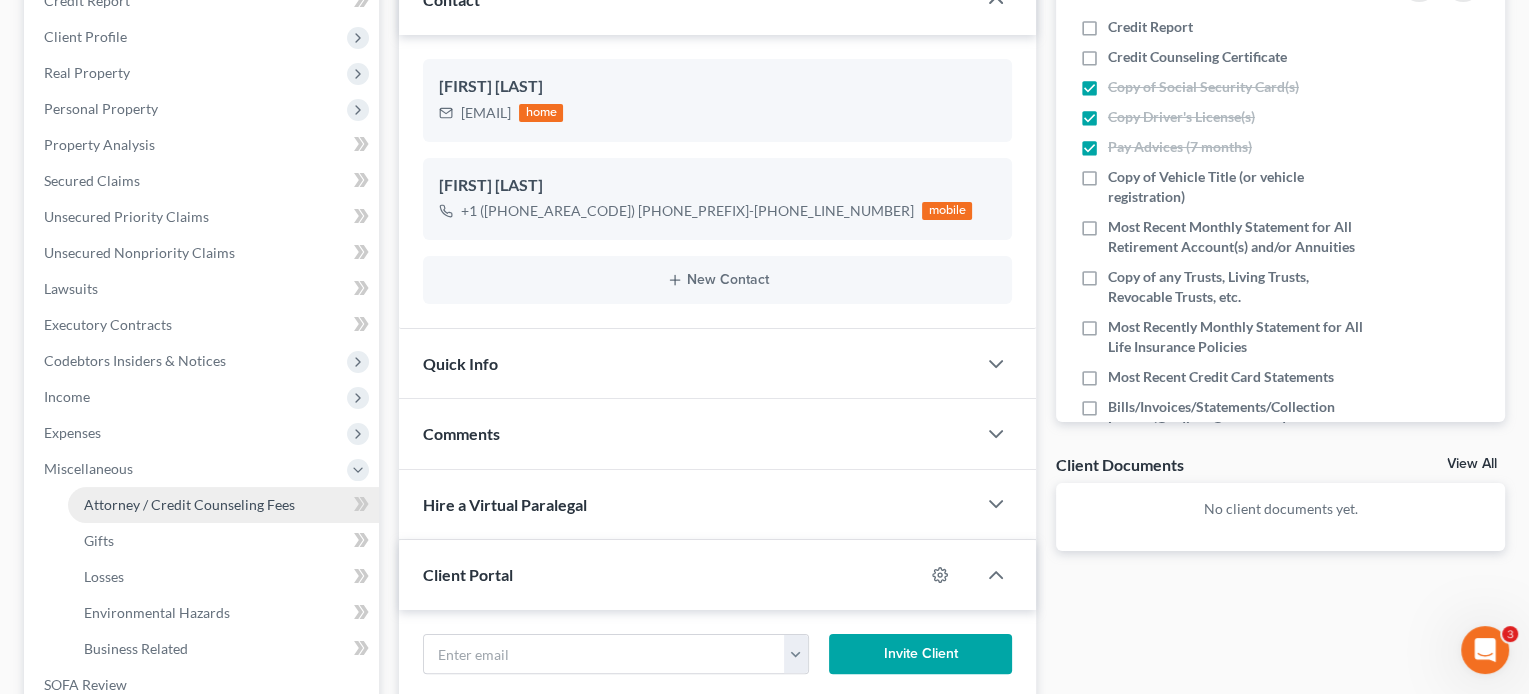 click on "Attorney / Credit Counseling Fees" at bounding box center [189, 504] 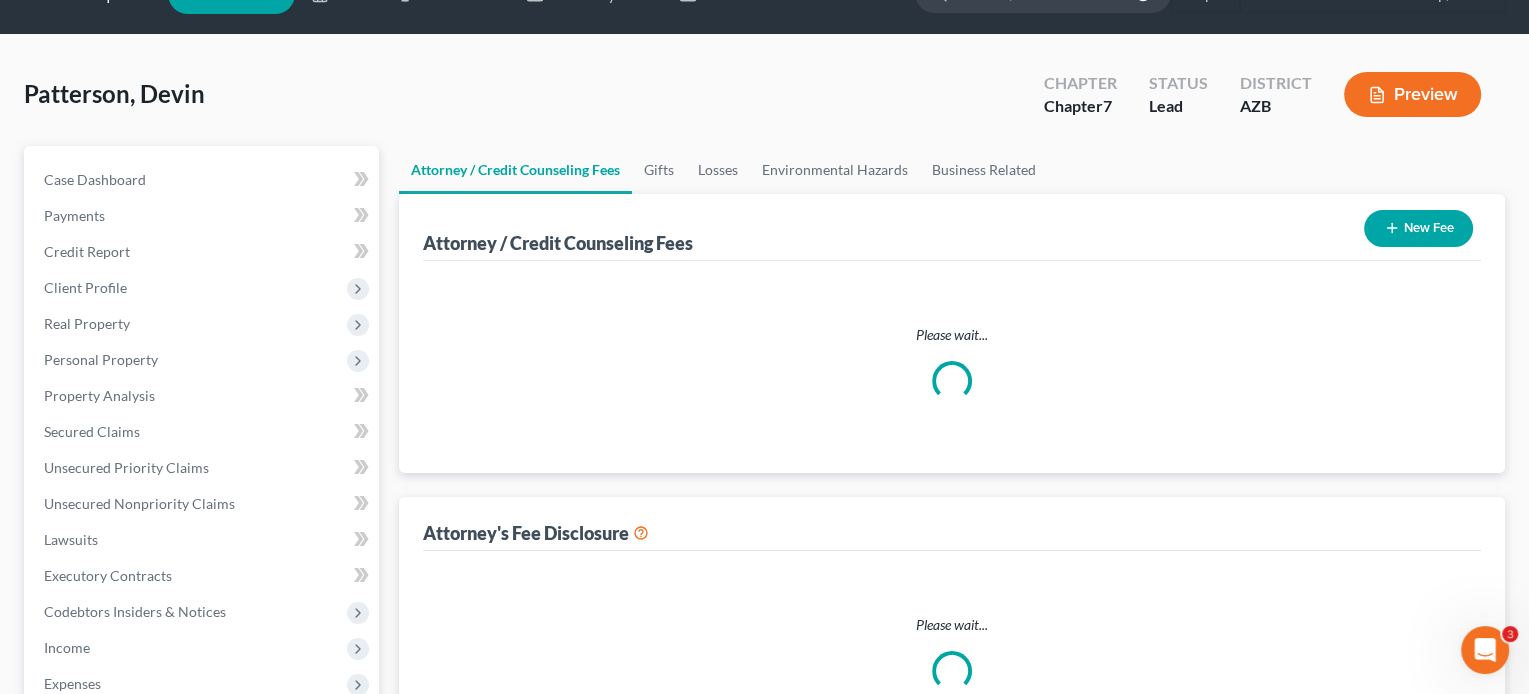 scroll, scrollTop: 0, scrollLeft: 0, axis: both 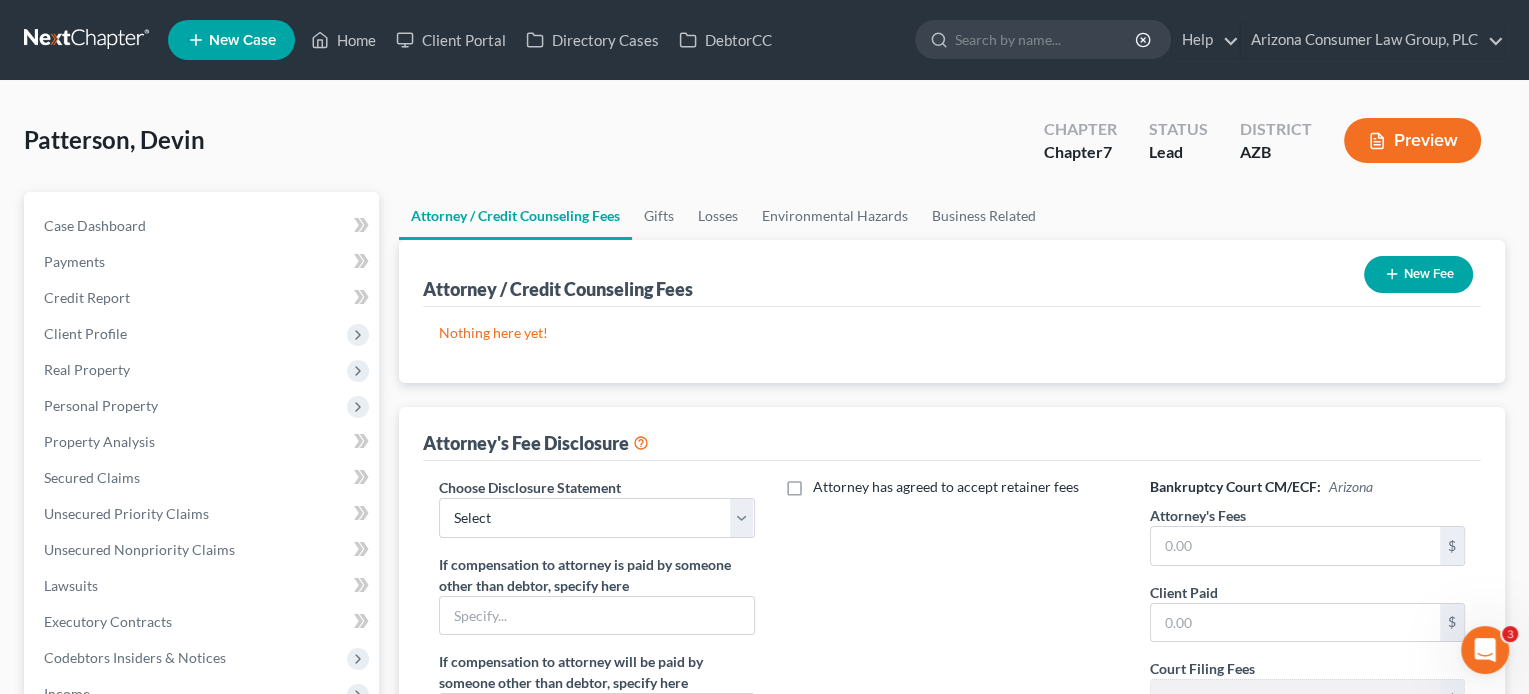 click on "New Fee" at bounding box center (1418, 274) 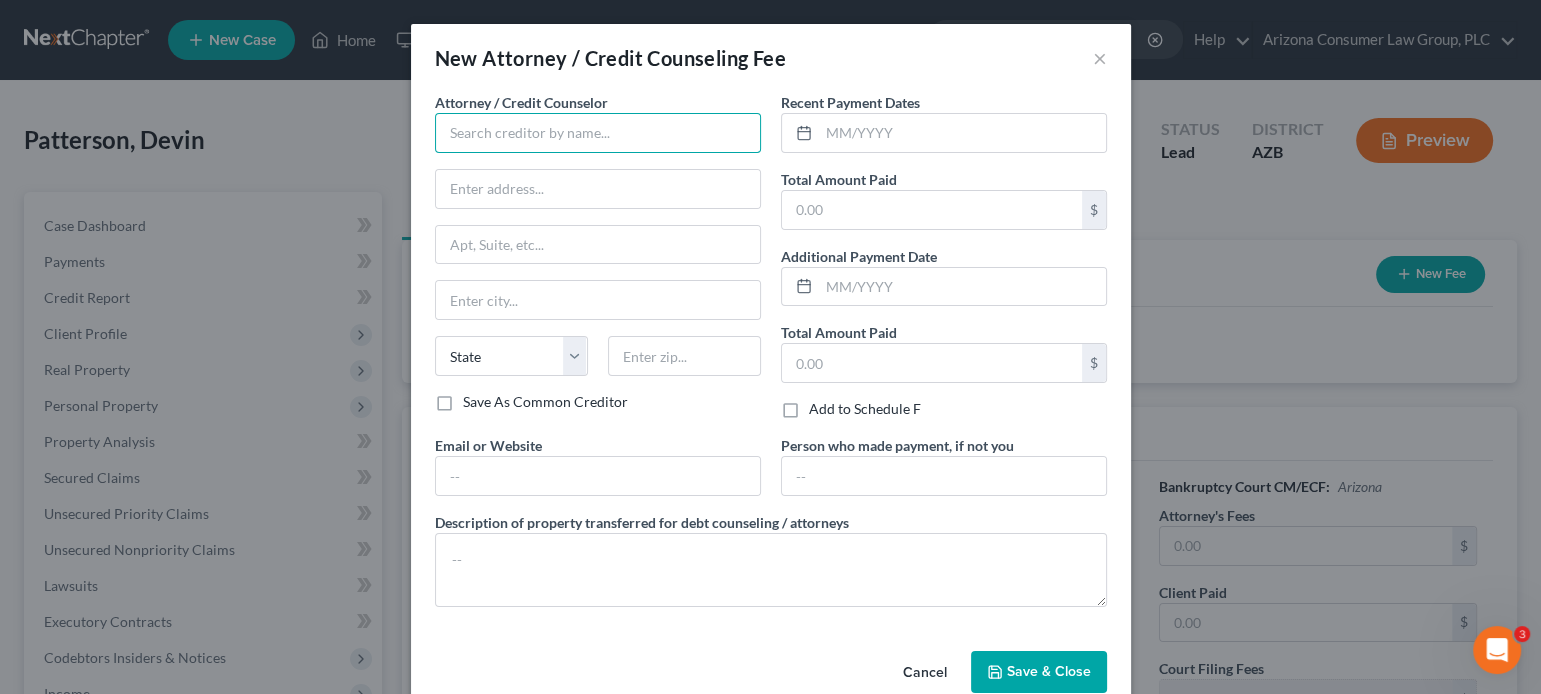 click at bounding box center [598, 133] 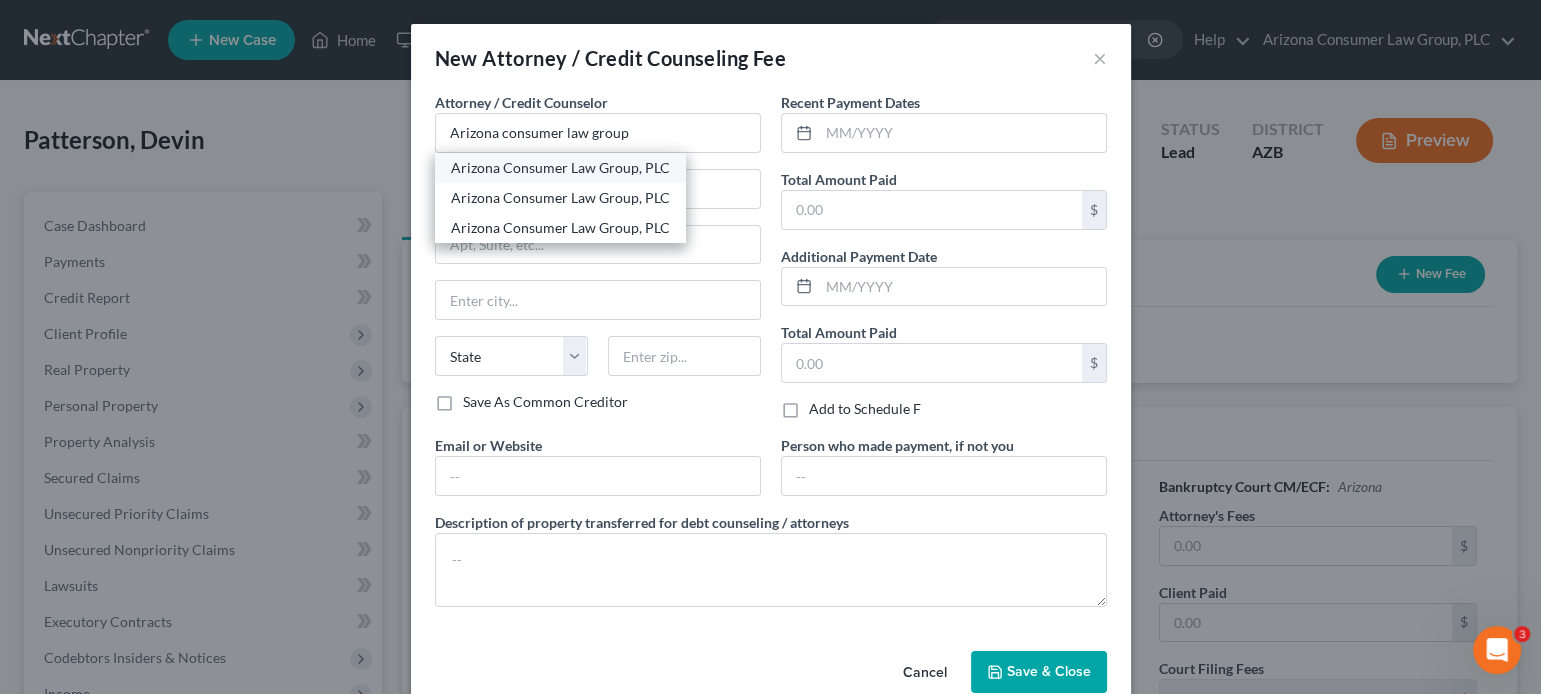 click on "Arizona Consumer Law Group, PLC" at bounding box center (560, 168) 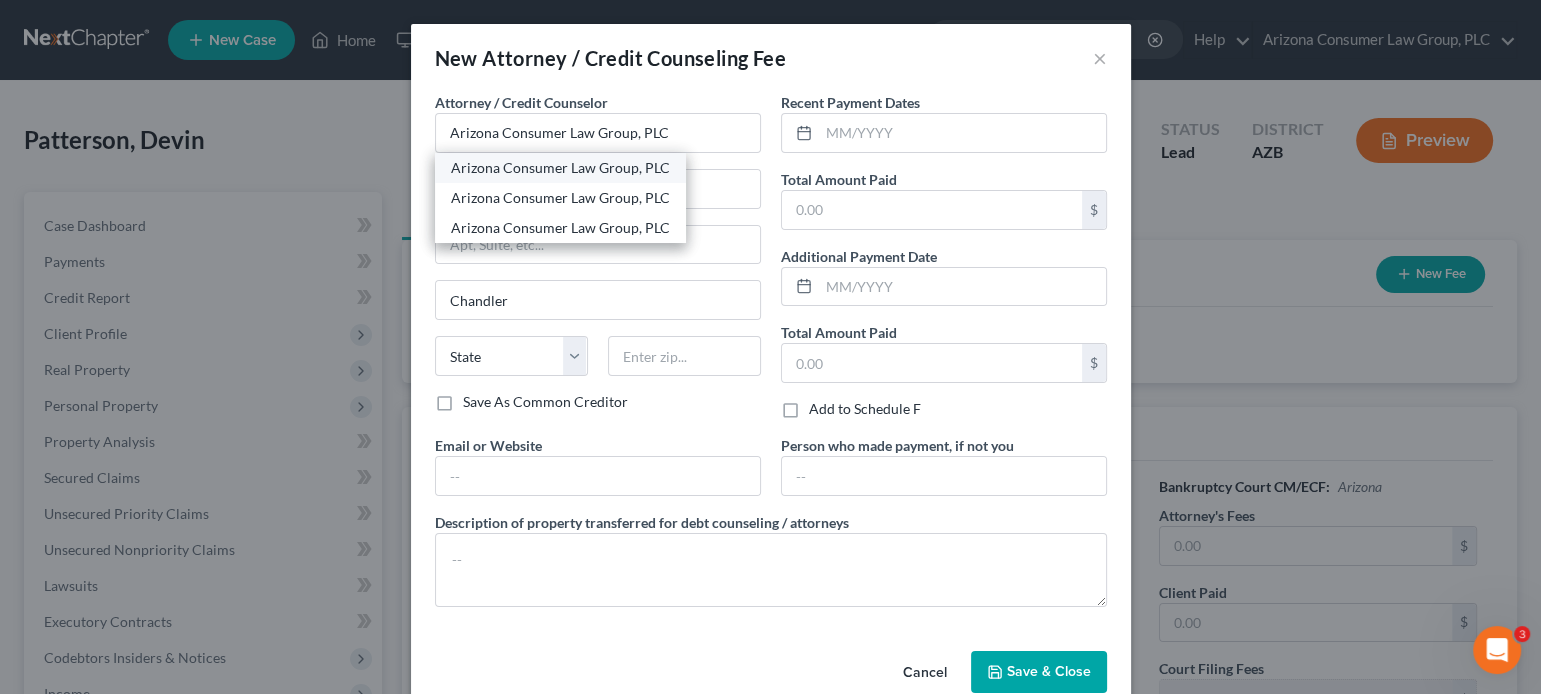 select on "3" 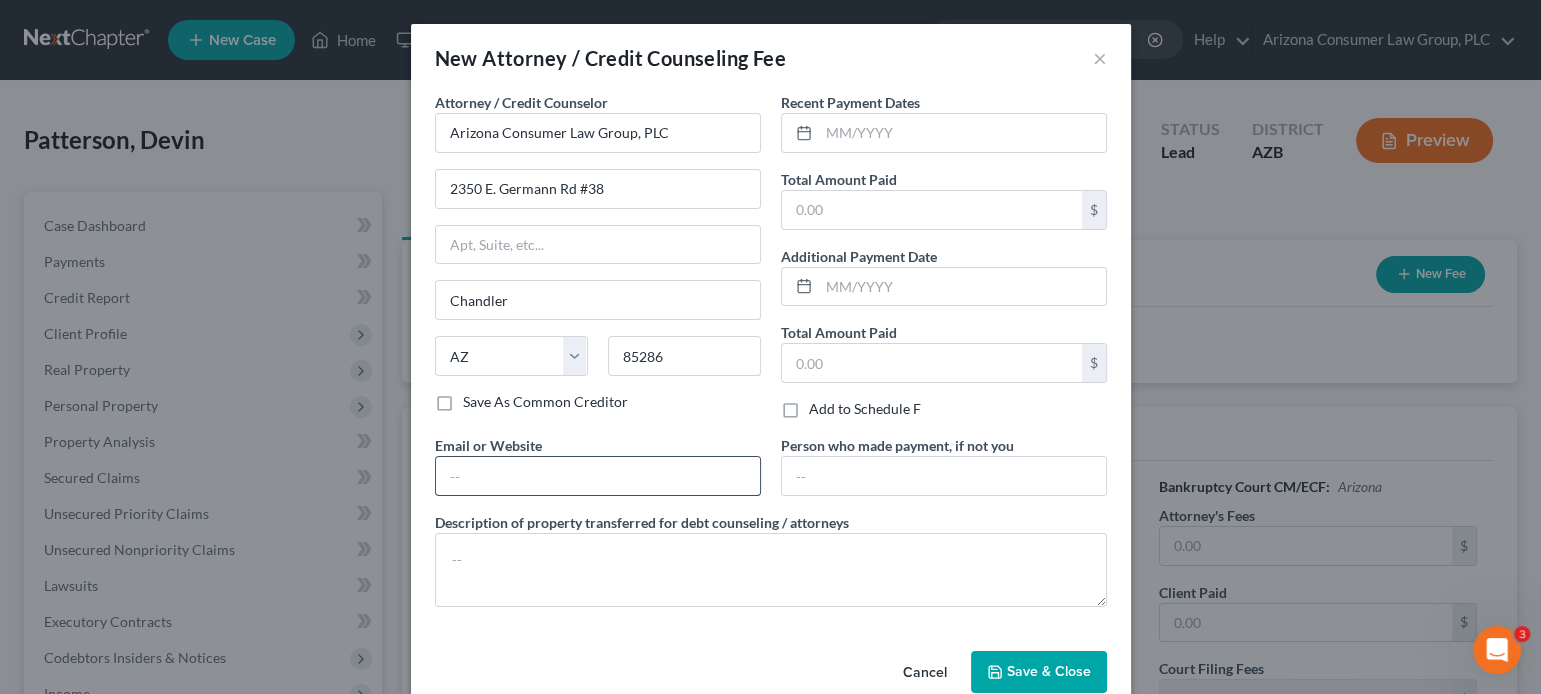 click at bounding box center (598, 476) 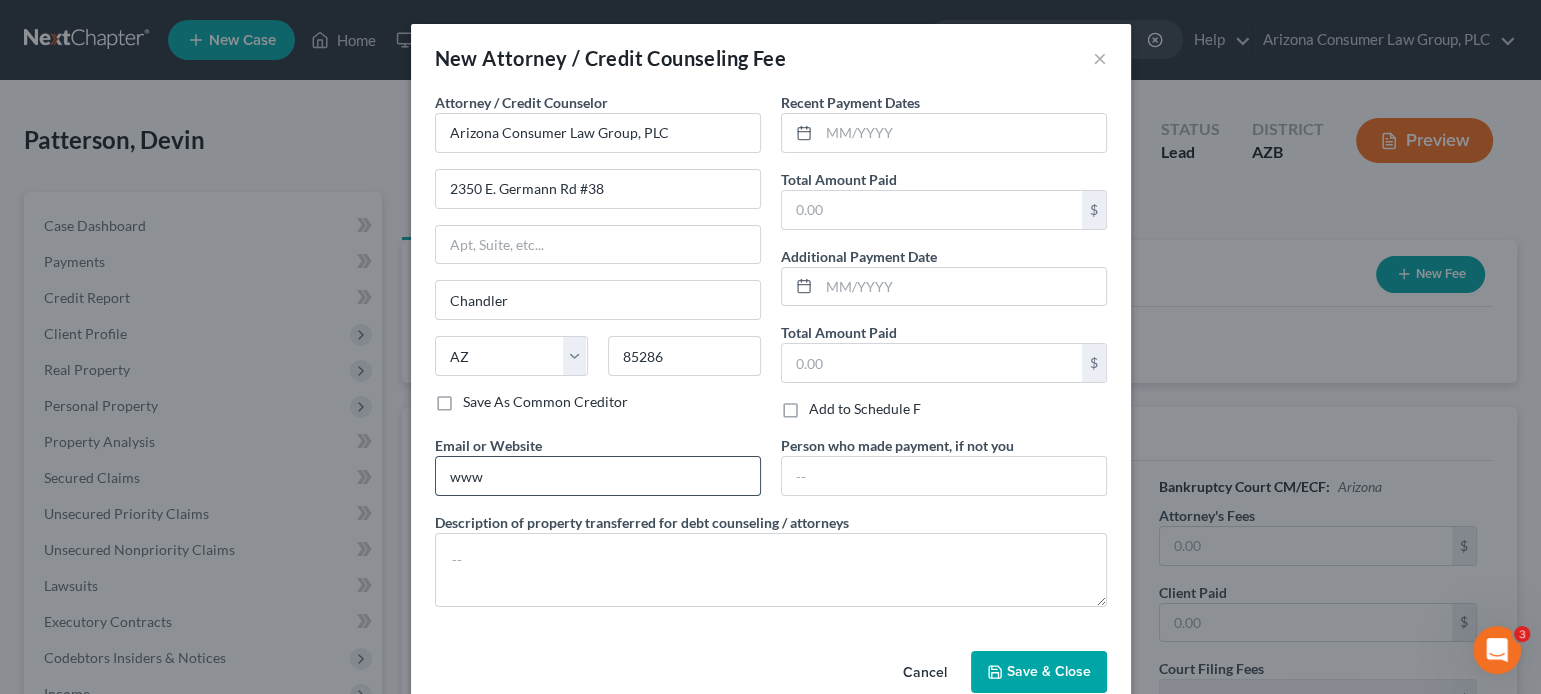 type on "www.skibalaw.com" 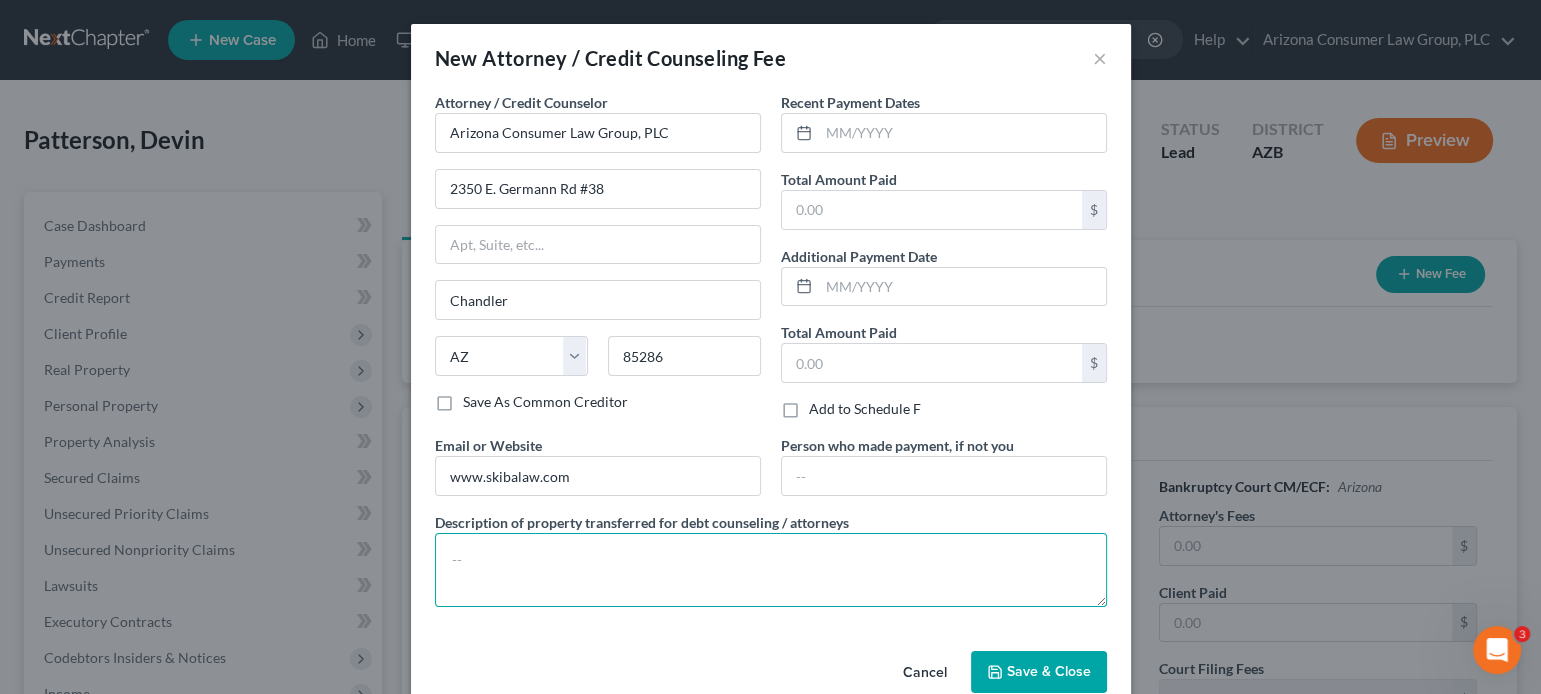 click at bounding box center [771, 570] 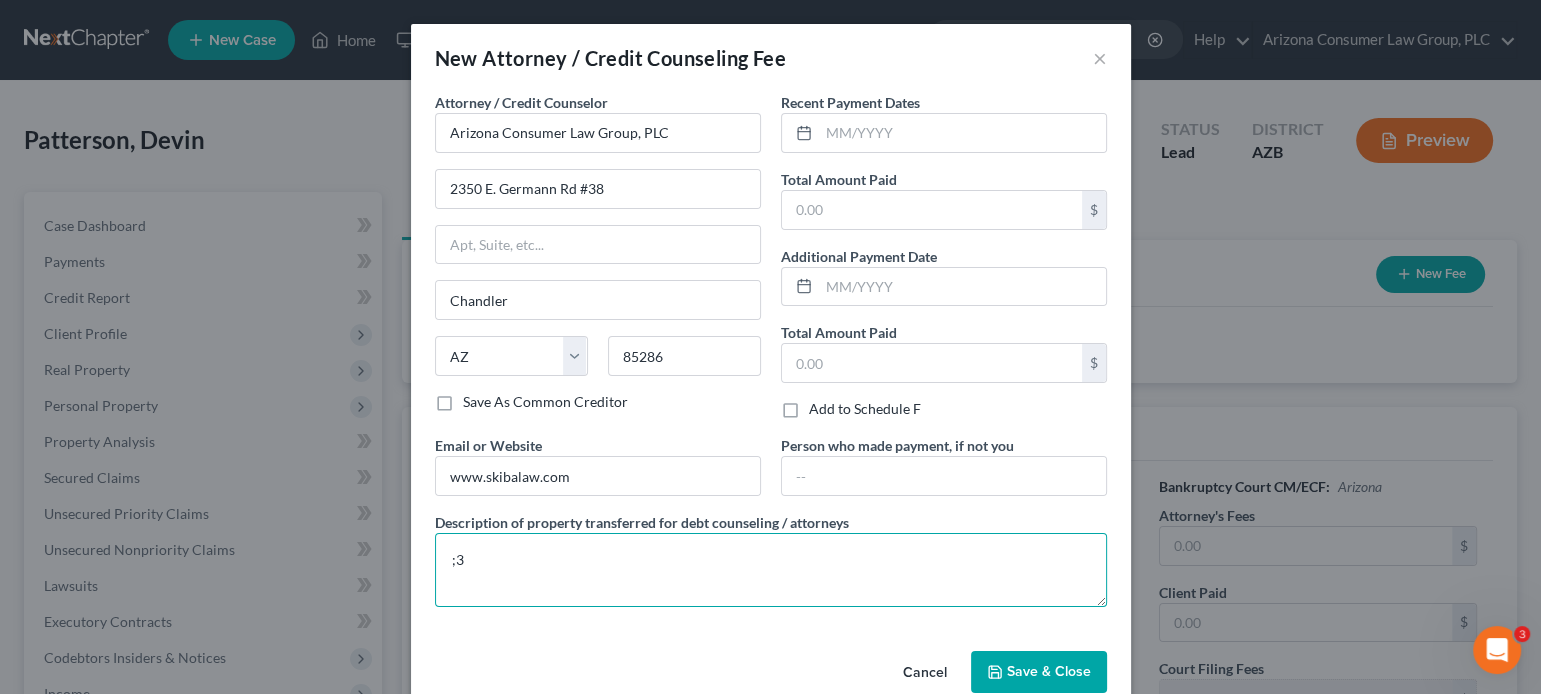 type on ";" 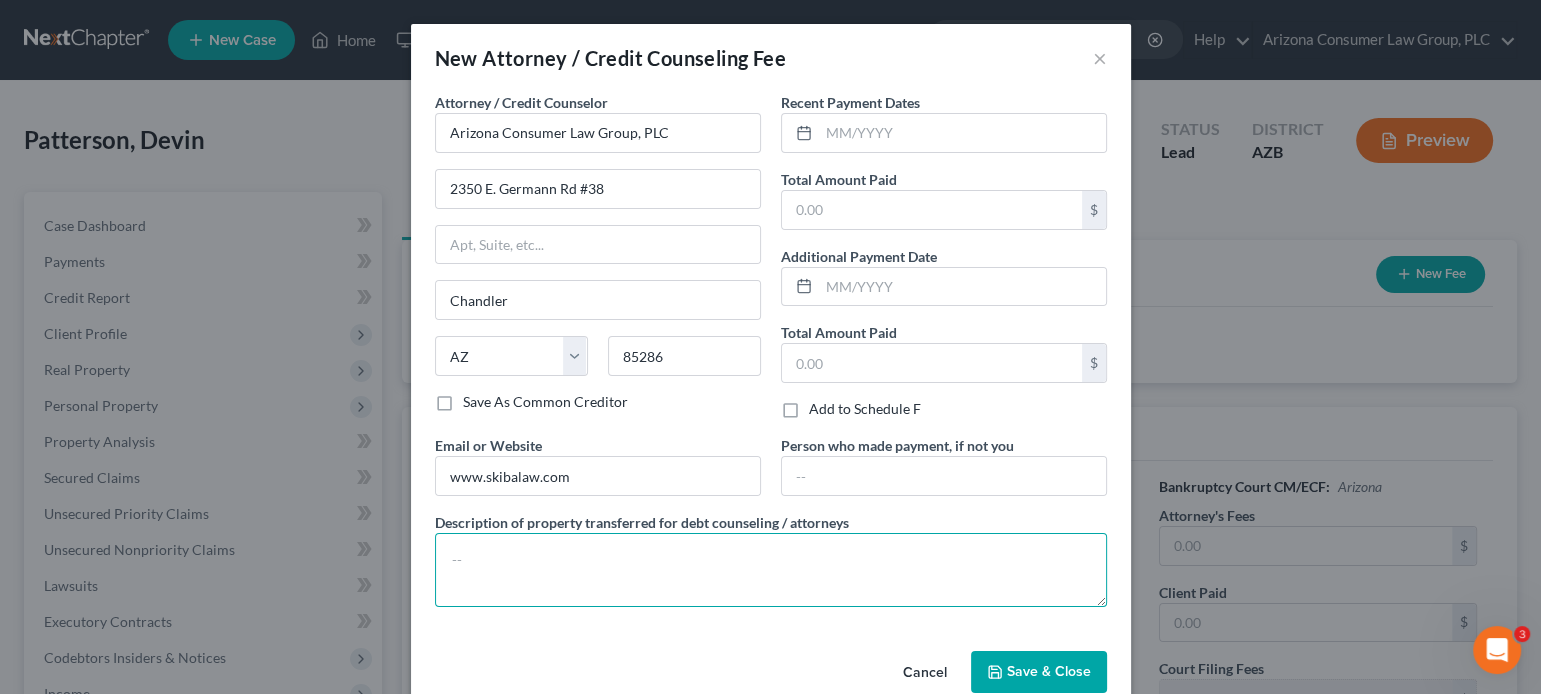 paste on "Filing fee: $338.00" 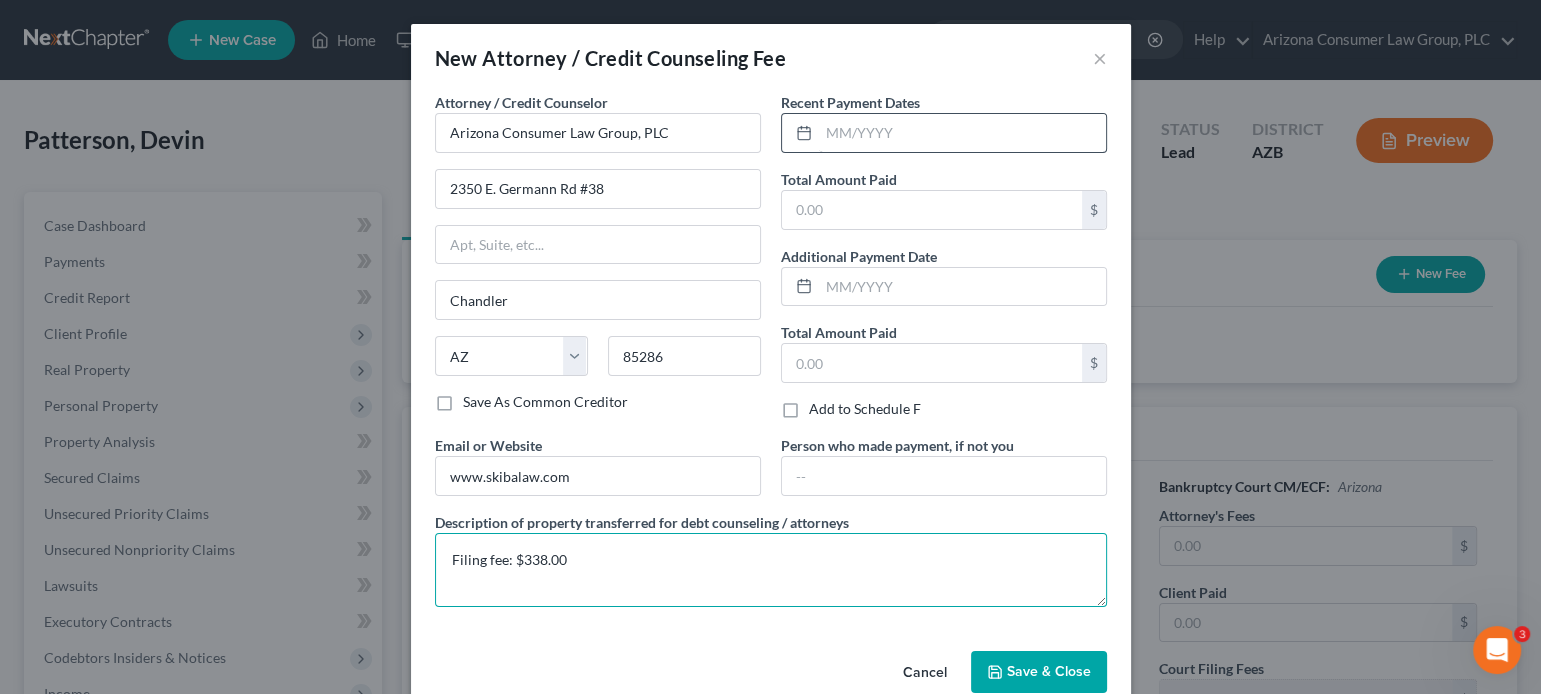 type on "Filing fee: $338.00" 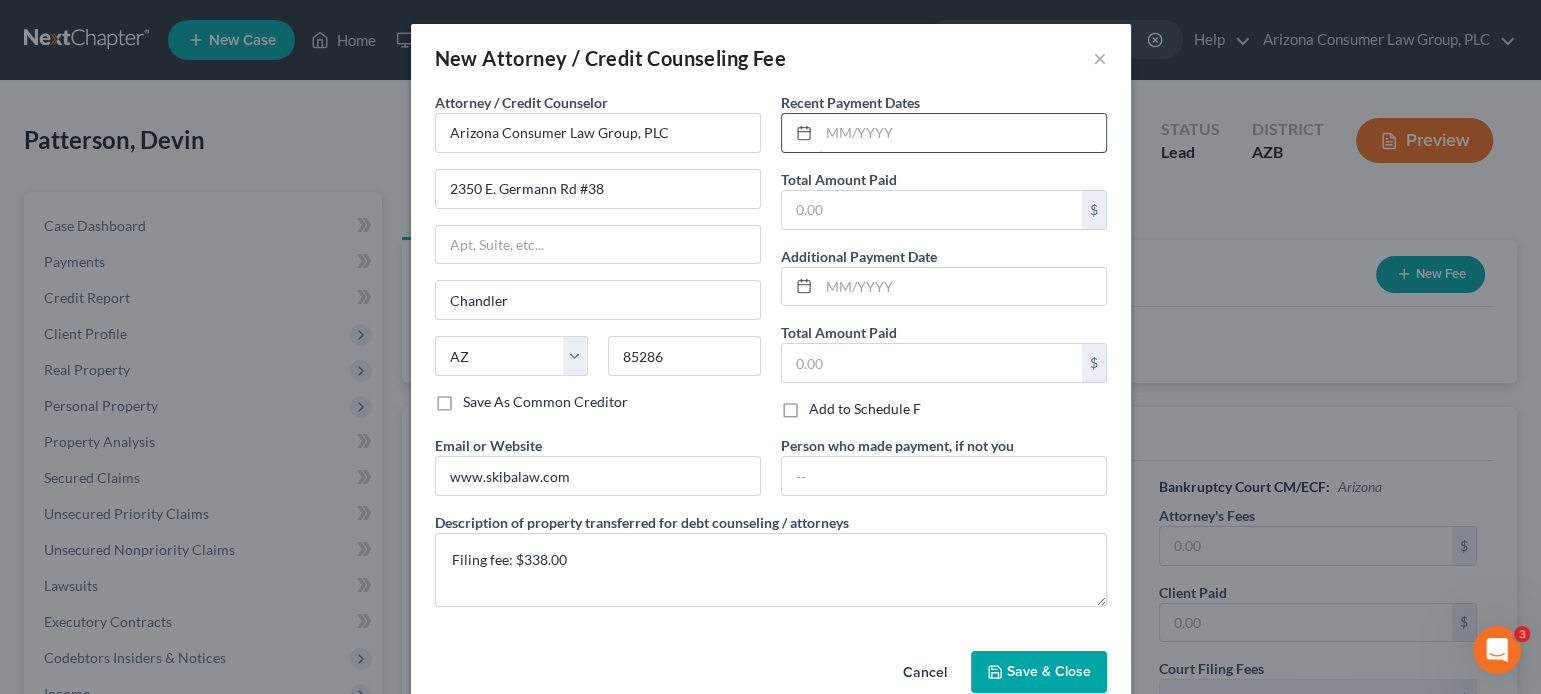 click at bounding box center [962, 133] 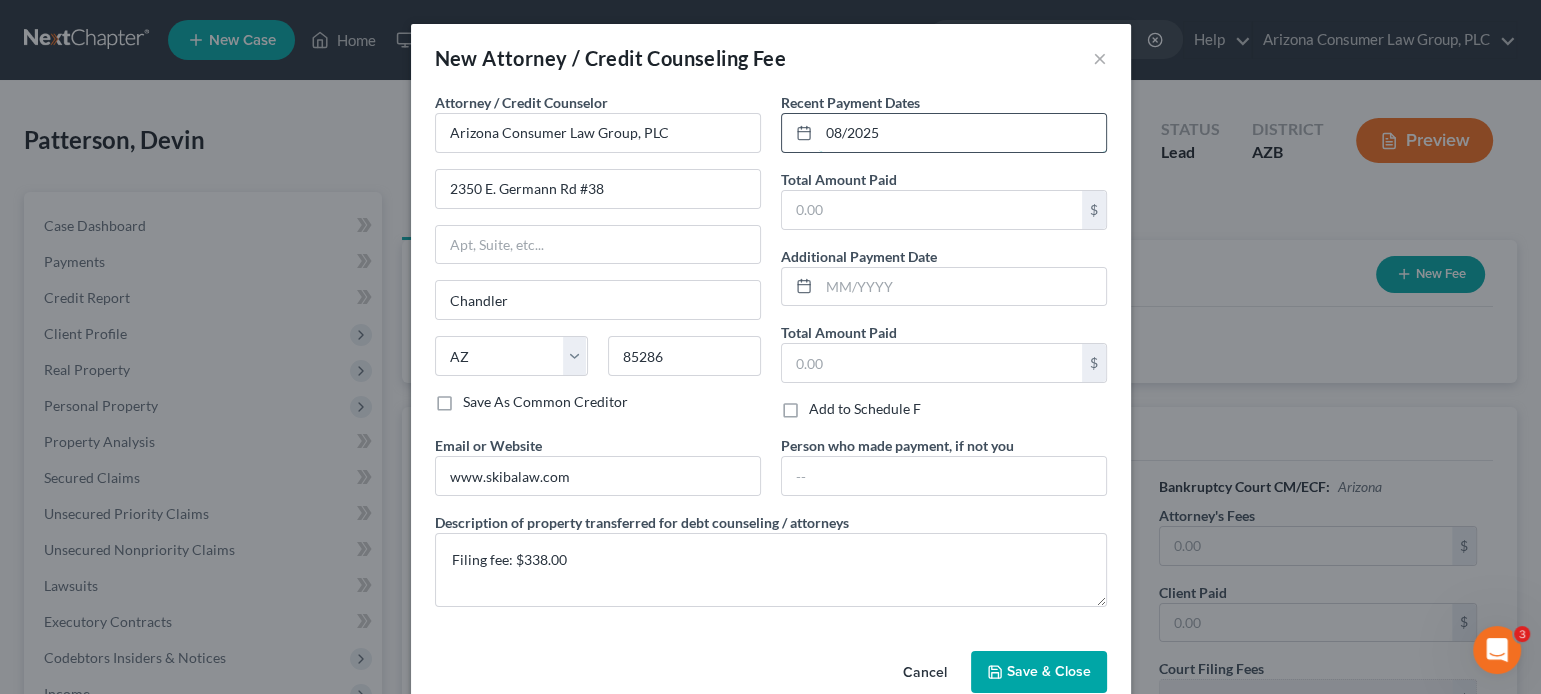 type on "08/2025" 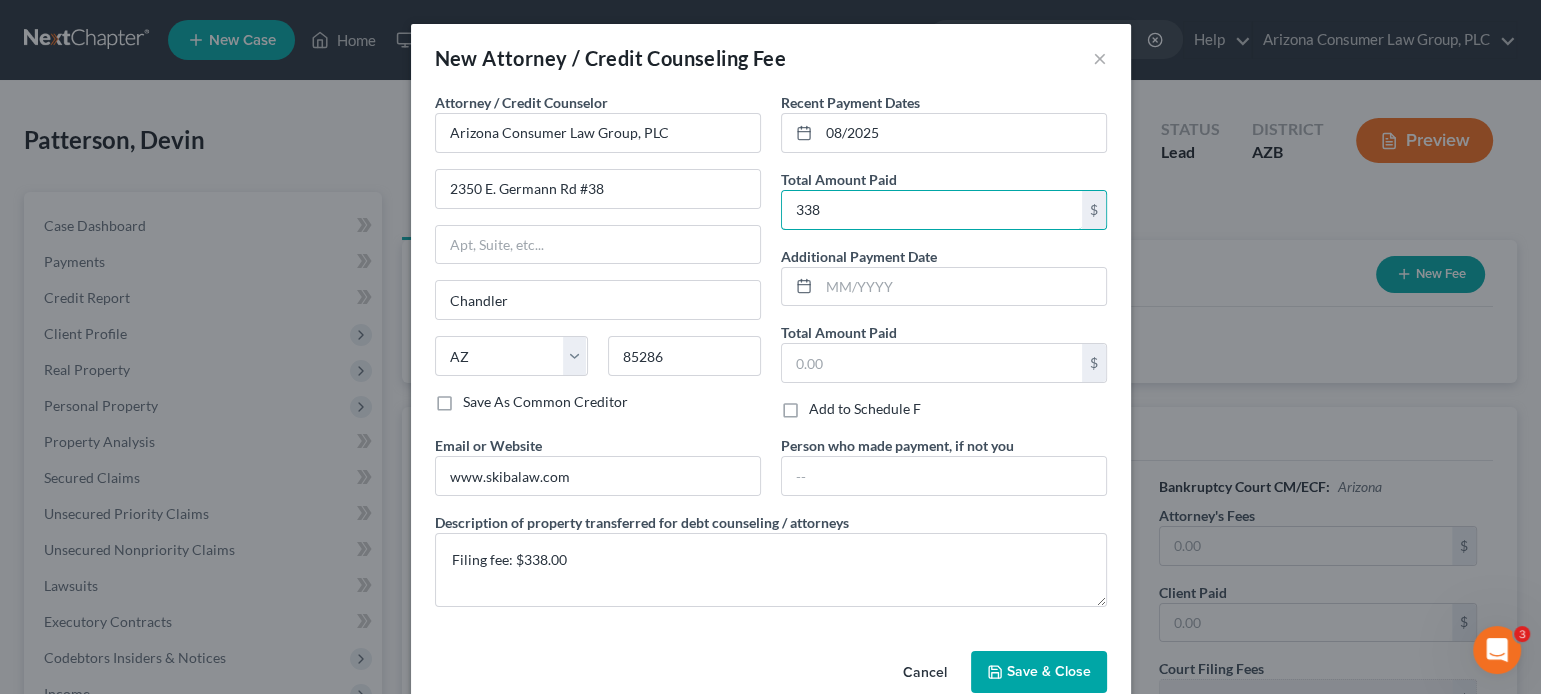 type on "338" 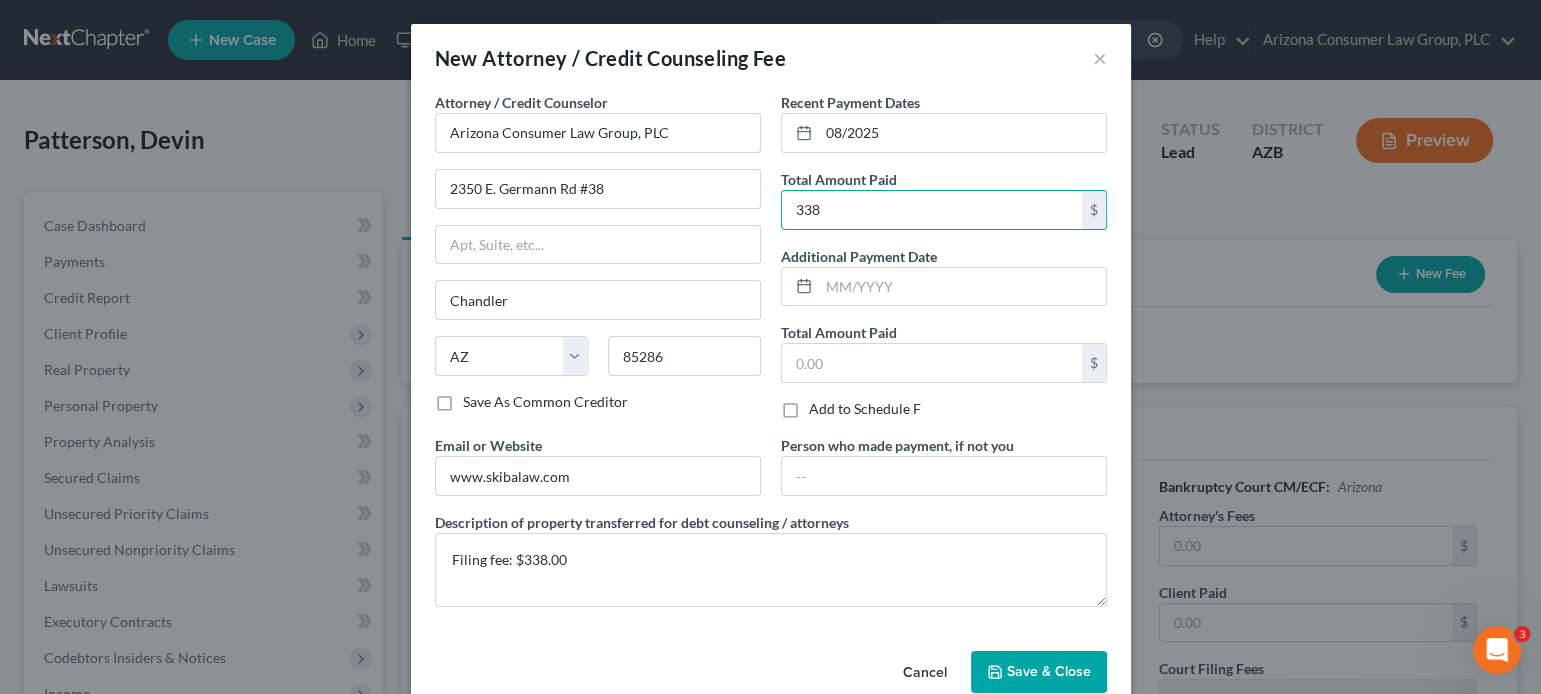 click on "Save & Close" at bounding box center (1039, 672) 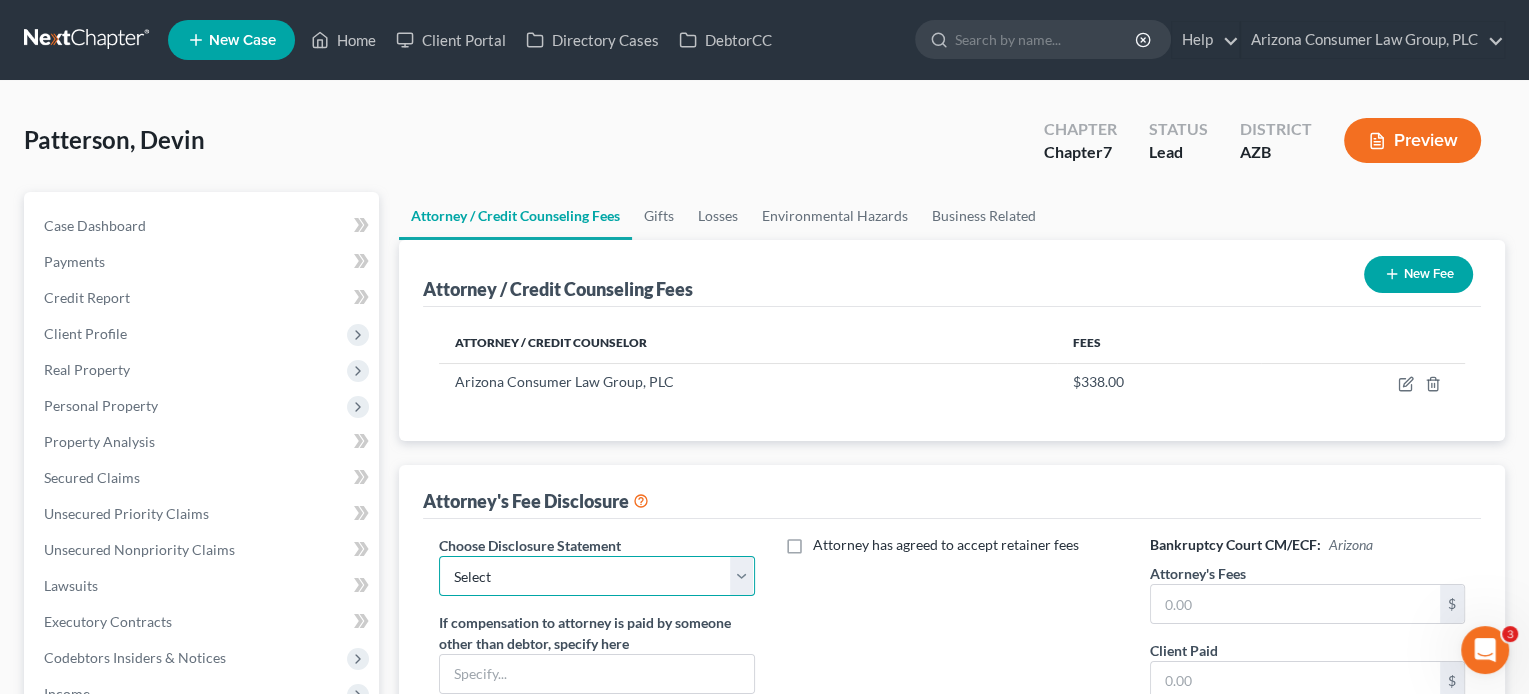 click on "Select Hansen Hurtado Disclosure Mendoza Booth Disclosure Farmer Disclosure Manesh Disclosure Viscardi Disclosure McCarty Disclosure Hernandez Ashlock - Disclosure Hout - Disclosure Mike Palomino Disclosure Hourly Chapter 13 Cases Perkins Bifurcated with Filing Fee Paid Pre-Filing Radu Kooiman Disclosure Chapter 7 (prepaid) & 13 Disclosure Dillman Disclosure $0 Down Bifurcated Internal" at bounding box center (596, 576) 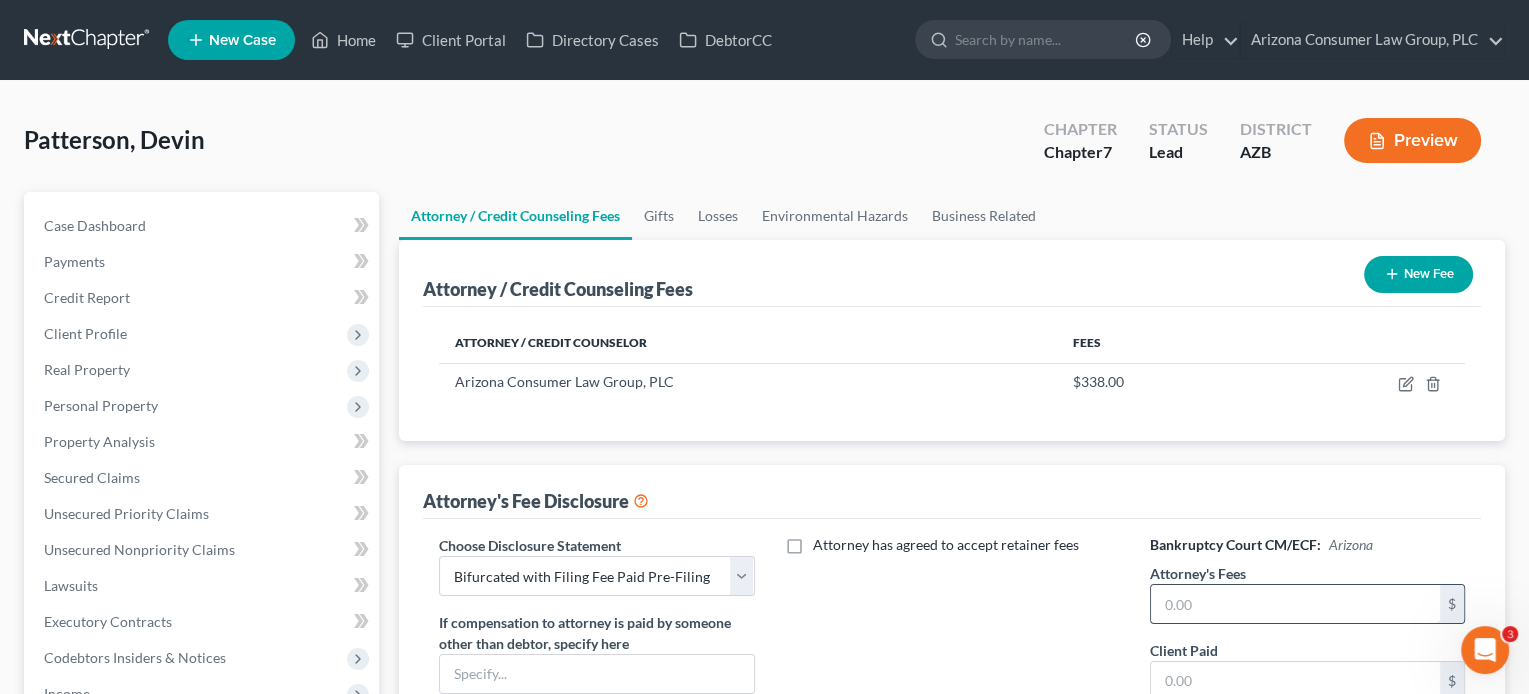 click at bounding box center [1295, 604] 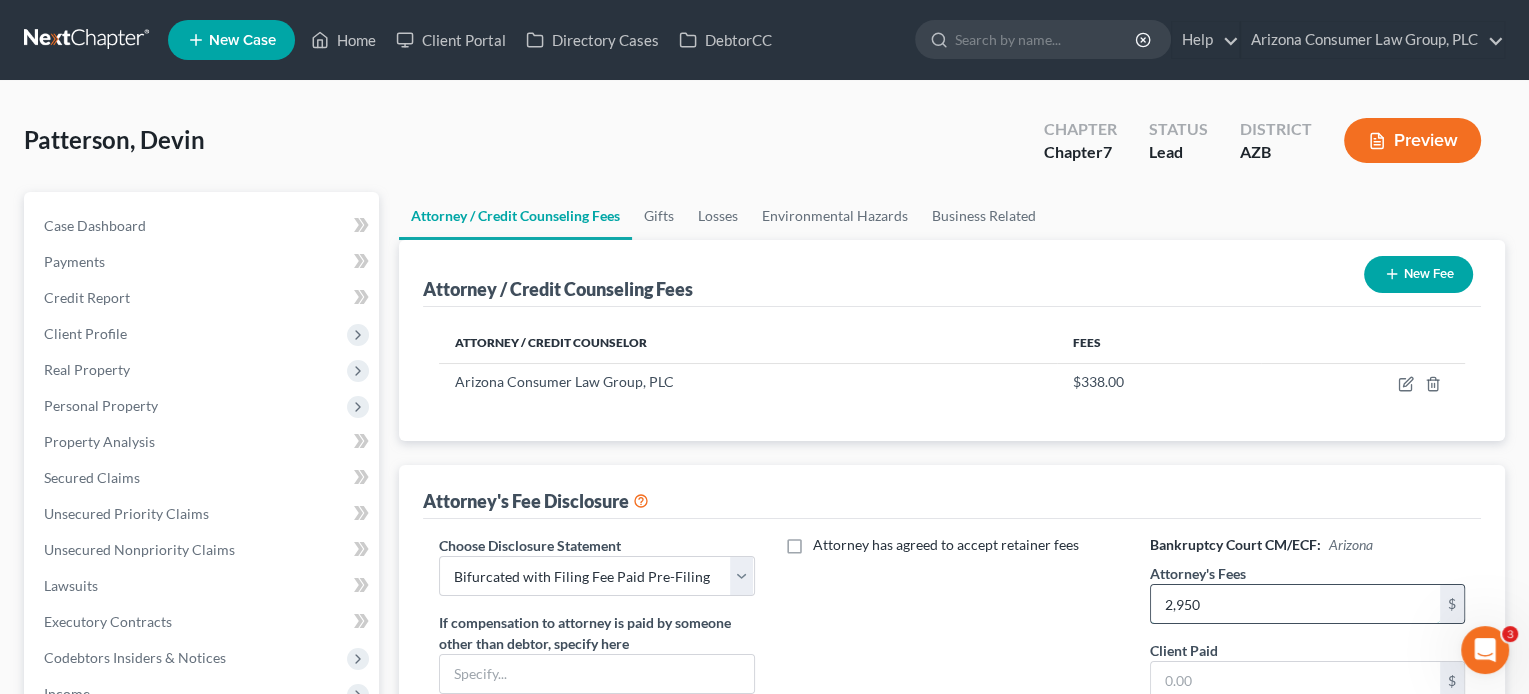 type on "2,950" 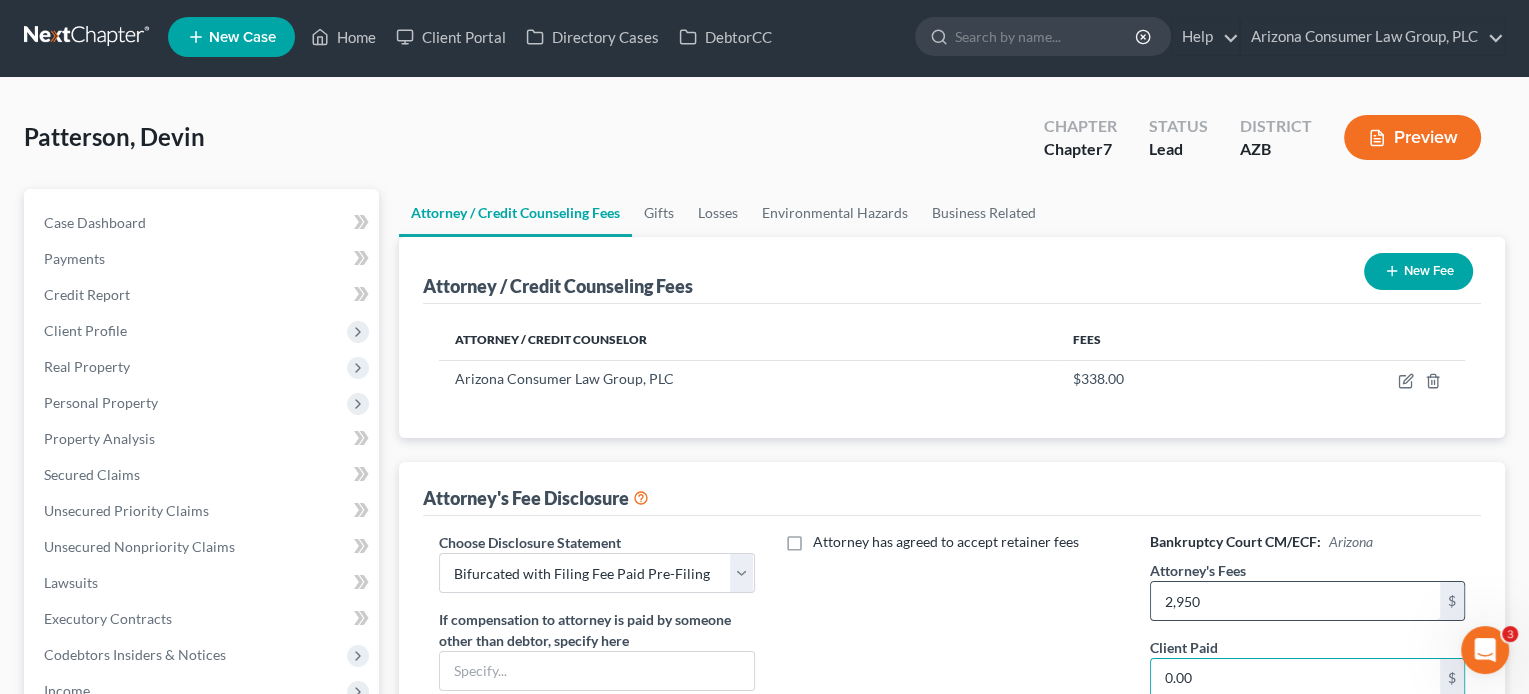 type on "0.00" 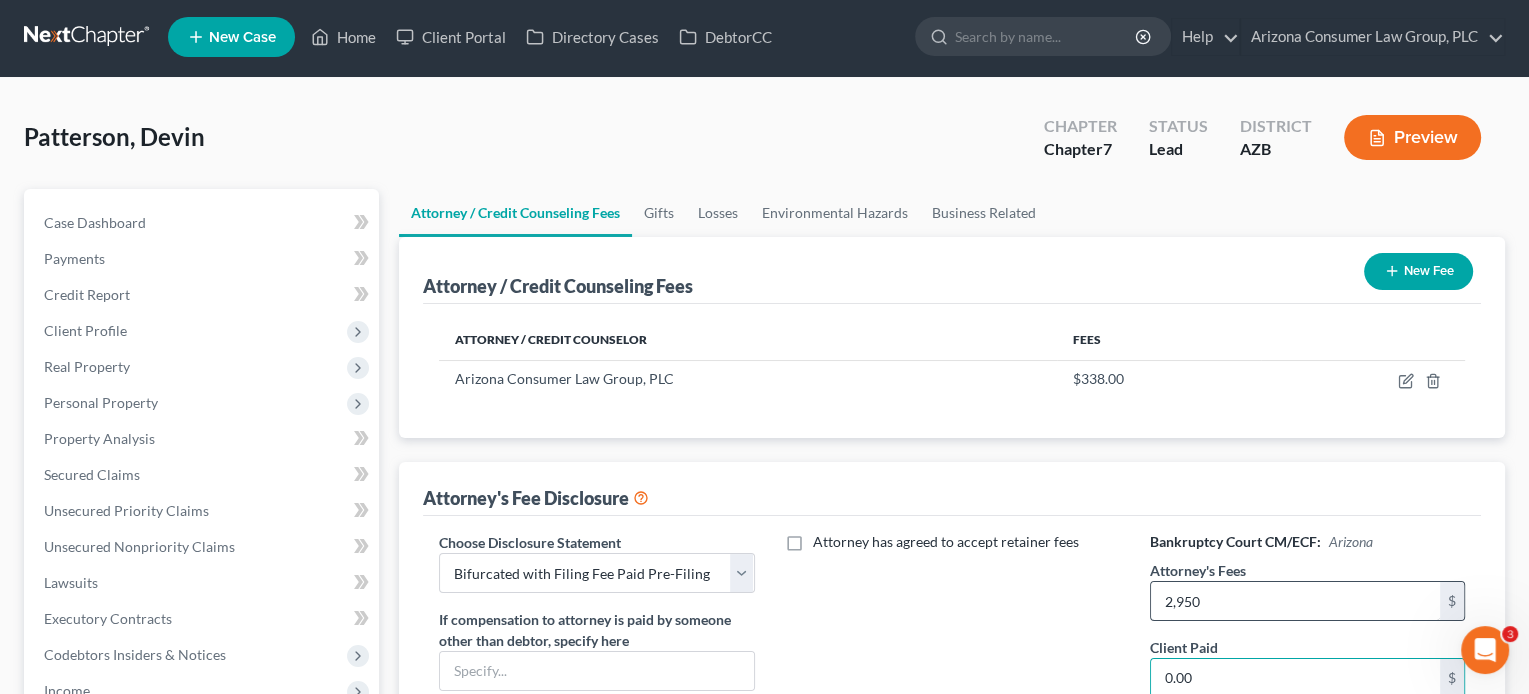 scroll, scrollTop: 583, scrollLeft: 0, axis: vertical 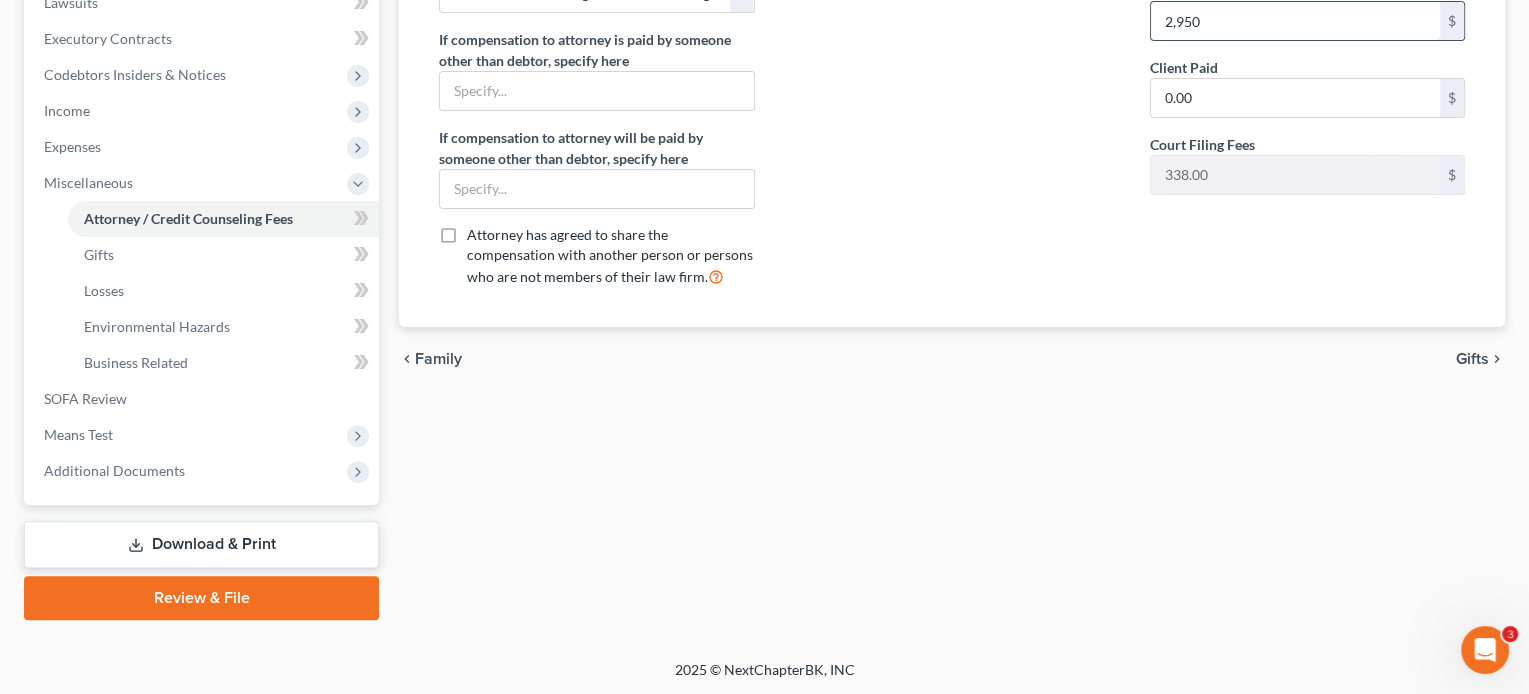 type 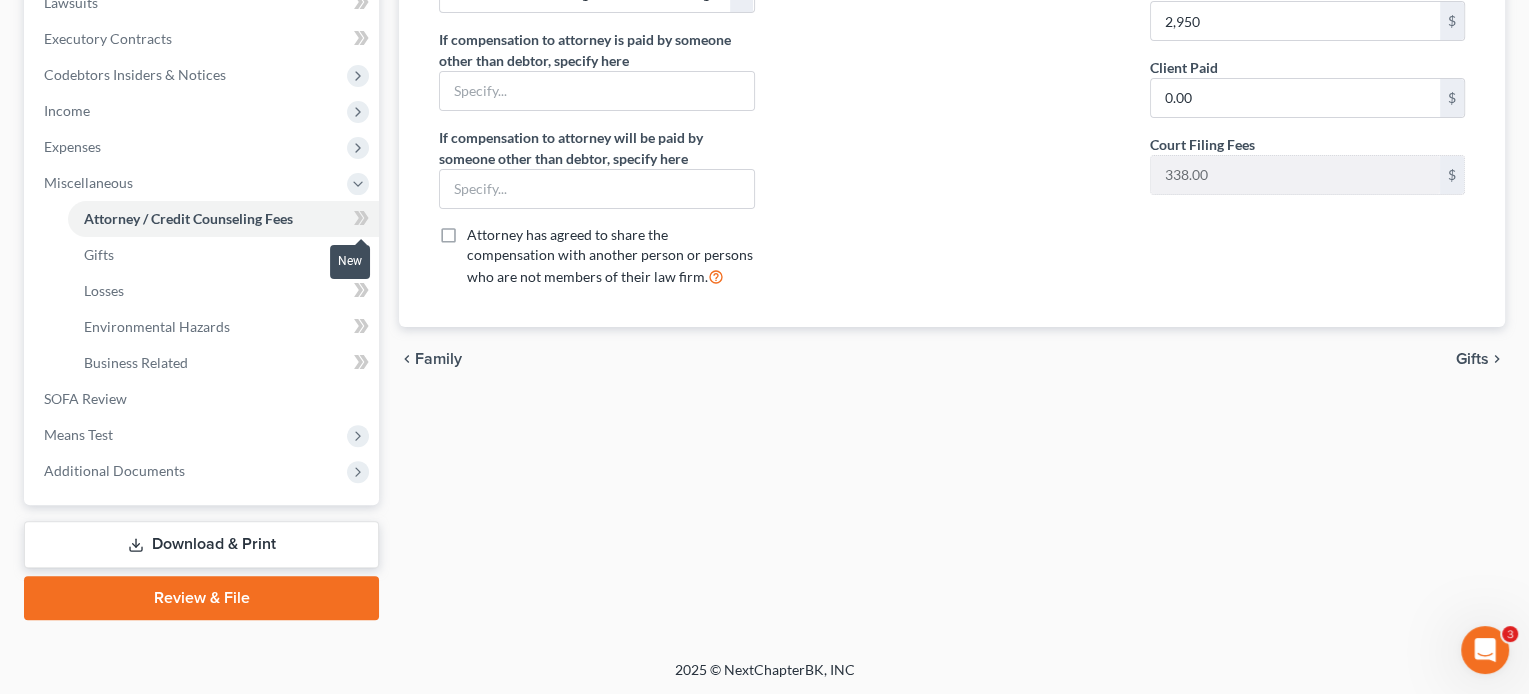 click 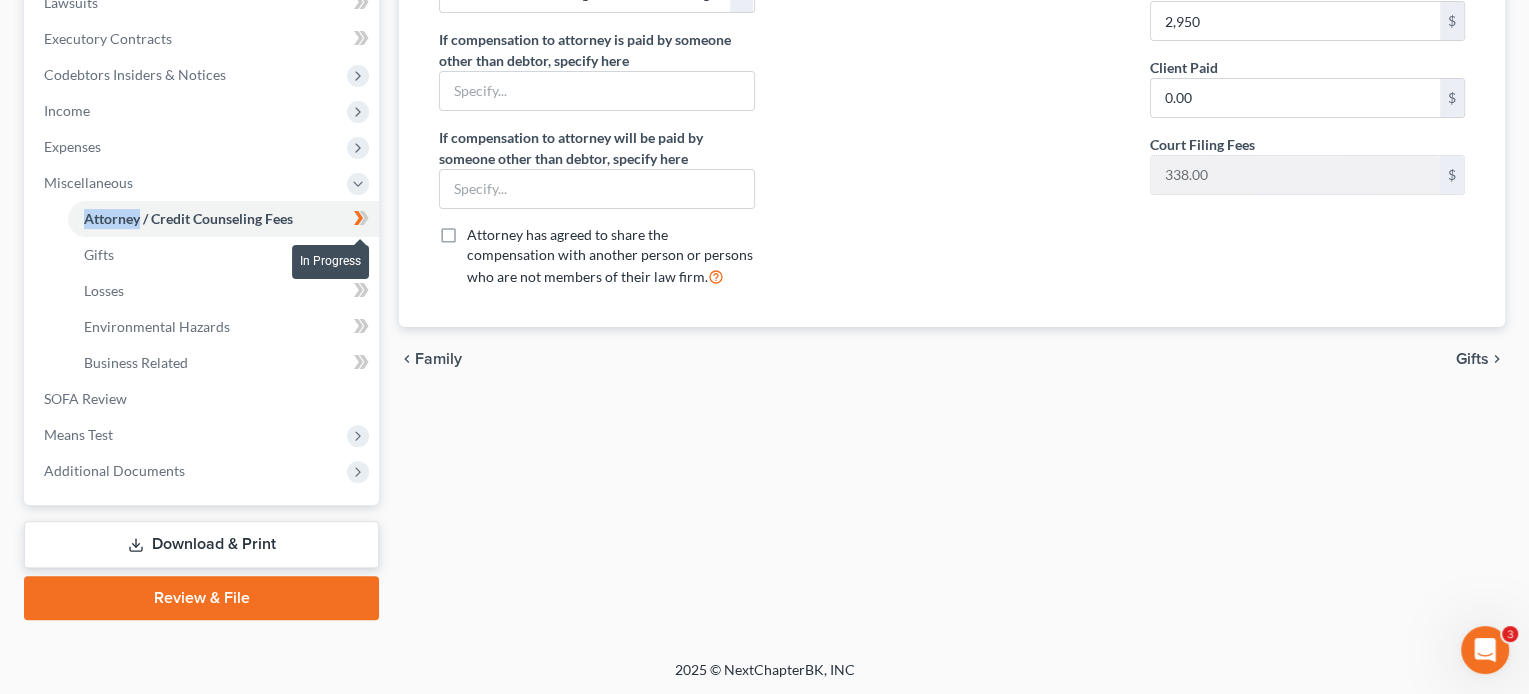 click 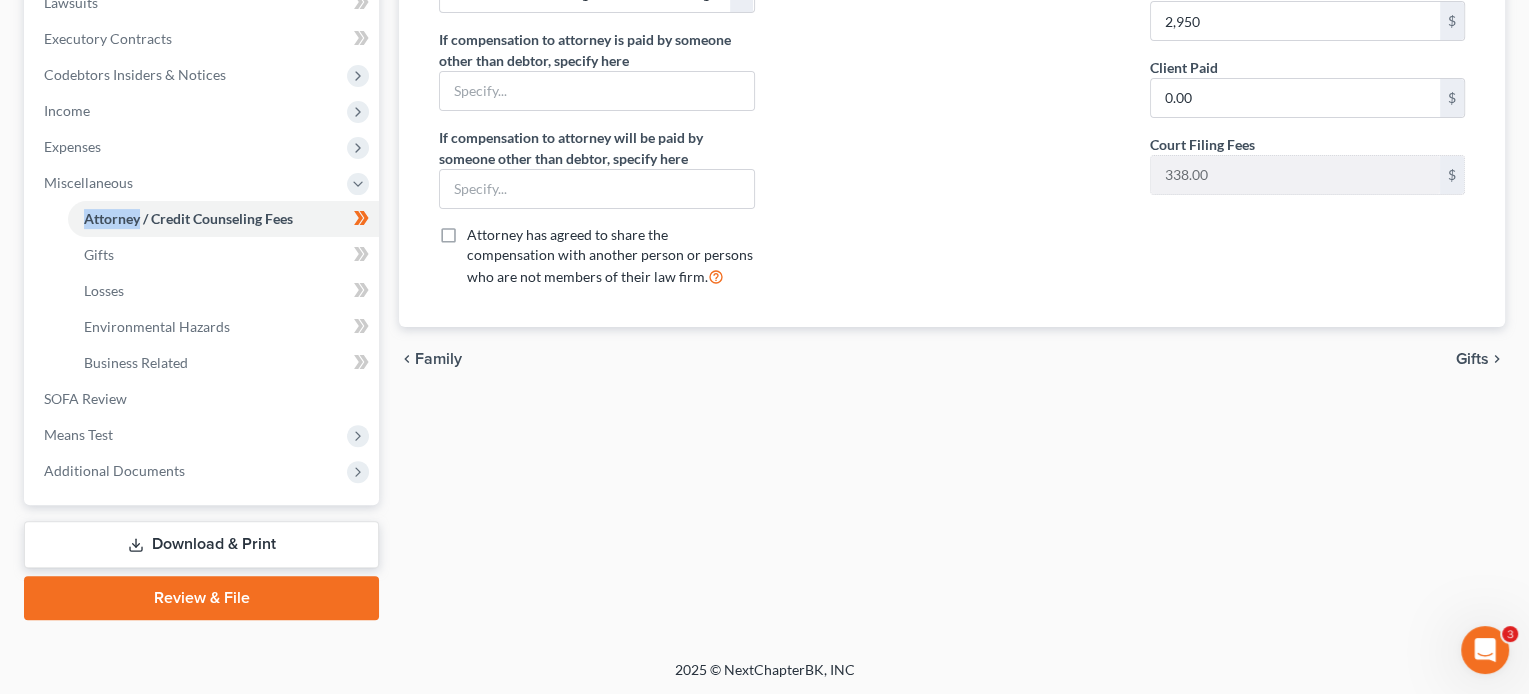 click on "Gifts" at bounding box center [1472, 359] 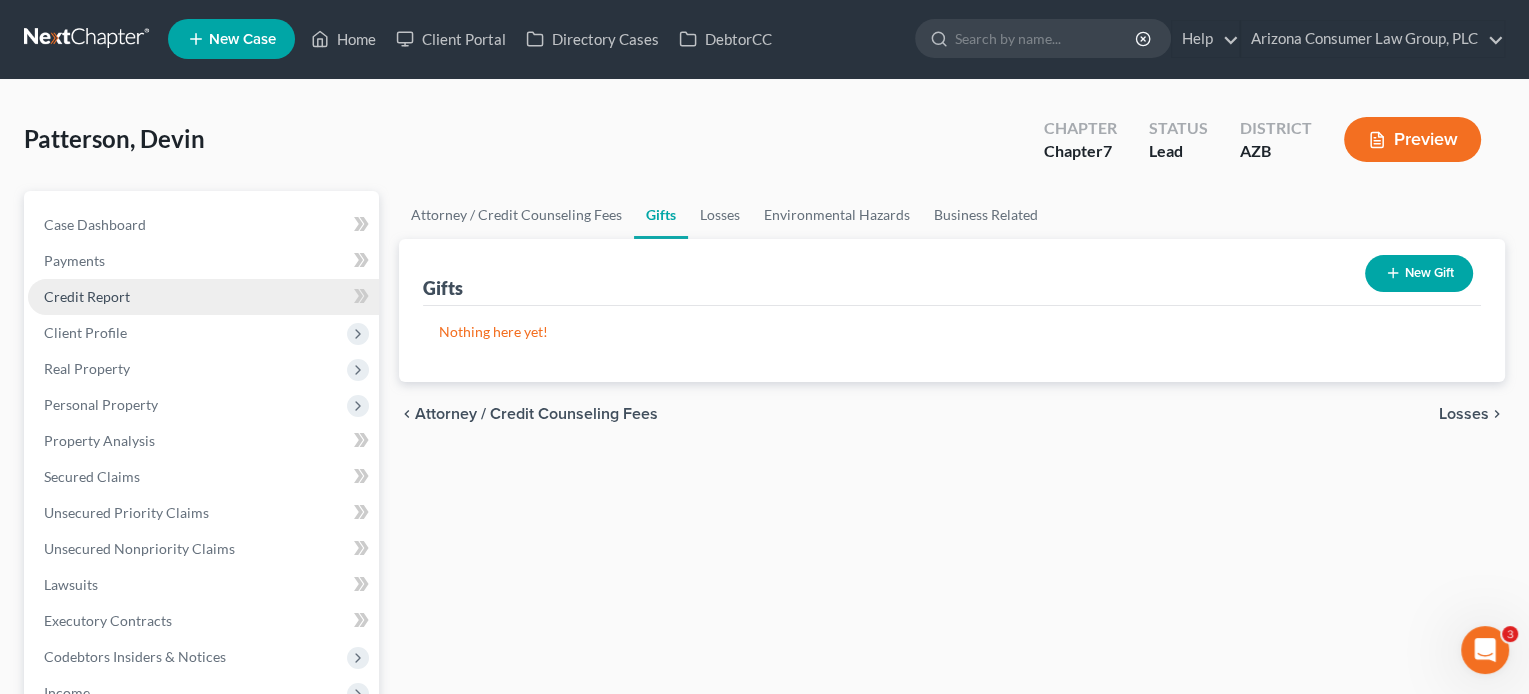 scroll, scrollTop: 0, scrollLeft: 0, axis: both 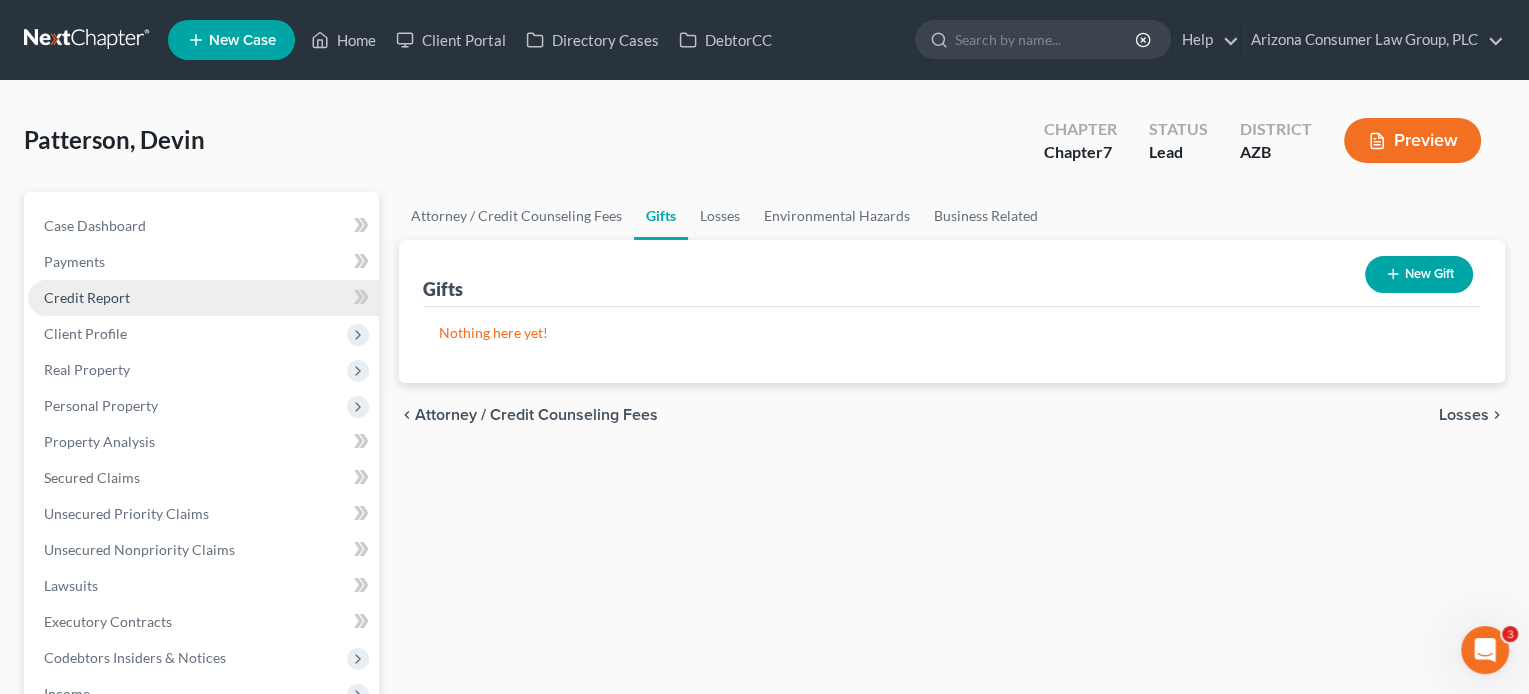 click on "Credit Report" at bounding box center [203, 298] 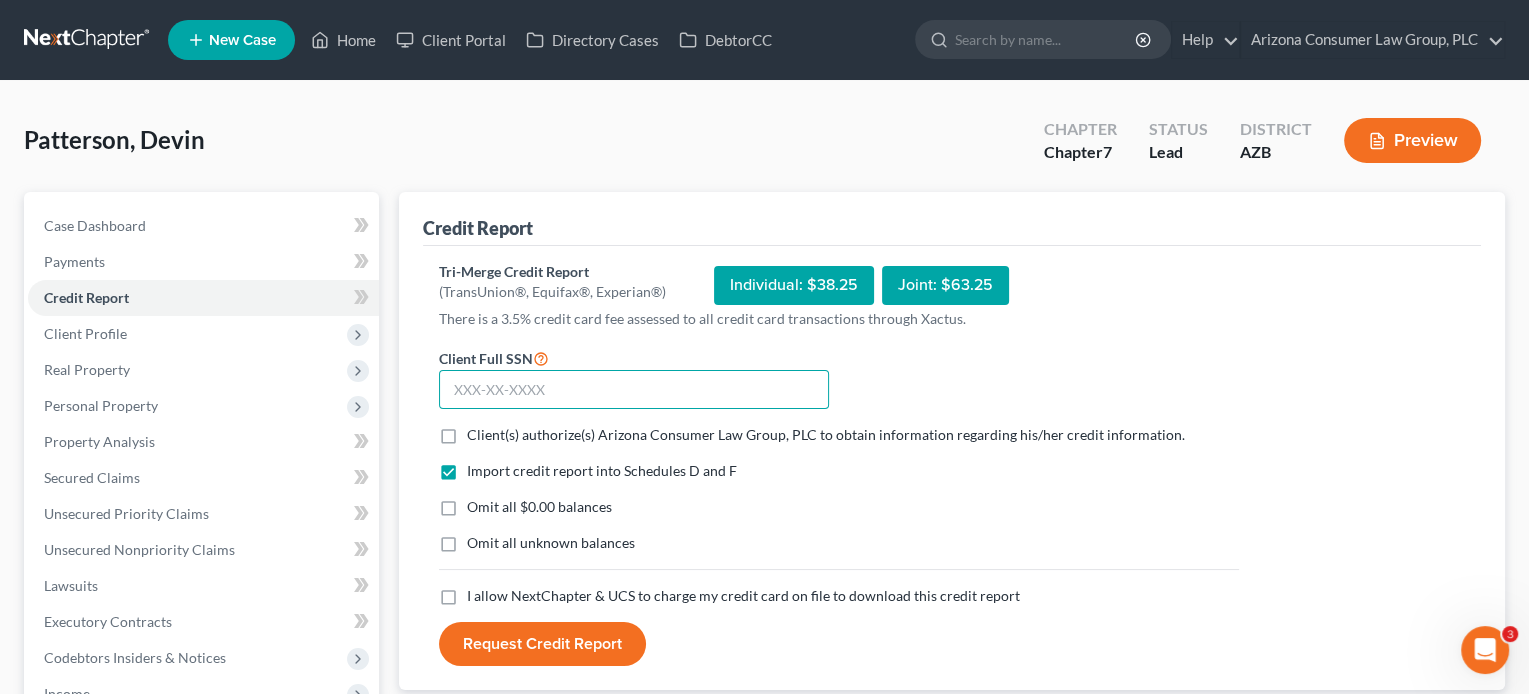 click at bounding box center [634, 390] 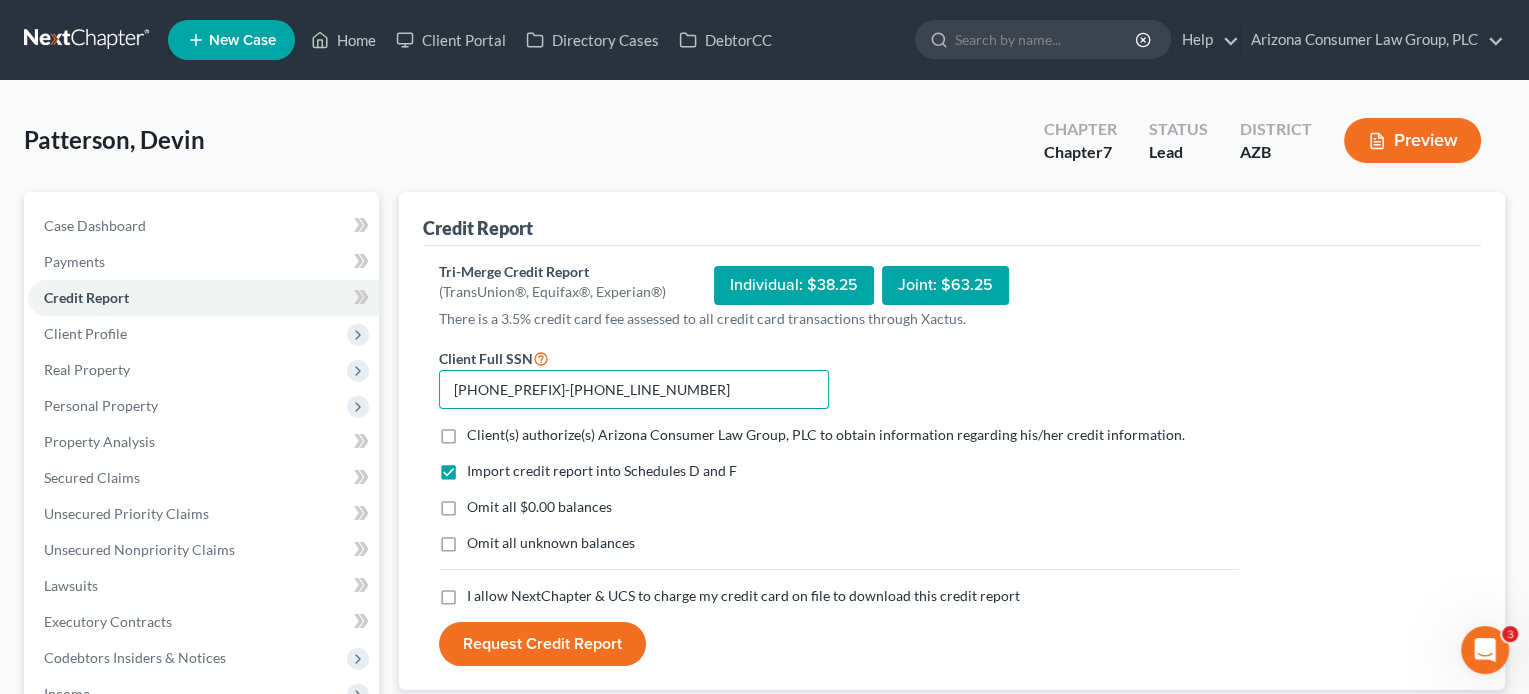 type on "526-77-2327" 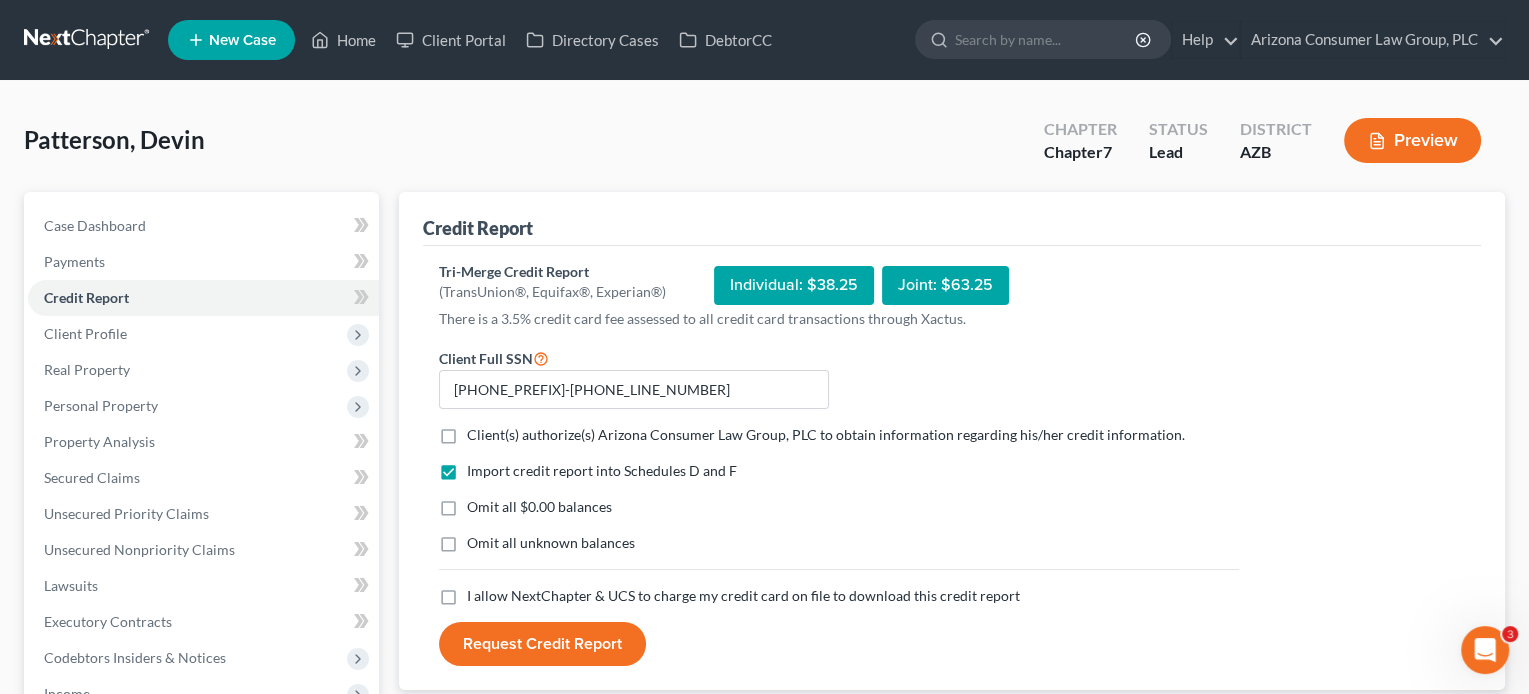 click on "Client(s) authorize(s) Arizona Consumer Law Group, PLC to obtain information regarding his/her credit information." at bounding box center [826, 434] 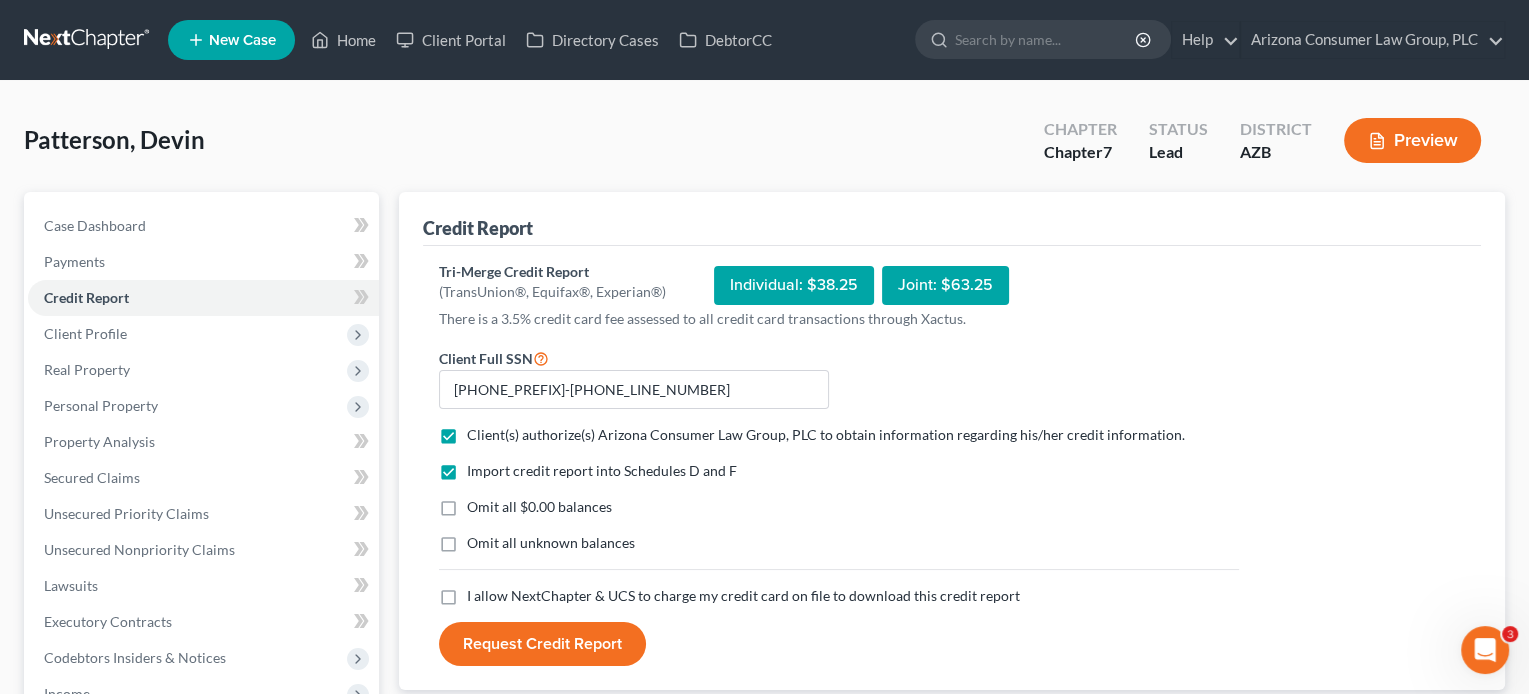 click on "I allow NextChapter & UCS to charge my credit card on file to download this credit report" at bounding box center [743, 595] 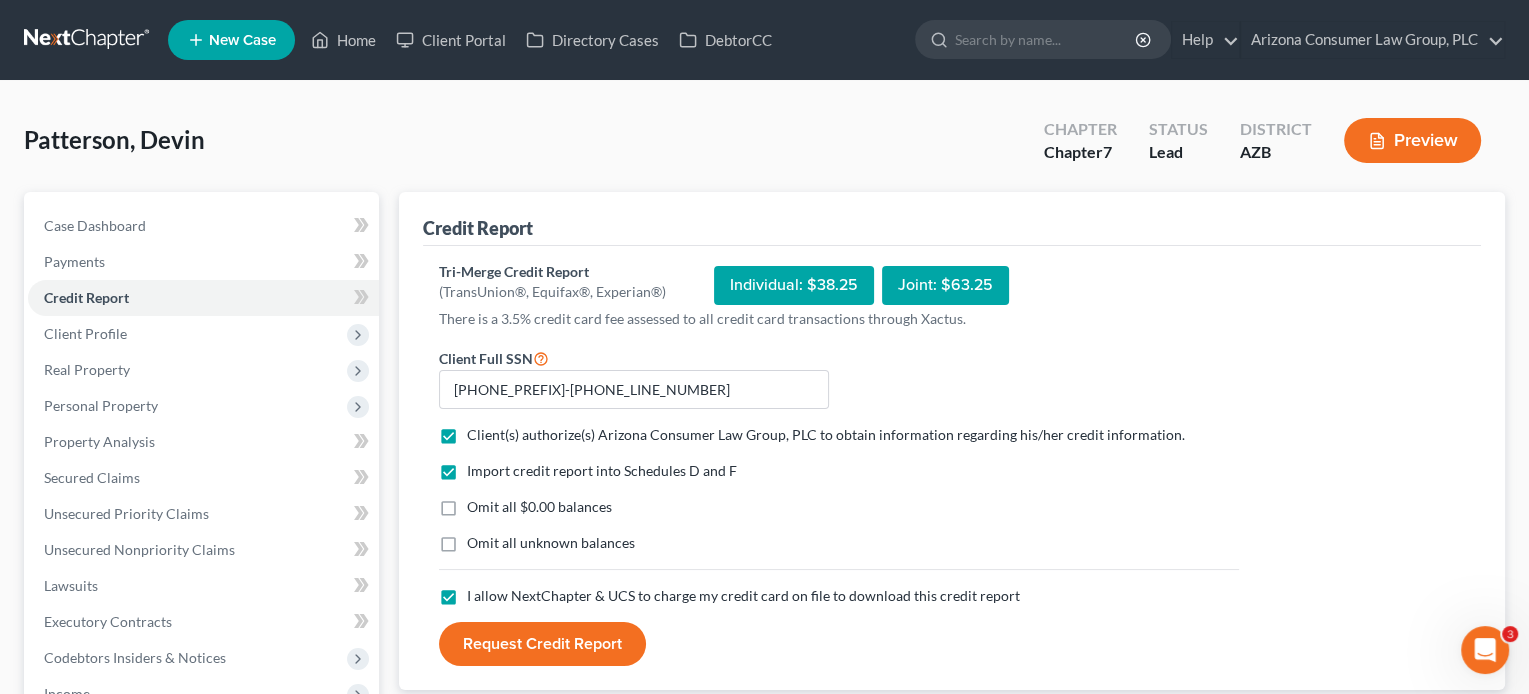 click on "Request Credit Report" at bounding box center (542, 644) 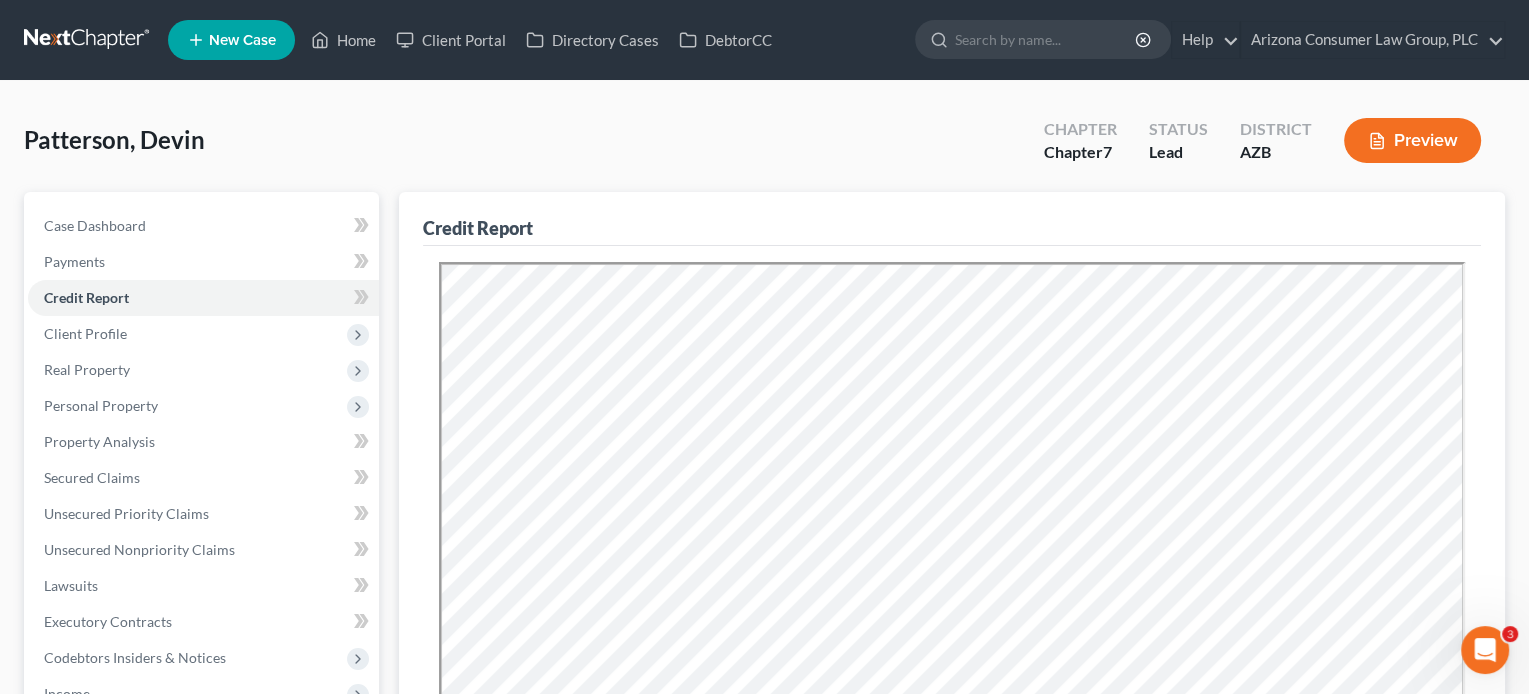 scroll, scrollTop: 0, scrollLeft: 0, axis: both 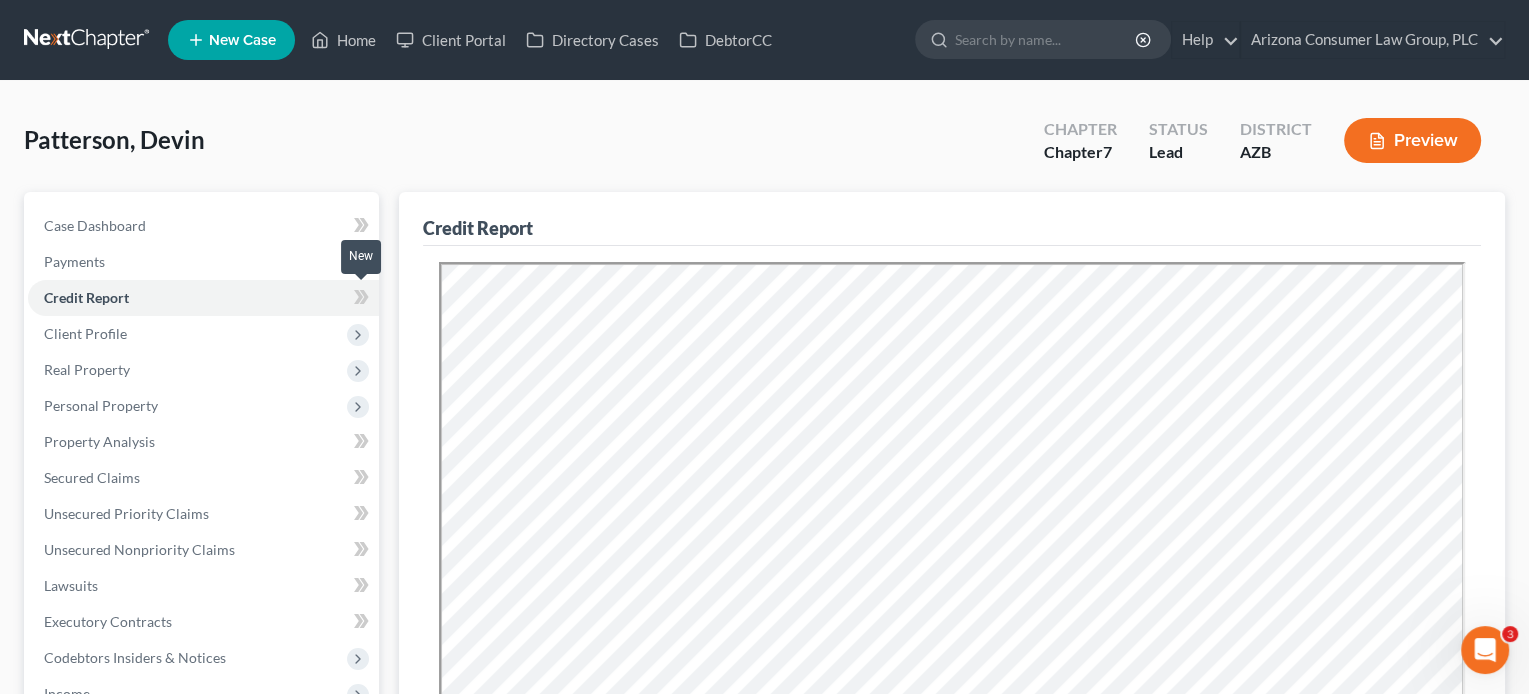 click 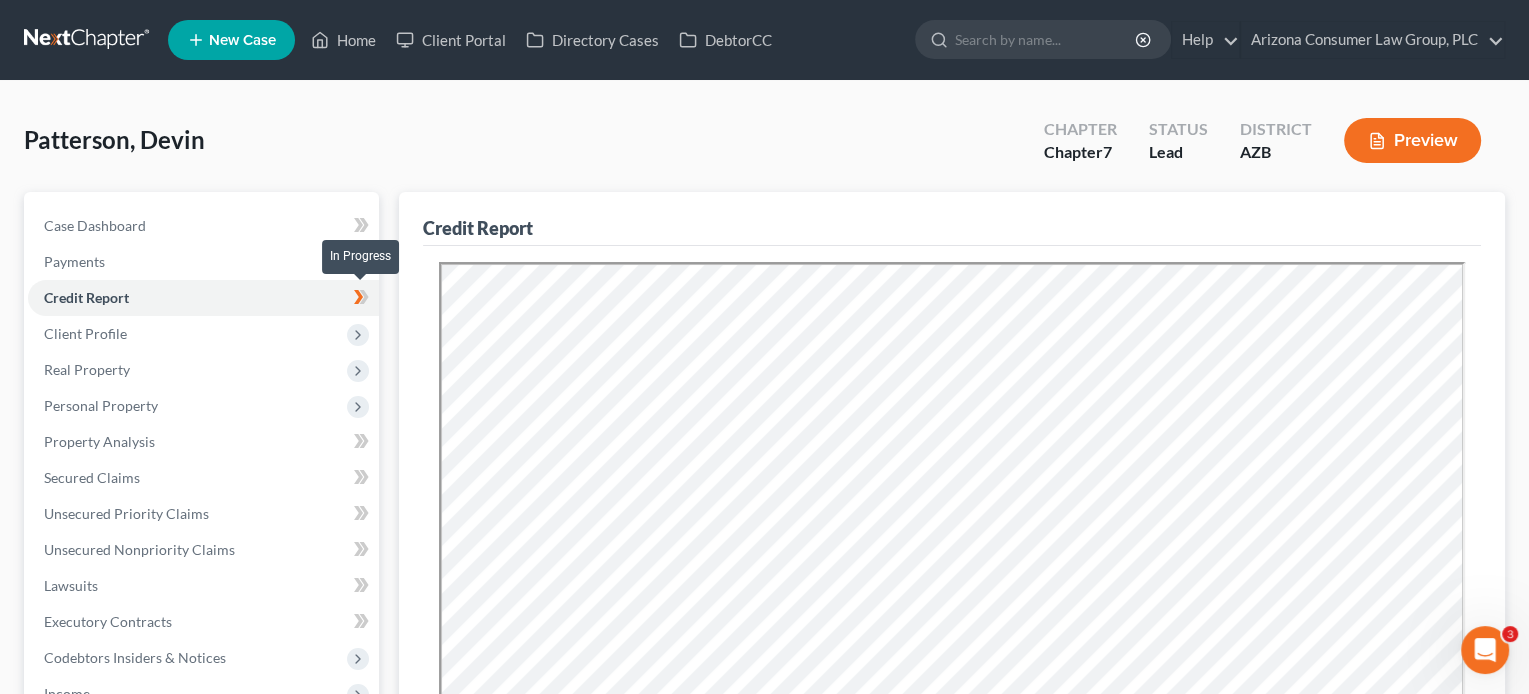 click 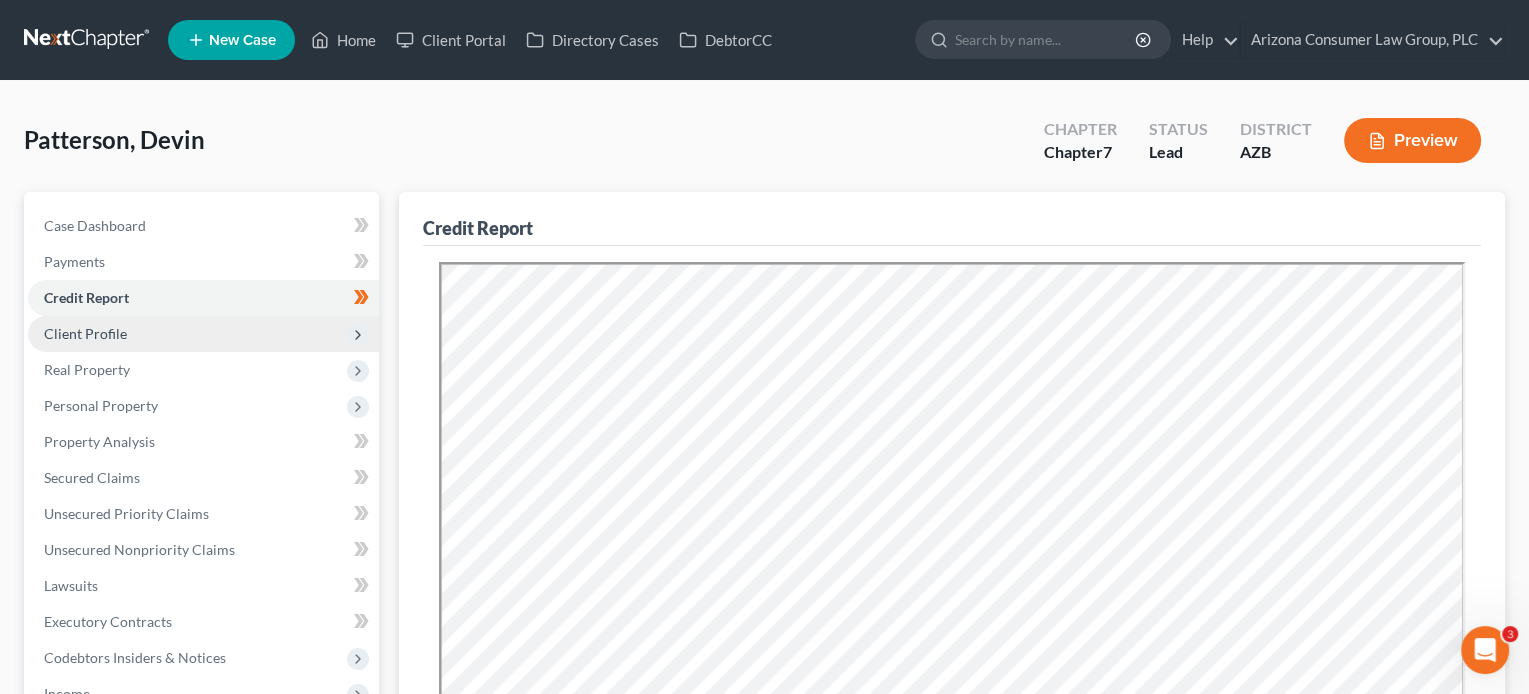 click at bounding box center [358, 335] 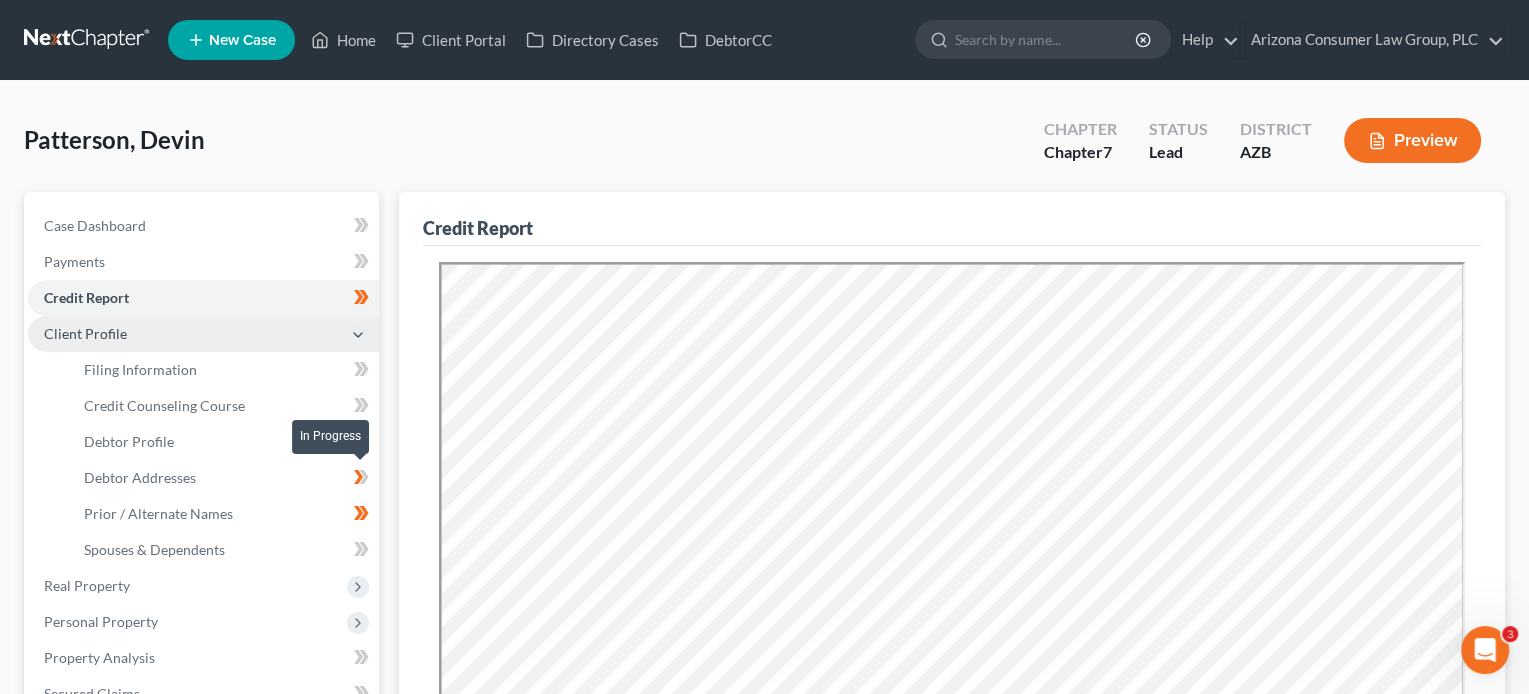 click at bounding box center (361, 480) 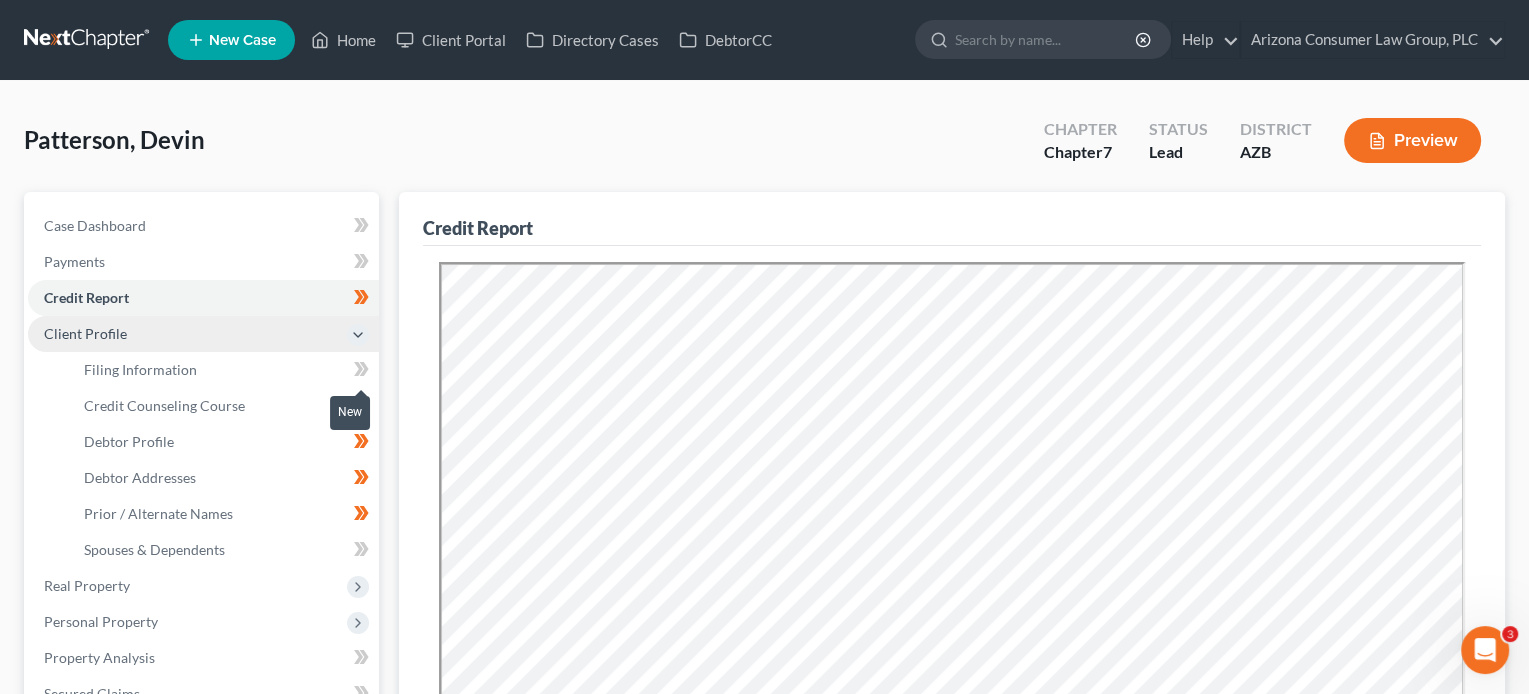 click 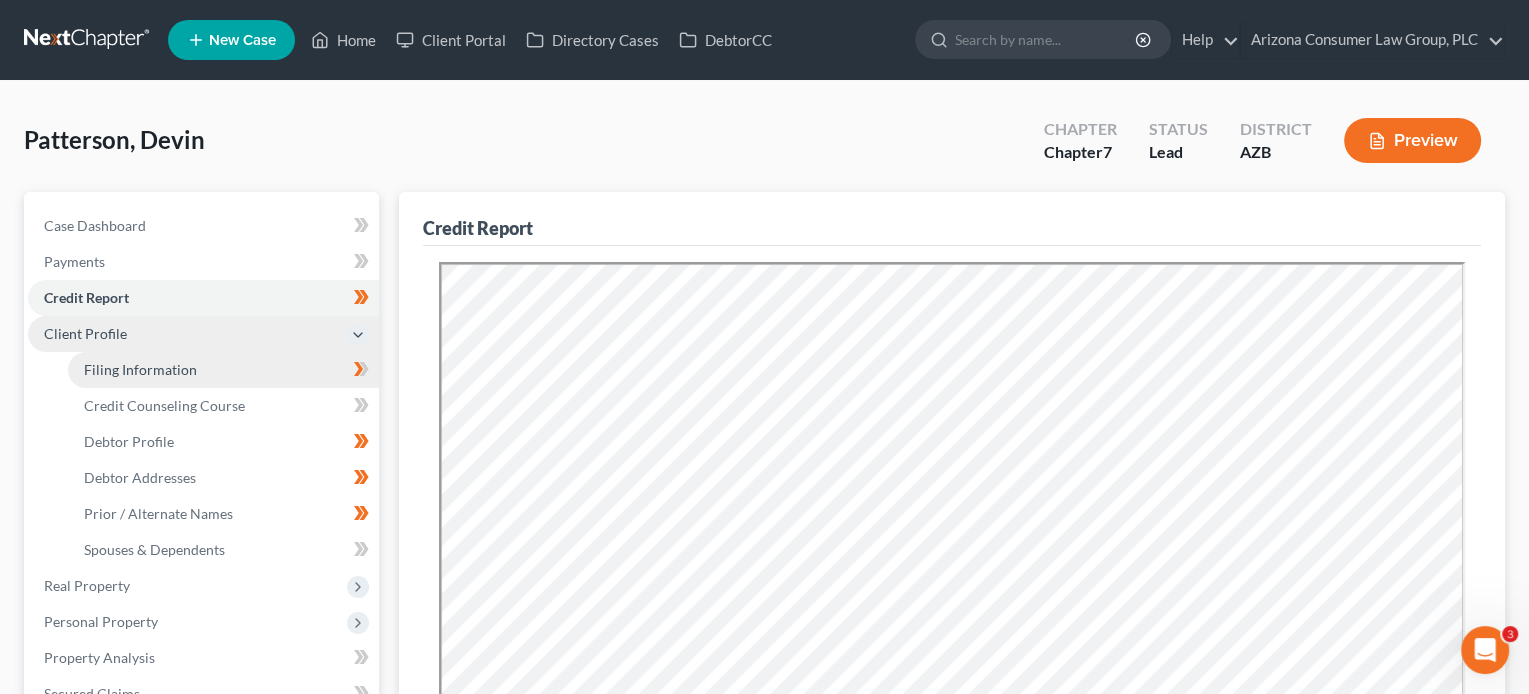 click on "Filing Information" at bounding box center [223, 370] 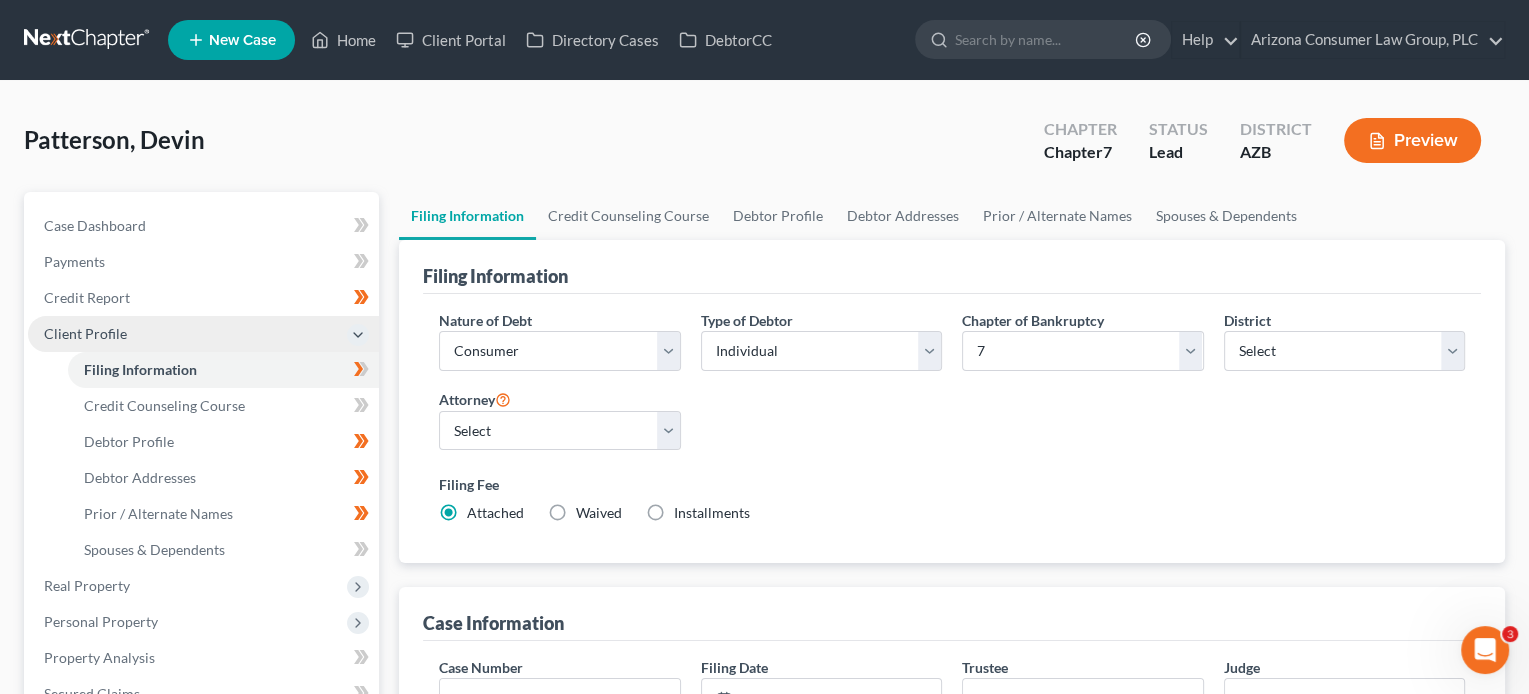 scroll, scrollTop: 522, scrollLeft: 0, axis: vertical 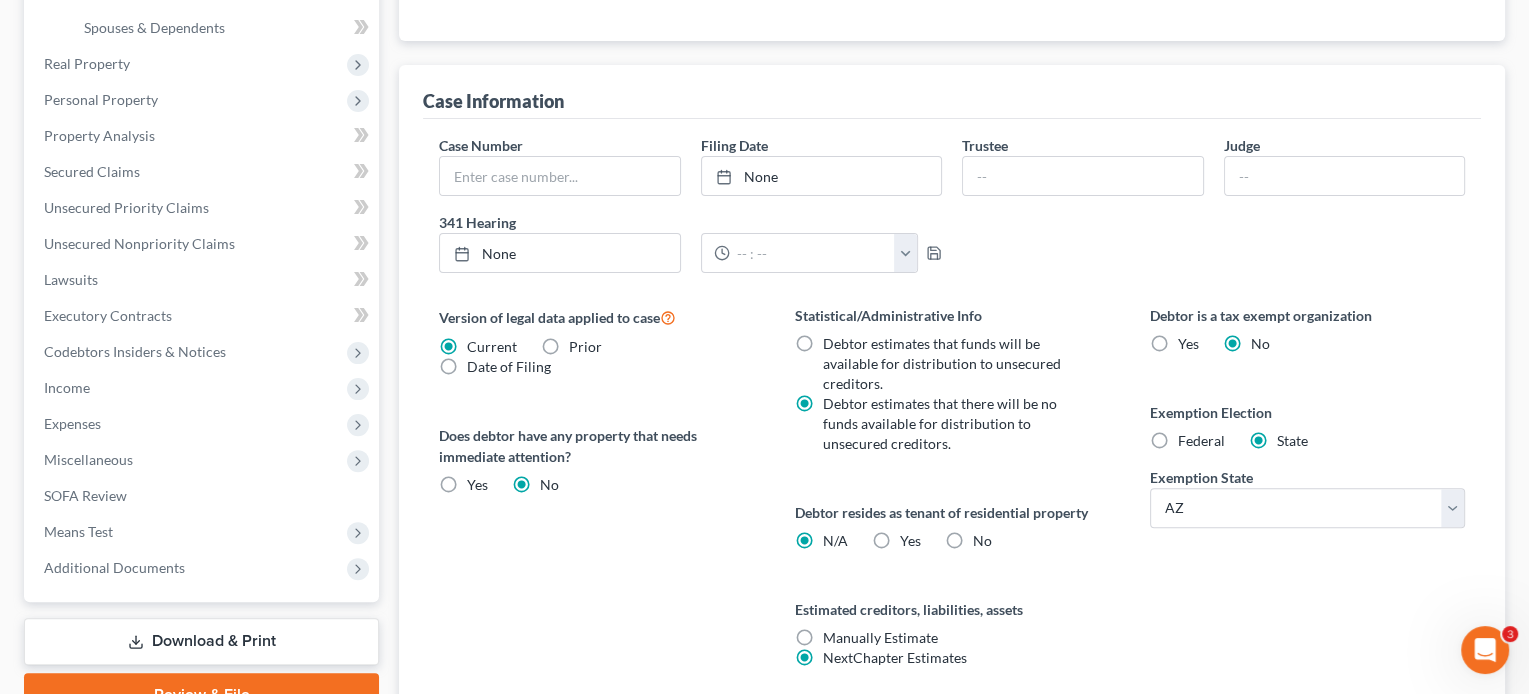 drag, startPoint x: 956, startPoint y: 540, endPoint x: 750, endPoint y: 542, distance: 206.0097 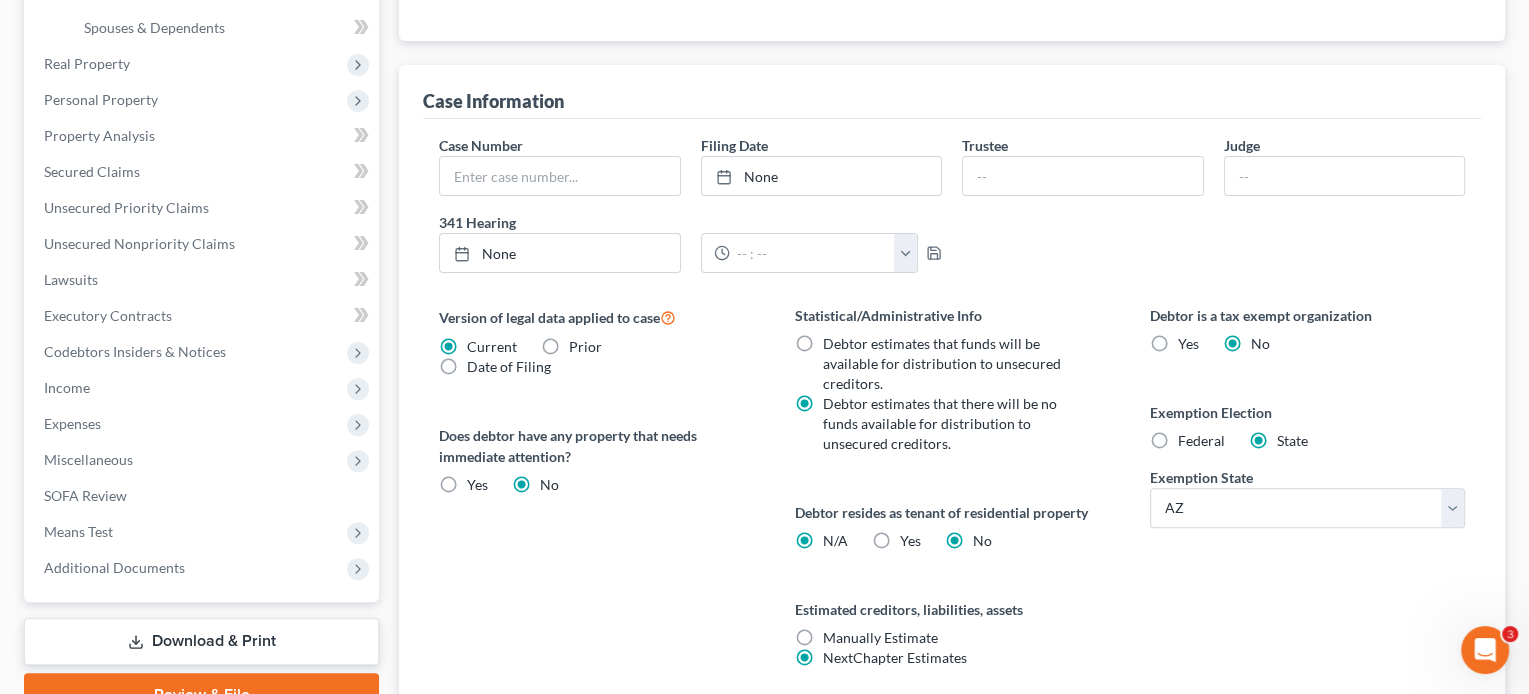 radio on "false" 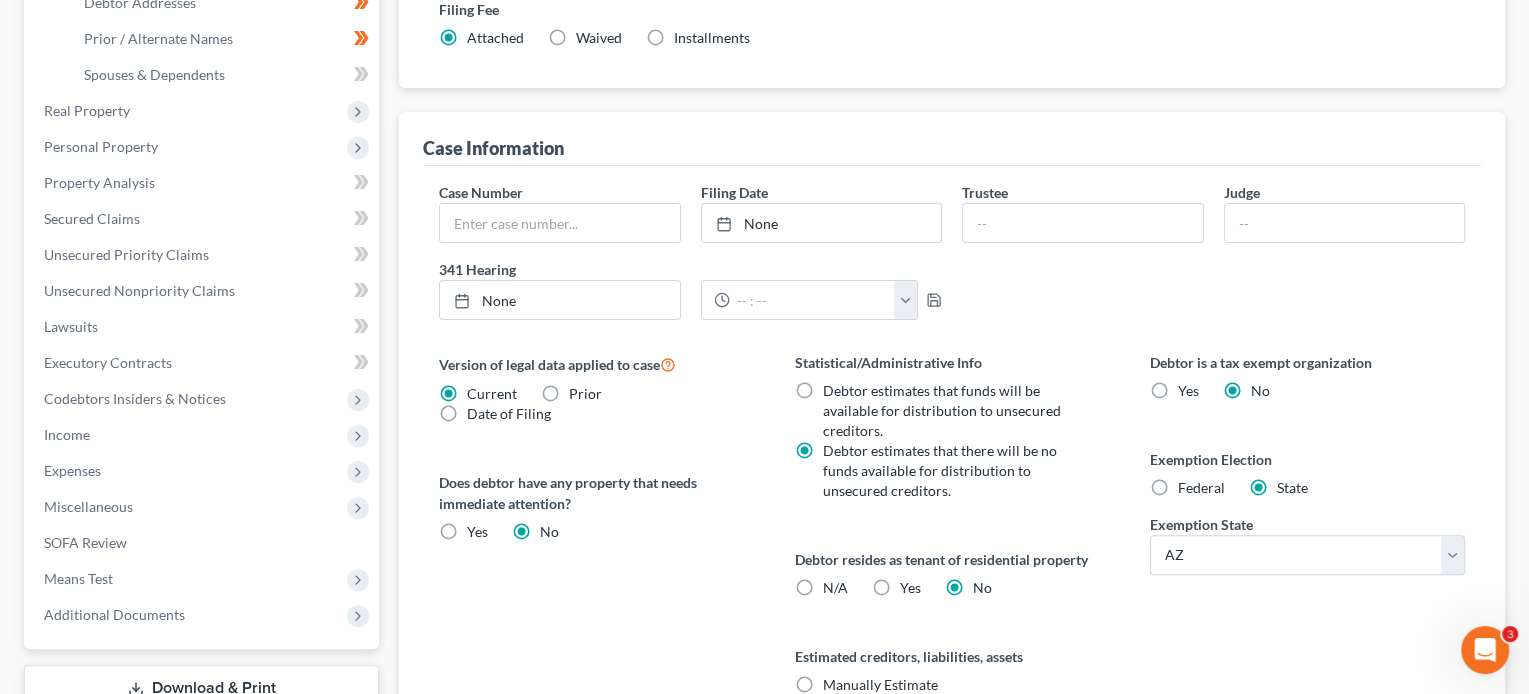 scroll, scrollTop: 14, scrollLeft: 0, axis: vertical 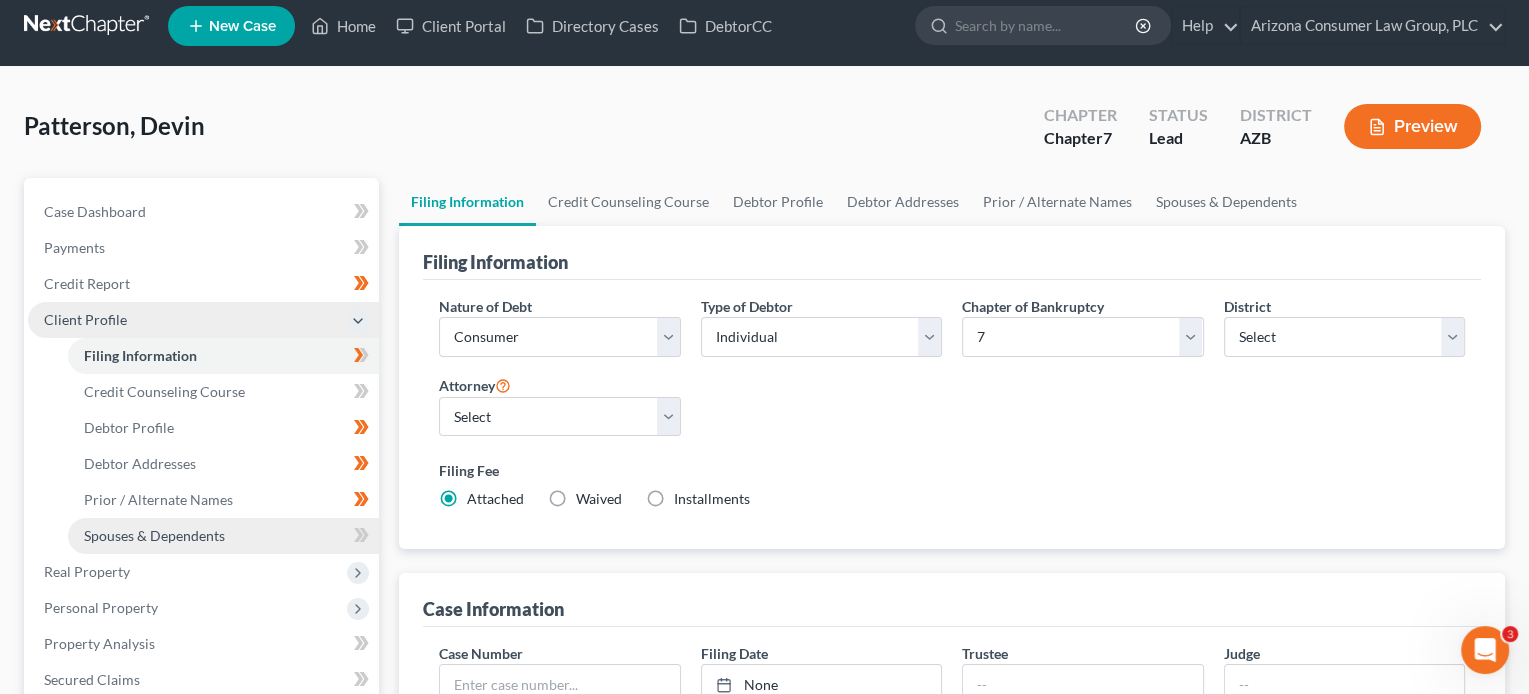 click on "Spouses & Dependents" at bounding box center (223, 536) 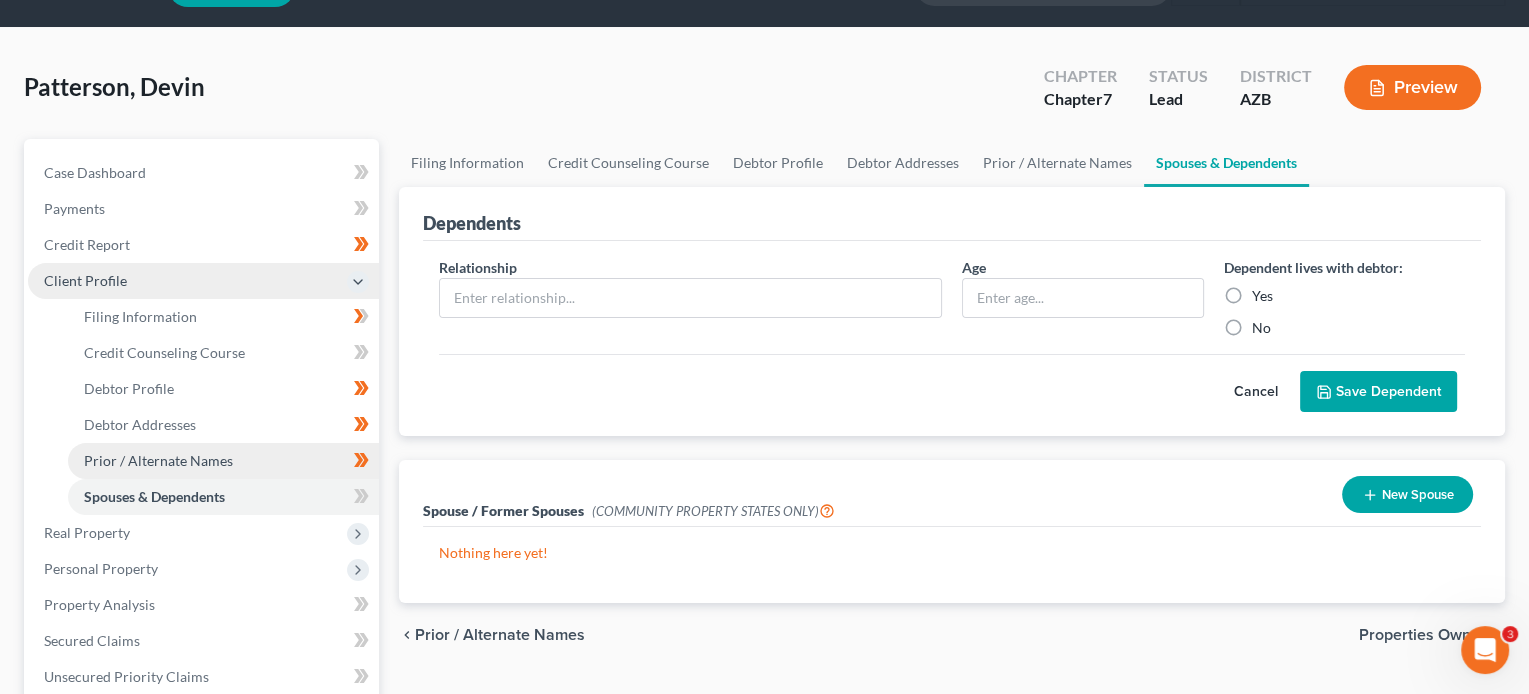 scroll, scrollTop: 54, scrollLeft: 0, axis: vertical 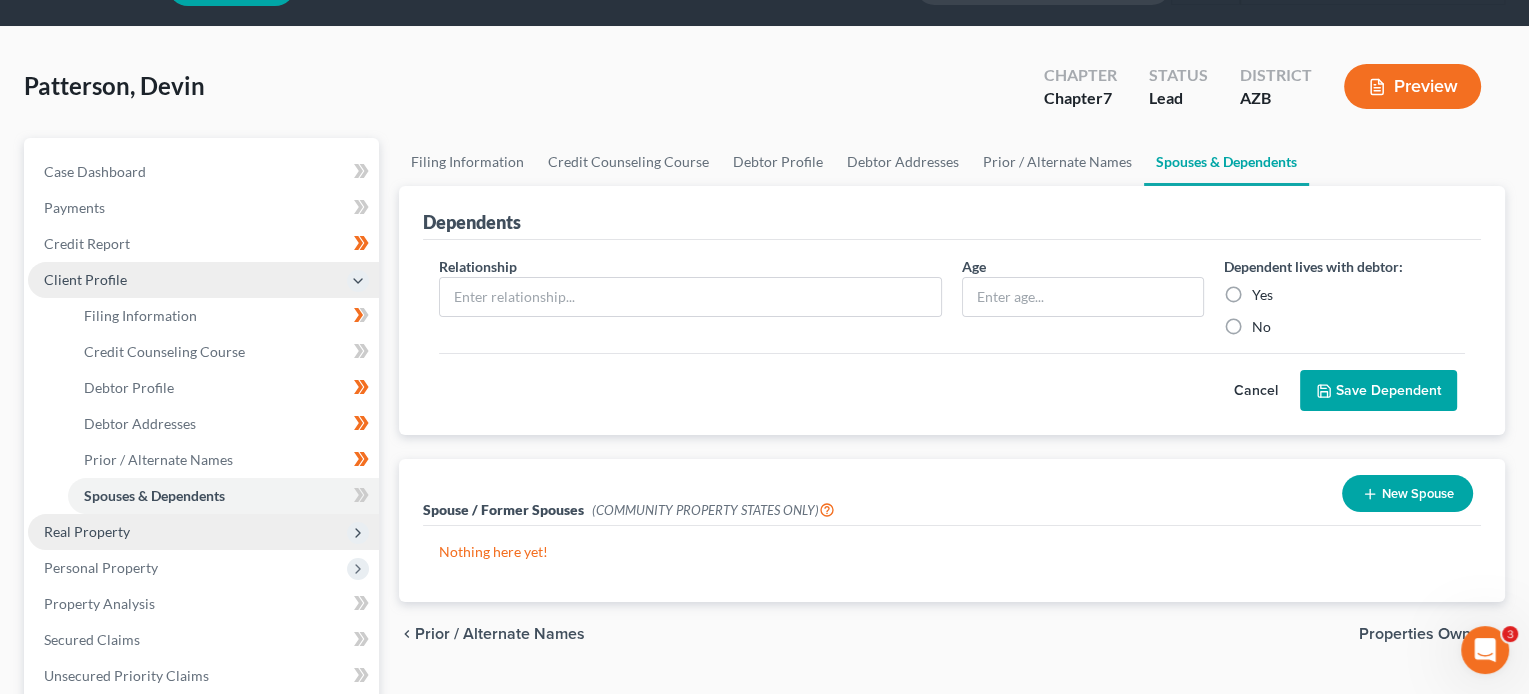click on "Real Property" at bounding box center [203, 532] 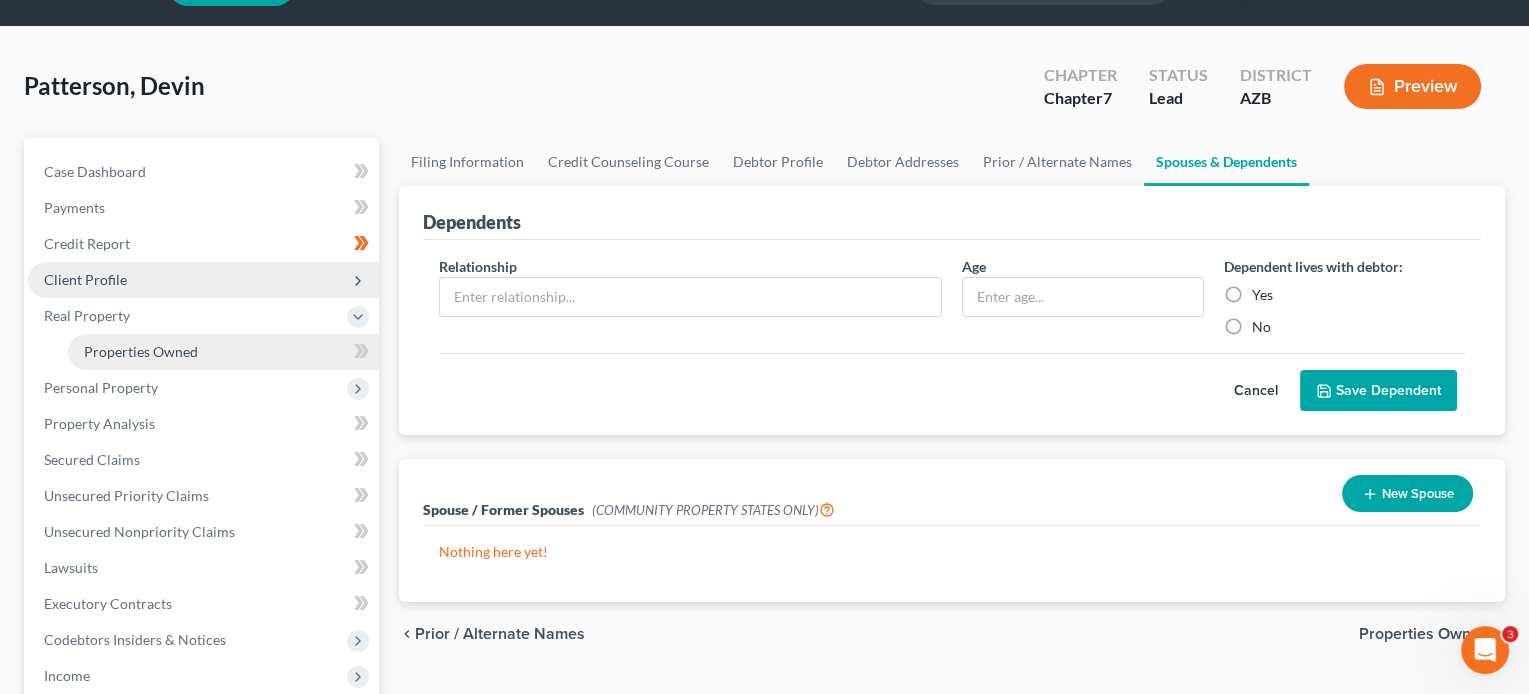 click on "Properties Owned" at bounding box center (223, 352) 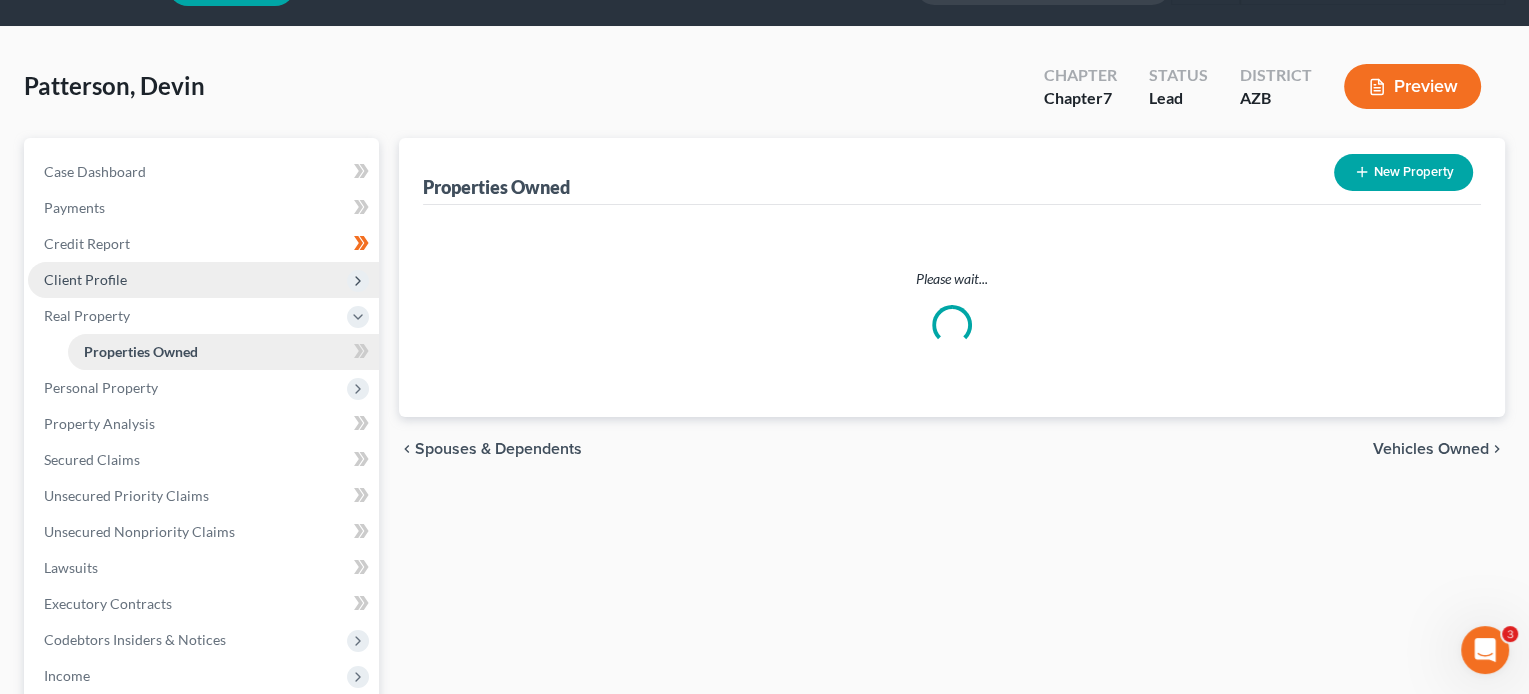 scroll, scrollTop: 0, scrollLeft: 0, axis: both 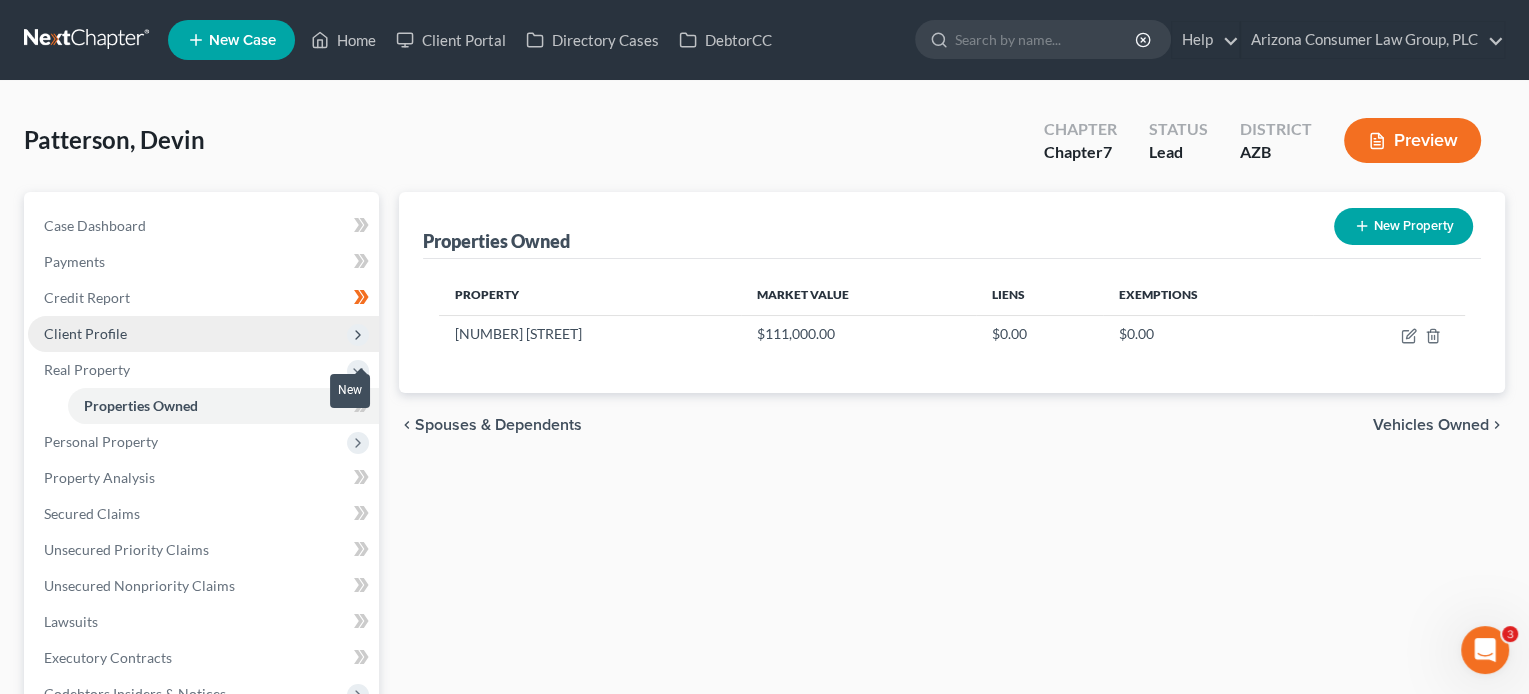 click at bounding box center (361, 408) 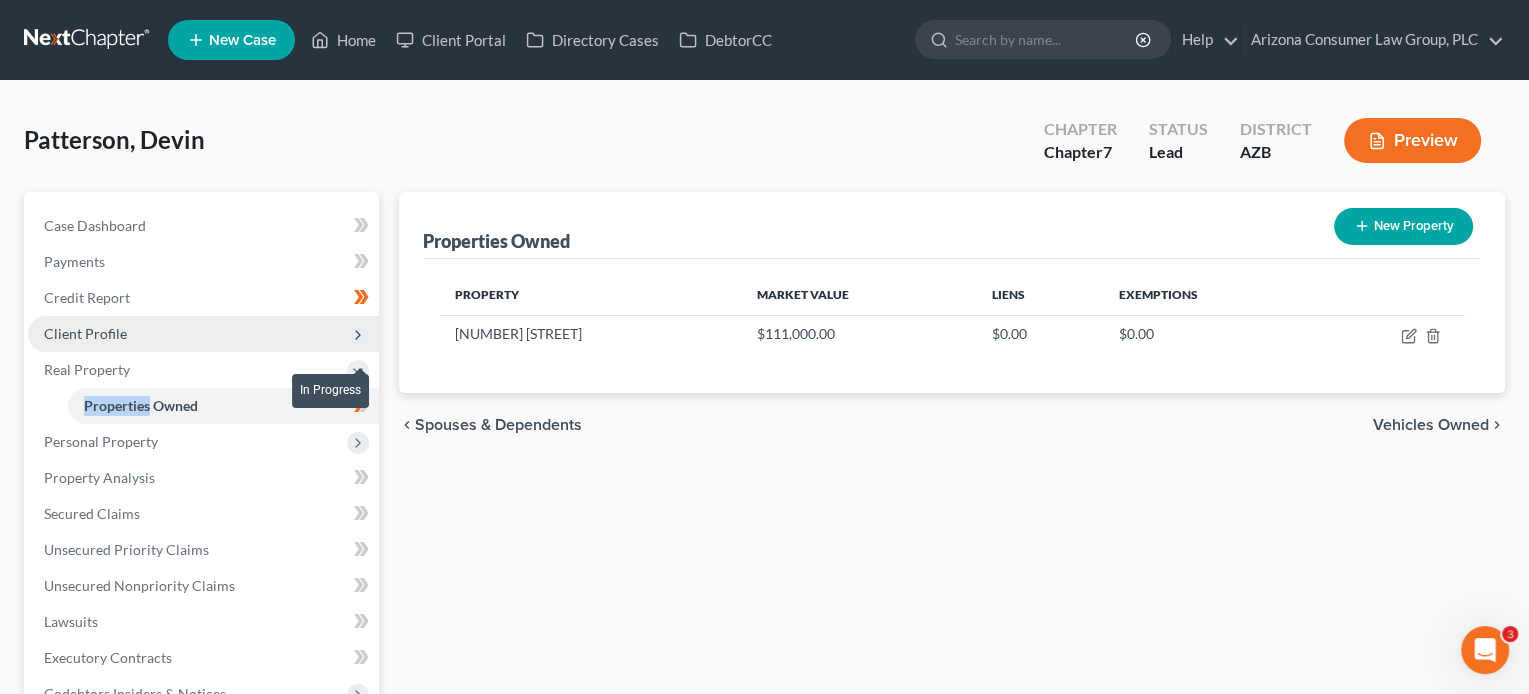 click at bounding box center [361, 408] 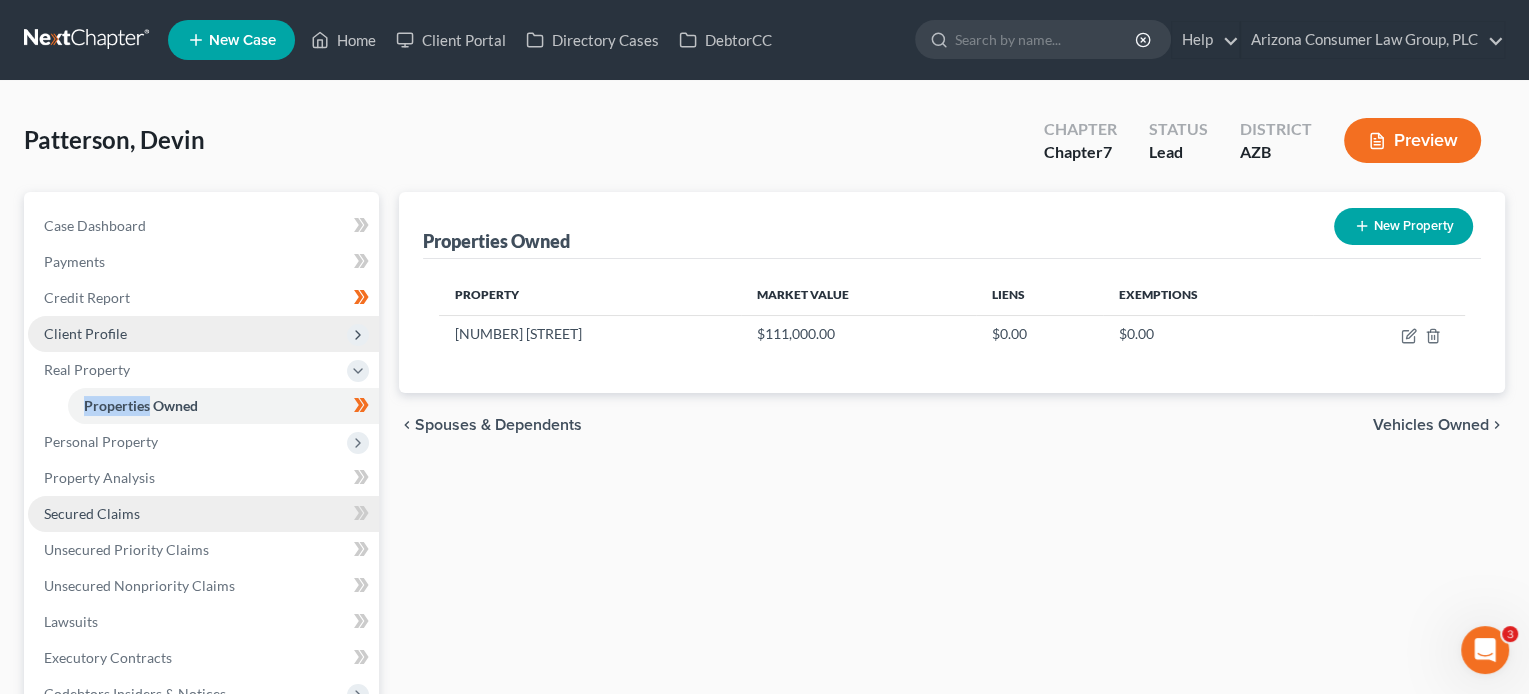 click on "Secured Claims" at bounding box center (203, 514) 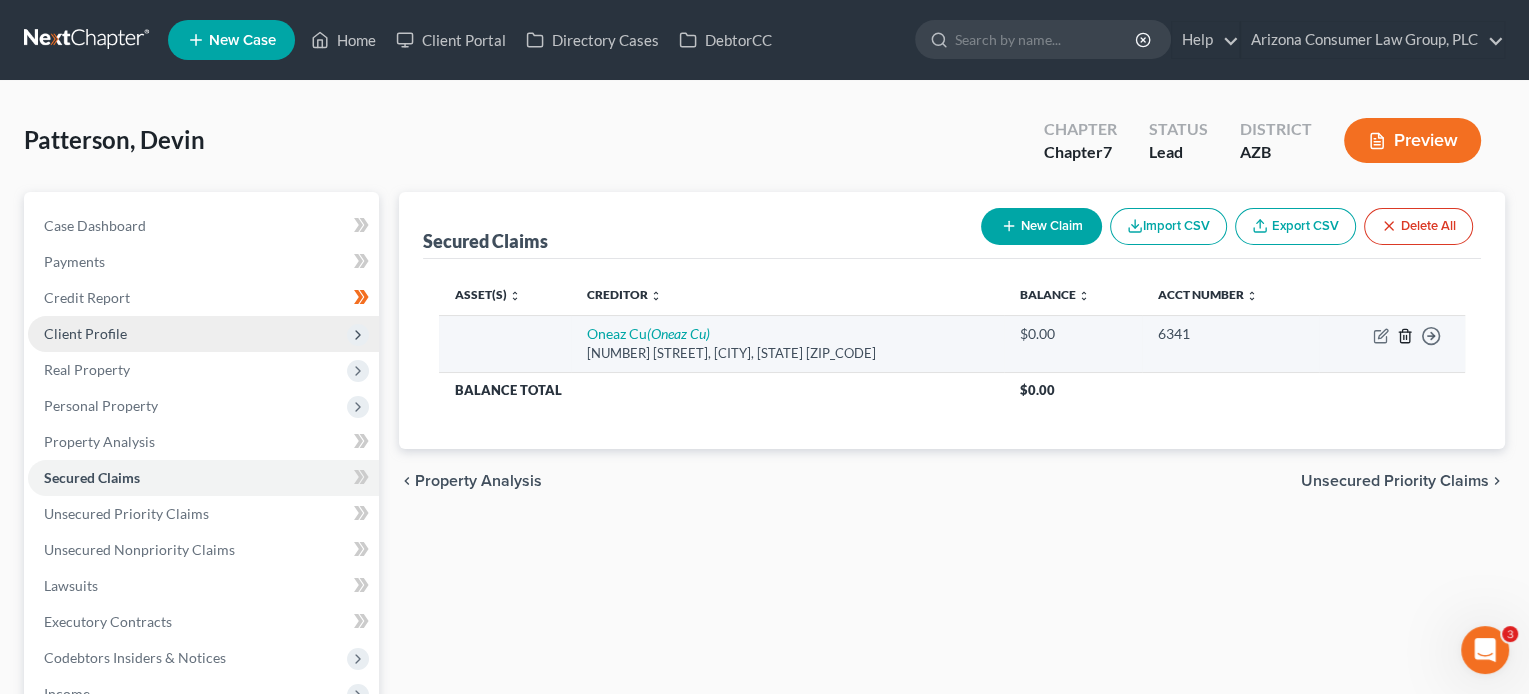 click 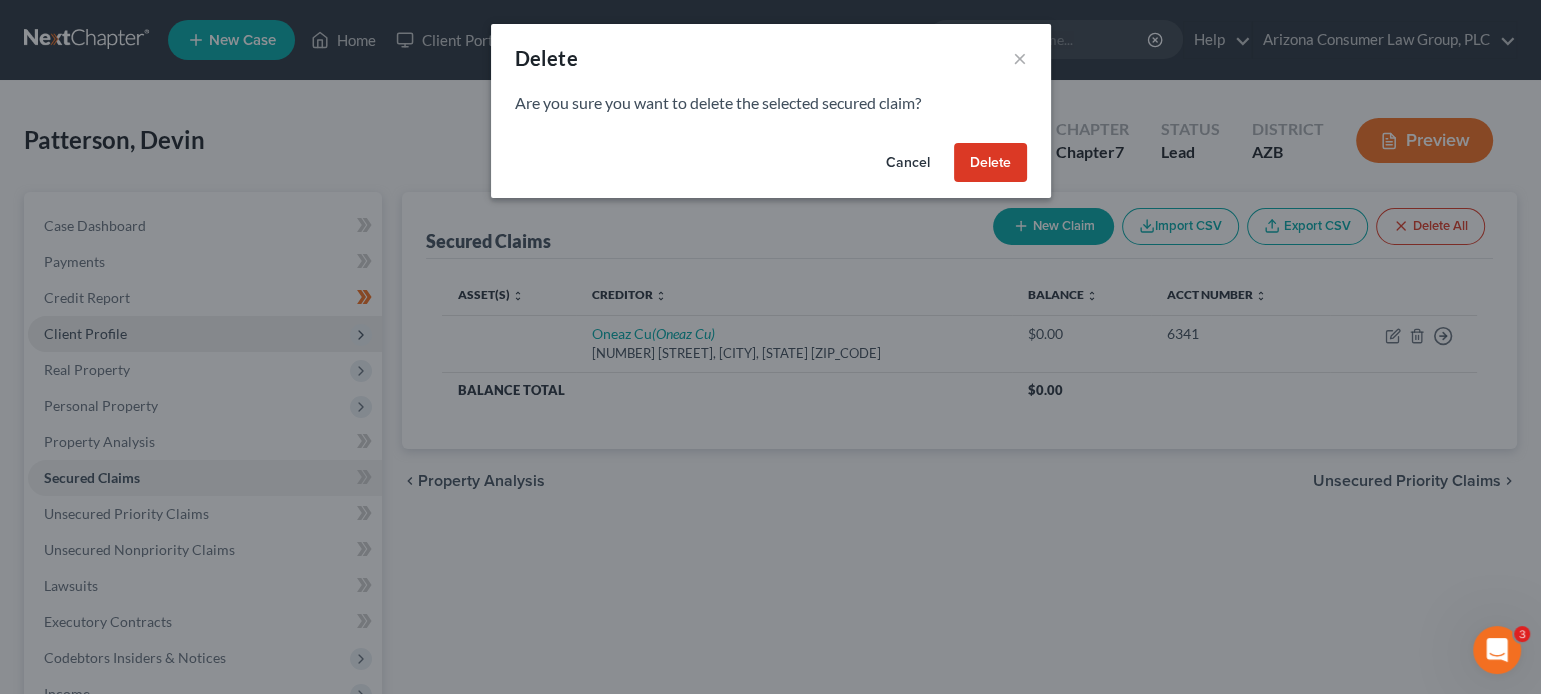 click on "Delete" at bounding box center [990, 163] 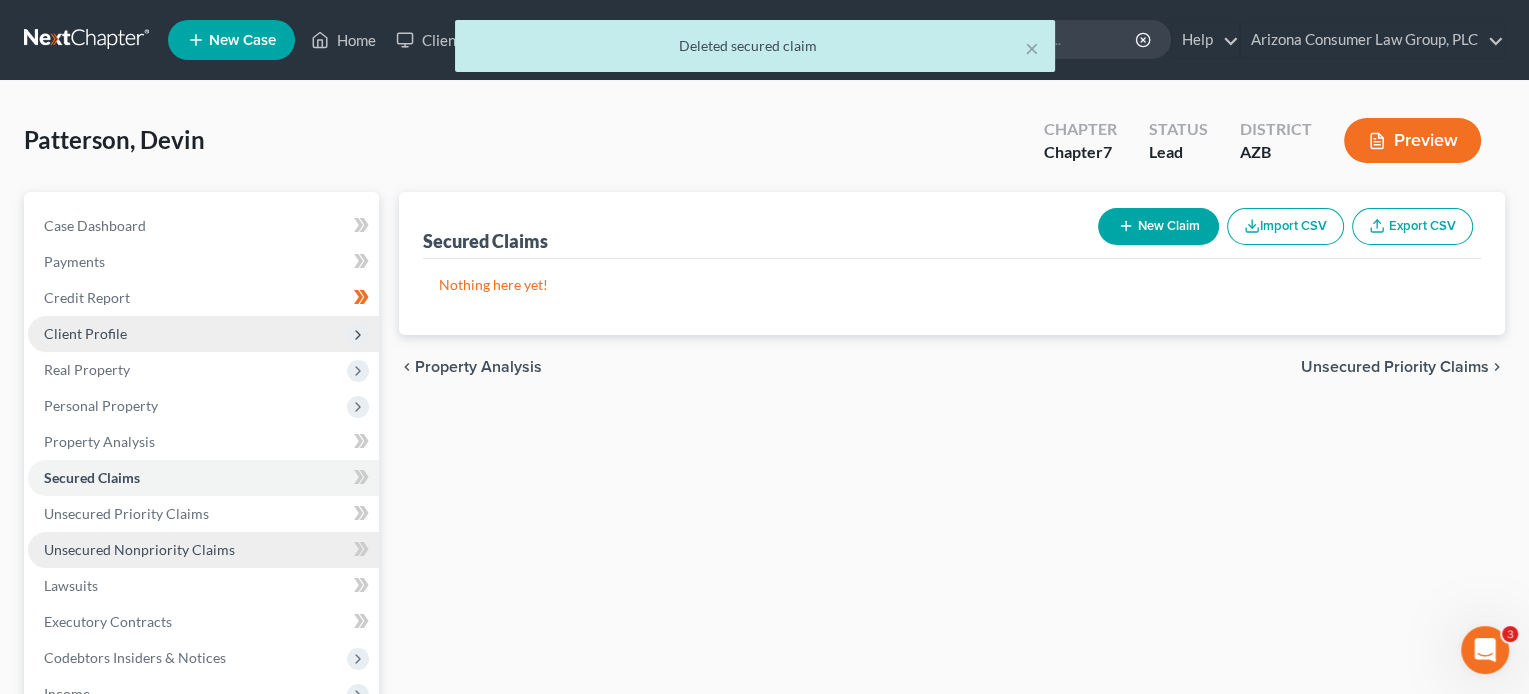 click on "Unsecured Nonpriority Claims" at bounding box center (139, 549) 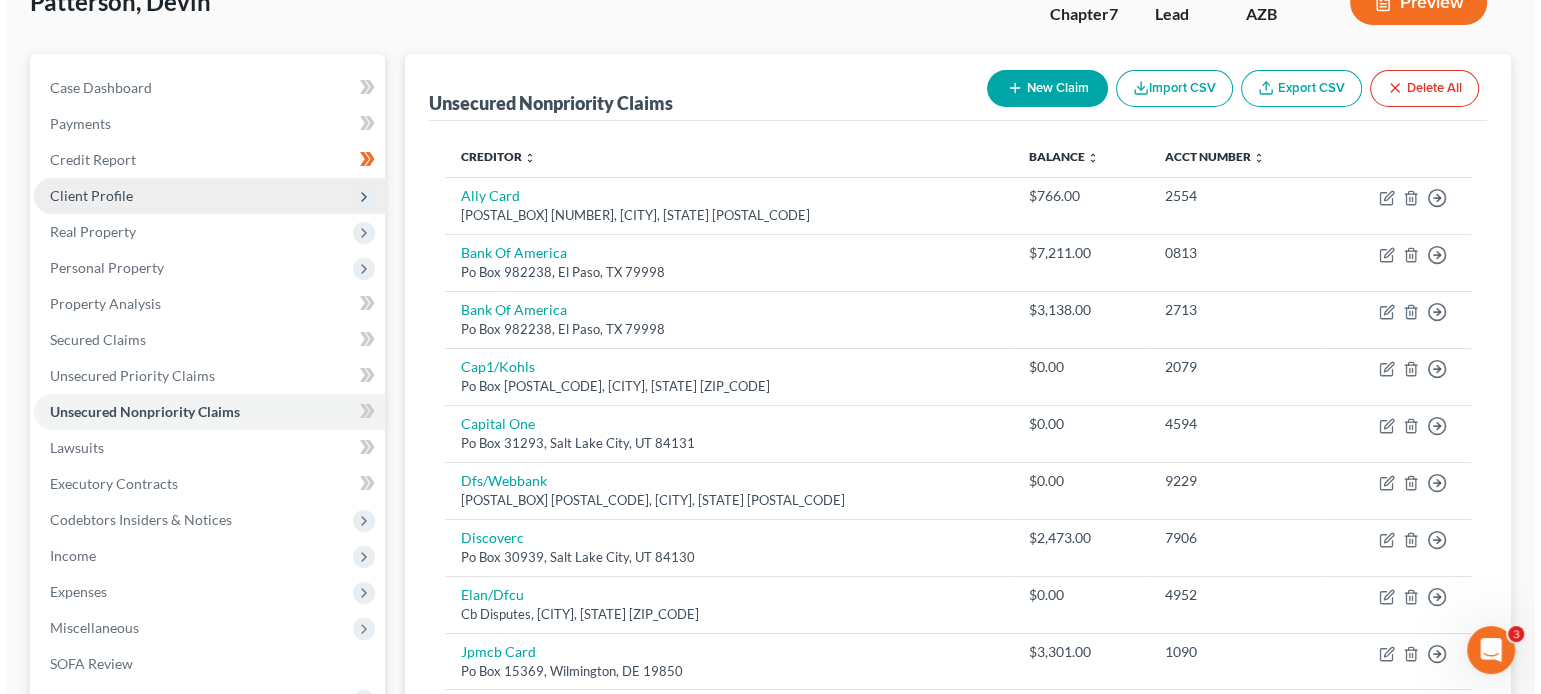 scroll, scrollTop: 67, scrollLeft: 0, axis: vertical 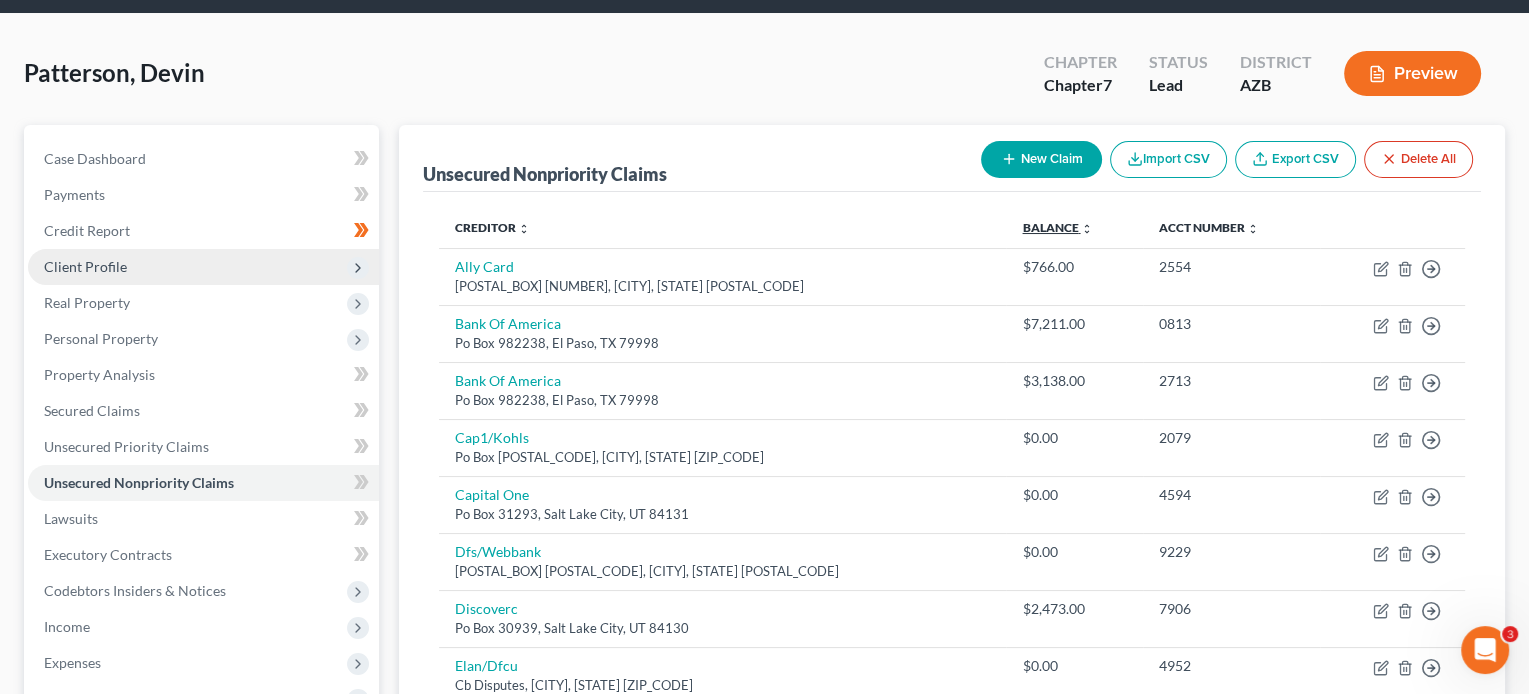 click on "Balance  expand_more   expand_less   unfold_more" at bounding box center (1057, 227) 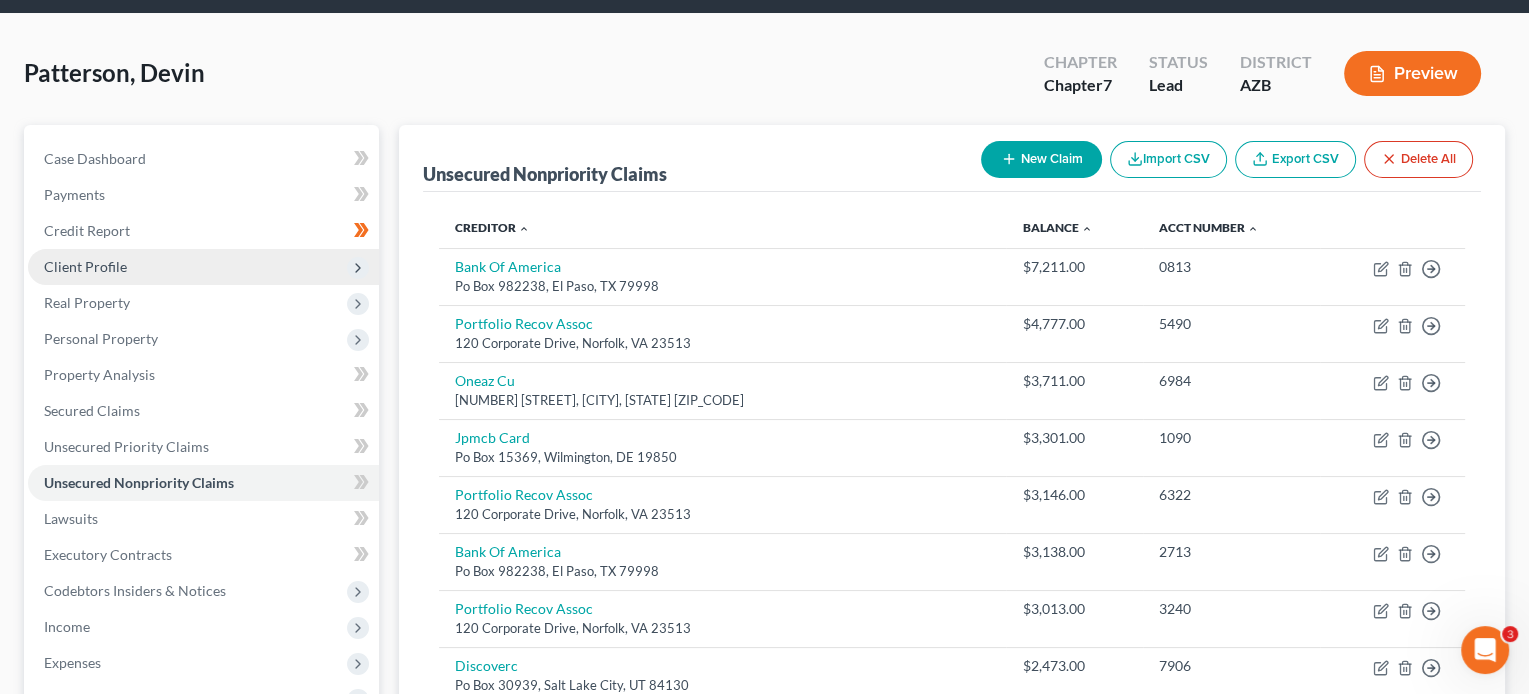 click on "Balance  expand_more   expand_less   unfold_more" at bounding box center (1074, 228) 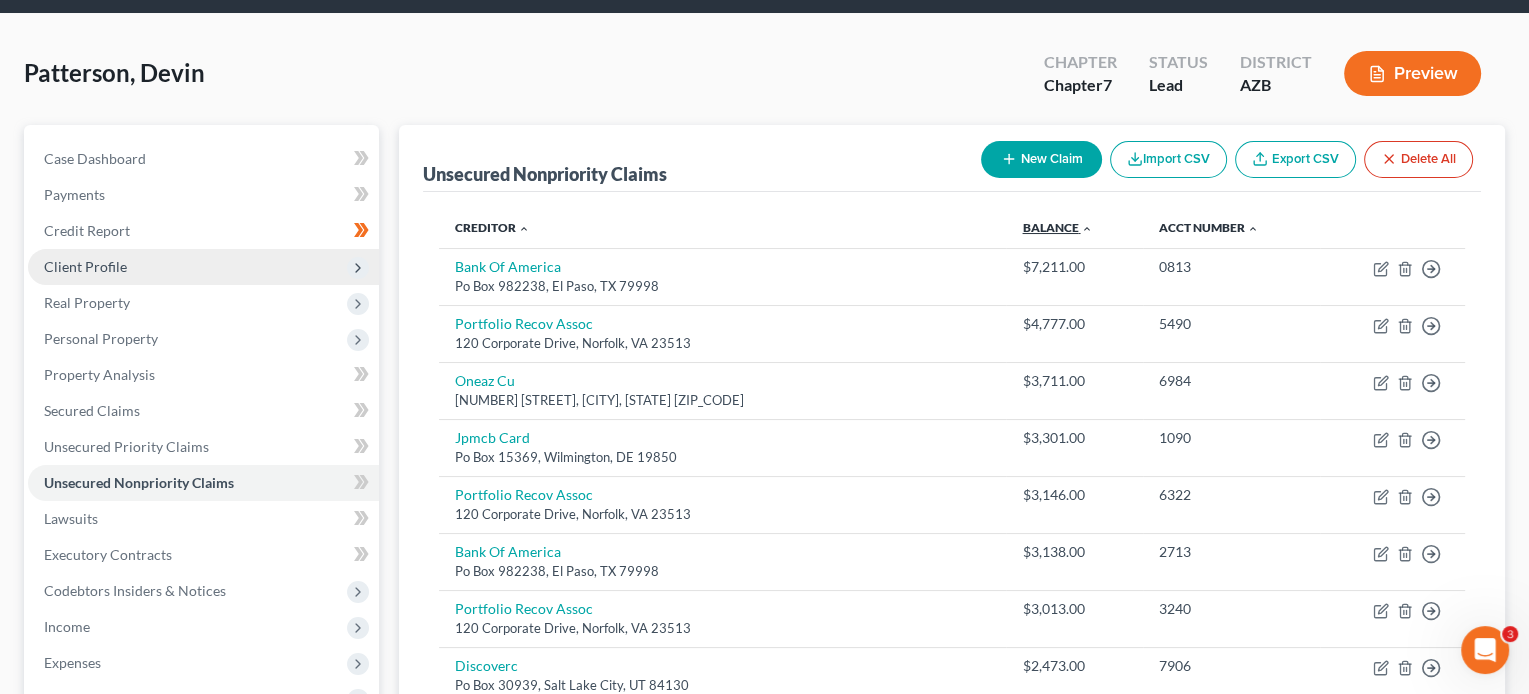 click on "Balance  expand_more   expand_less   unfold_more" at bounding box center [1057, 227] 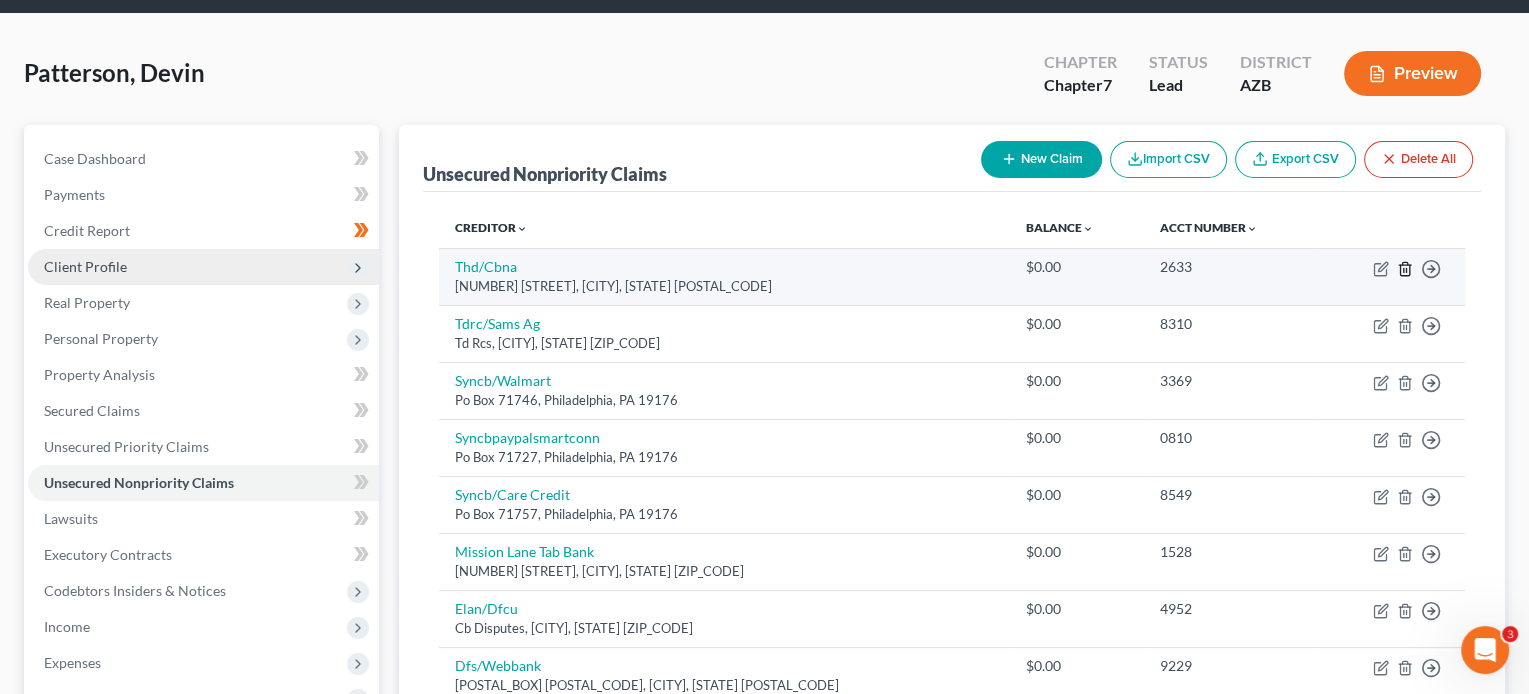 click 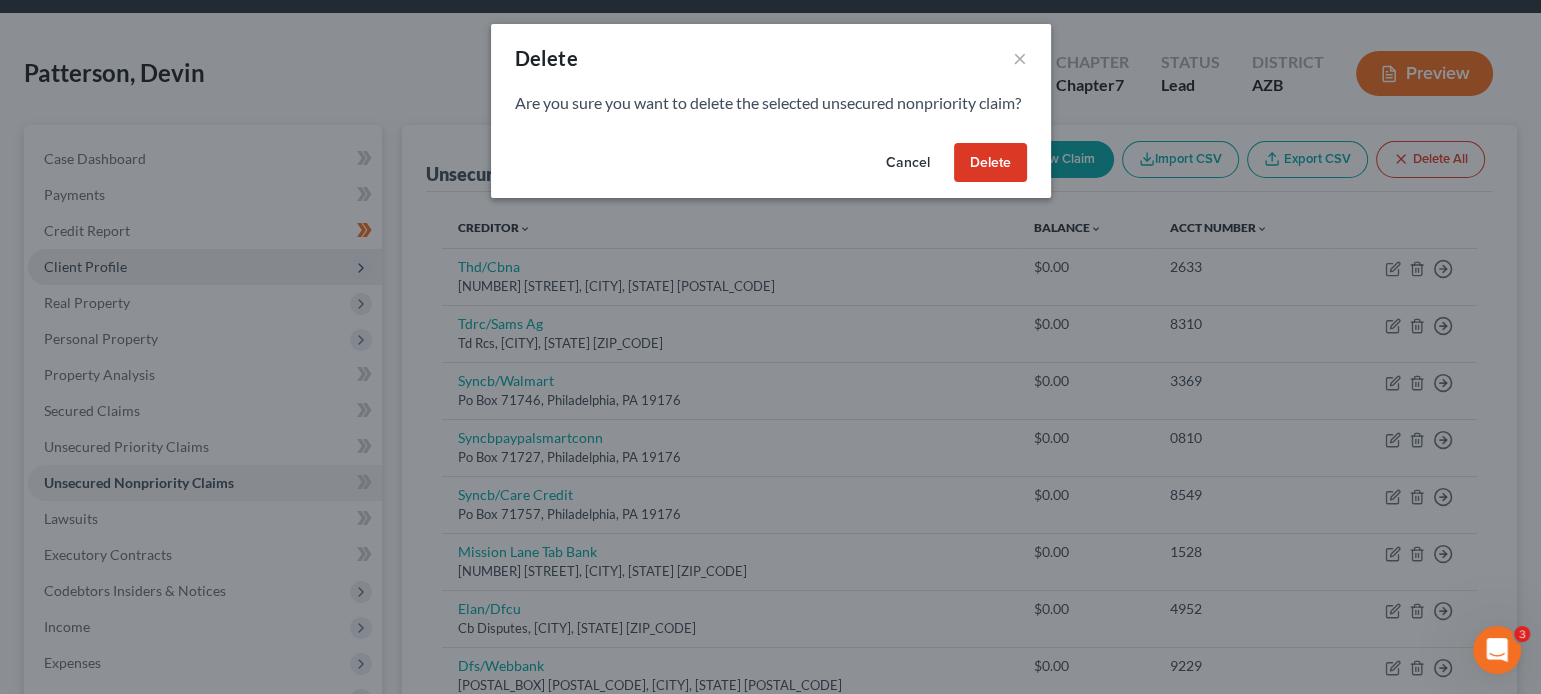 click on "Delete" at bounding box center (990, 163) 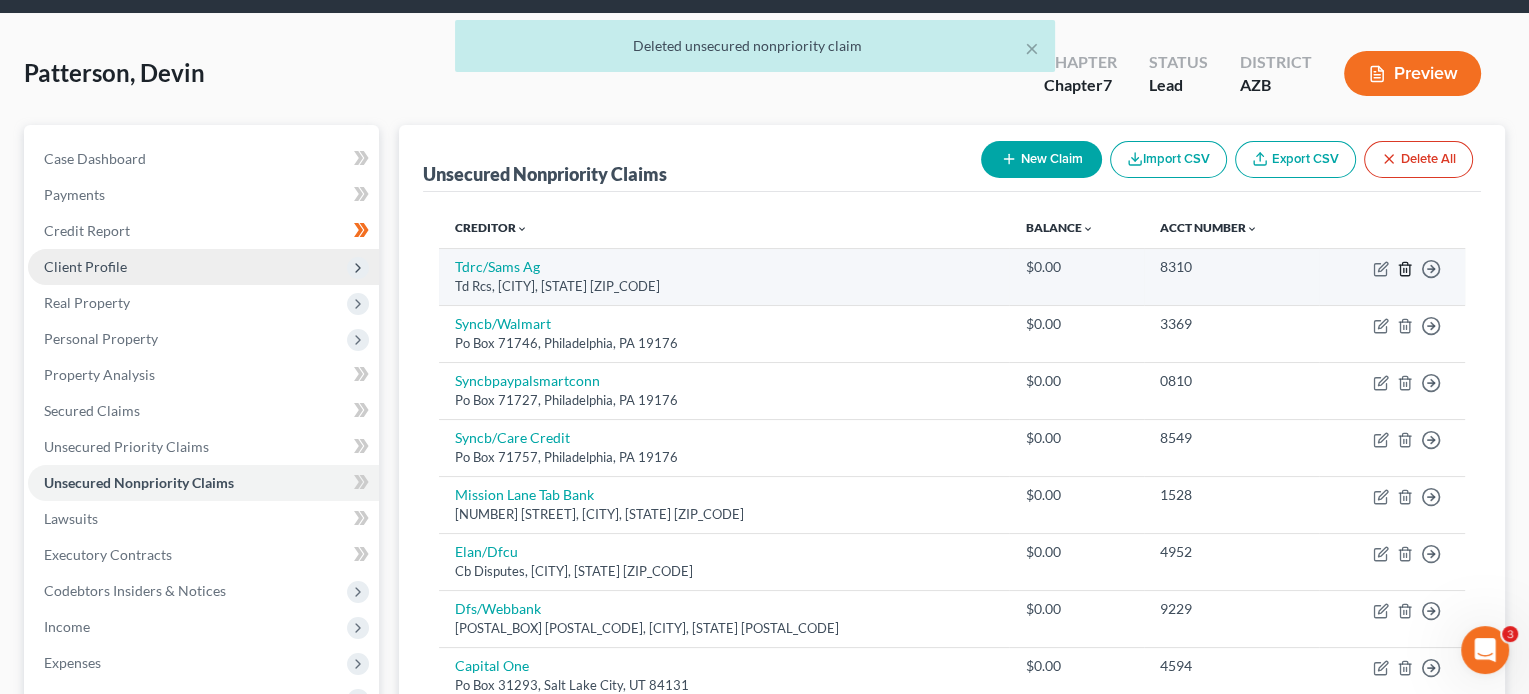 click 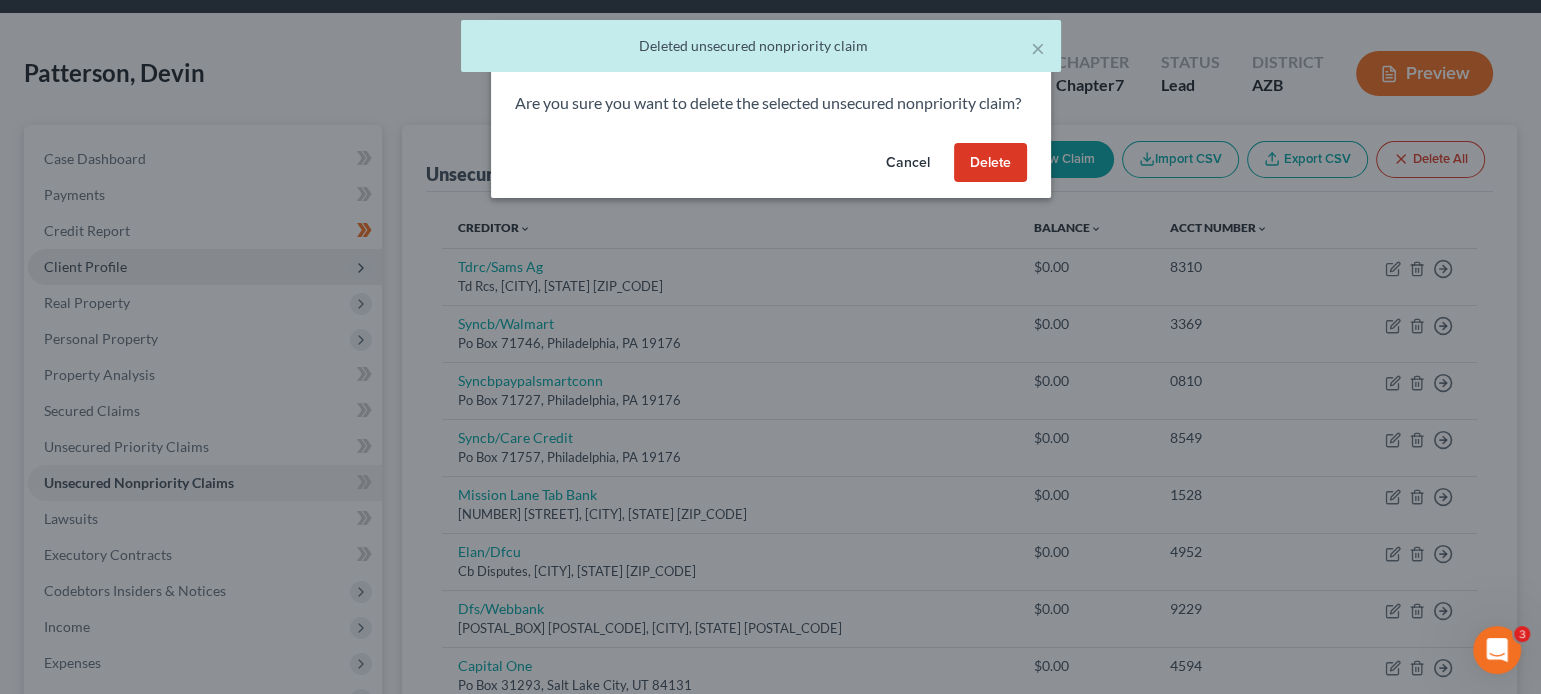 click on "Delete" at bounding box center (990, 163) 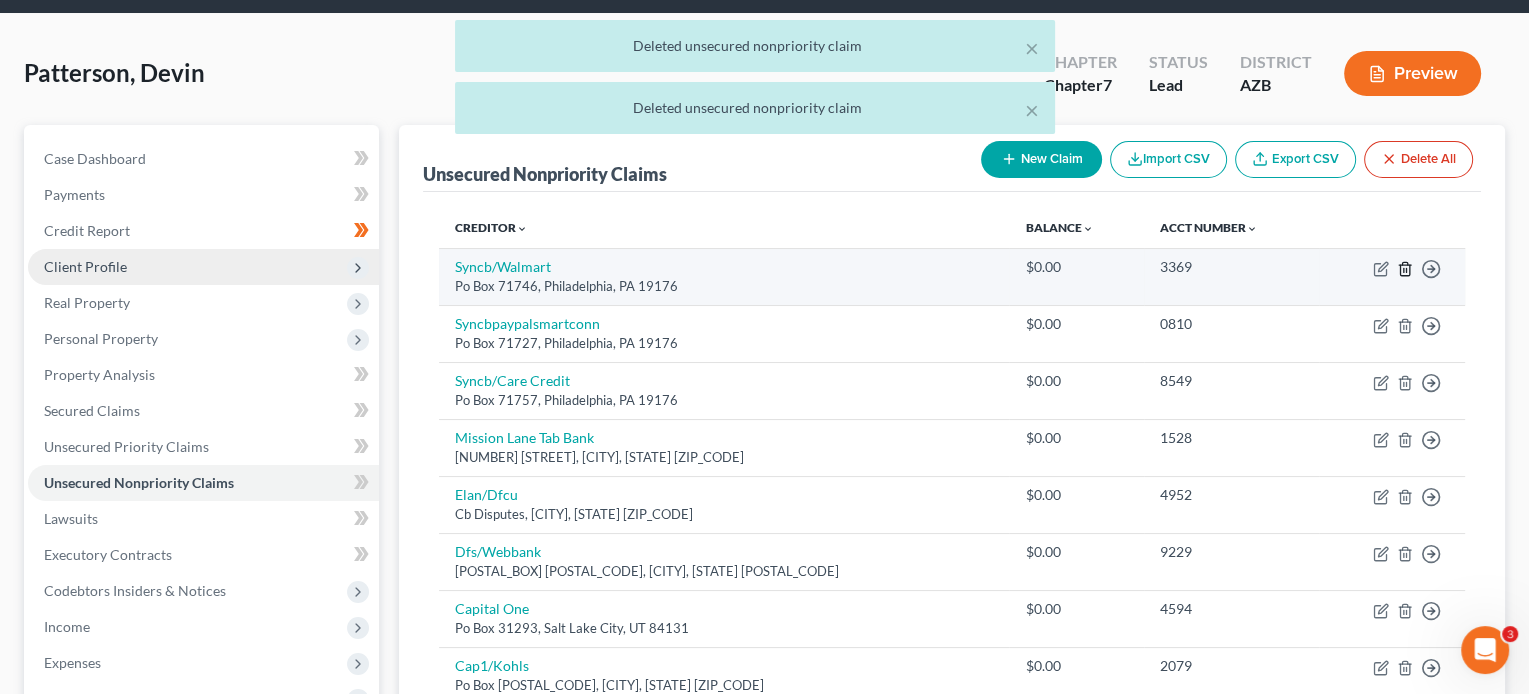 click 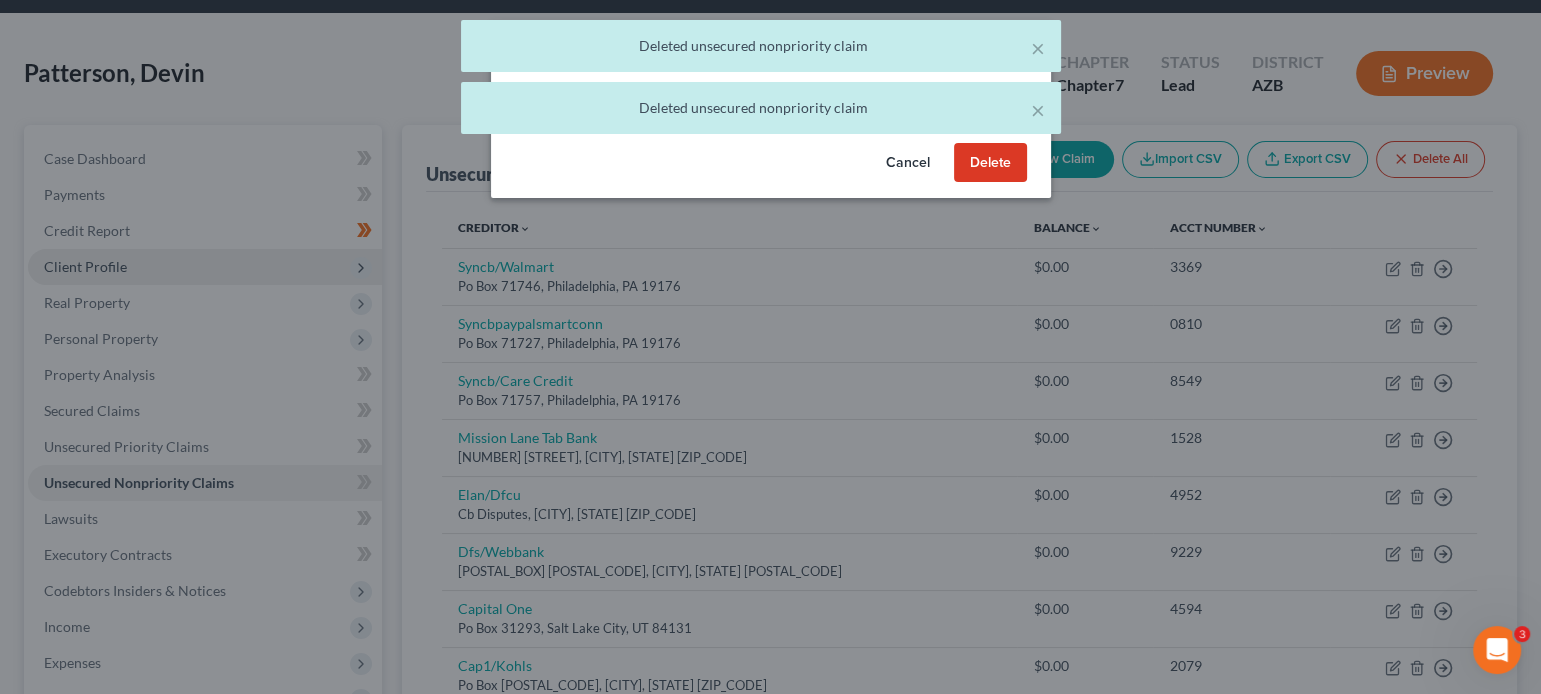 drag, startPoint x: 993, startPoint y: 178, endPoint x: 1036, endPoint y: 180, distance: 43.046486 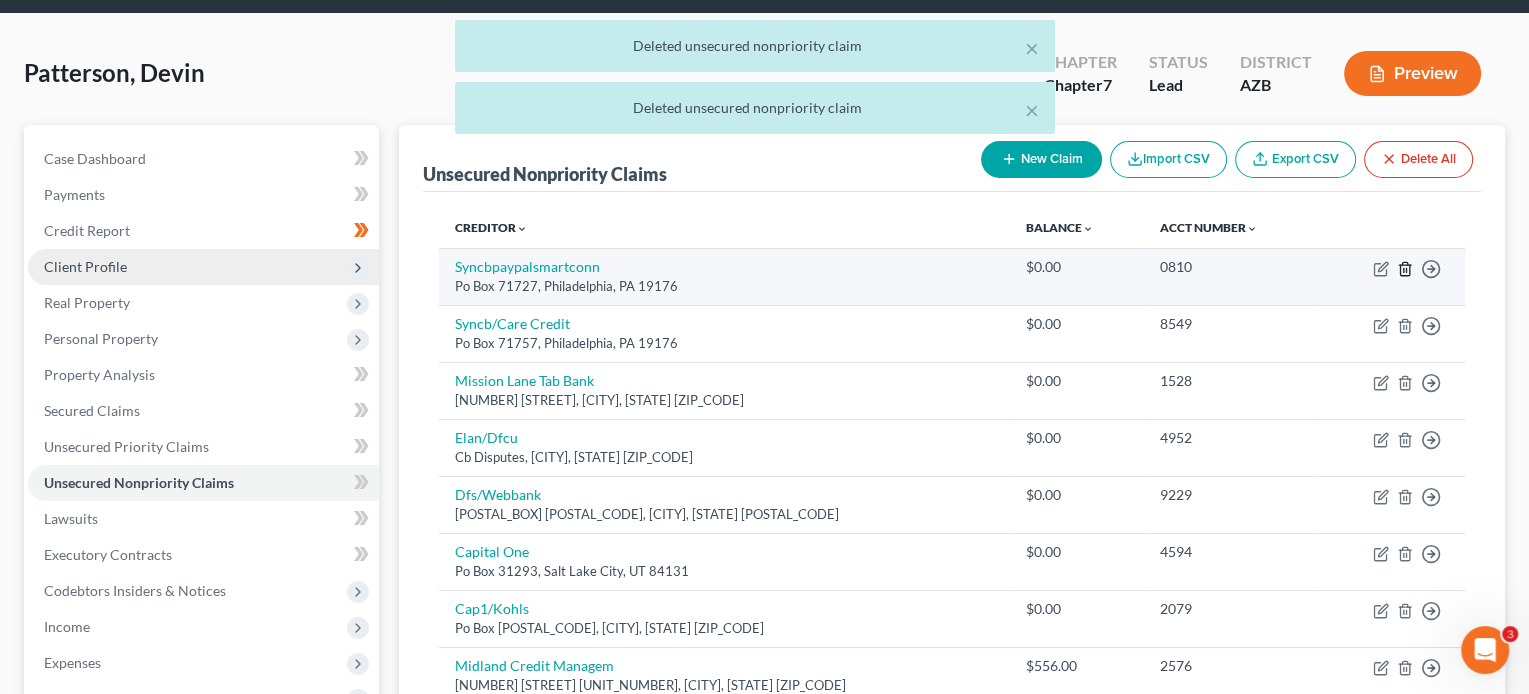 click 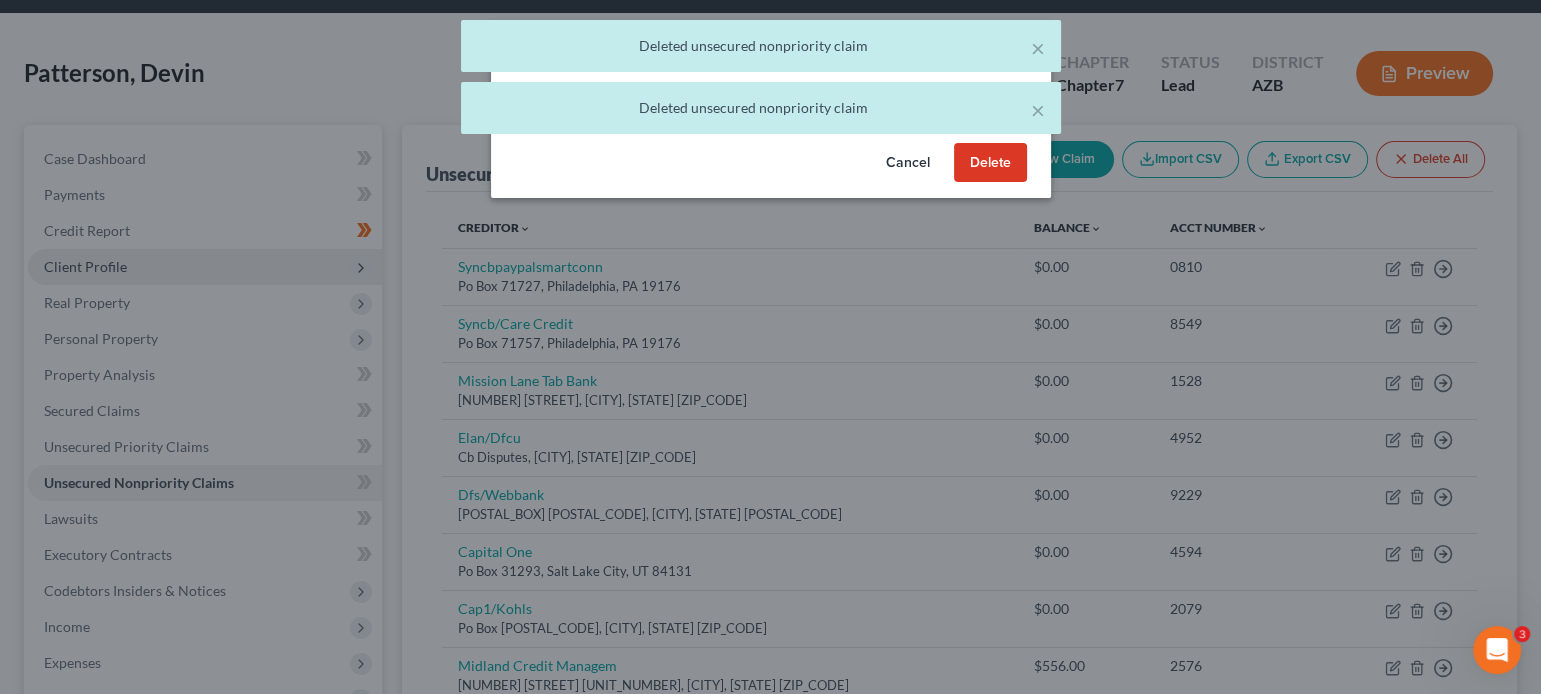 click on "Delete" at bounding box center (990, 163) 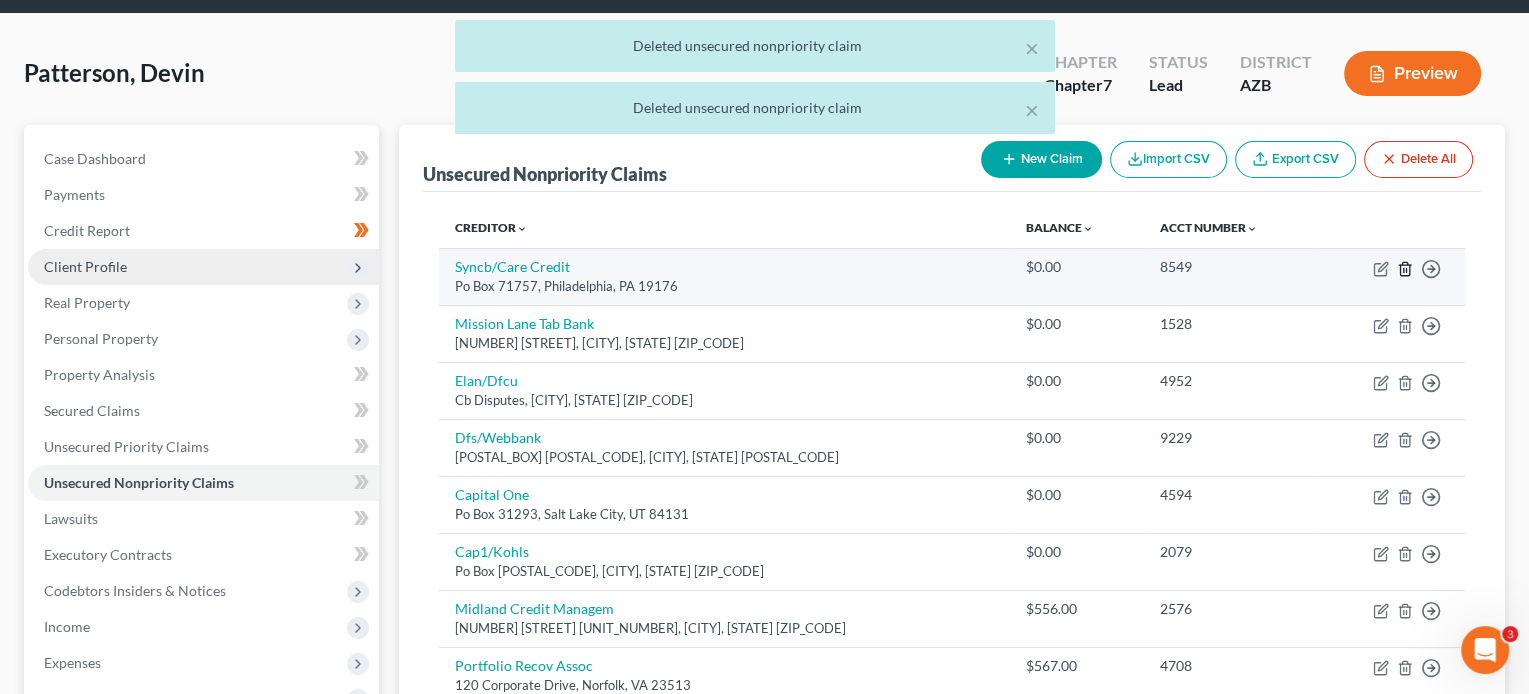 click 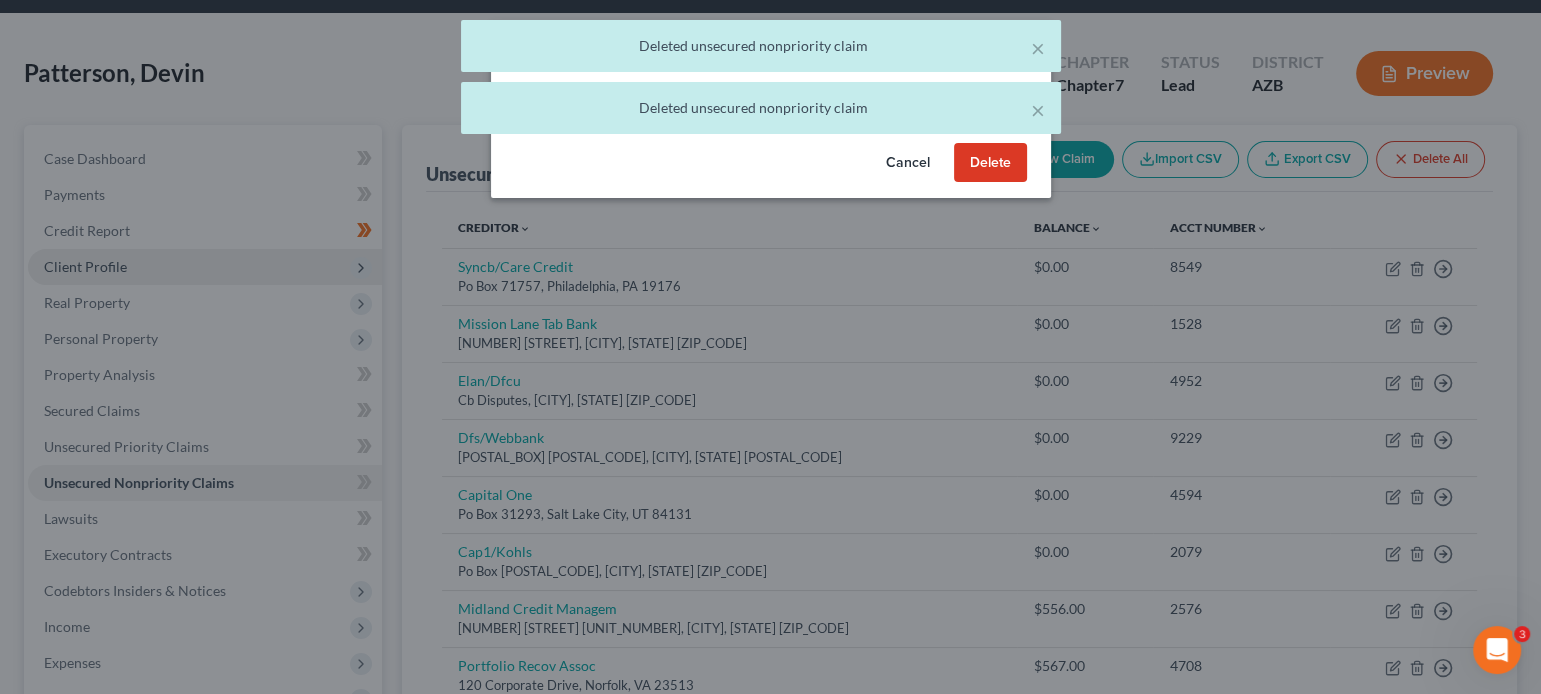 click on "Delete" at bounding box center (990, 163) 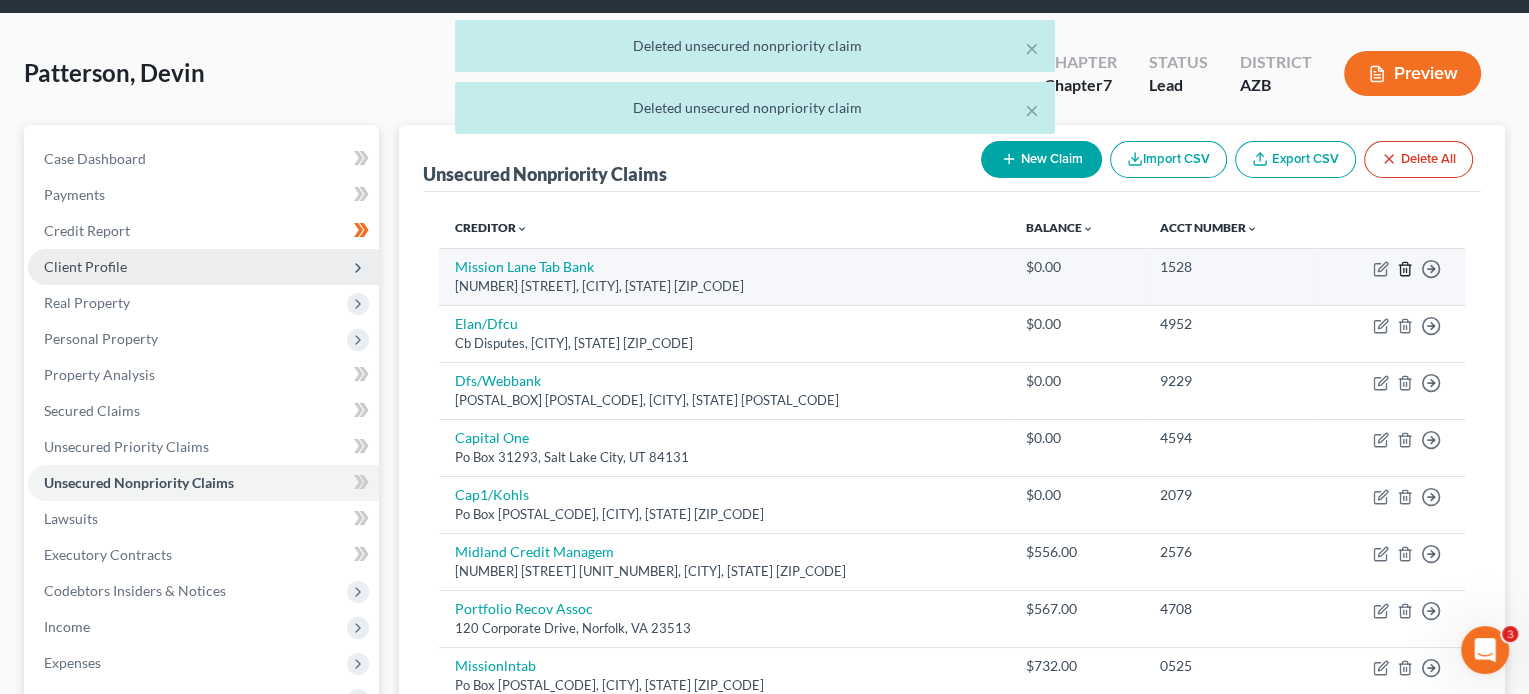 click 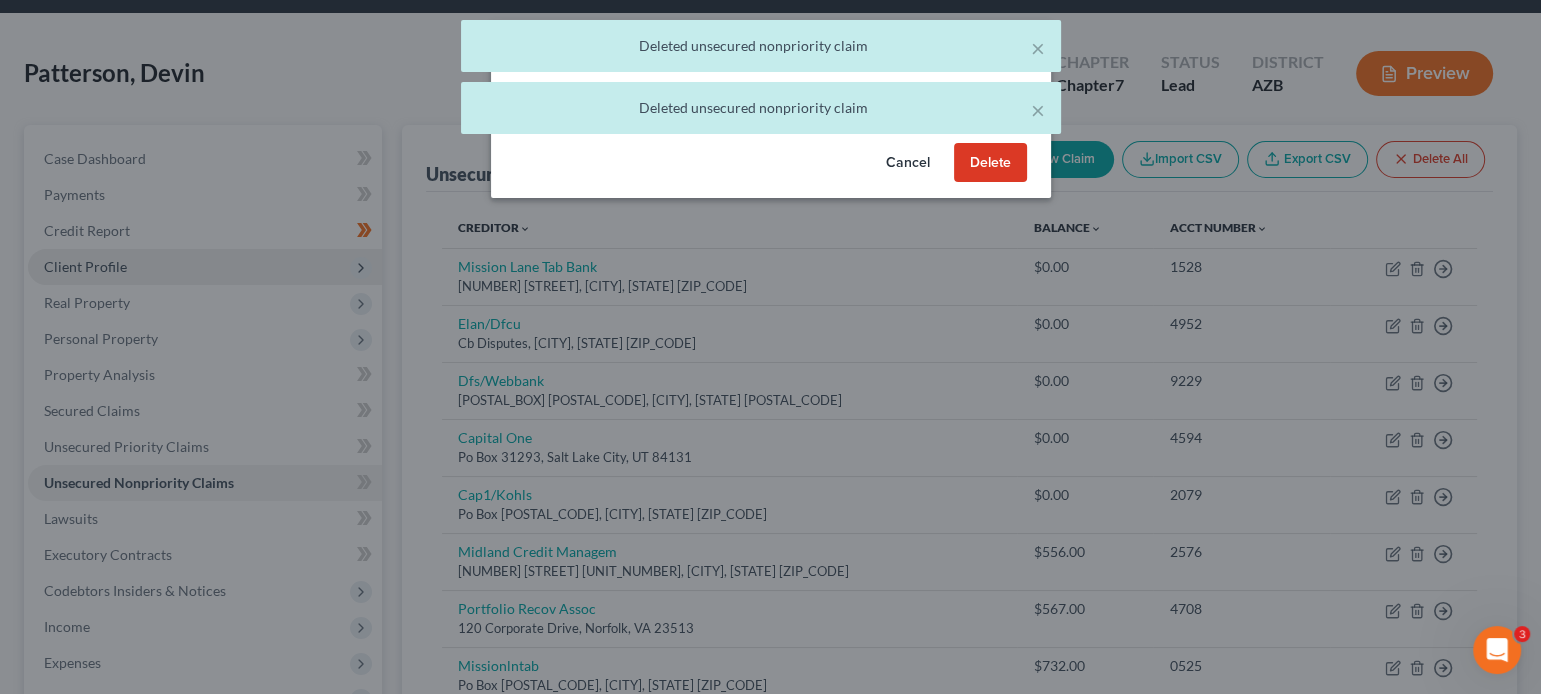 click on "Delete" at bounding box center [990, 163] 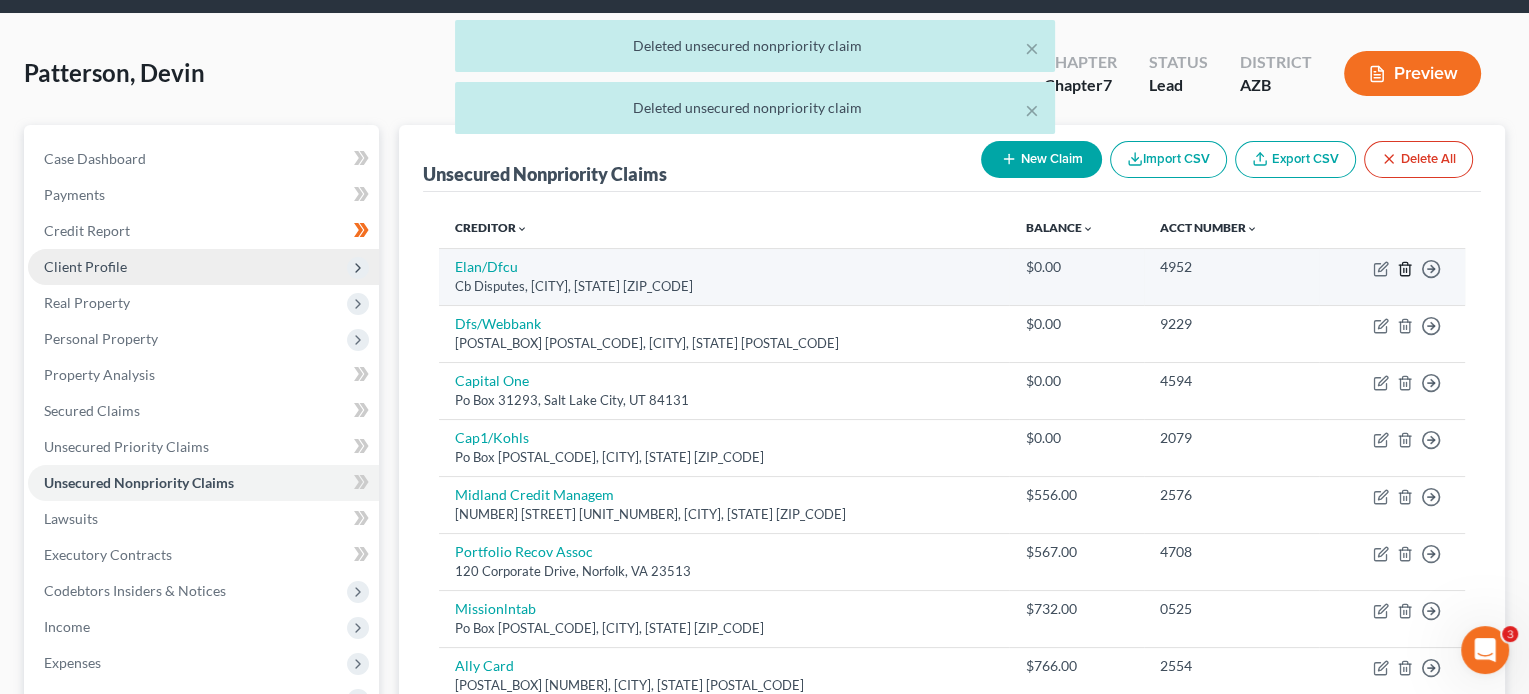click 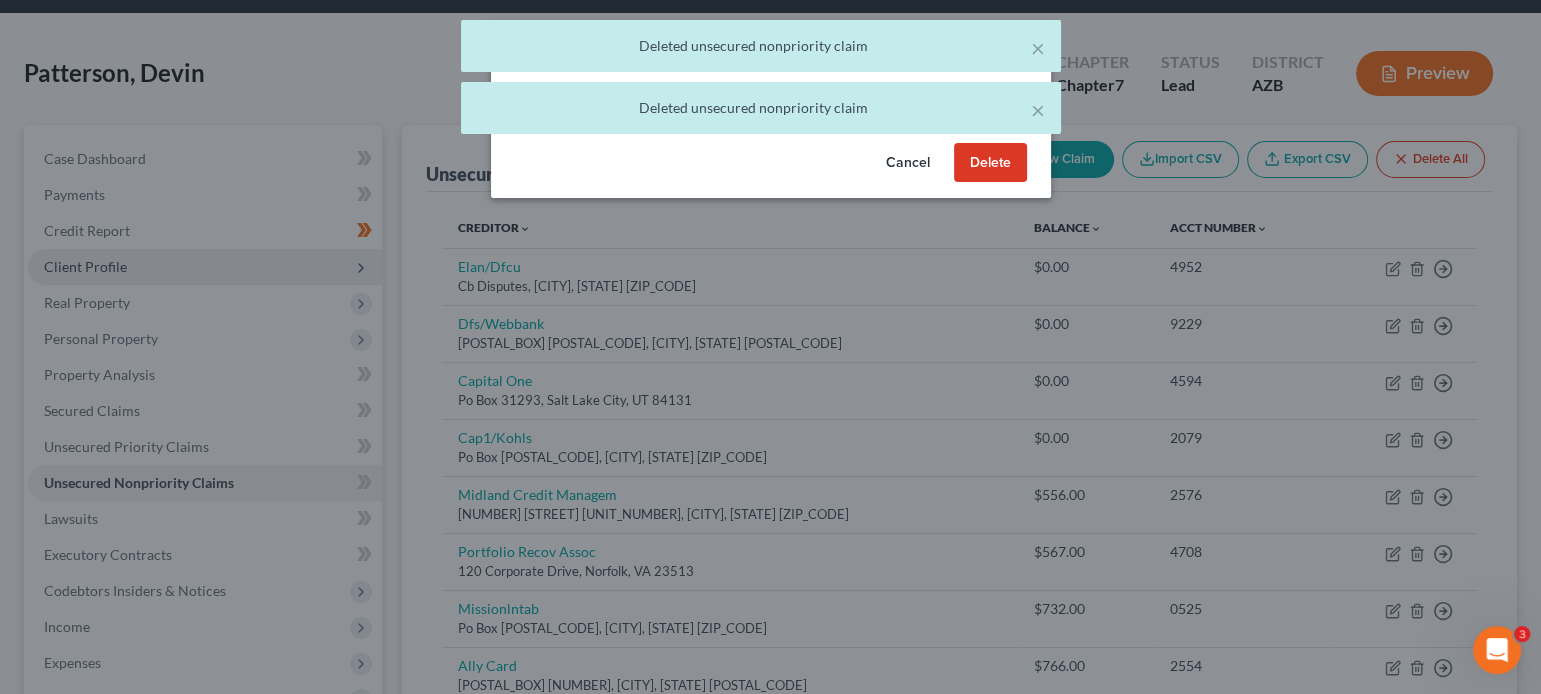 click on "Delete" at bounding box center (990, 163) 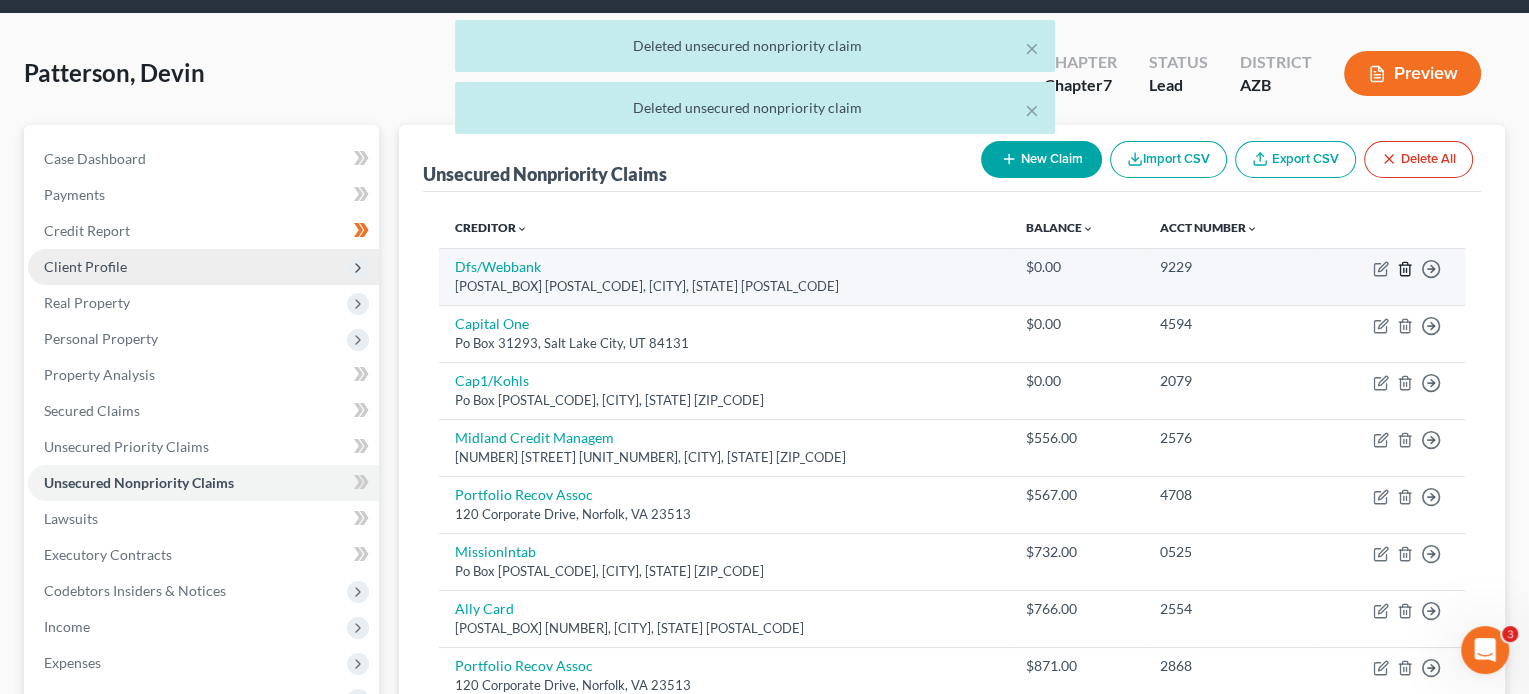 click 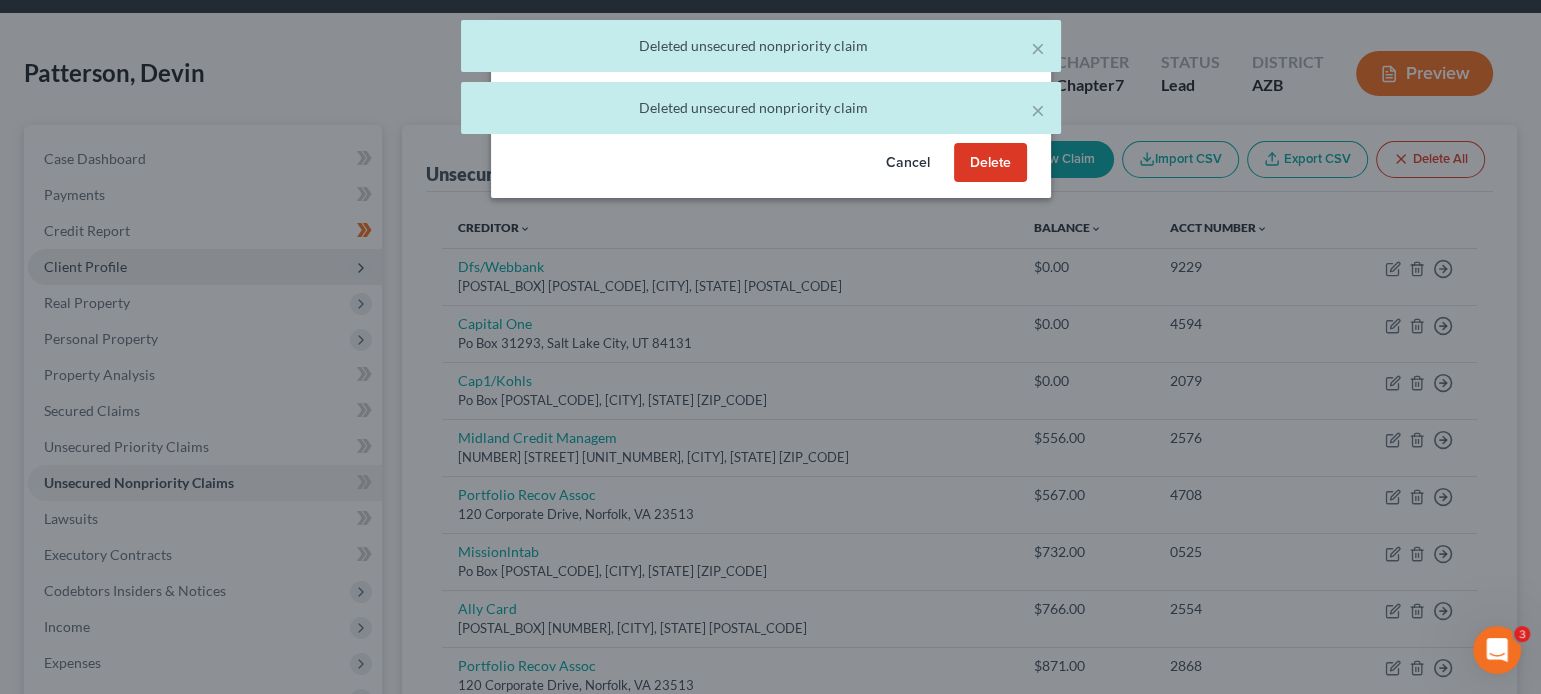 click on "Delete" at bounding box center [990, 163] 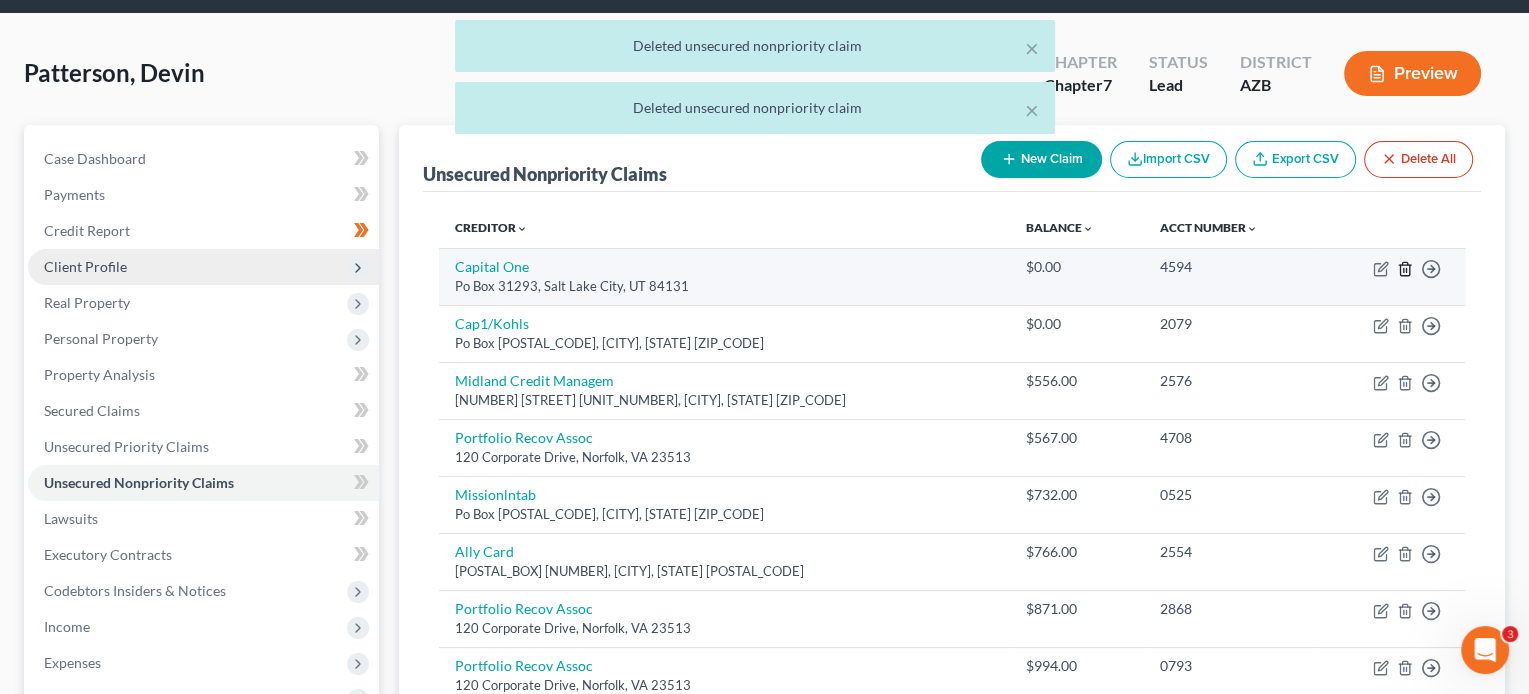 click 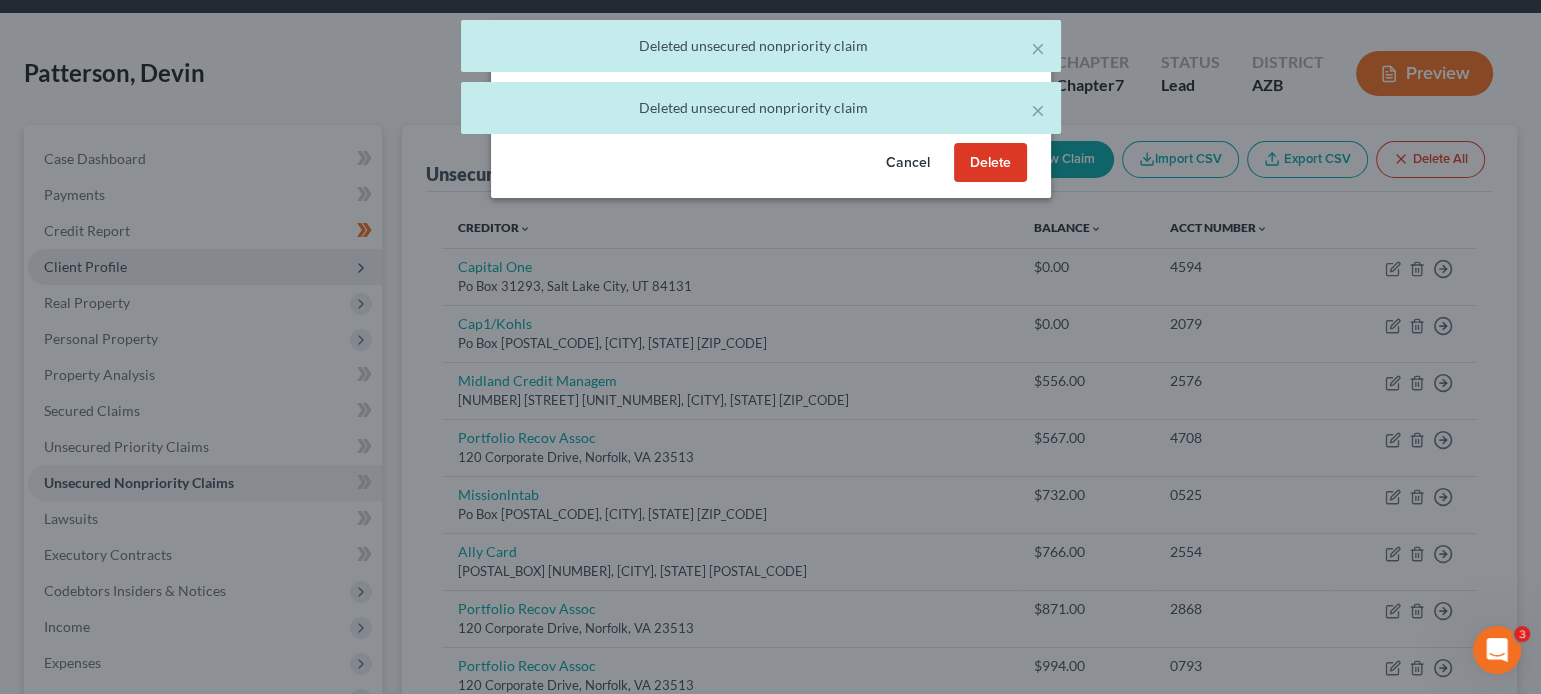 click on "Delete" at bounding box center [990, 163] 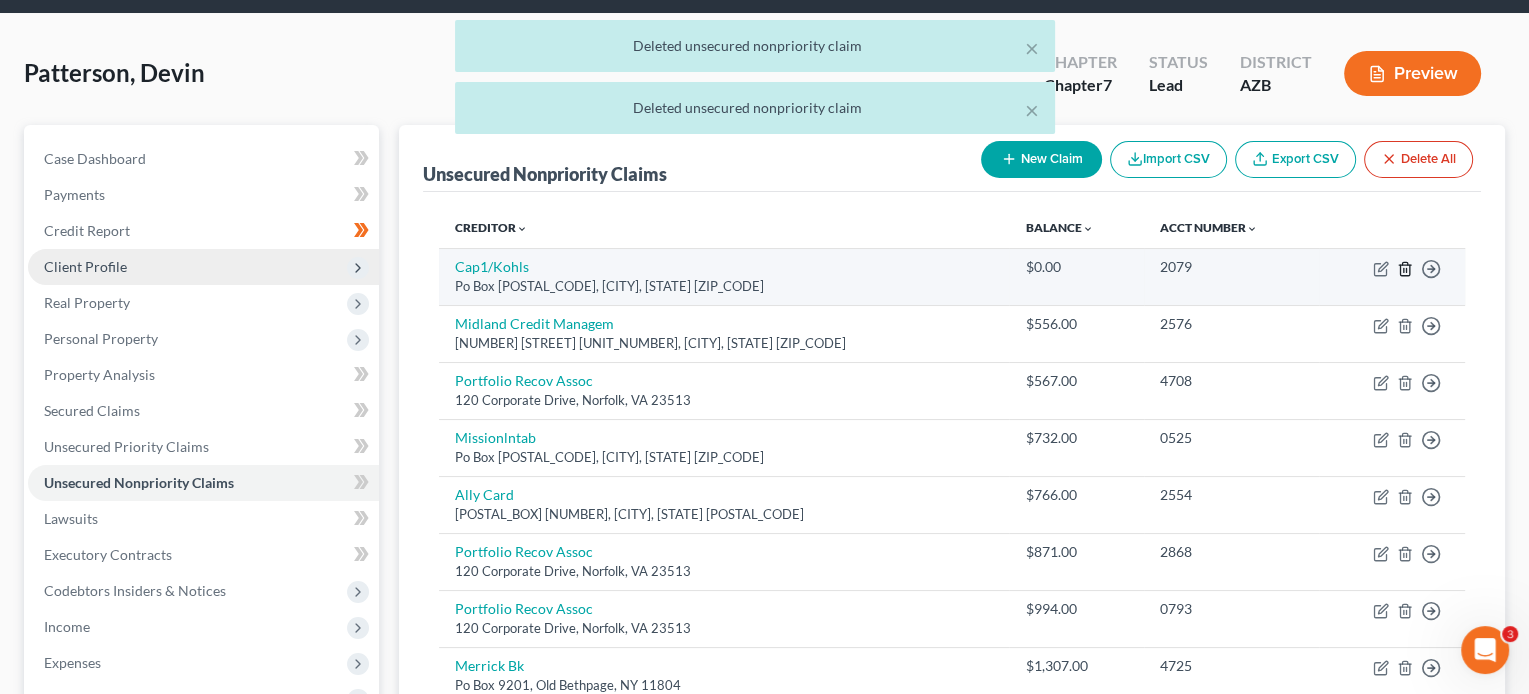 click 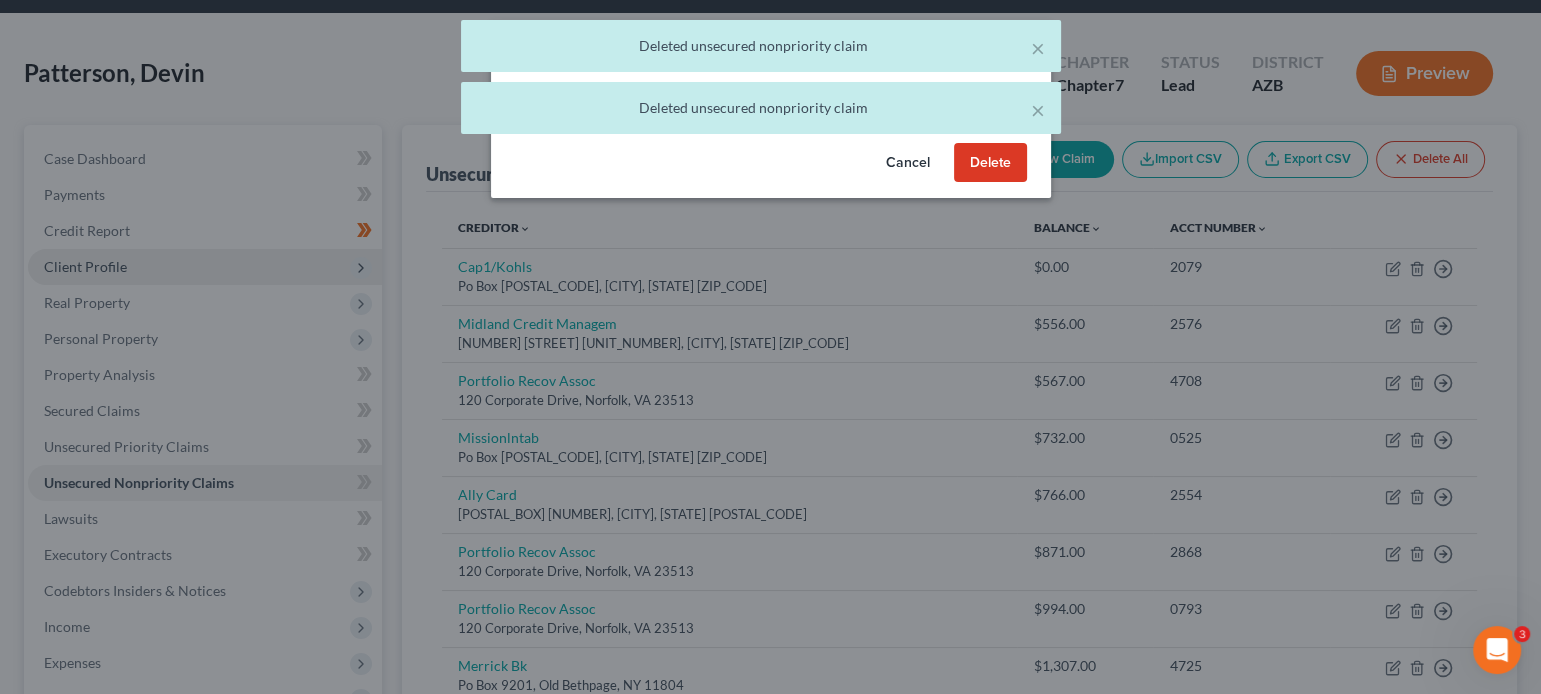 click on "Delete" at bounding box center (990, 163) 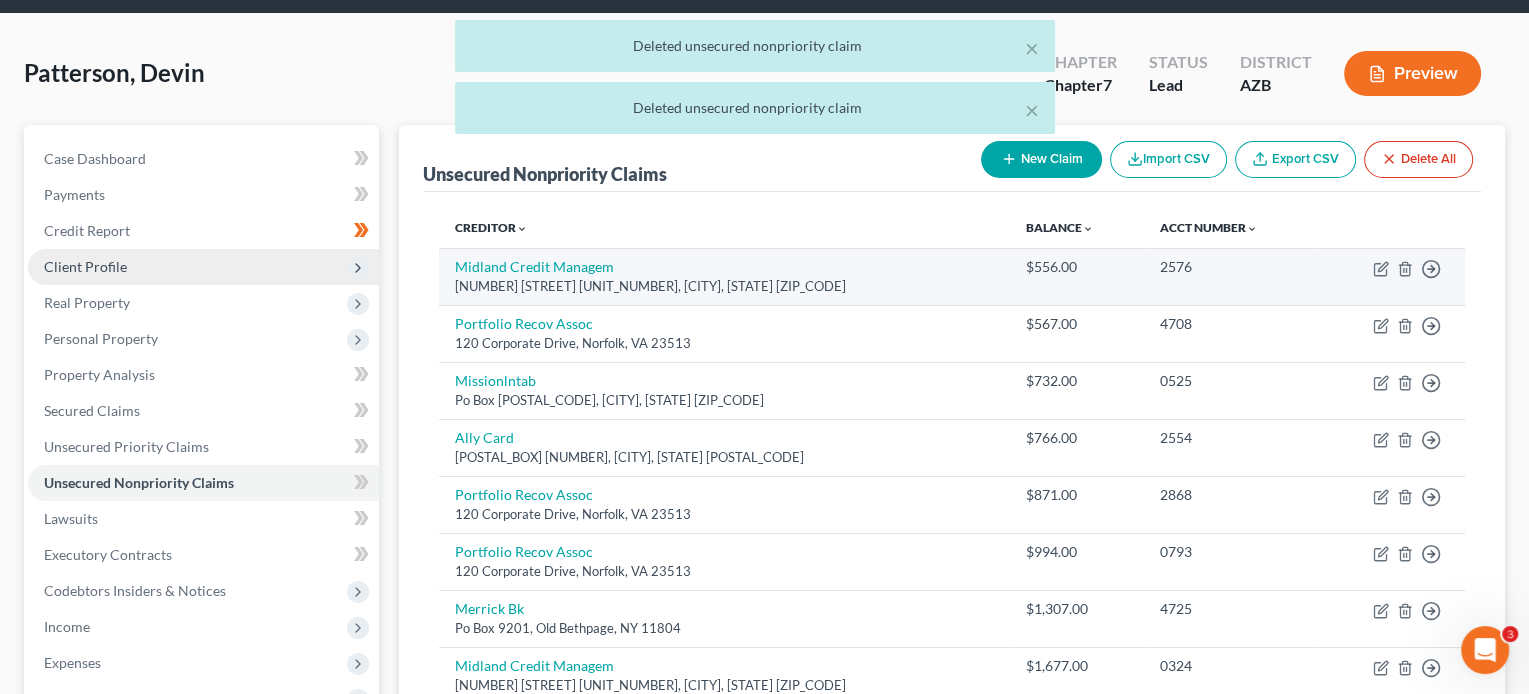 click on "Midland Credit Managem 320 E Big Beaver Rd Ste, Troy, MI 48083" at bounding box center (724, 276) 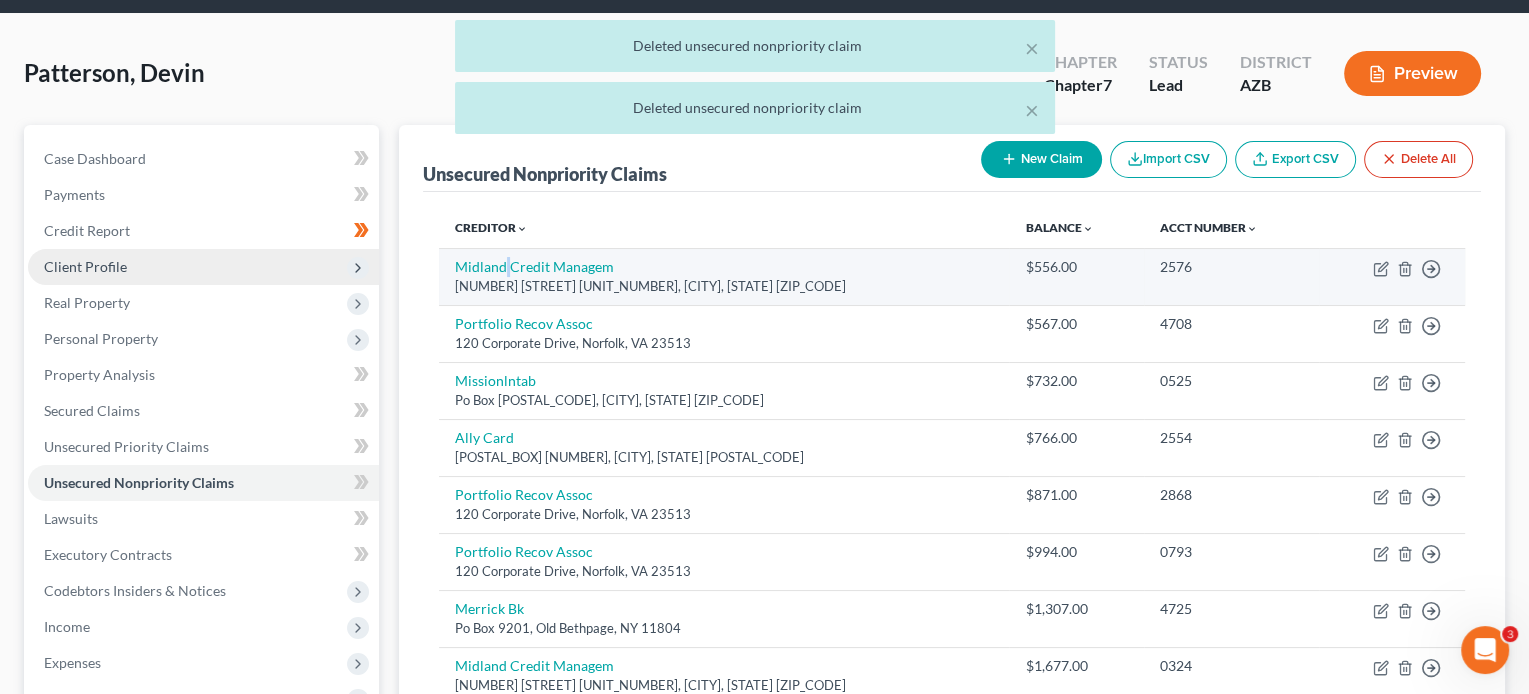 click on "Midland Credit Managem 320 E Big Beaver Rd Ste, Troy, MI 48083" at bounding box center [724, 276] 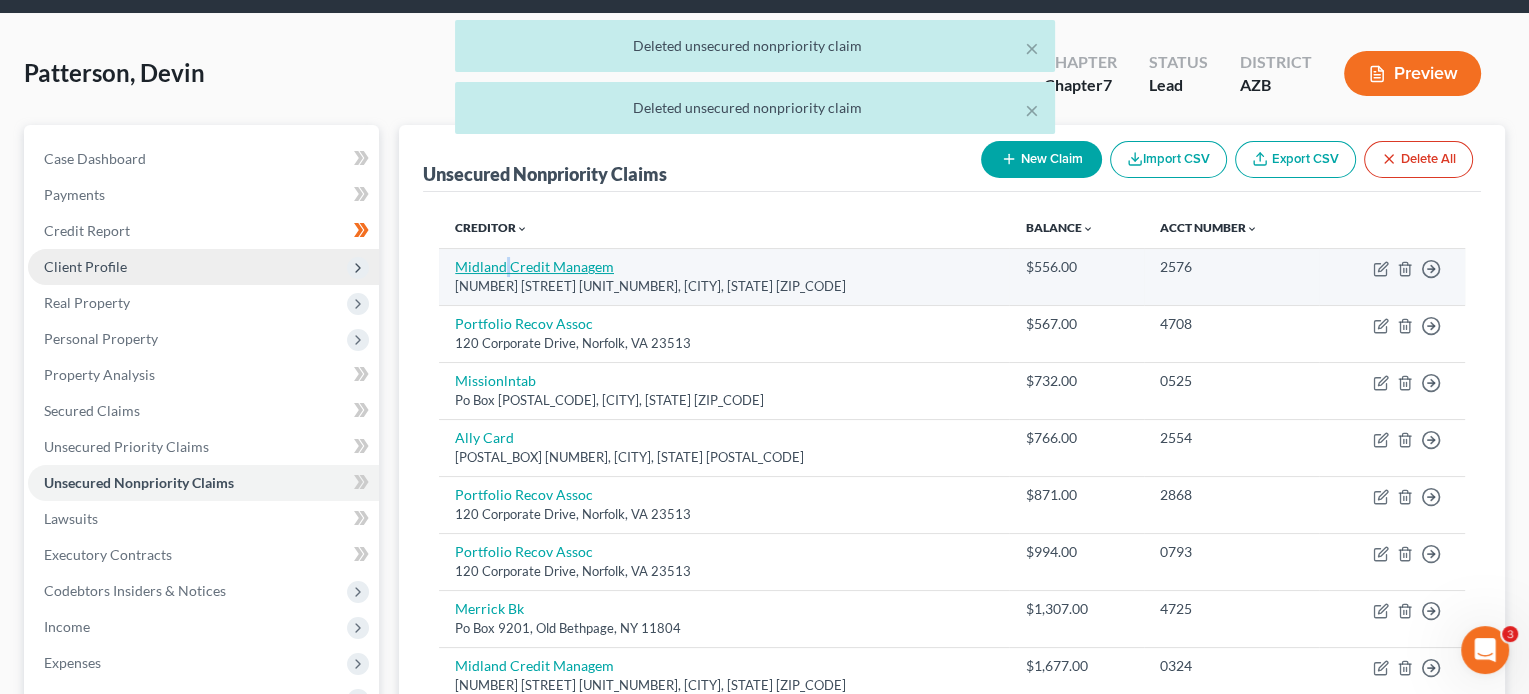 click on "Midland Credit Managem" at bounding box center (534, 266) 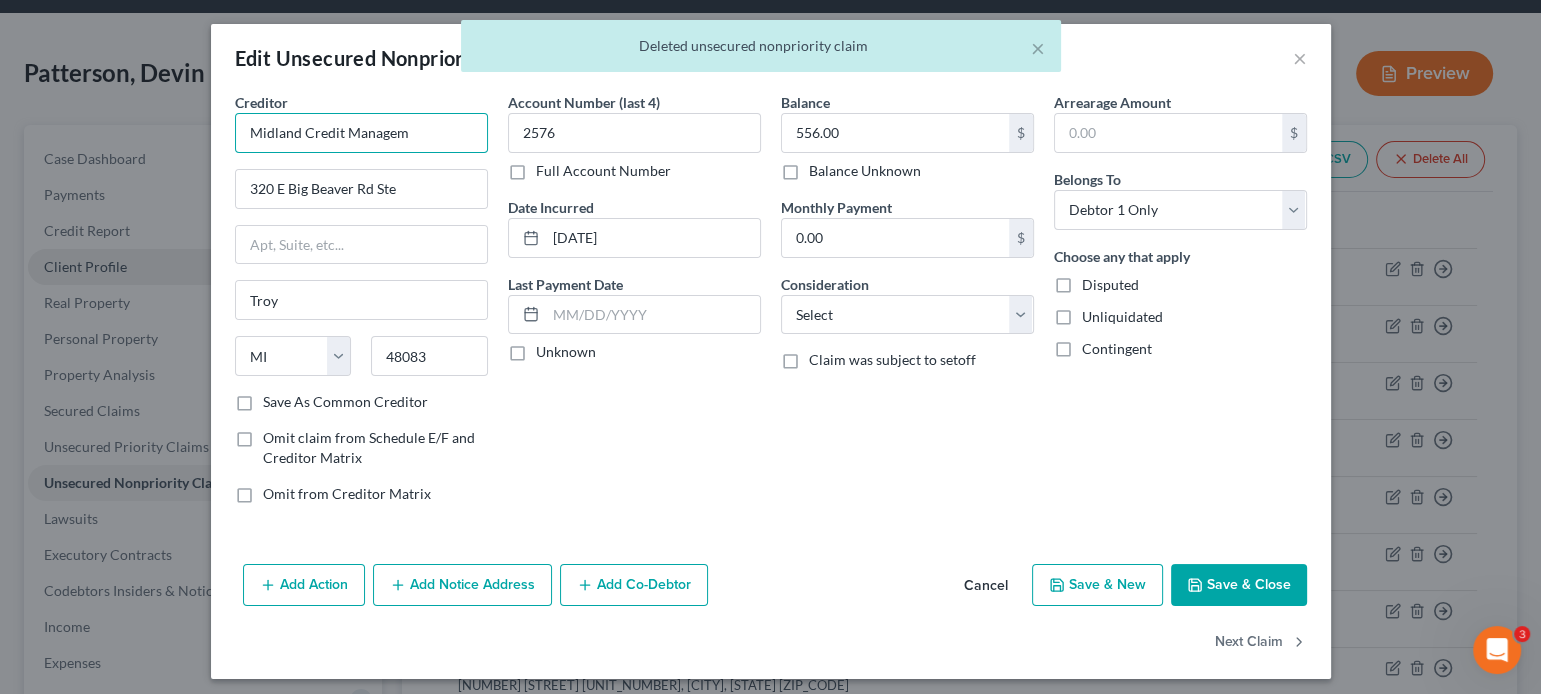 click on "Midland Credit Managem" at bounding box center (361, 133) 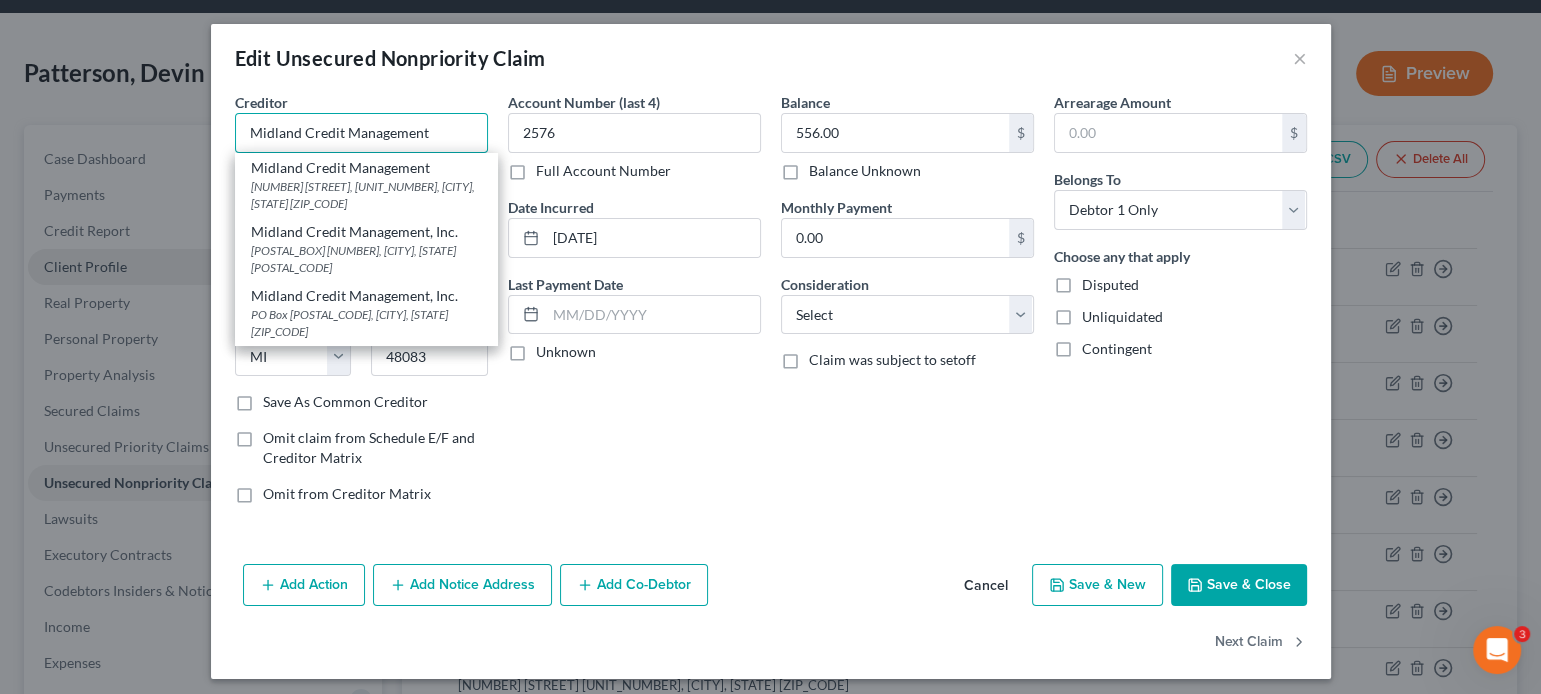 type on "Midland Credit Management" 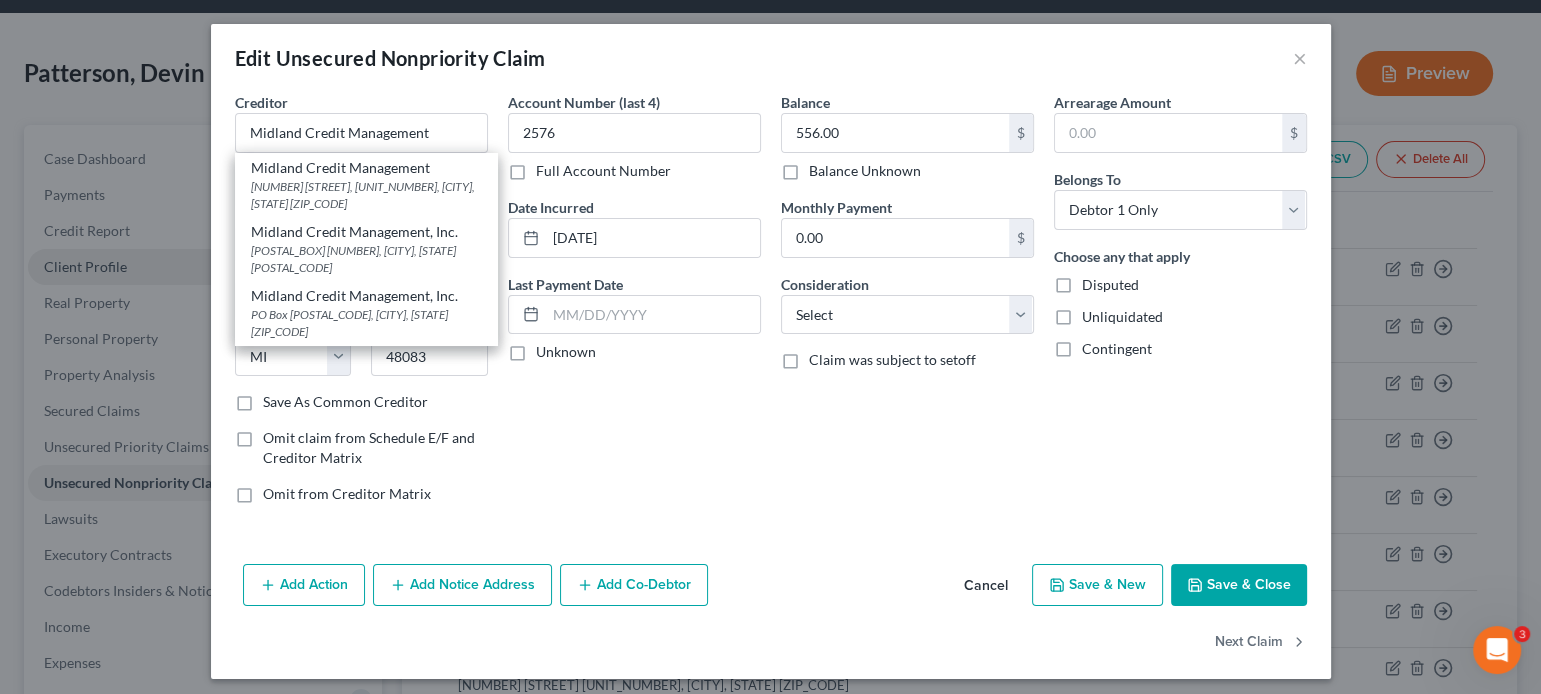 click on "Balance
556.00 $
Balance Unknown
Balance Undetermined
556.00 $
Balance Unknown
Monthly Payment 0.00 $ Consideration Select Cable / Satellite Services Collection Agency Credit Card Debt Debt Counseling / Attorneys Deficiency Balance Domestic Support Obligations Home / Car Repairs Income Taxes Judgment Liens Medical Services Monies Loaned / Advanced Mortgage Obligation From Divorce Or Separation Obligation To Pensions Other Overdrawn Bank Account Promised To Help Pay Creditors Student Loans Suppliers And Vendors Telephone / Internet Services Utility Services Claim was subject to setoff" at bounding box center (907, 306) 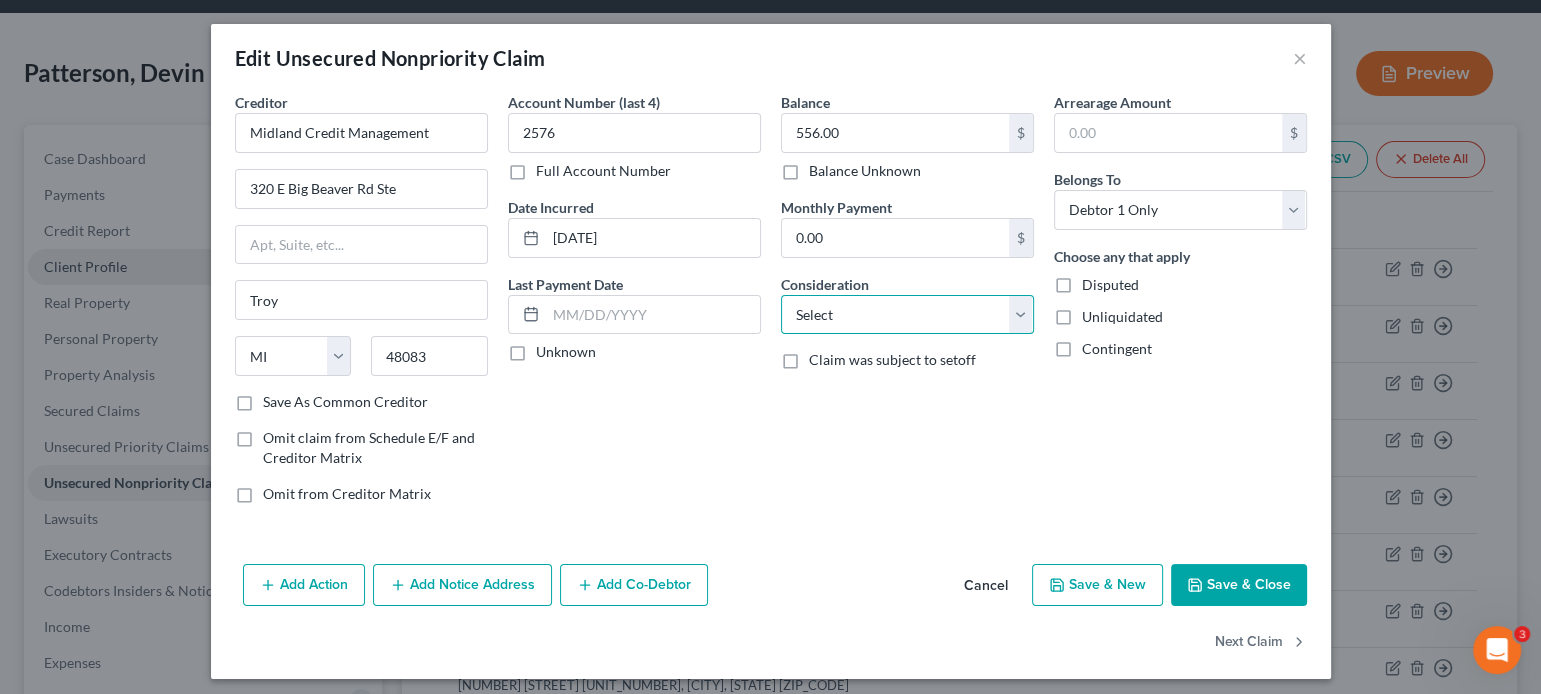 click on "Select Cable / Satellite Services Collection Agency Credit Card Debt Debt Counseling / Attorneys Deficiency Balance Domestic Support Obligations Home / Car Repairs Income Taxes Judgment Liens Medical Services Monies Loaned / Advanced Mortgage Obligation From Divorce Or Separation Obligation To Pensions Other Overdrawn Bank Account Promised To Help Pay Creditors Student Loans Suppliers And Vendors Telephone / Internet Services Utility Services" at bounding box center (907, 315) 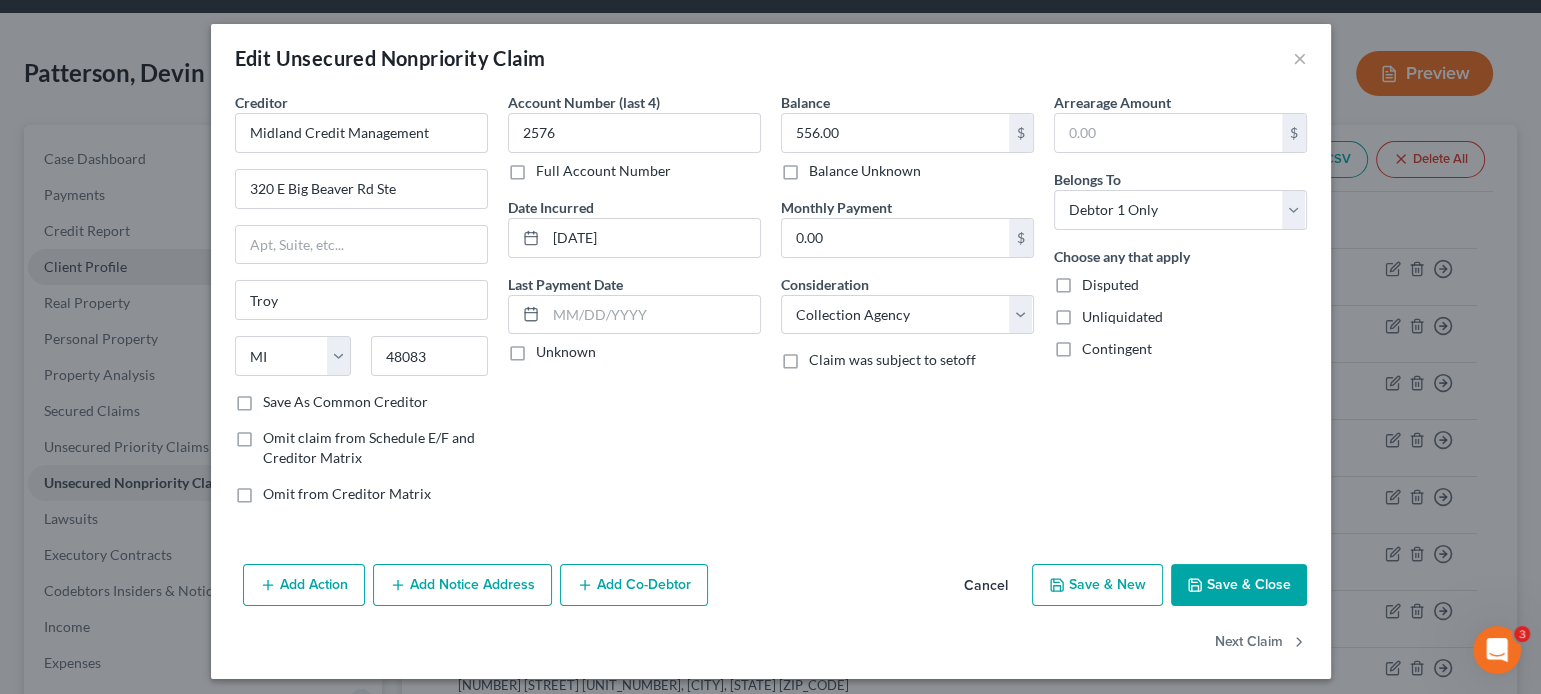 click on "Add Notice Address" at bounding box center [462, 585] 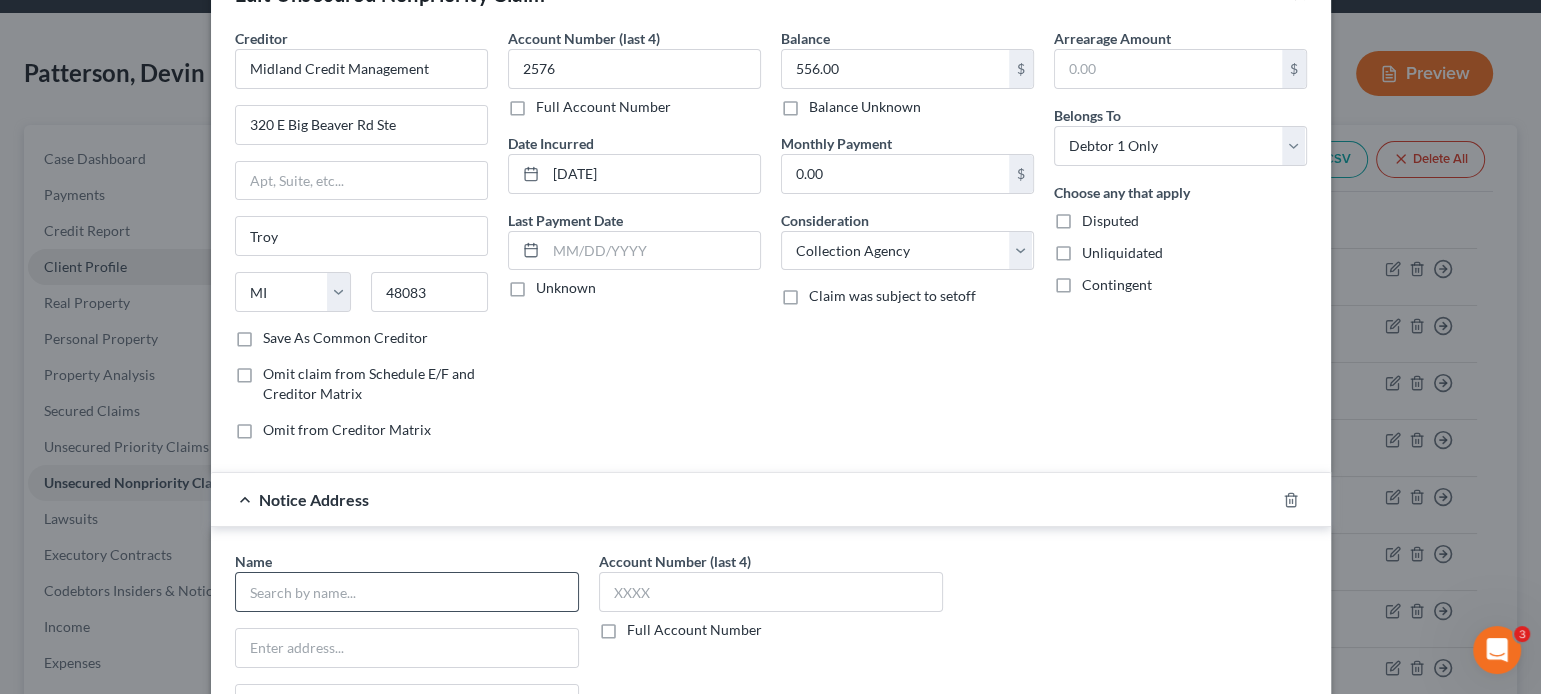 scroll, scrollTop: 92, scrollLeft: 0, axis: vertical 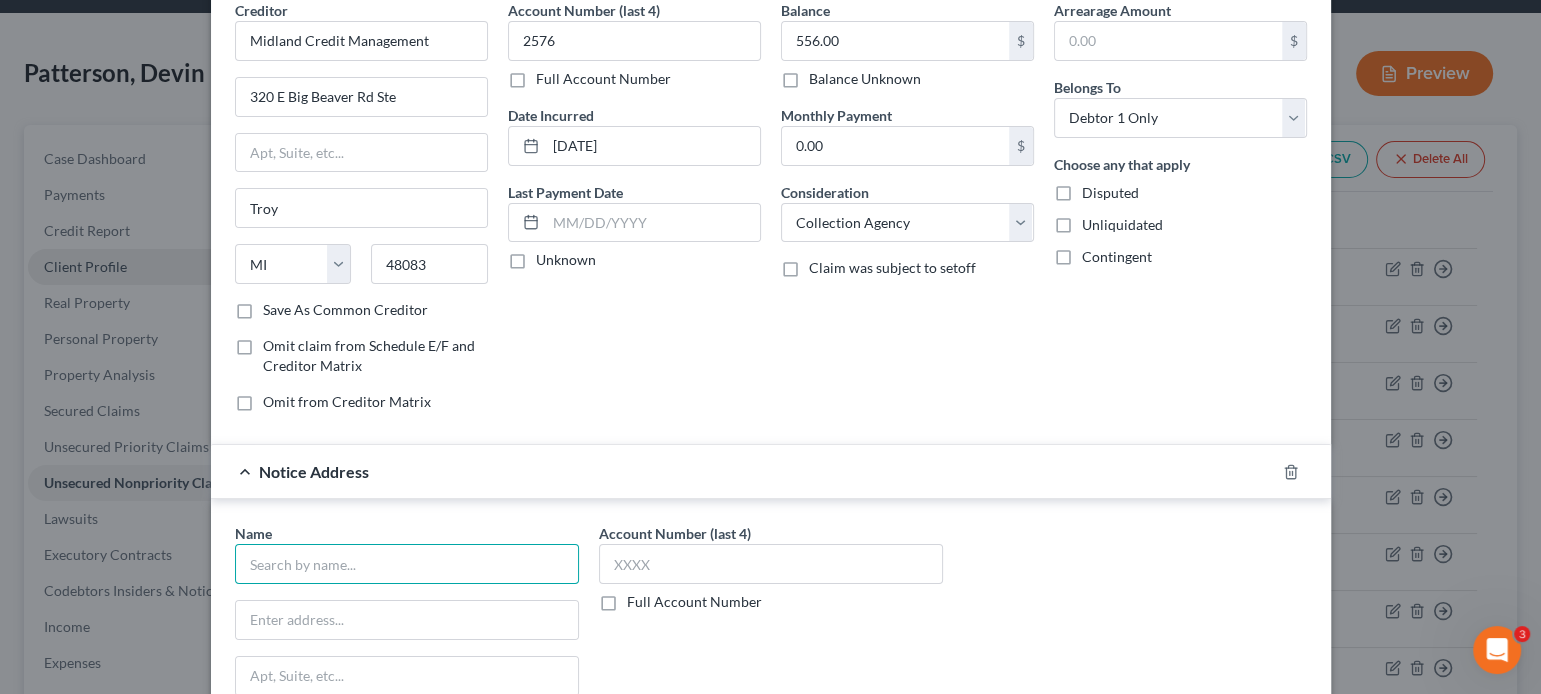 drag, startPoint x: 447, startPoint y: 573, endPoint x: 418, endPoint y: 533, distance: 49.40648 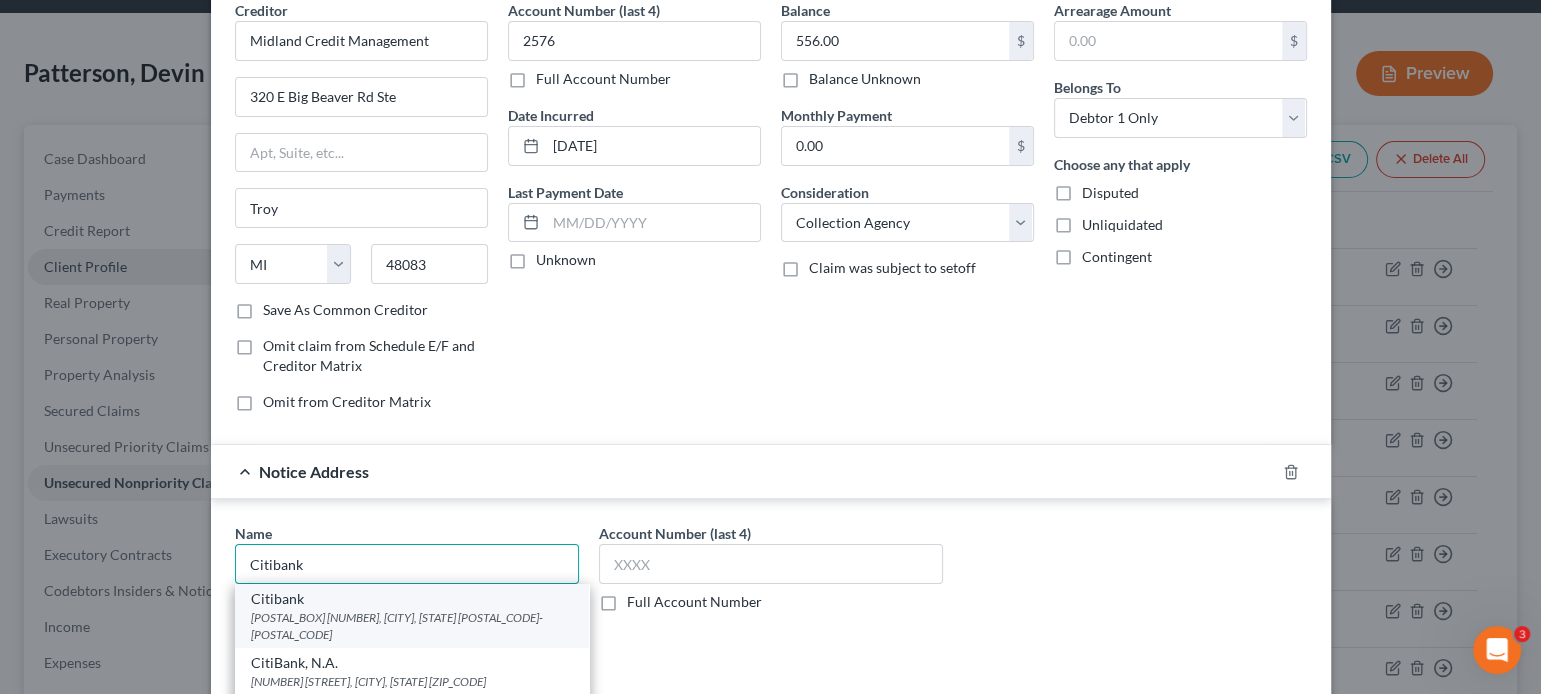 type on "Citibank" 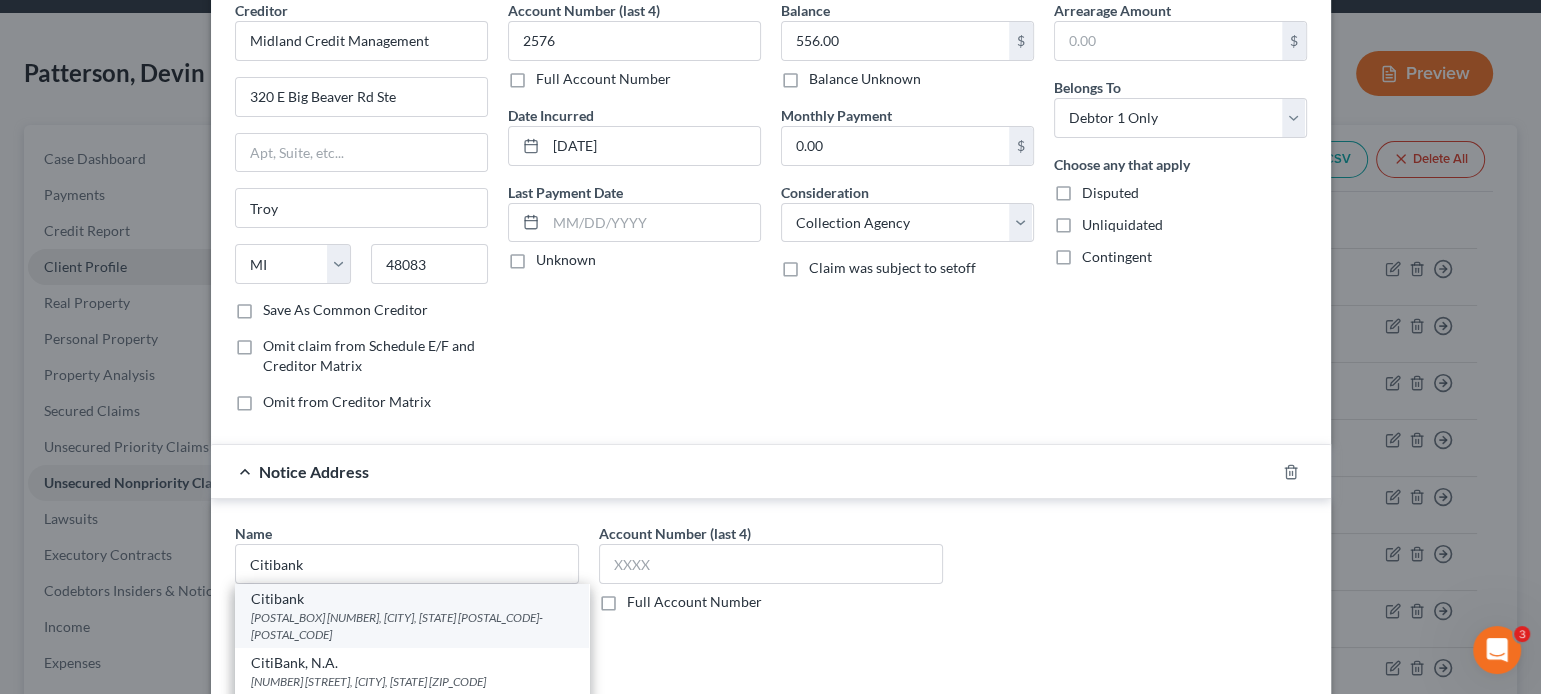click on "Citibank" at bounding box center [412, 599] 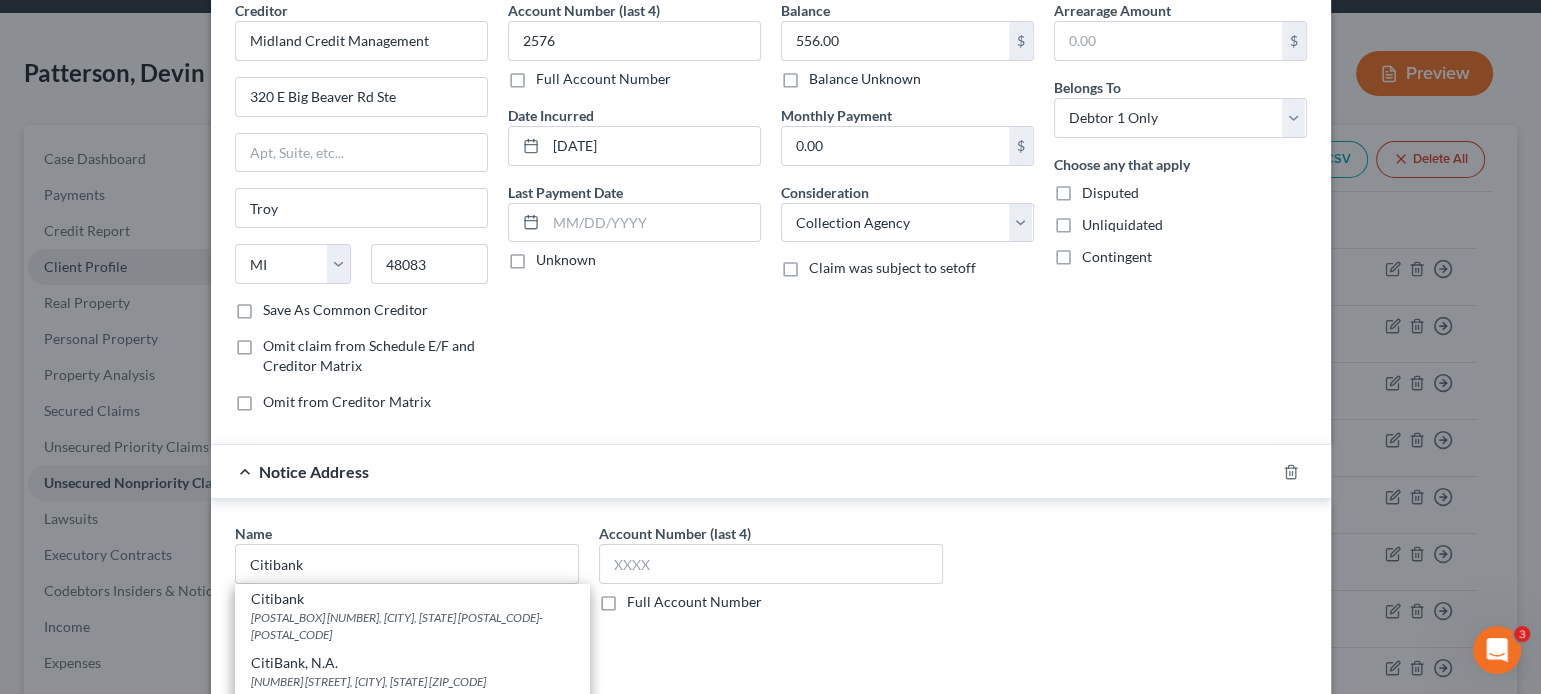 type on "PO Box 9001037" 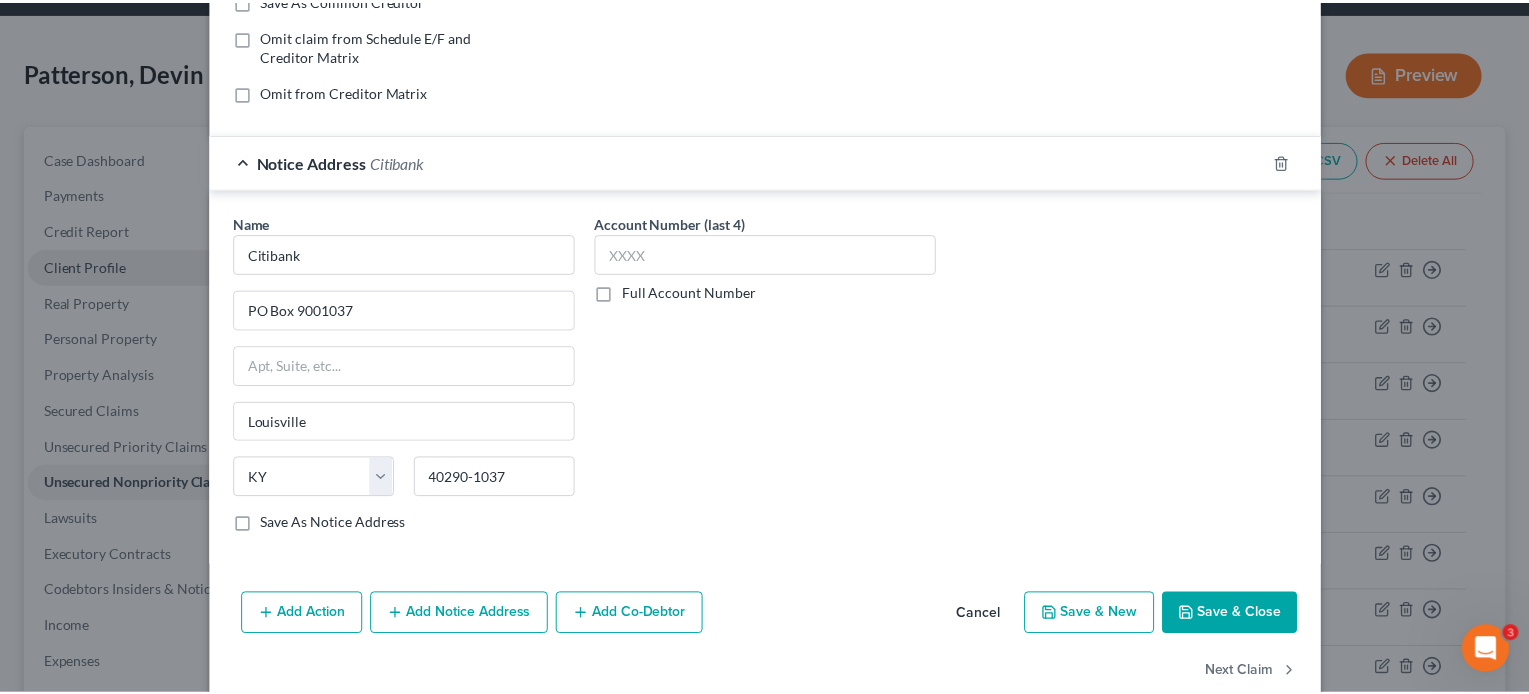 scroll, scrollTop: 436, scrollLeft: 0, axis: vertical 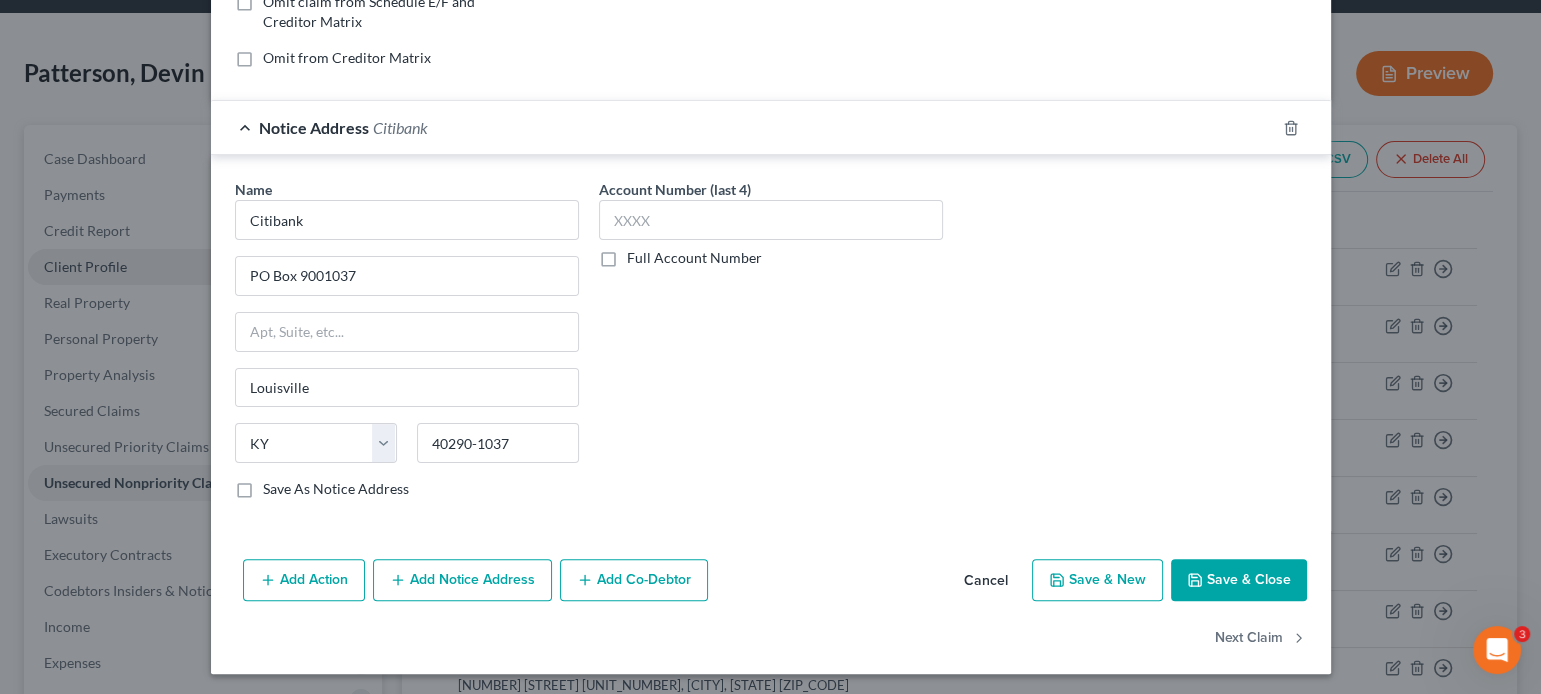 click on "Save & Close" at bounding box center [1239, 580] 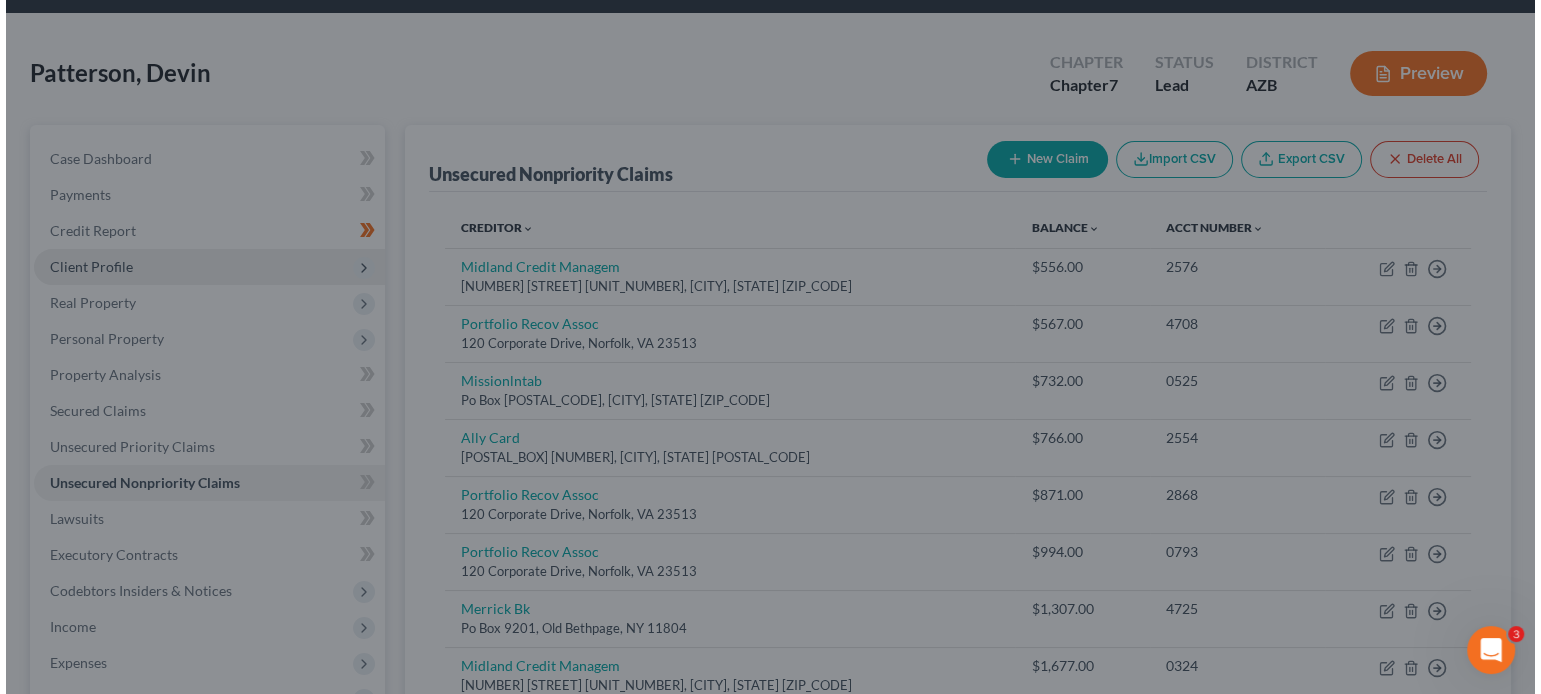 scroll, scrollTop: 0, scrollLeft: 0, axis: both 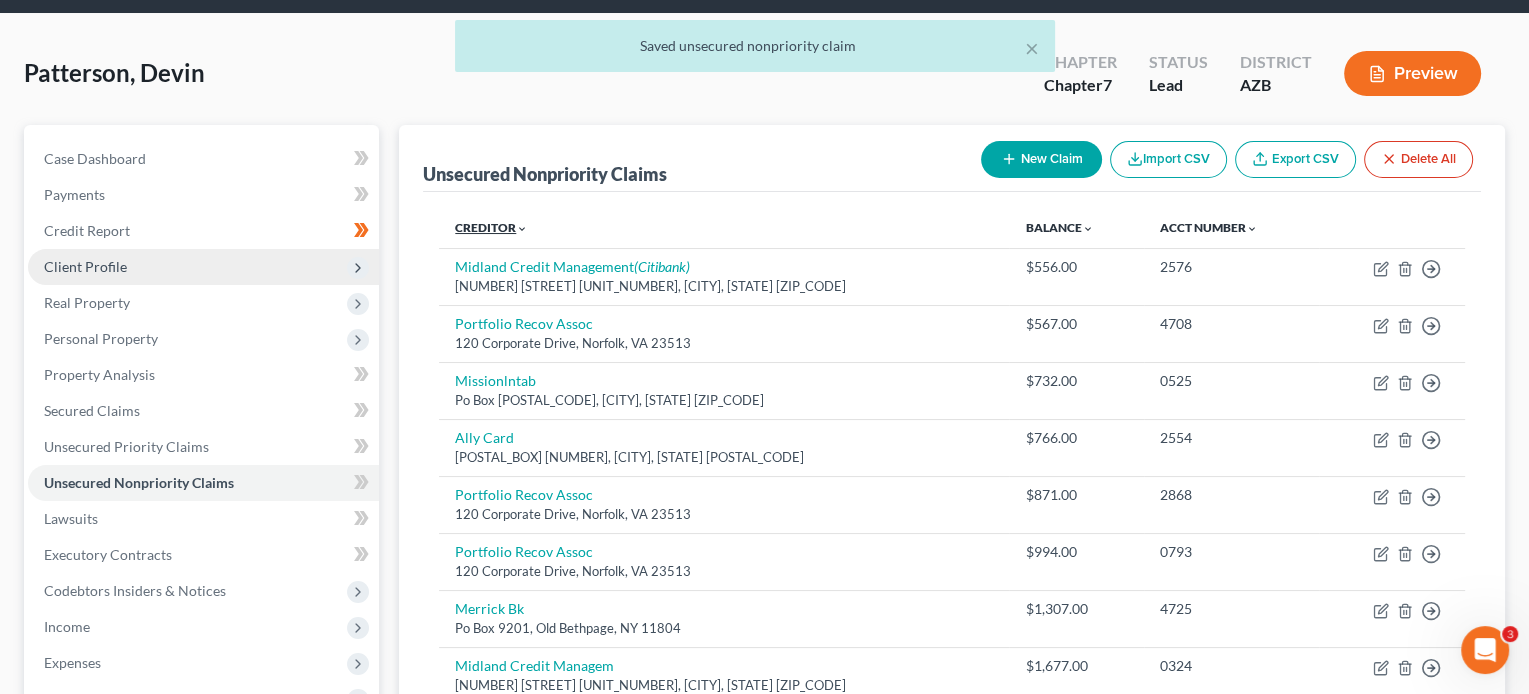 click on "Creditor  expand_more   expand_less   unfold_more" at bounding box center [491, 227] 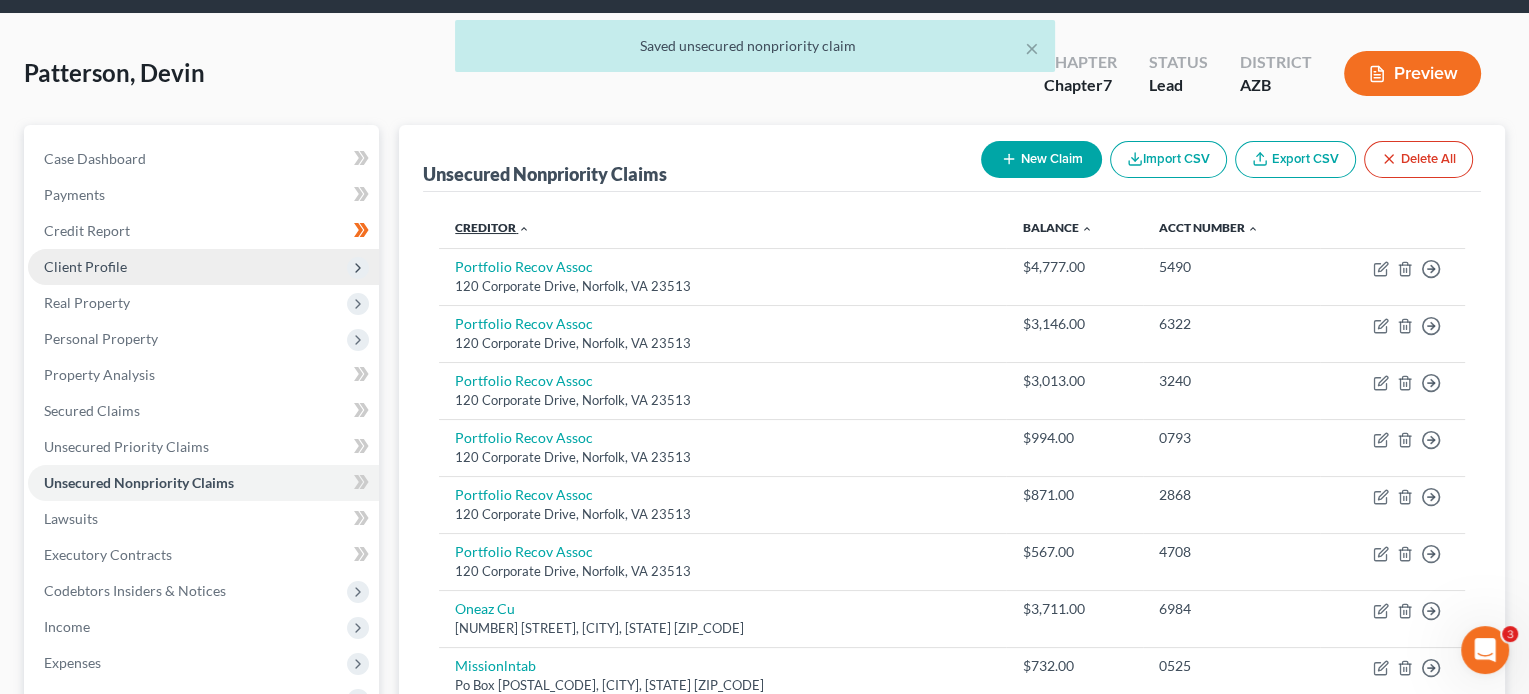 click on "Creditor  expand_more   expand_less   unfold_more" at bounding box center (492, 227) 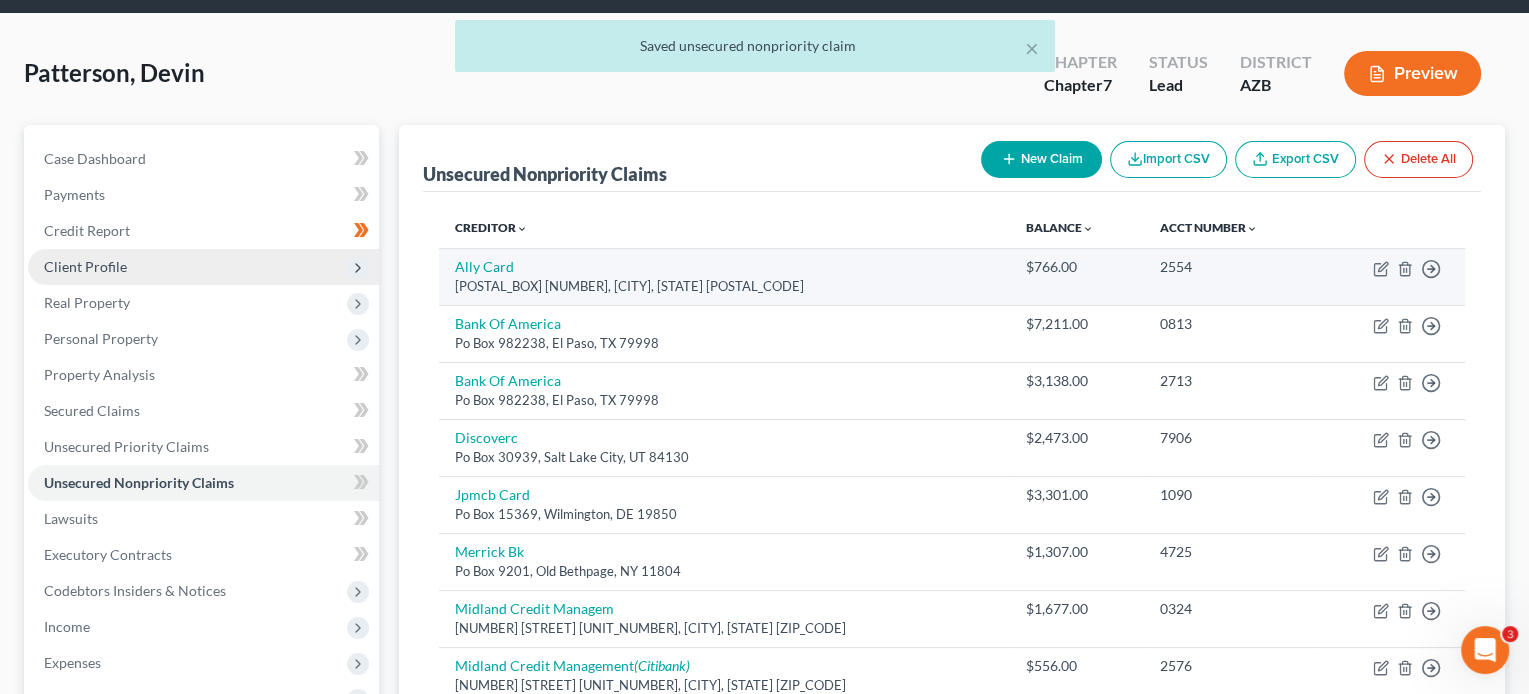 click on "Ally Card Po Box 9222, Old Bethpage, NY 11804" at bounding box center [724, 276] 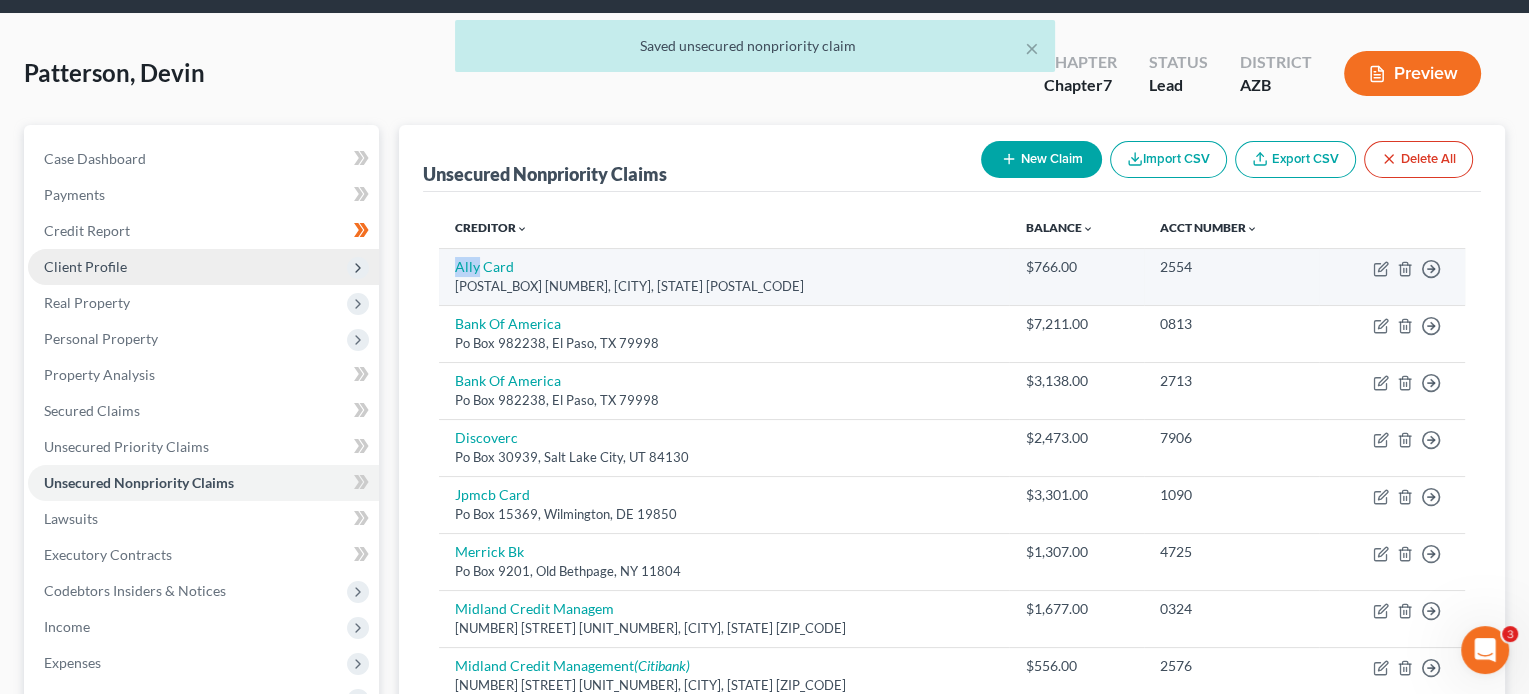 click on "Ally Card Po Box 9222, Old Bethpage, NY 11804" at bounding box center [724, 276] 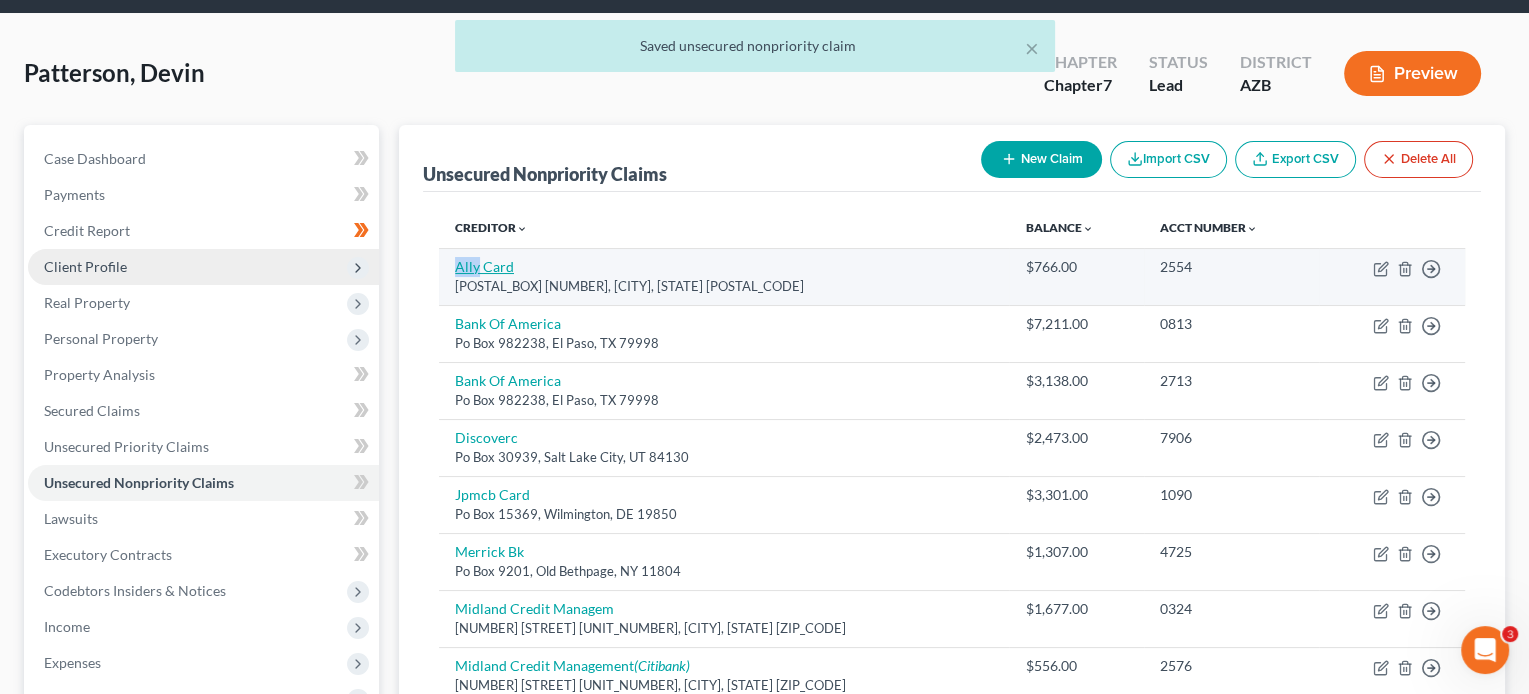 click on "Ally Card" at bounding box center (484, 266) 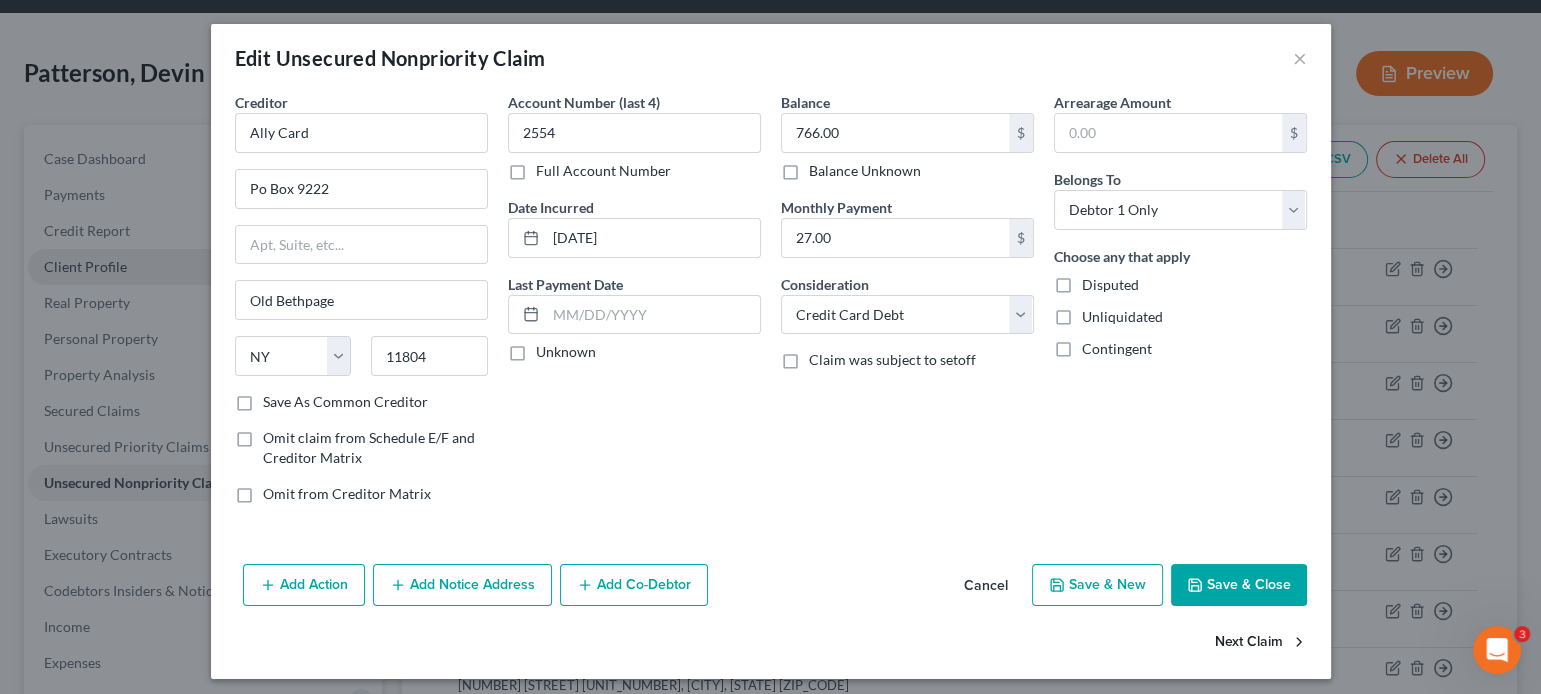 click on "Next Claim" at bounding box center [1261, 643] 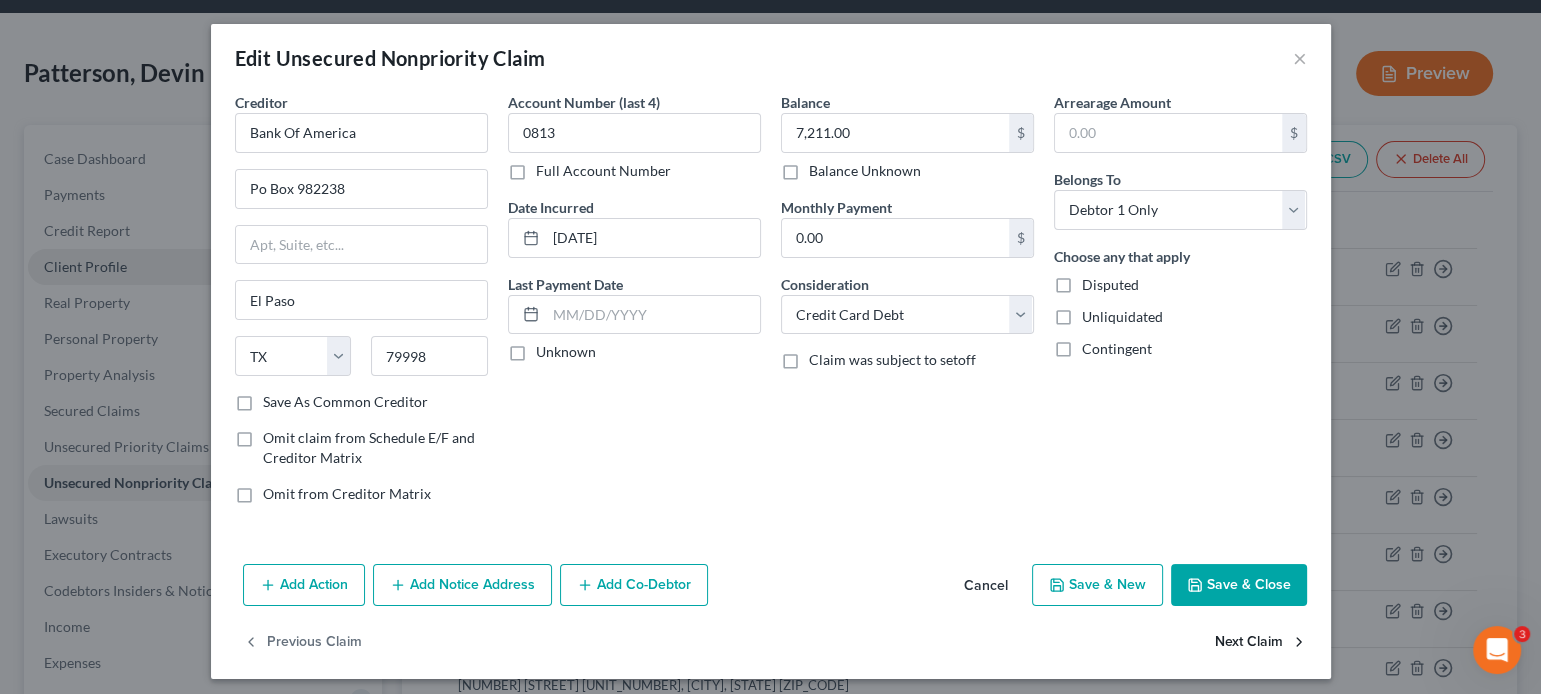 click on "Next Claim" at bounding box center [1261, 643] 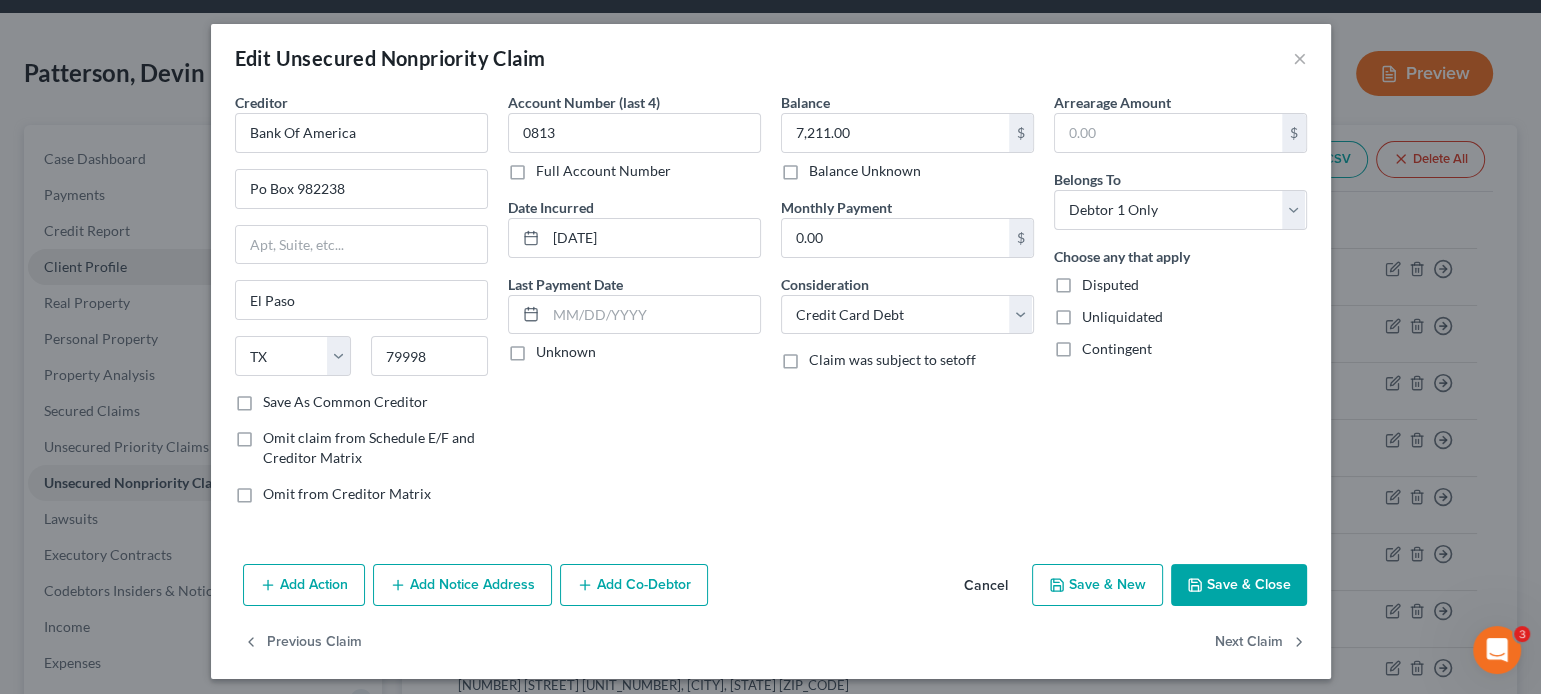 select on "45" 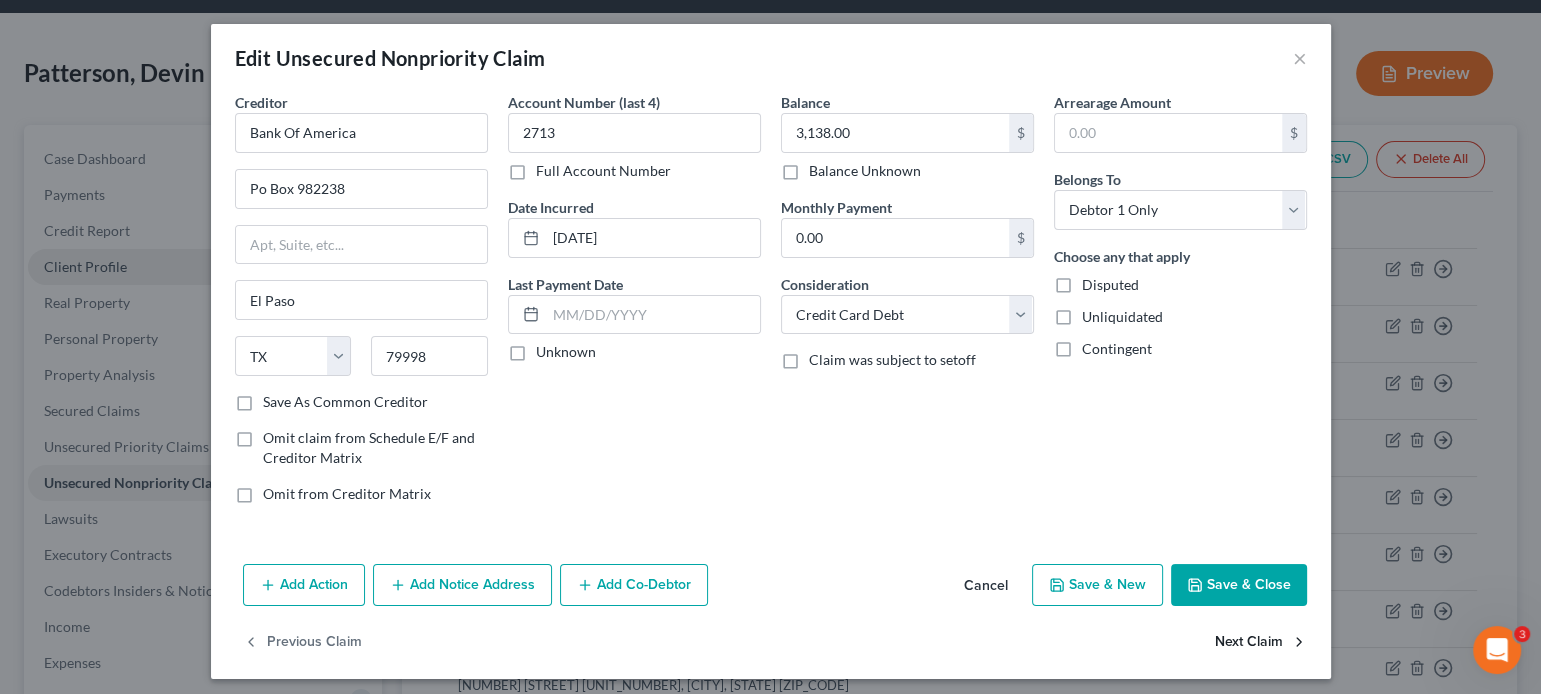 click on "Next Claim" at bounding box center [1261, 643] 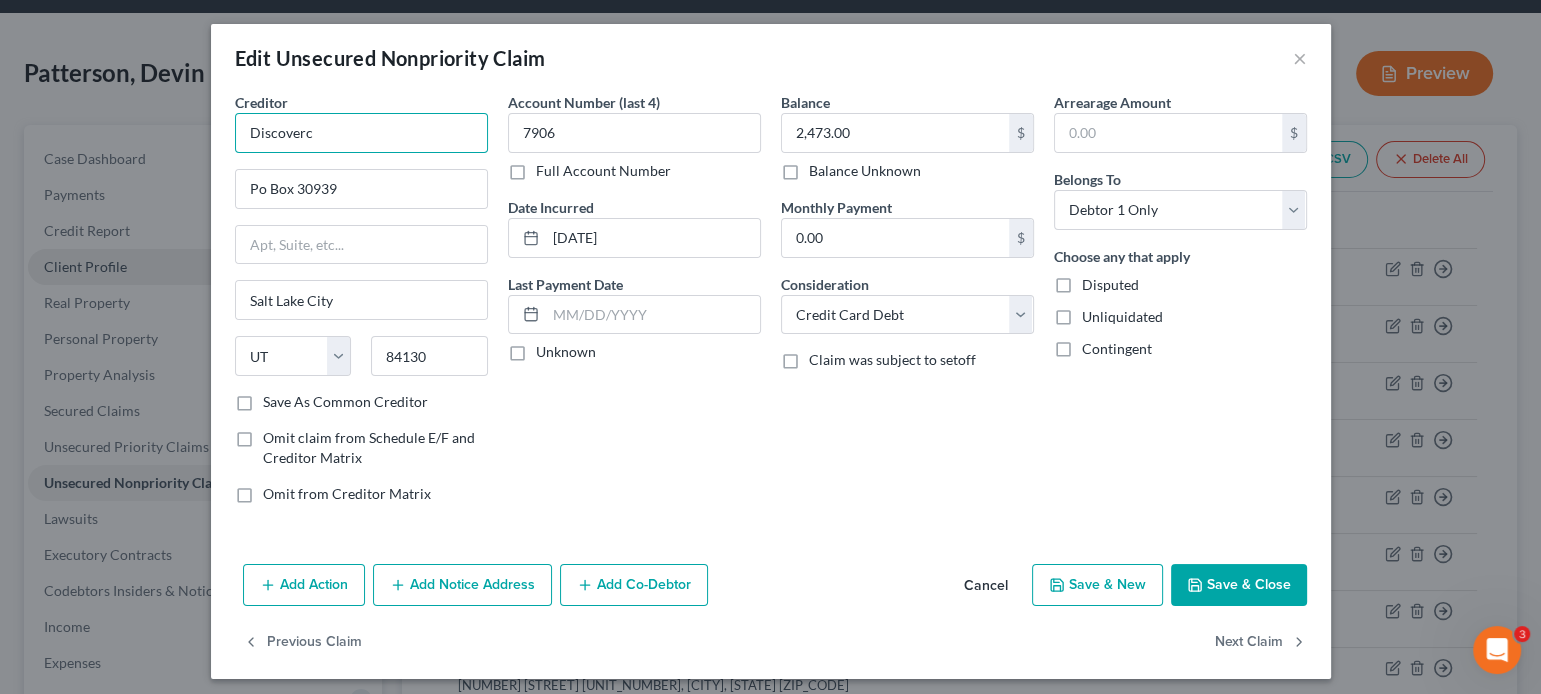 click on "Discoverc" at bounding box center [361, 133] 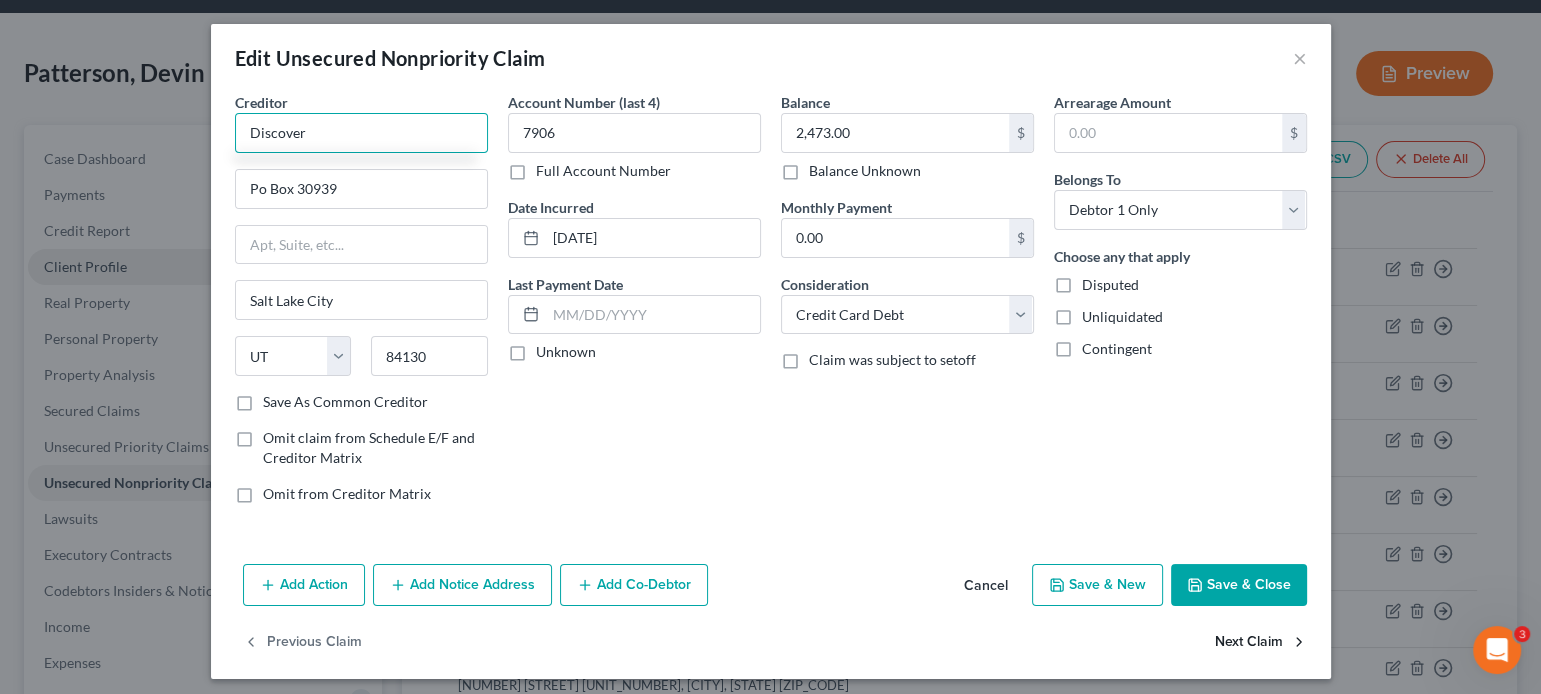 type on "Discover" 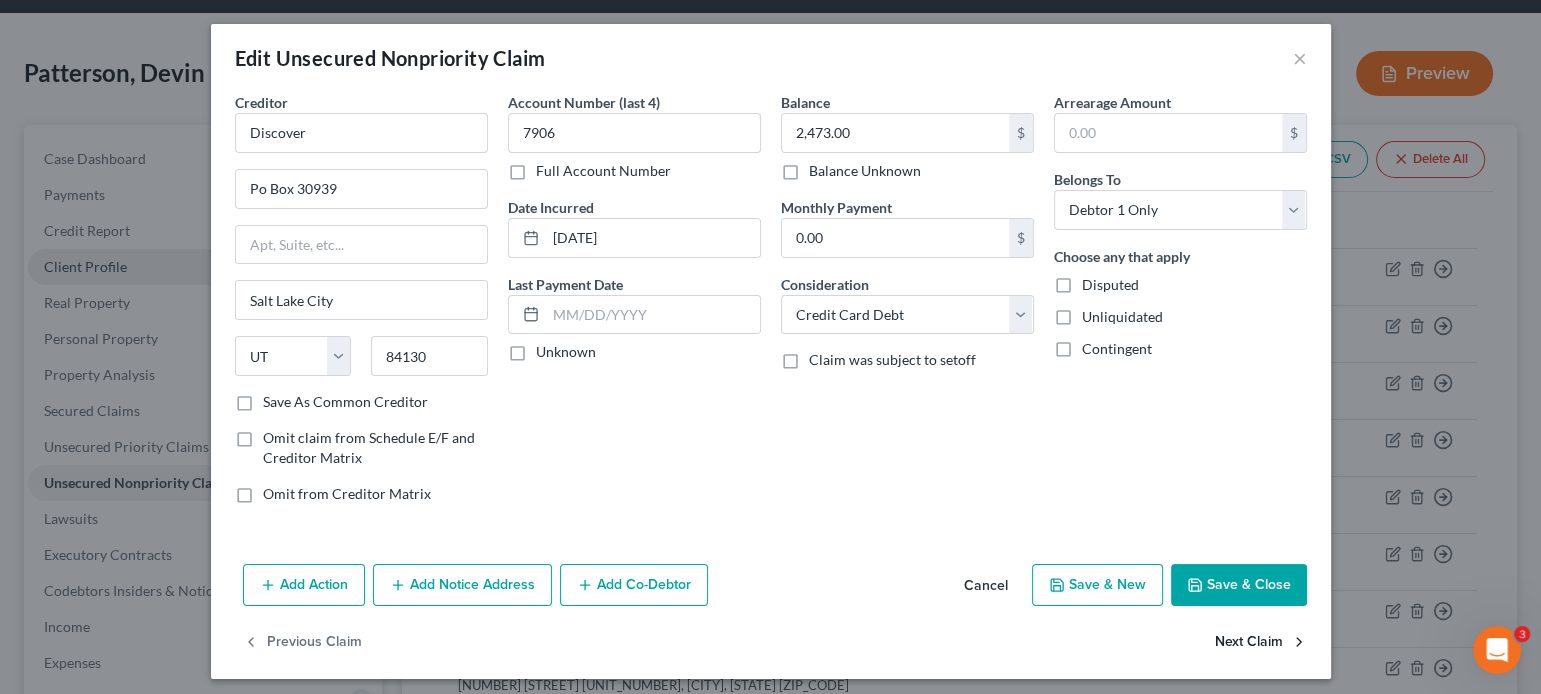 click on "Next Claim" at bounding box center (1261, 643) 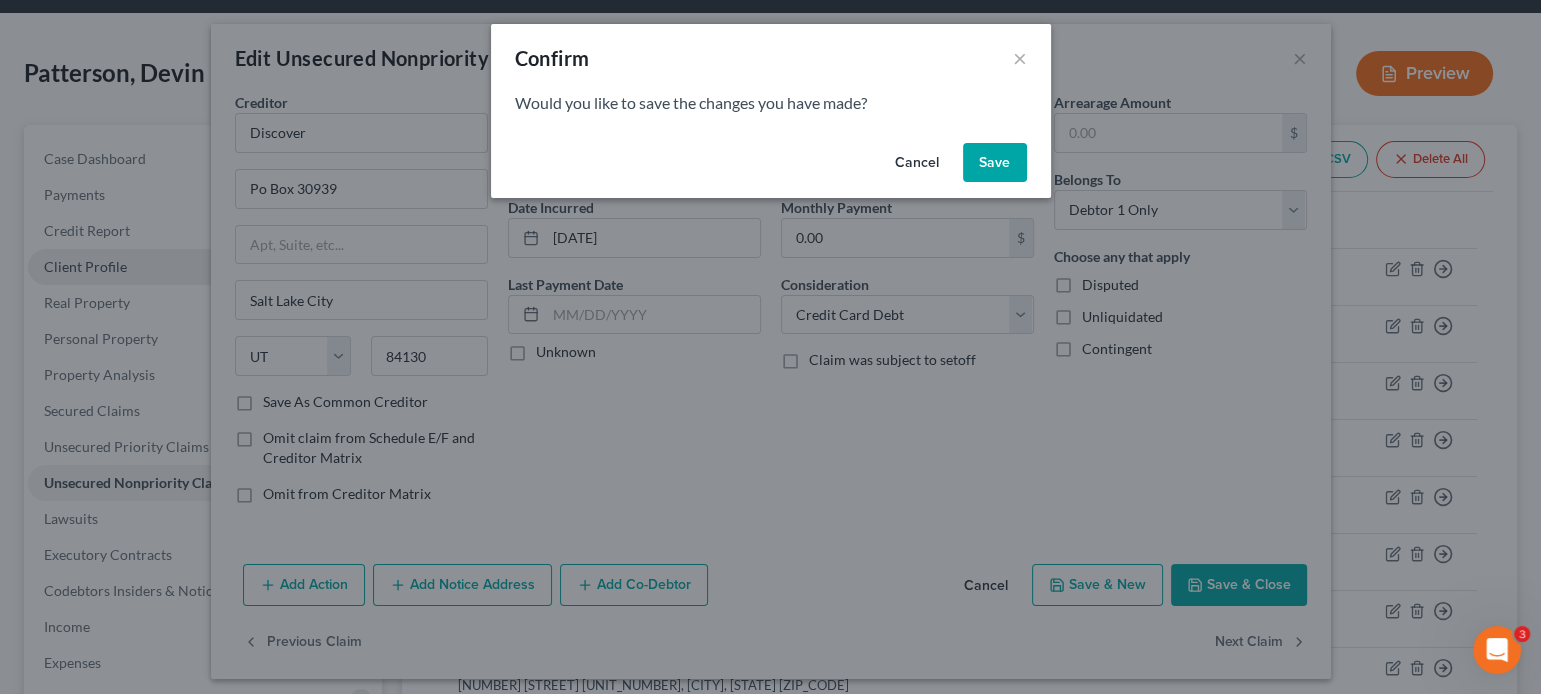 click on "Save" at bounding box center (995, 163) 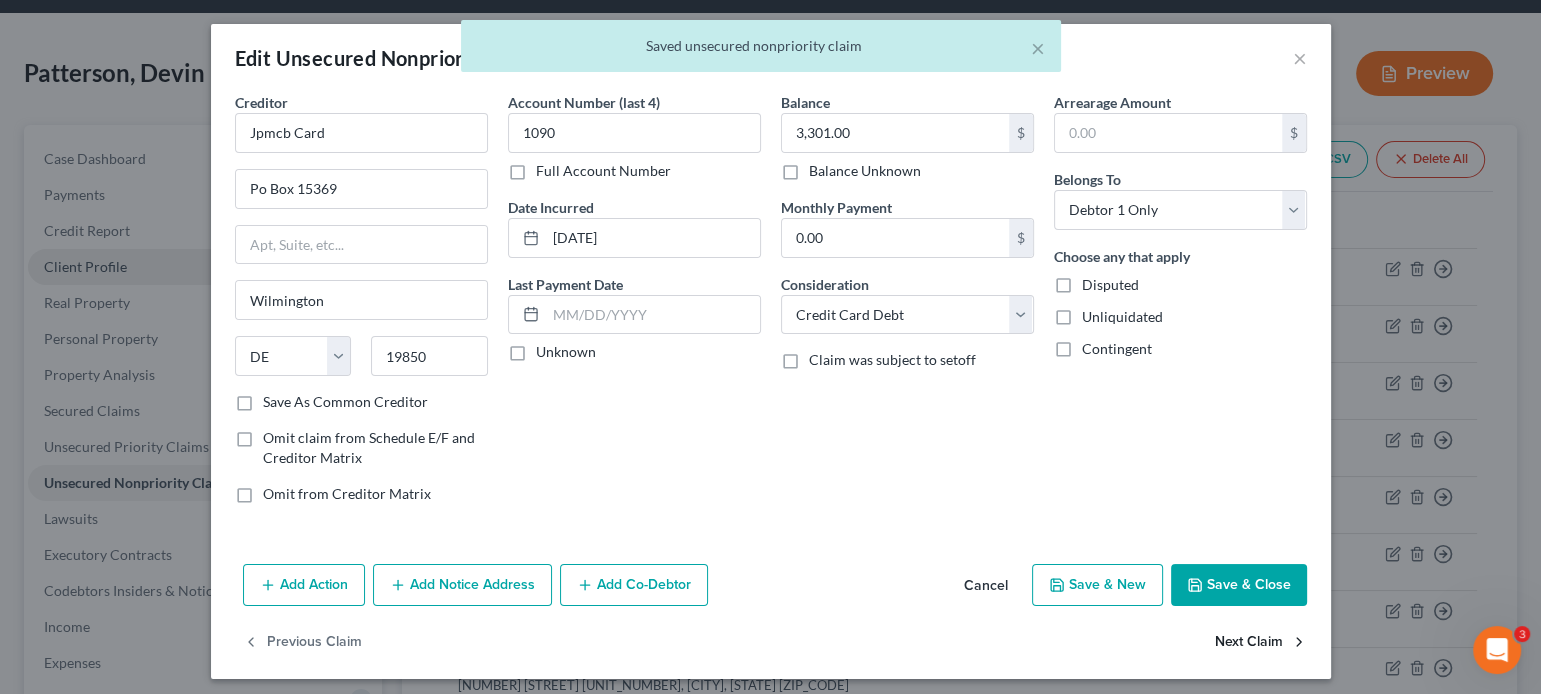 click on "Next Claim" at bounding box center [1261, 643] 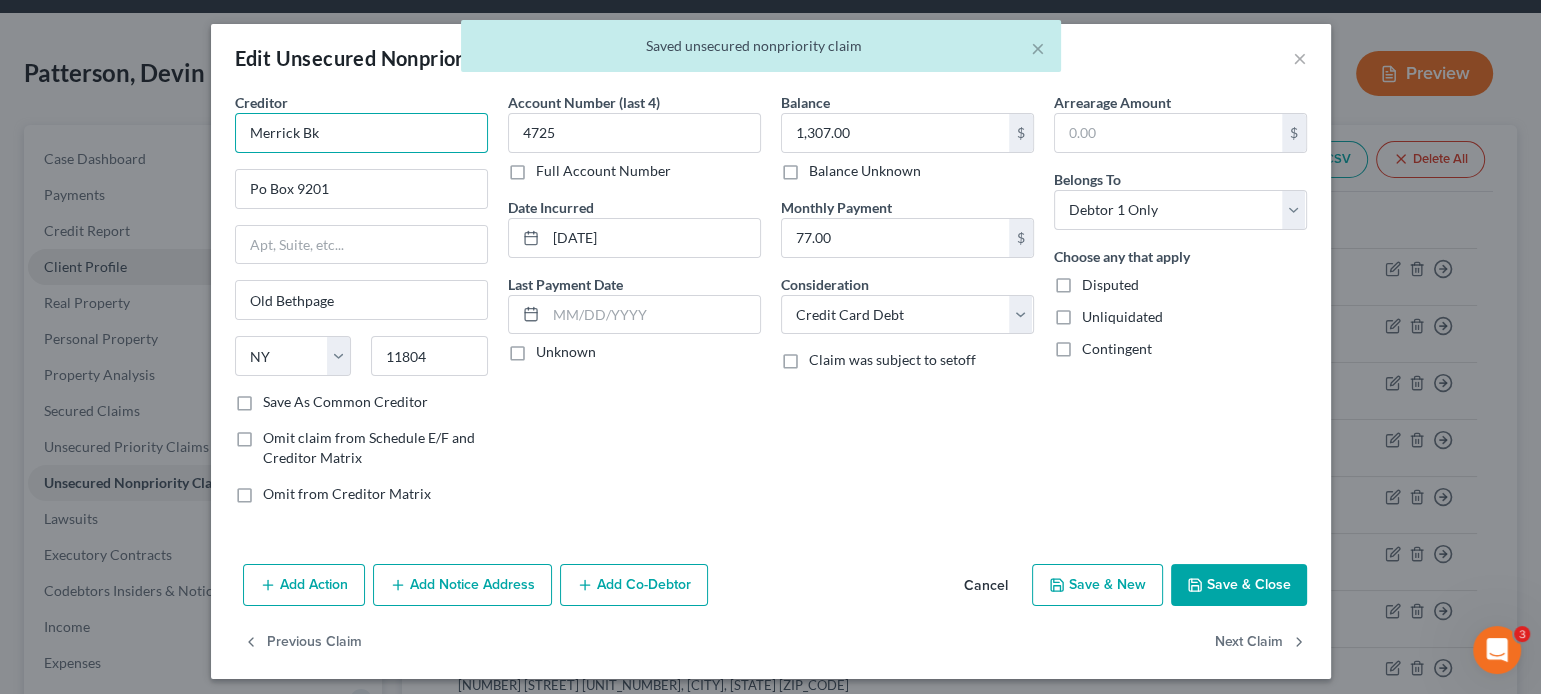 click on "Merrick Bk" at bounding box center [361, 133] 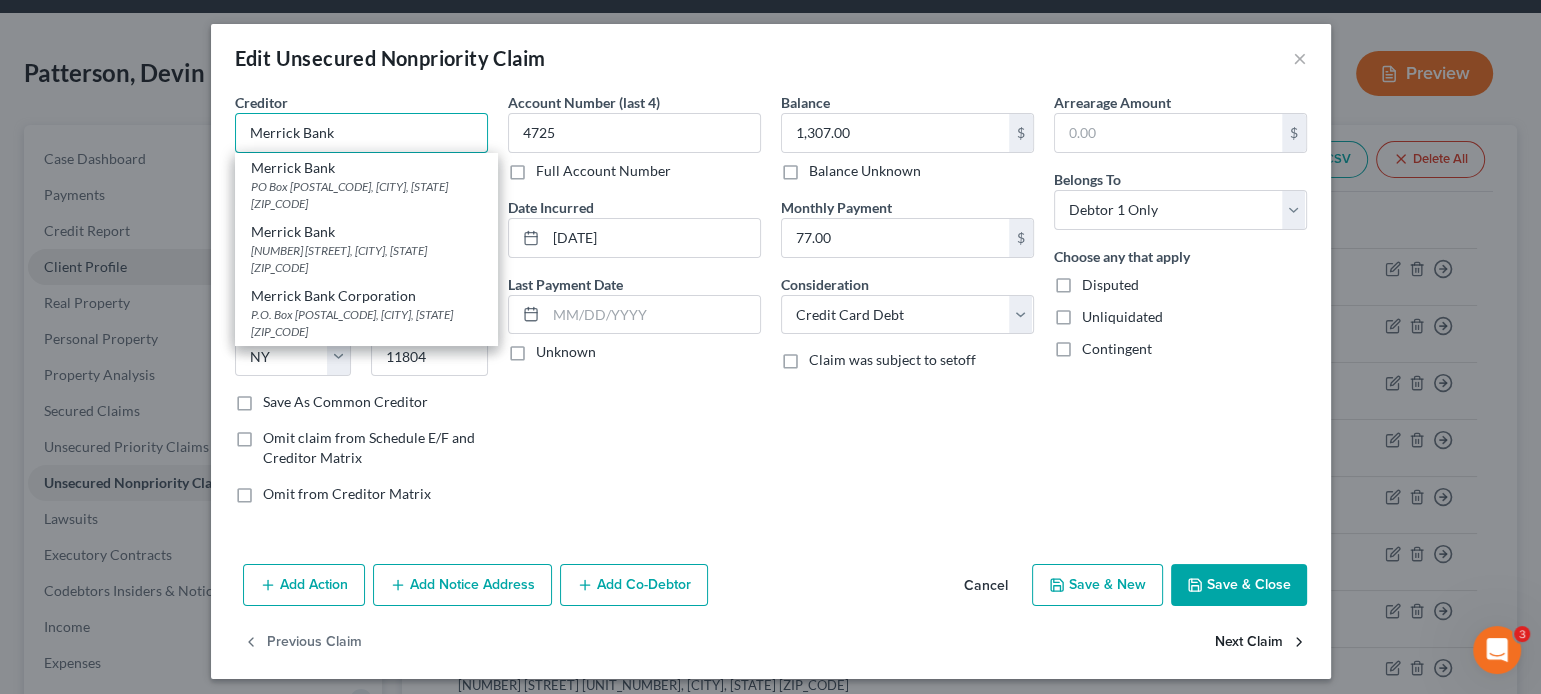 type on "Merrick Bank" 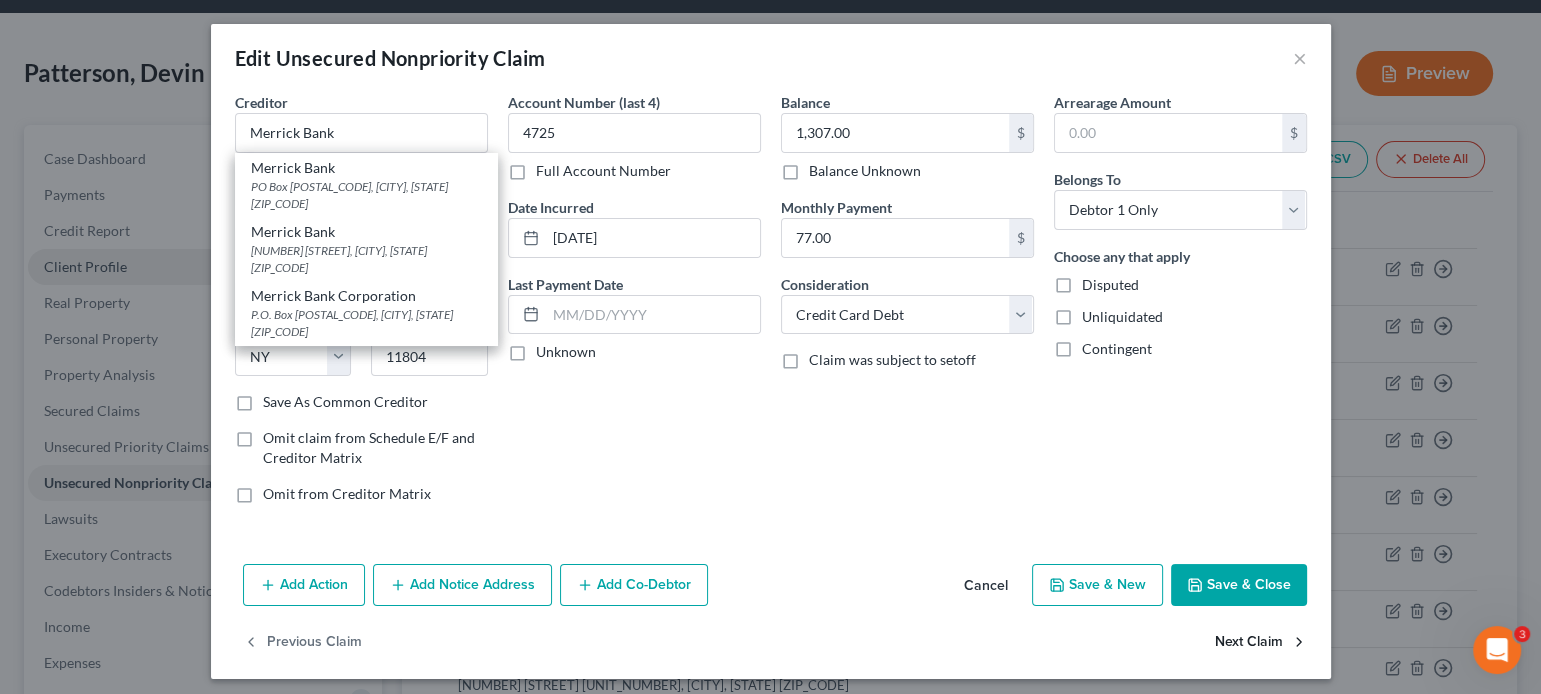 click on "Next Claim" at bounding box center (1261, 643) 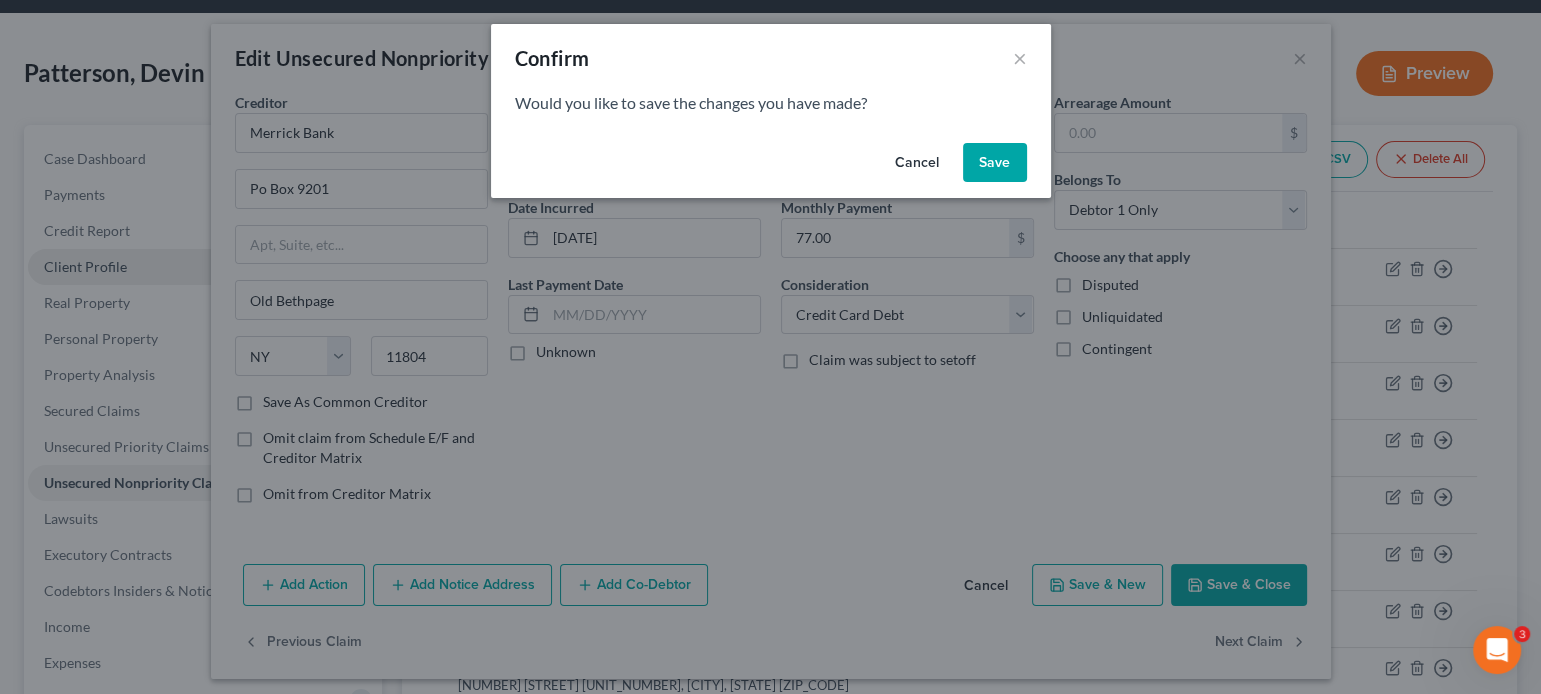 click on "Save" at bounding box center [995, 163] 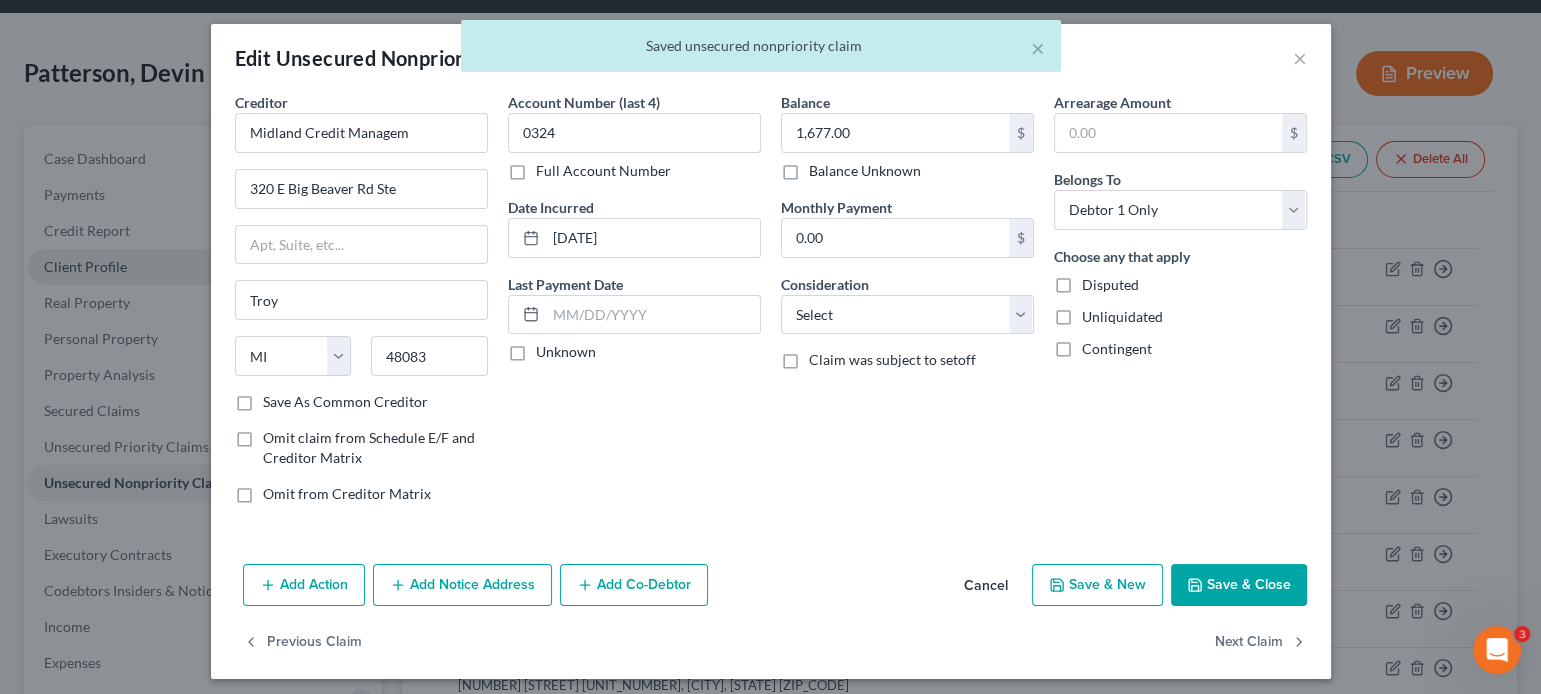 click on "Creditor *    Midland Credit Managem                      320 E Big Beaver Rd Ste Troy State AL AK AR AZ CA CO CT DE DC FL GA GU HI ID IL IN IA KS KY LA ME MD MA MI MN MS MO MT NC ND NE NV NH NJ NM NY OH OK OR PA PR RI SC SD TN TX UT VI VA VT WA WV WI WY 48083 Save As Common Creditor Omit claim from Schedule E/F and Creditor Matrix Omit from Creditor Matrix" at bounding box center (361, 306) 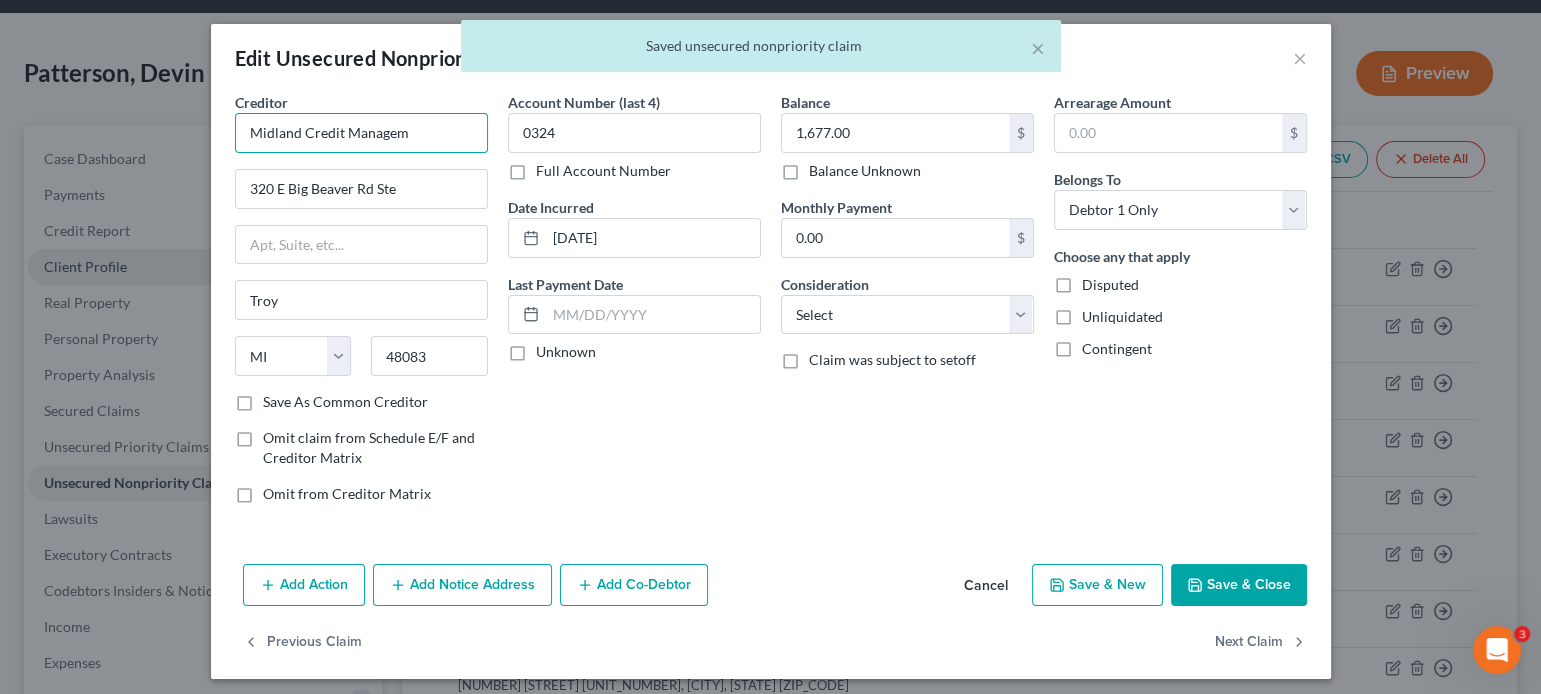 click on "Midland Credit Managem" at bounding box center [361, 133] 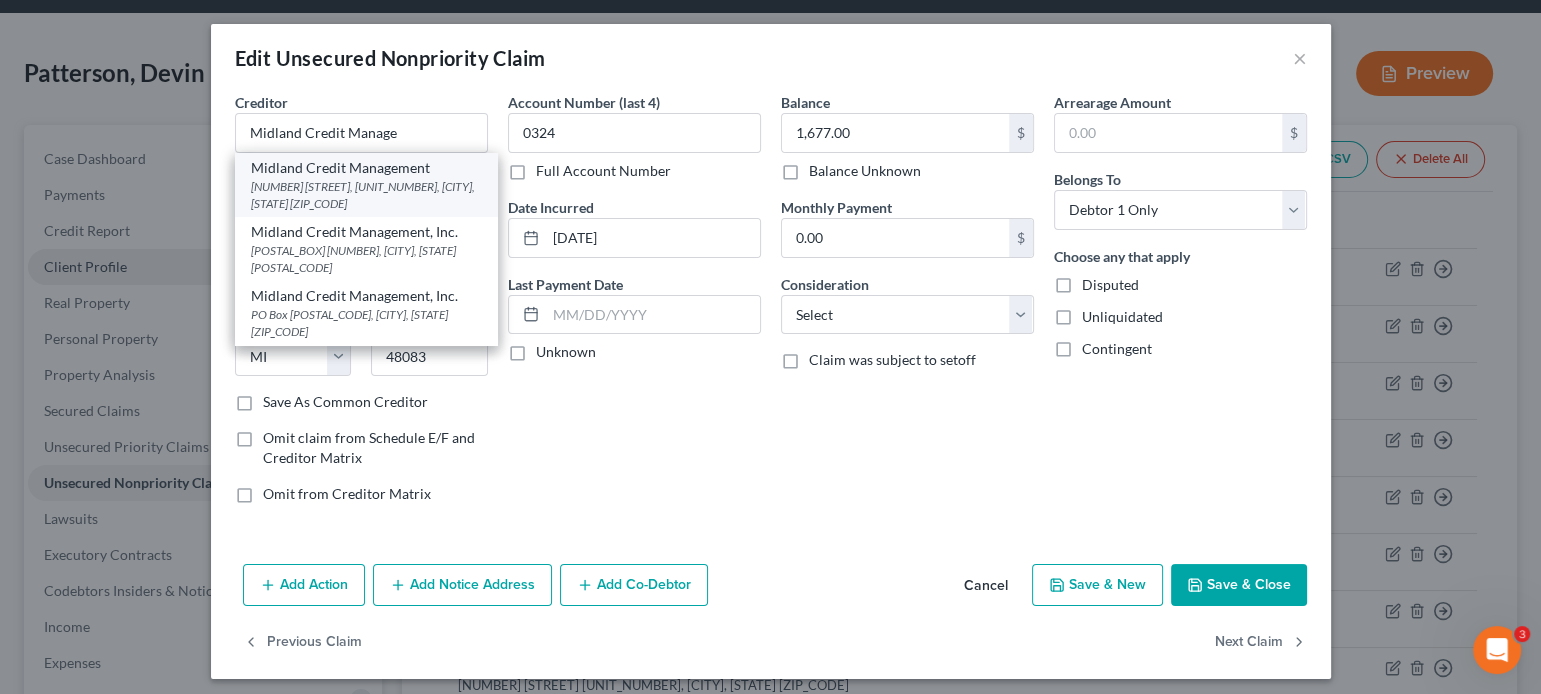 click on "350 Camino De La Reina, #100, San Diego, CA 92108" at bounding box center [366, 195] 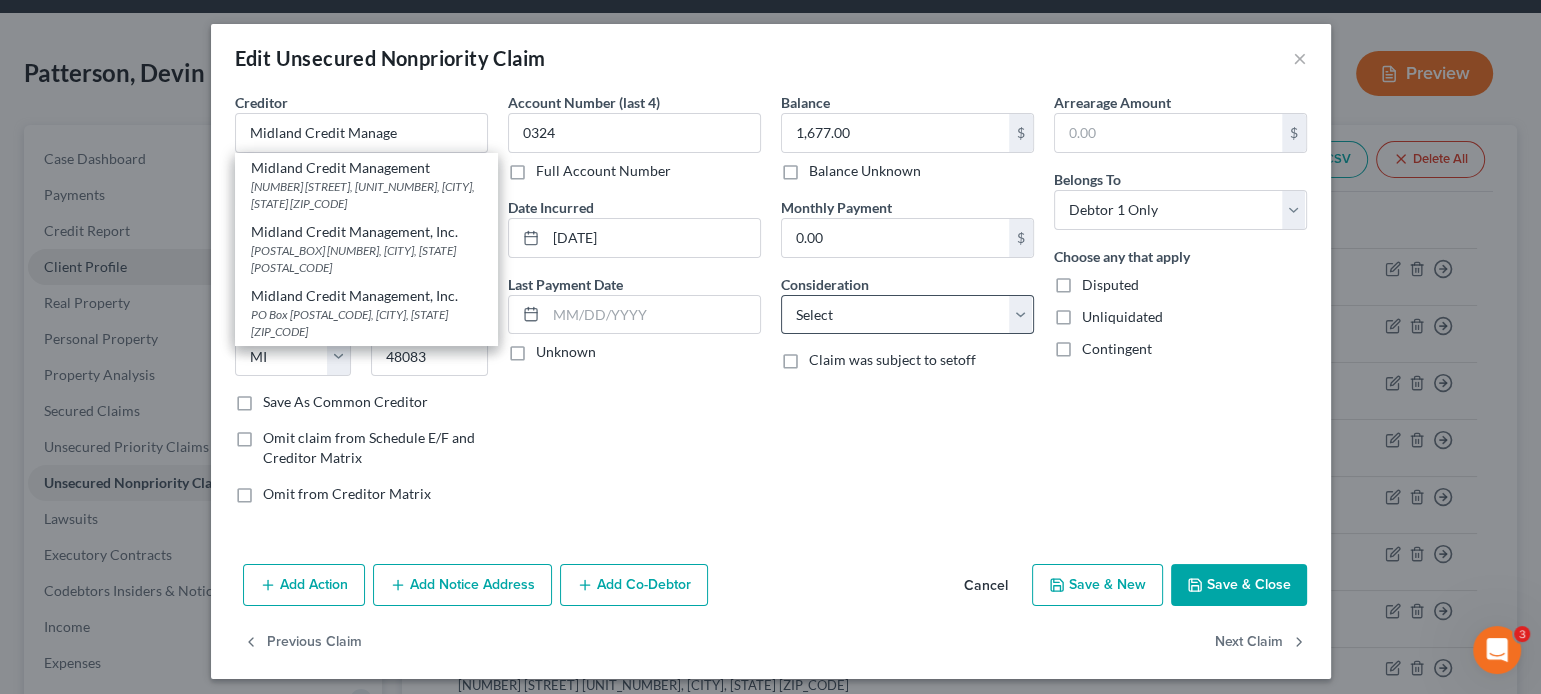 type on "Midland Credit Management" 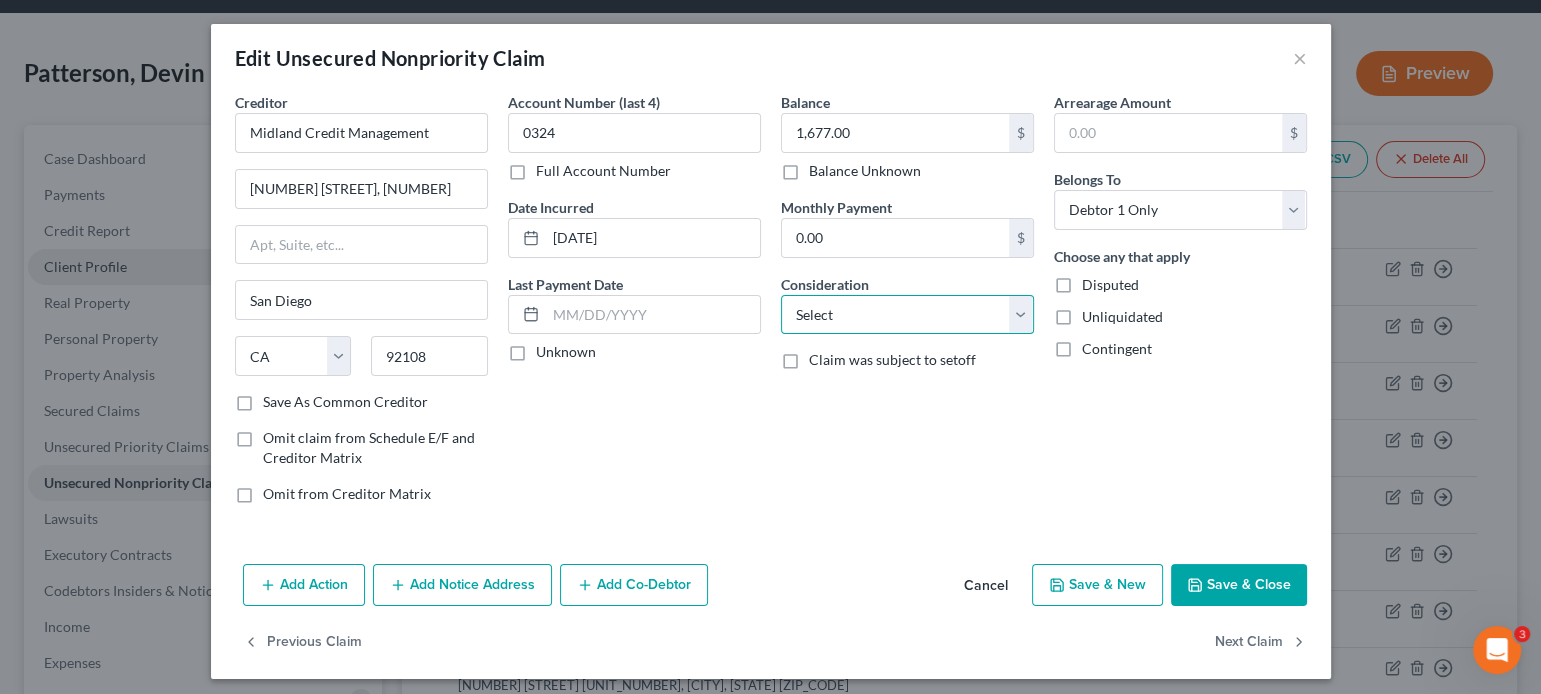 click on "Select Cable / Satellite Services Collection Agency Credit Card Debt Debt Counseling / Attorneys Deficiency Balance Domestic Support Obligations Home / Car Repairs Income Taxes Judgment Liens Medical Services Monies Loaned / Advanced Mortgage Obligation From Divorce Or Separation Obligation To Pensions Other Overdrawn Bank Account Promised To Help Pay Creditors Student Loans Suppliers And Vendors Telephone / Internet Services Utility Services" at bounding box center (907, 315) 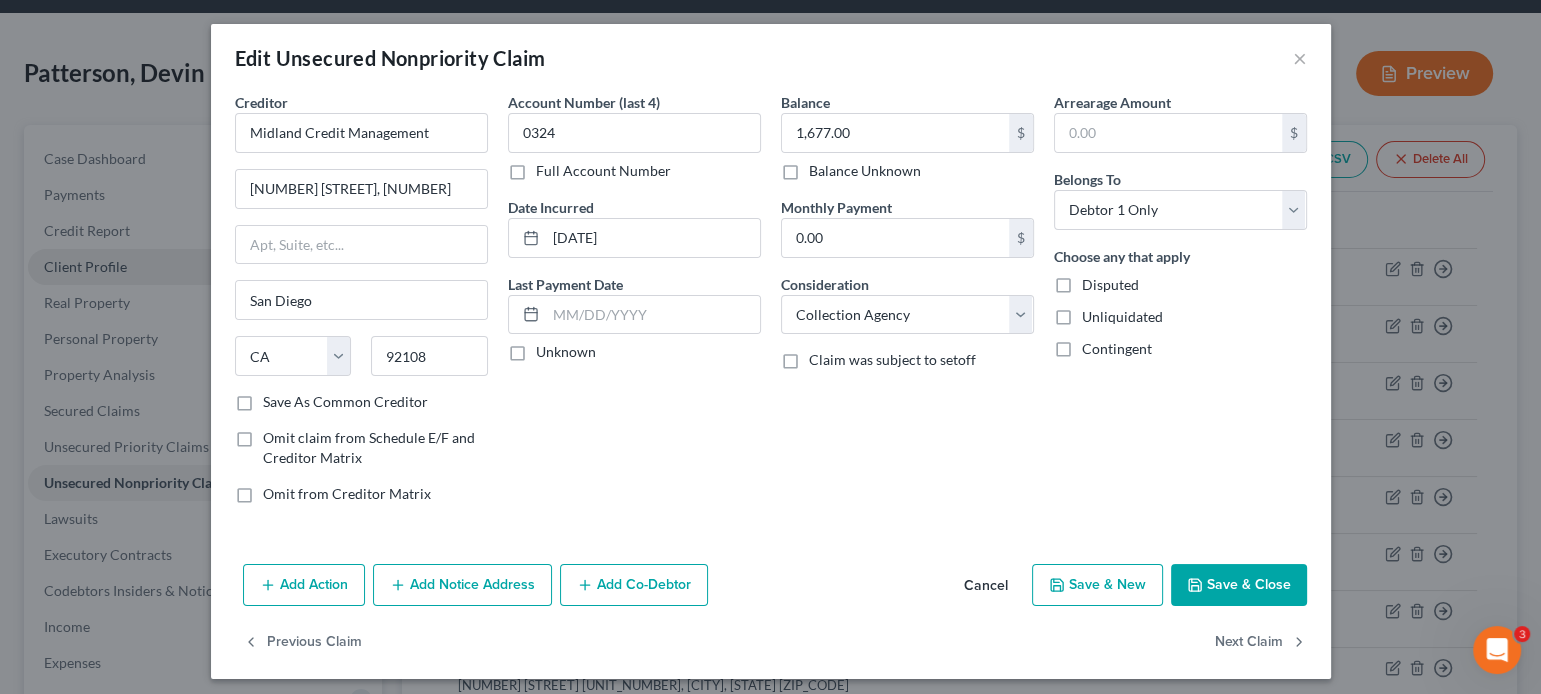 click on "Add Notice Address" at bounding box center [462, 585] 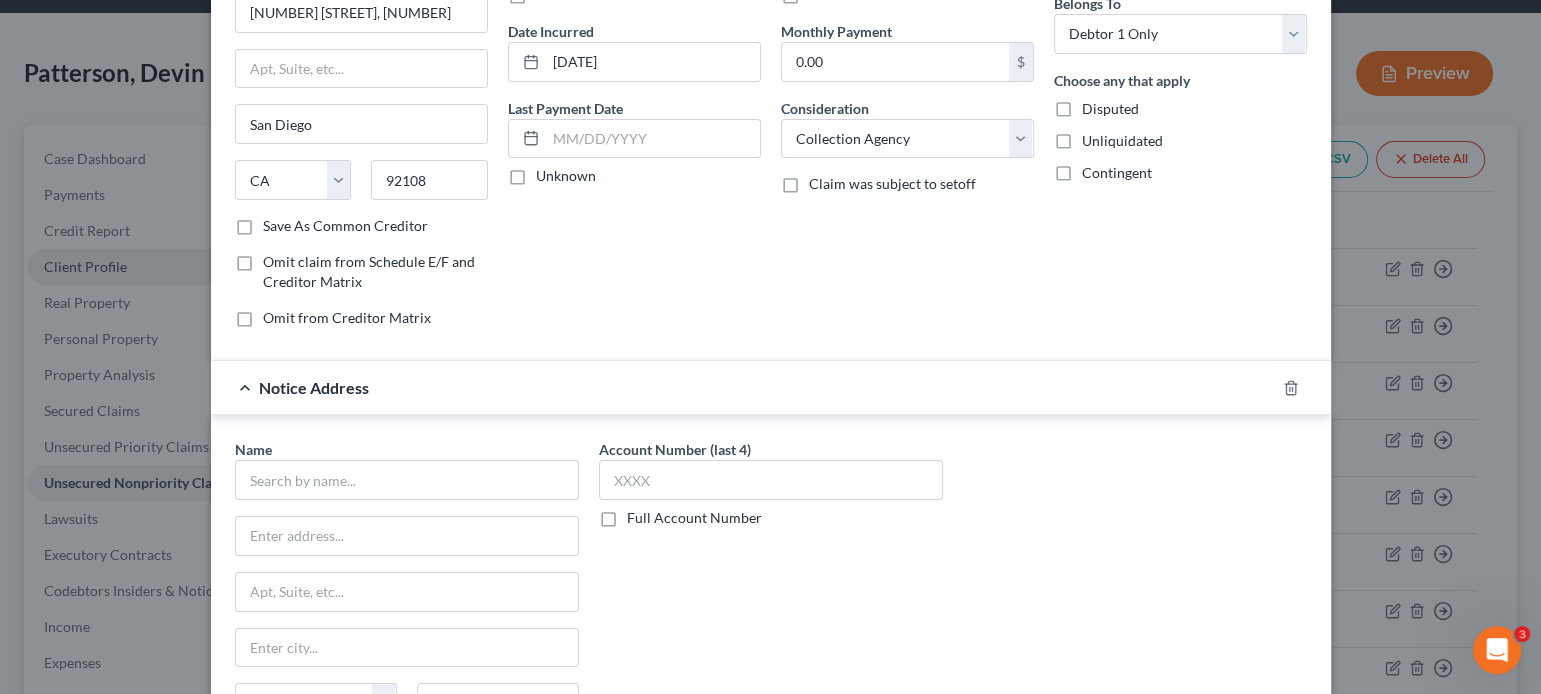 scroll, scrollTop: 241, scrollLeft: 0, axis: vertical 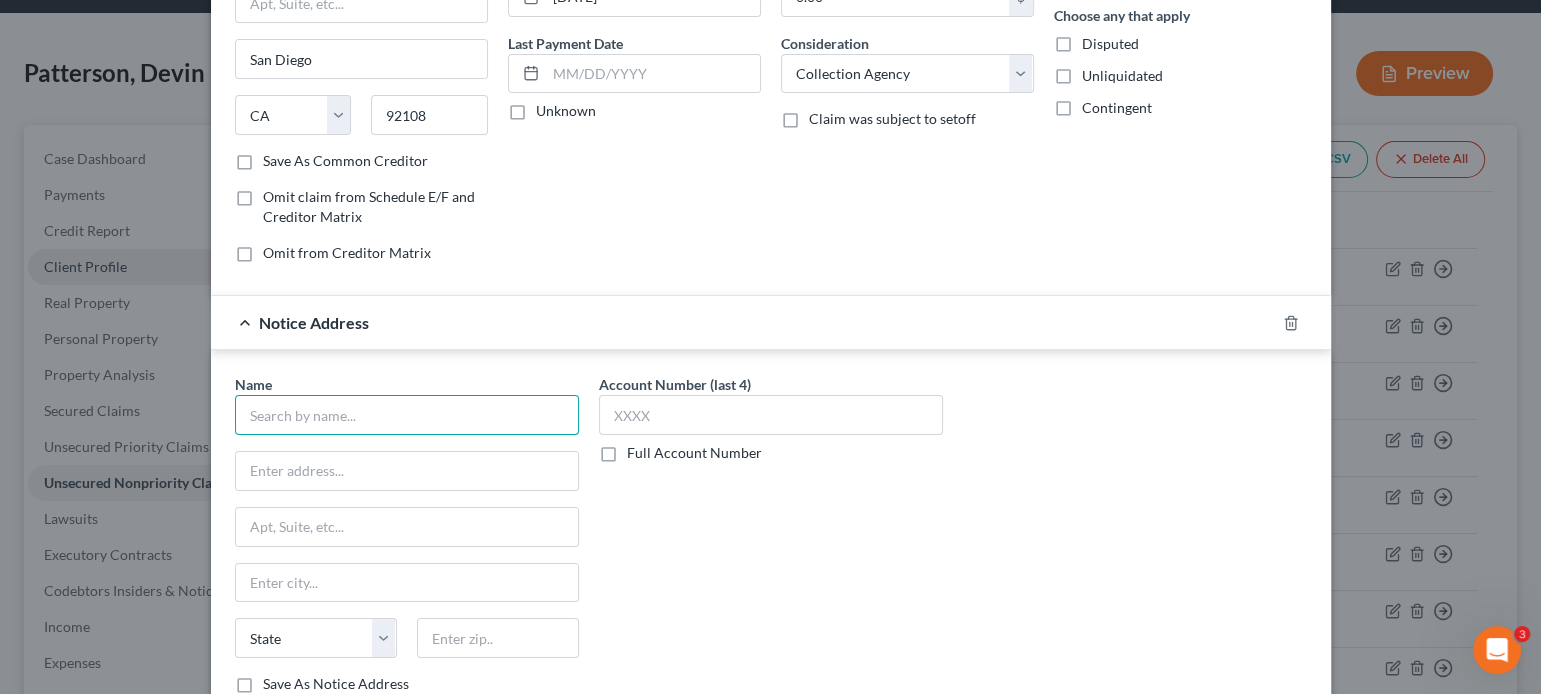 click at bounding box center [407, 415] 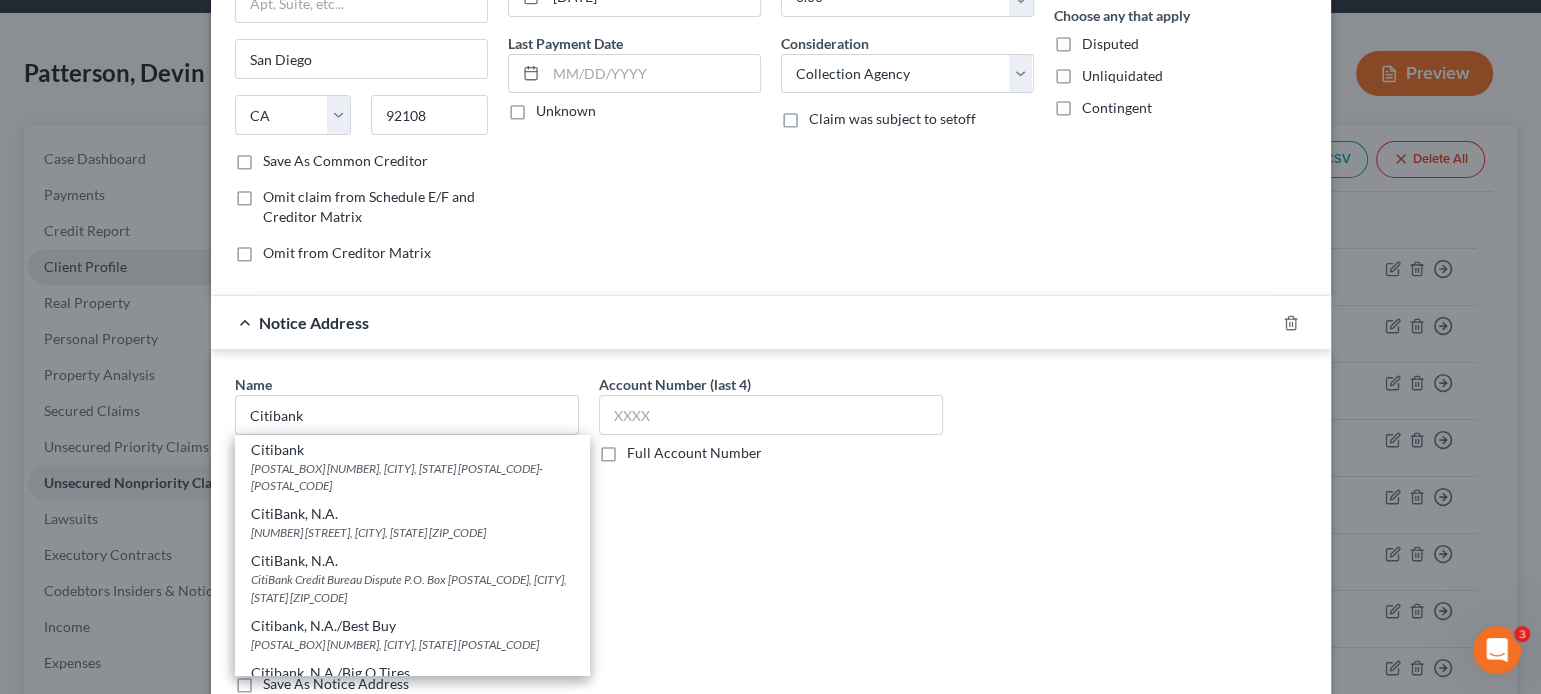 drag, startPoint x: 417, startPoint y: 560, endPoint x: 678, endPoint y: 546, distance: 261.3752 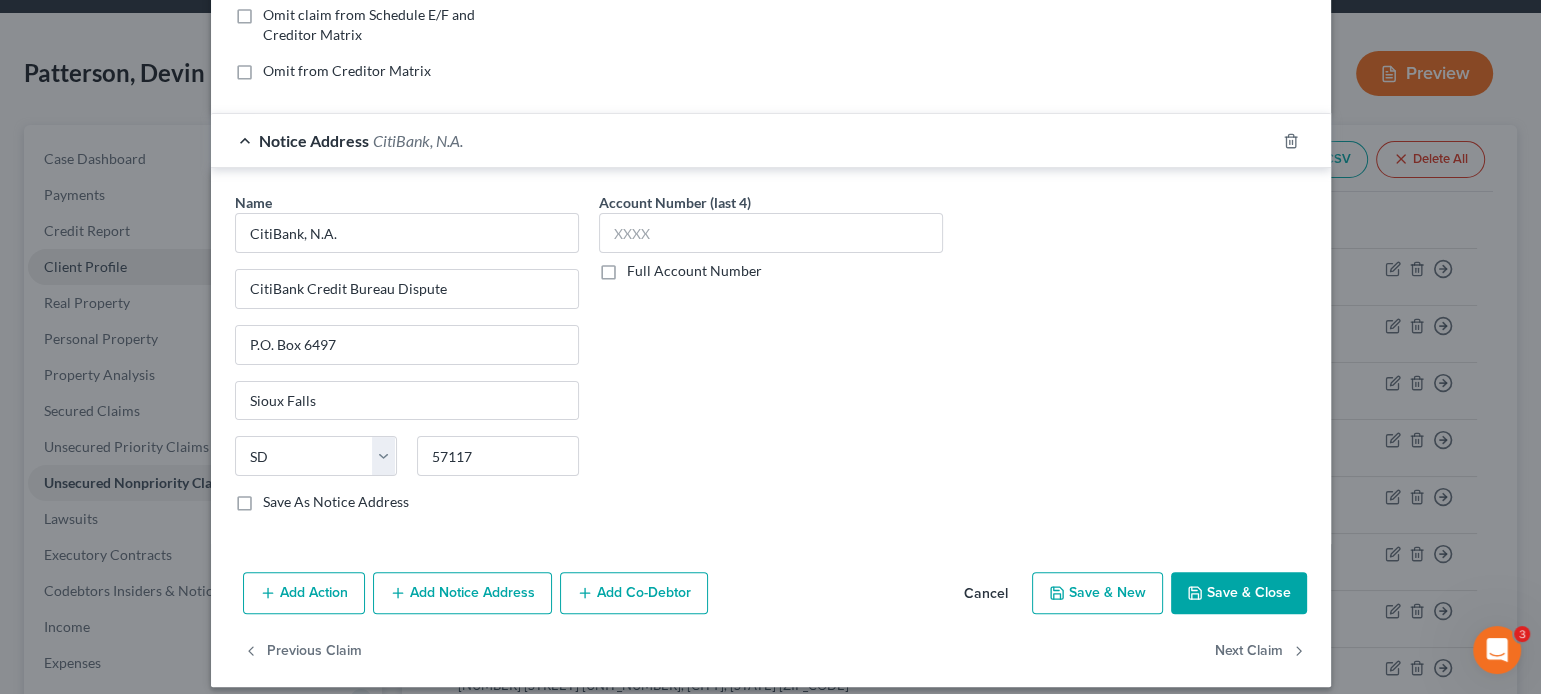 scroll, scrollTop: 436, scrollLeft: 0, axis: vertical 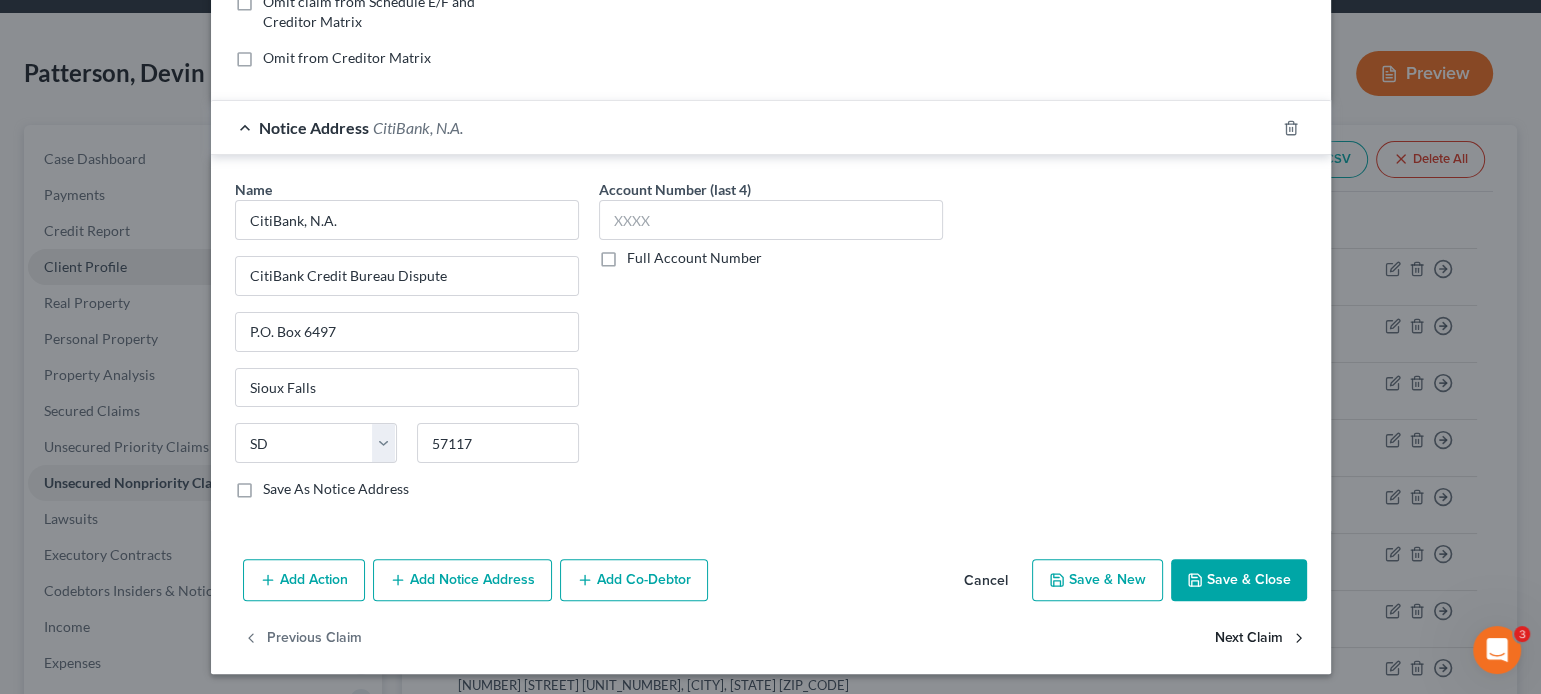 click on "Next Claim" at bounding box center (1261, 638) 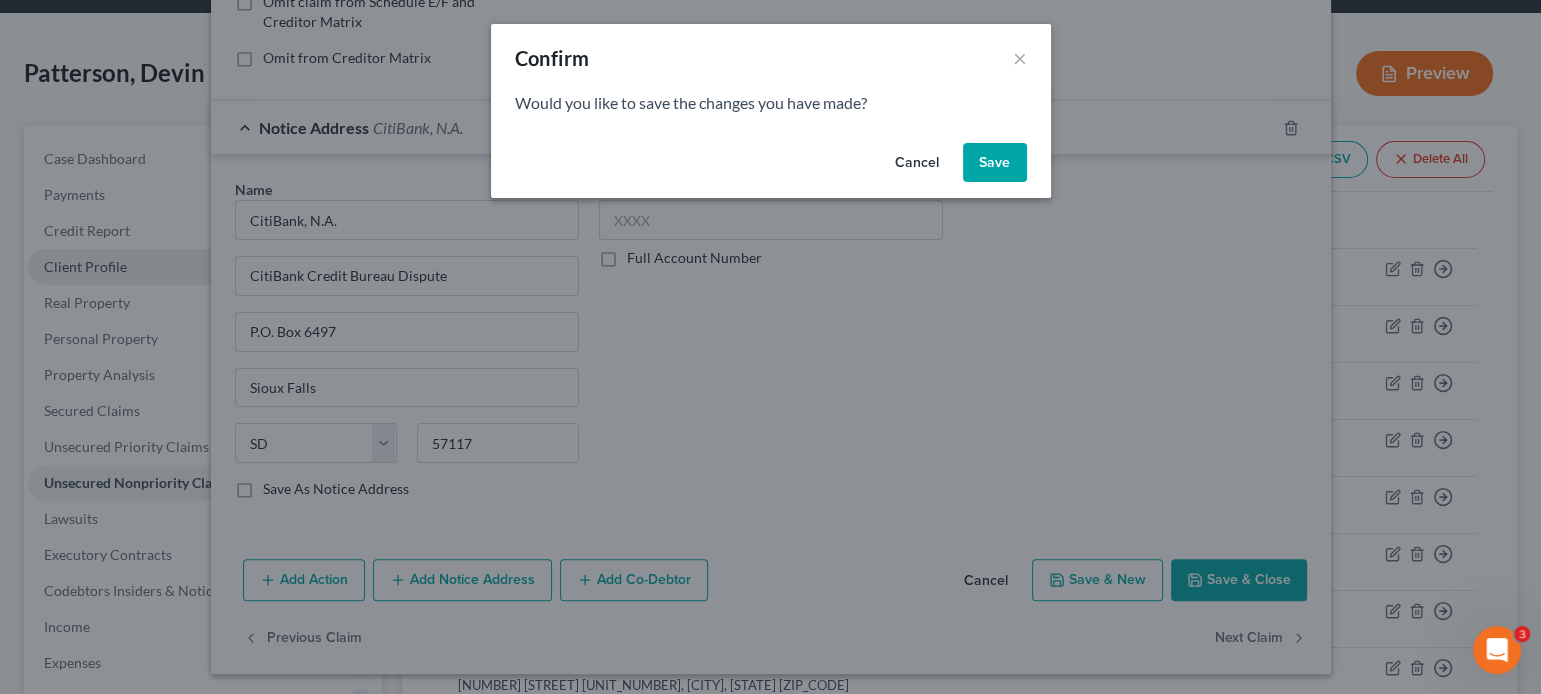 click on "Save" at bounding box center (995, 163) 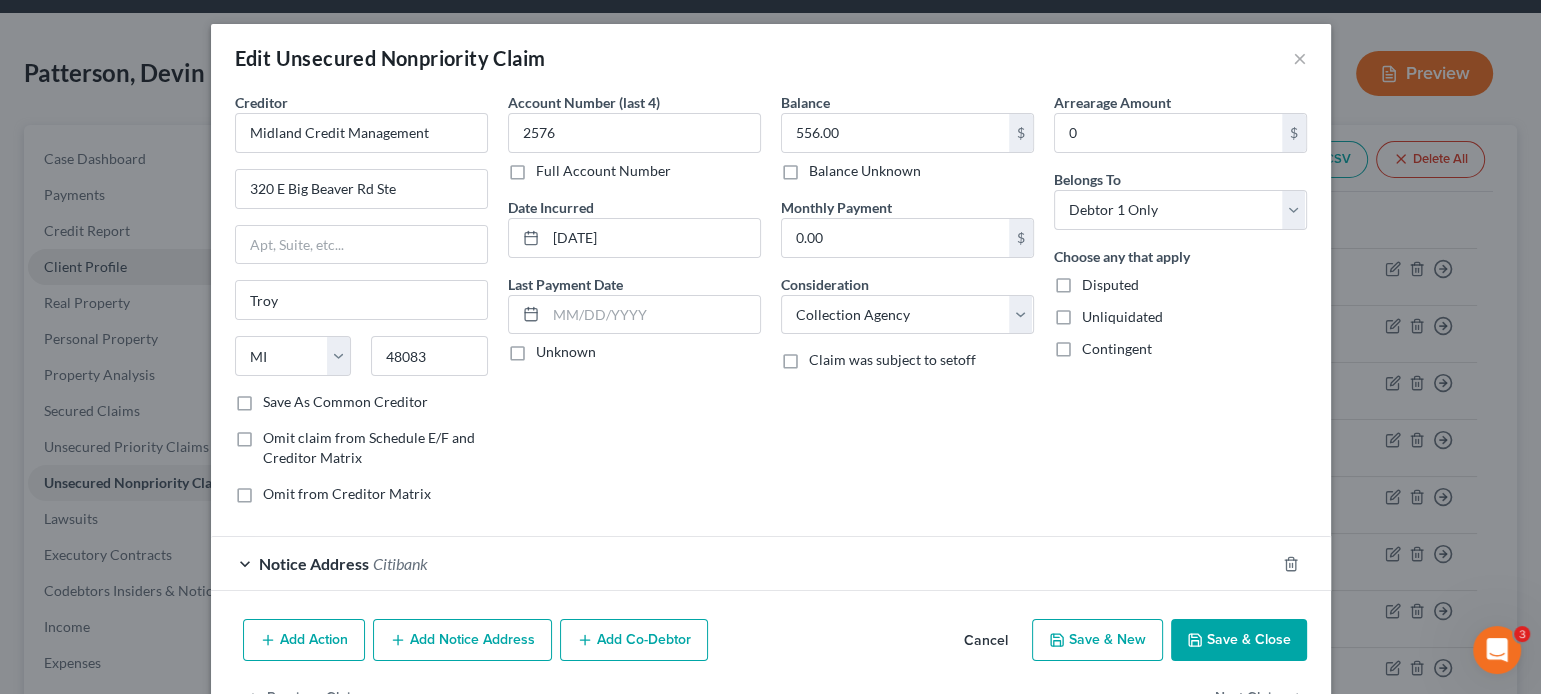 scroll, scrollTop: 0, scrollLeft: 0, axis: both 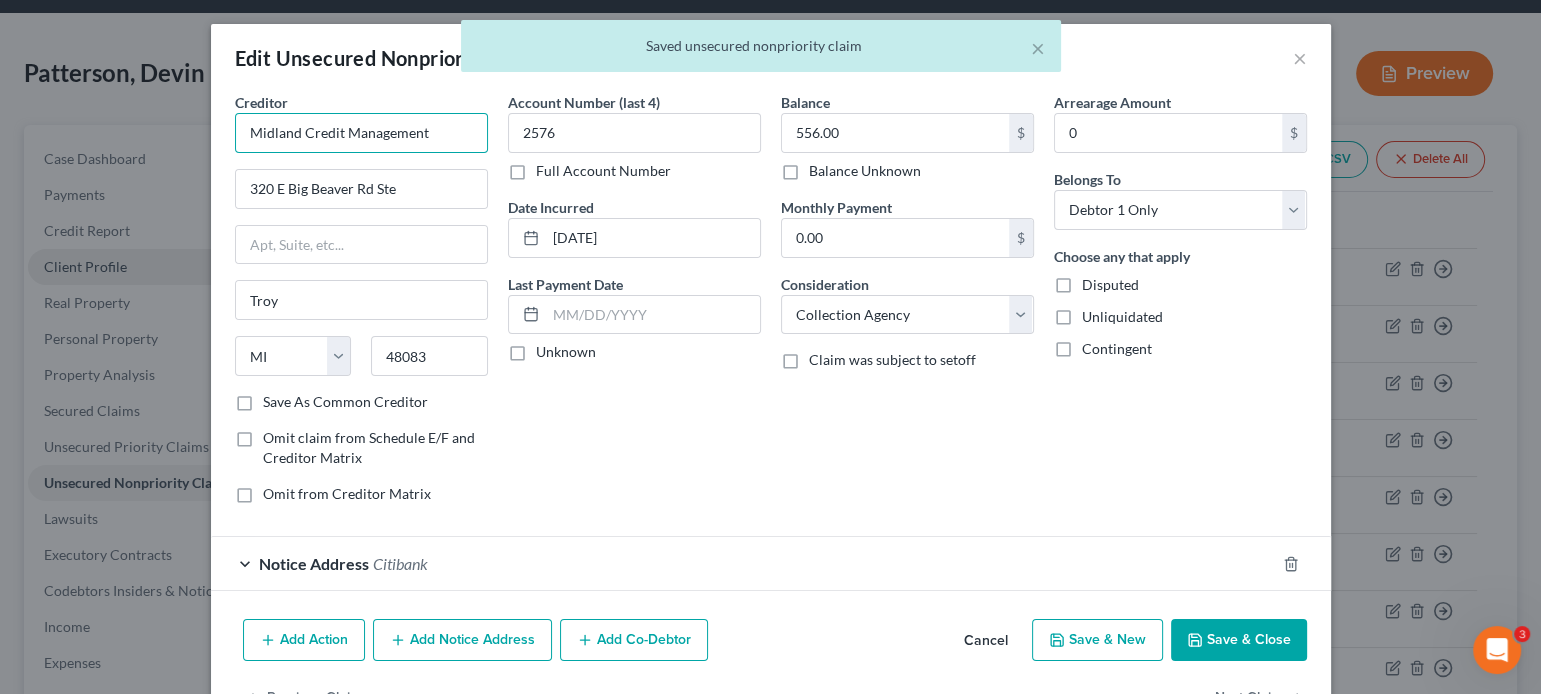 click on "Midland Credit Management" at bounding box center (361, 133) 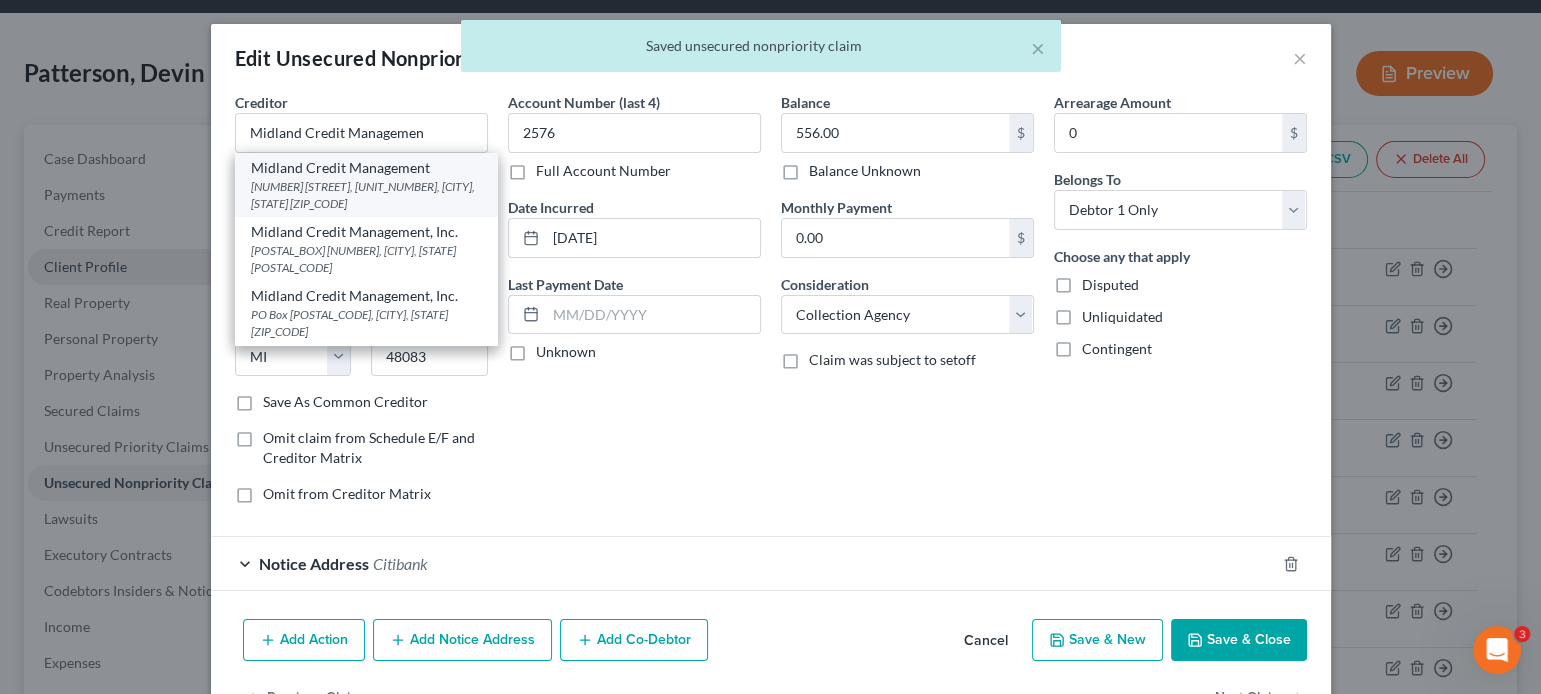 click on "350 Camino De La Reina, #100, San Diego, CA 92108" at bounding box center [366, 195] 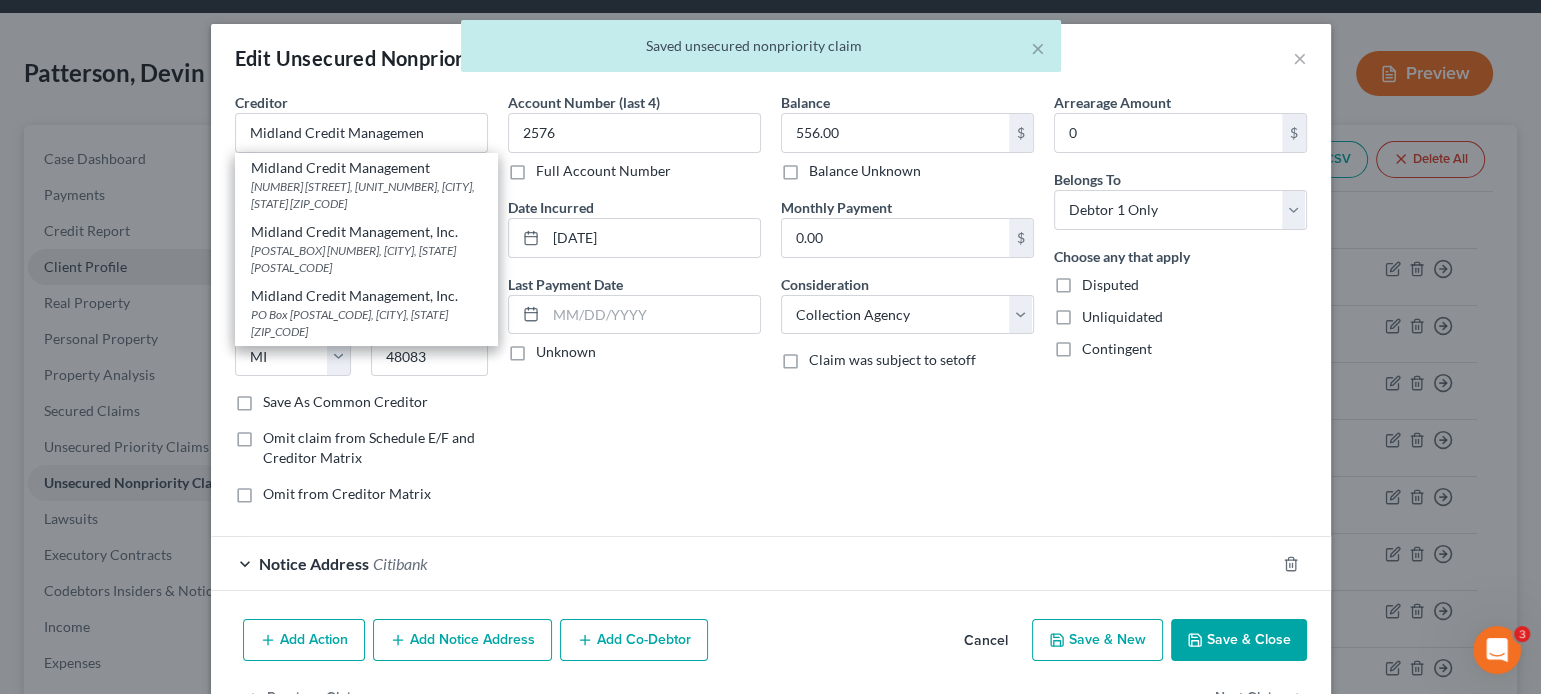 type on "Midland Credit Management" 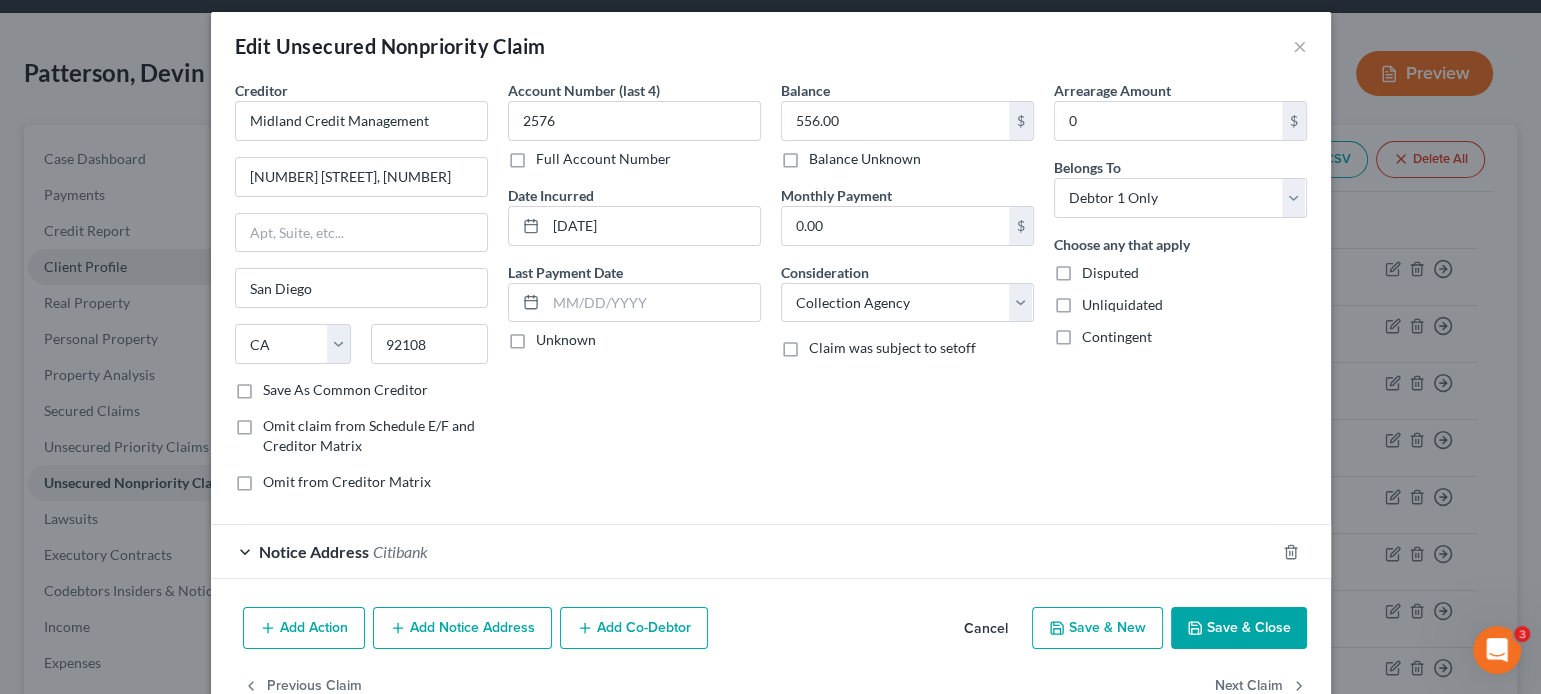scroll, scrollTop: 14, scrollLeft: 0, axis: vertical 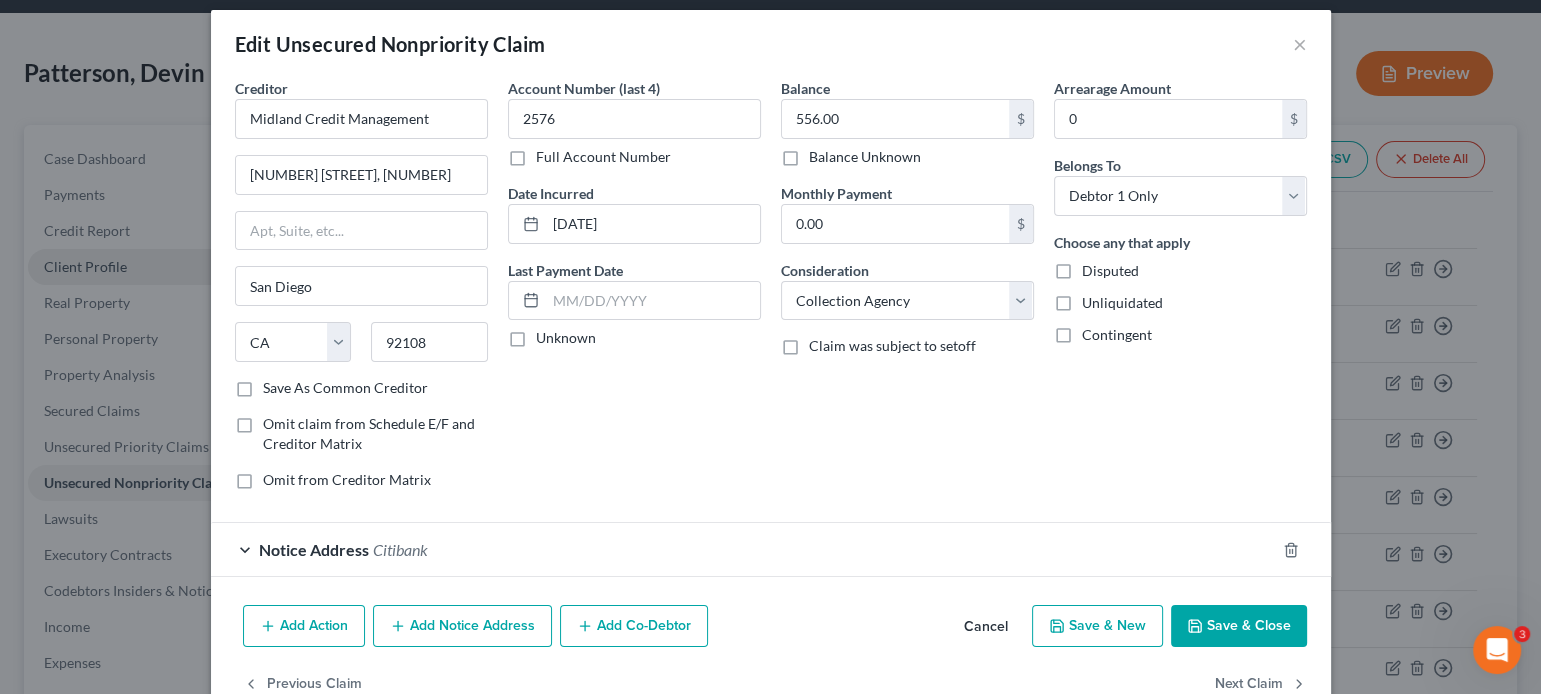 click on "Notice Address Citibank" at bounding box center [743, 549] 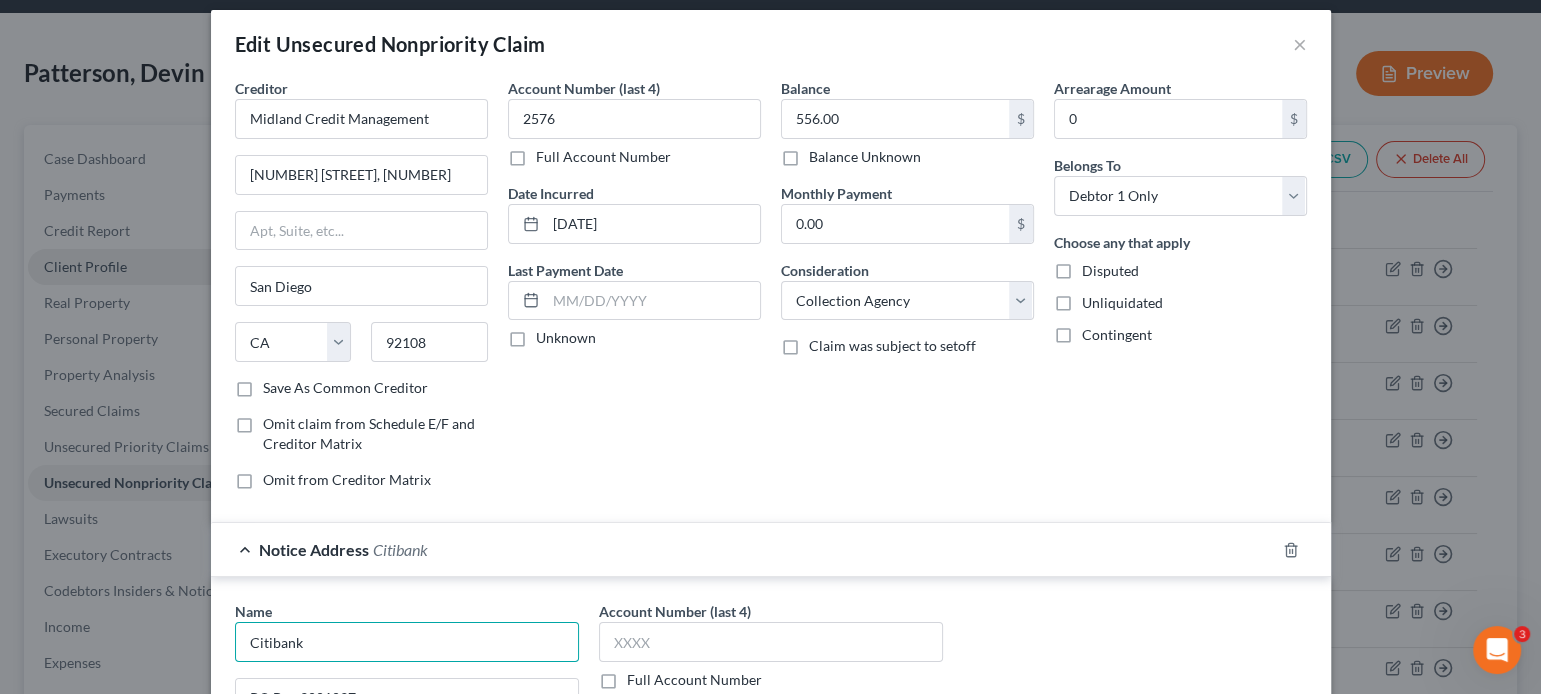 click on "Citibank" at bounding box center [407, 642] 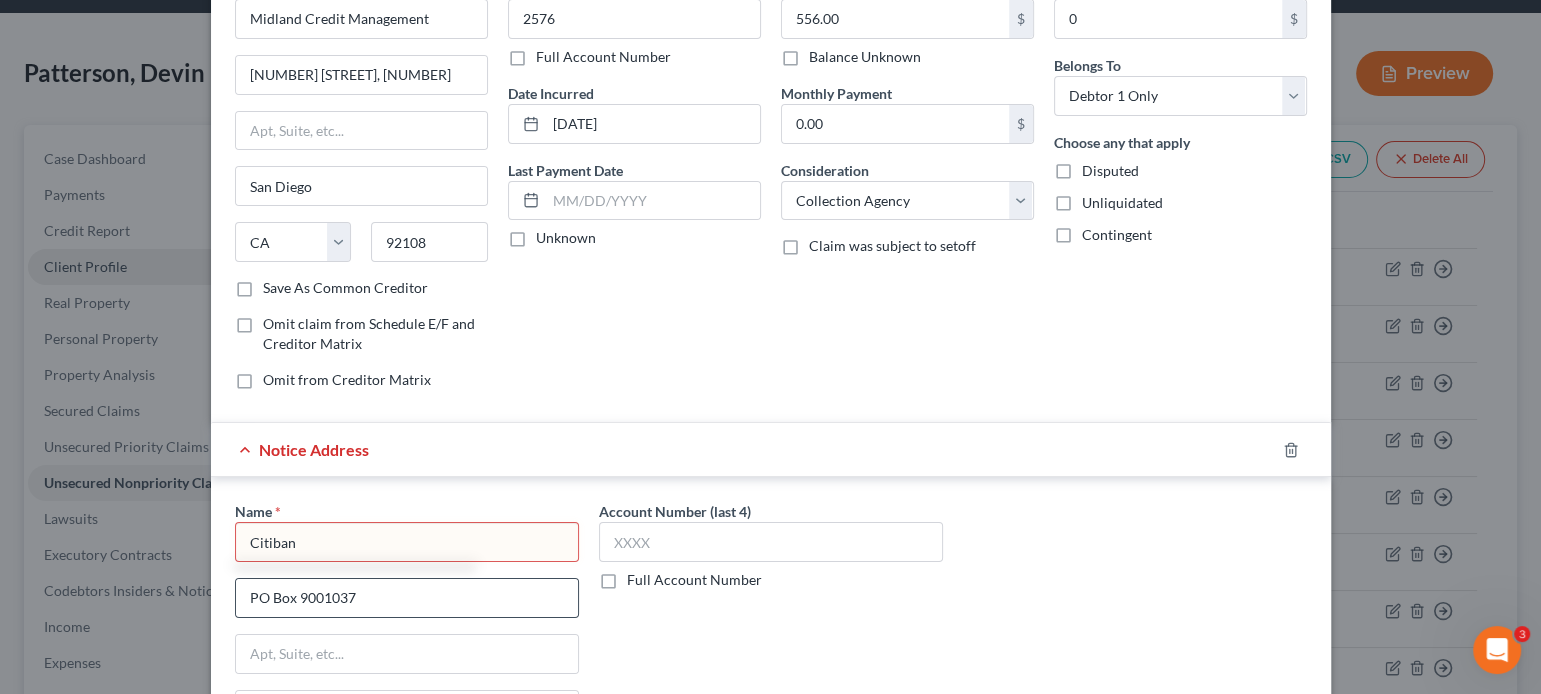 scroll, scrollTop: 128, scrollLeft: 0, axis: vertical 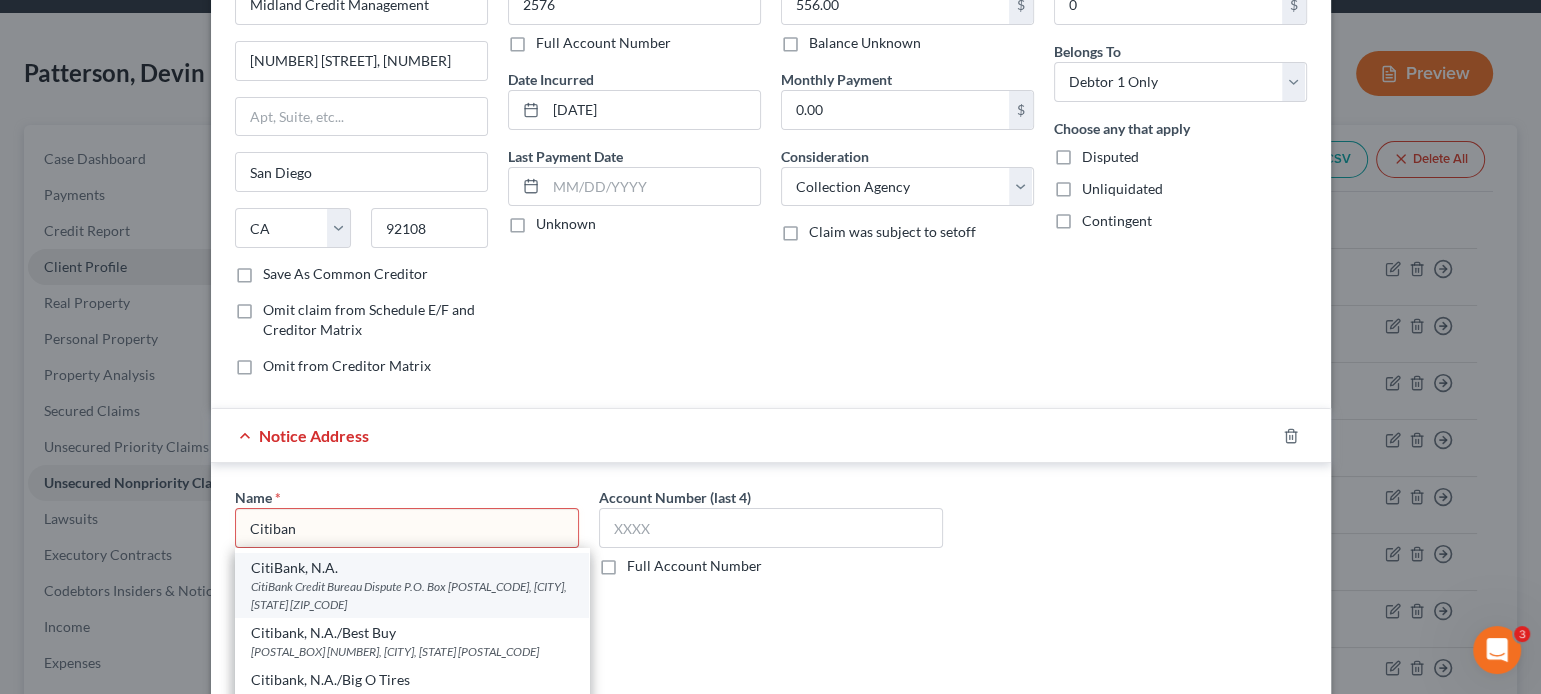 click on "CitiBank Credit Bureau Dispute P.O. Box 6497, Sioux Falls, SD 57117" at bounding box center [412, 595] 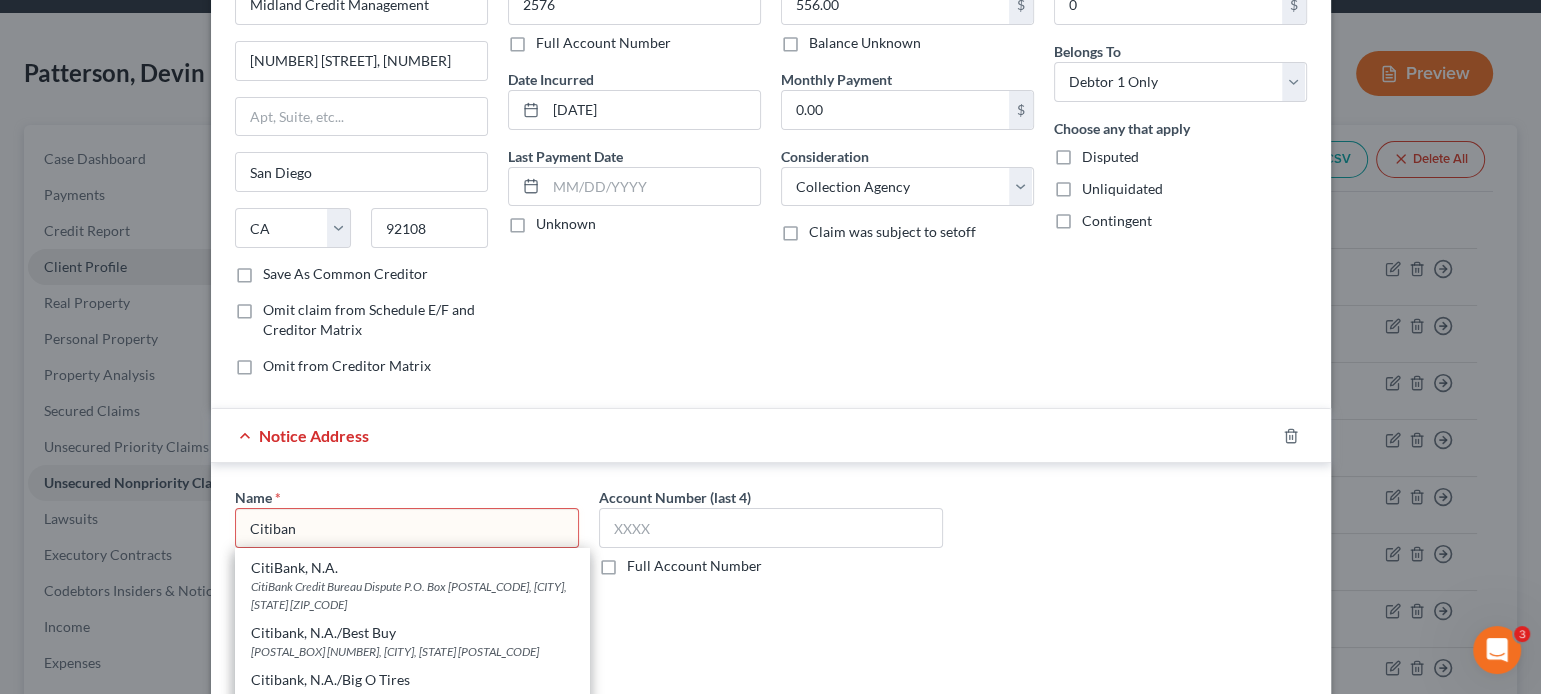 type on "CitiBank, N.A." 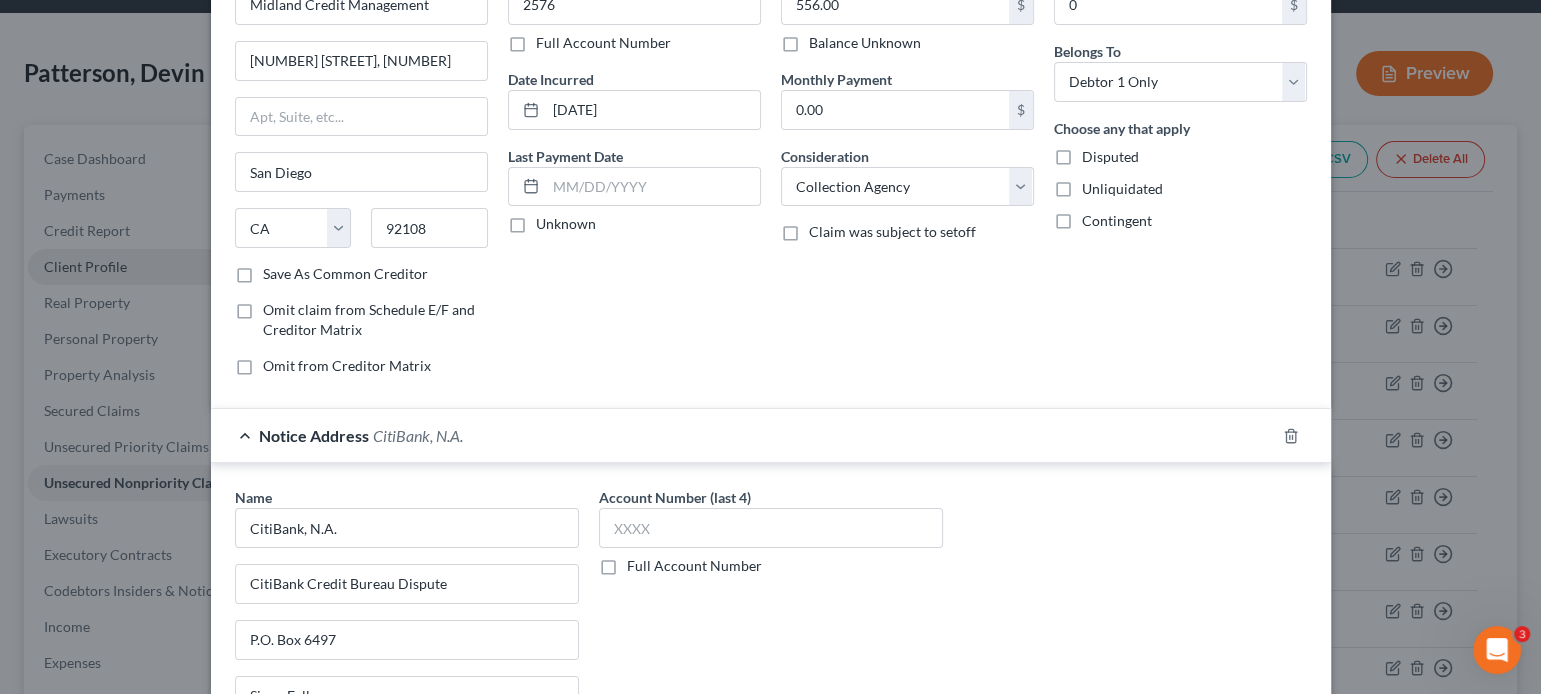 scroll, scrollTop: 0, scrollLeft: 0, axis: both 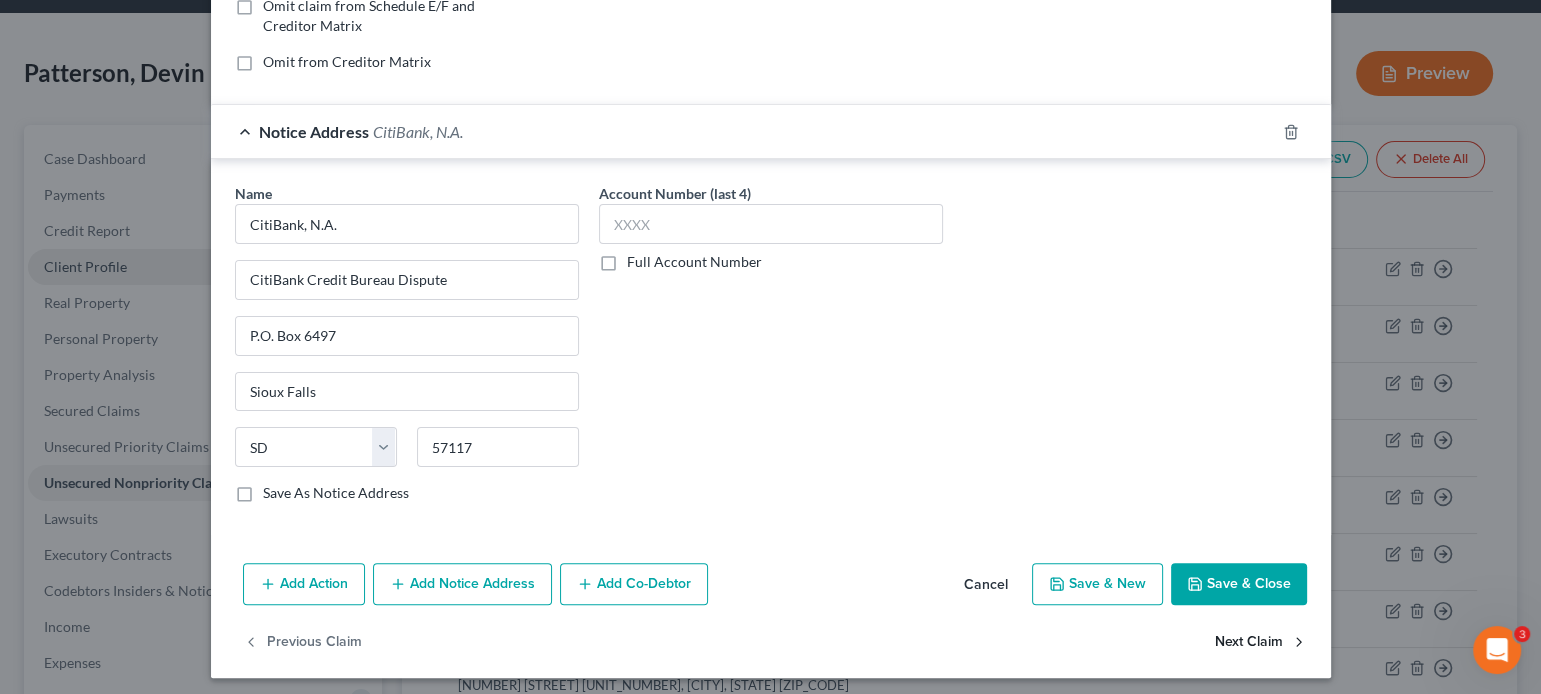 click on "Next Claim" at bounding box center (1261, 642) 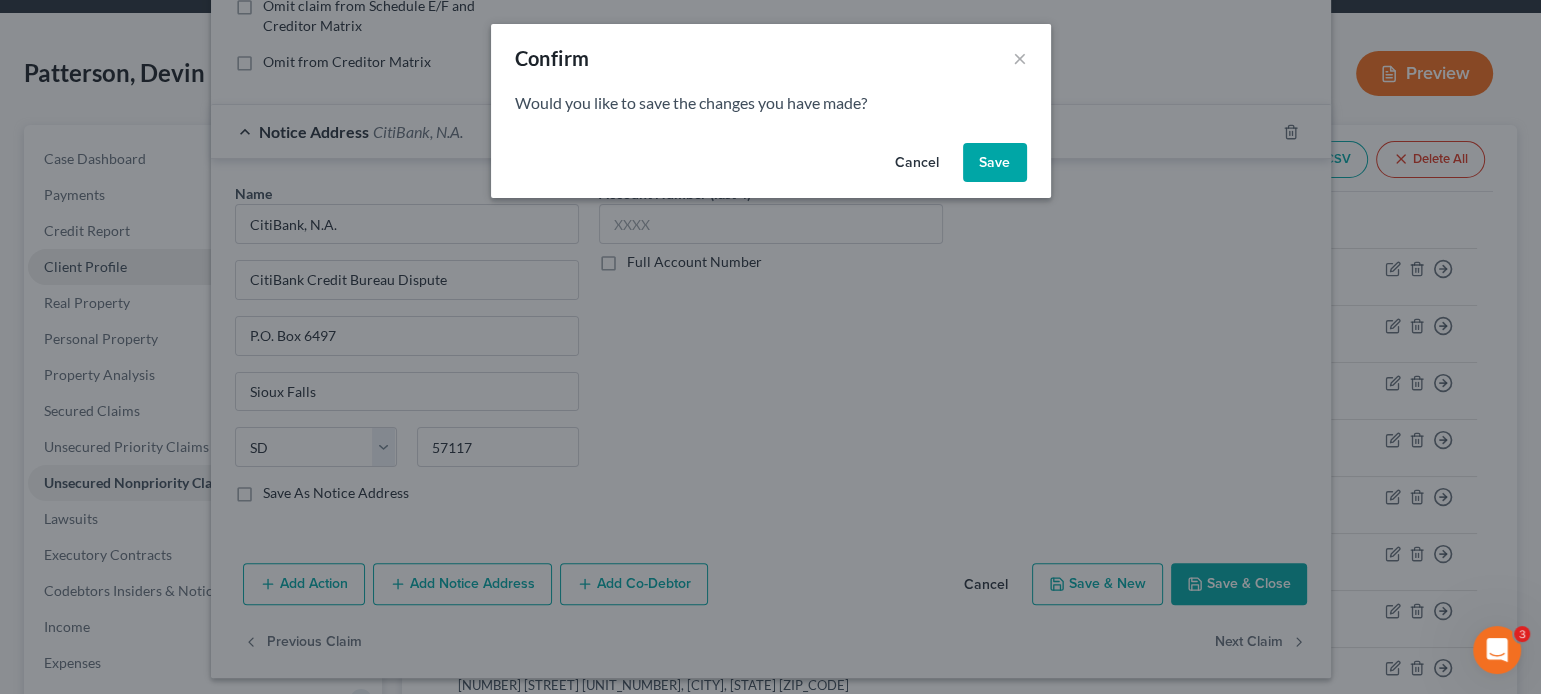click on "Save" at bounding box center (995, 163) 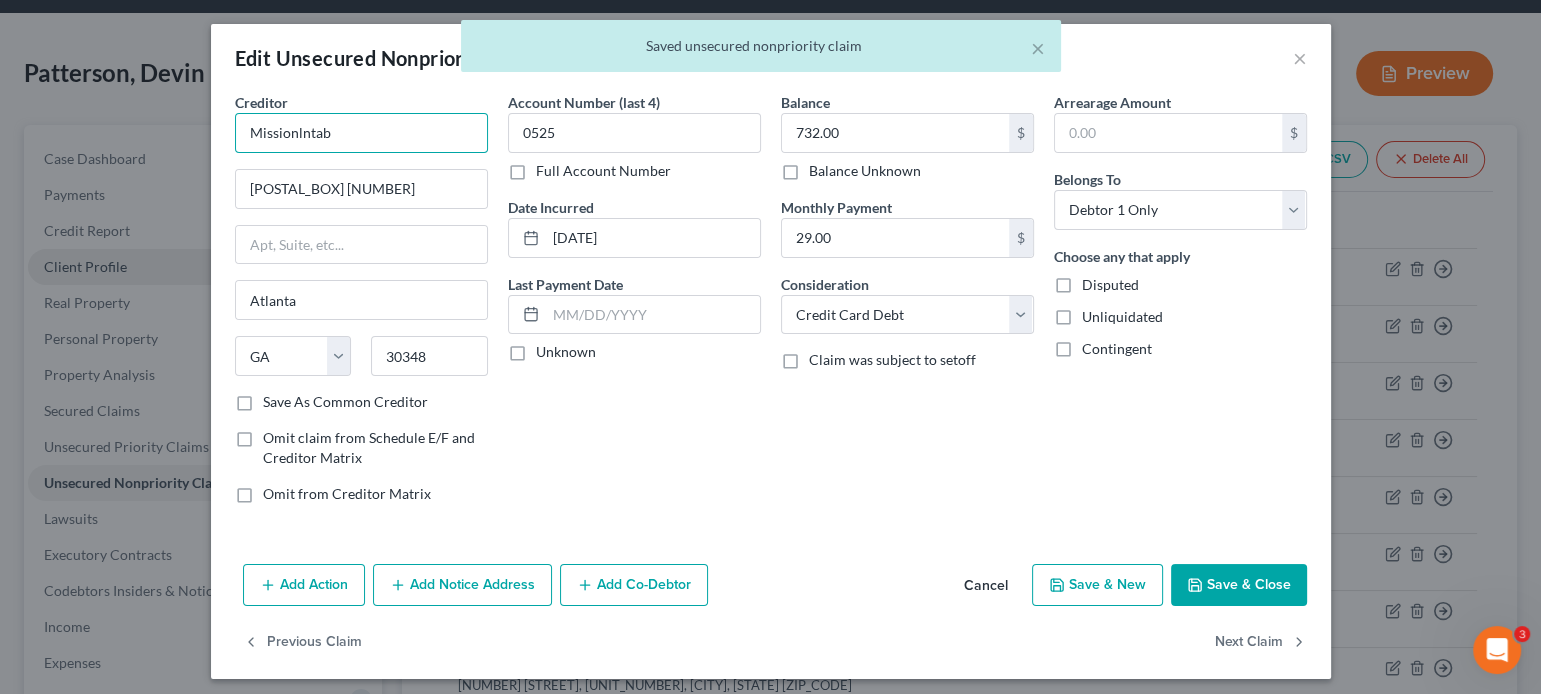 click on "Missionlntab" at bounding box center [361, 133] 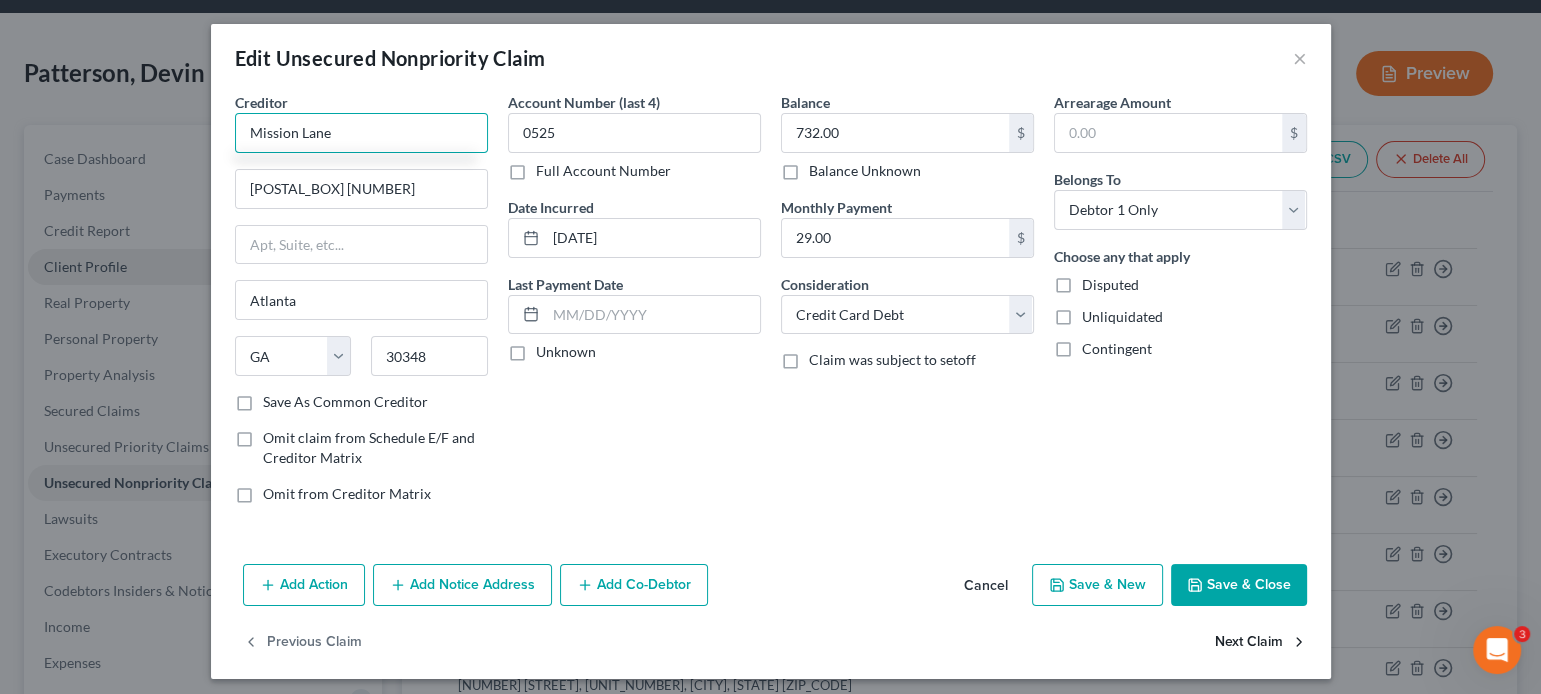type on "Mission Lane" 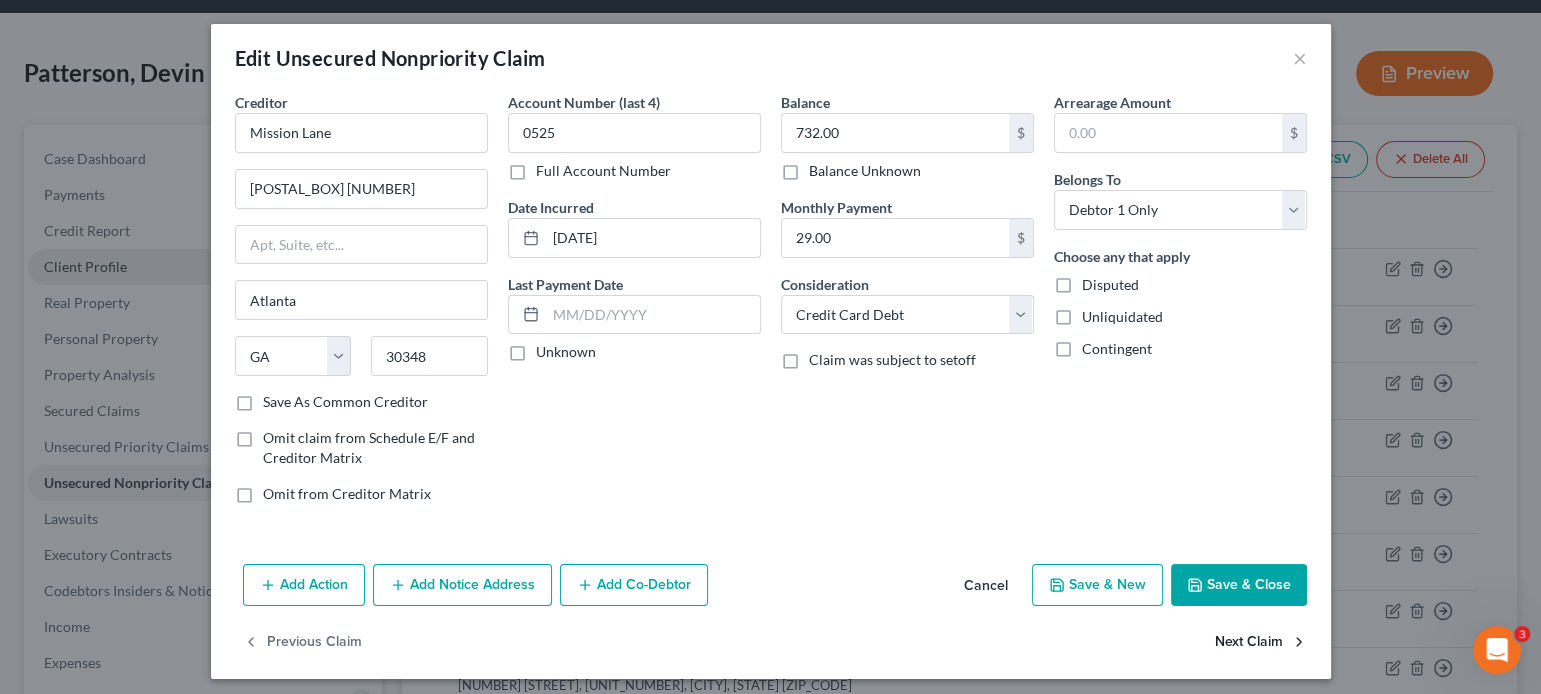 click on "Next Claim" at bounding box center (1261, 643) 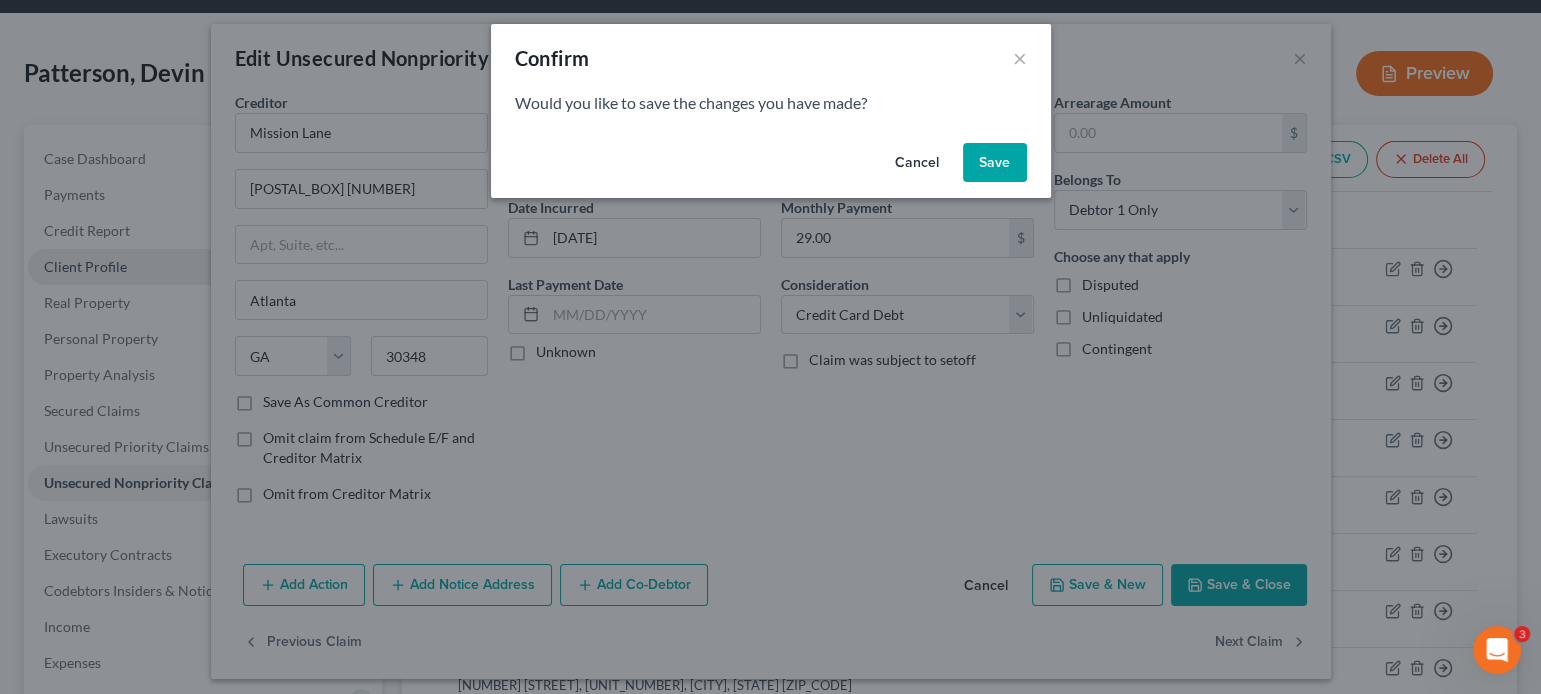 click on "Save" at bounding box center (995, 163) 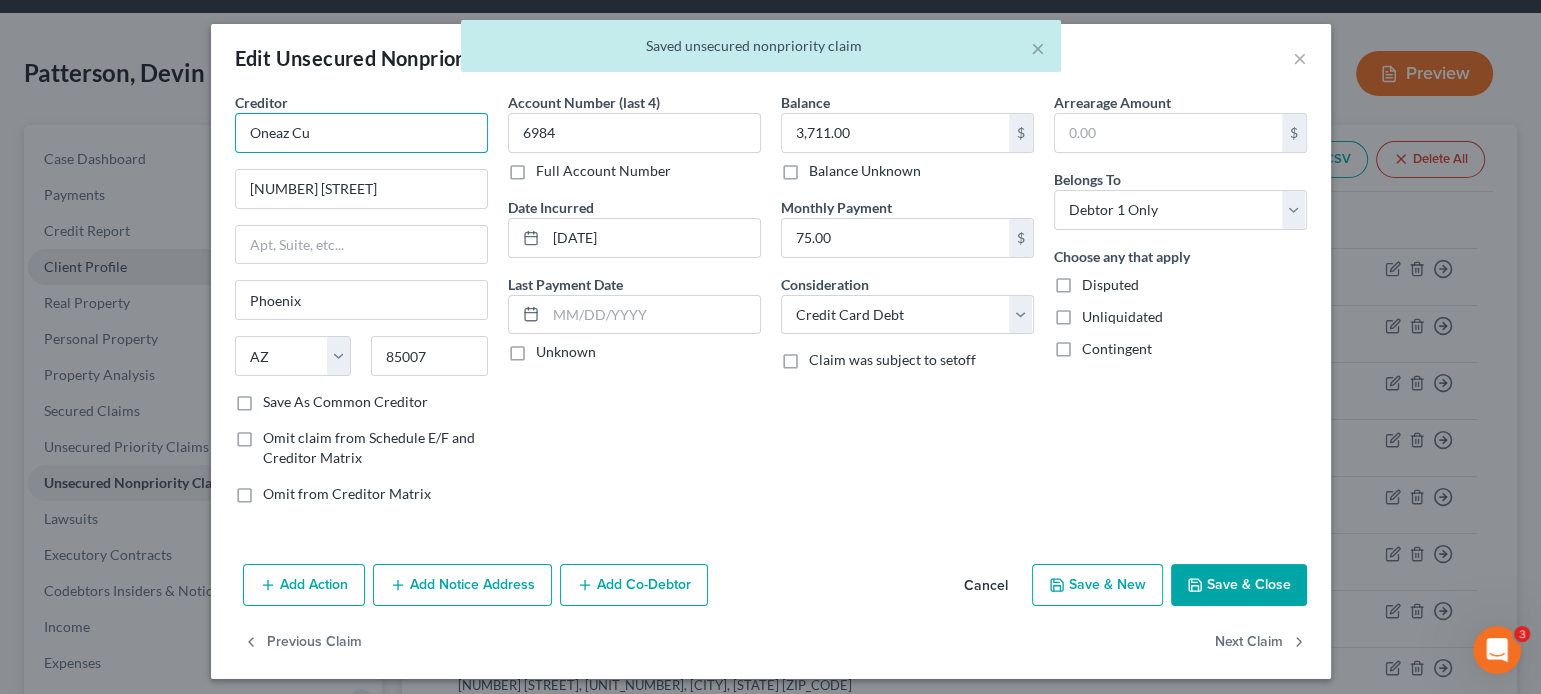 click on "Oneaz Cu" at bounding box center (361, 133) 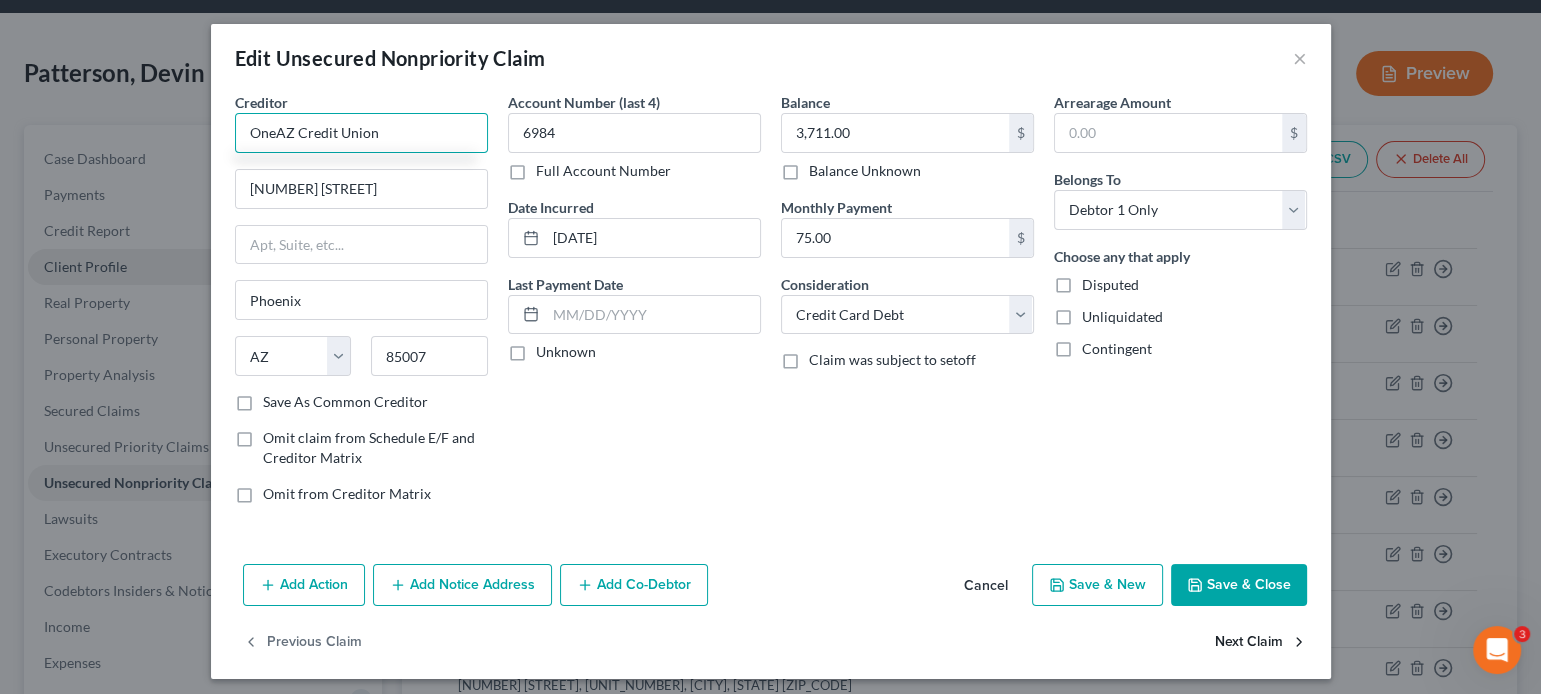 type on "OneAZ Credit Union" 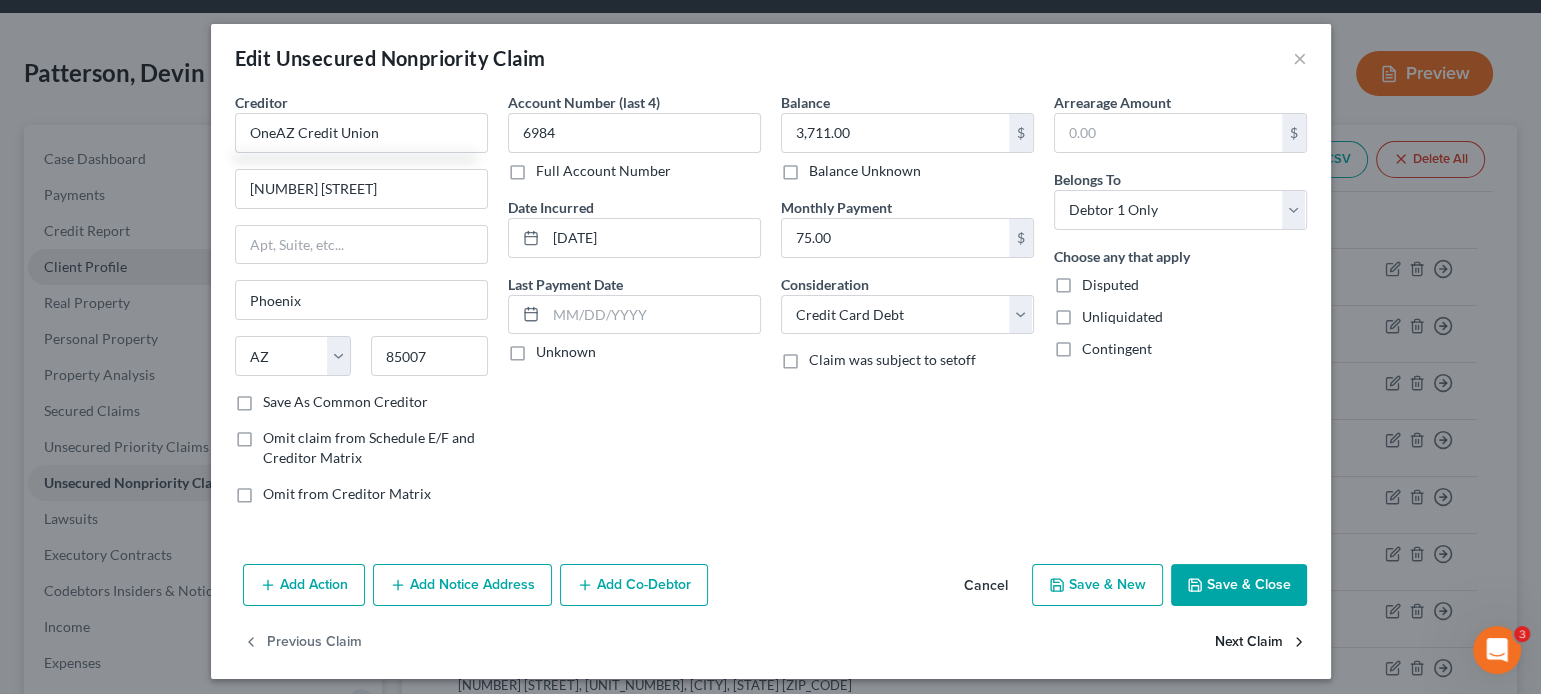 click on "Next Claim" at bounding box center (1261, 643) 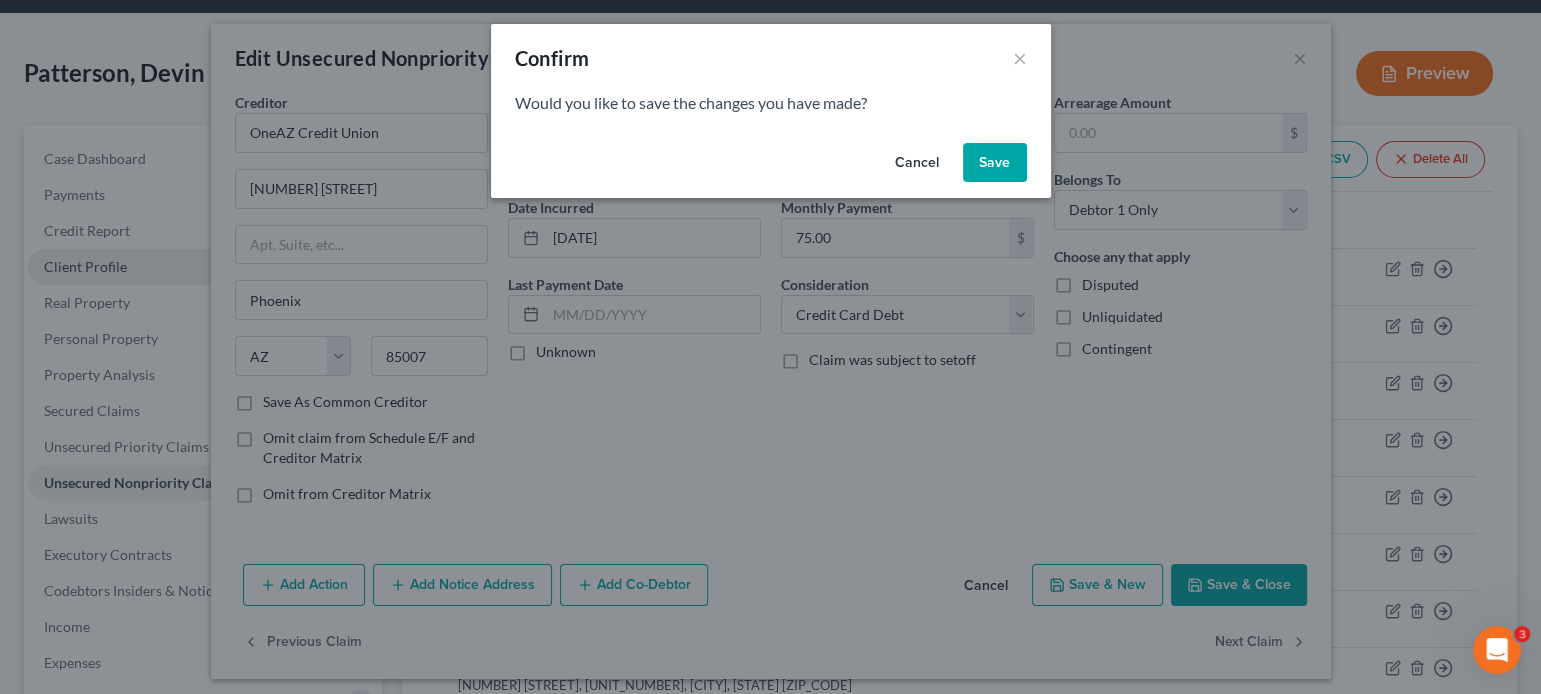 click on "Cancel
Save" at bounding box center [771, 167] 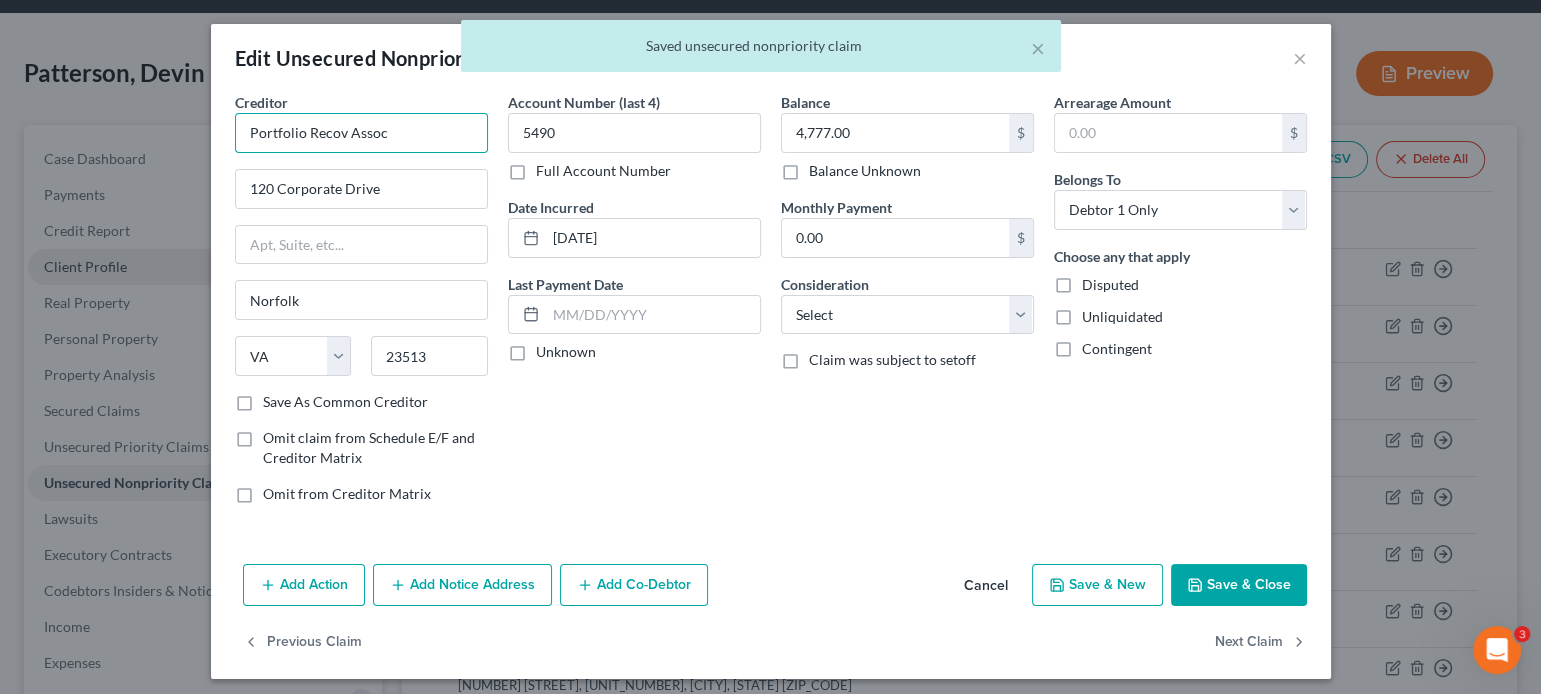 click on "Portfolio Recov Assoc" at bounding box center [361, 133] 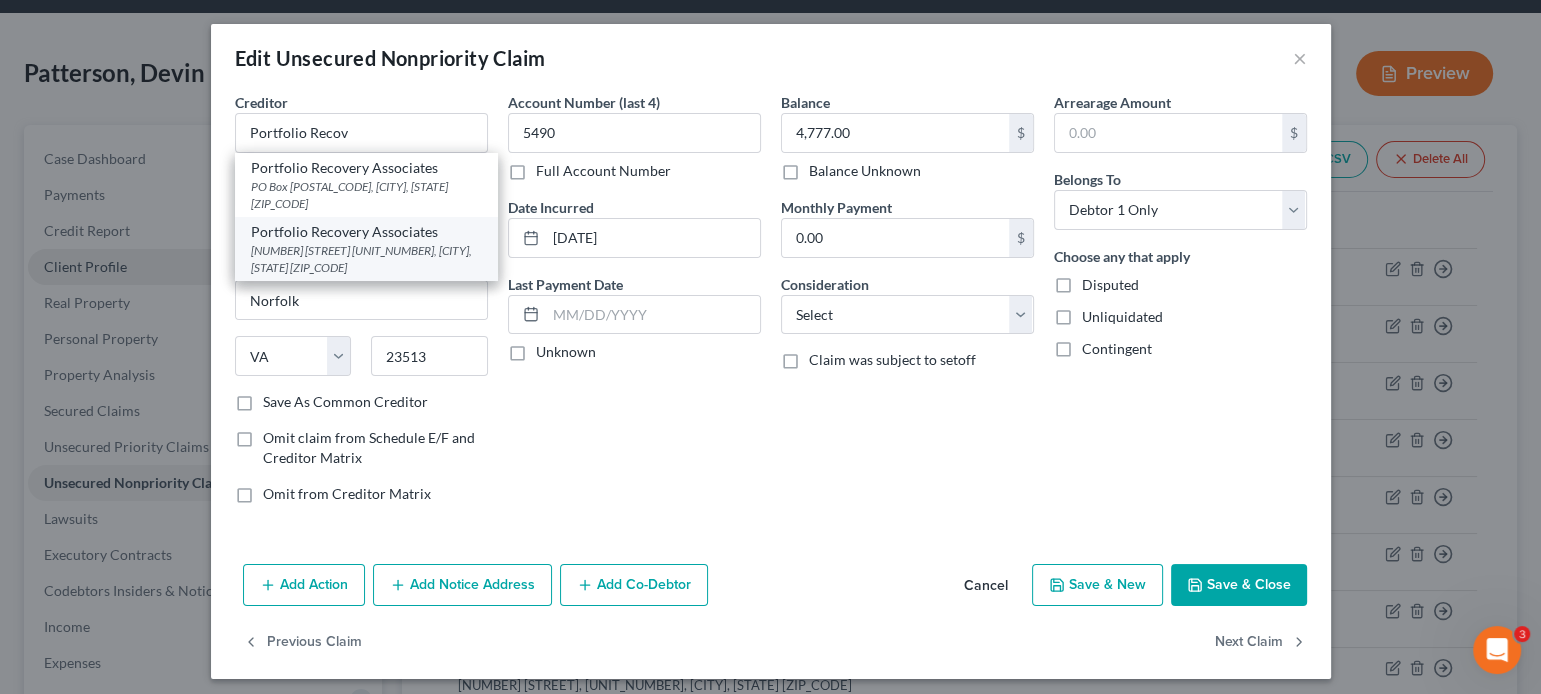 click on "Portfolio Recovery Associates" at bounding box center [366, 232] 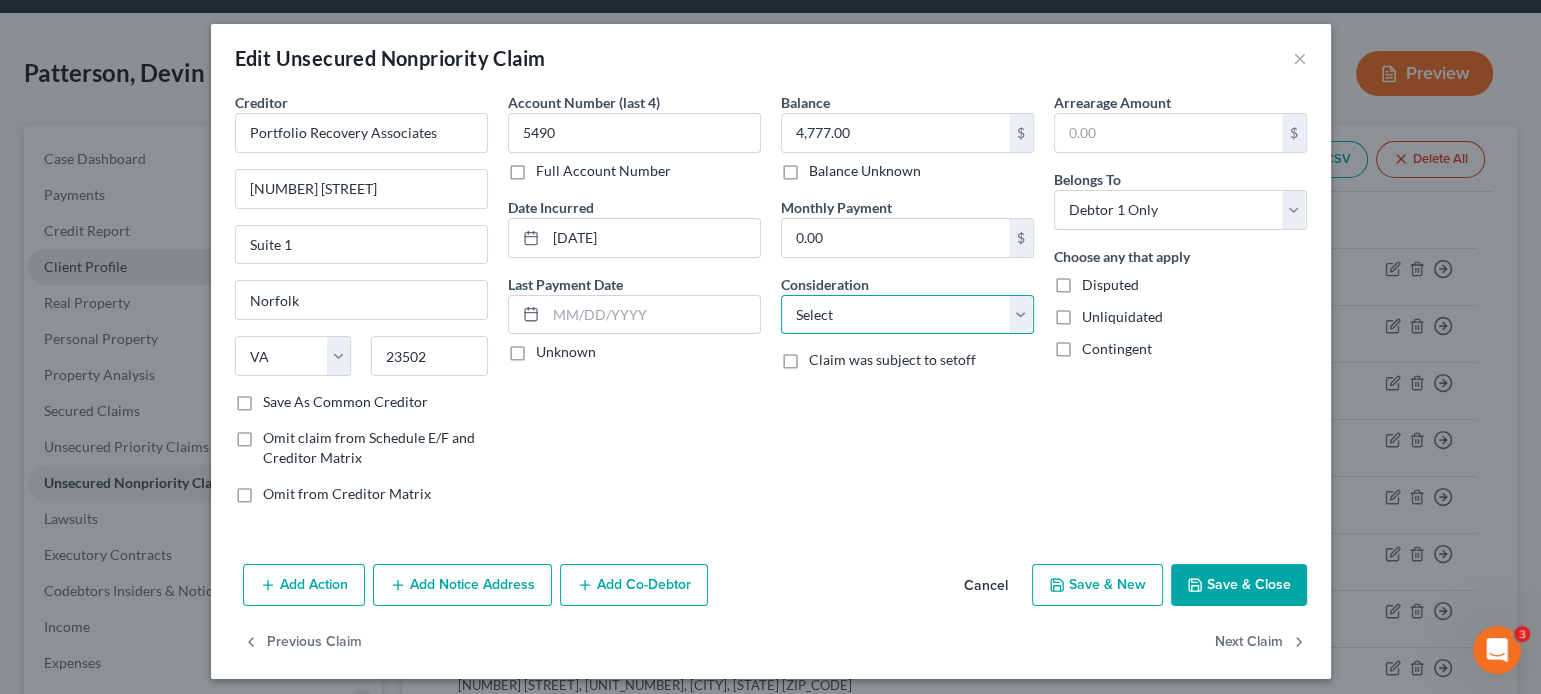 click on "Select Cable / Satellite Services Collection Agency Credit Card Debt Debt Counseling / Attorneys Deficiency Balance Domestic Support Obligations Home / Car Repairs Income Taxes Judgment Liens Medical Services Monies Loaned / Advanced Mortgage Obligation From Divorce Or Separation Obligation To Pensions Other Overdrawn Bank Account Promised To Help Pay Creditors Student Loans Suppliers And Vendors Telephone / Internet Services Utility Services" at bounding box center (907, 315) 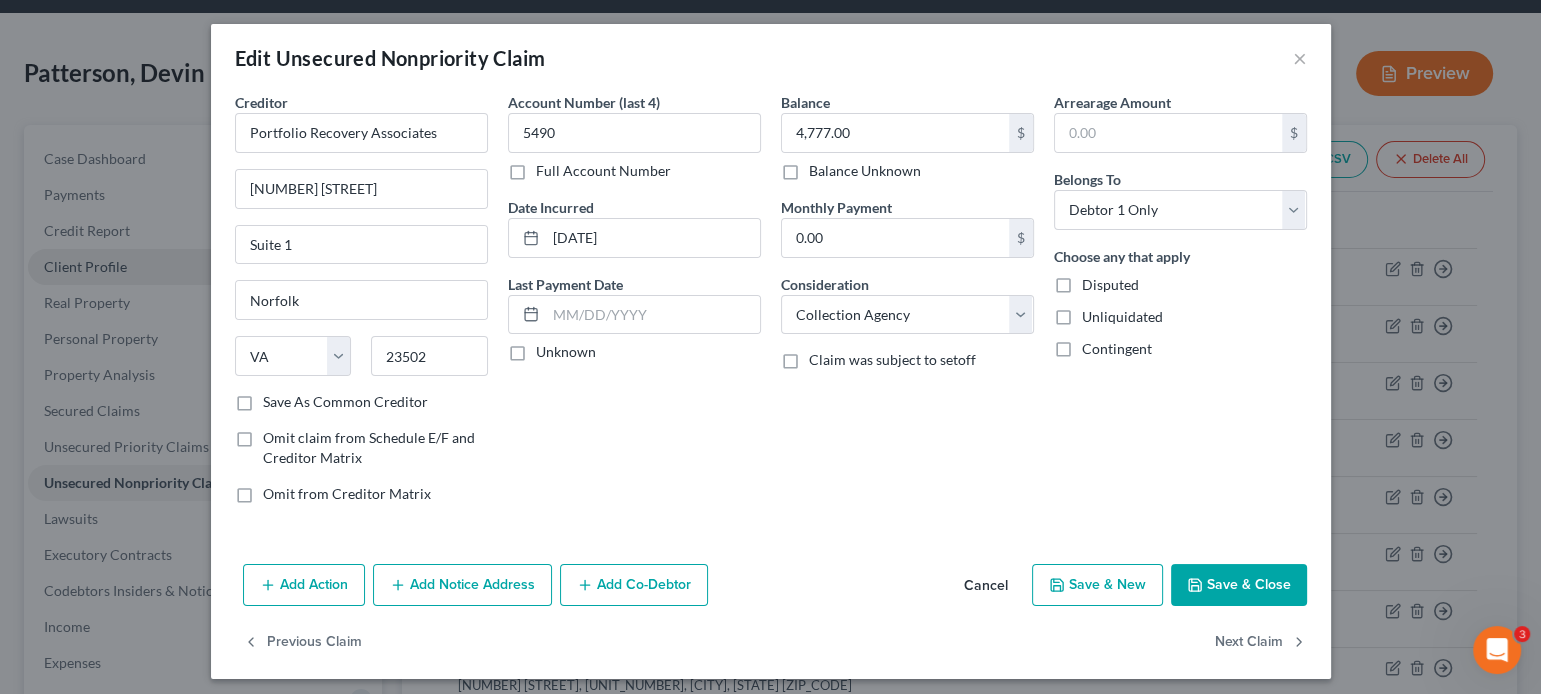 click on "Edit Unsecured Nonpriority Claim  × Creditor *    Portfolio Recovery Associates                      120 Corporate Boulevard Suite 1 Norfolk State AL AK AR AZ CA CO CT DE DC FL GA GU HI ID IL IN IA KS KY LA ME MD MA MI MN MS MO MT NC ND NE NV NH NJ NM NY OH OK OR PA PR RI SC SD TN TX UT VI VA VT WA WV WI WY 23502 Save As Common Creditor Omit claim from Schedule E/F and Creditor Matrix Omit from Creditor Matrix
Account Number (last 4)
5490
Full Account Number
Date Incurred         09-20-2024 Last Payment Date         Unknown Balance
4,777.00 $
Balance Unknown
Balance Undetermined
4,777.00 $
Balance Unknown
Monthly Payment 0.00 $ Consideration Select Cable / Satellite Services Collection Agency Credit Card Debt Debt Counseling / Attorneys Deficiency Balance Domestic Support Obligations Home / Car Repairs Income Taxes Judgment Liens Medical Services Mortgage Other $ *" at bounding box center (771, 351) 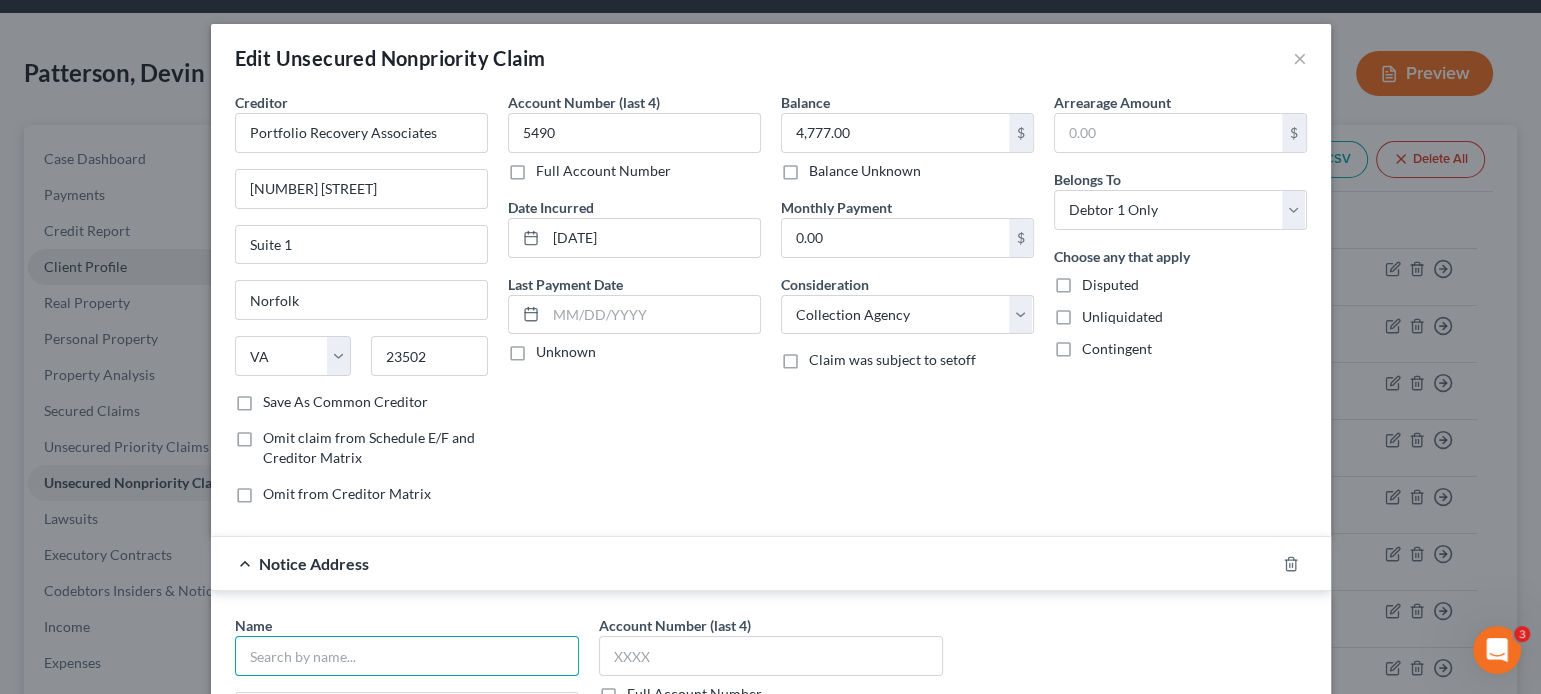 drag, startPoint x: 446, startPoint y: 652, endPoint x: 417, endPoint y: 610, distance: 51.0392 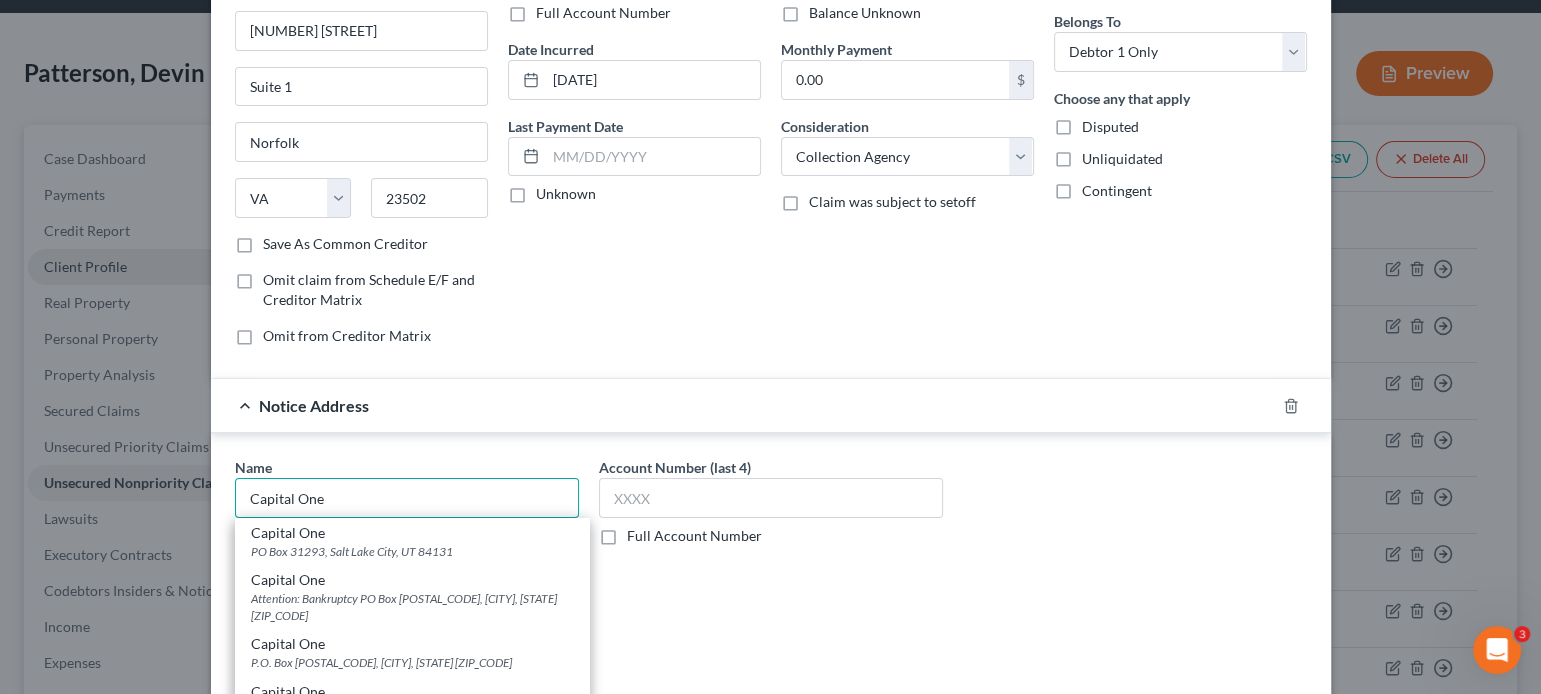 scroll, scrollTop: 161, scrollLeft: 0, axis: vertical 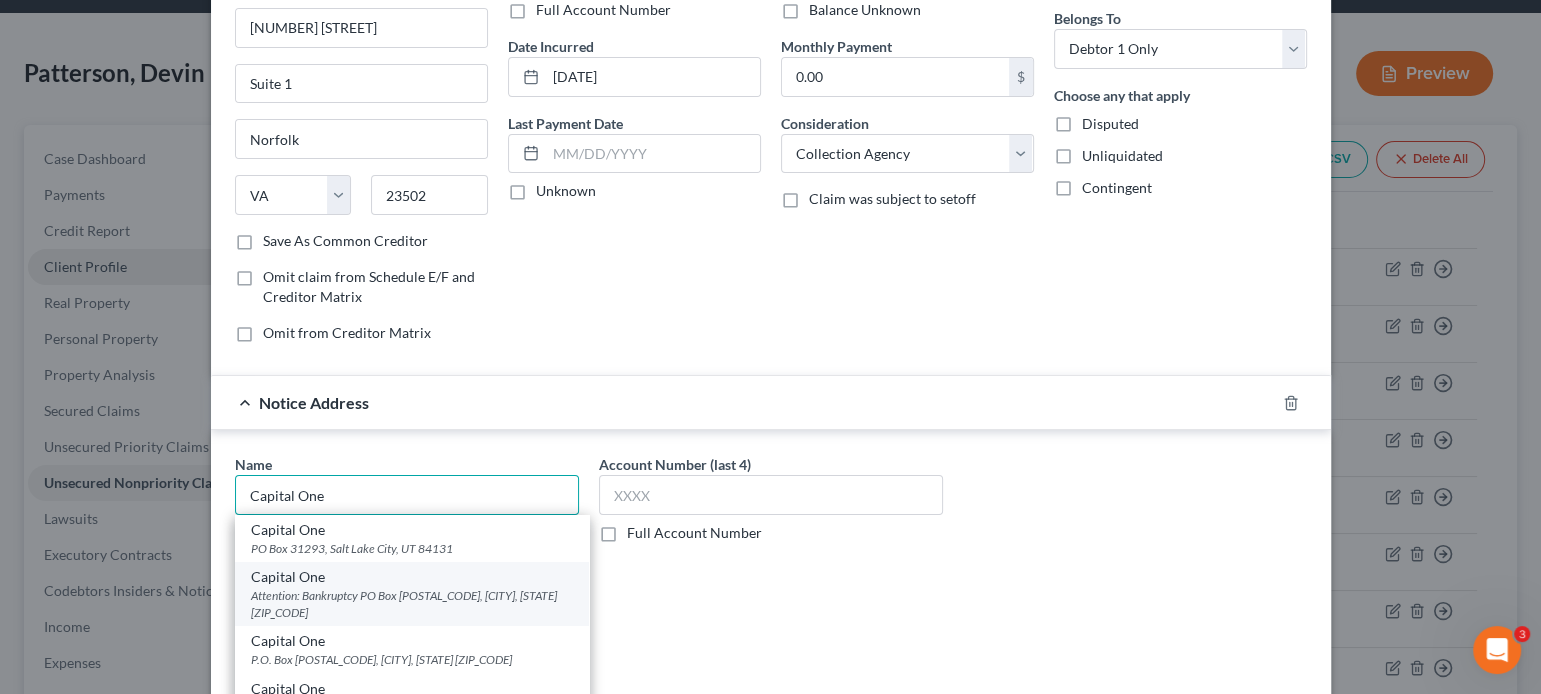 type on "Capital One" 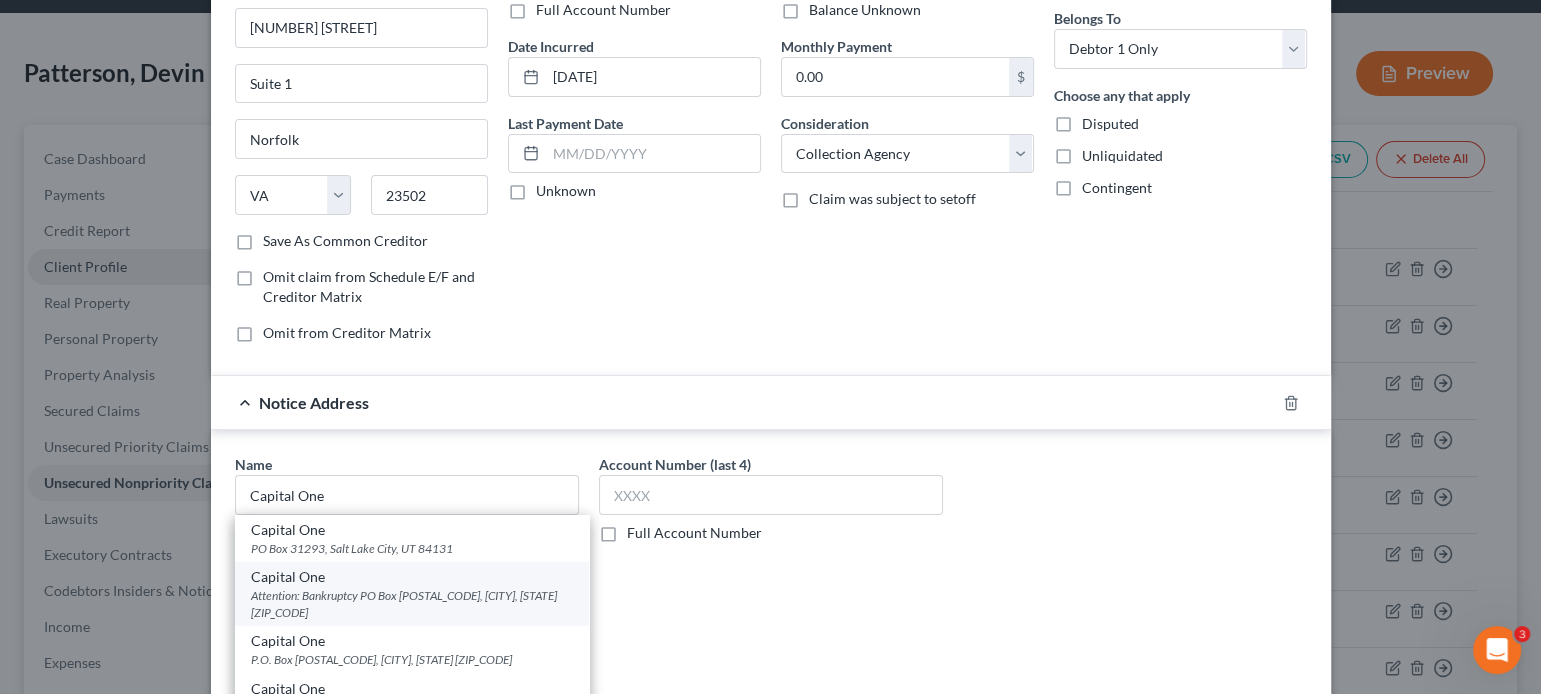 click on "Attention: Bankruptcy PO Box 30285, Salt Lake City, UT 84130" at bounding box center [412, 604] 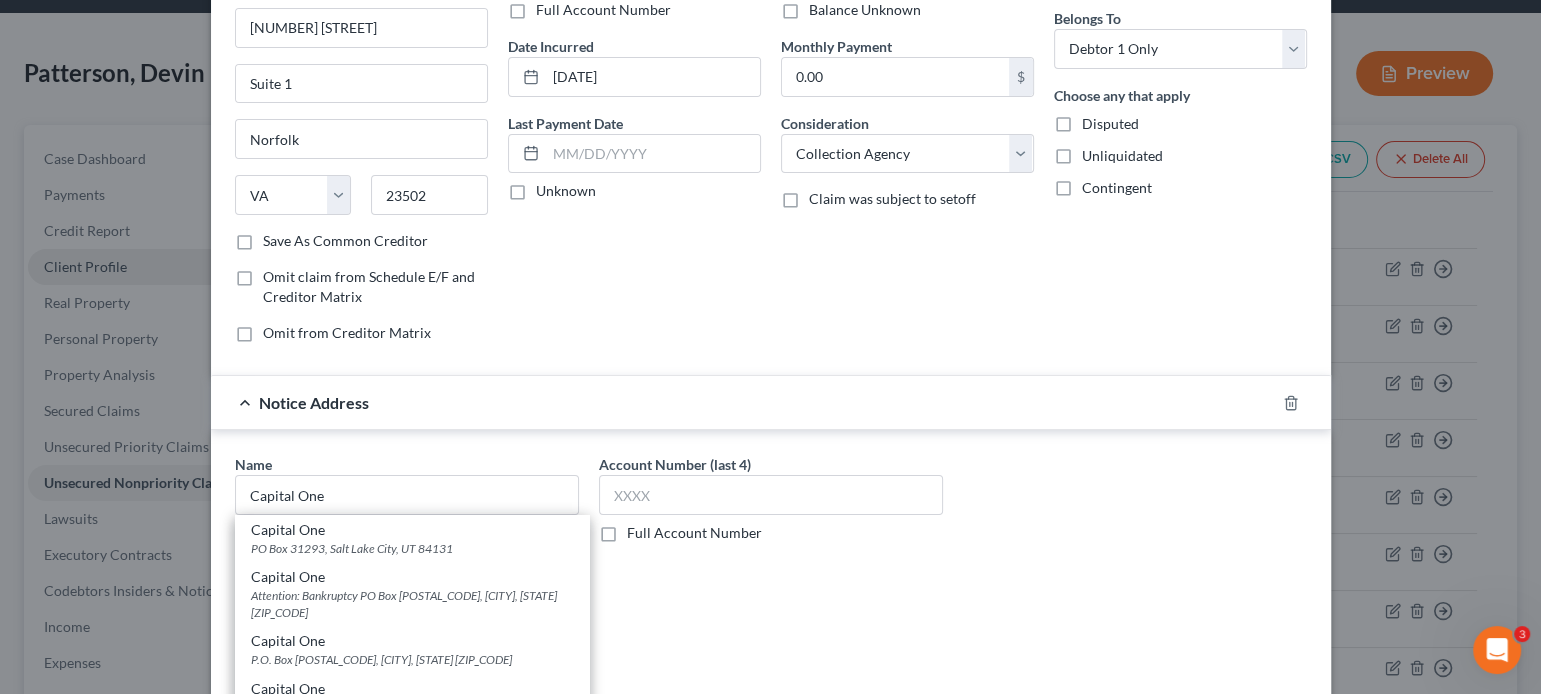 type on "Attention: Bankruptcy" 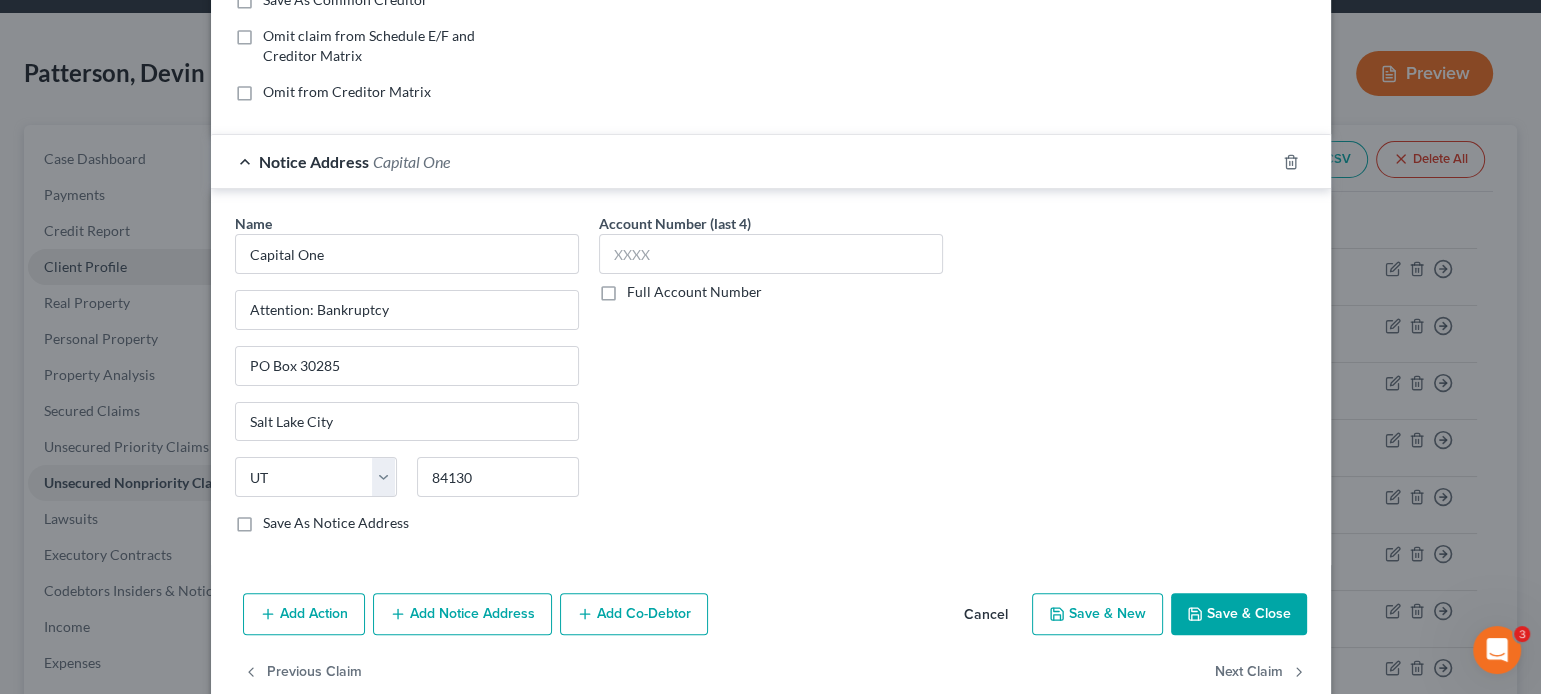 scroll, scrollTop: 408, scrollLeft: 0, axis: vertical 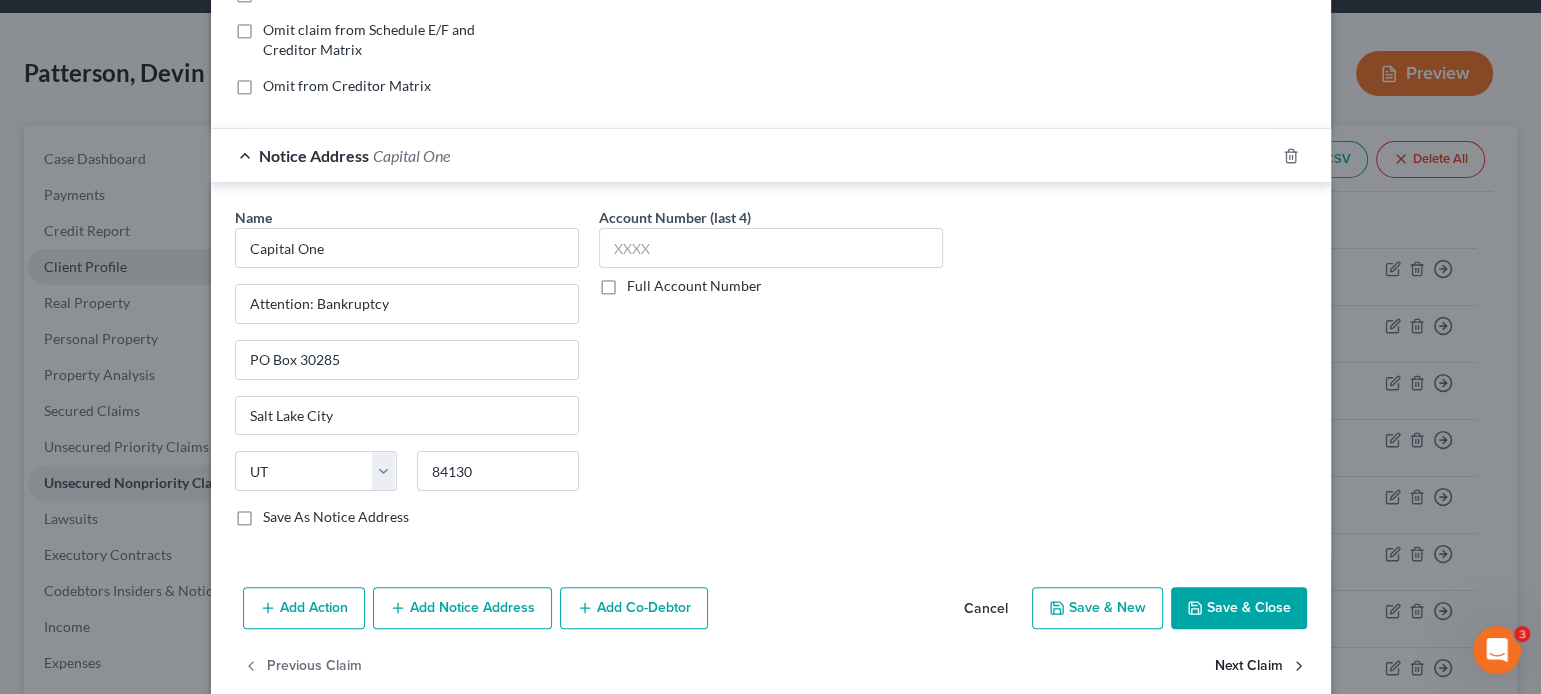click on "Next Claim" at bounding box center [1261, 666] 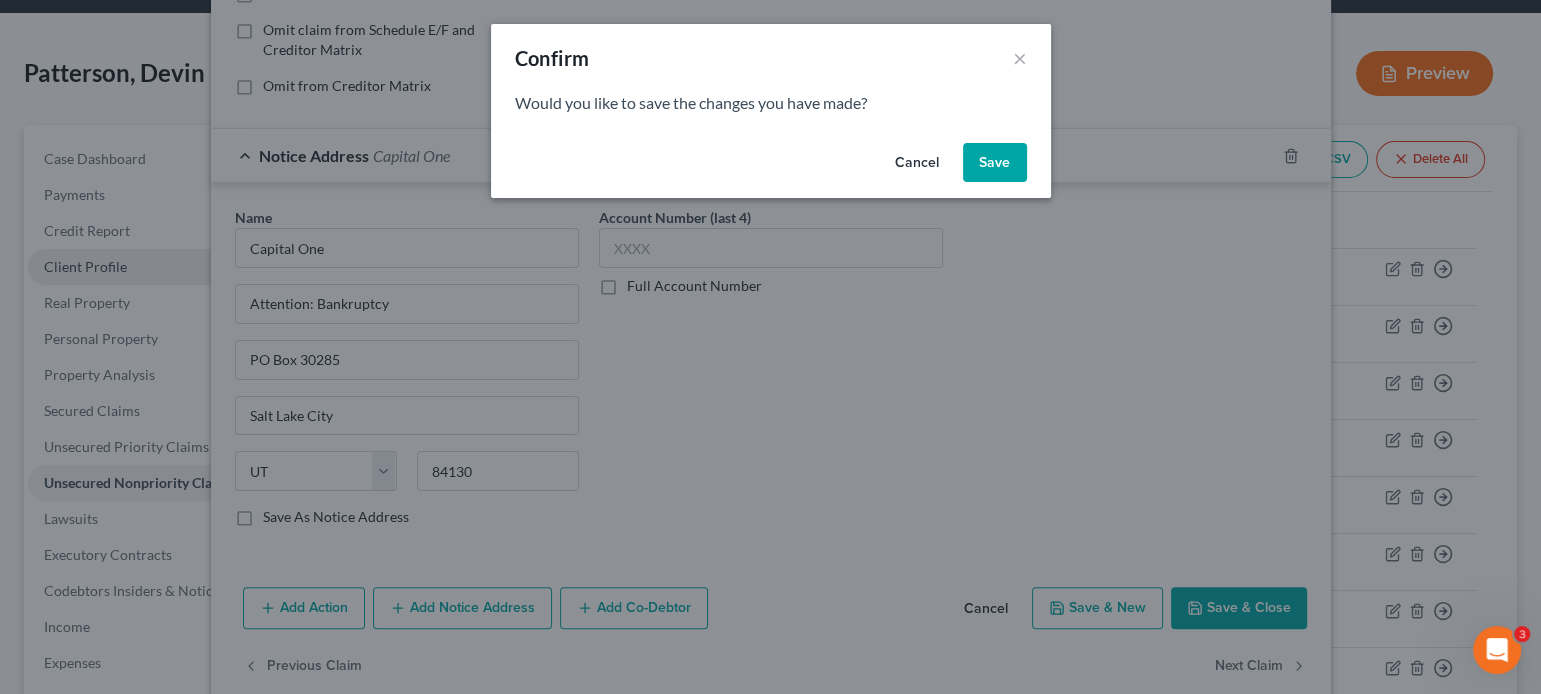 click on "Save" at bounding box center (995, 163) 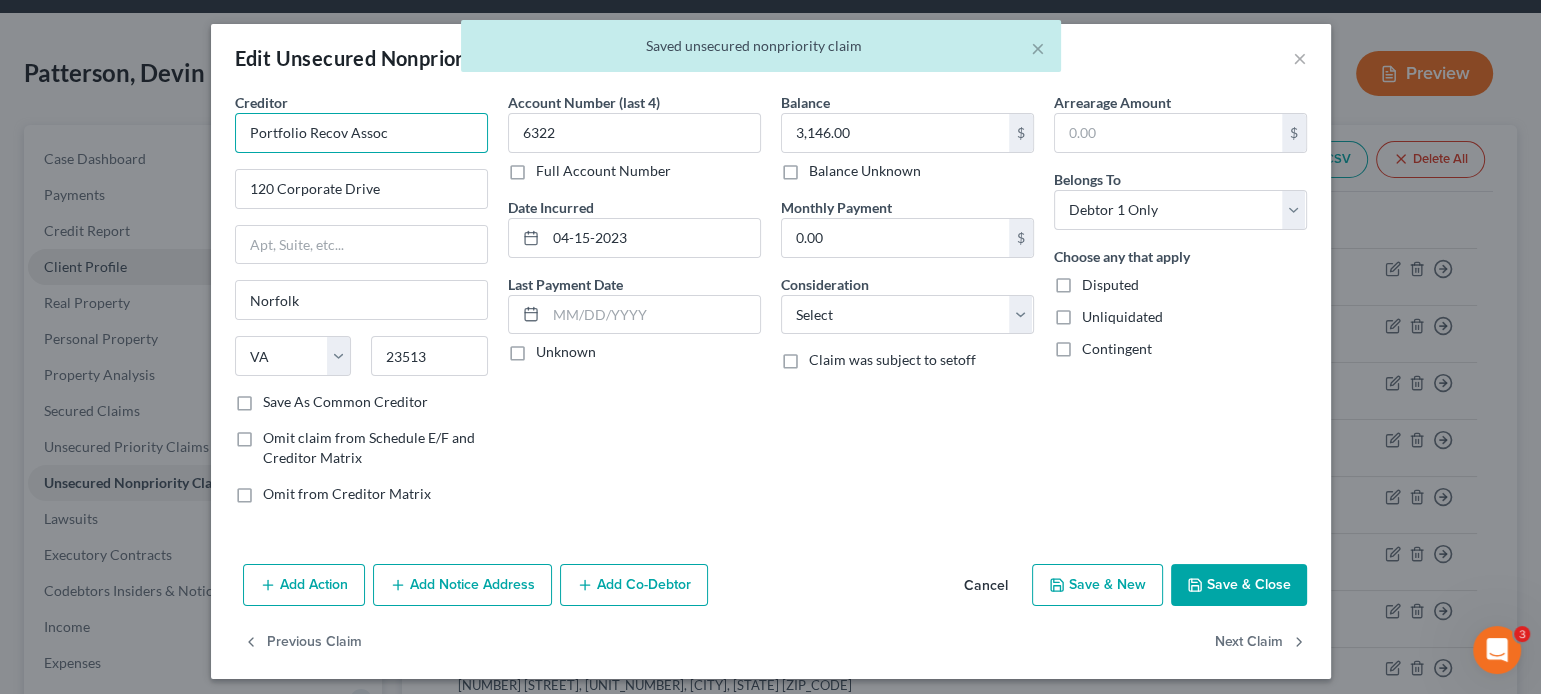 click on "Portfolio Recov Assoc" at bounding box center [361, 133] 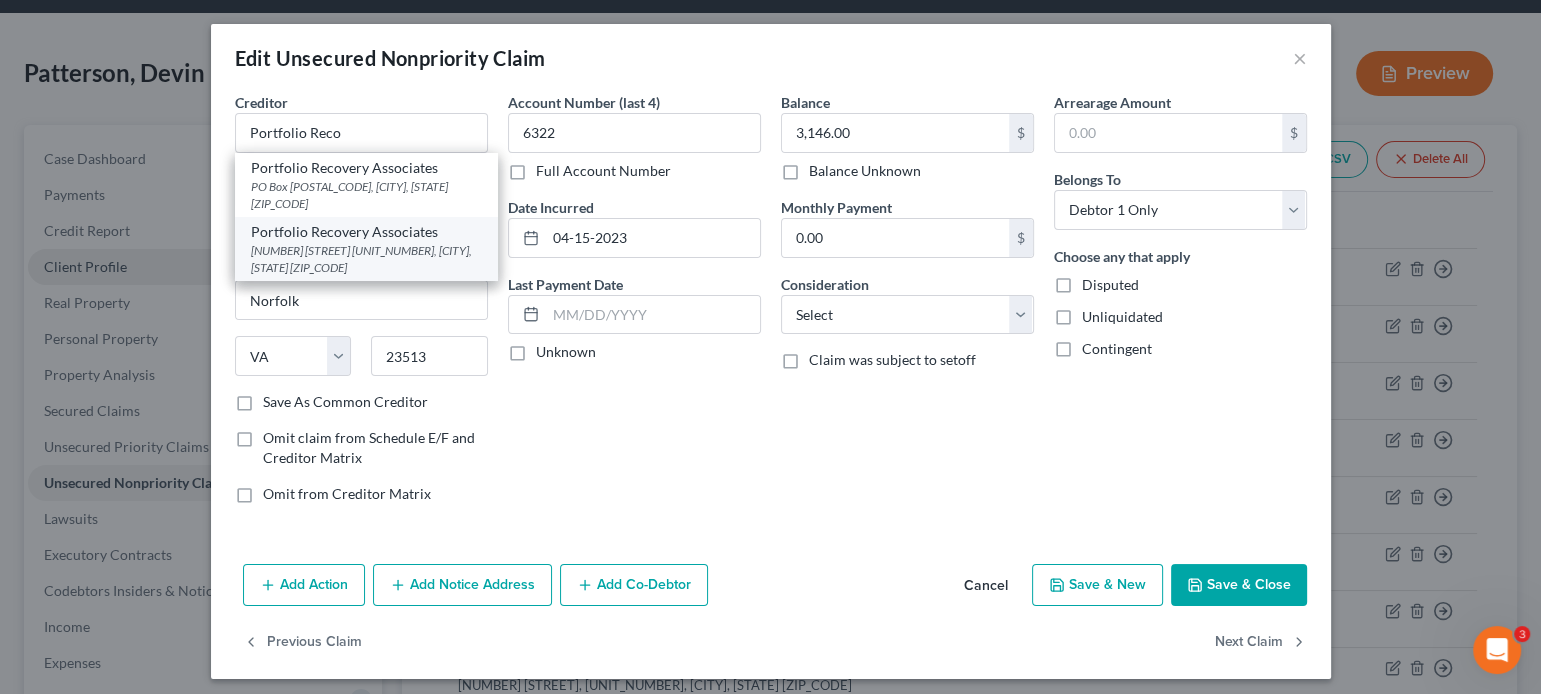 click on "Portfolio Recovery Associates" at bounding box center (366, 232) 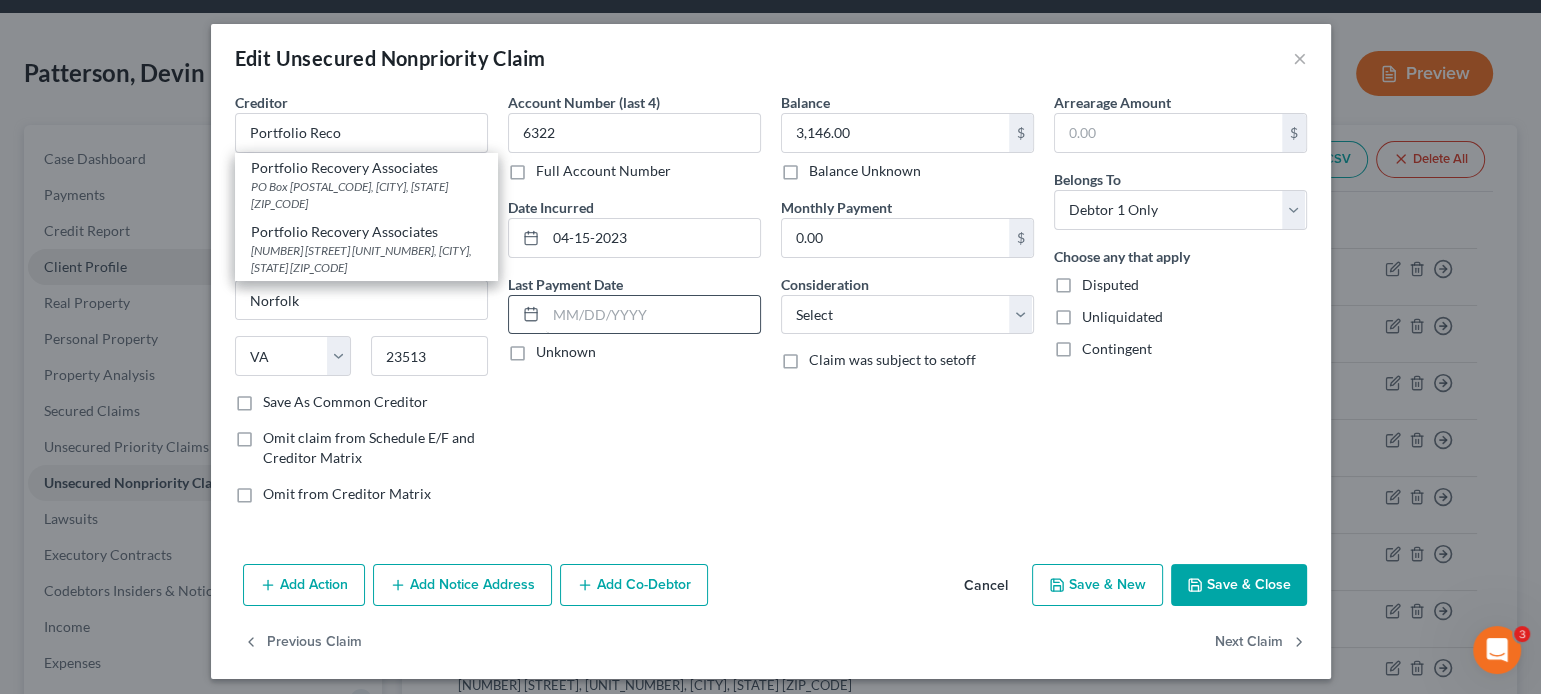 type on "Portfolio Recovery Associates" 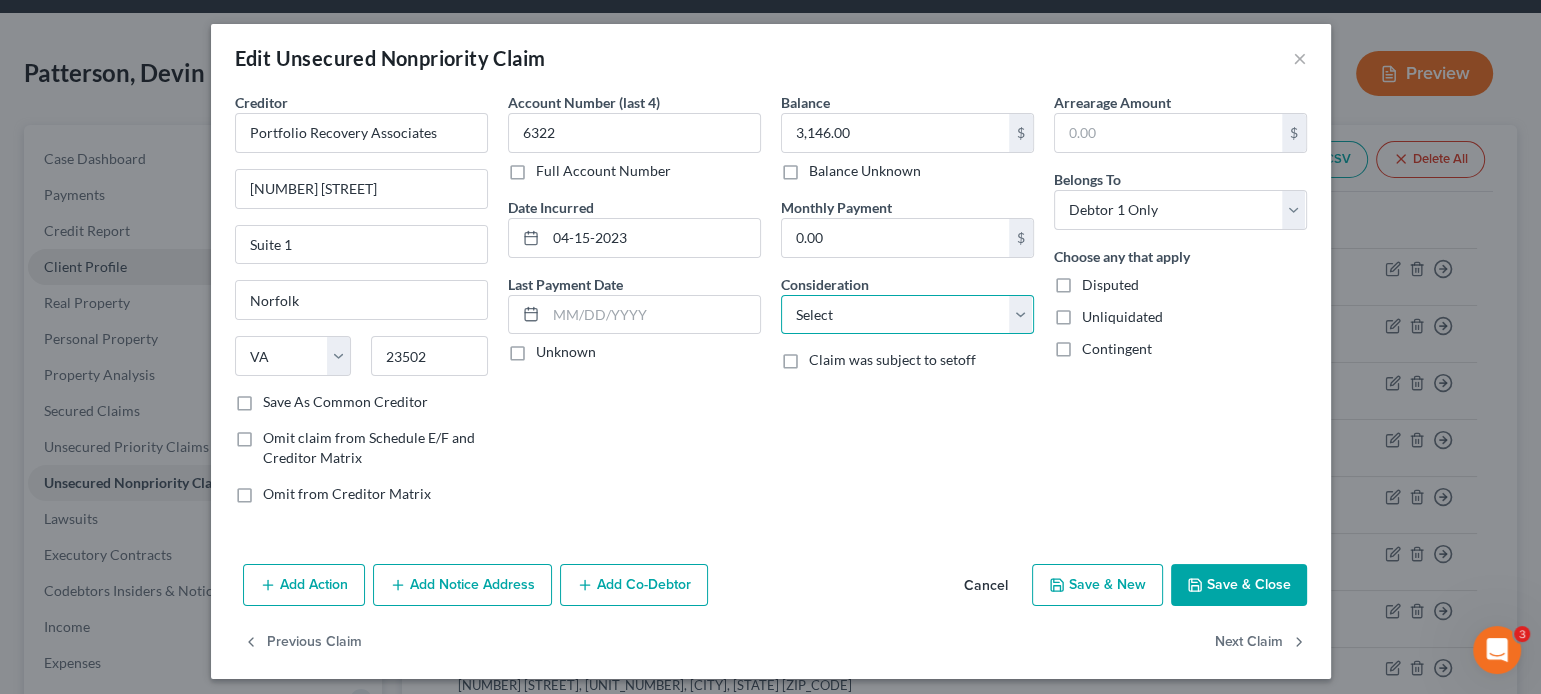 click on "Select Cable / Satellite Services Collection Agency Credit Card Debt Debt Counseling / Attorneys Deficiency Balance Domestic Support Obligations Home / Car Repairs Income Taxes Judgment Liens Medical Services Monies Loaned / Advanced Mortgage Obligation From Divorce Or Separation Obligation To Pensions Other Overdrawn Bank Account Promised To Help Pay Creditors Student Loans Suppliers And Vendors Telephone / Internet Services Utility Services" at bounding box center (907, 315) 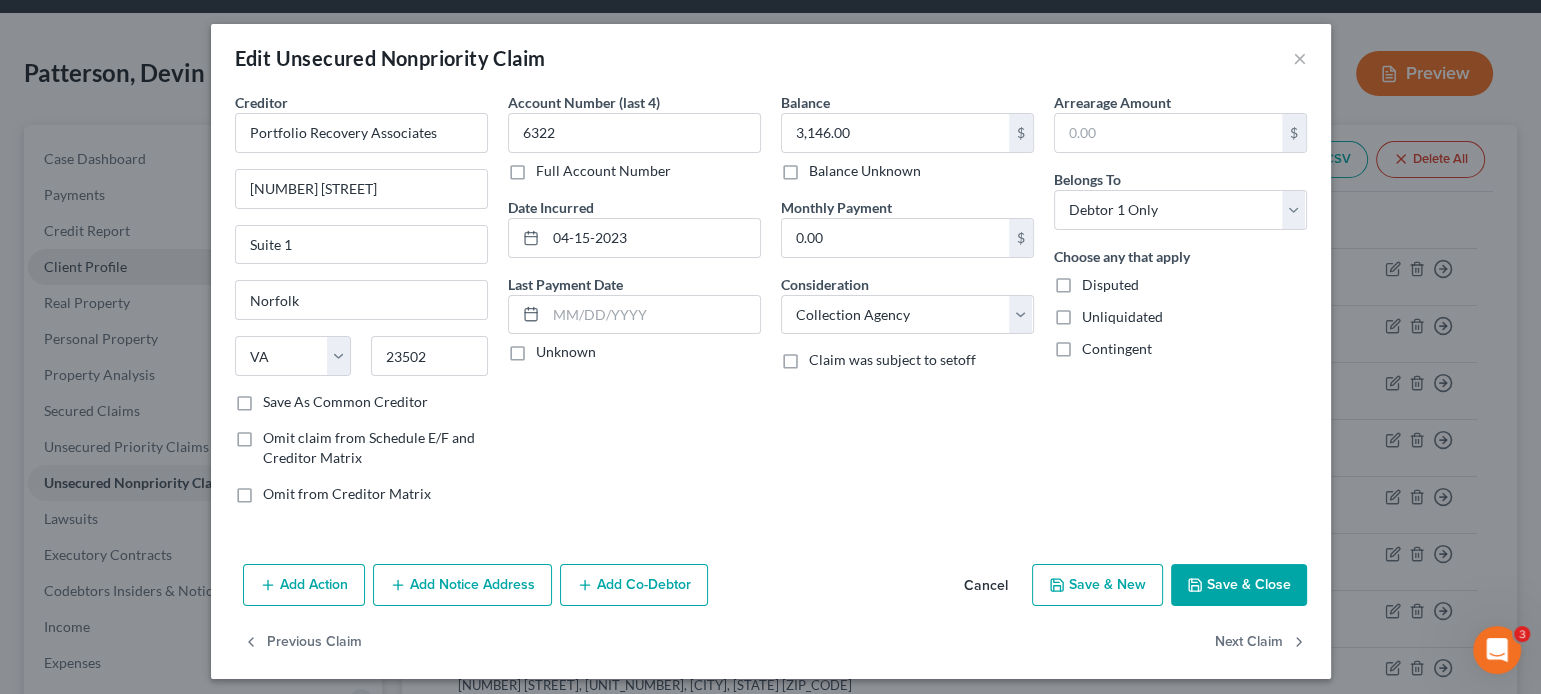 click on "Add Notice Address" at bounding box center [462, 585] 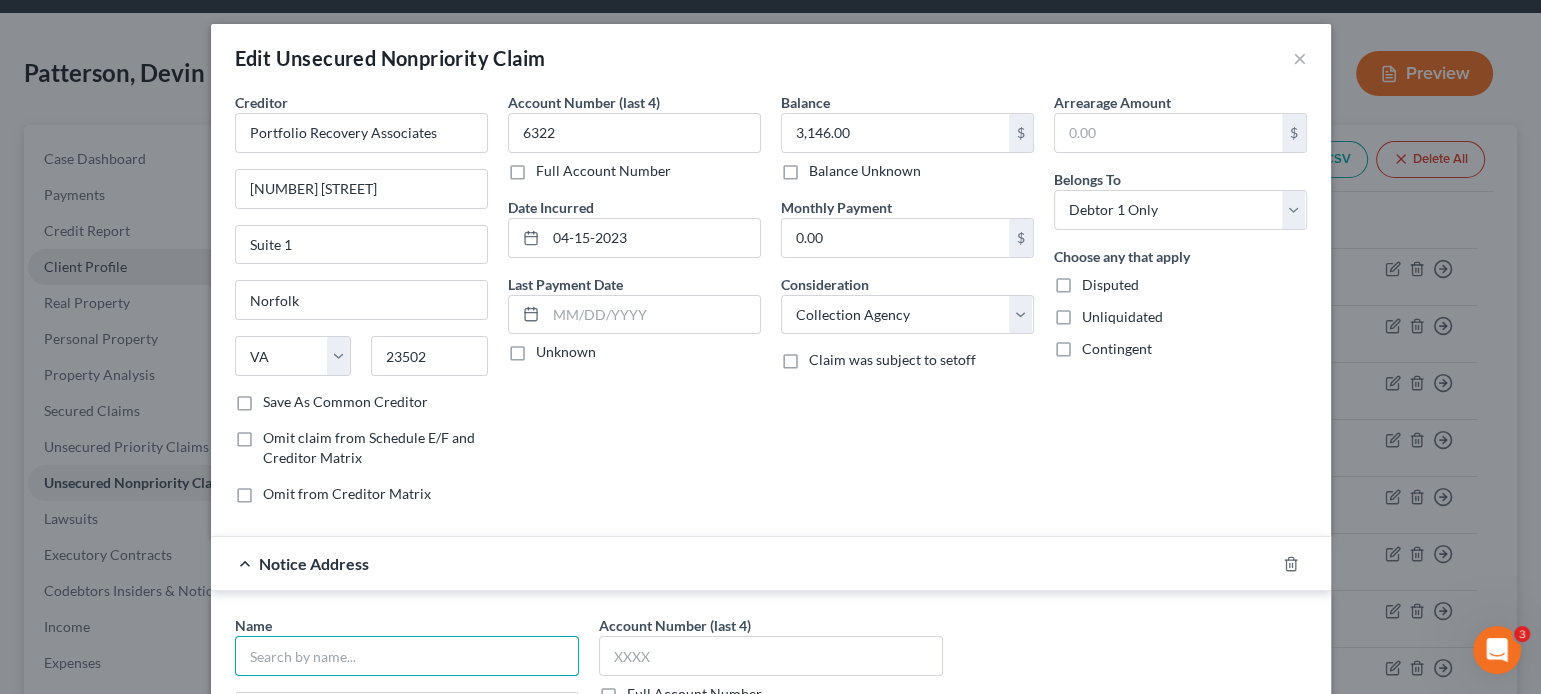 click at bounding box center (407, 656) 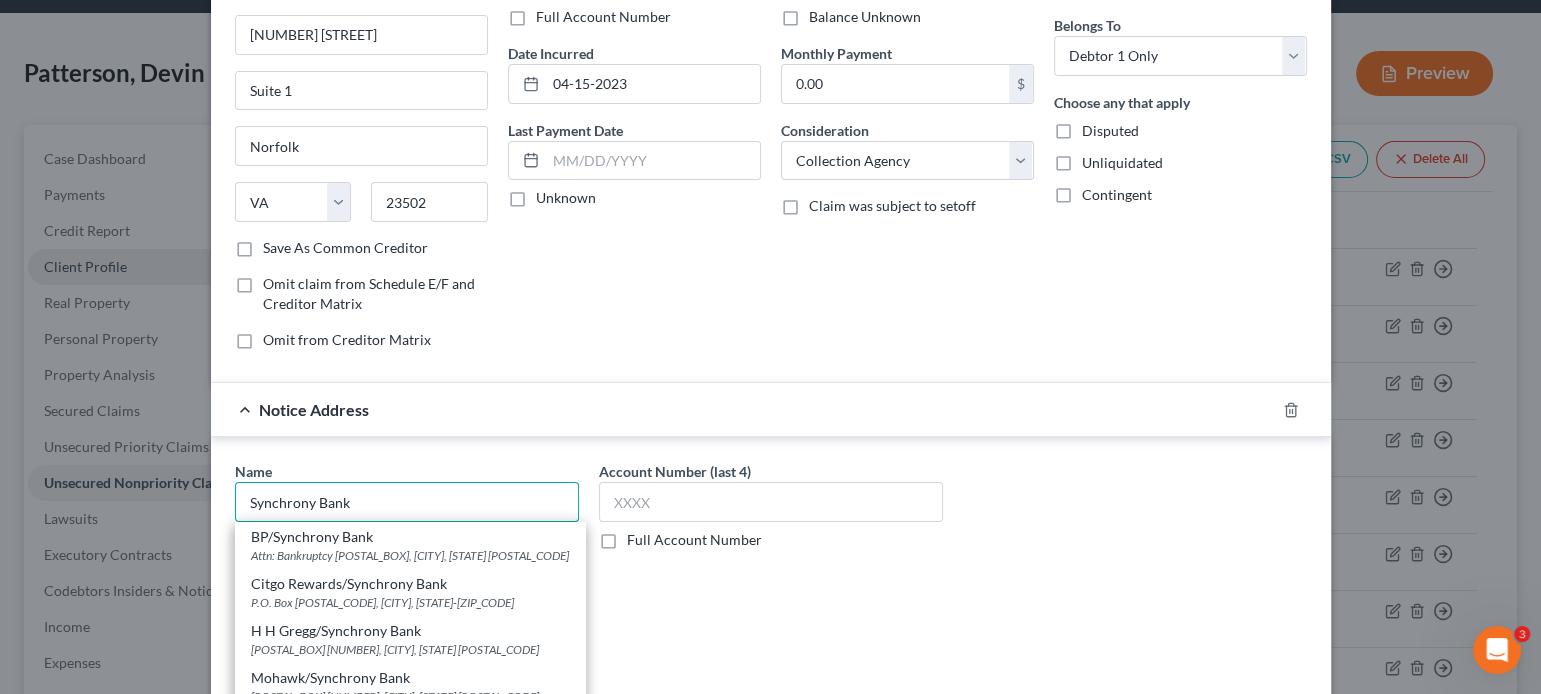 scroll, scrollTop: 175, scrollLeft: 0, axis: vertical 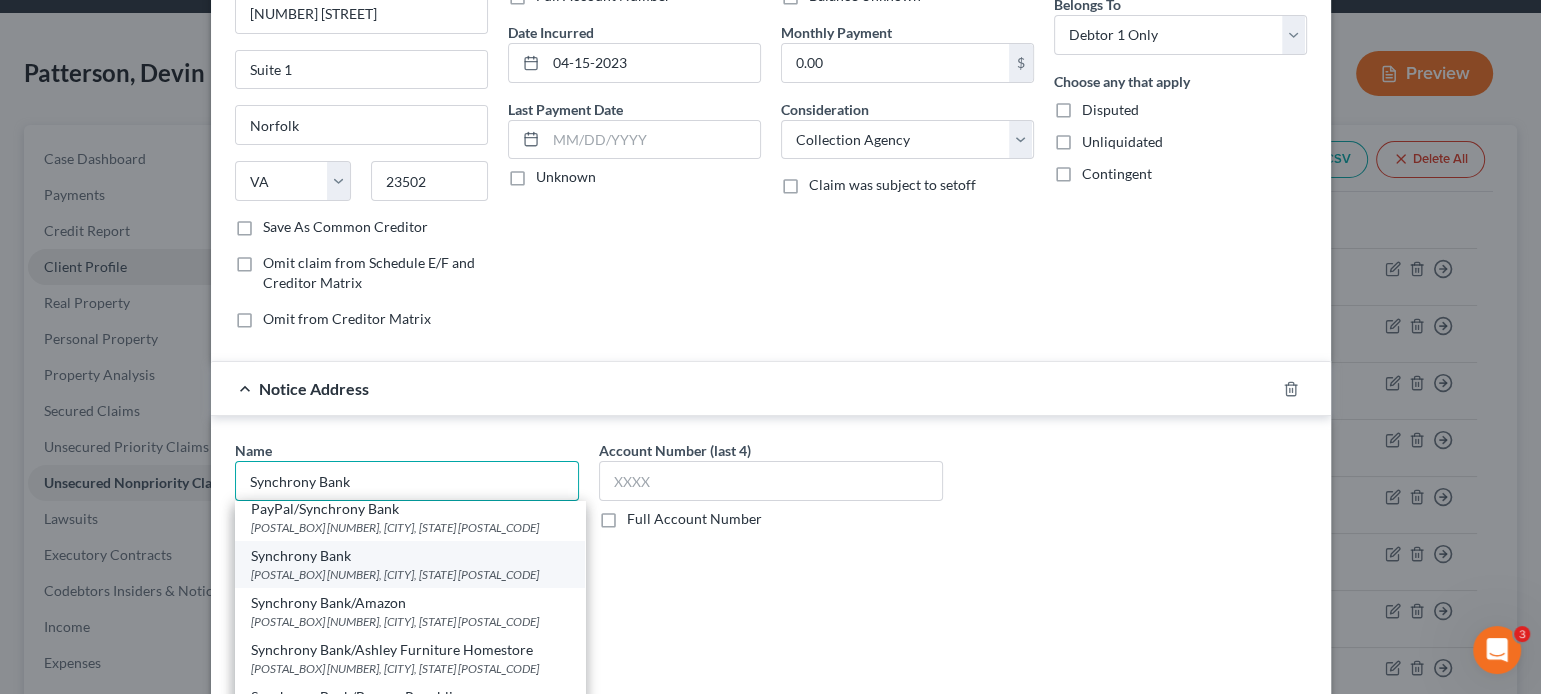 type on "Synchrony Bank" 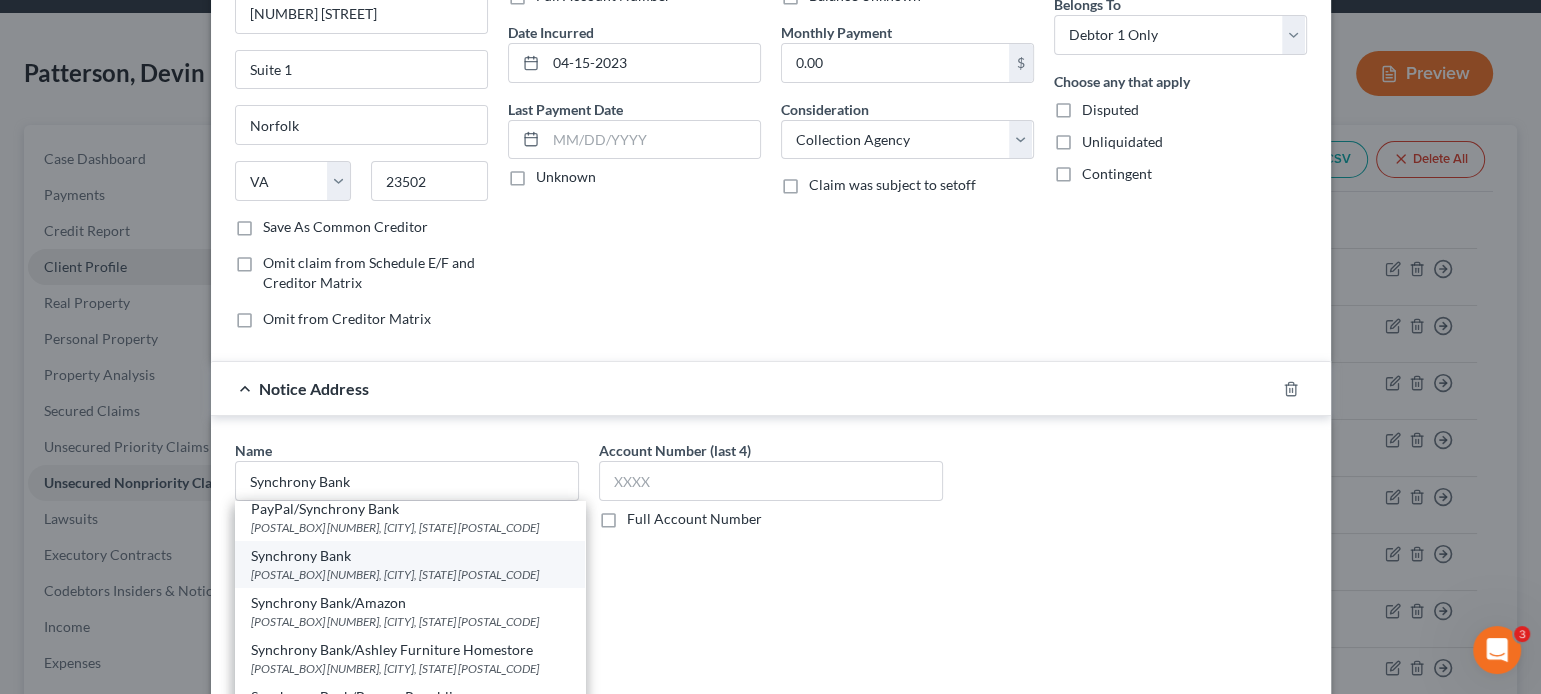 click on "PO Box 965061, Orlando, FL 32896" at bounding box center [410, 574] 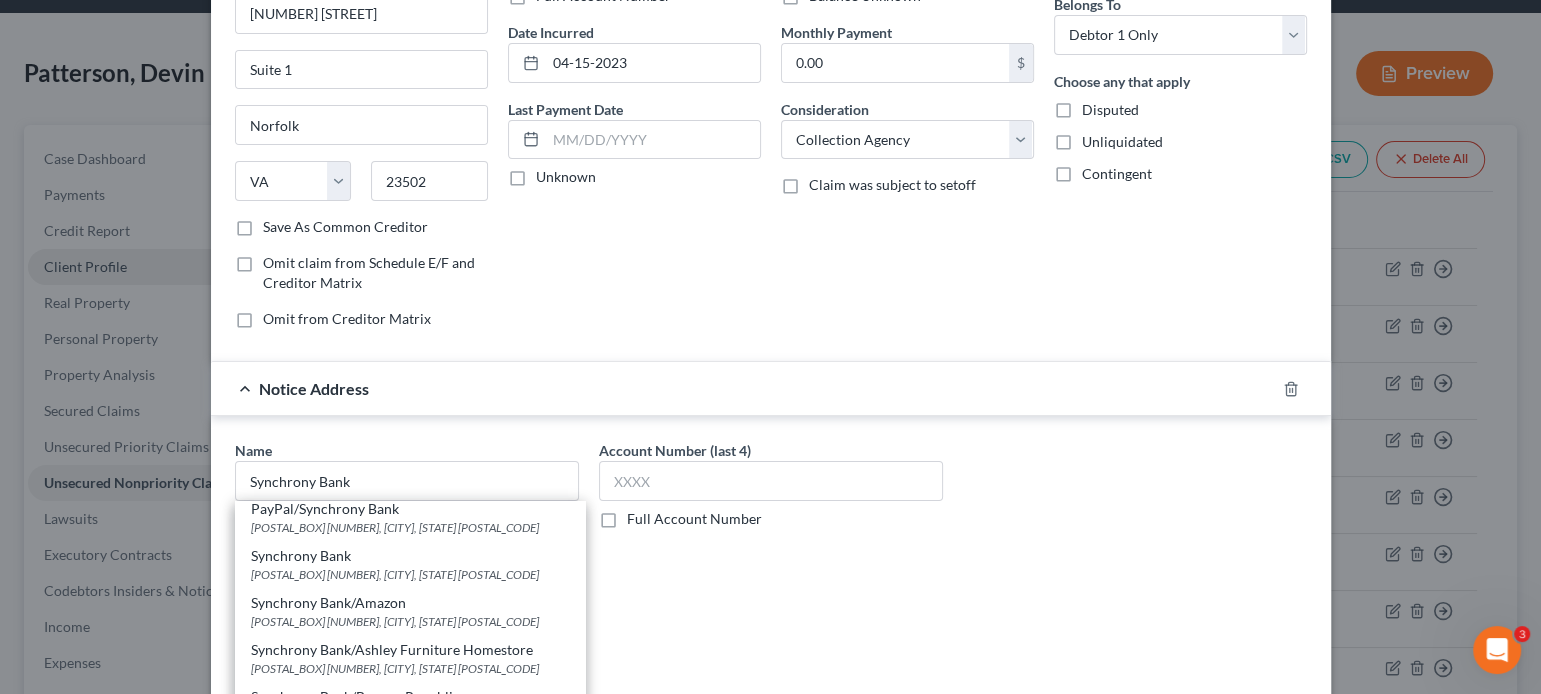 type on "PO Box 965061" 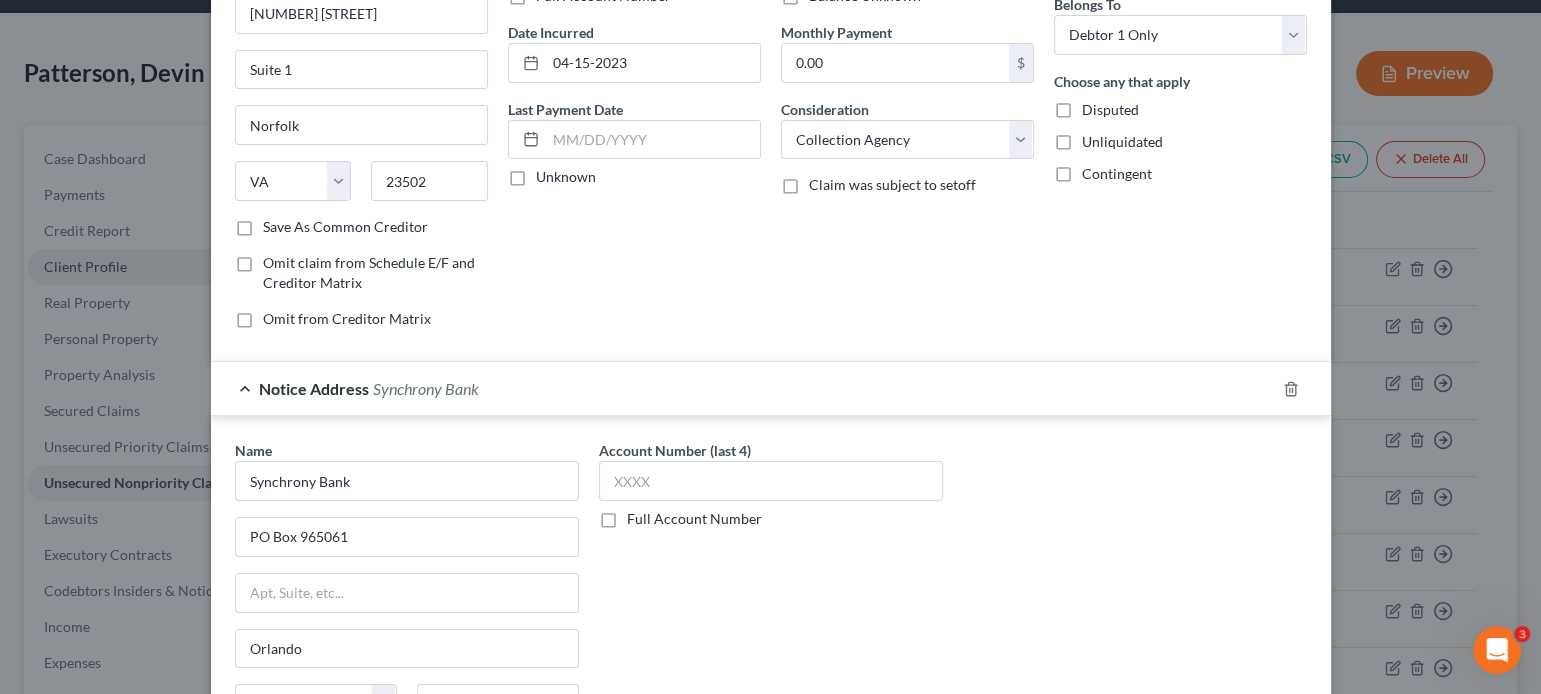scroll, scrollTop: 0, scrollLeft: 0, axis: both 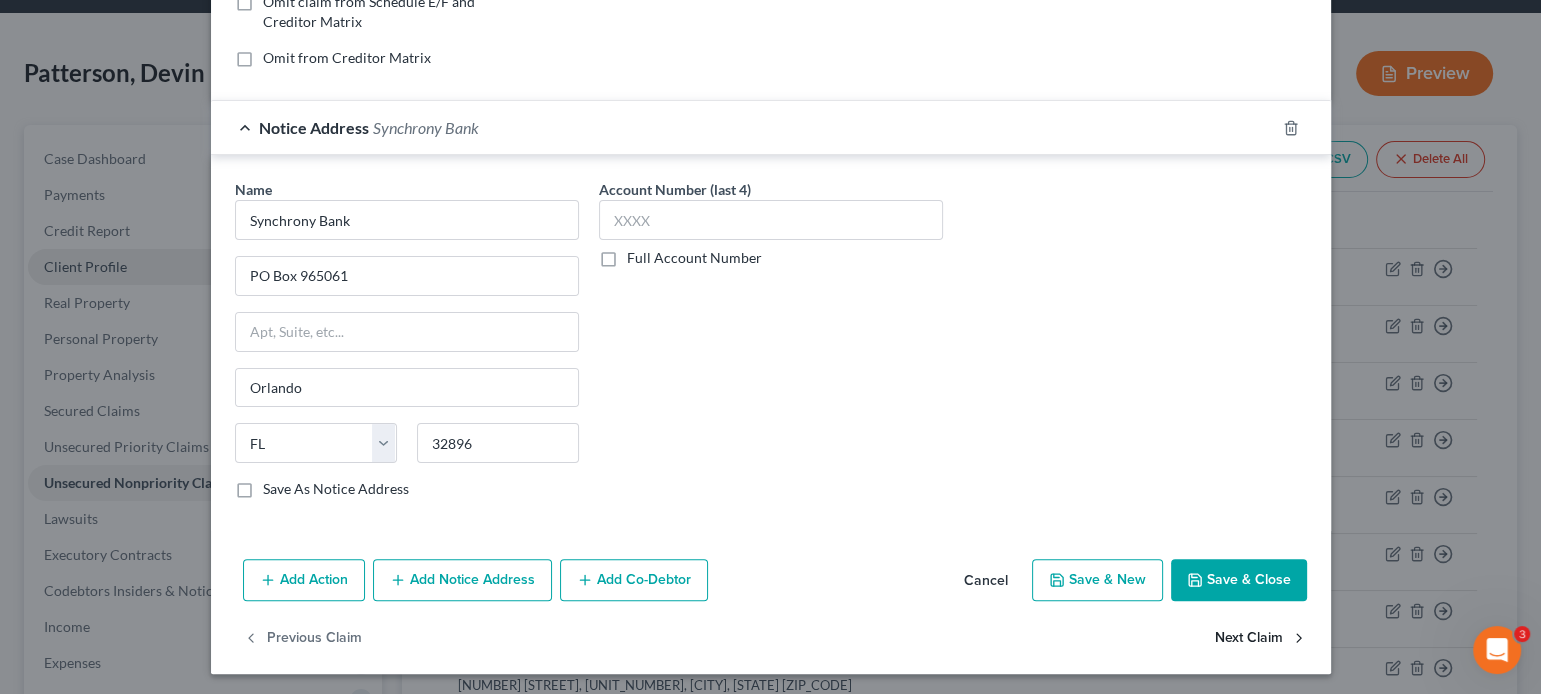 click on "Next Claim" at bounding box center (1261, 638) 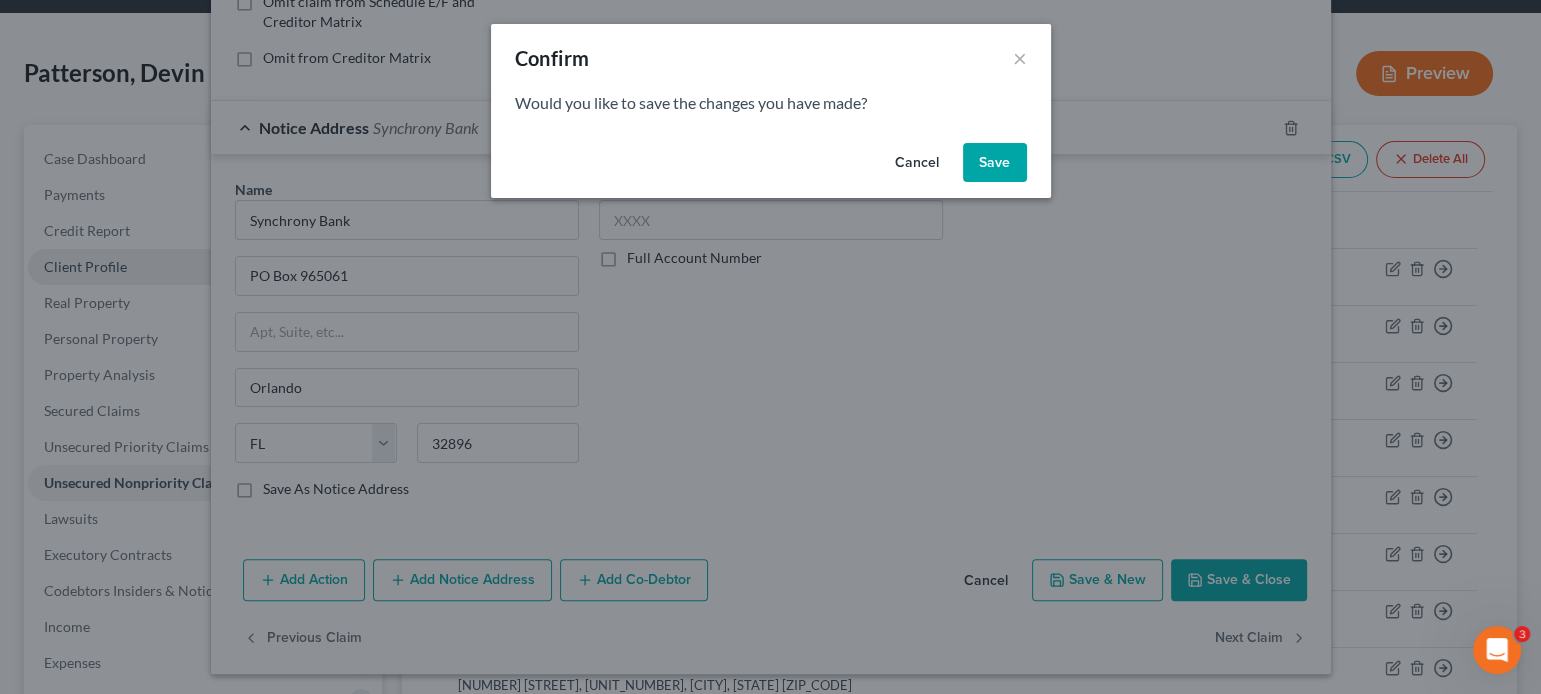 click on "Save" at bounding box center [995, 163] 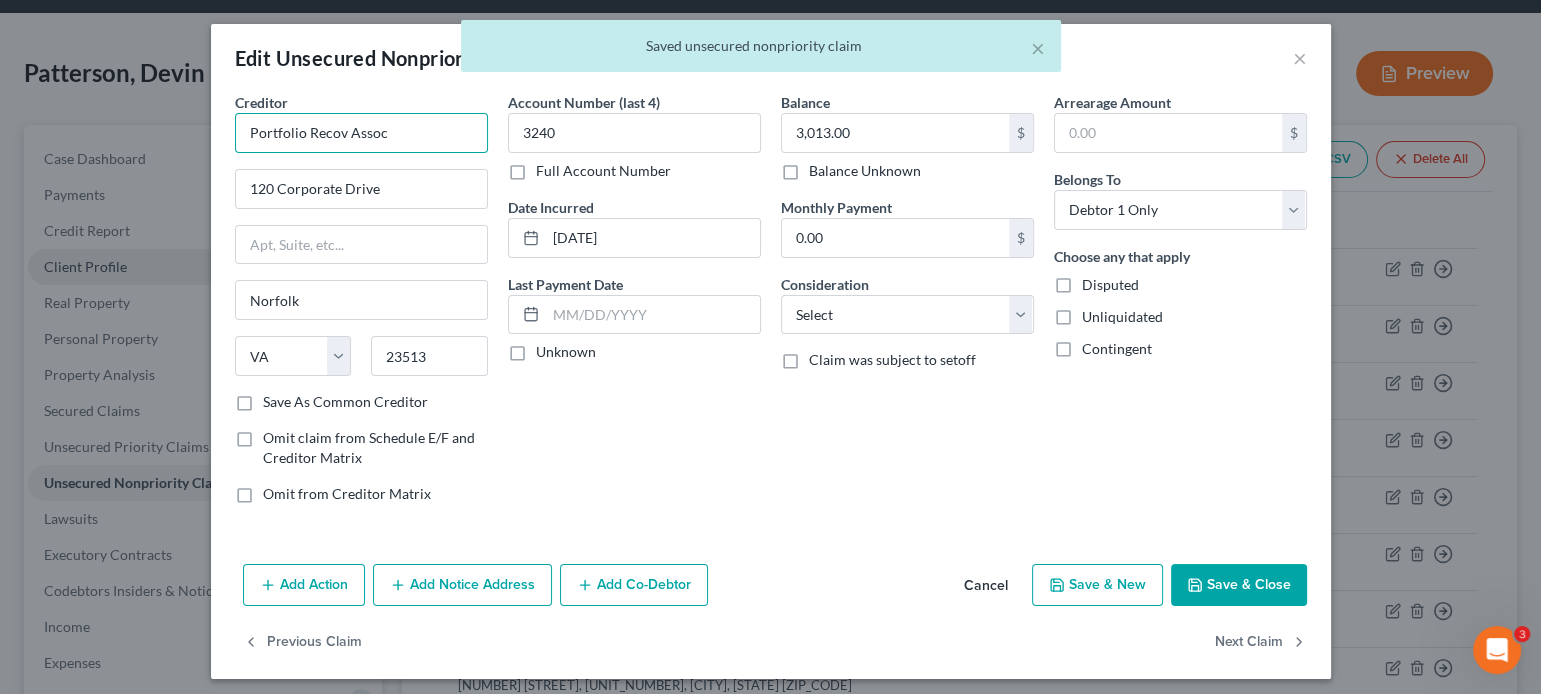drag, startPoint x: 389, startPoint y: 133, endPoint x: 331, endPoint y: 131, distance: 58.034473 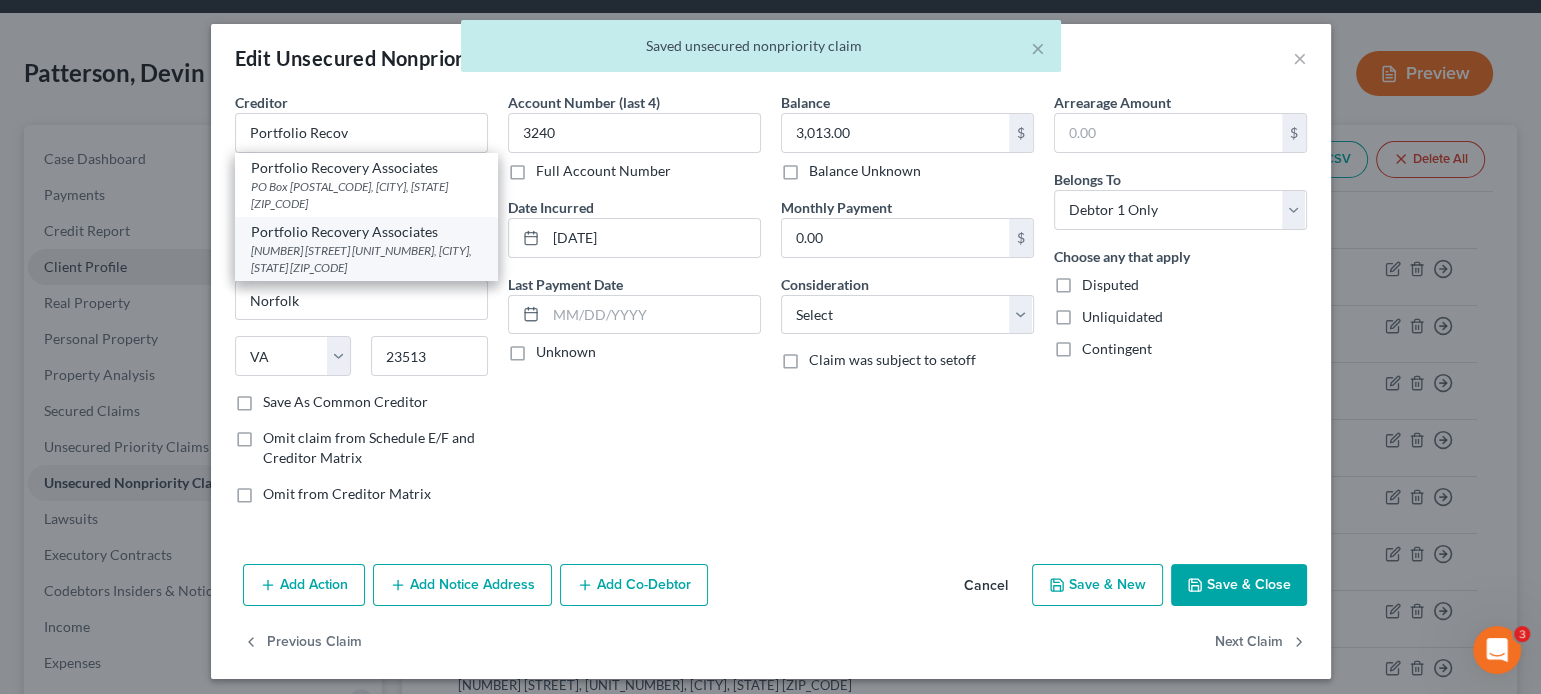 click on "120 Corporate Boulevard Suite 1, Norfolk, VA 23502" at bounding box center [366, 259] 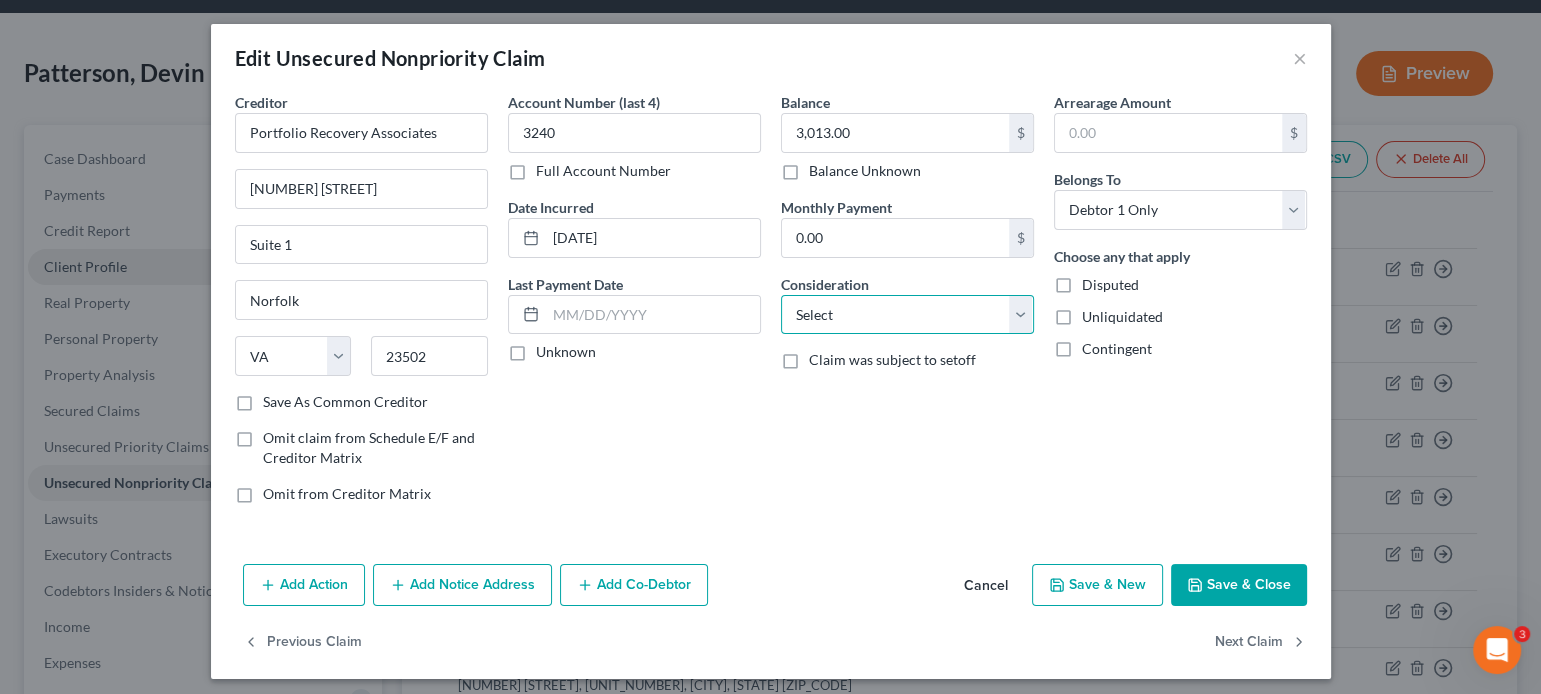 click on "Select Cable / Satellite Services Collection Agency Credit Card Debt Debt Counseling / Attorneys Deficiency Balance Domestic Support Obligations Home / Car Repairs Income Taxes Judgment Liens Medical Services Monies Loaned / Advanced Mortgage Obligation From Divorce Or Separation Obligation To Pensions Other Overdrawn Bank Account Promised To Help Pay Creditors Student Loans Suppliers And Vendors Telephone / Internet Services Utility Services" at bounding box center (907, 315) 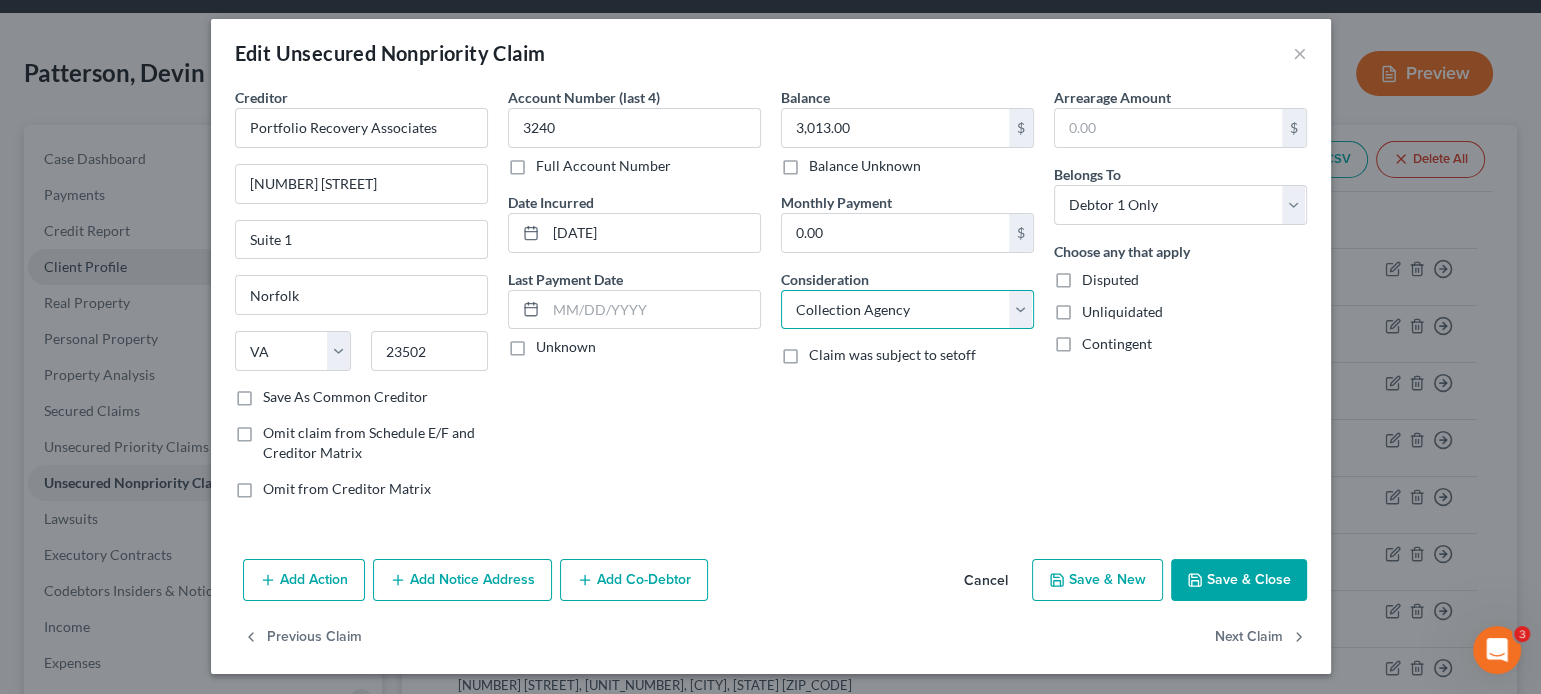 scroll, scrollTop: 7, scrollLeft: 0, axis: vertical 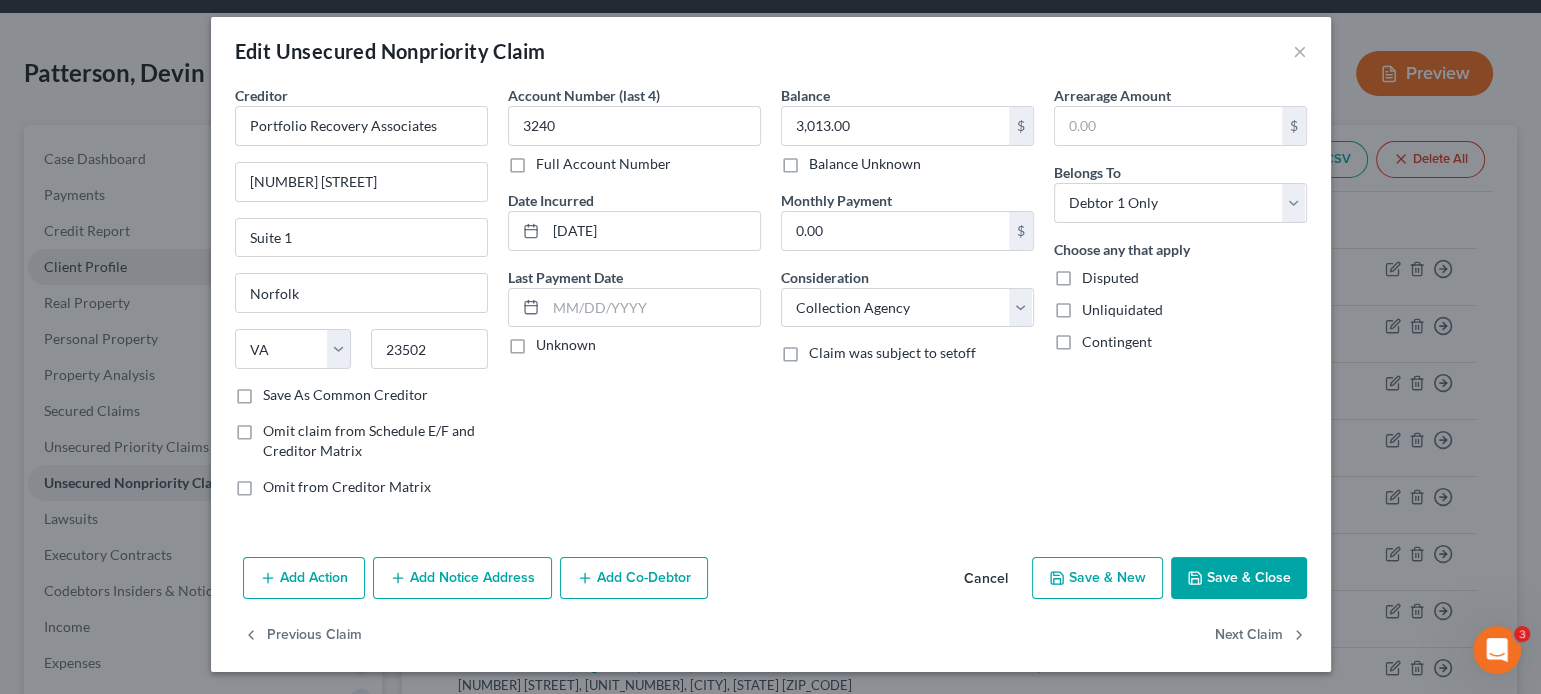 click on "Add Notice Address" at bounding box center (462, 578) 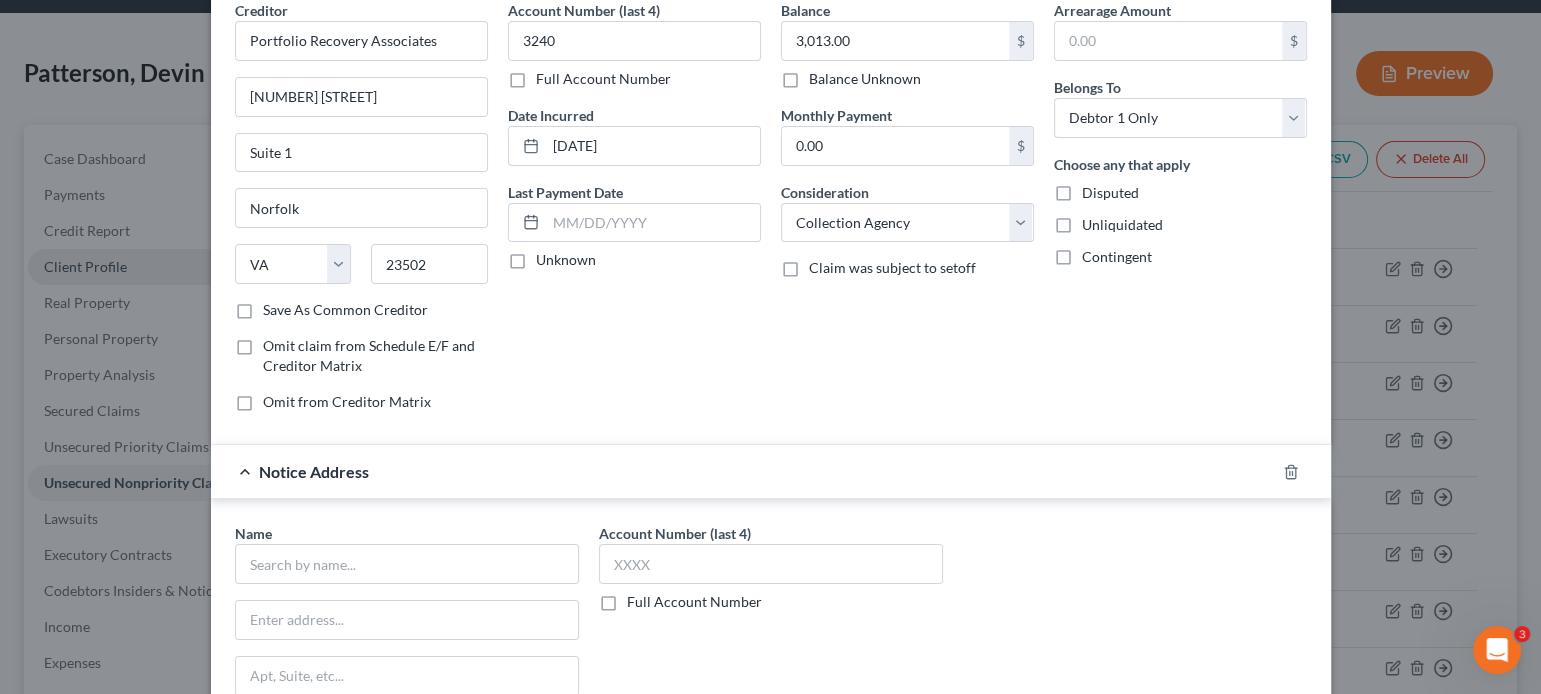 scroll, scrollTop: 314, scrollLeft: 0, axis: vertical 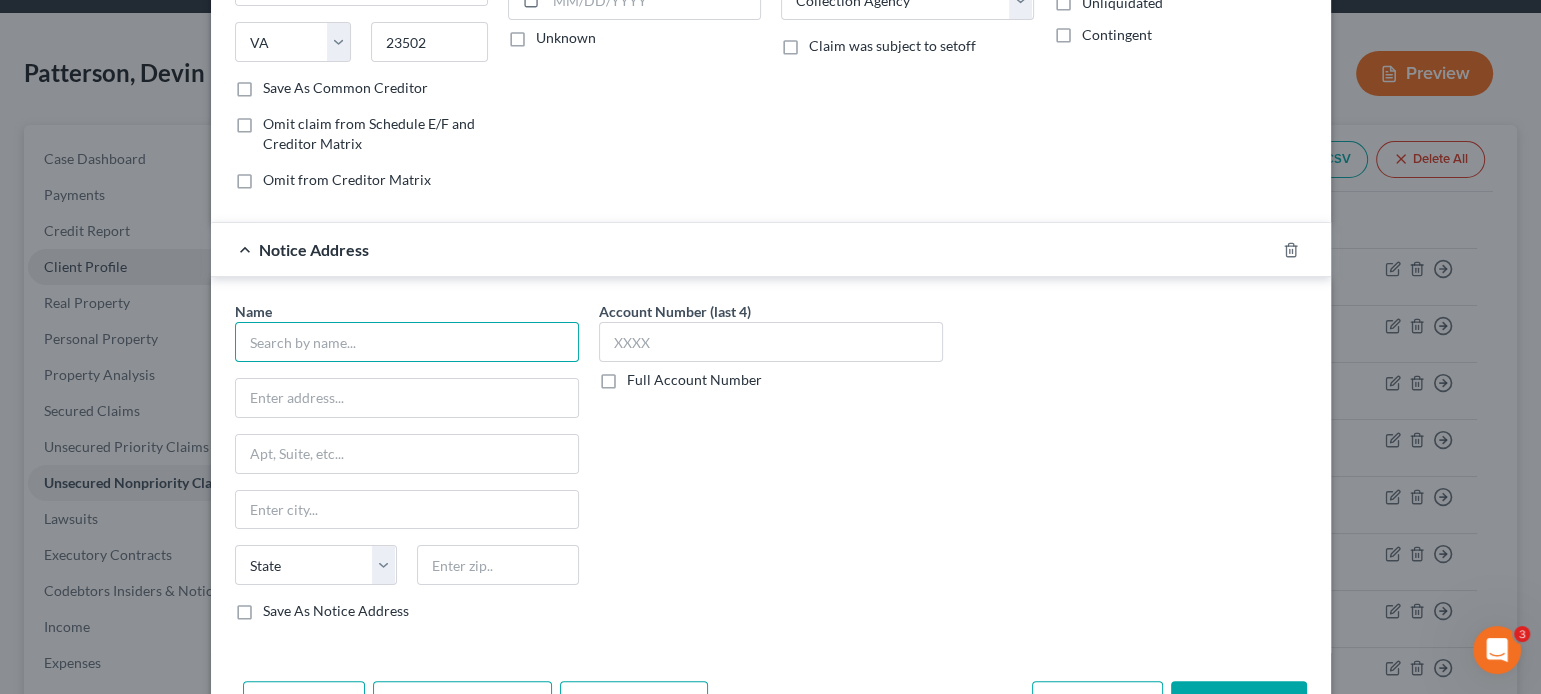click at bounding box center [407, 342] 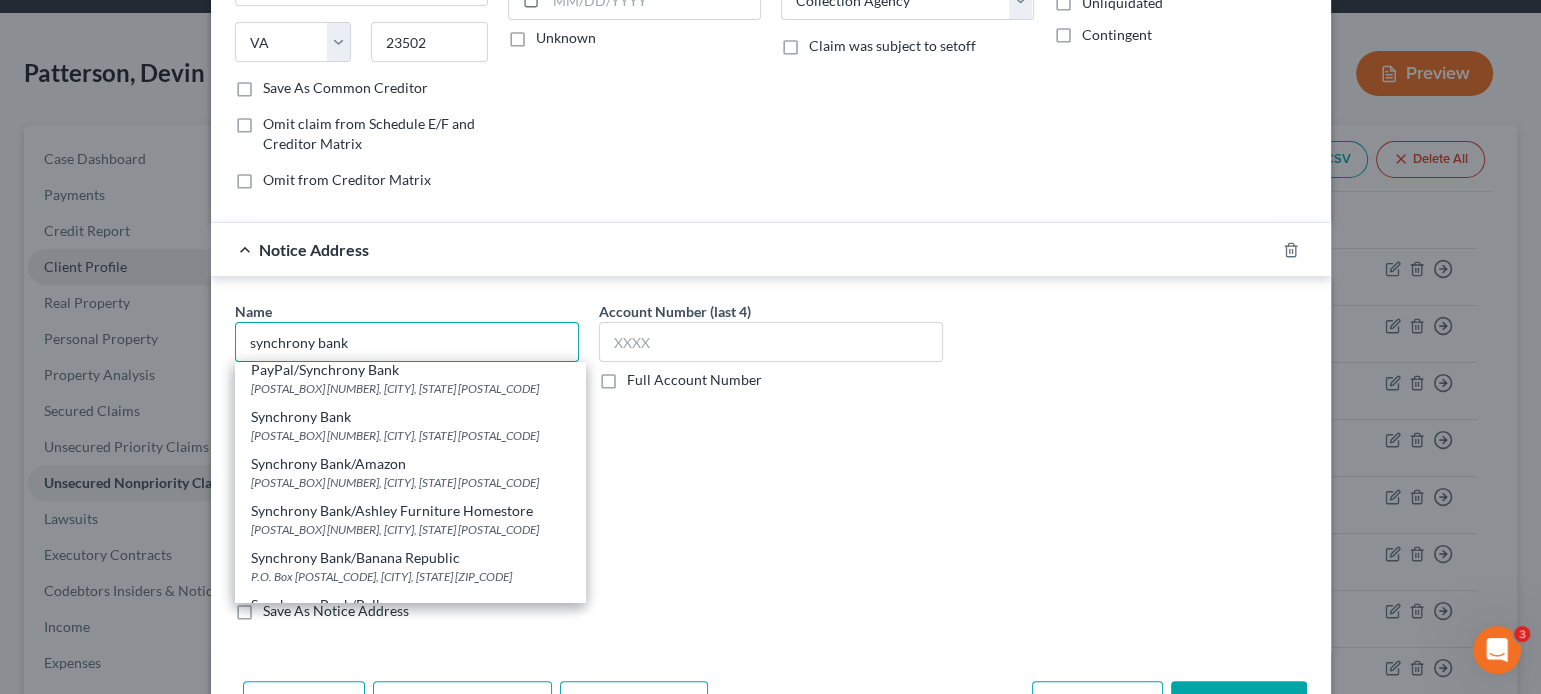 scroll, scrollTop: 210, scrollLeft: 0, axis: vertical 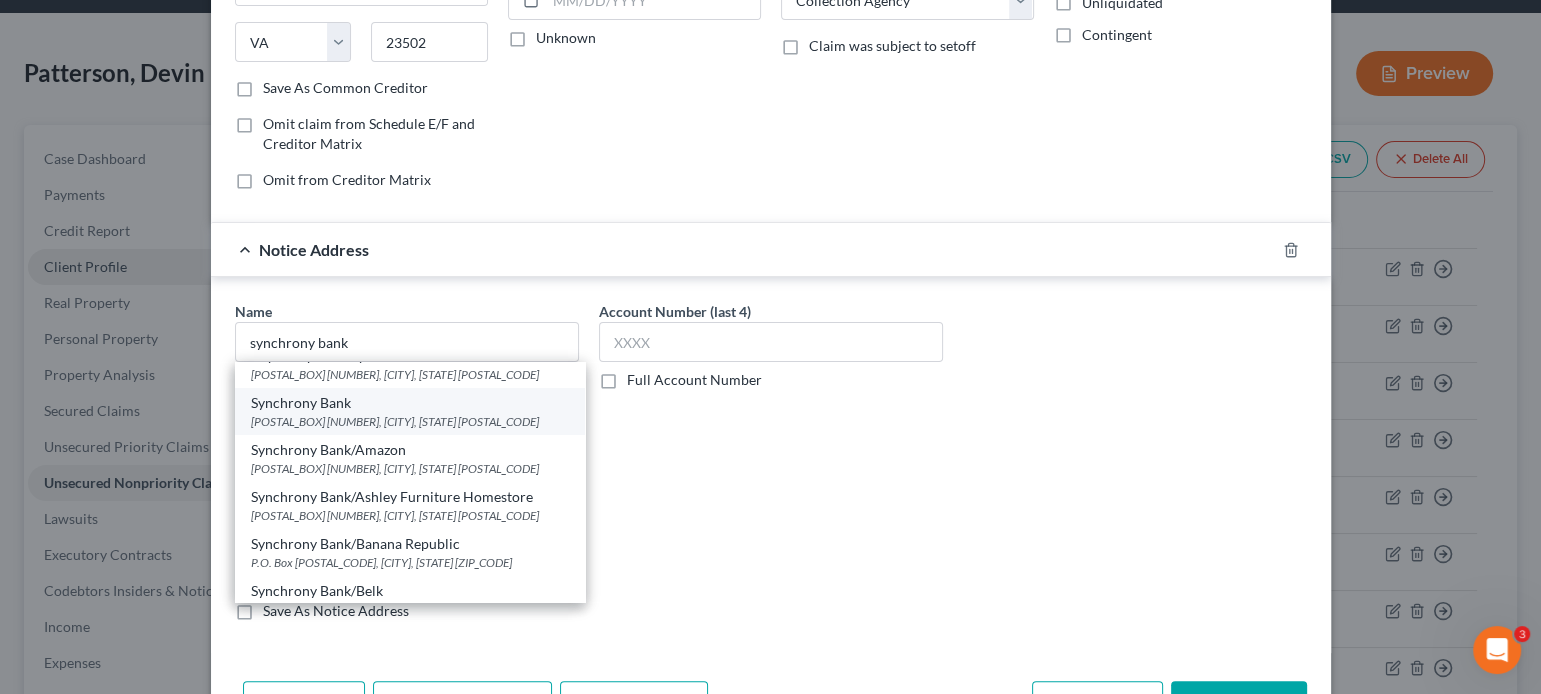 click on "PO Box 965061, Orlando, FL 32896" at bounding box center [410, 421] 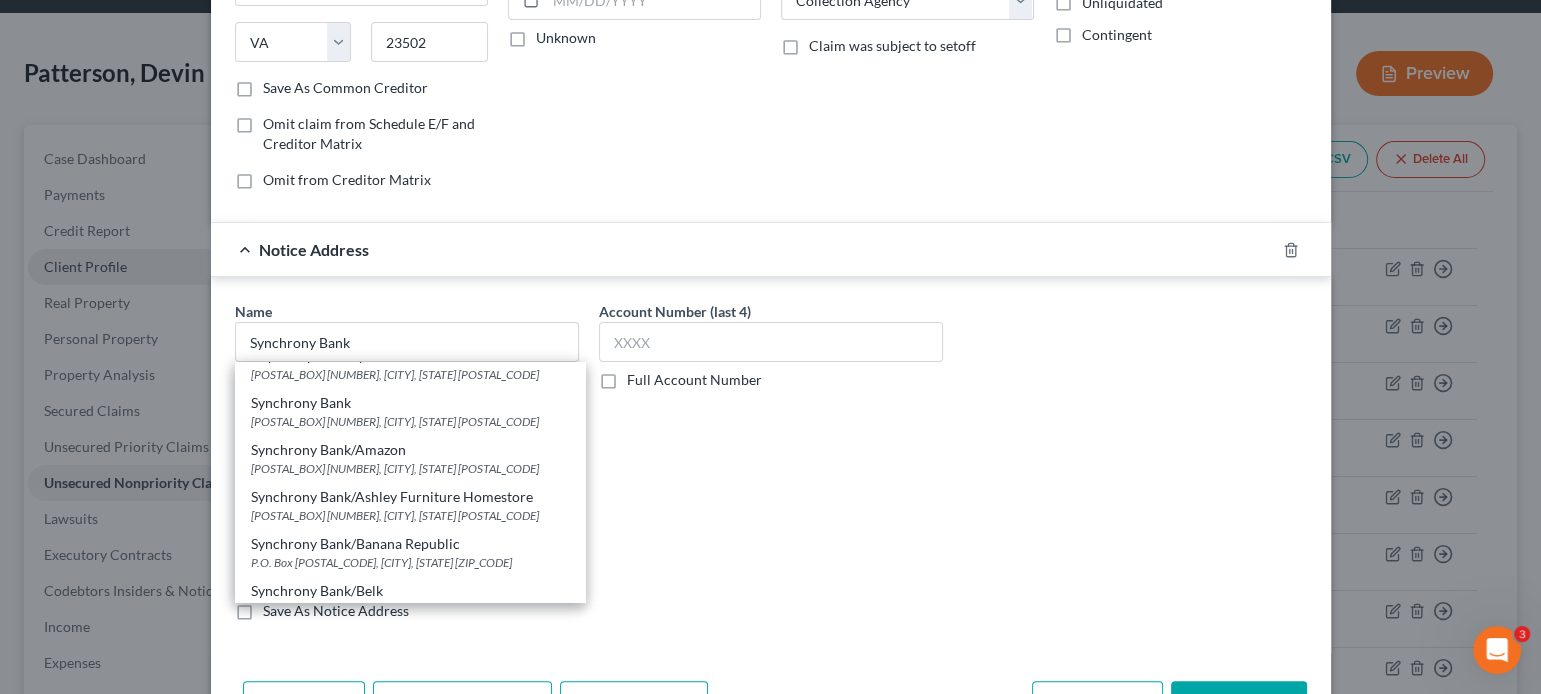 scroll, scrollTop: 0, scrollLeft: 0, axis: both 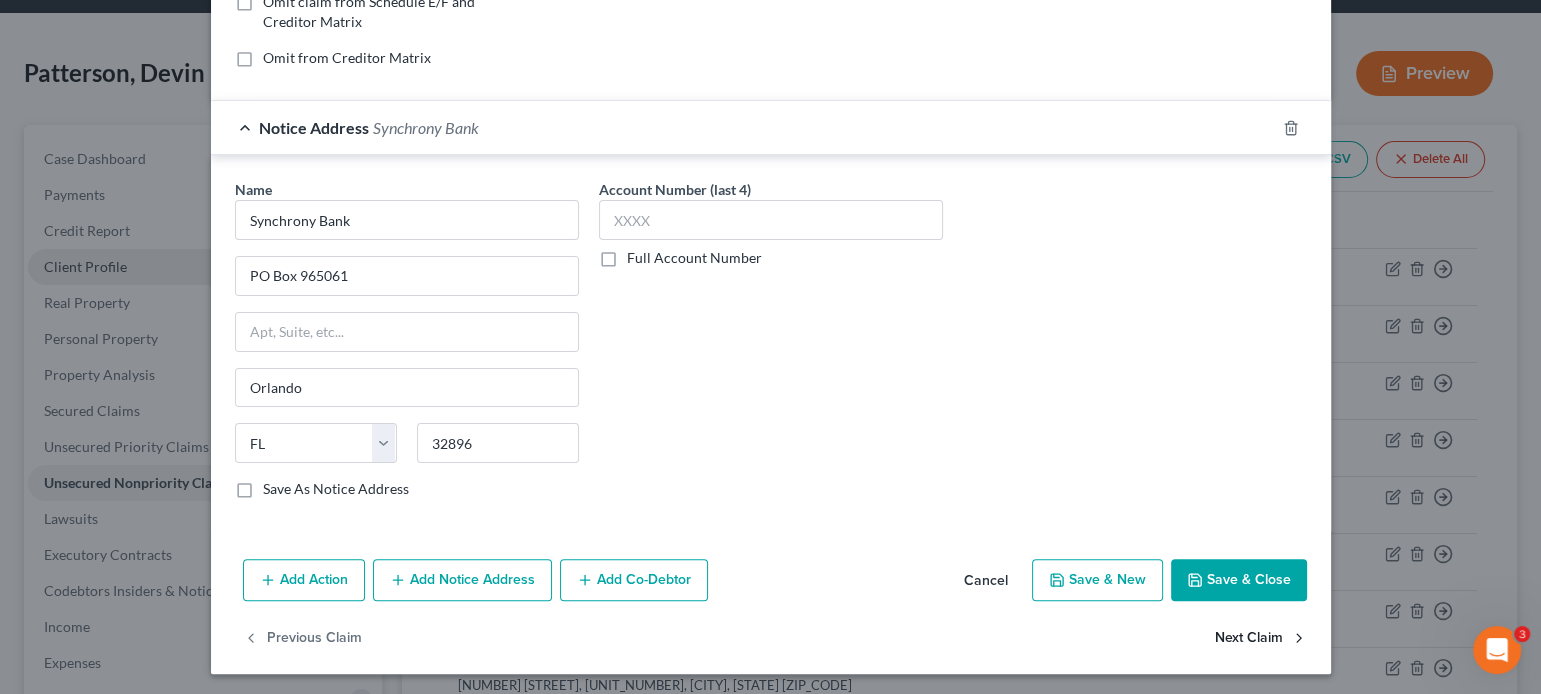 click on "Next Claim" at bounding box center [1261, 638] 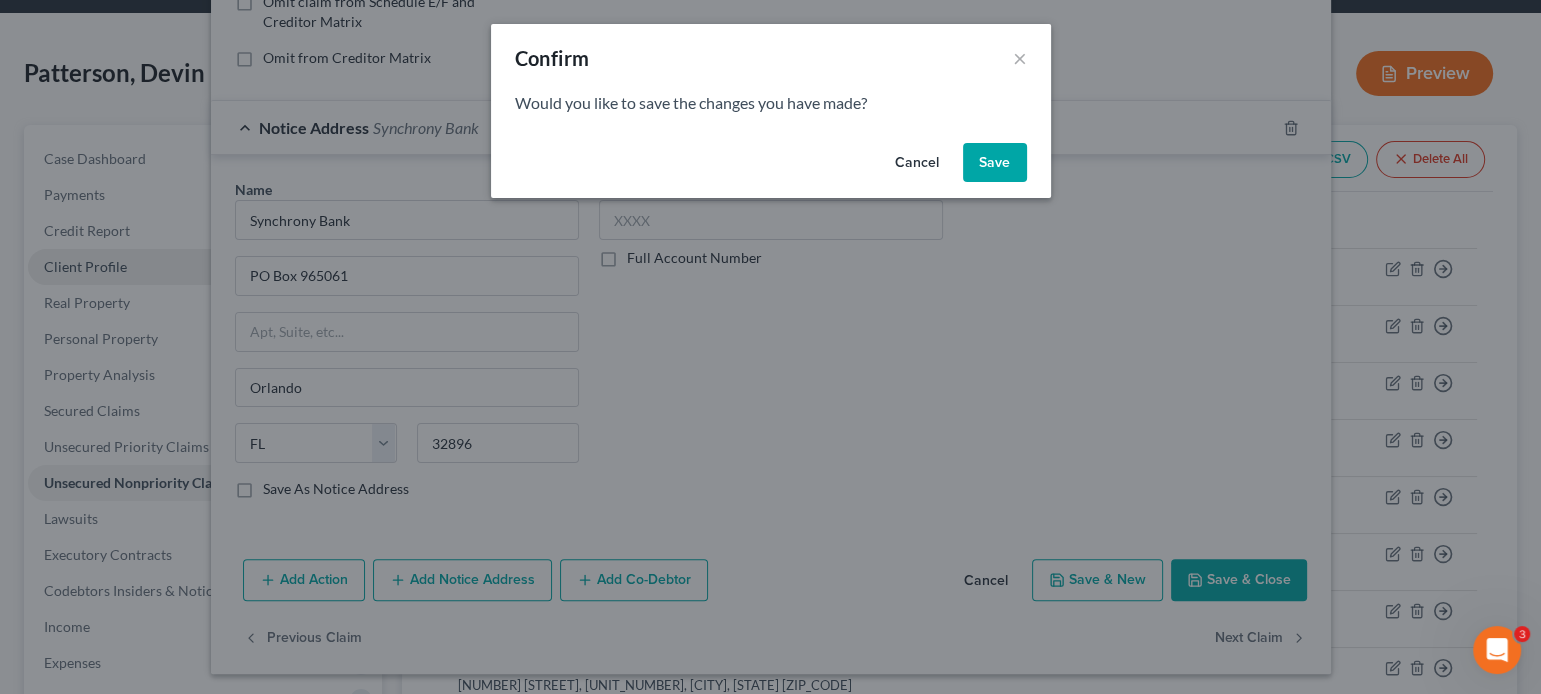 click on "Save" at bounding box center (995, 163) 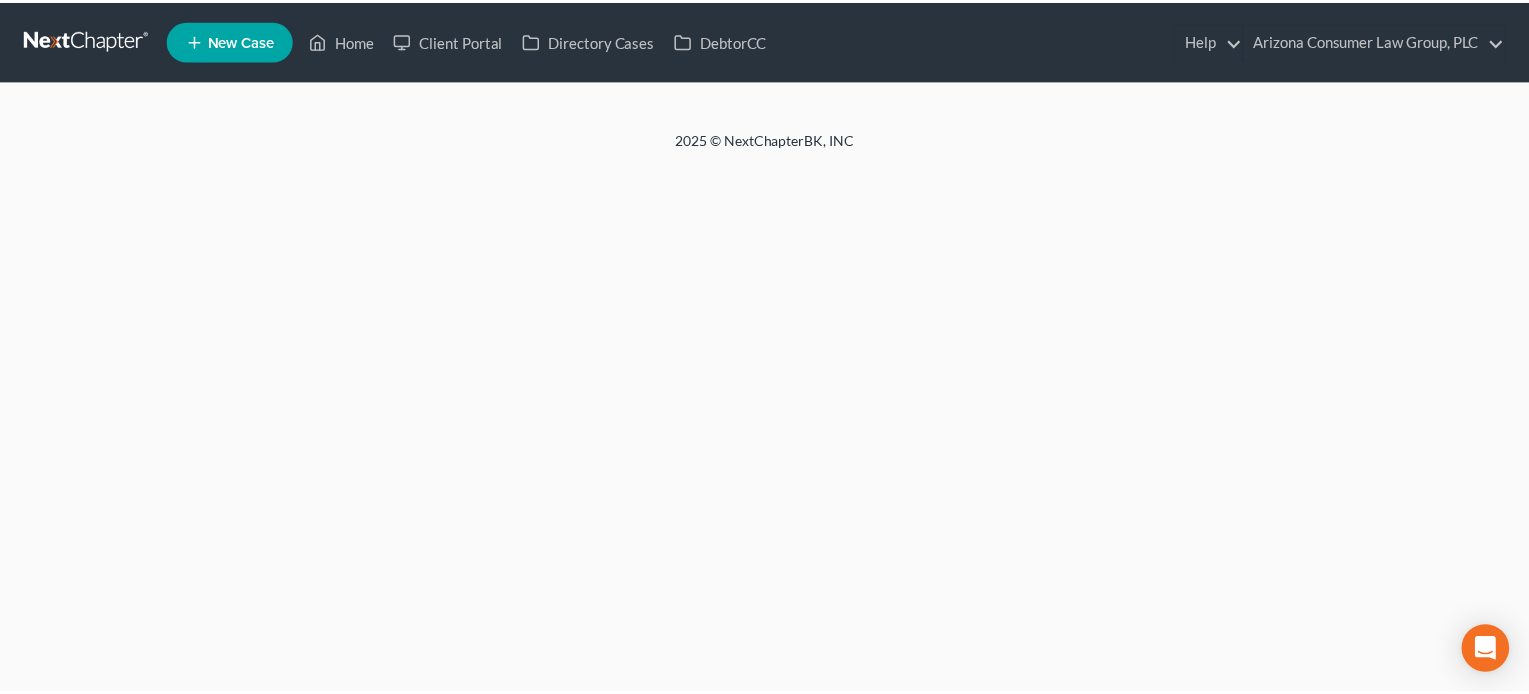 scroll, scrollTop: 0, scrollLeft: 0, axis: both 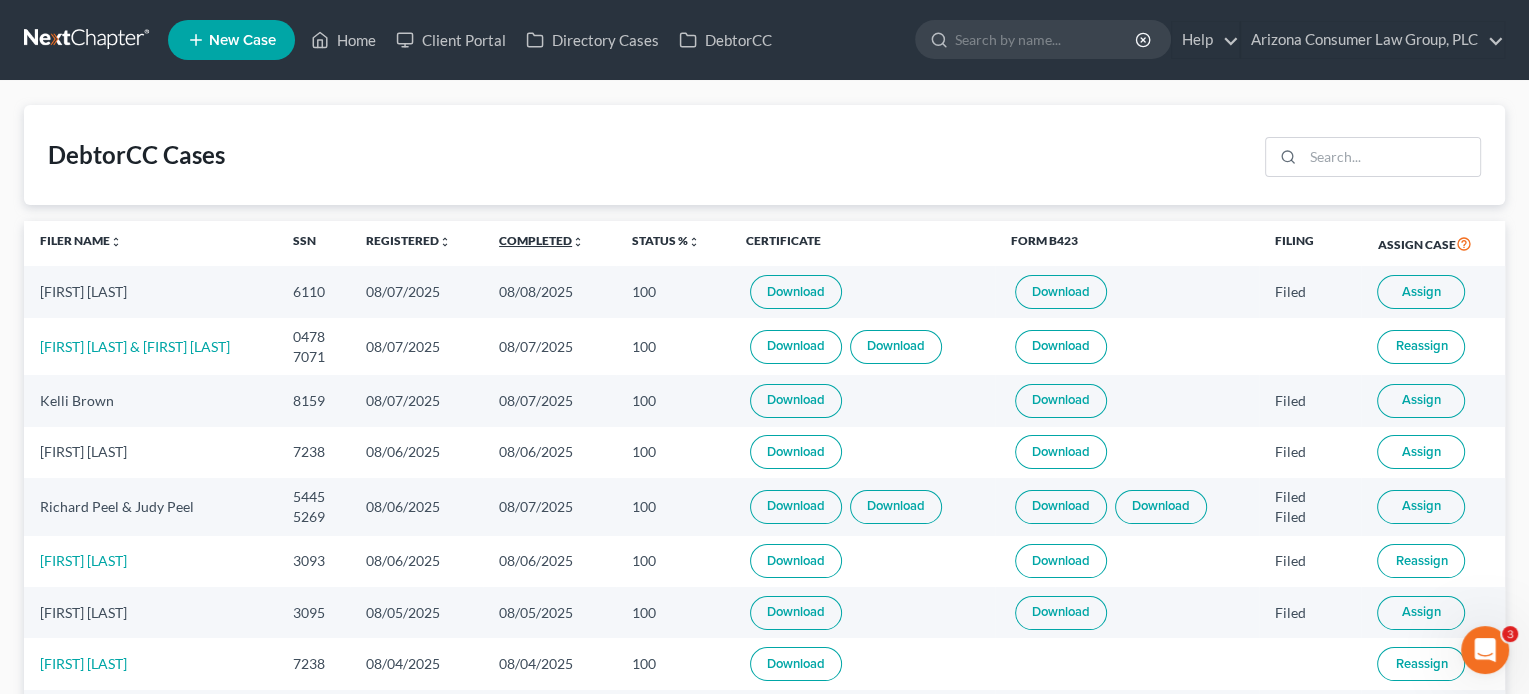 click on "Completed
unfold_more
expand_more
expand_less" at bounding box center (541, 240) 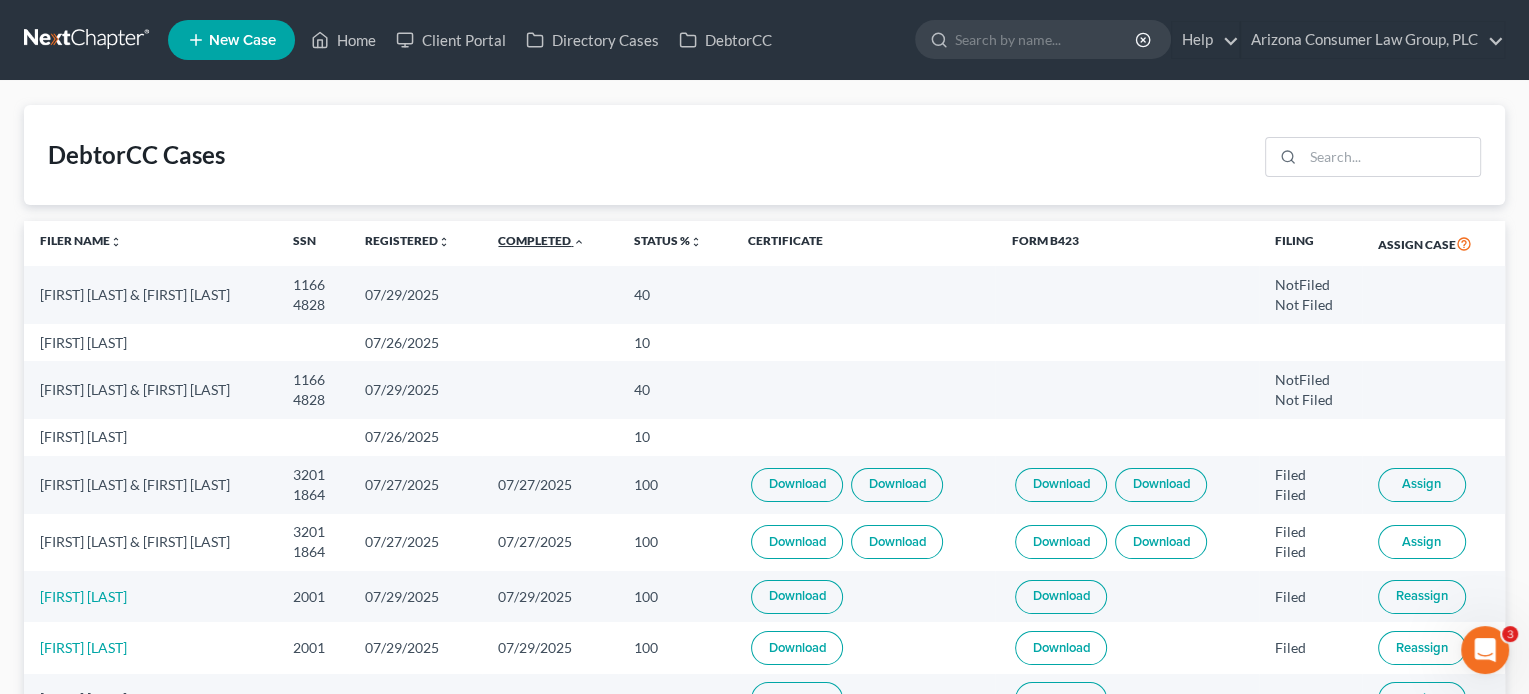 click on "Completed
unfold_more
expand_more
expand_less" at bounding box center (541, 240) 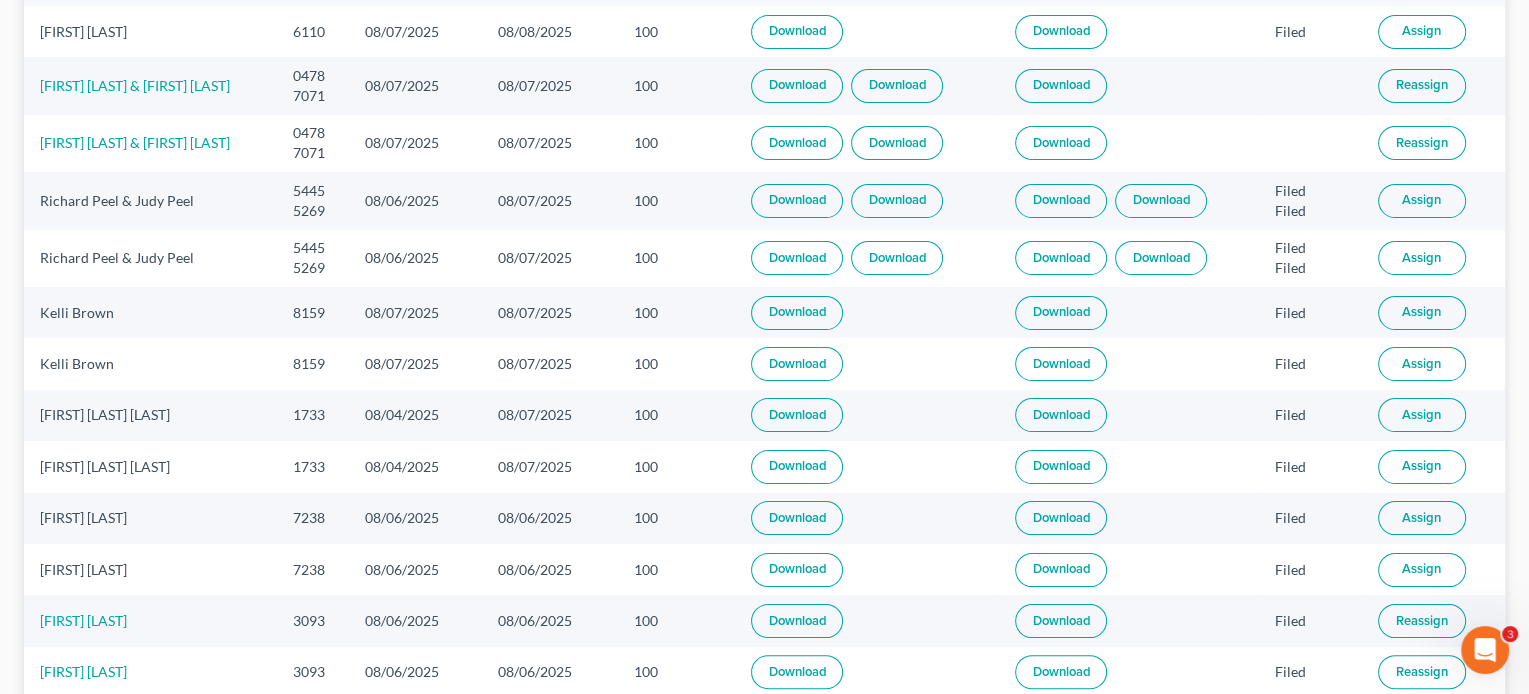 scroll, scrollTop: 318, scrollLeft: 0, axis: vertical 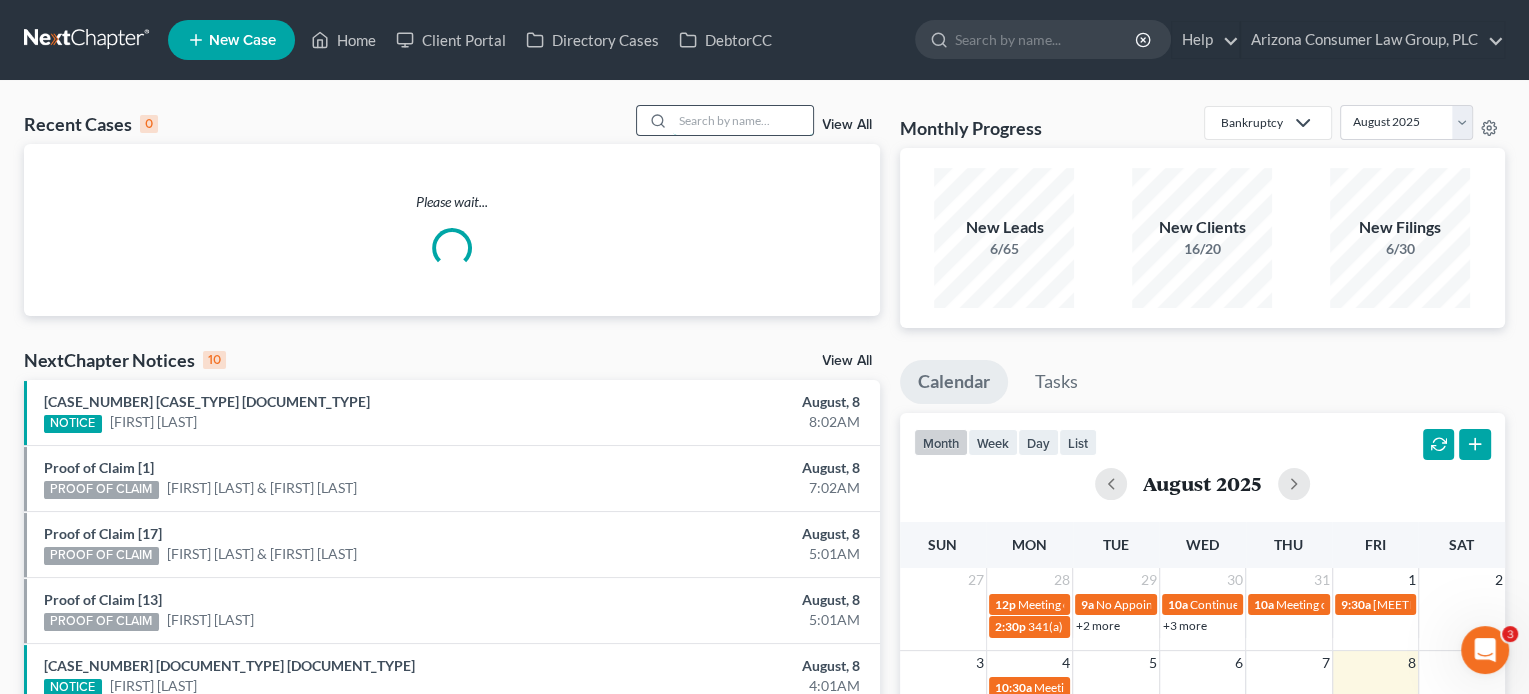 click at bounding box center (743, 120) 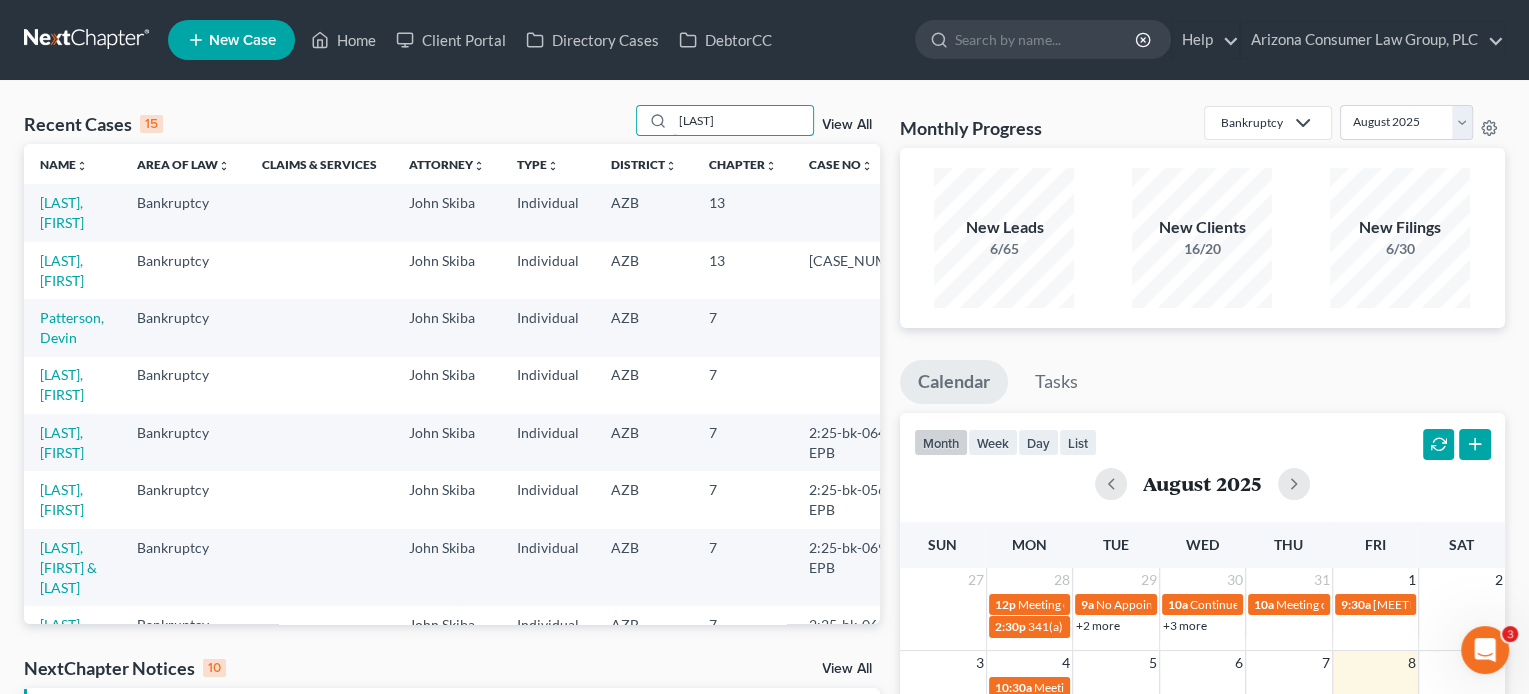 type on "berro" 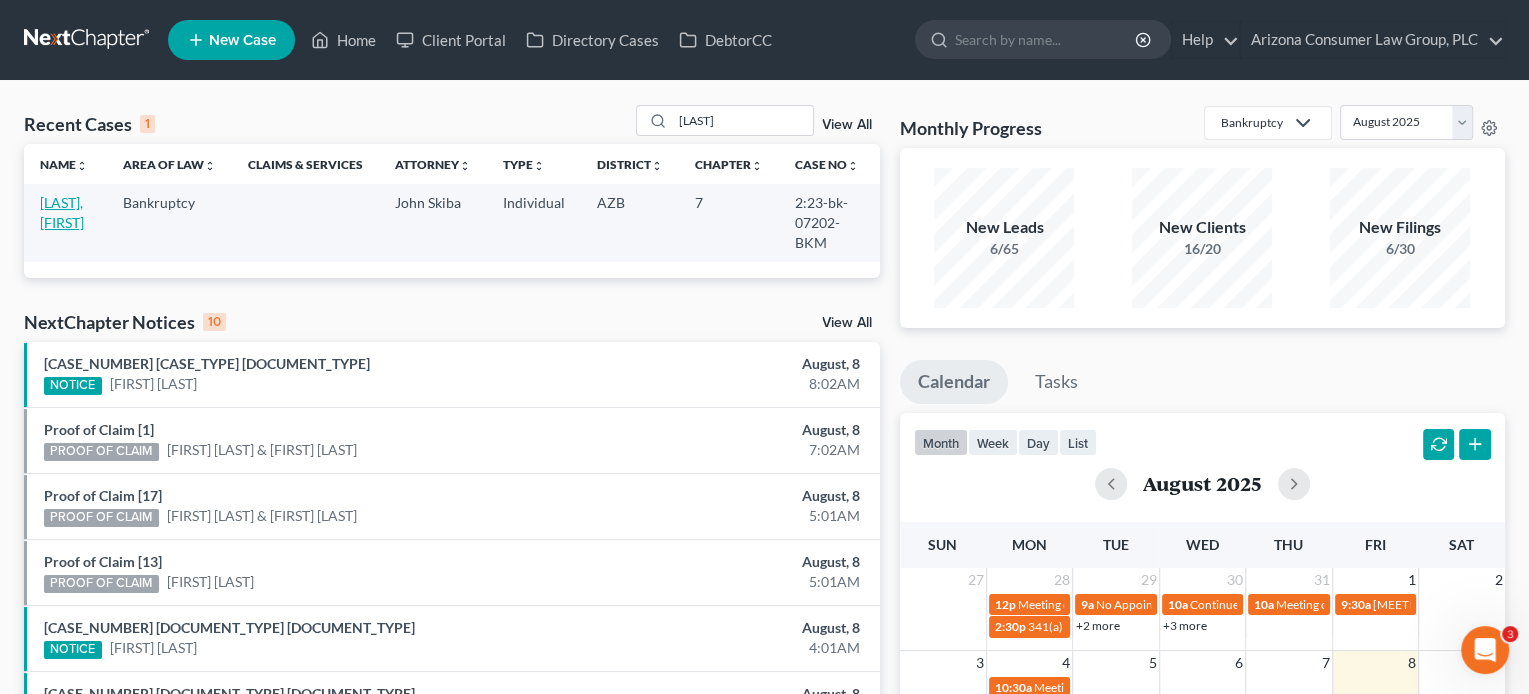 click on "[LAST_NAME], [FIRST_NAME]" at bounding box center [62, 212] 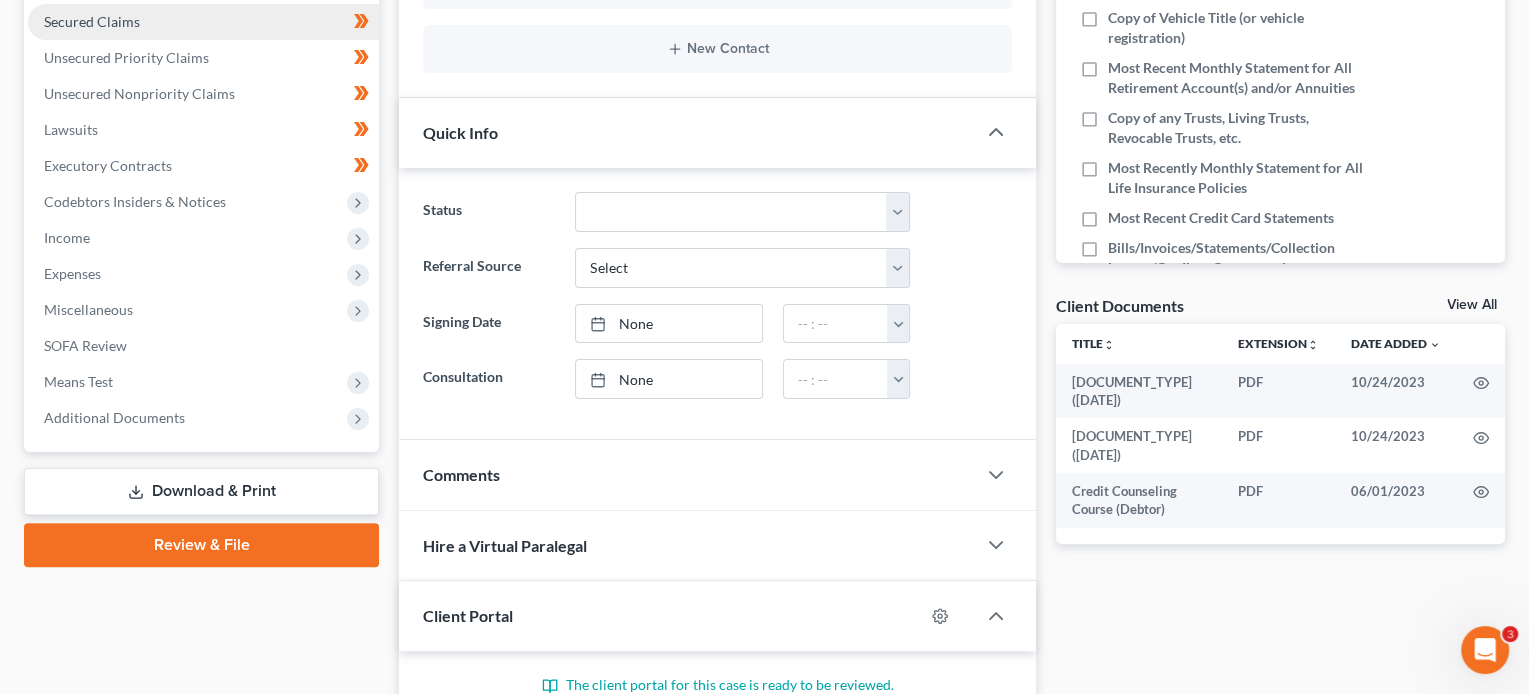 scroll, scrollTop: 476, scrollLeft: 0, axis: vertical 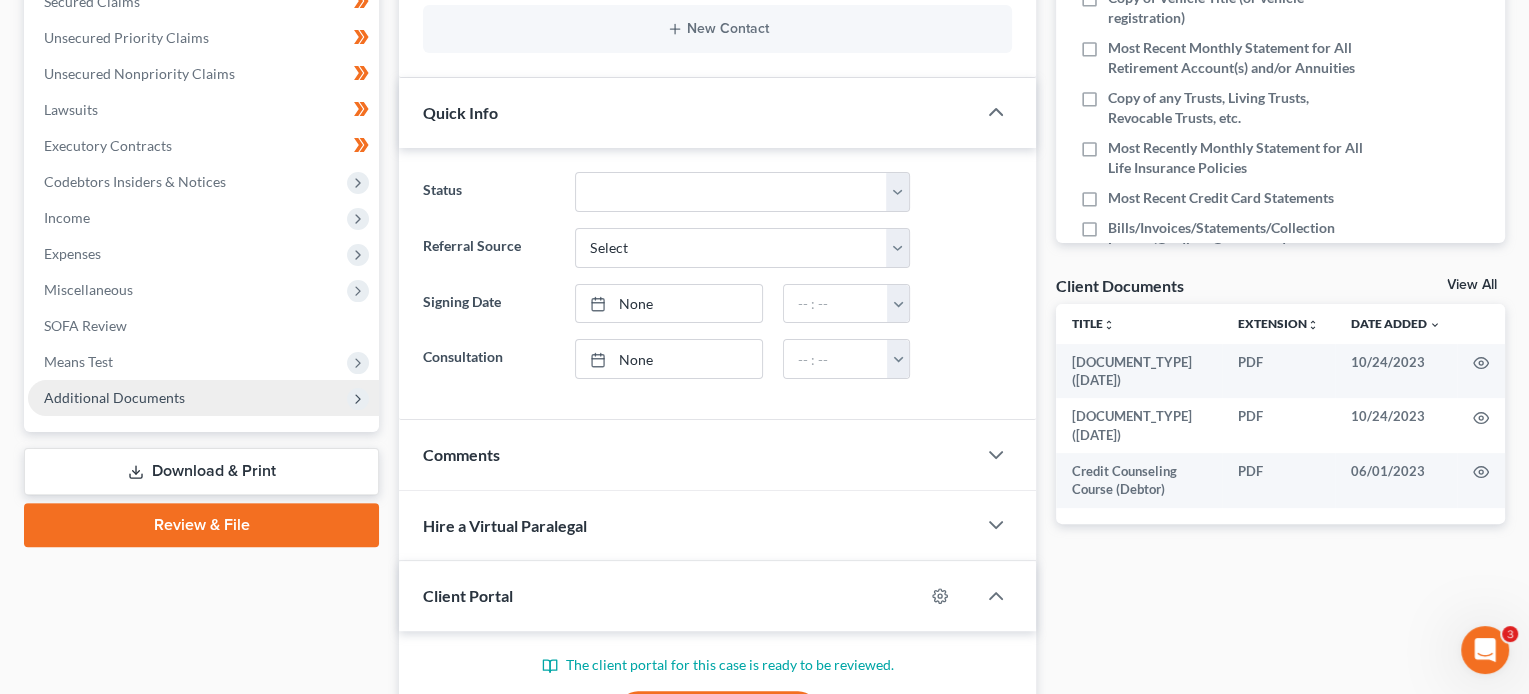 click on "Additional Documents" at bounding box center [114, 397] 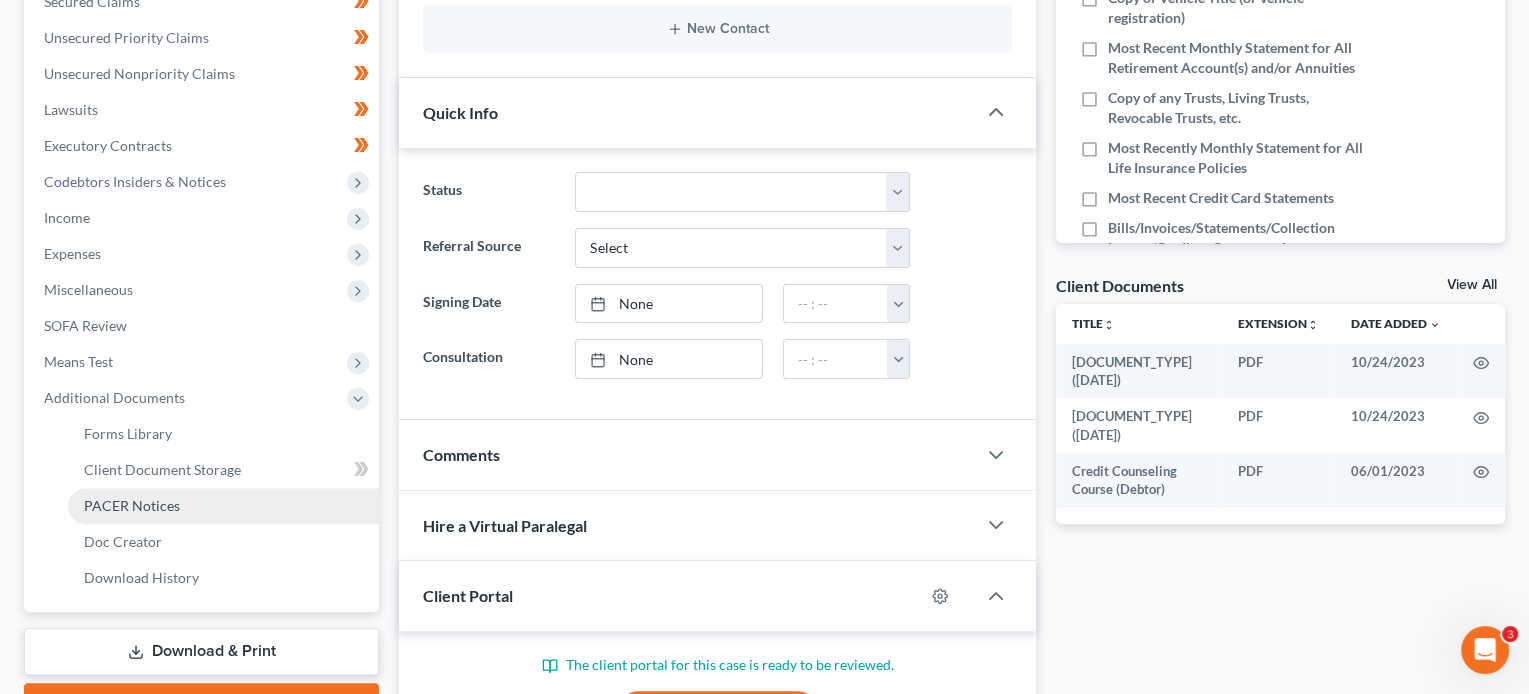 click on "PACER Notices" at bounding box center [132, 505] 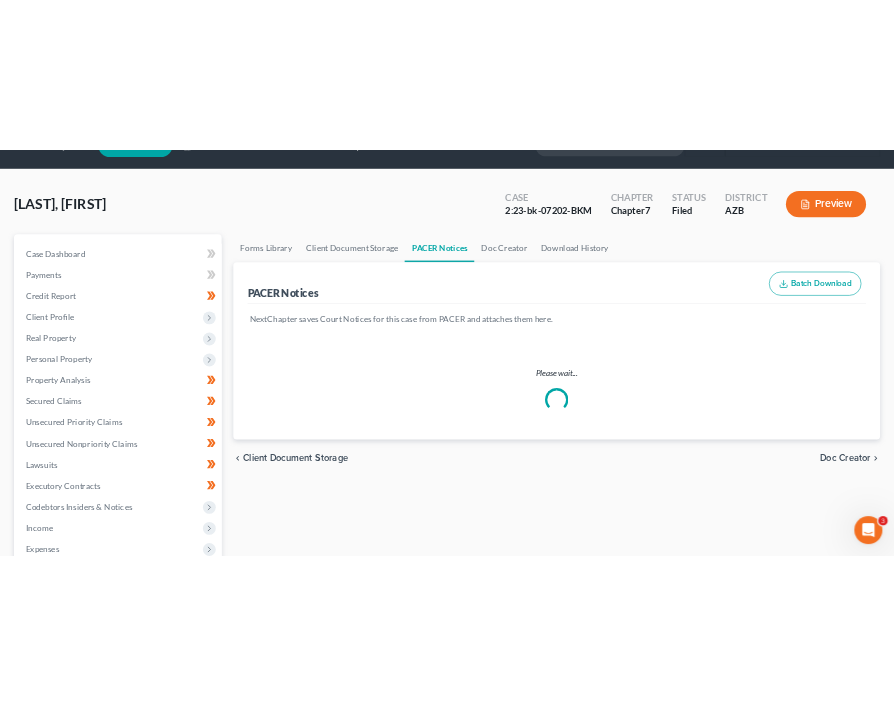 scroll, scrollTop: 0, scrollLeft: 0, axis: both 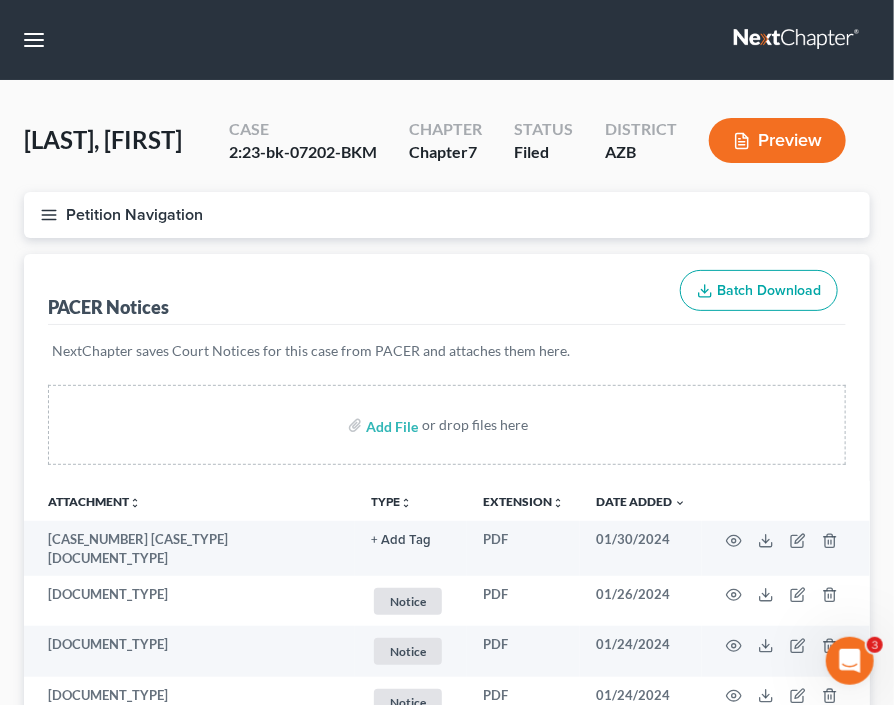 click at bounding box center [798, 40] 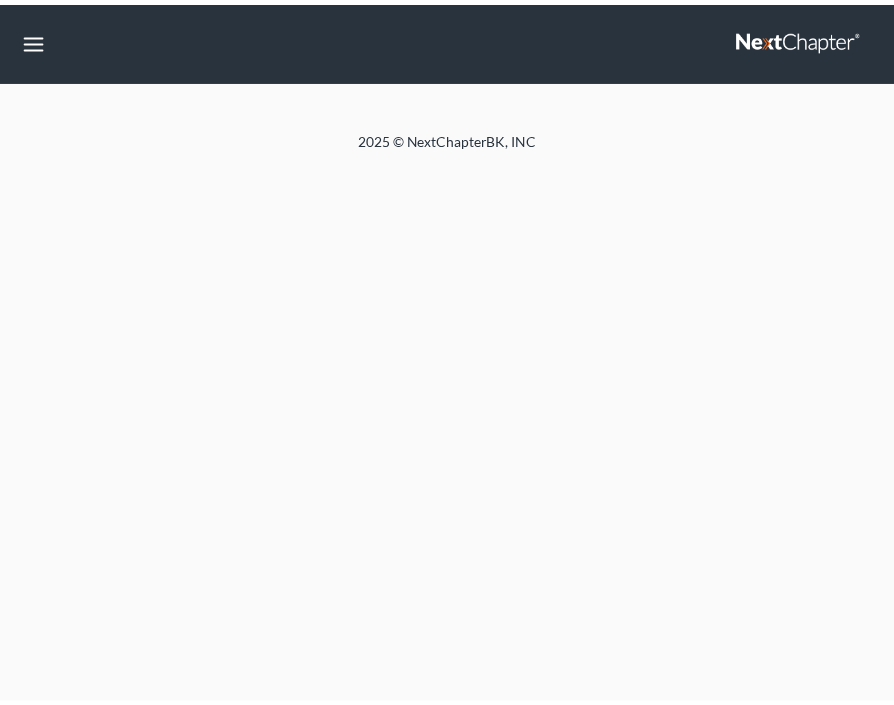 scroll, scrollTop: 0, scrollLeft: 0, axis: both 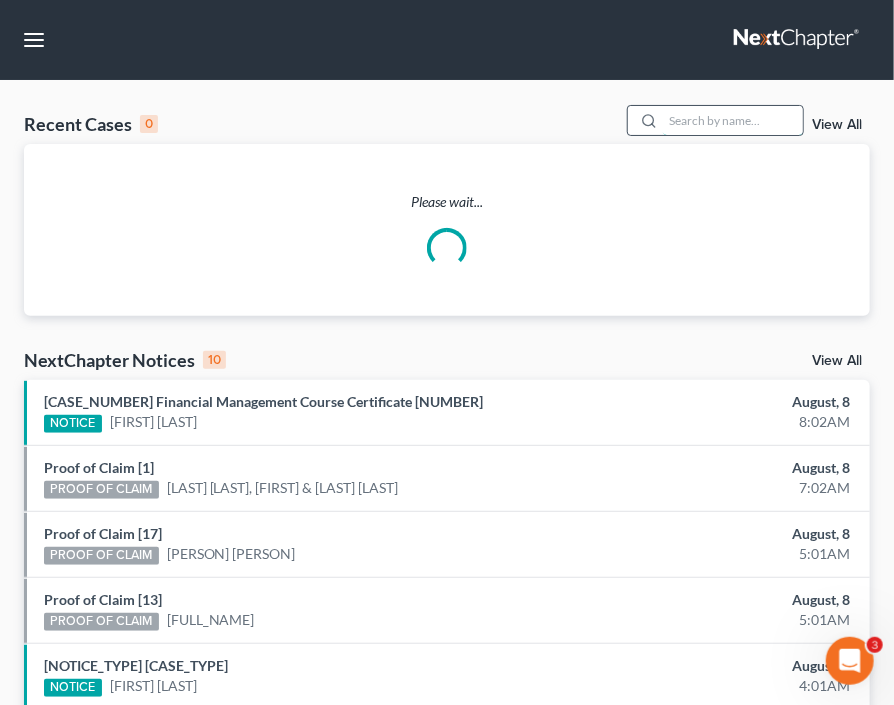 click at bounding box center (733, 120) 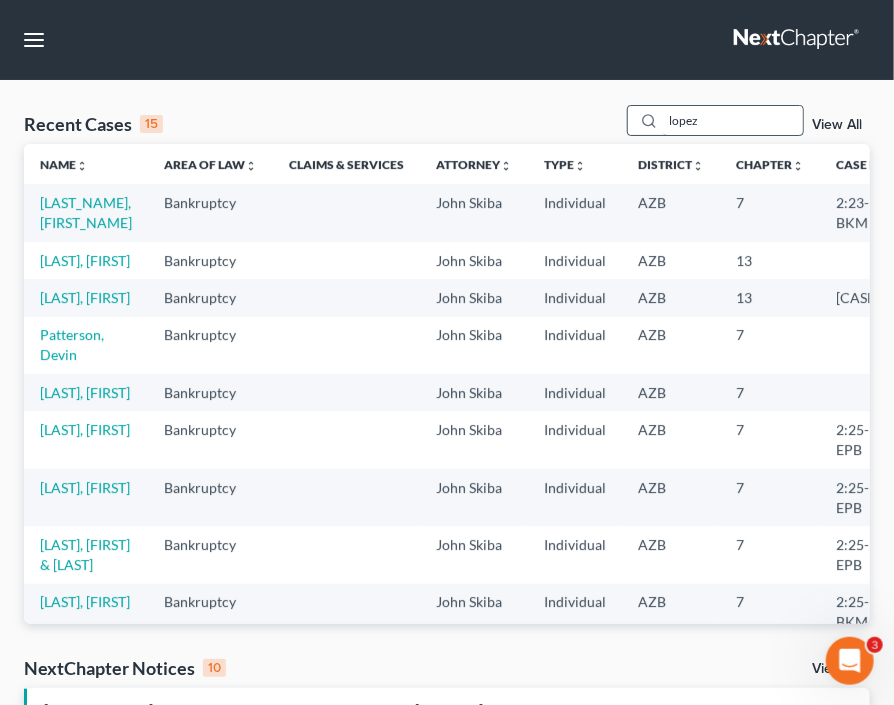 type on "lopez" 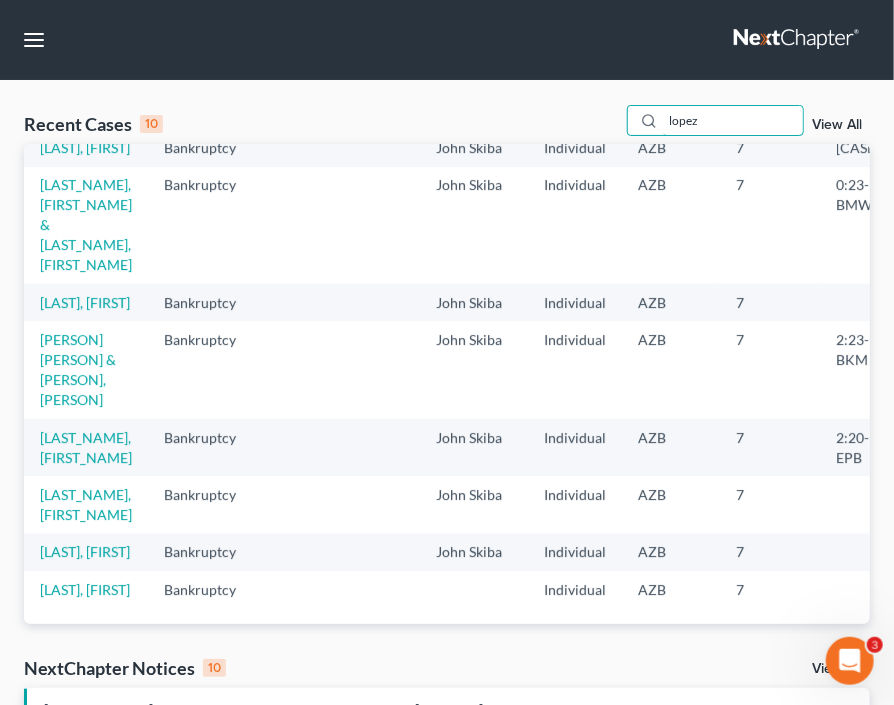 scroll, scrollTop: 342, scrollLeft: 0, axis: vertical 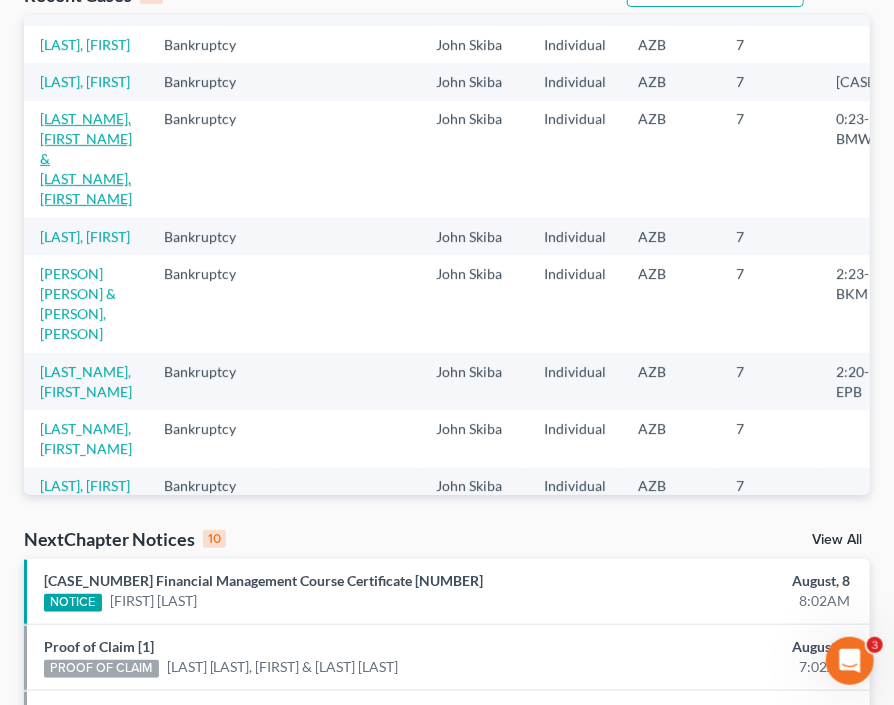 click on "[LAST_NAME], [FIRST_NAME] & [LAST_NAME], [FIRST_NAME]" at bounding box center (86, 158) 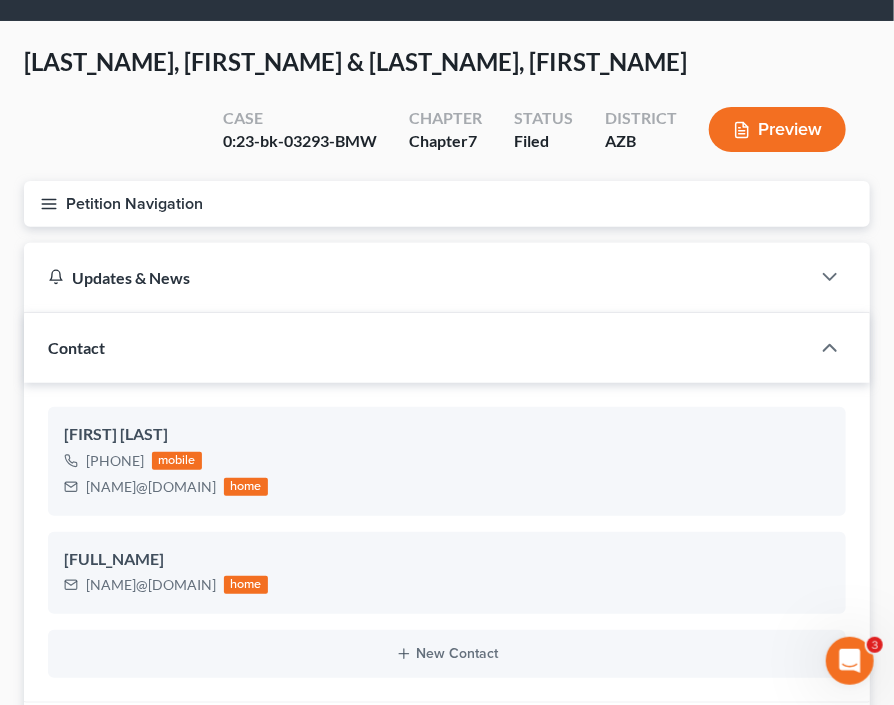 scroll, scrollTop: 0, scrollLeft: 0, axis: both 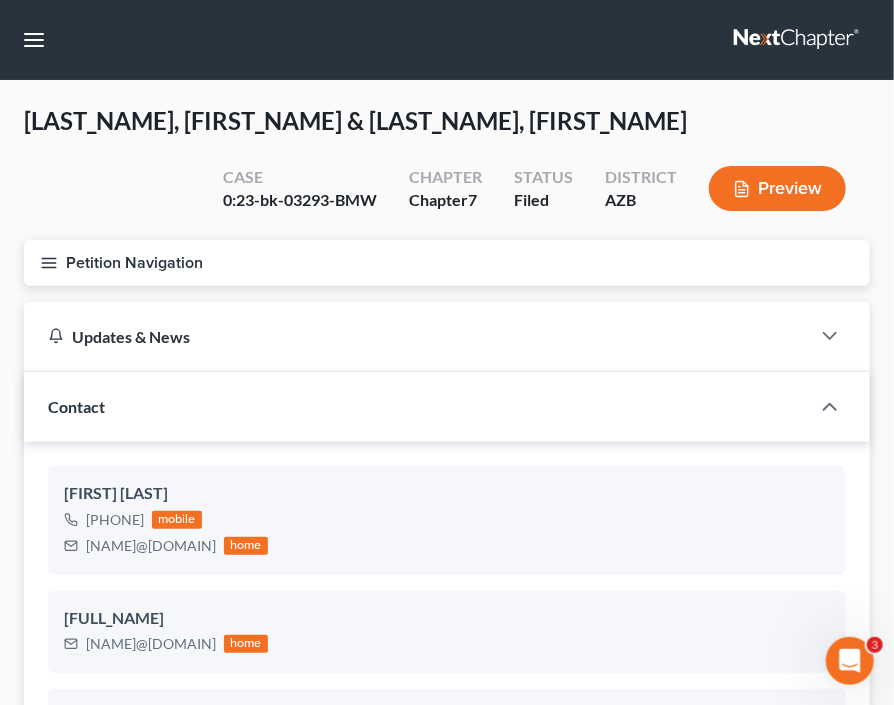 click on "Petition Navigation" at bounding box center [447, 263] 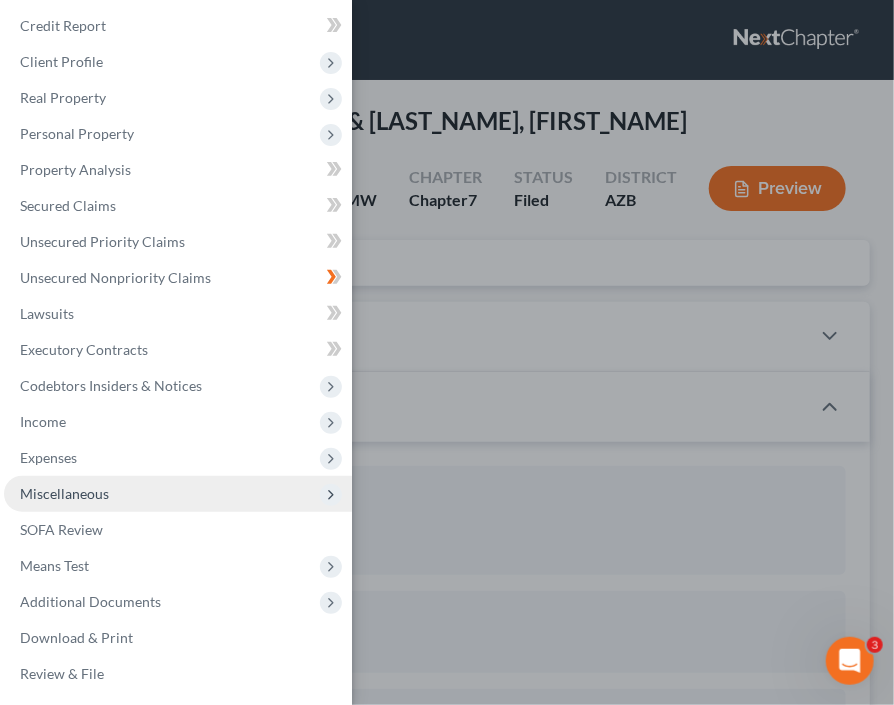 scroll, scrollTop: 83, scrollLeft: 0, axis: vertical 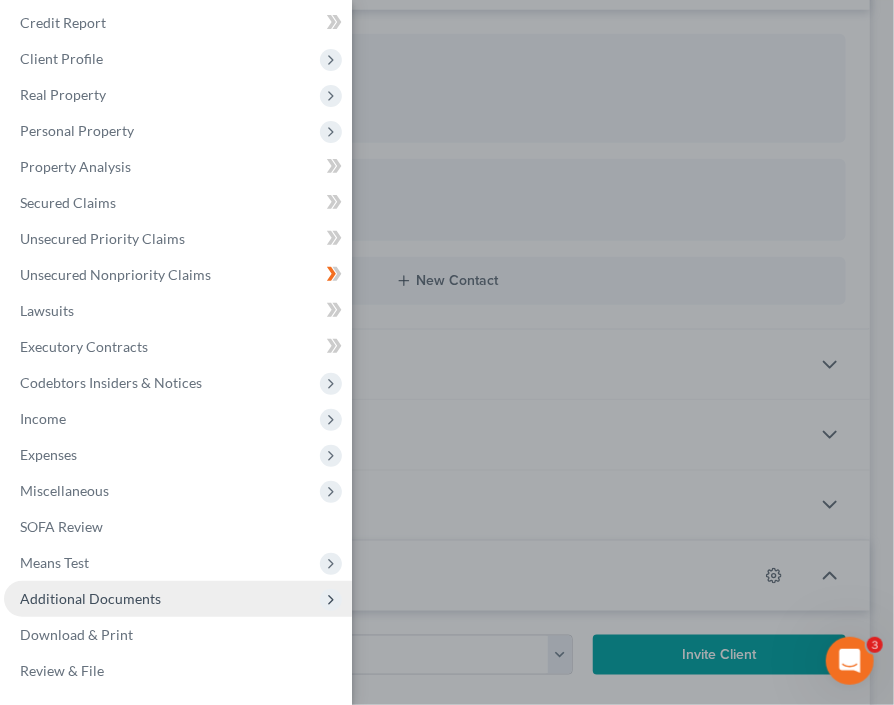 drag, startPoint x: 118, startPoint y: 594, endPoint x: 149, endPoint y: 595, distance: 31.016125 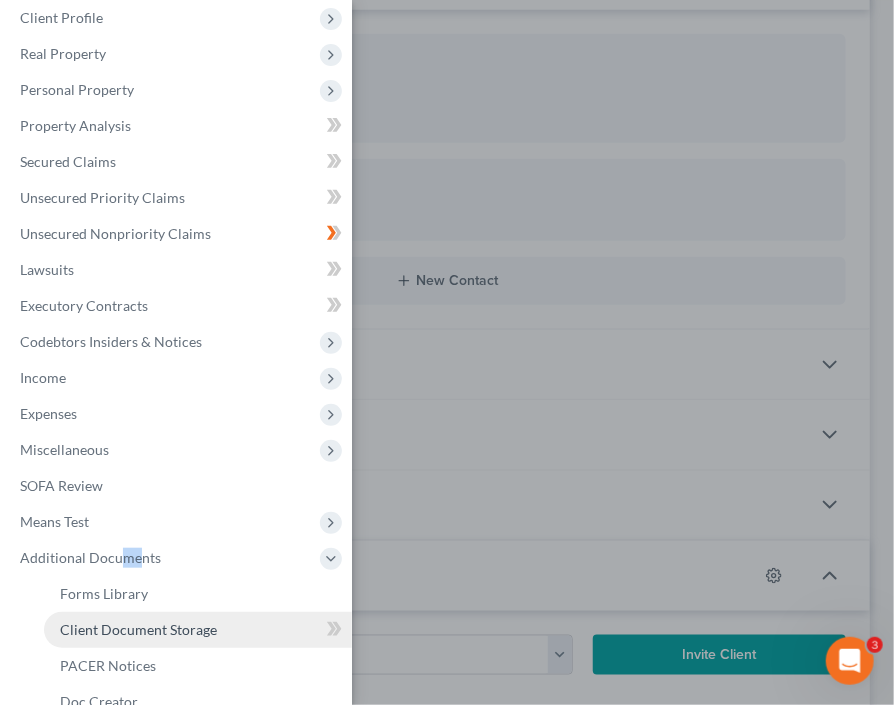 scroll, scrollTop: 215, scrollLeft: 0, axis: vertical 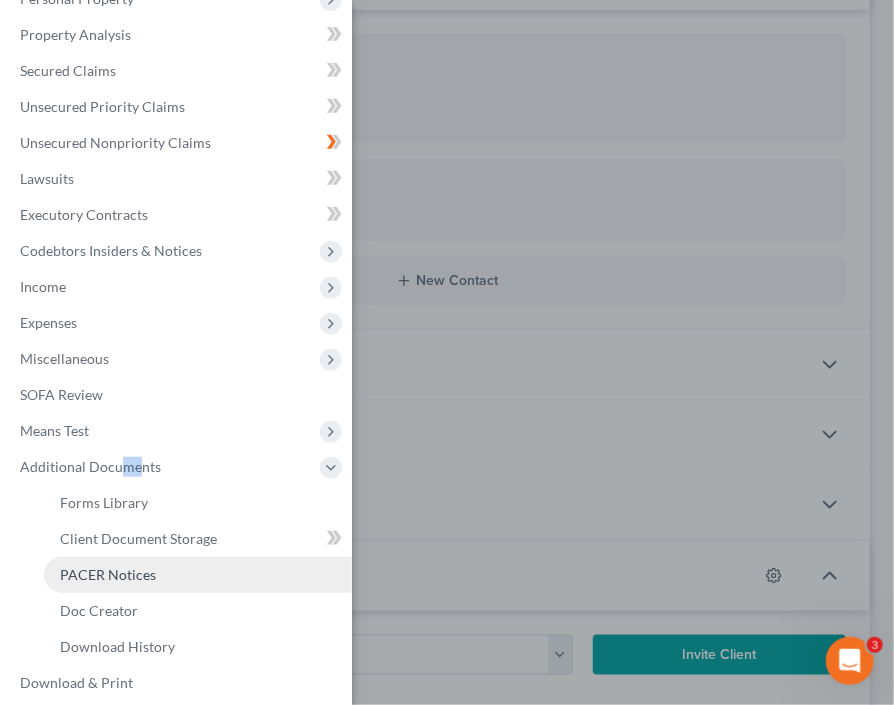 click on "PACER Notices" at bounding box center [108, 574] 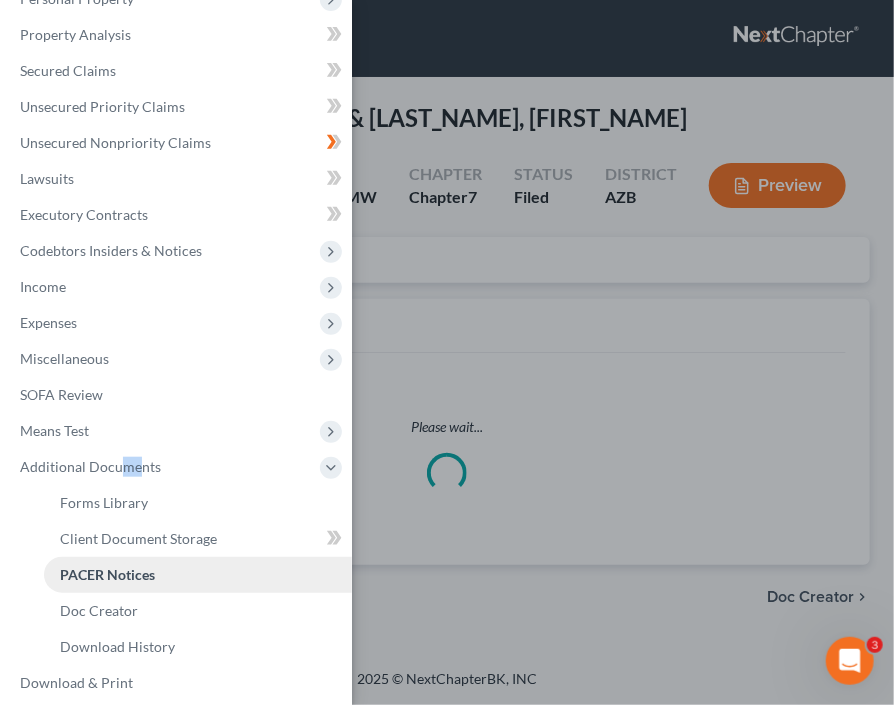 scroll, scrollTop: 0, scrollLeft: 0, axis: both 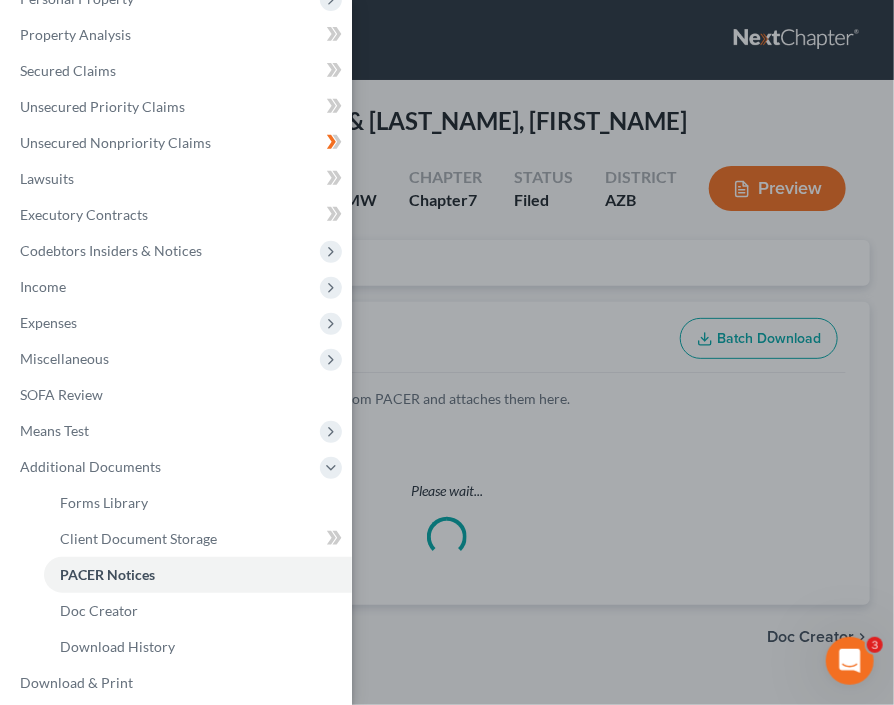 click on "Case Dashboard
Payments
Invoices
Payments
Payments
Credit Report
Client Profile" at bounding box center [447, 352] 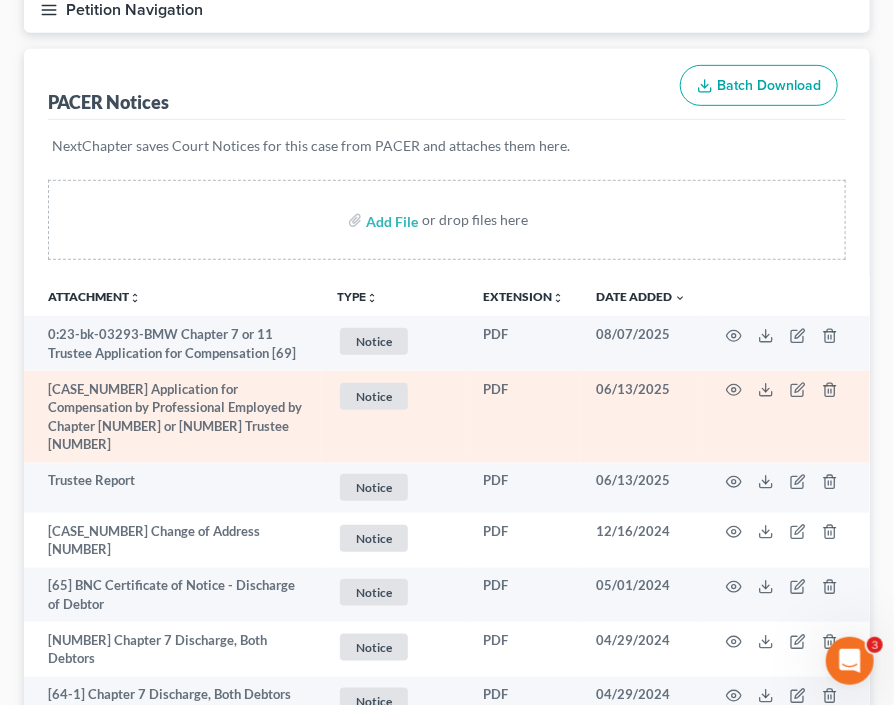 scroll, scrollTop: 257, scrollLeft: 0, axis: vertical 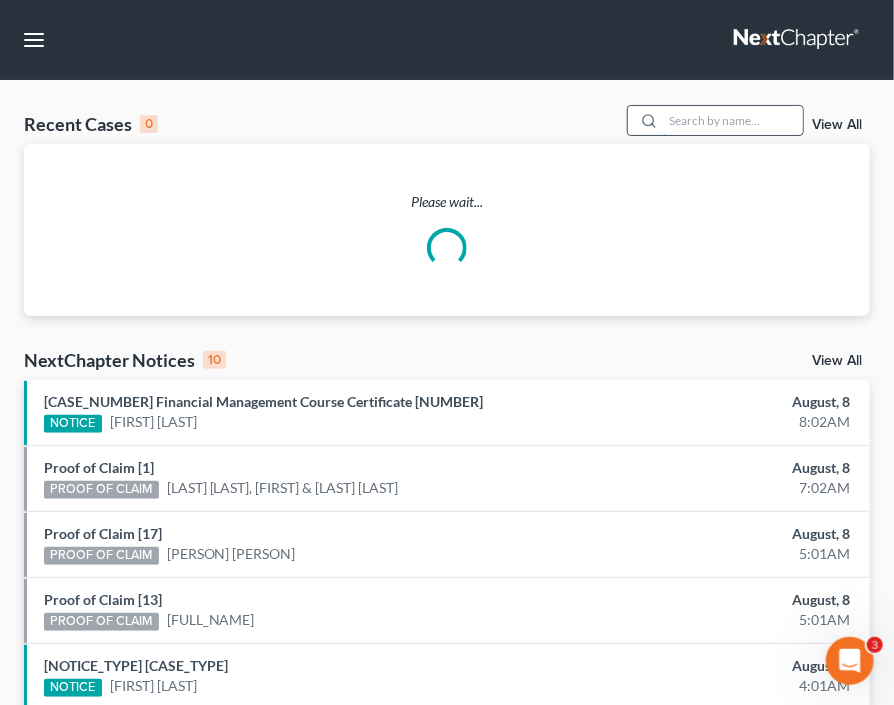 click at bounding box center (733, 120) 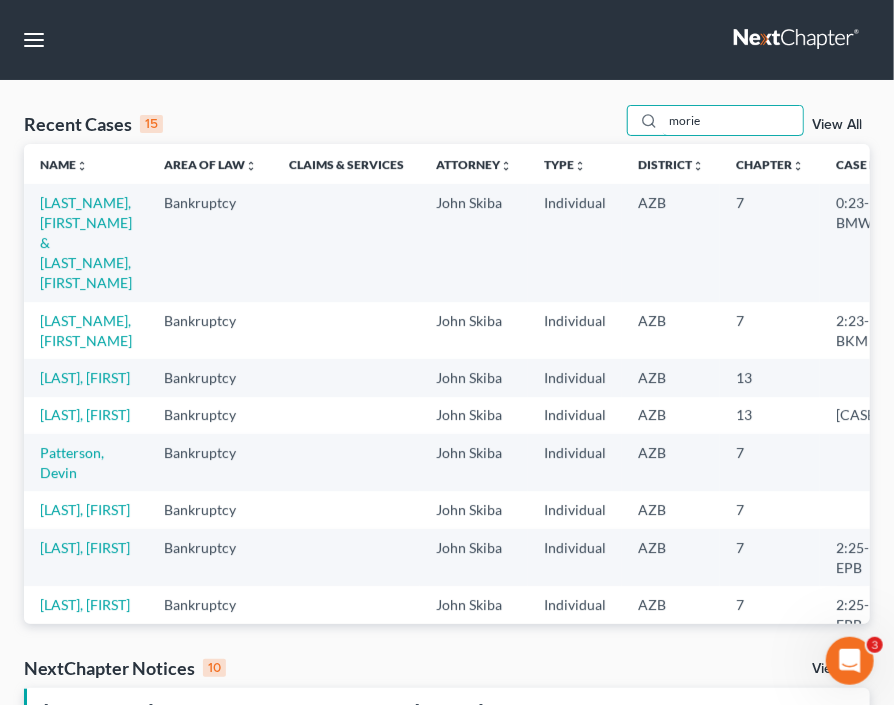 type on "morie" 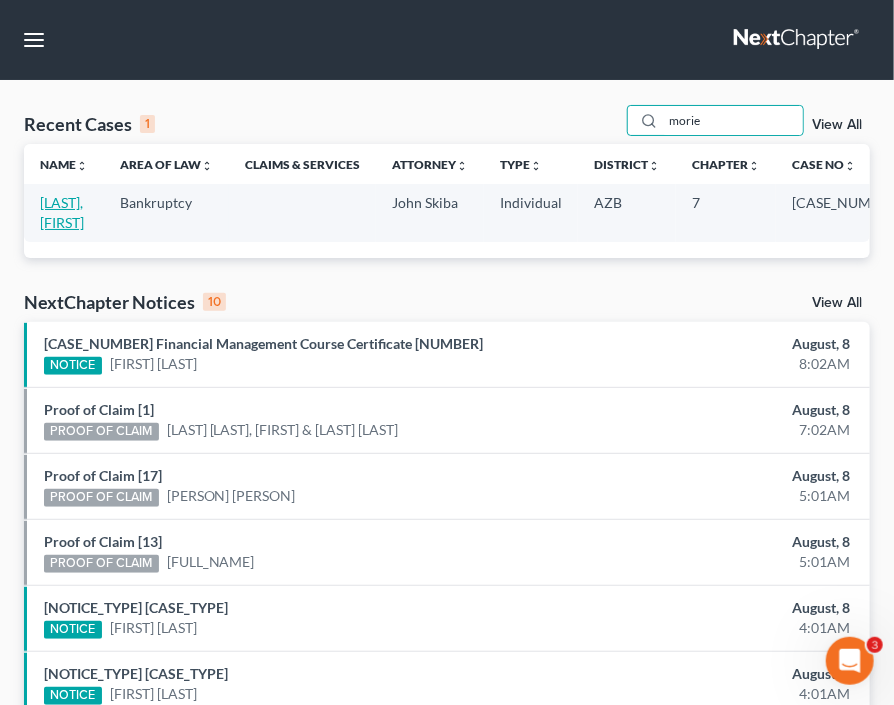 click on "[LAST], [FIRST]" at bounding box center (62, 212) 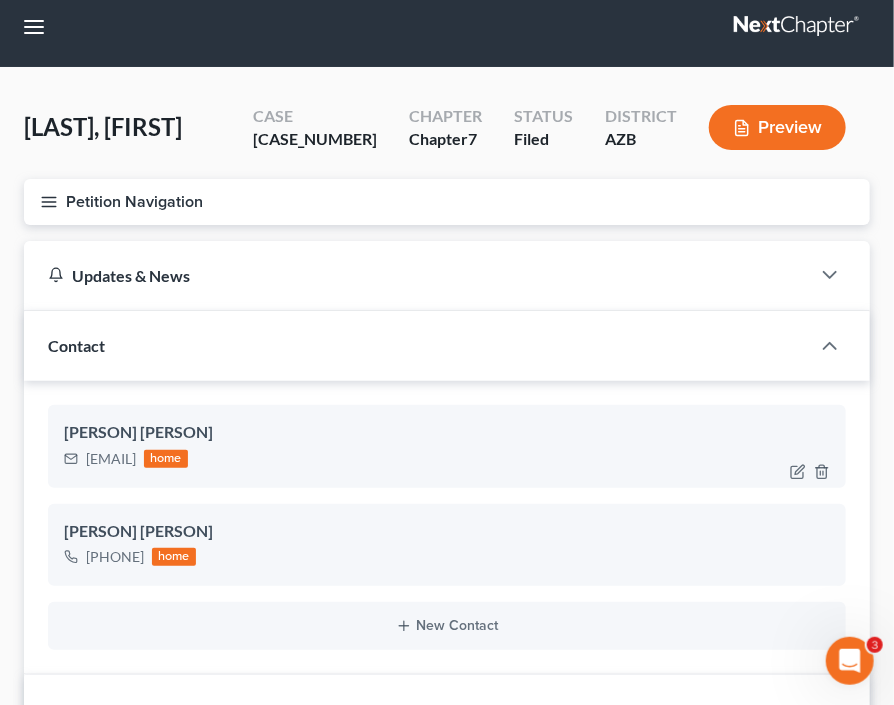 scroll, scrollTop: 0, scrollLeft: 0, axis: both 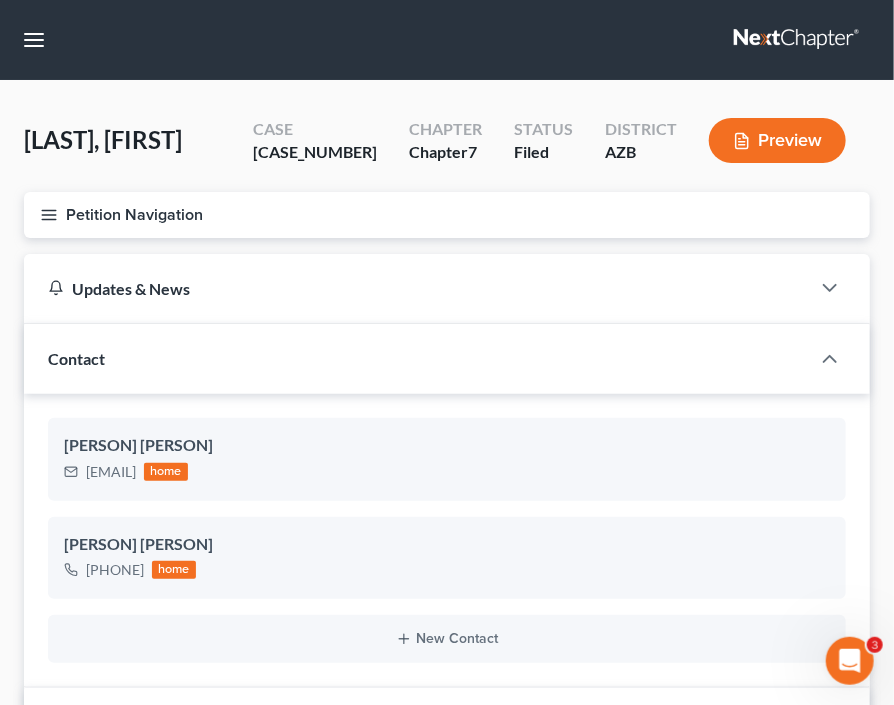 click on "Petition Navigation" at bounding box center [447, 215] 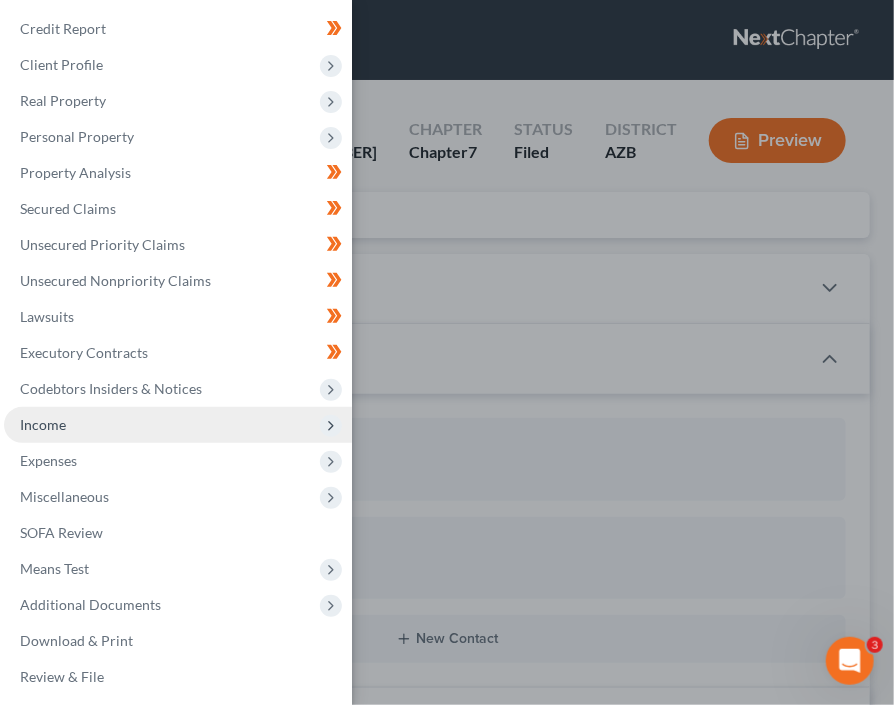 scroll, scrollTop: 83, scrollLeft: 0, axis: vertical 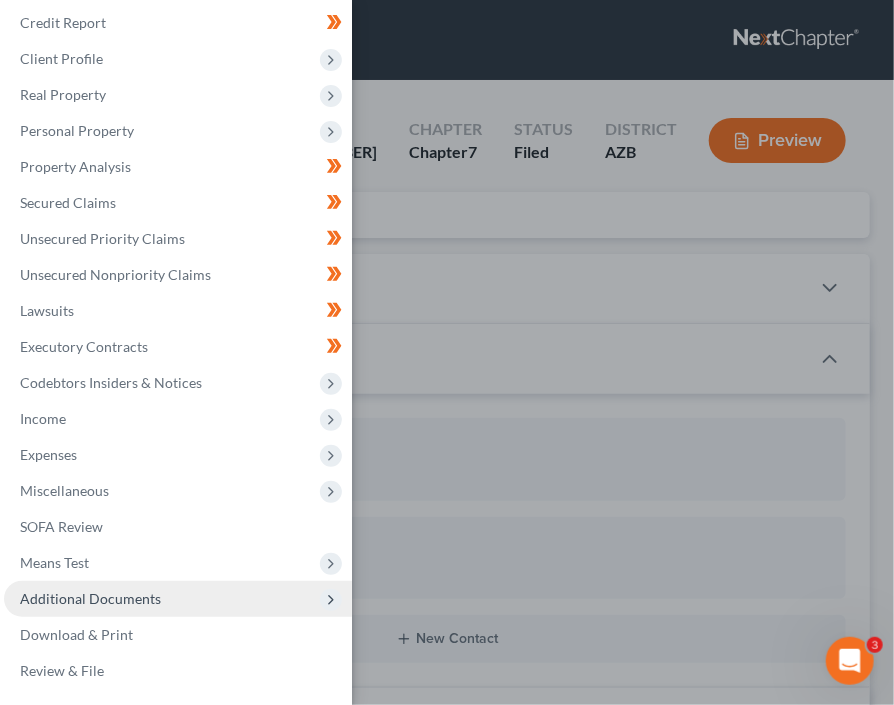 click on "Additional Documents" at bounding box center (90, 598) 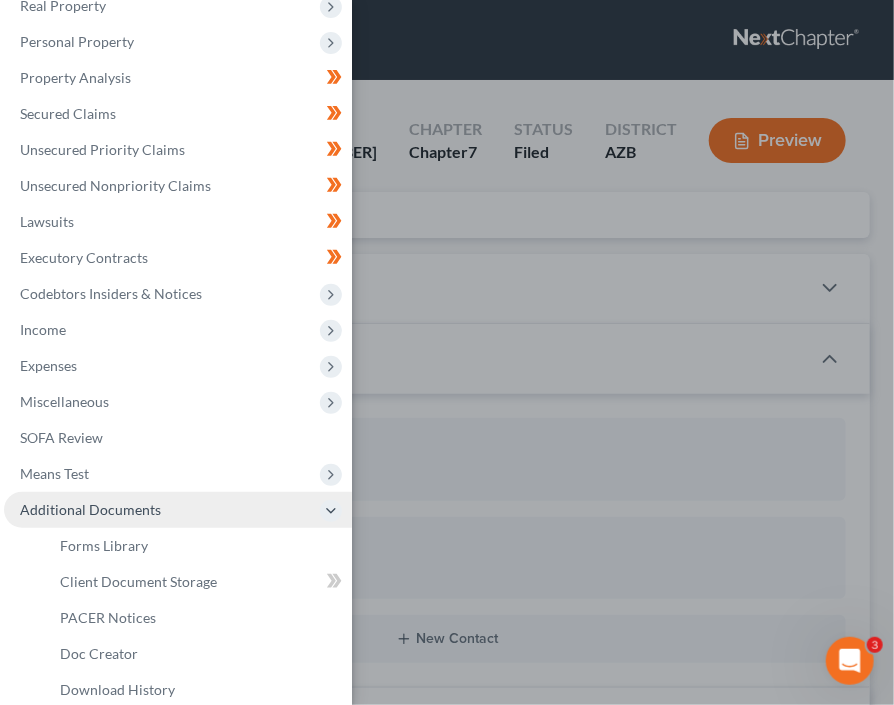 scroll, scrollTop: 263, scrollLeft: 0, axis: vertical 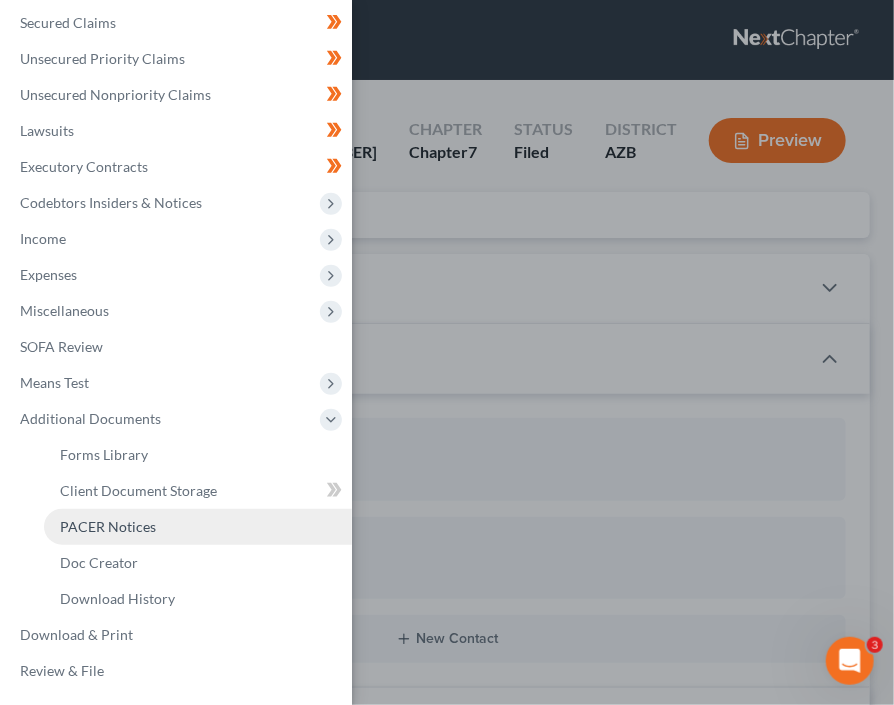 click on "PACER Notices" at bounding box center [108, 526] 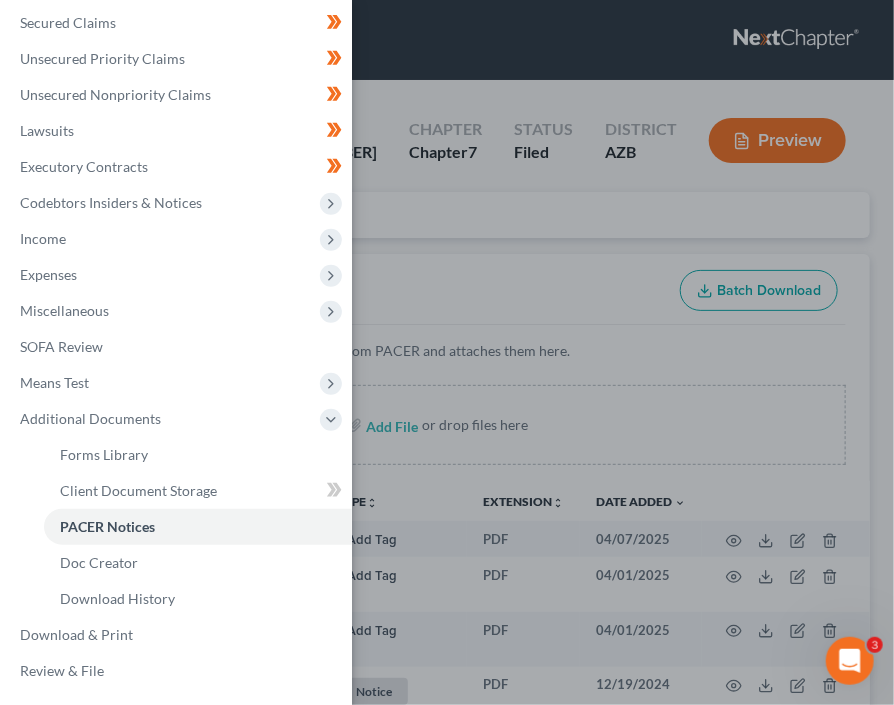 click on "Case Dashboard
Payments
Invoices
Payments
Payments
Credit Report
Client Profile" at bounding box center (447, 352) 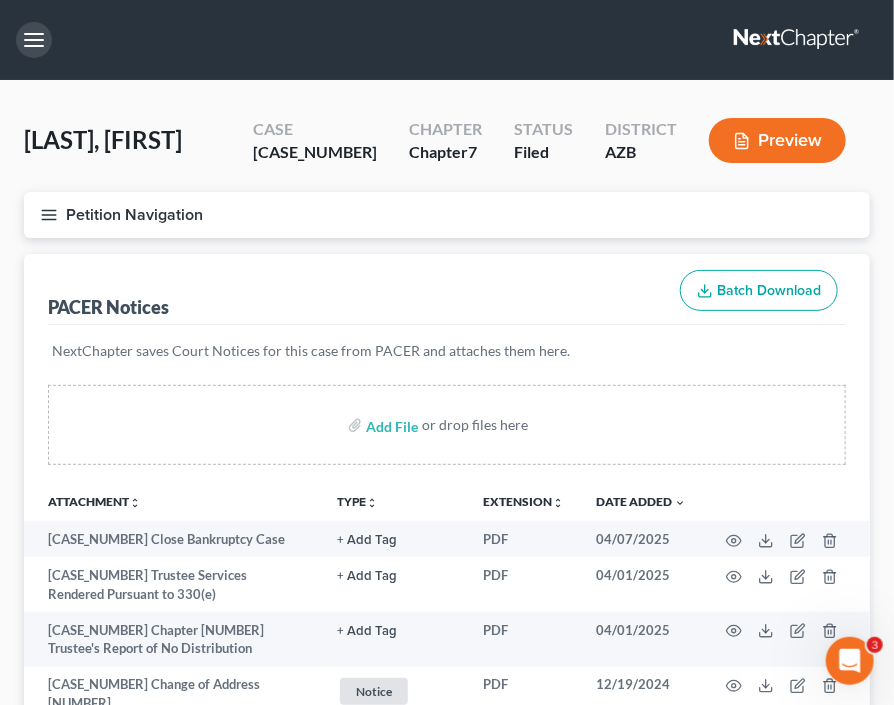 click at bounding box center (34, 40) 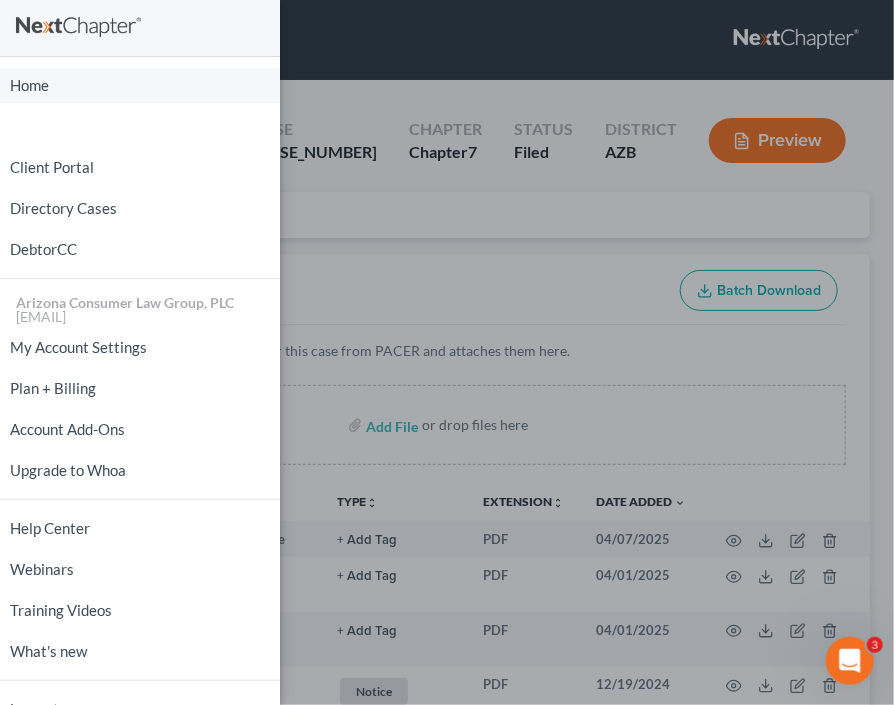 click on "Home" at bounding box center [140, 85] 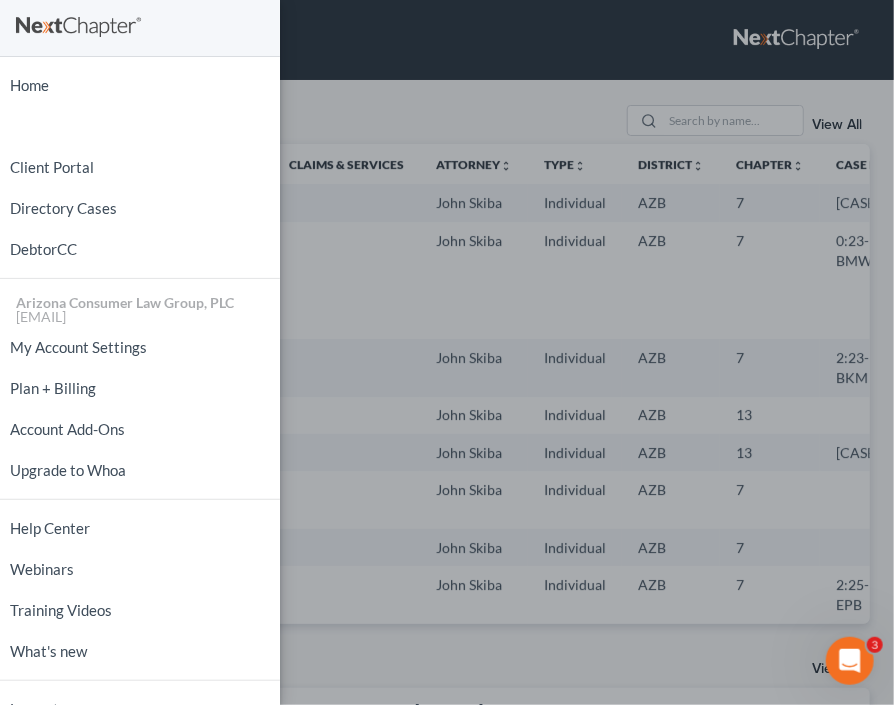 click on "Home New Case Client Portal Directory Cases DebtorCC Arizona Consumer Law Group, PLC [EMAIL] My Account Settings Plan + Billing Account Add-Ons Upgrade to Whoa Help Center Webinars Training Videos What's new Log out" at bounding box center [447, 352] 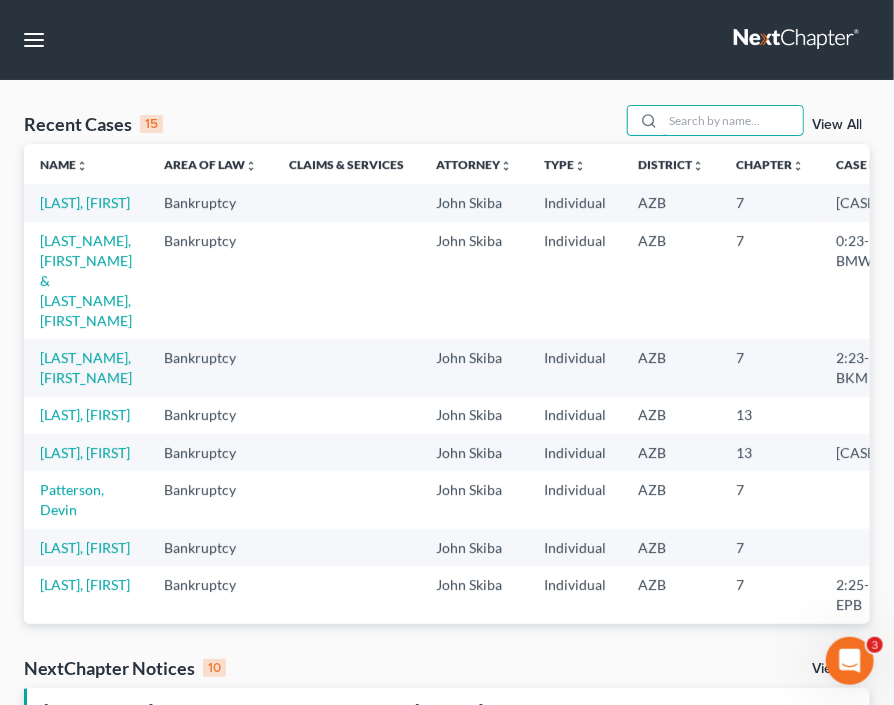 drag, startPoint x: 701, startPoint y: 127, endPoint x: 701, endPoint y: 94, distance: 33 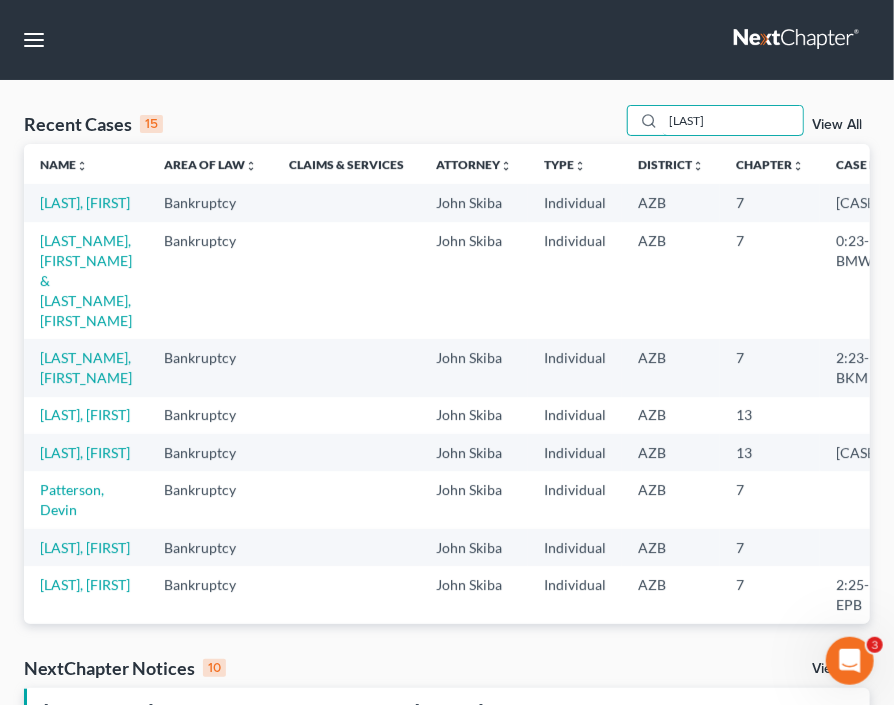 type on "[LAST]" 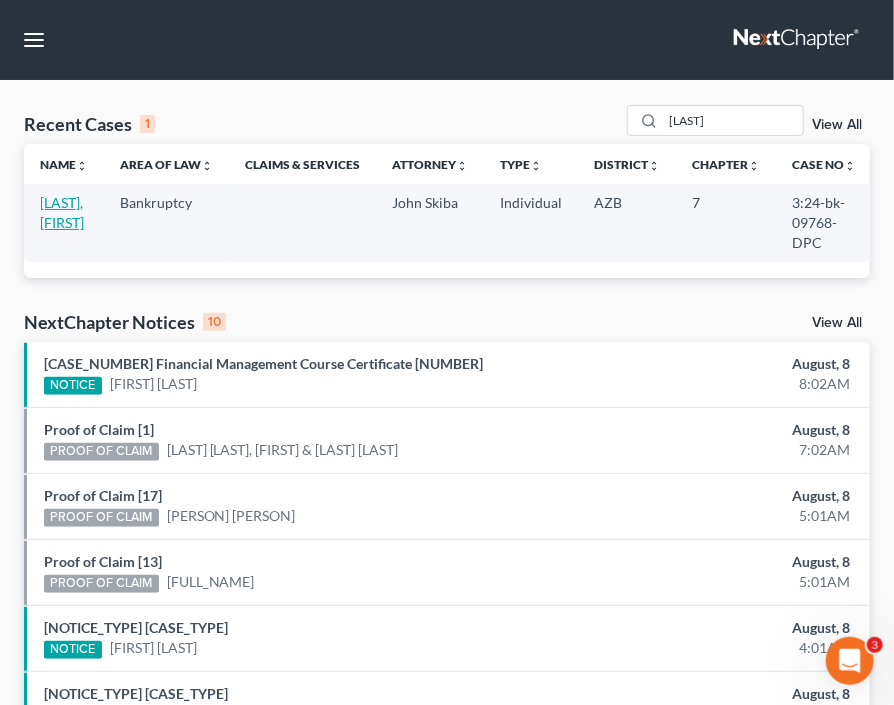 click on "[LAST], [FIRST]" at bounding box center [62, 212] 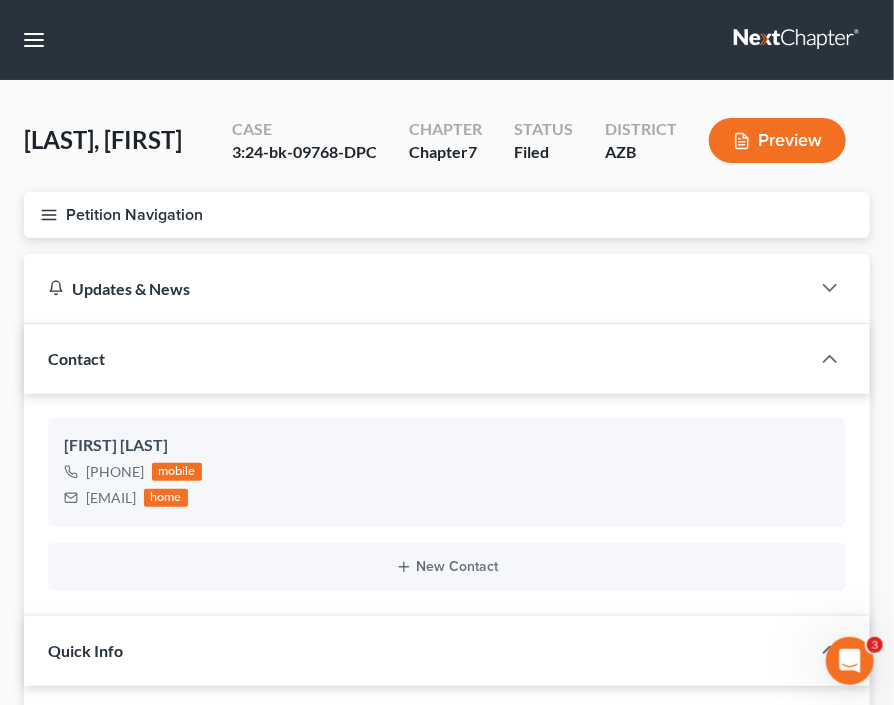 click 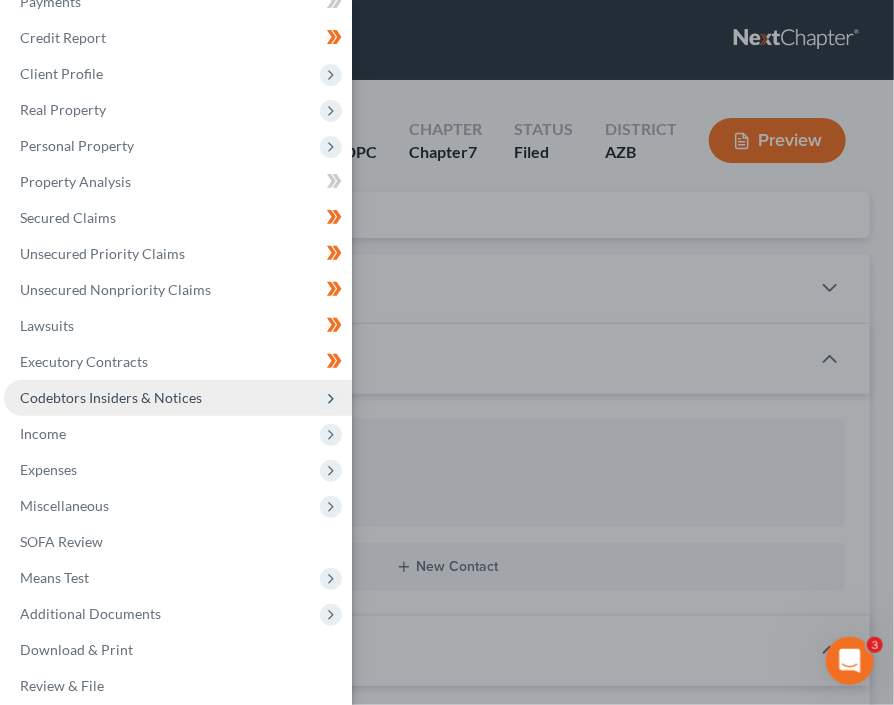 scroll, scrollTop: 83, scrollLeft: 0, axis: vertical 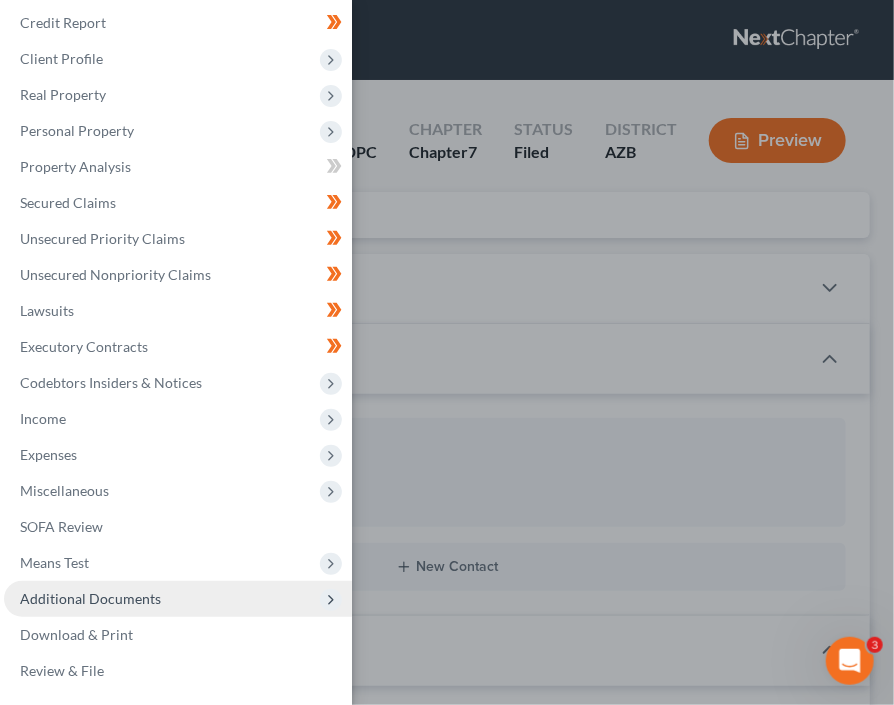 click on "Additional Documents" at bounding box center (90, 598) 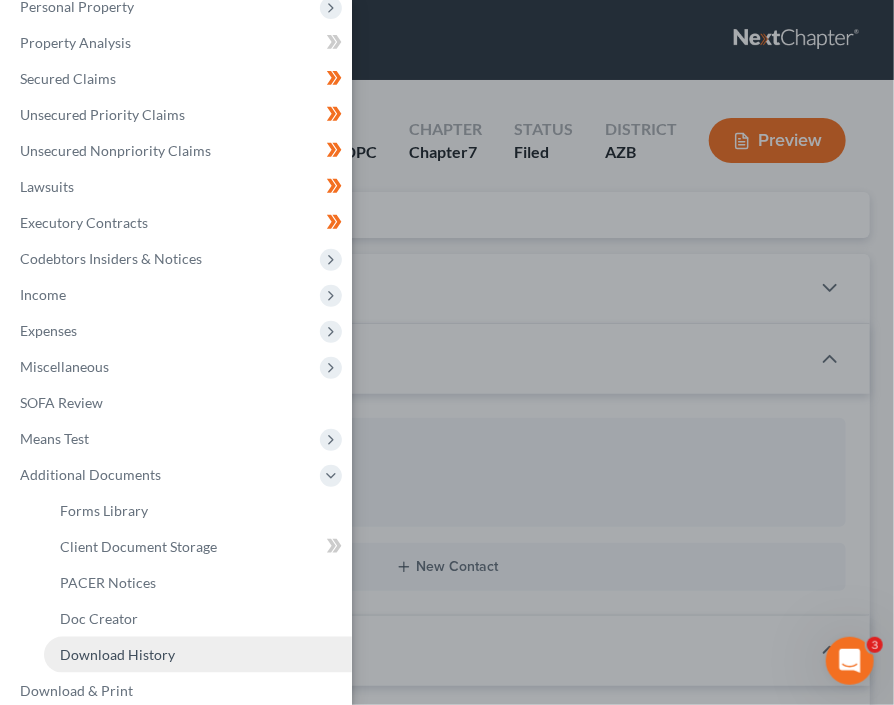 scroll, scrollTop: 227, scrollLeft: 0, axis: vertical 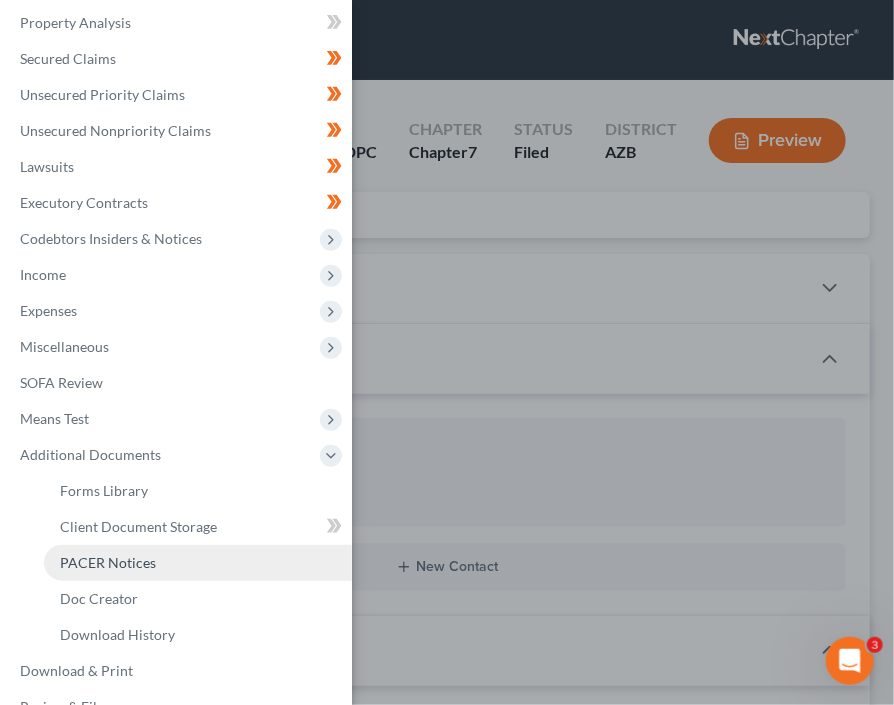 click on "PACER Notices" at bounding box center [108, 562] 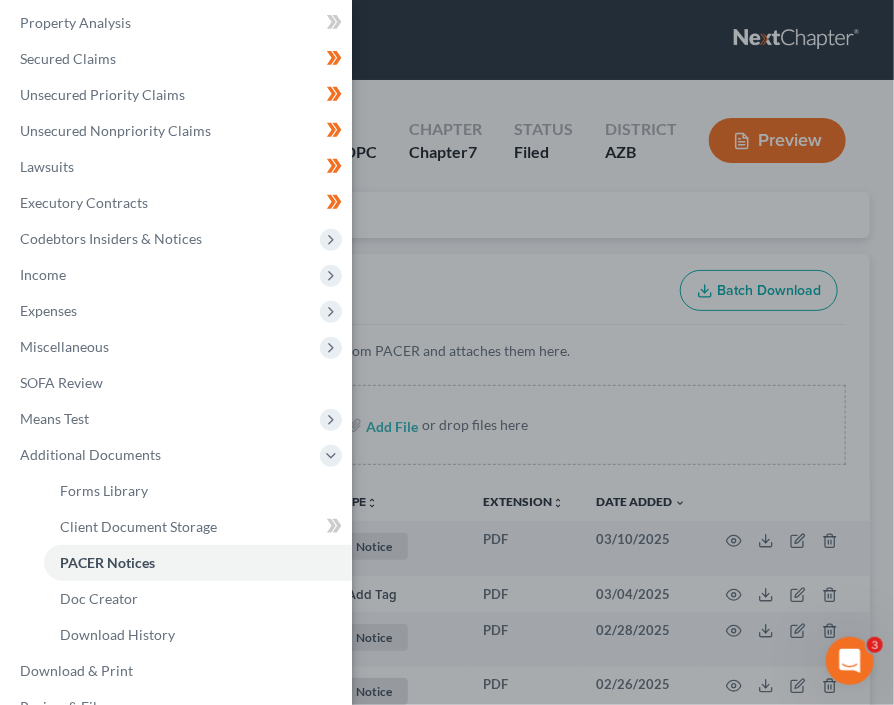 click on "Case Dashboard
Payments
Invoices
Payments
Payments
Credit Report
Client Profile" at bounding box center [447, 352] 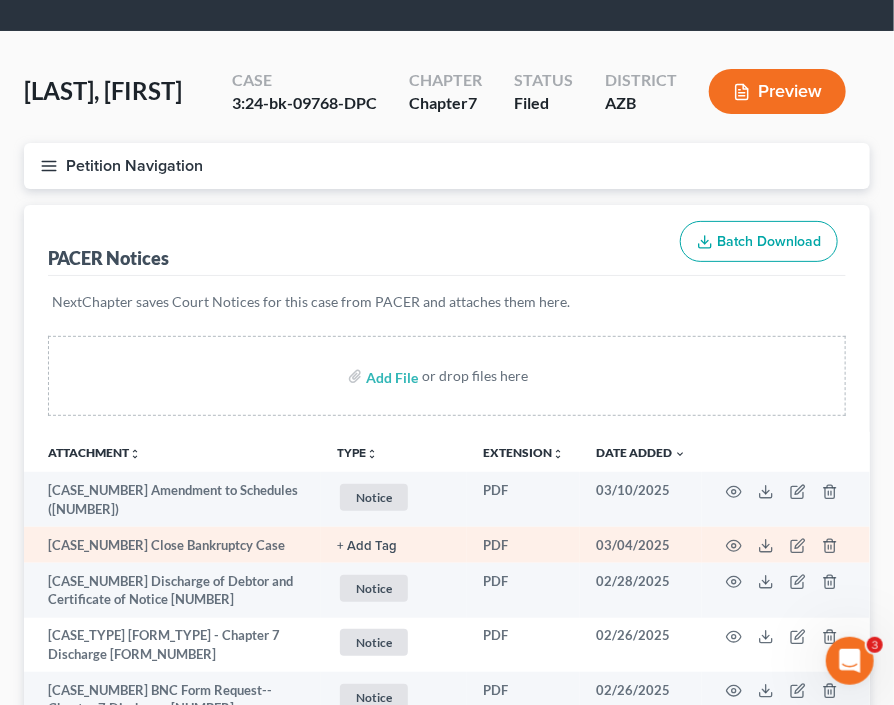 scroll, scrollTop: 0, scrollLeft: 0, axis: both 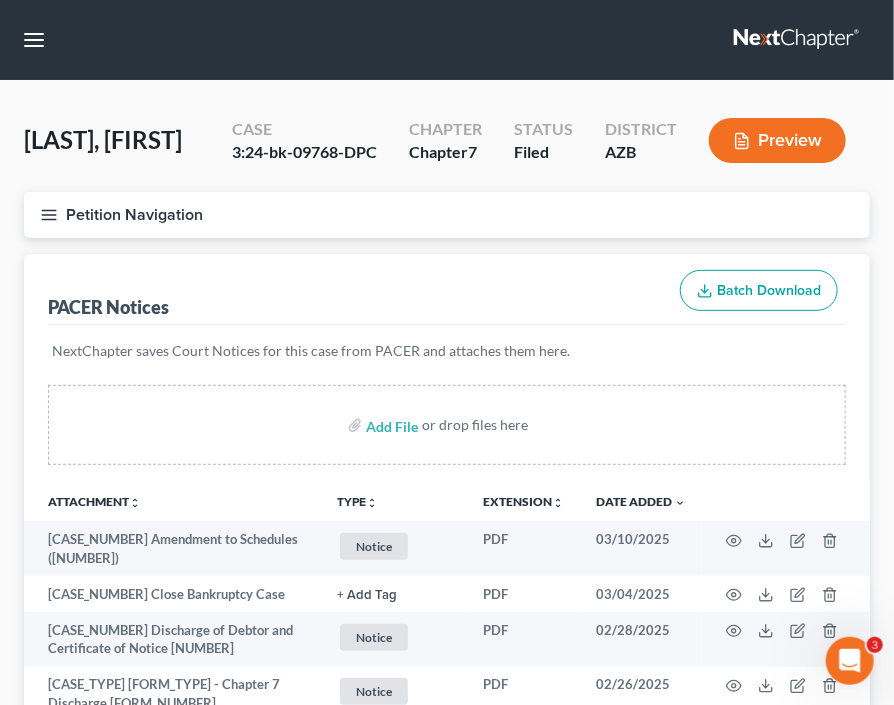 click 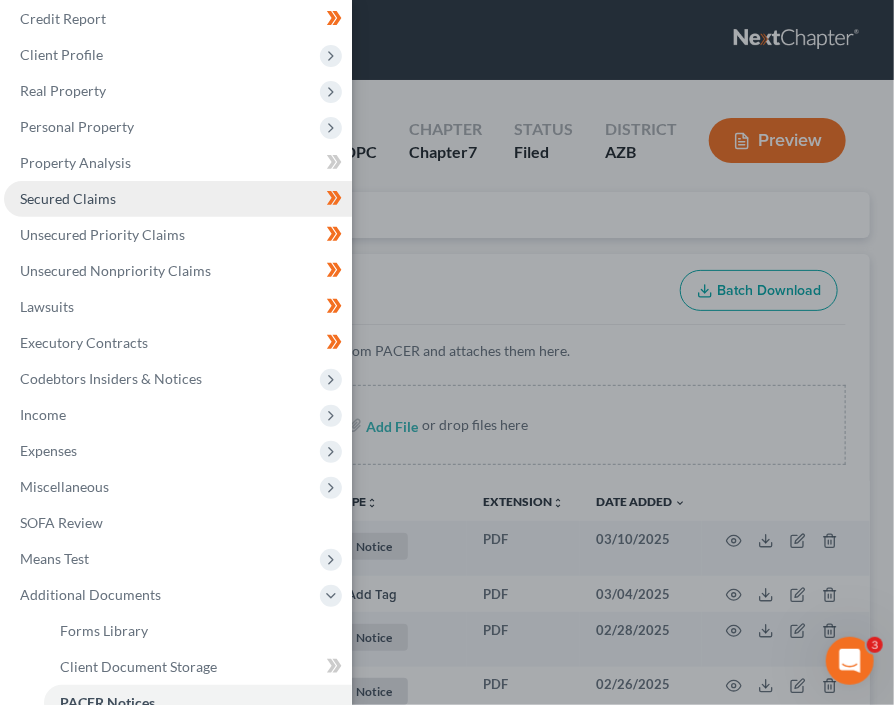 scroll, scrollTop: 0, scrollLeft: 0, axis: both 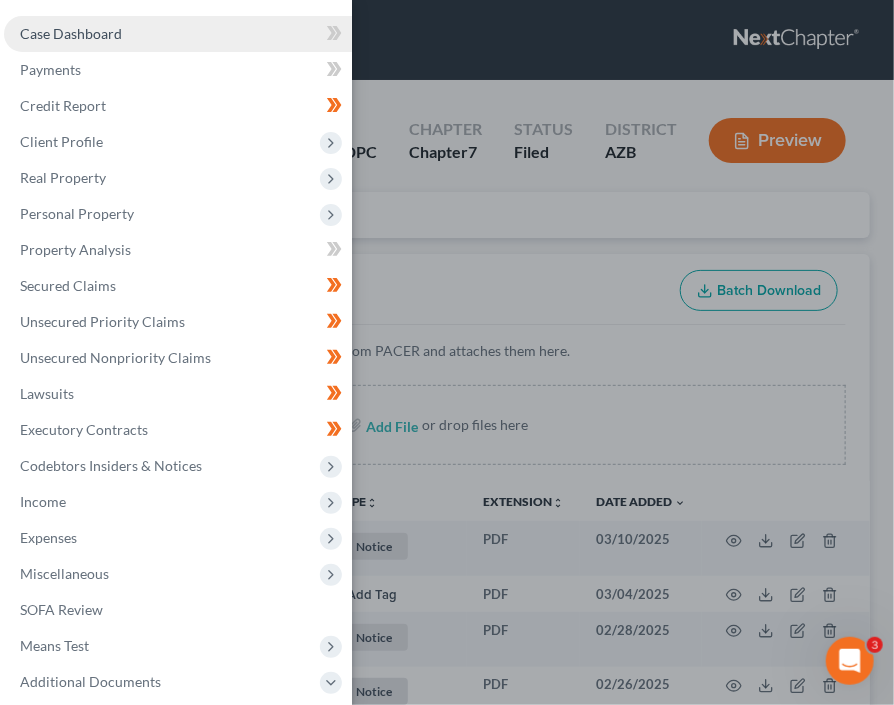 click on "Case Dashboard" at bounding box center [71, 33] 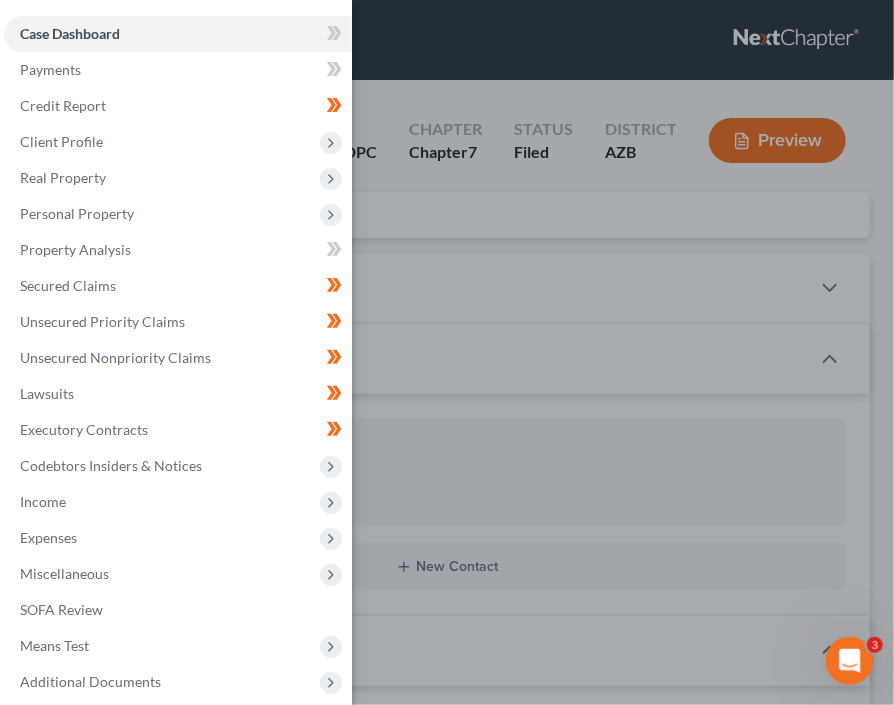 click on "Case Dashboard
Payments
Invoices
Payments
Payments
Credit Report
Client Profile" at bounding box center [447, 352] 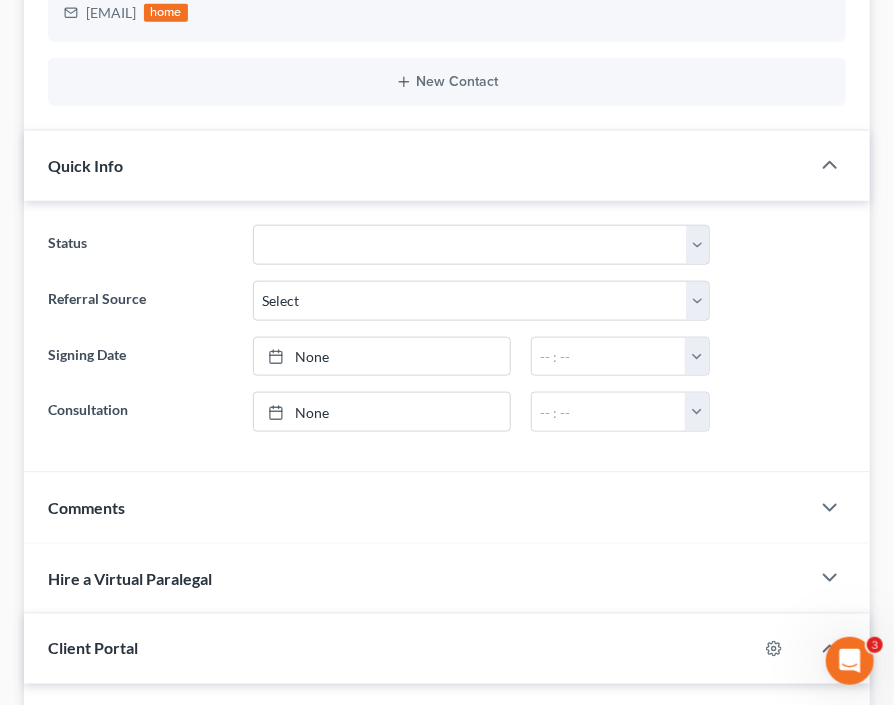 scroll, scrollTop: 535, scrollLeft: 0, axis: vertical 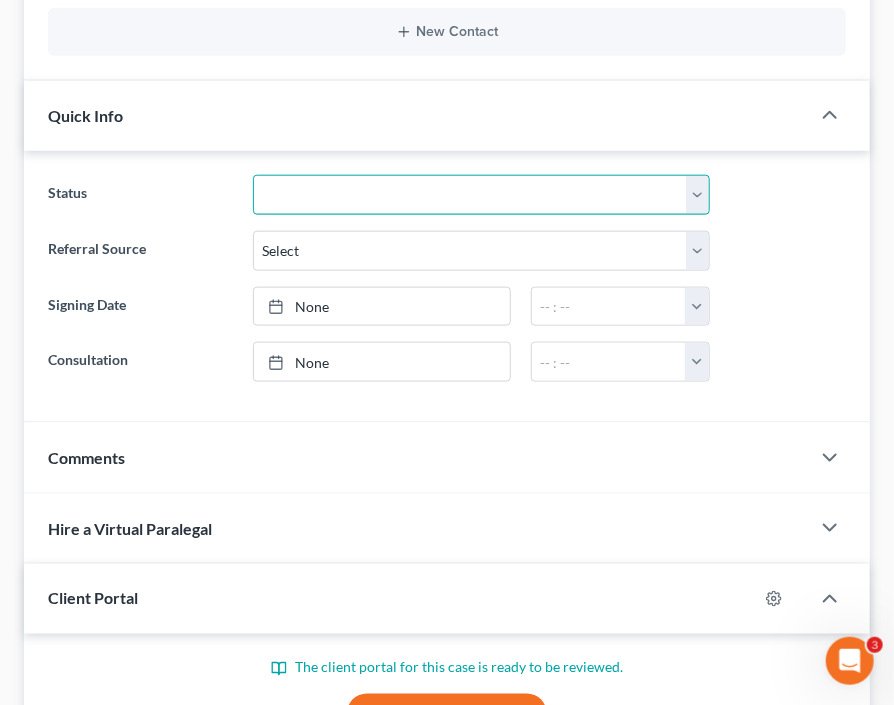 click on "Answer Filed Client Closed Did Not Hire Discharged Dismissed Filed In Progress Lead No Show Ready to File Ready To Review & Sign To Review" at bounding box center (481, 195) 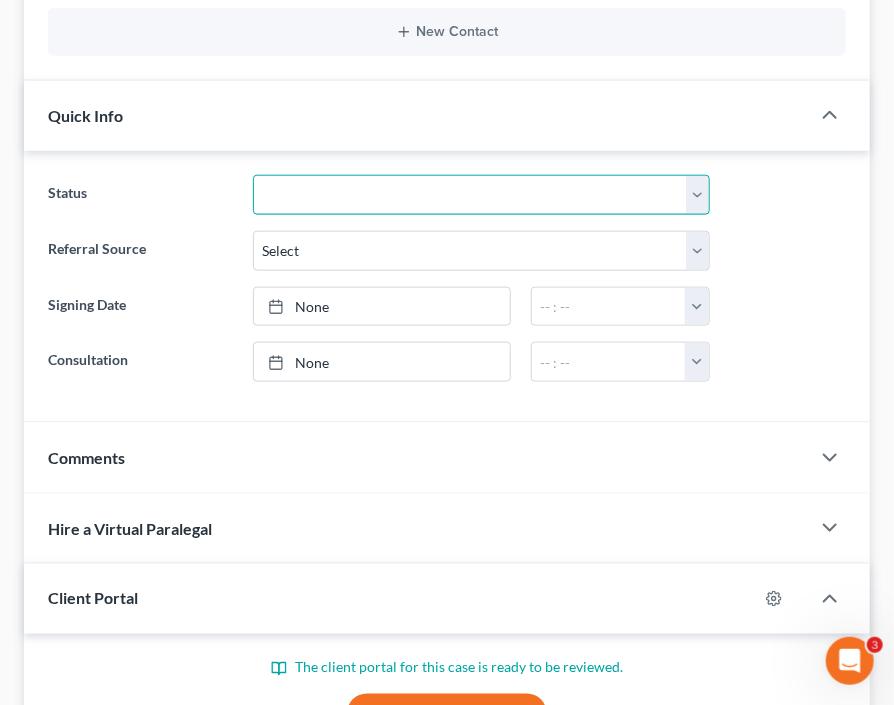 select on "2" 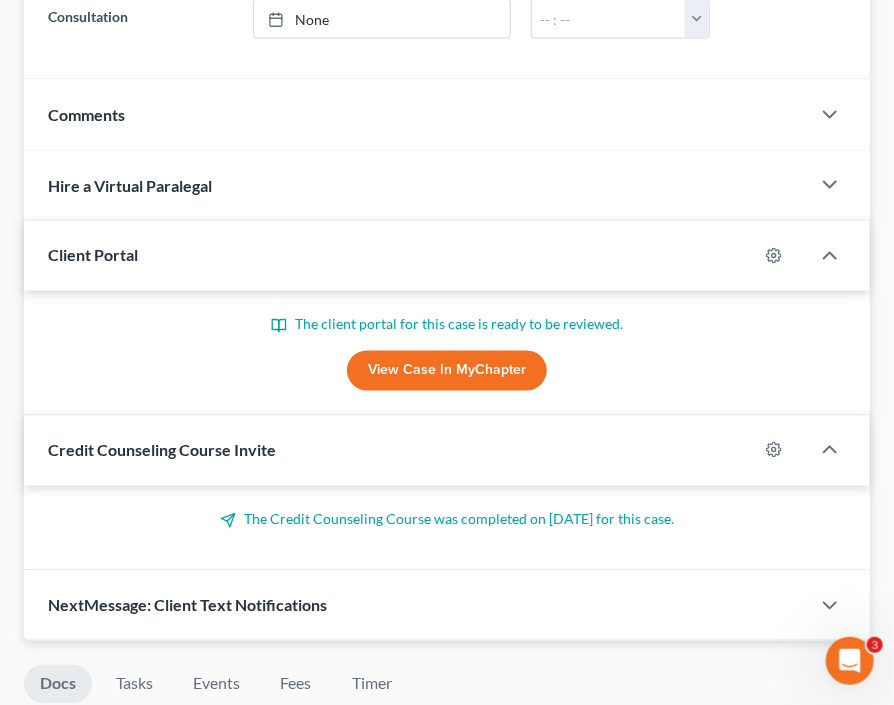 scroll, scrollTop: 571, scrollLeft: 0, axis: vertical 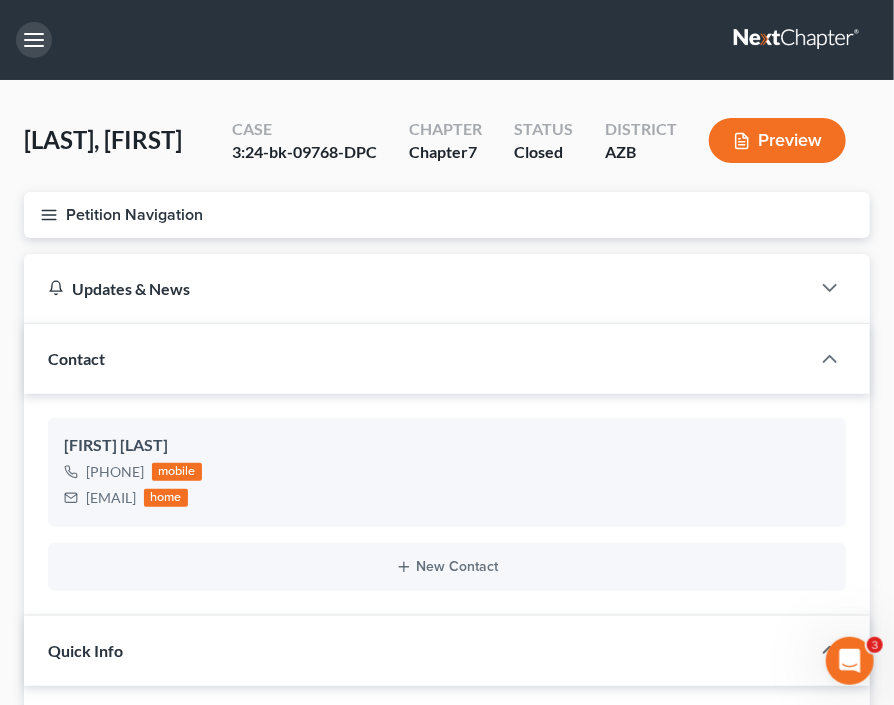click at bounding box center [34, 40] 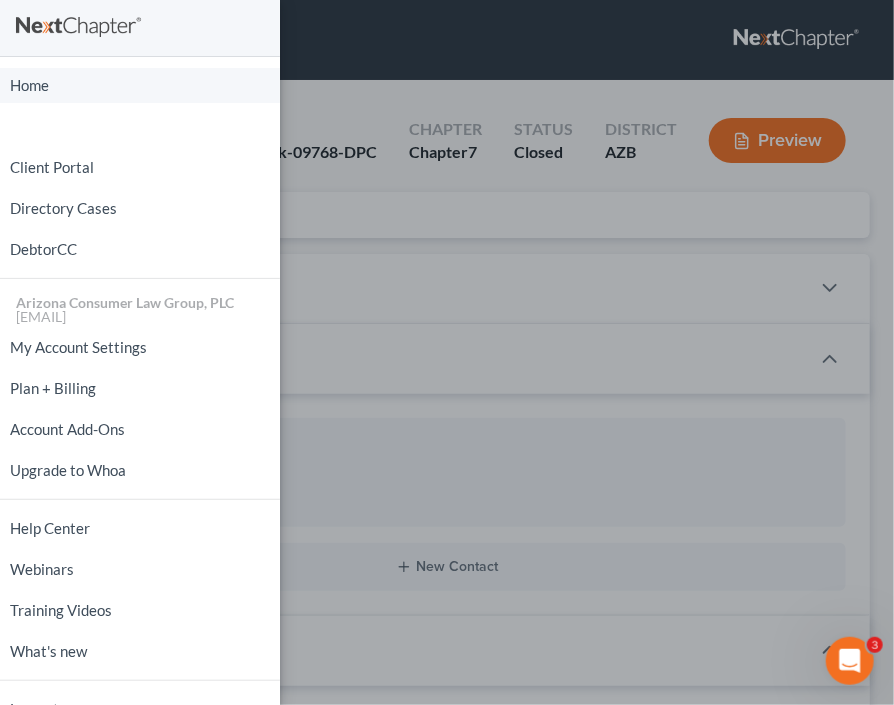 click on "Home" at bounding box center [140, 85] 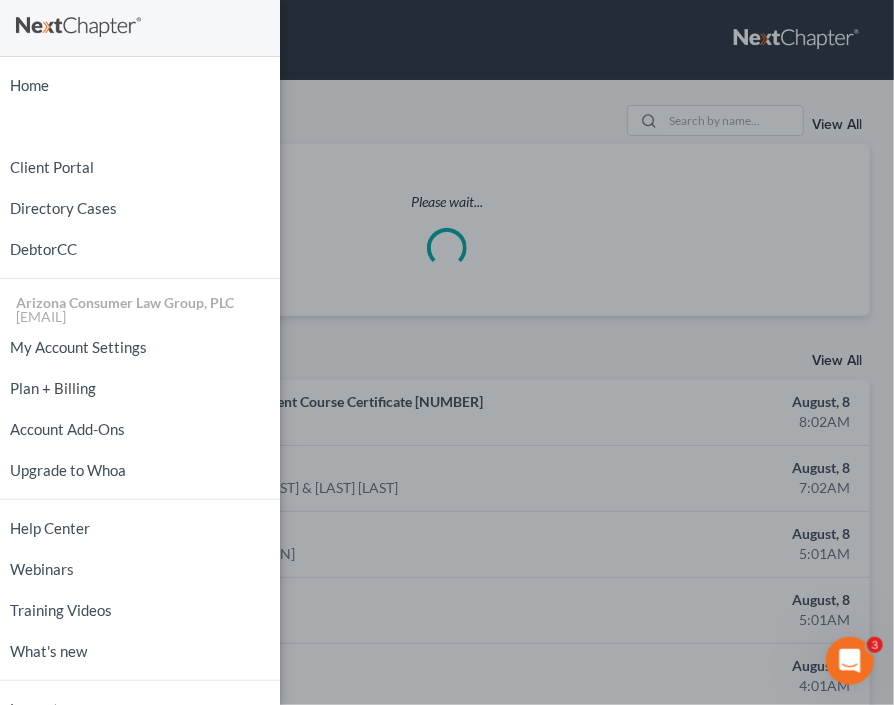 click on "Home New Case Client Portal Directory Cases DebtorCC Arizona Consumer Law Group, PLC [EMAIL] My Account Settings Plan + Billing Account Add-Ons Upgrade to Whoa Help Center Webinars Training Videos What's new Log out" at bounding box center (447, 352) 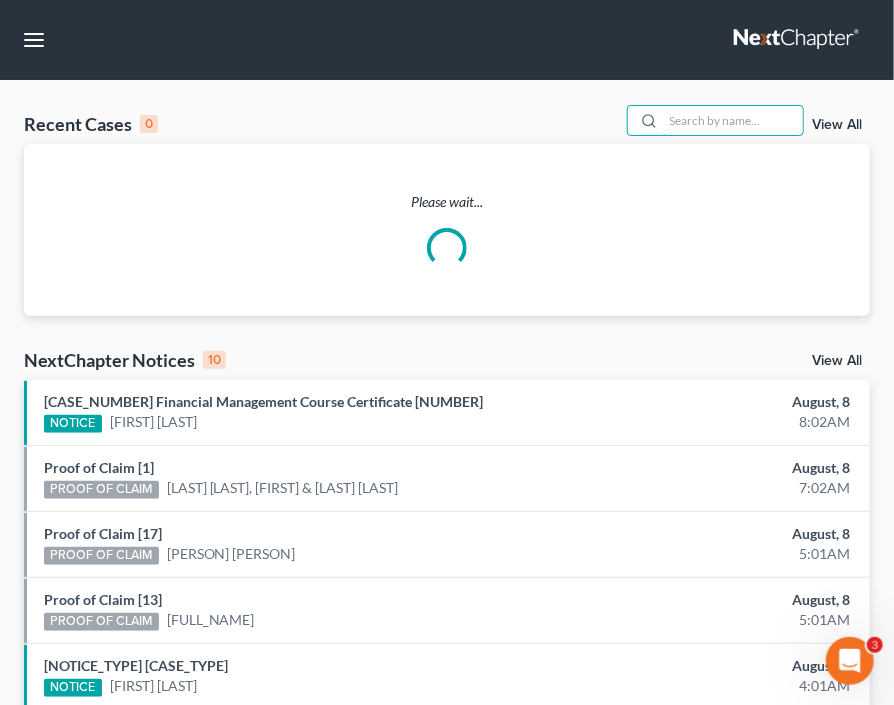 click at bounding box center [733, 120] 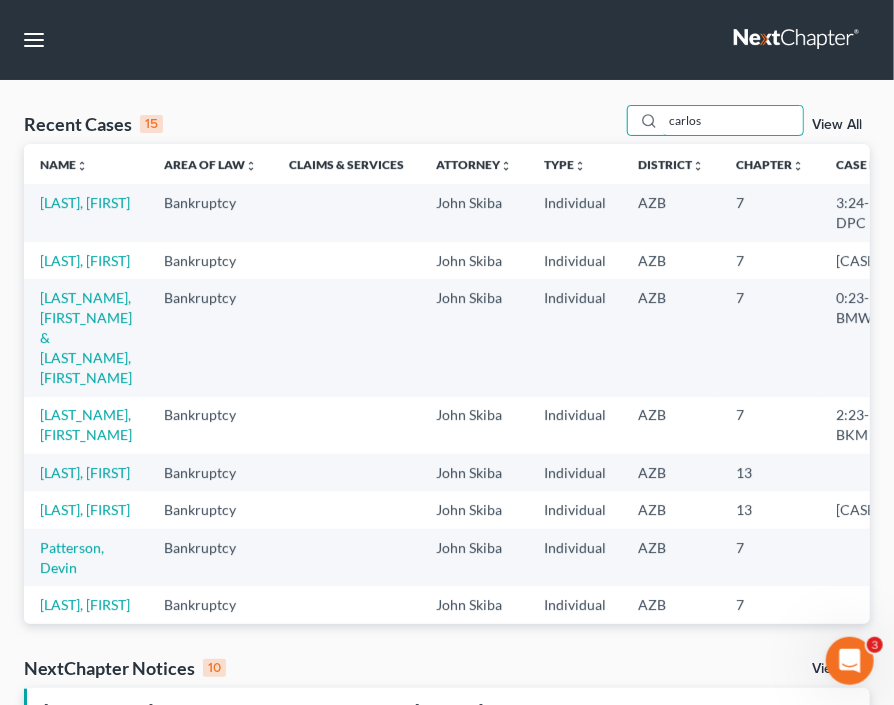 type on "carlos" 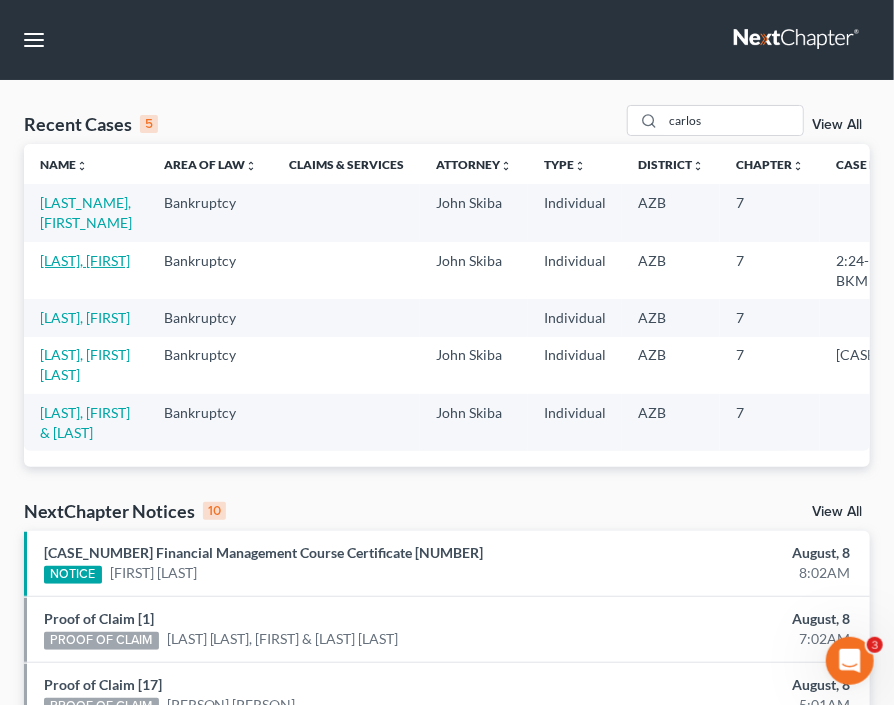 click on "[LAST], [FIRST]" at bounding box center [85, 260] 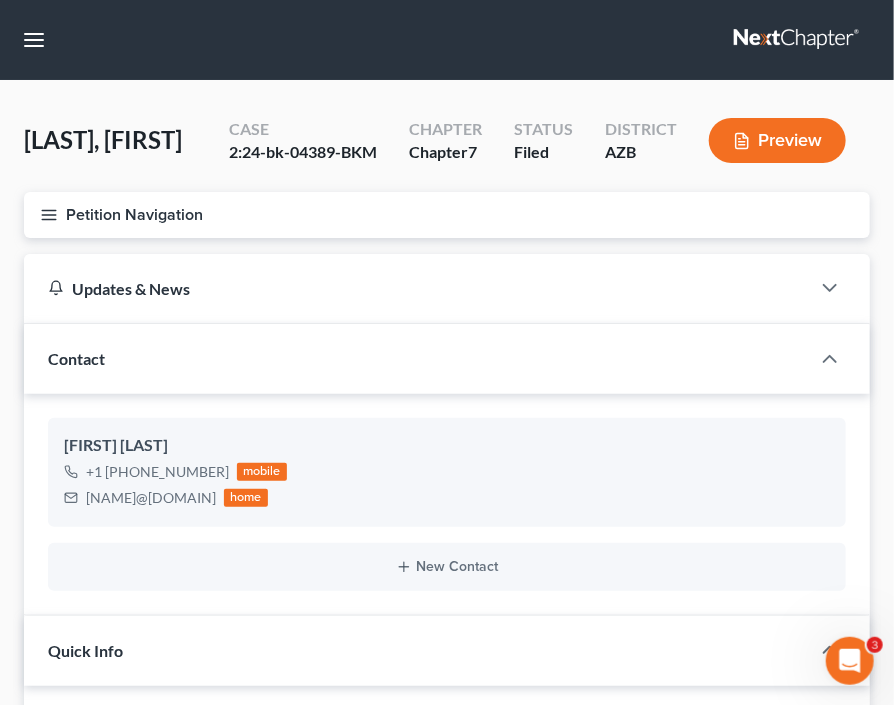 click 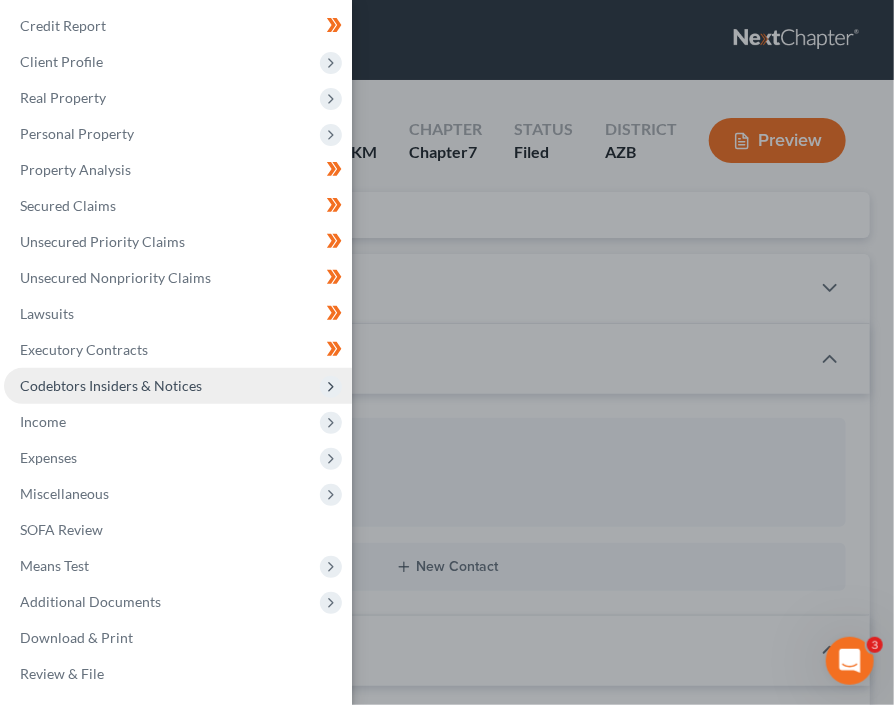 scroll, scrollTop: 83, scrollLeft: 0, axis: vertical 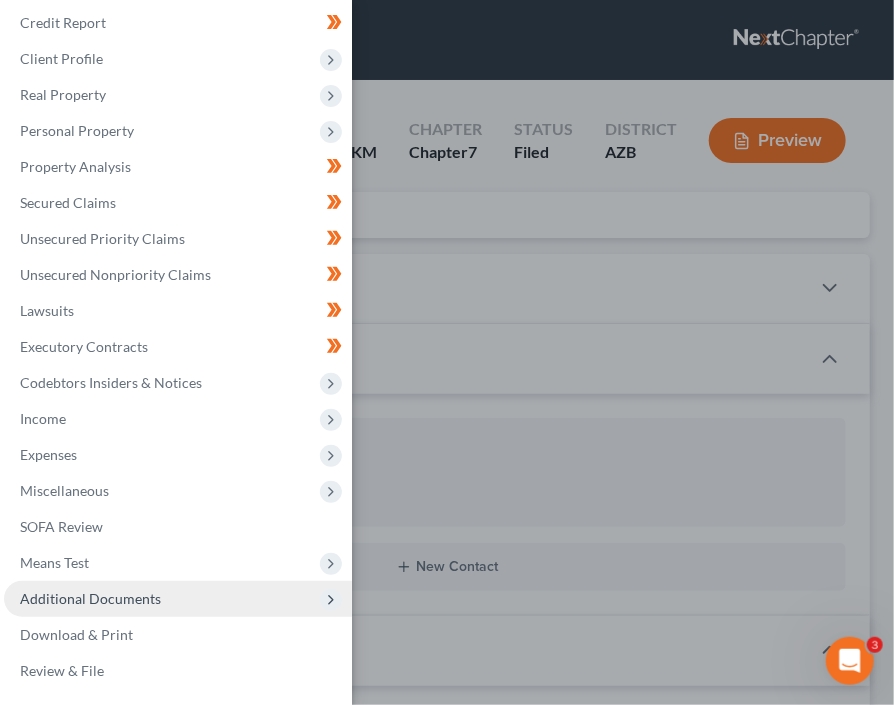 click on "Additional Documents" at bounding box center [90, 598] 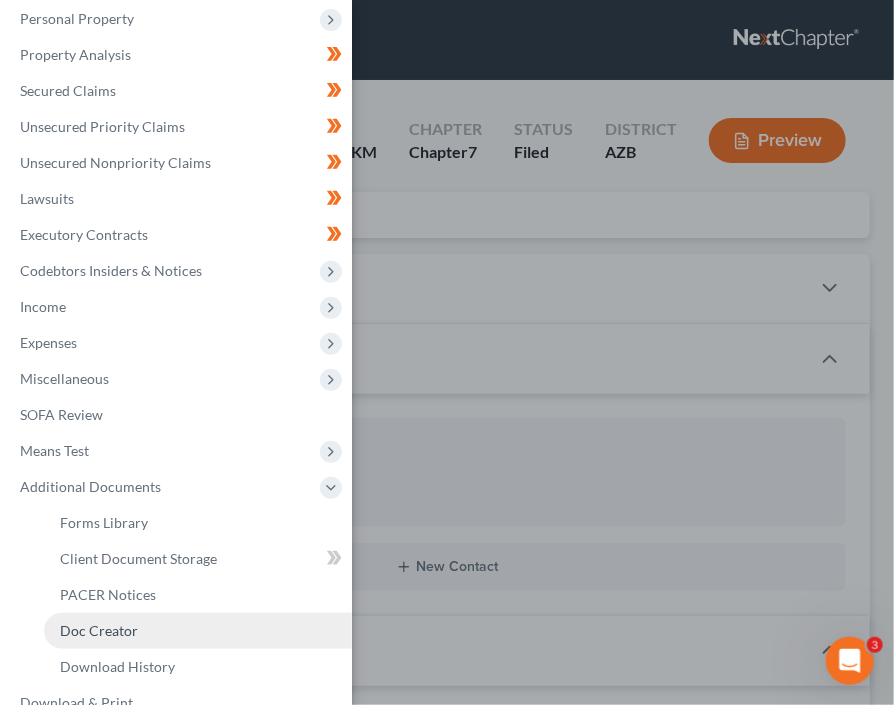 scroll, scrollTop: 263, scrollLeft: 0, axis: vertical 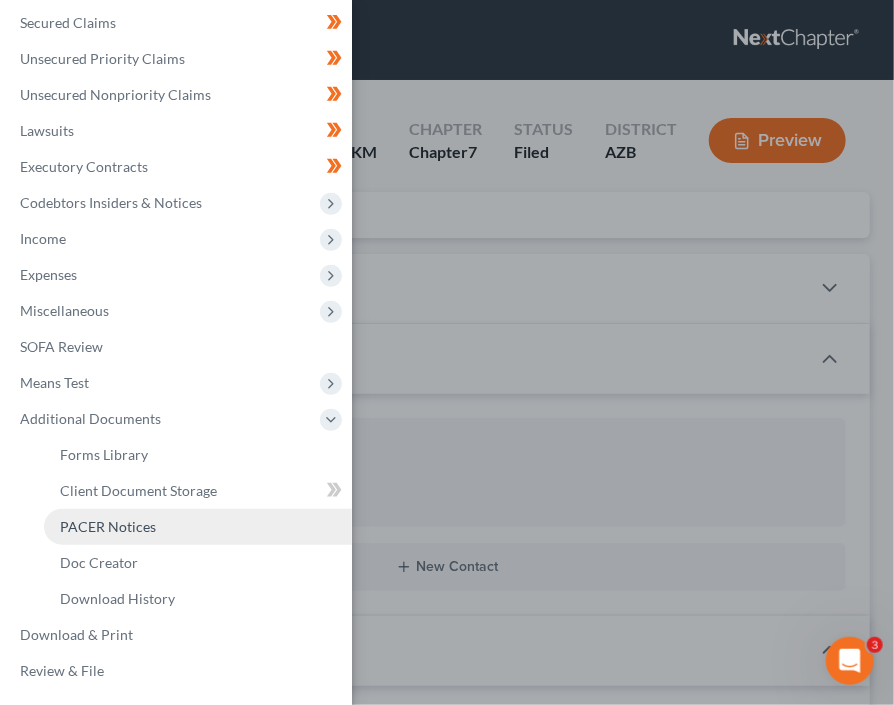 click on "PACER Notices" at bounding box center (108, 526) 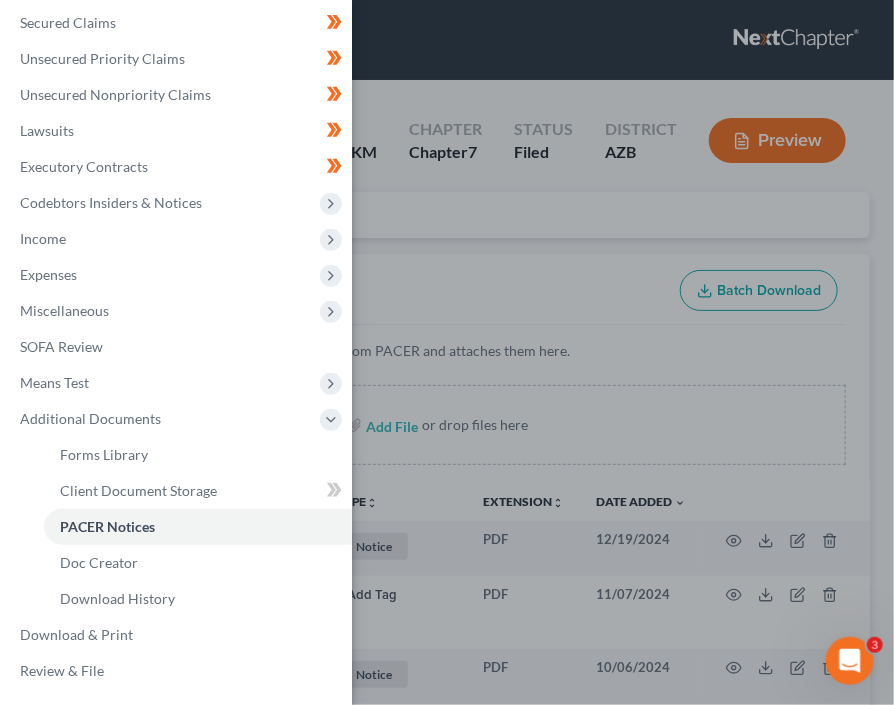 click on "Case Dashboard
Payments
Invoices
Payments
Payments
Credit Report
Client Profile" at bounding box center (447, 352) 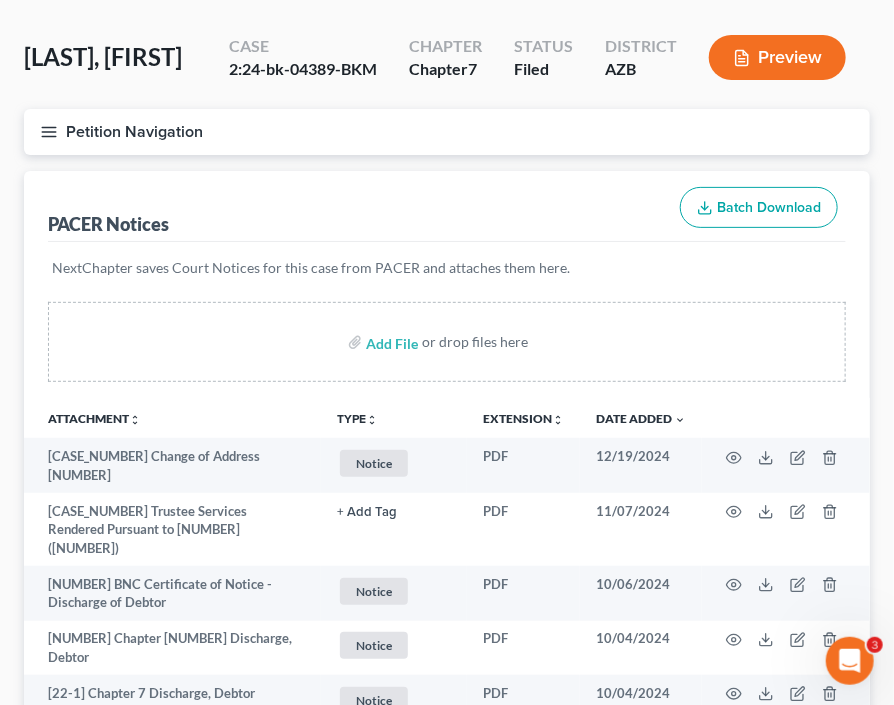 scroll, scrollTop: 86, scrollLeft: 0, axis: vertical 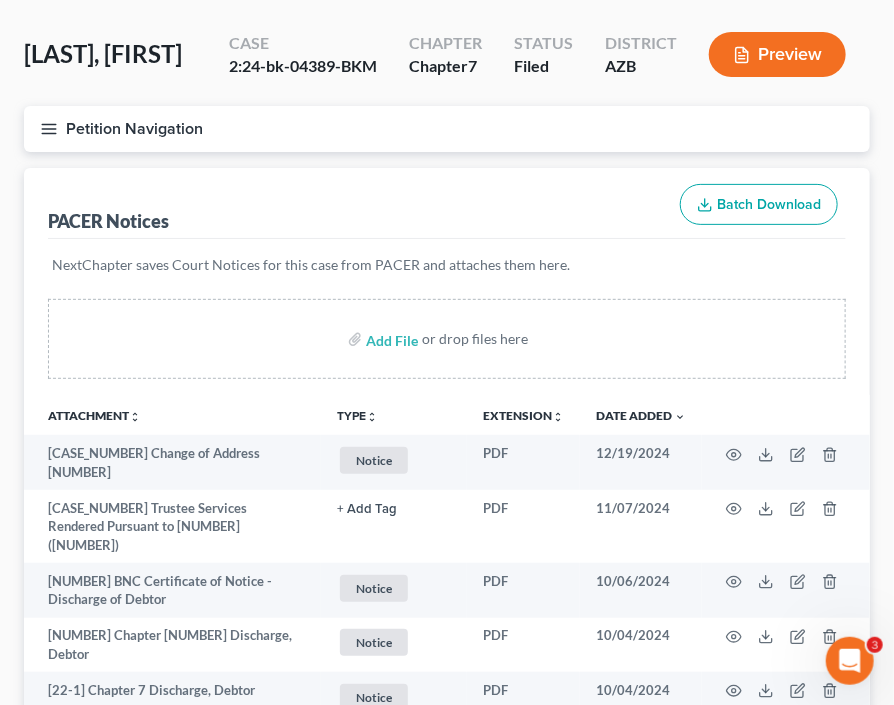 click 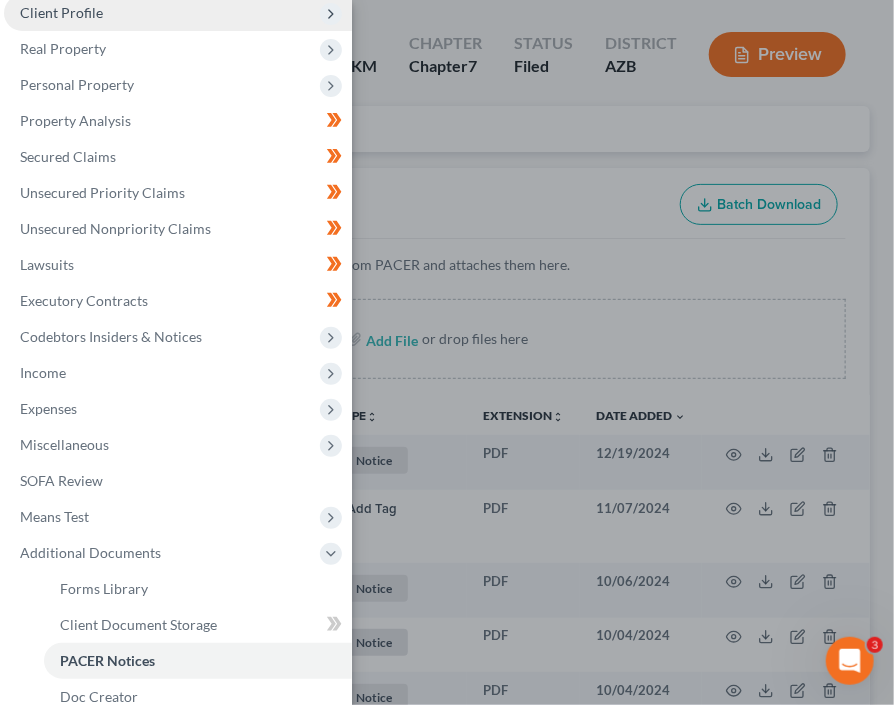 scroll, scrollTop: 0, scrollLeft: 0, axis: both 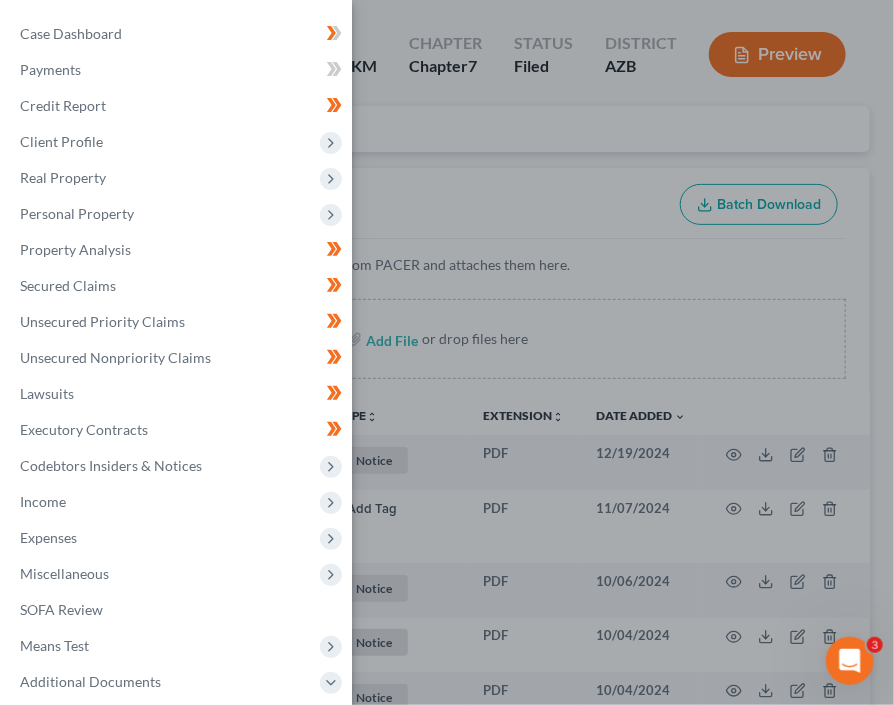 click on "Case Dashboard
Payments
Invoices
Payments
Payments
Credit Report
Client Profile" at bounding box center [447, 352] 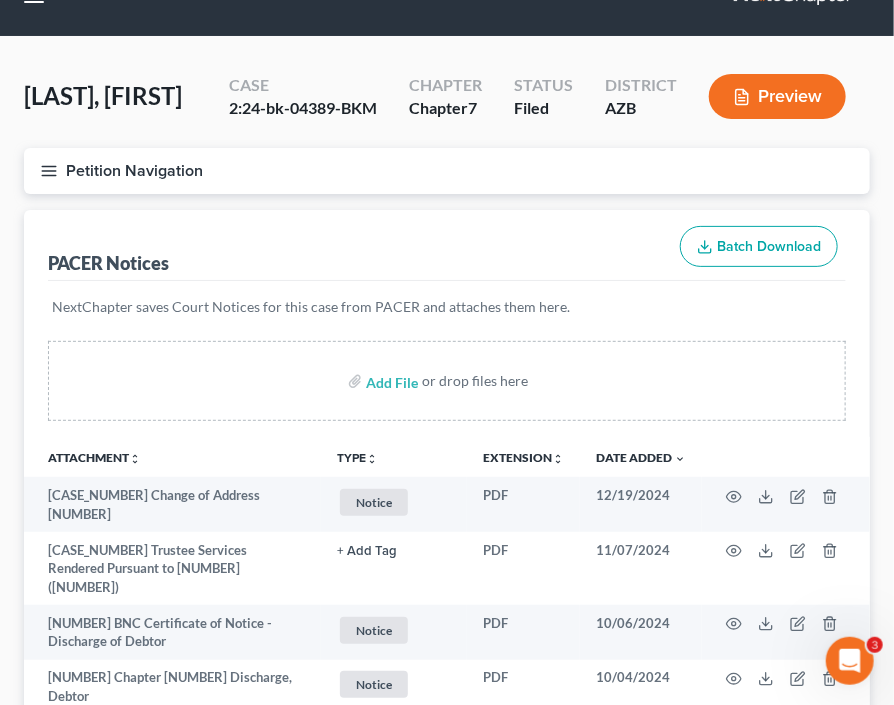 scroll, scrollTop: 0, scrollLeft: 0, axis: both 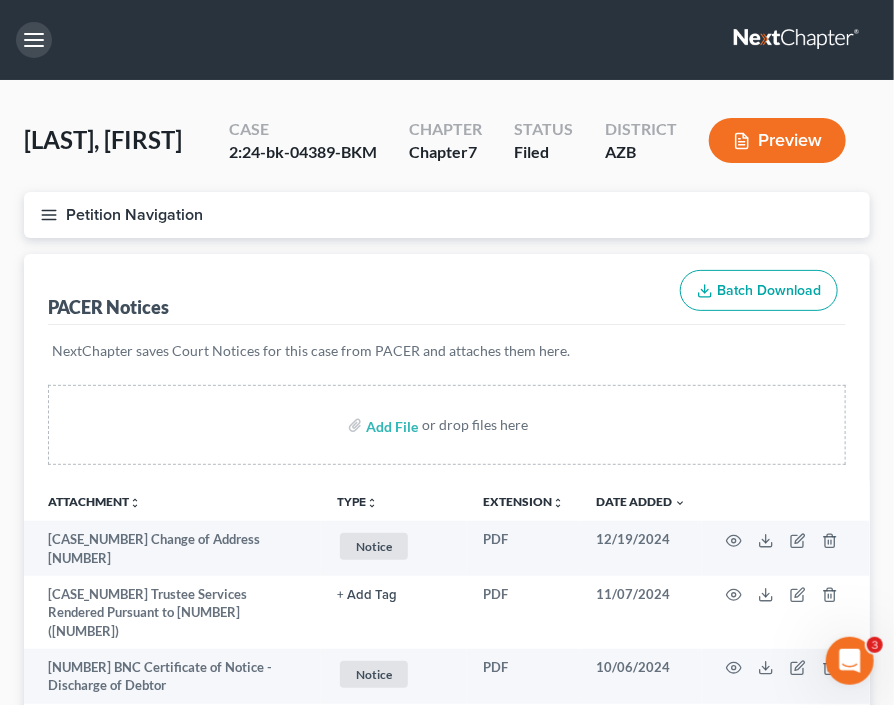 click at bounding box center [34, 40] 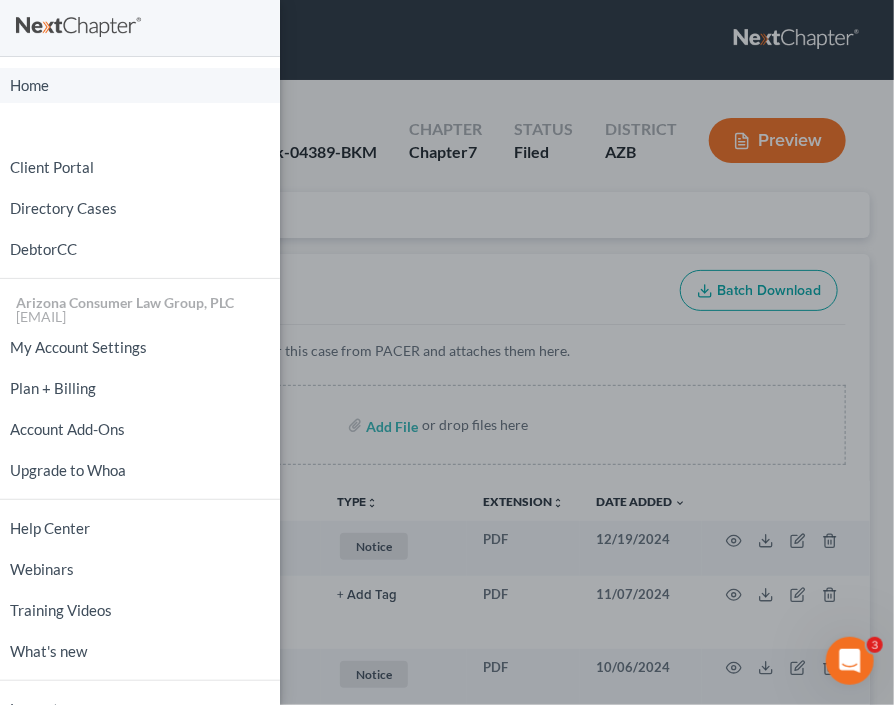click on "Home" at bounding box center [140, 85] 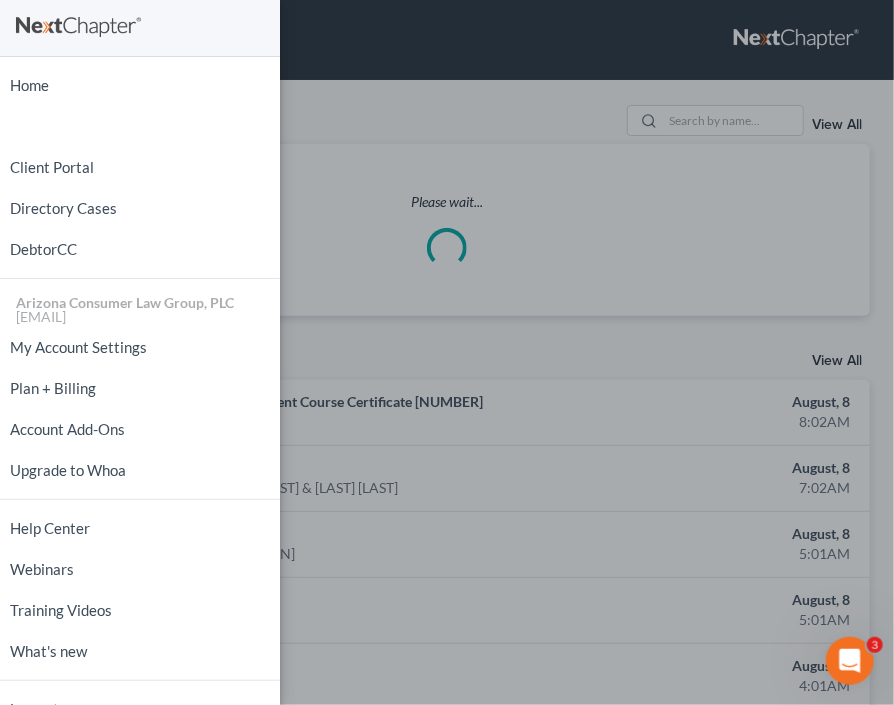 click on "Home New Case Client Portal Directory Cases DebtorCC Arizona Consumer Law Group, PLC jean@skibalaw.com My Account Settings Plan + Billing Account Add-Ons Upgrade to Whoa Help Center Webinars Training Videos What's new Log out" at bounding box center [447, 352] 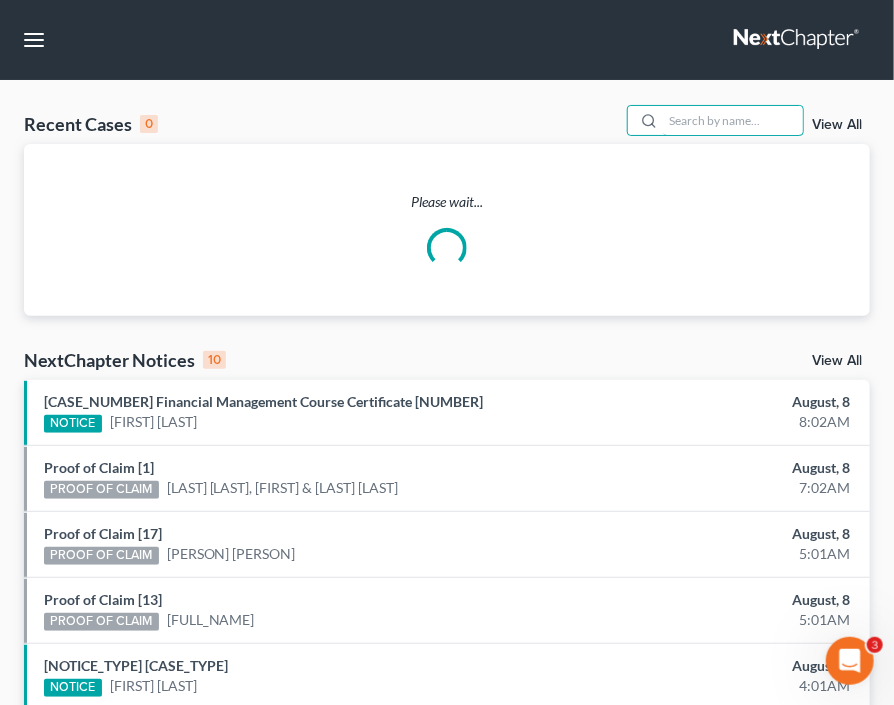 click at bounding box center (733, 120) 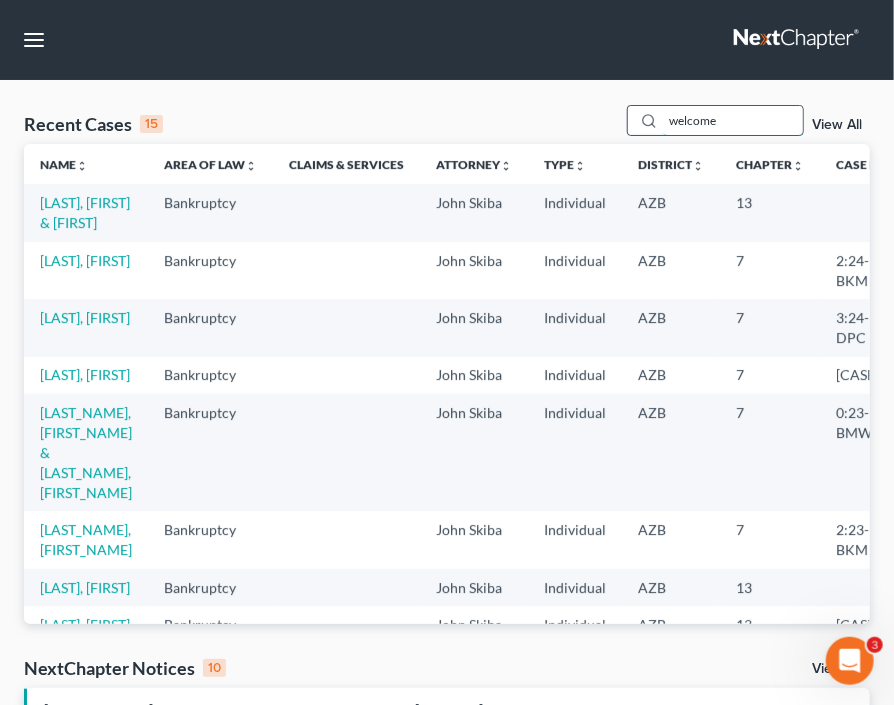type on "welcome" 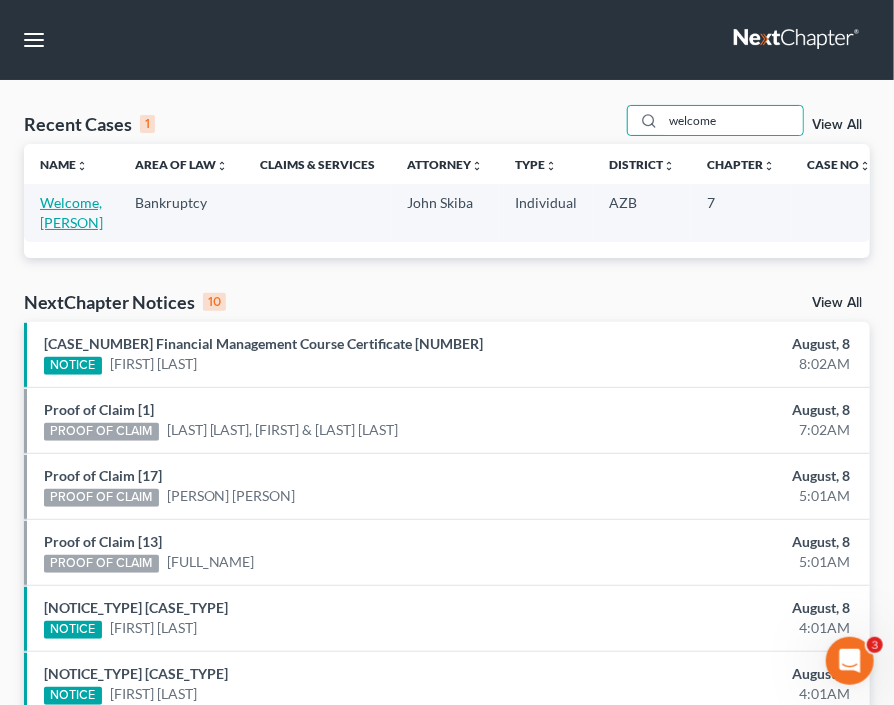 click on "Welcome, [FIRST]" at bounding box center (71, 212) 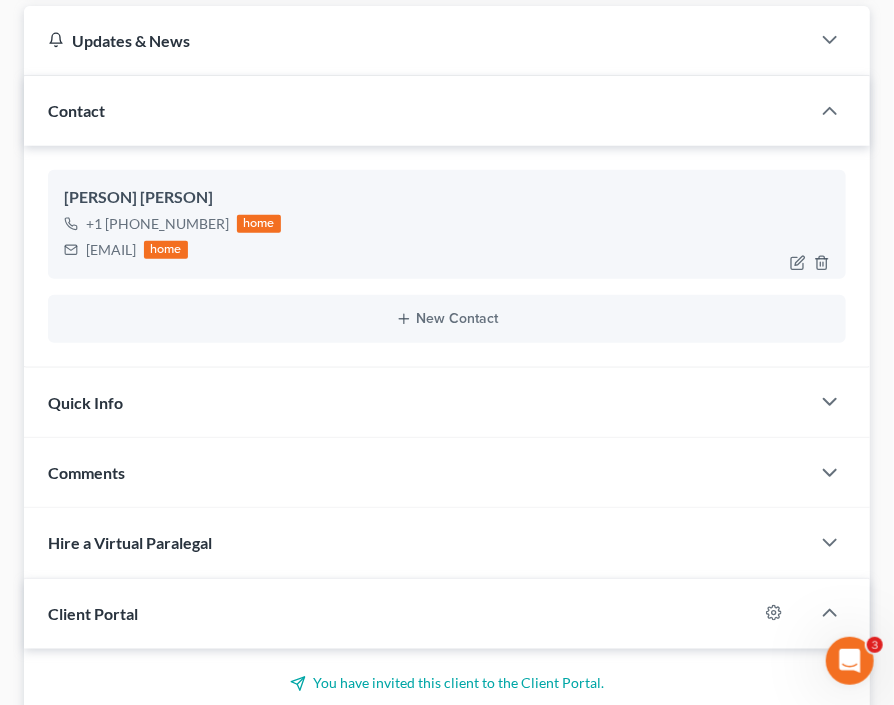 scroll, scrollTop: 0, scrollLeft: 0, axis: both 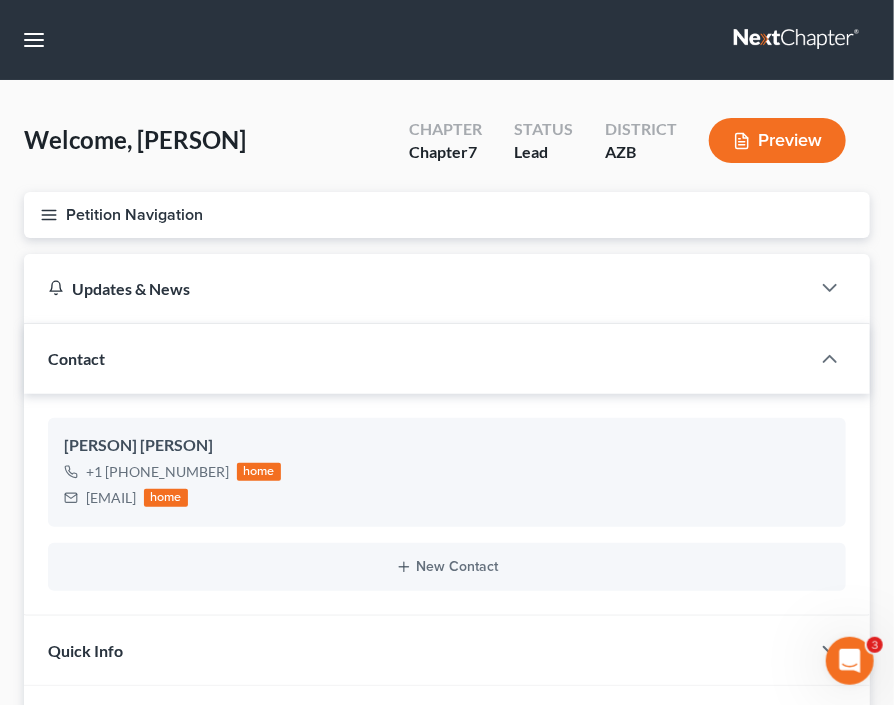 click on "Home New Case Client Portal Directory Cases DebtorCC Arizona Consumer Law Group, PLC jean@skibalaw.com My Account Settings Plan + Billing Account Add-Ons Upgrade to Whoa Help Center Webinars Training Videos What's new Log out New Case Home Client Portal Directory Cases DebtorCC         - No Result - See all results Or Press Enter... Help Help Center Webinars Training Videos What's new Arizona Consumer Law Group, PLC Arizona Consumer Law Group, PLC jean@skibalaw.com My Account Settings Plan + Billing Account Add-Ons Upgrade to Whoa Log out" at bounding box center (447, 40) 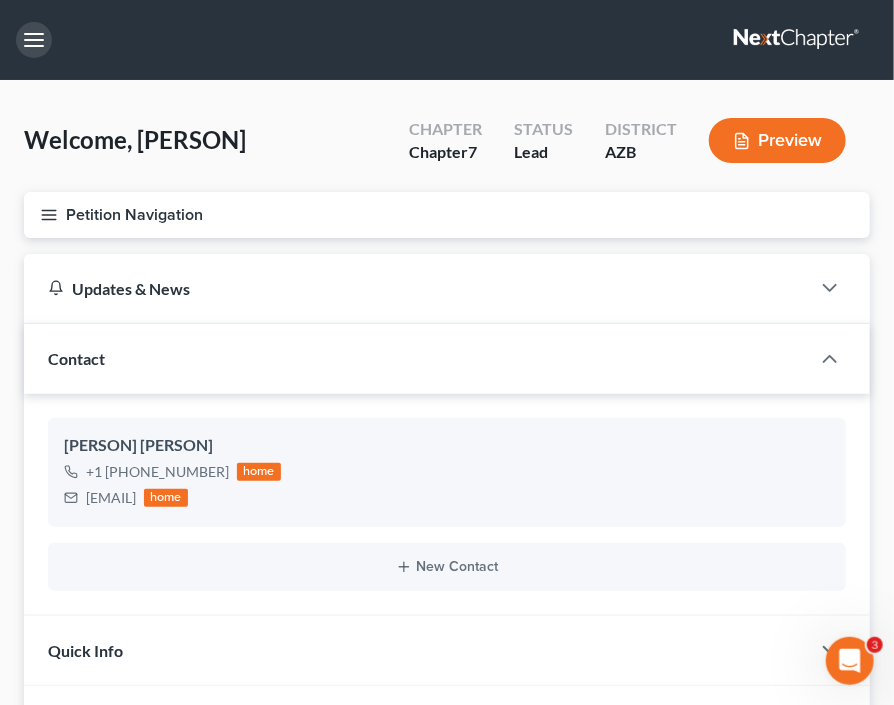 click at bounding box center [34, 40] 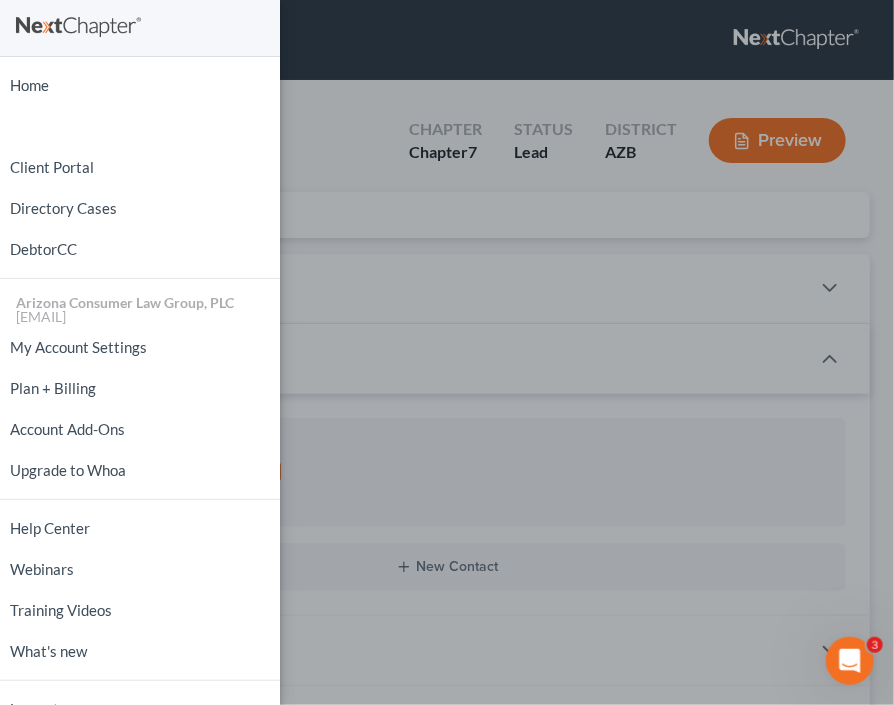 drag, startPoint x: 536, startPoint y: 80, endPoint x: 442, endPoint y: 58, distance: 96.540146 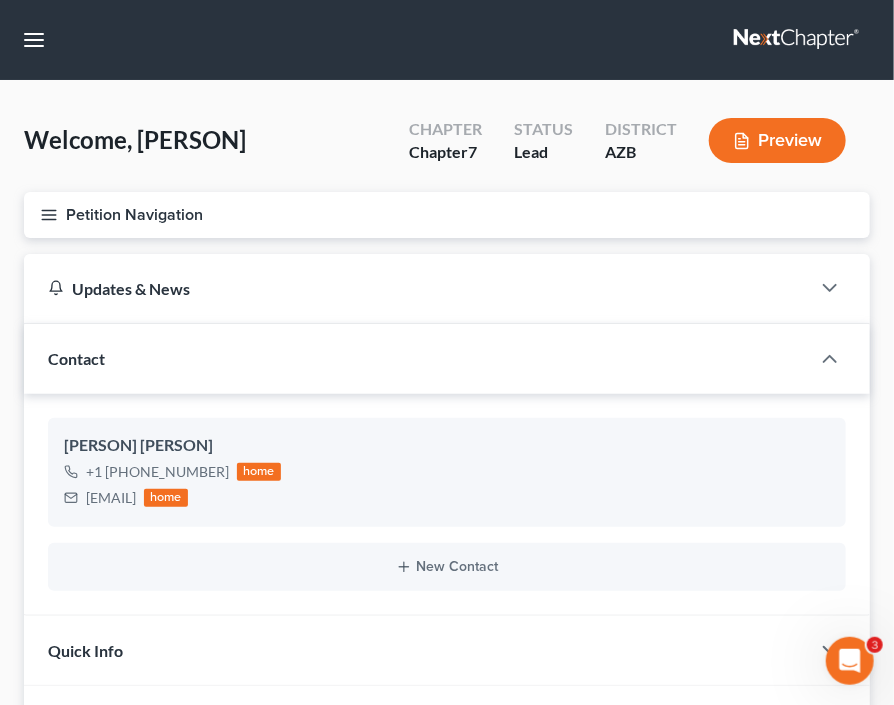 click on "Home New Case Client Portal Directory Cases DebtorCC Arizona Consumer Law Group, PLC jean@skibalaw.com My Account Settings Plan + Billing Account Add-Ons Upgrade to Whoa Help Center Webinars Training Videos What's new Log out New Case Home Client Portal Directory Cases DebtorCC         - No Result - See all results Or Press Enter... Help Help Center Webinars Training Videos What's new Arizona Consumer Law Group, PLC Arizona Consumer Law Group, PLC jean@skibalaw.com My Account Settings Plan + Billing Account Add-Ons Upgrade to Whoa Log out" at bounding box center (447, 40) 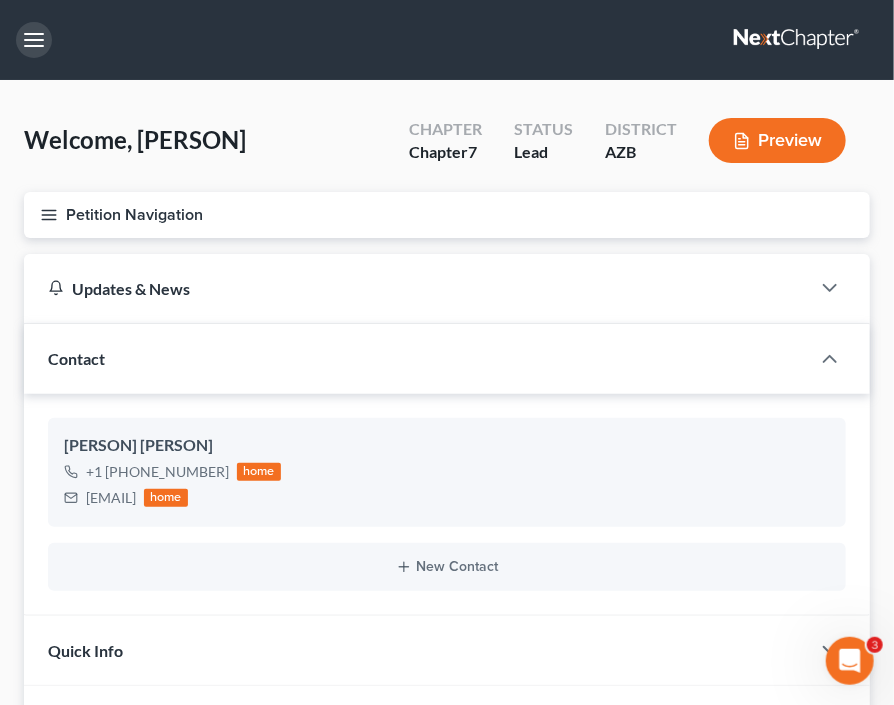 click at bounding box center [34, 40] 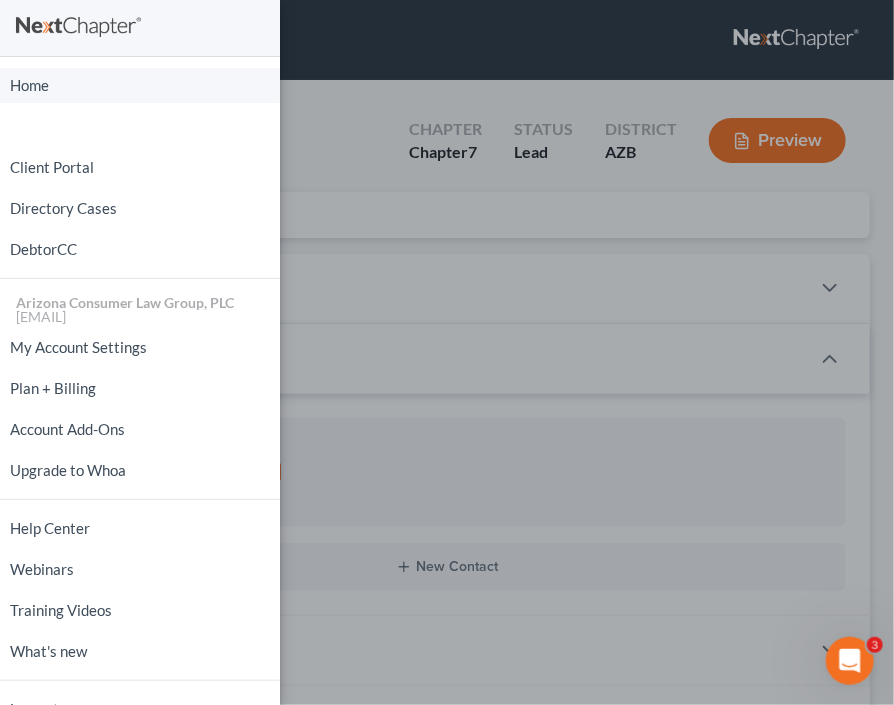 click on "Home" at bounding box center (140, 85) 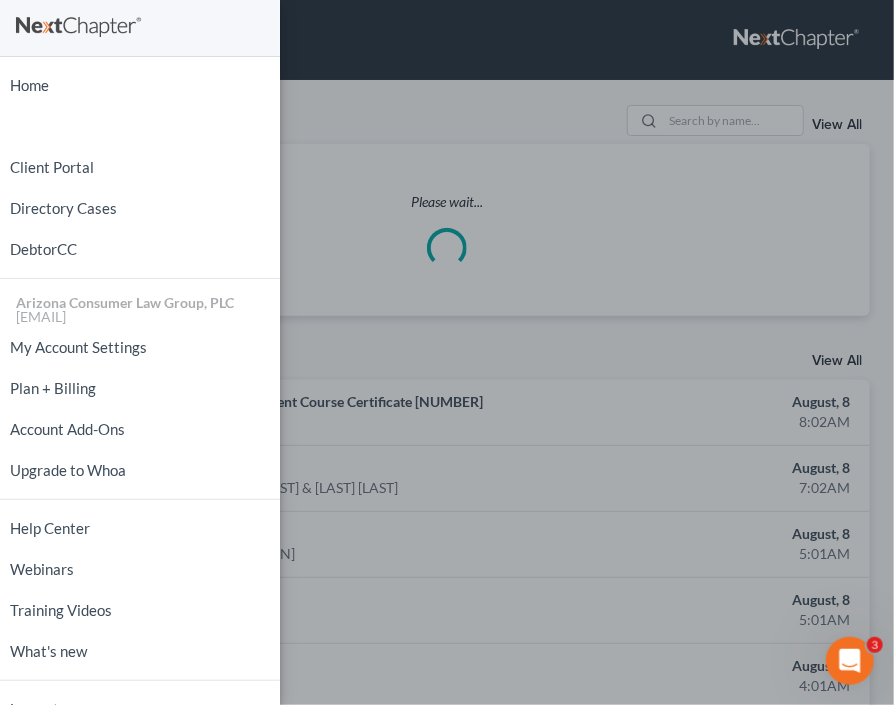 click on "Home New Case Client Portal Directory Cases DebtorCC Arizona Consumer Law Group, PLC jean@skibalaw.com My Account Settings Plan + Billing Account Add-Ons Upgrade to Whoa Help Center Webinars Training Videos What's new Log out" at bounding box center (447, 352) 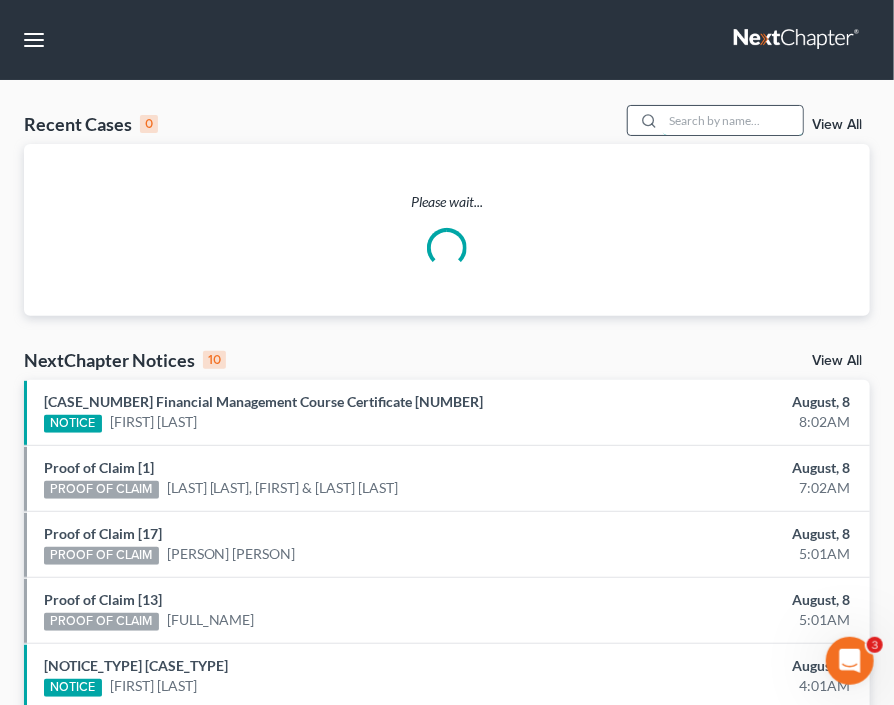 click at bounding box center (733, 120) 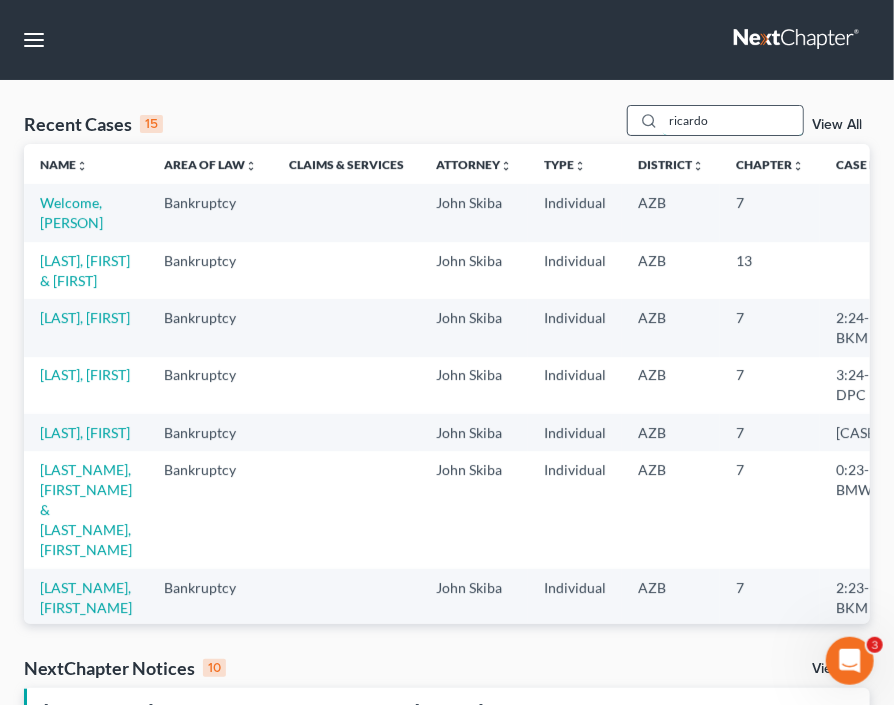 type on "ricardo" 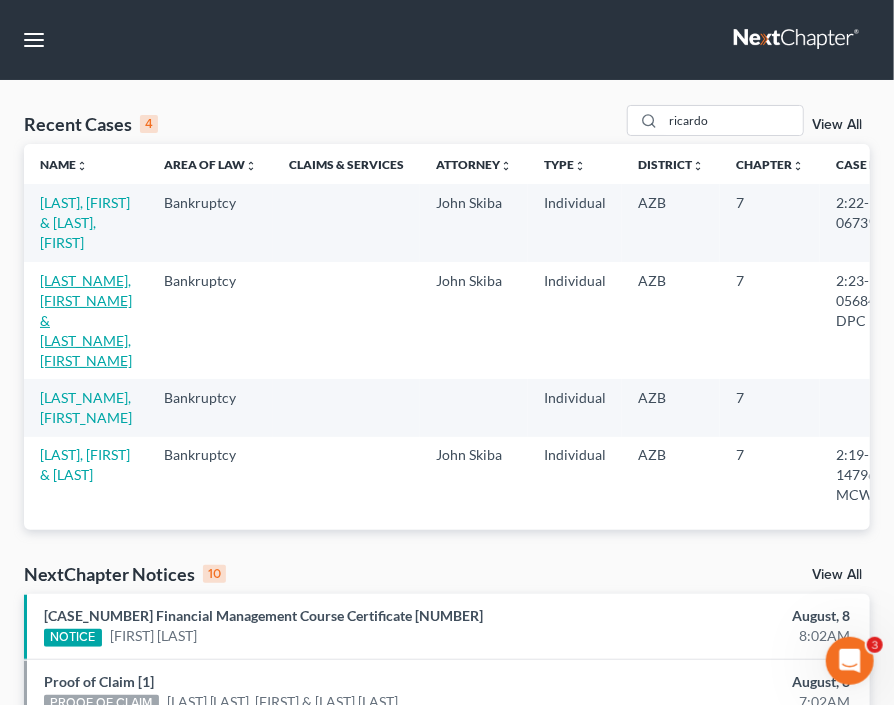 click on "[LAST_NAME], [FIRST_NAME] & [LAST_NAME], [FIRST_NAME]" at bounding box center [86, 320] 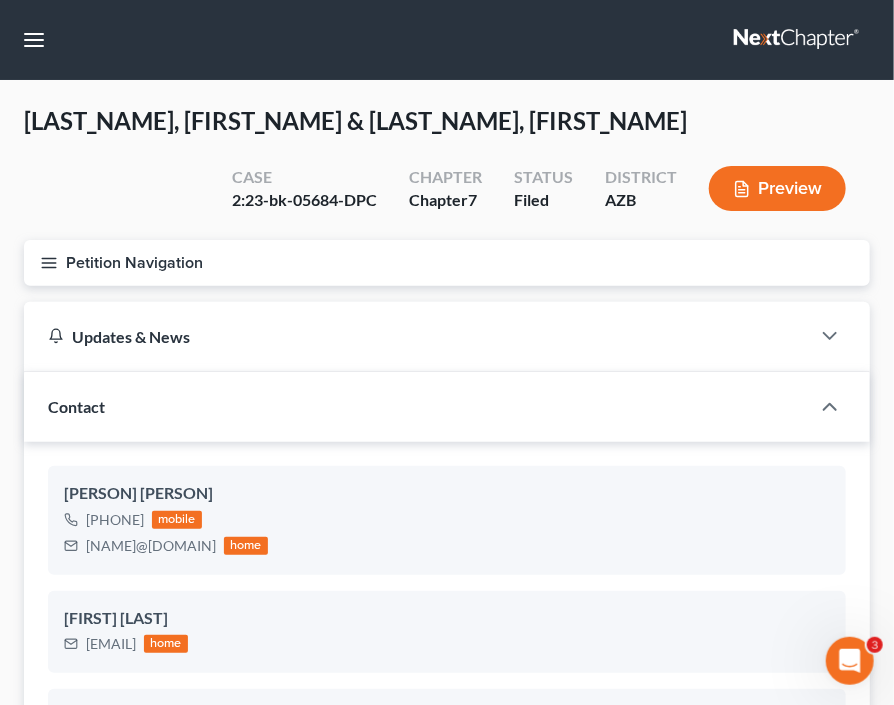 click 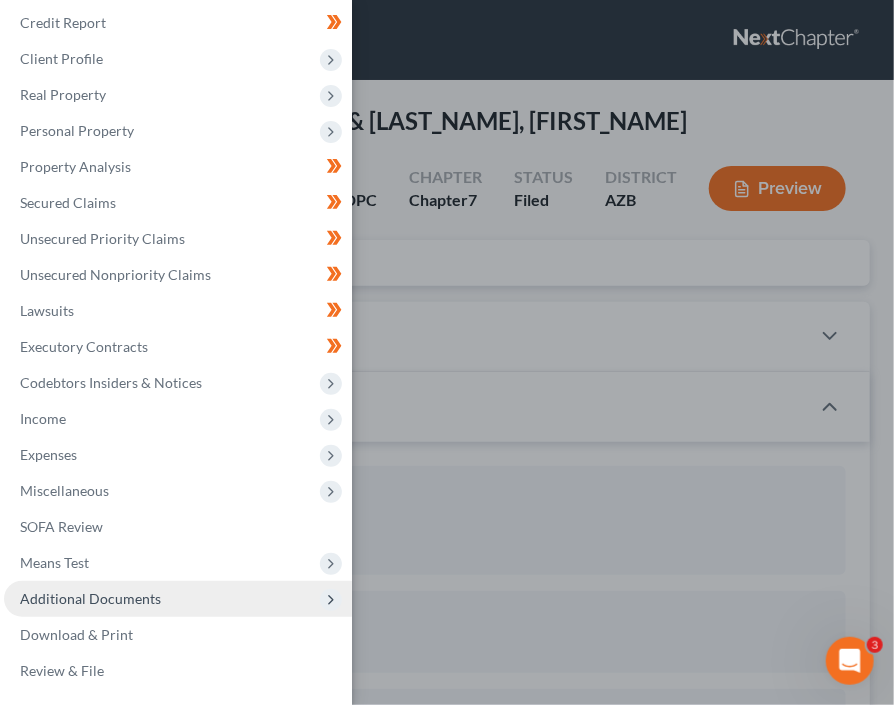 scroll, scrollTop: 80, scrollLeft: 0, axis: vertical 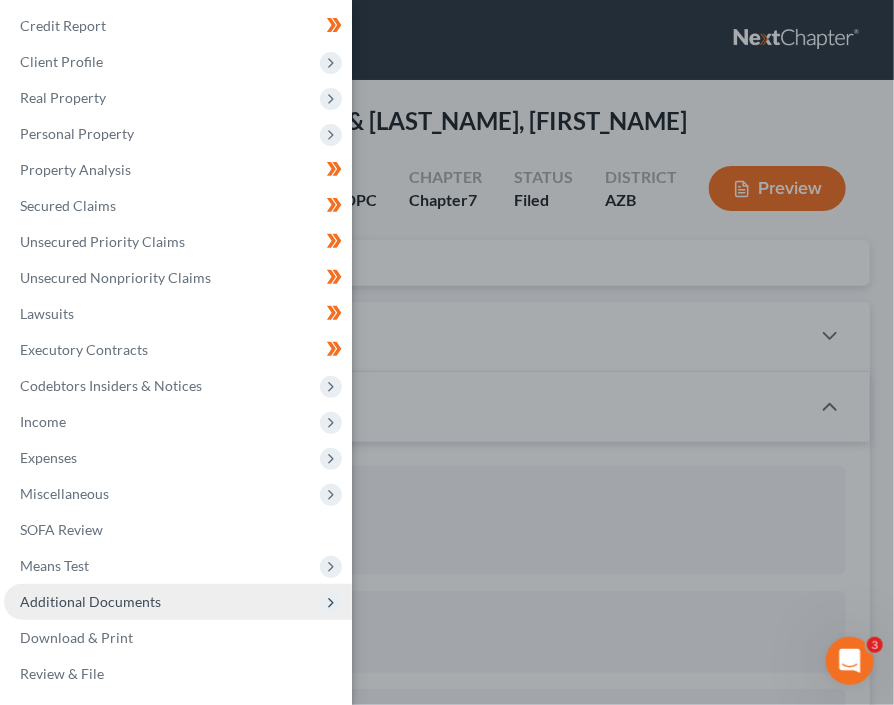 click on "Additional Documents" at bounding box center (90, 601) 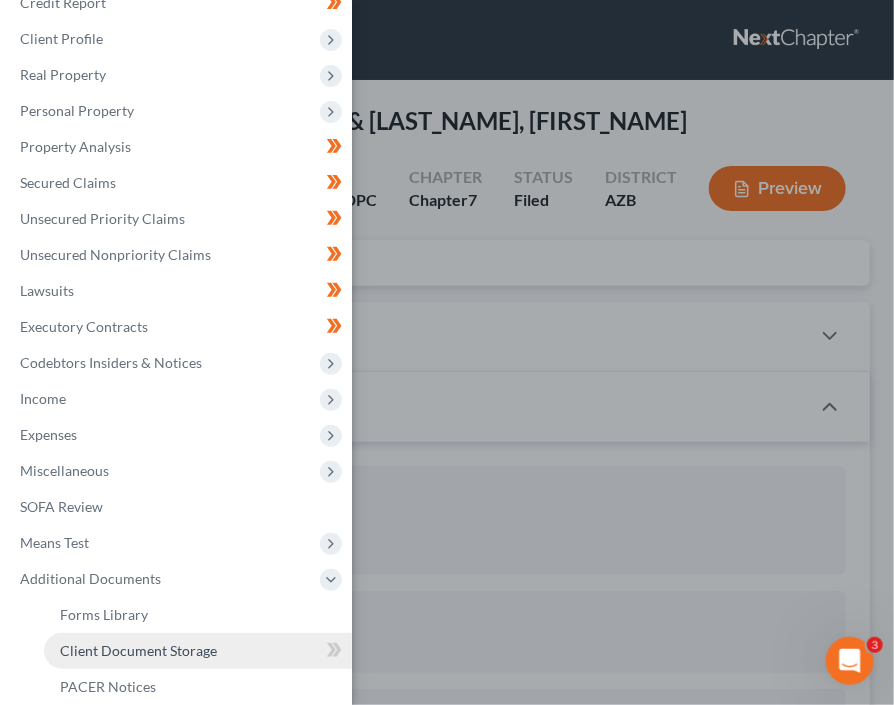 scroll, scrollTop: 263, scrollLeft: 0, axis: vertical 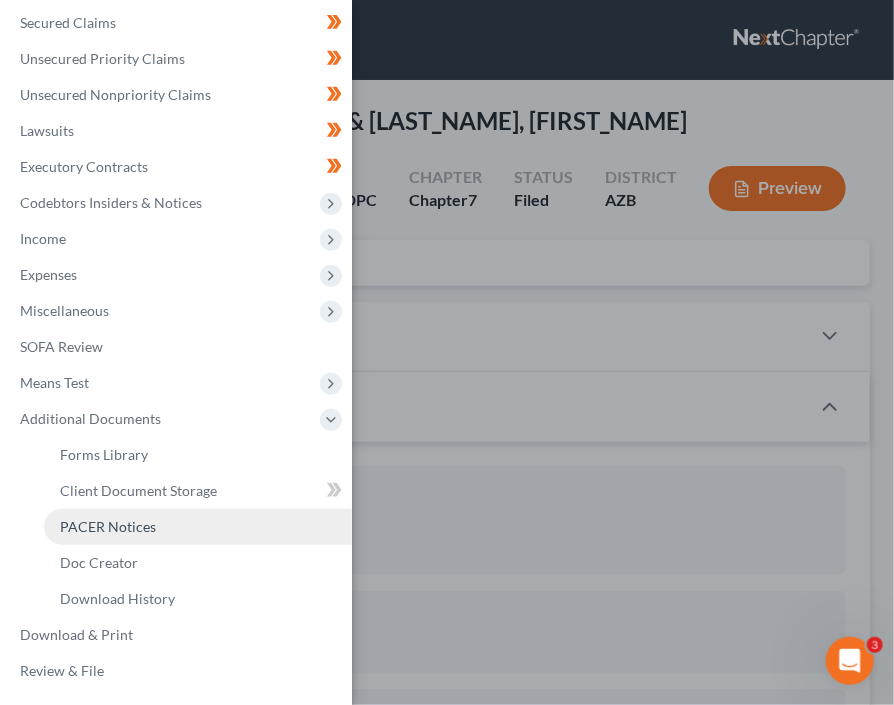 click on "PACER Notices" at bounding box center [108, 526] 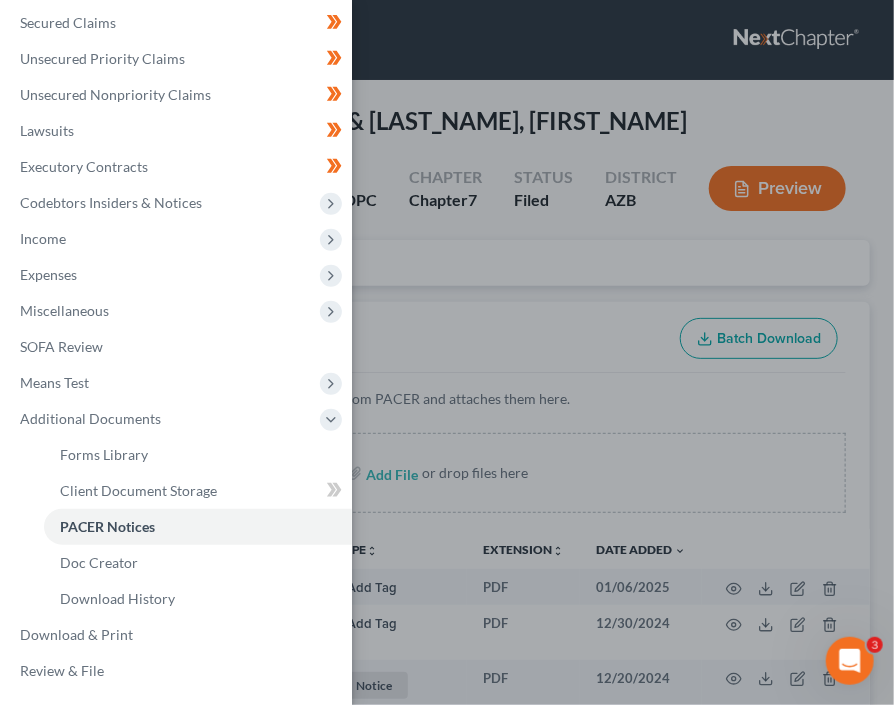 click on "Case Dashboard
Payments
Invoices
Payments
Payments
Credit Report
Client Profile" at bounding box center [447, 352] 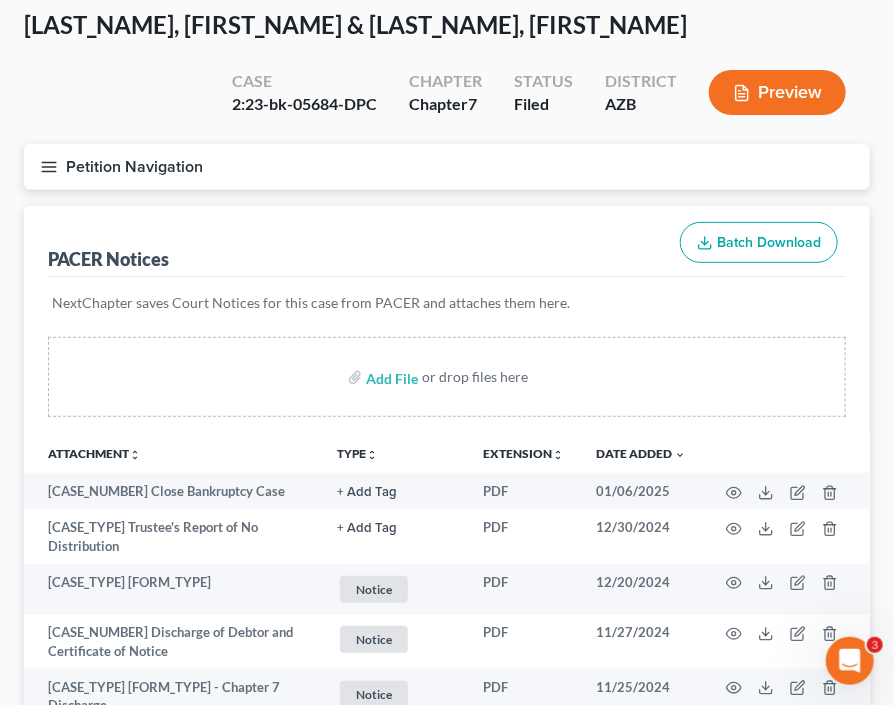 scroll, scrollTop: 105, scrollLeft: 0, axis: vertical 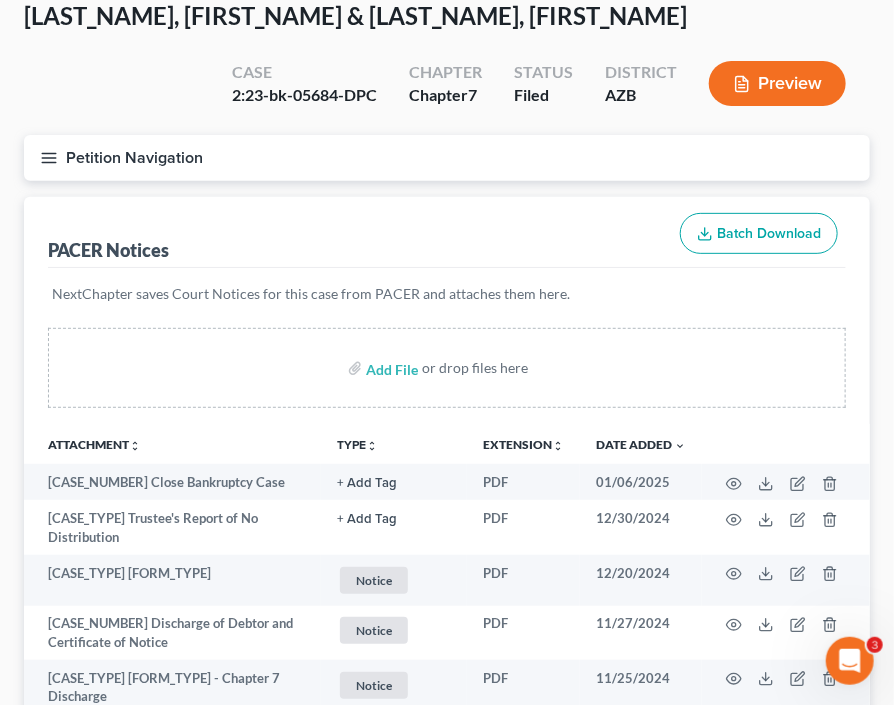 click 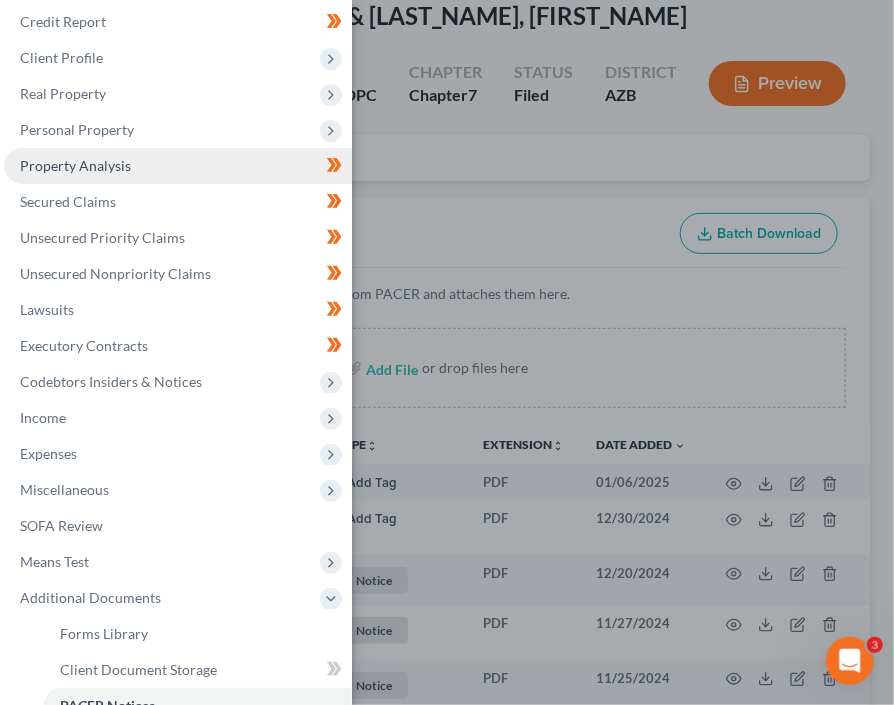 scroll, scrollTop: 0, scrollLeft: 0, axis: both 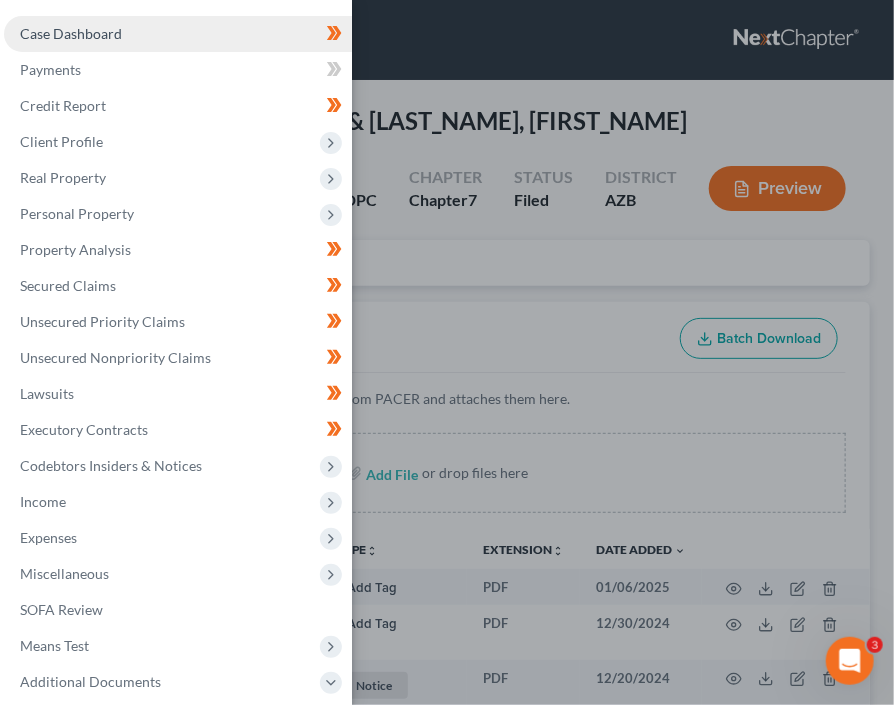 click on "Case Dashboard" at bounding box center [178, 34] 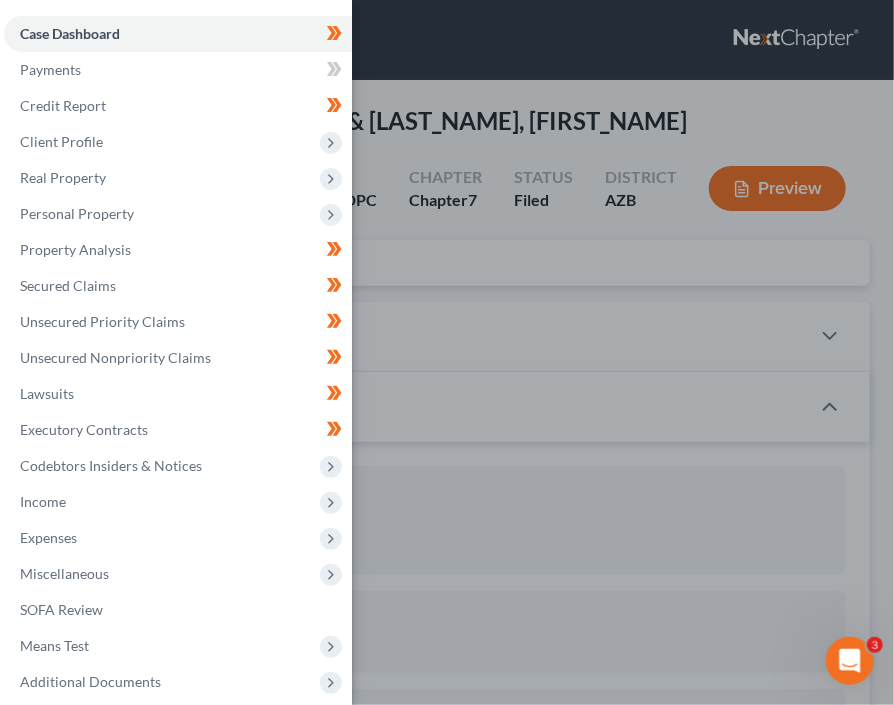 click on "Case Dashboard
Payments
Invoices
Payments
Payments
Credit Report
Client Profile" at bounding box center [447, 352] 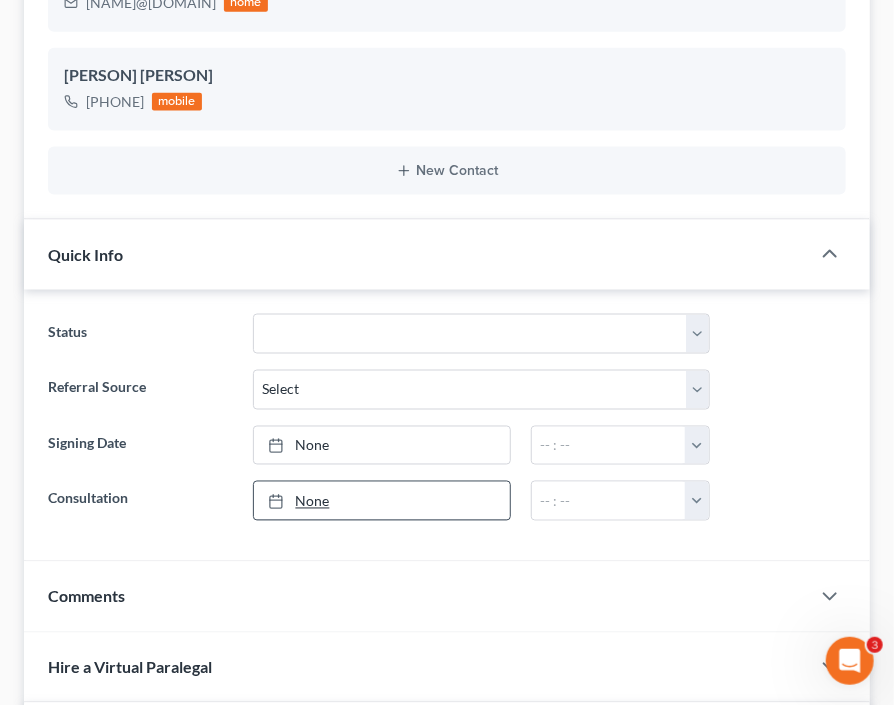 scroll, scrollTop: 766, scrollLeft: 0, axis: vertical 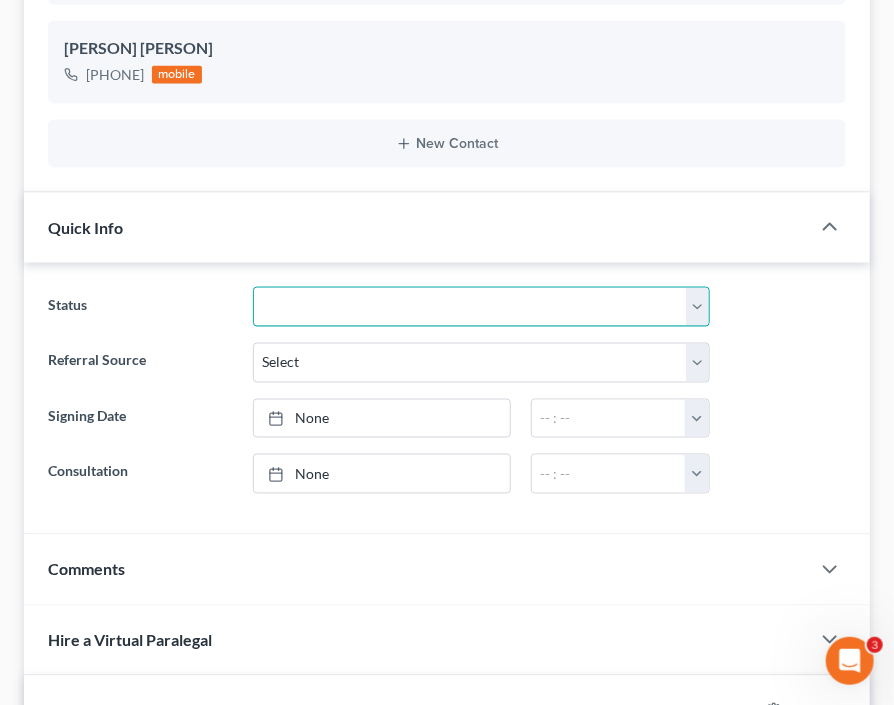 click on "Answer Filed Client Closed Did Not Hire Discharged Dismissed Filed In Progress Lead No Show Ready to File Ready To Review & Sign To Review" at bounding box center [481, 307] 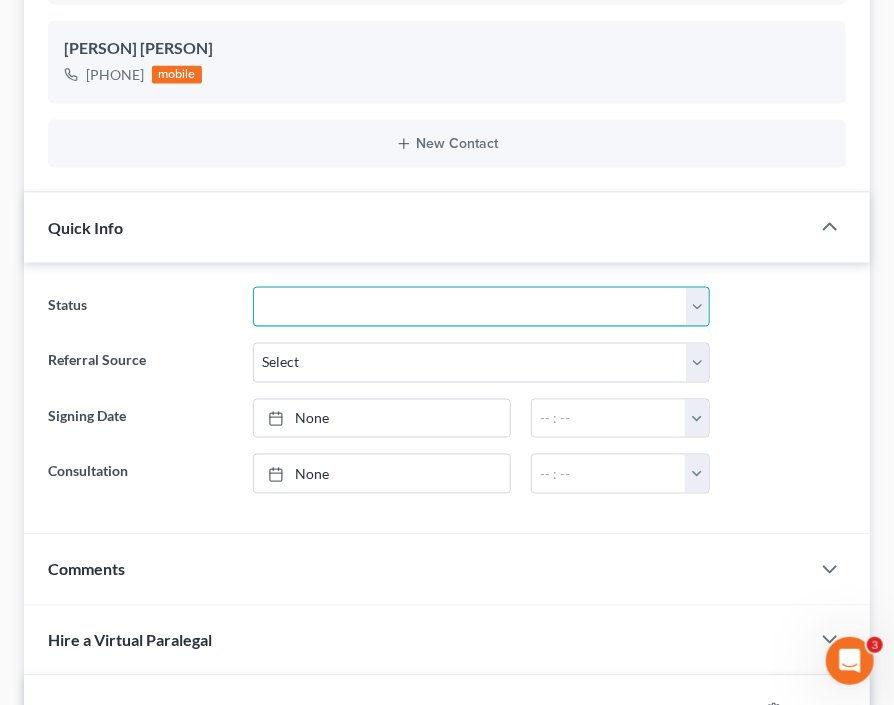 select on "2" 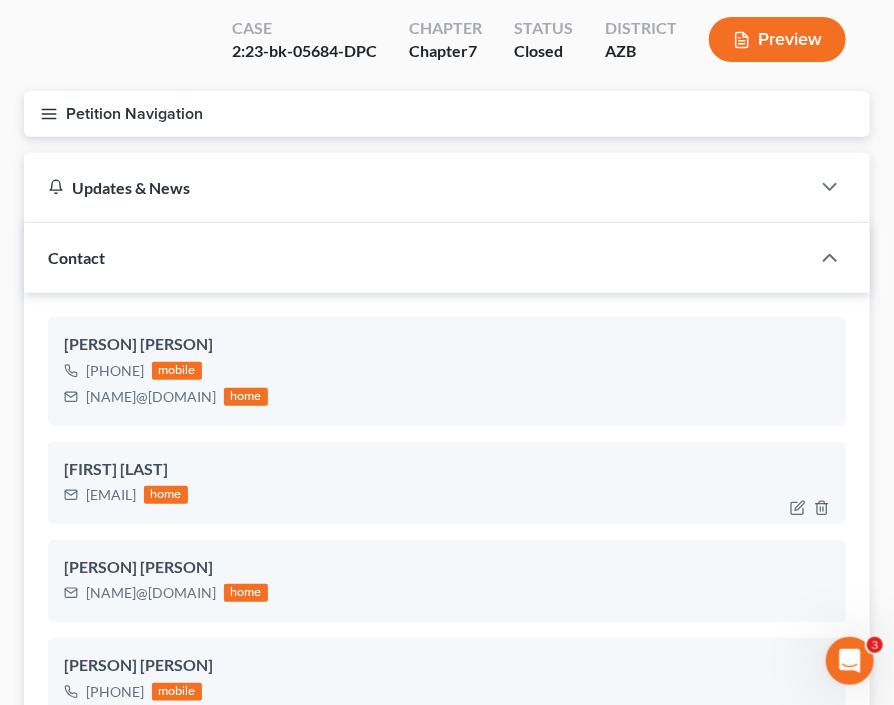 scroll, scrollTop: 0, scrollLeft: 0, axis: both 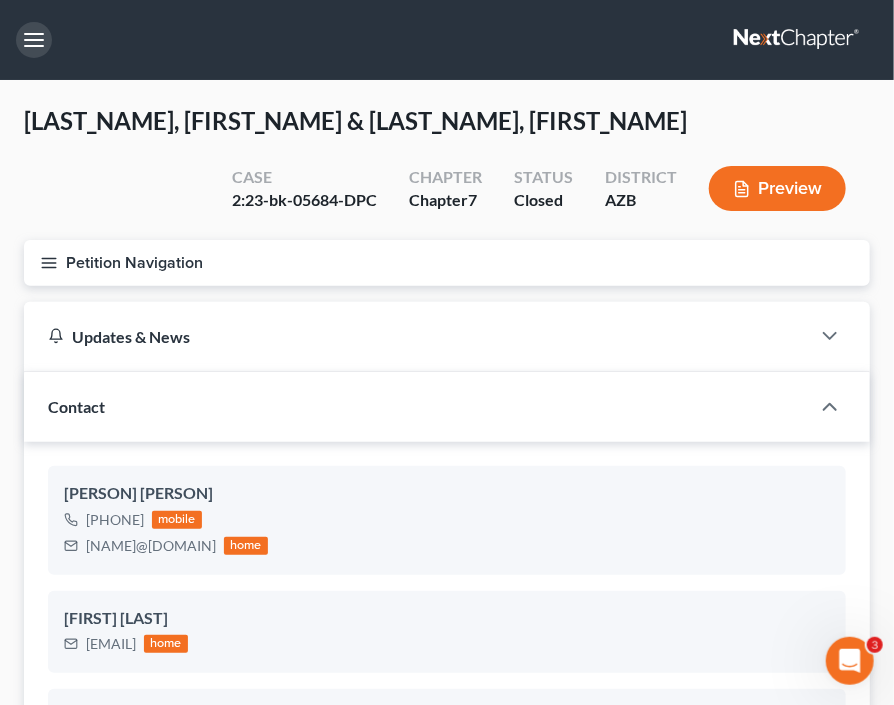 click at bounding box center [34, 40] 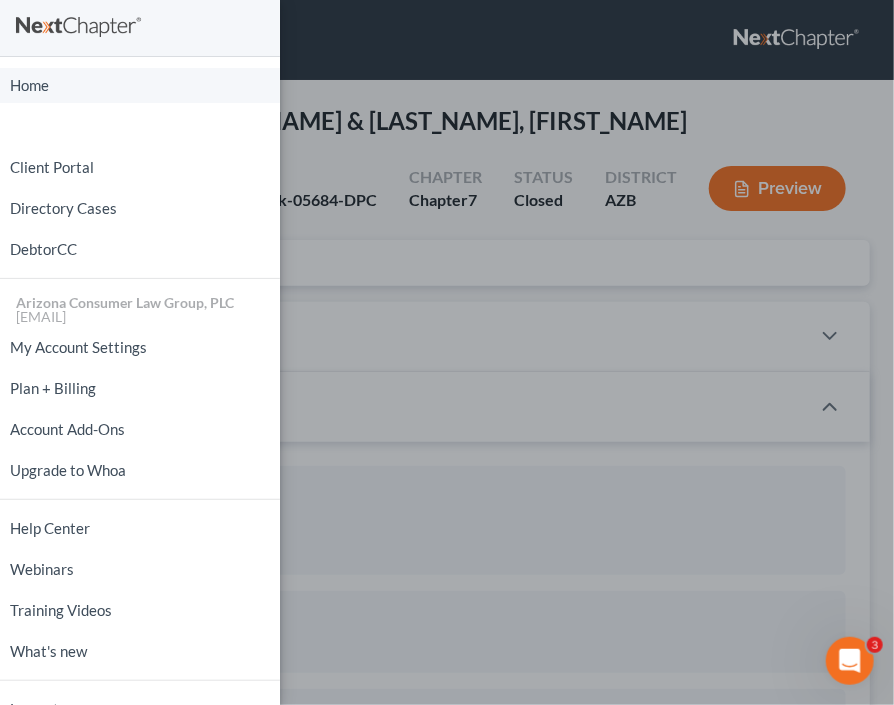 click on "Home" at bounding box center [140, 85] 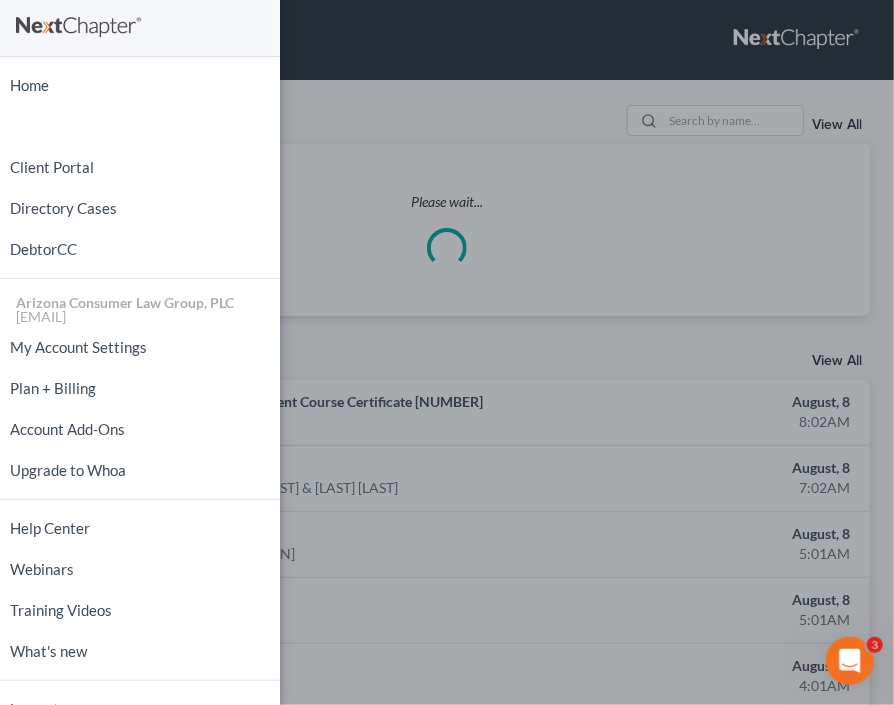 click on "Home New Case Client Portal Directory Cases DebtorCC Arizona Consumer Law Group, PLC jean@skibalaw.com My Account Settings Plan + Billing Account Add-Ons Upgrade to Whoa Help Center Webinars Training Videos What's new Log out" at bounding box center (447, 352) 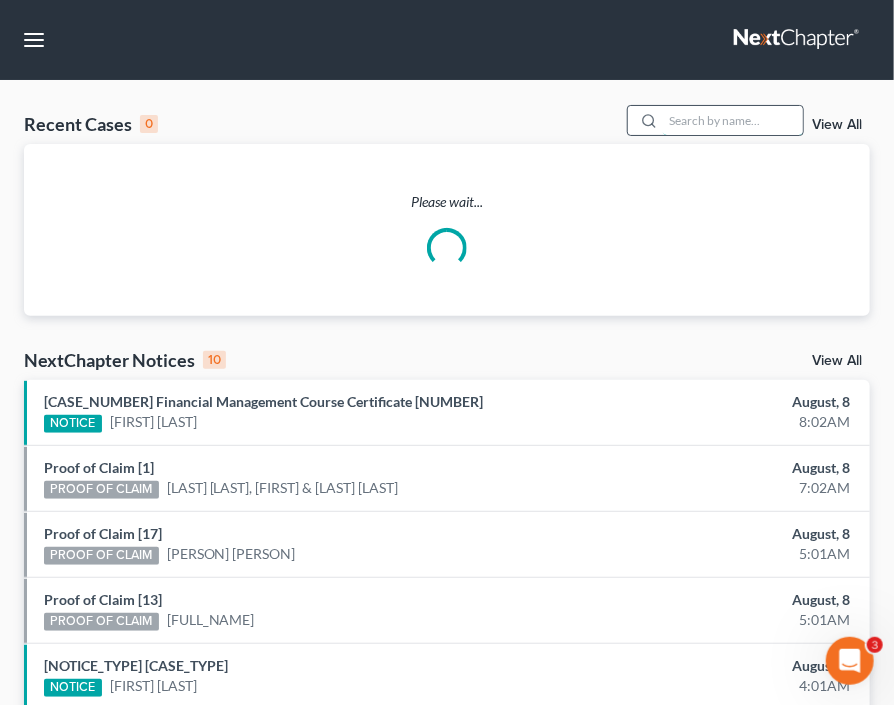 click at bounding box center [733, 120] 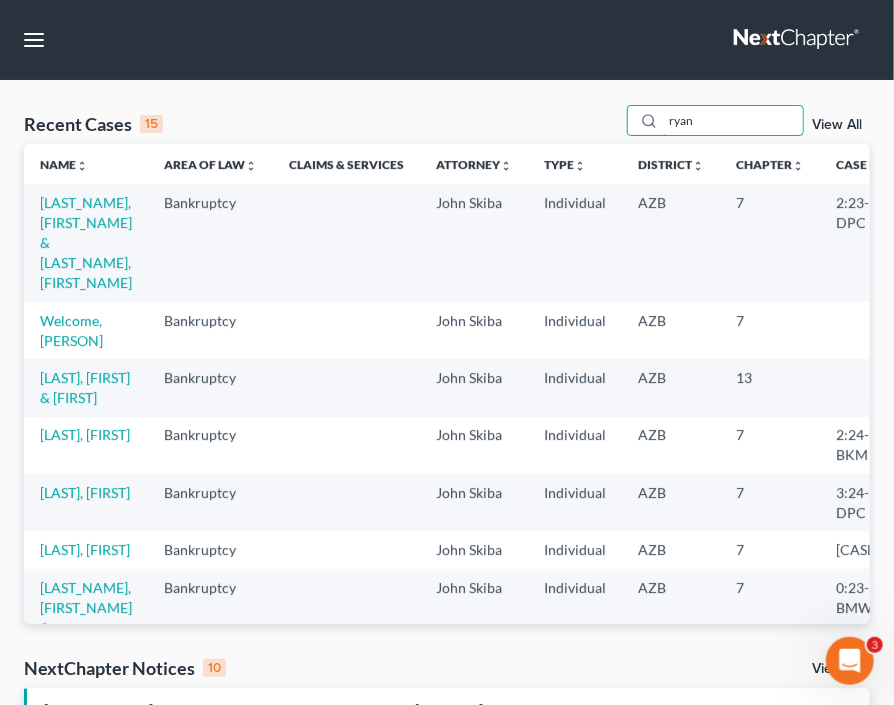 type on "ryan" 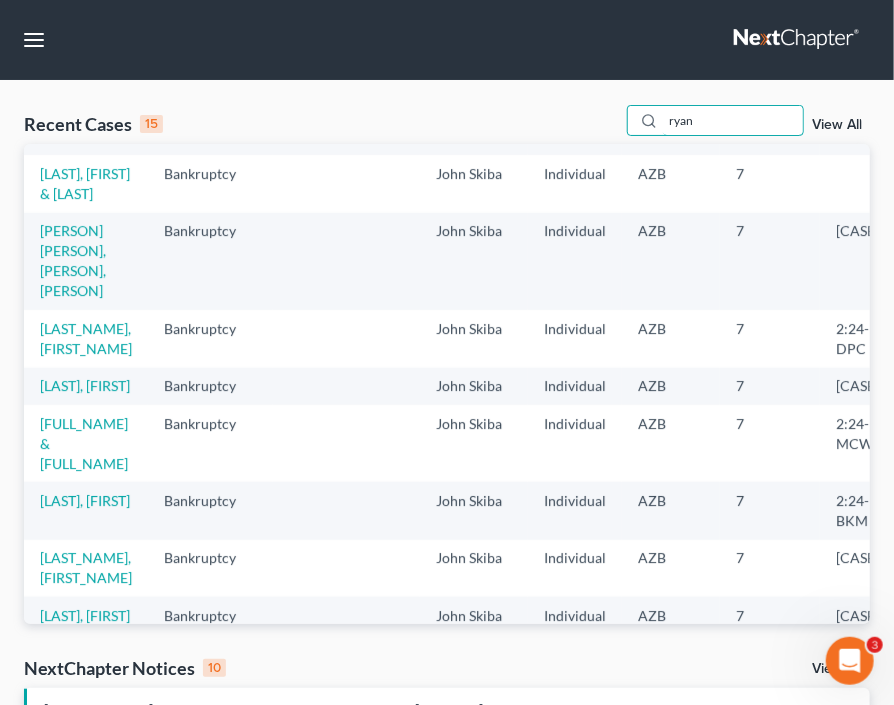 scroll, scrollTop: 436, scrollLeft: 0, axis: vertical 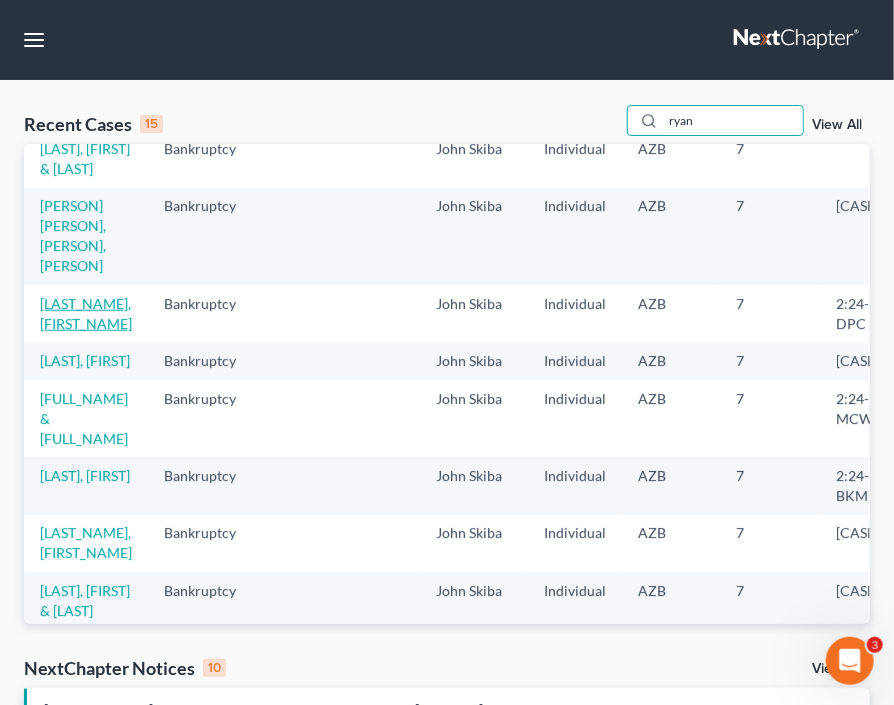 click on "Schoffstall, Ryan" at bounding box center [86, 313] 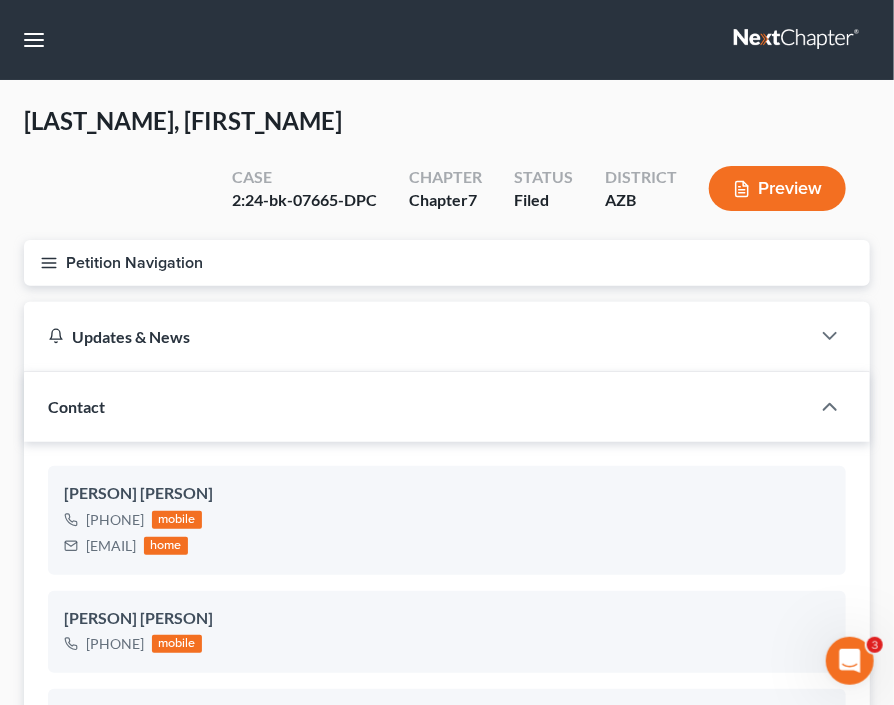 click 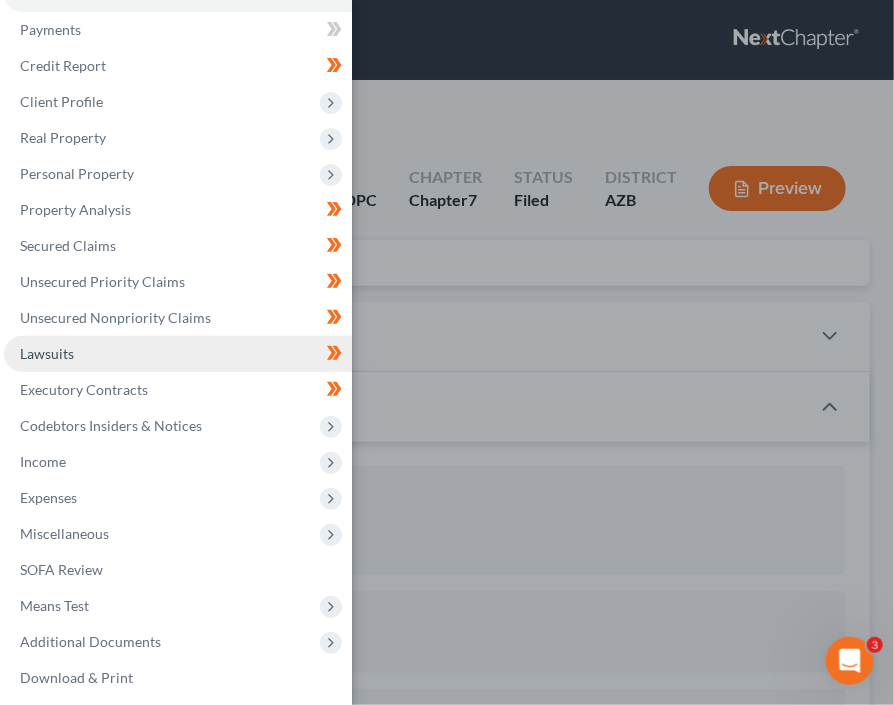 scroll, scrollTop: 83, scrollLeft: 0, axis: vertical 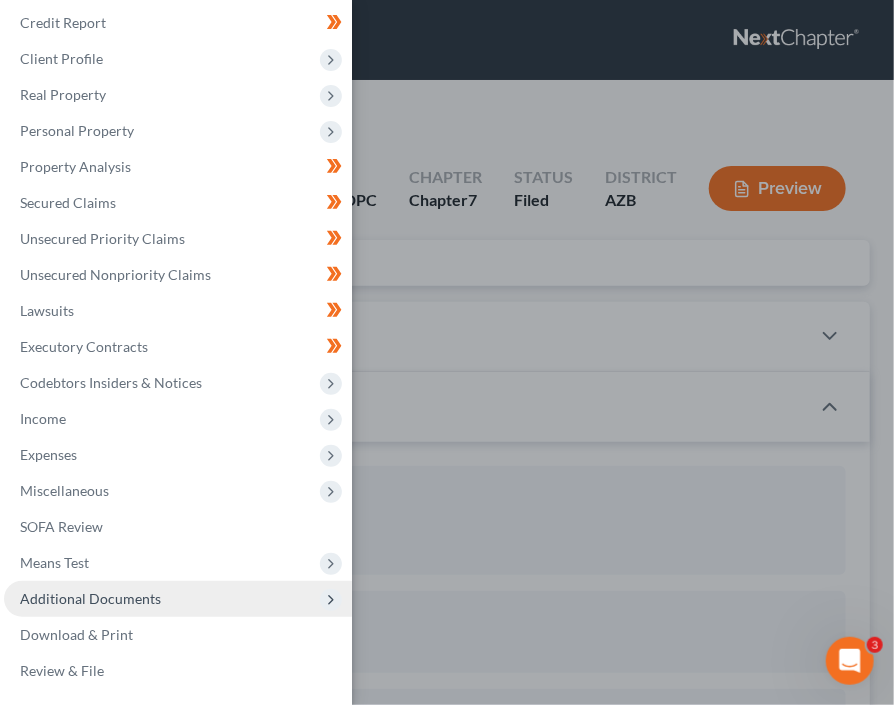 click on "Additional Documents" at bounding box center (90, 598) 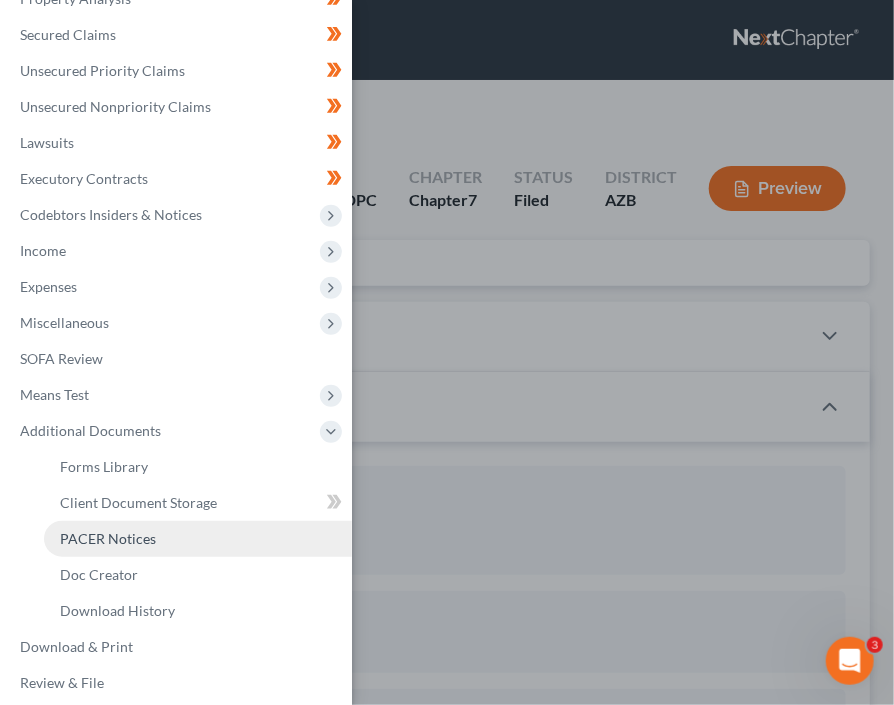 scroll, scrollTop: 263, scrollLeft: 0, axis: vertical 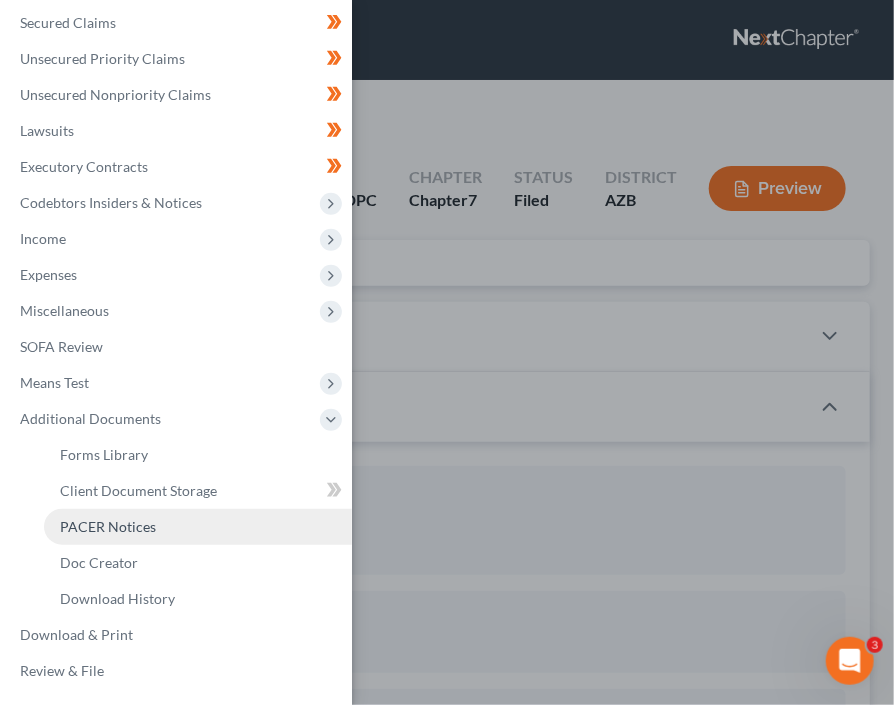 click on "PACER Notices" at bounding box center (108, 526) 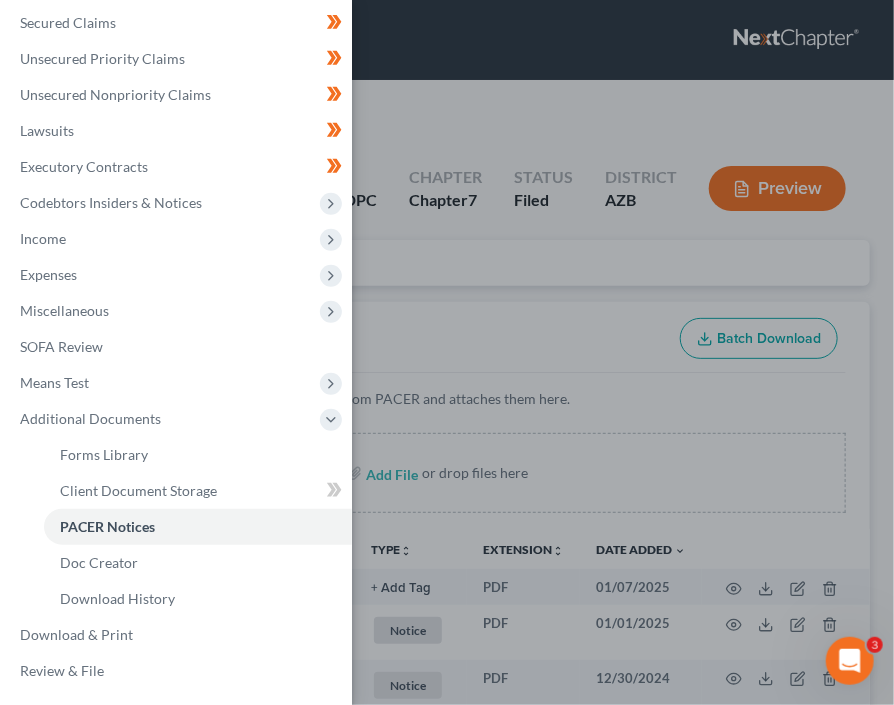 click on "Case Dashboard
Payments
Invoices
Payments
Payments
Credit Report
Client Profile" at bounding box center [447, 352] 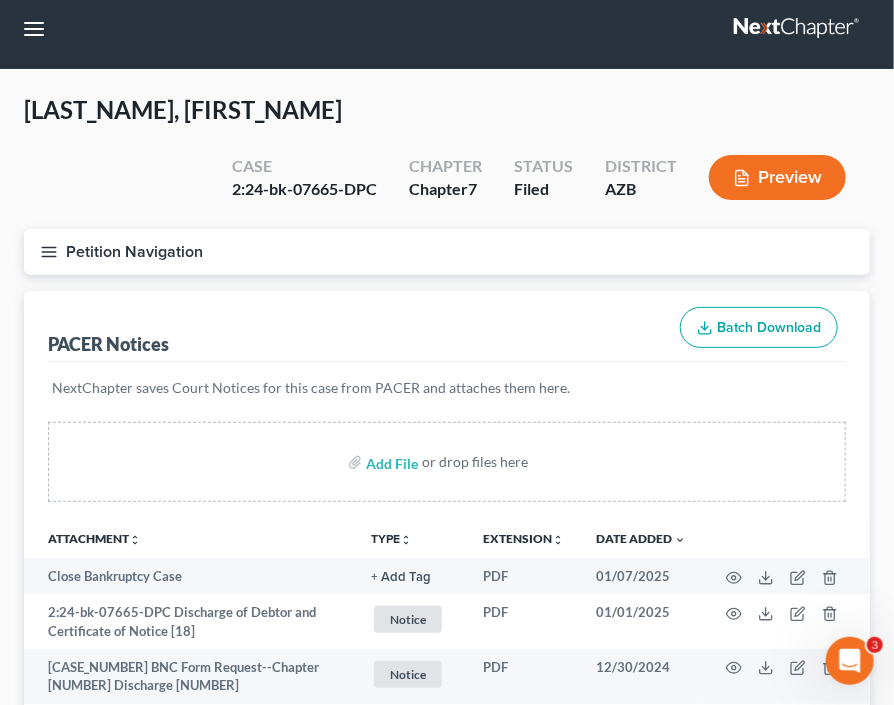 scroll, scrollTop: 0, scrollLeft: 0, axis: both 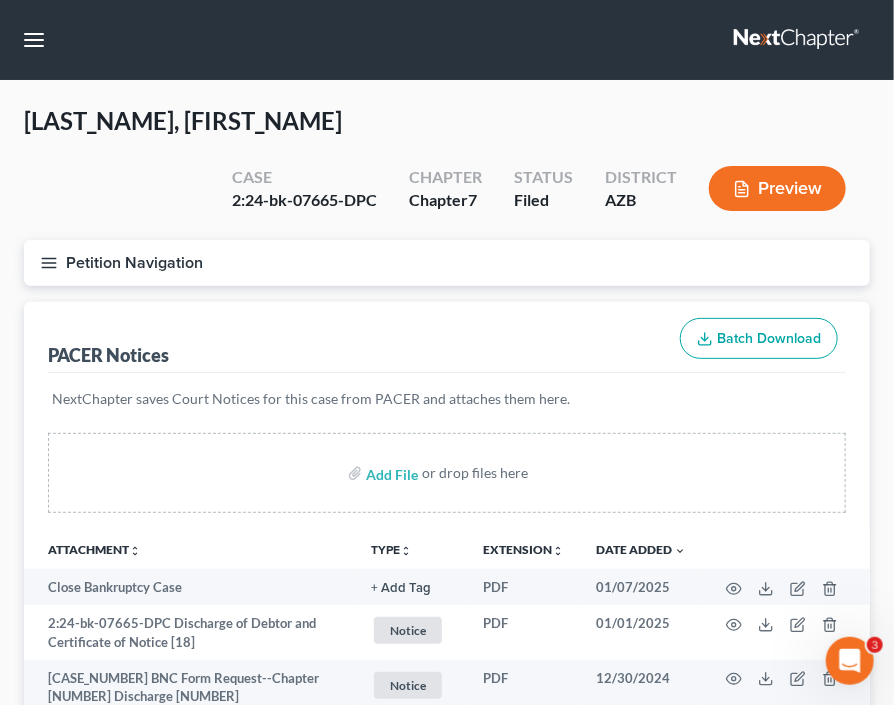 click 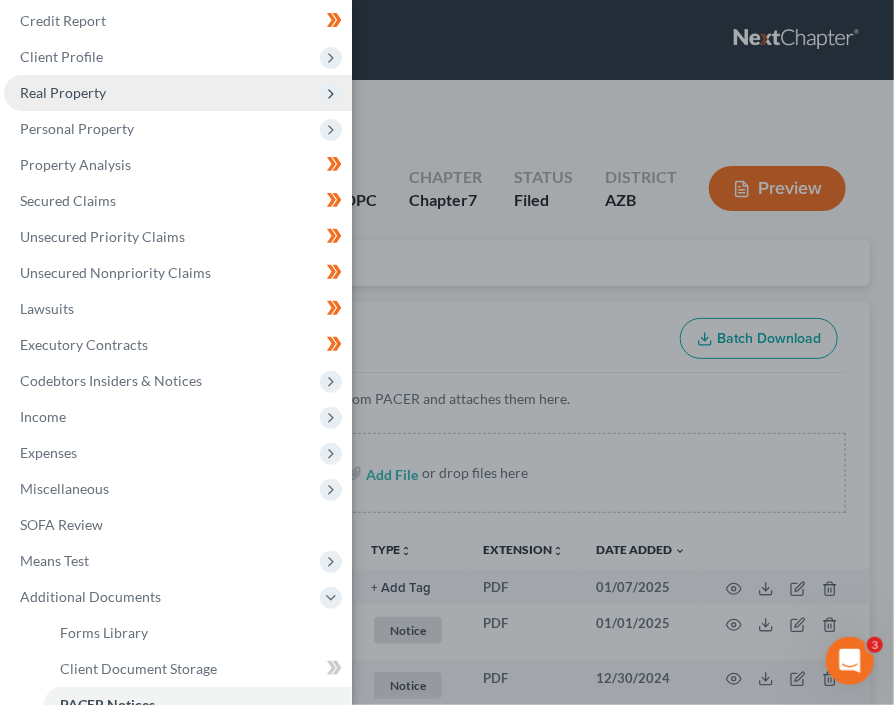 scroll, scrollTop: 0, scrollLeft: 0, axis: both 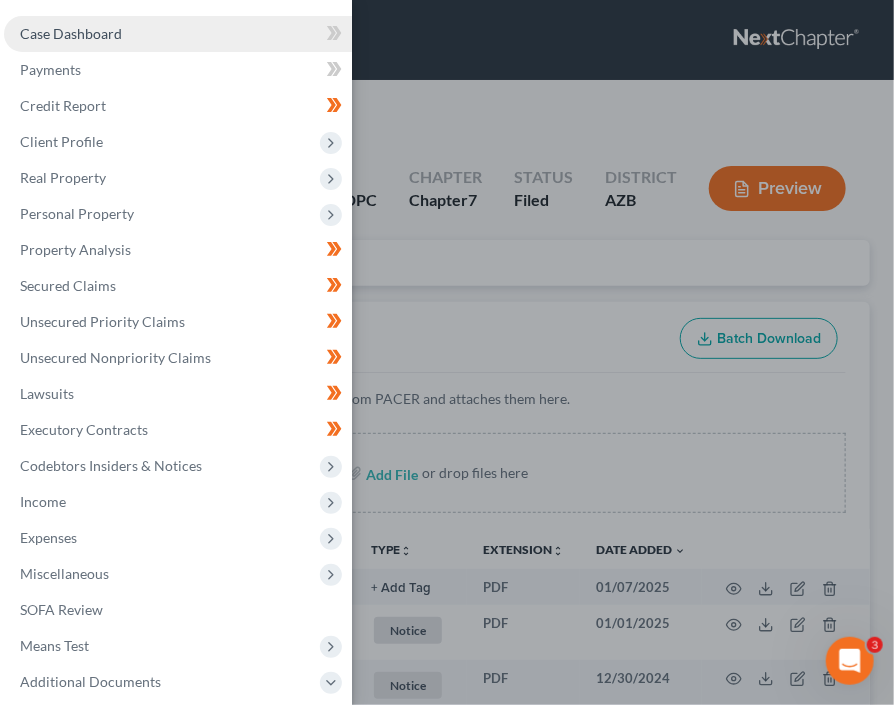 click on "Case Dashboard" at bounding box center [178, 34] 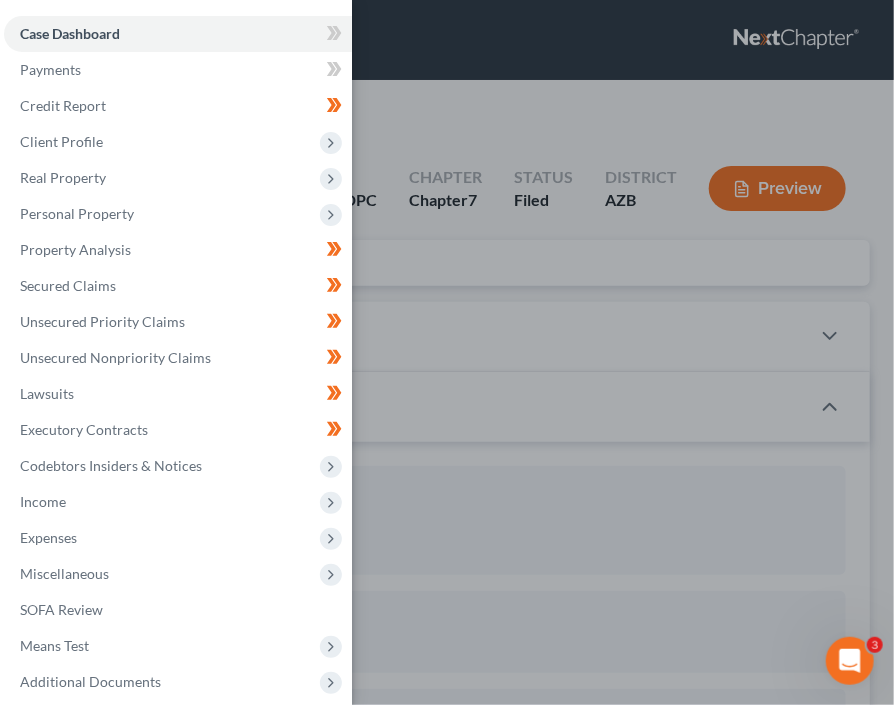 click on "Case Dashboard
Payments
Invoices
Payments
Payments
Credit Report
Client Profile" at bounding box center (447, 352) 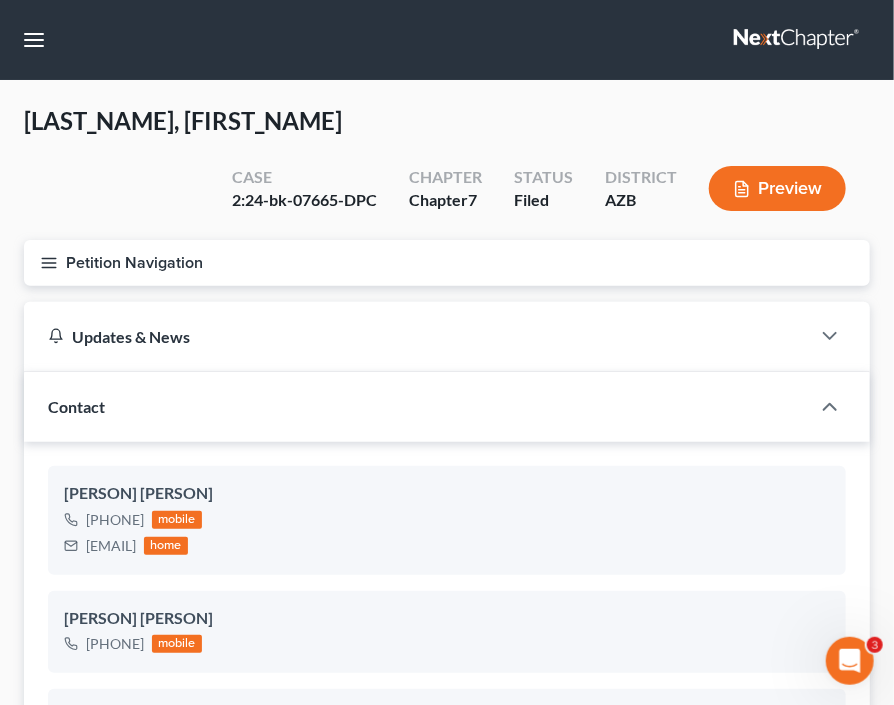 scroll, scrollTop: 504, scrollLeft: 0, axis: vertical 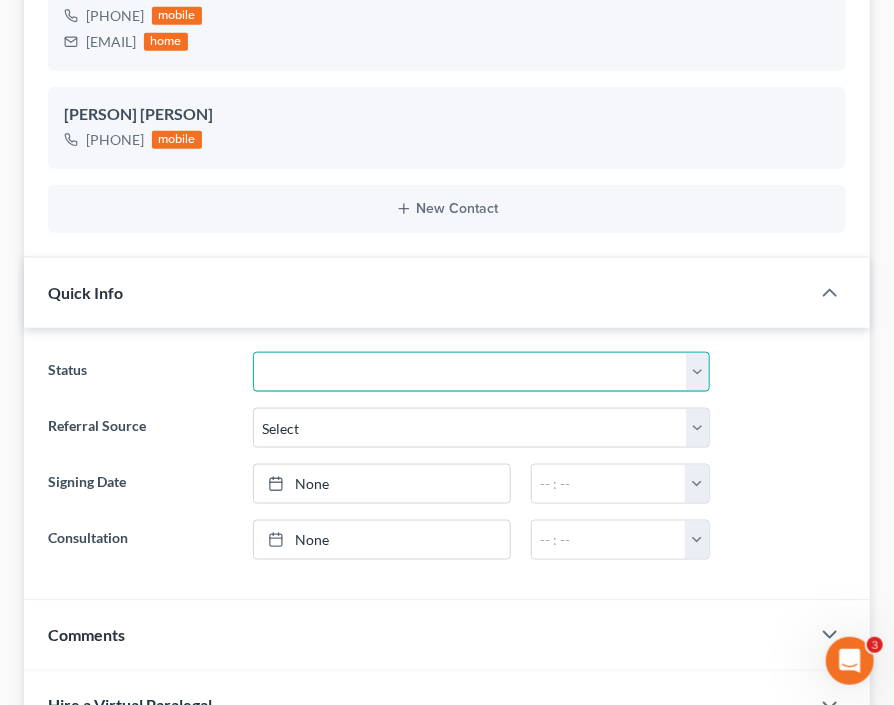 click on "Answer Filed Client Closed Did Not Hire Discharged Dismissed Filed In Progress Lead No Show Ready to File Ready To Review & Sign To Review" at bounding box center (481, 372) 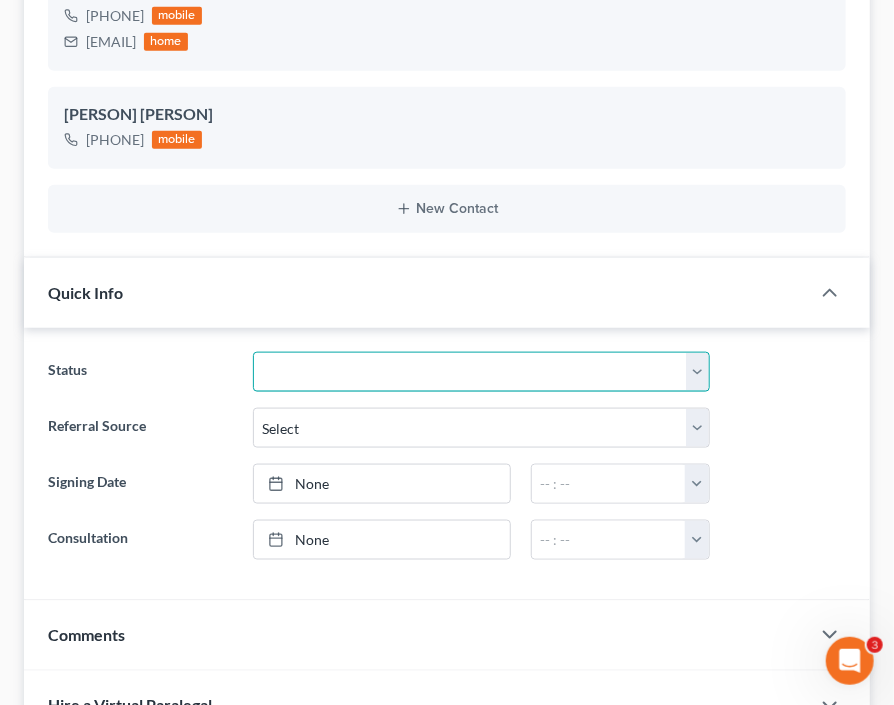 select on "2" 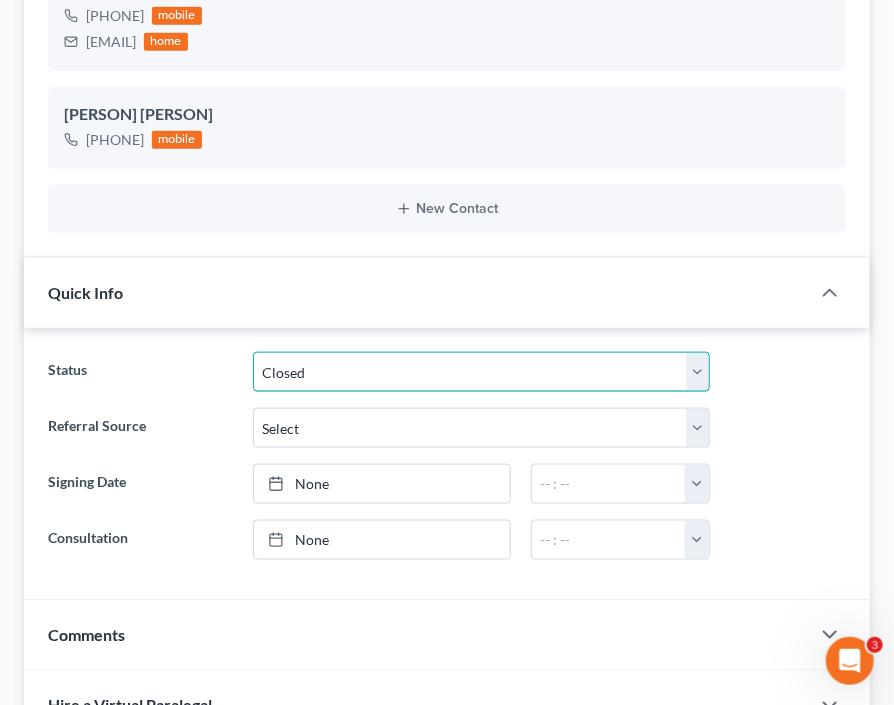 scroll, scrollTop: 0, scrollLeft: 0, axis: both 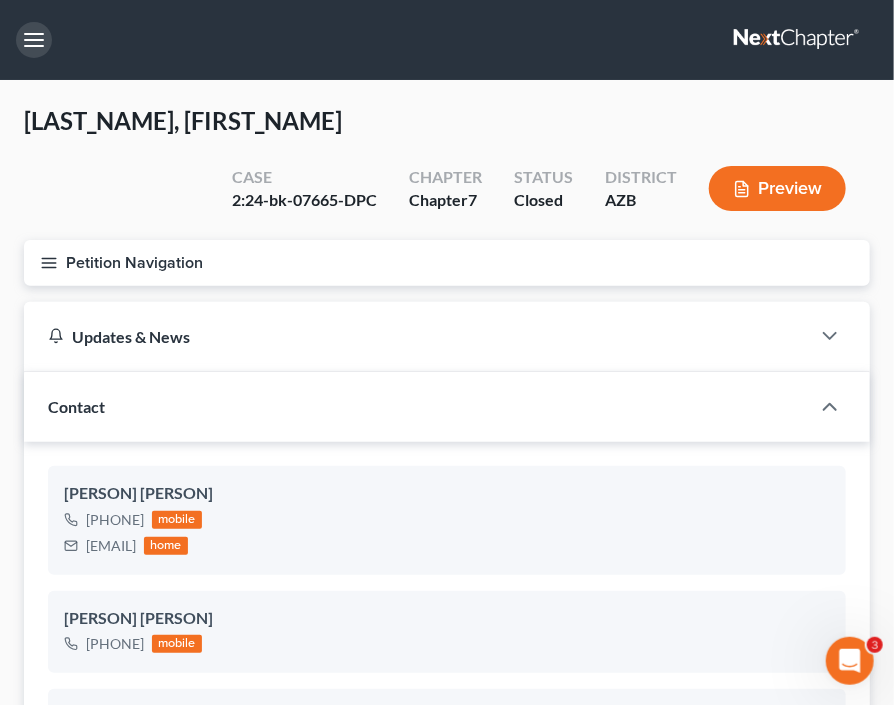 click at bounding box center [34, 40] 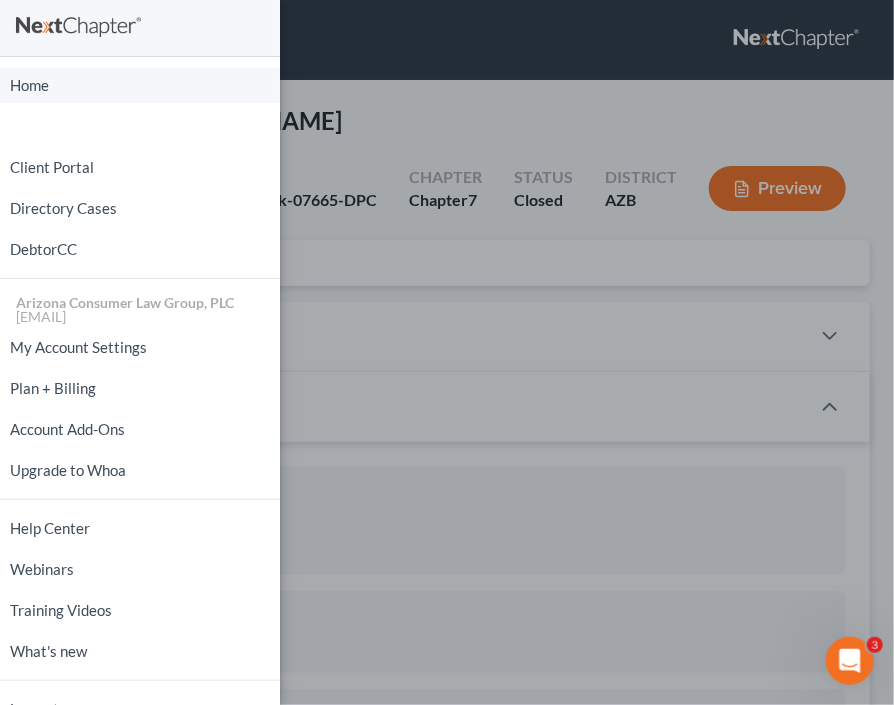 click on "Home" at bounding box center (140, 85) 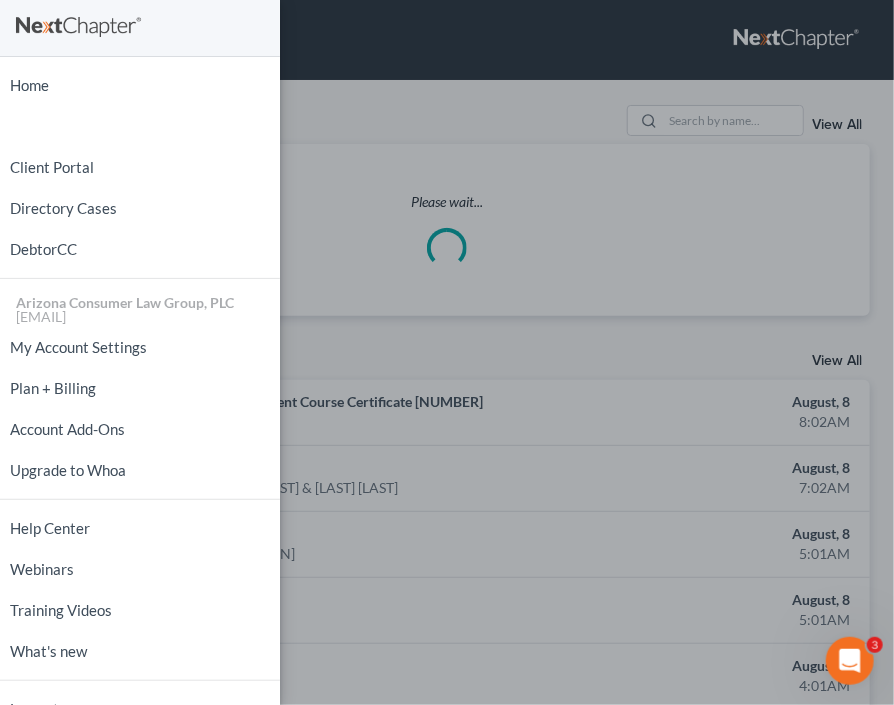 click on "Home New Case Client Portal Directory Cases DebtorCC Arizona Consumer Law Group, PLC jean@skibalaw.com My Account Settings Plan + Billing Account Add-Ons Upgrade to Whoa Help Center Webinars Training Videos What's new Log out" at bounding box center [447, 352] 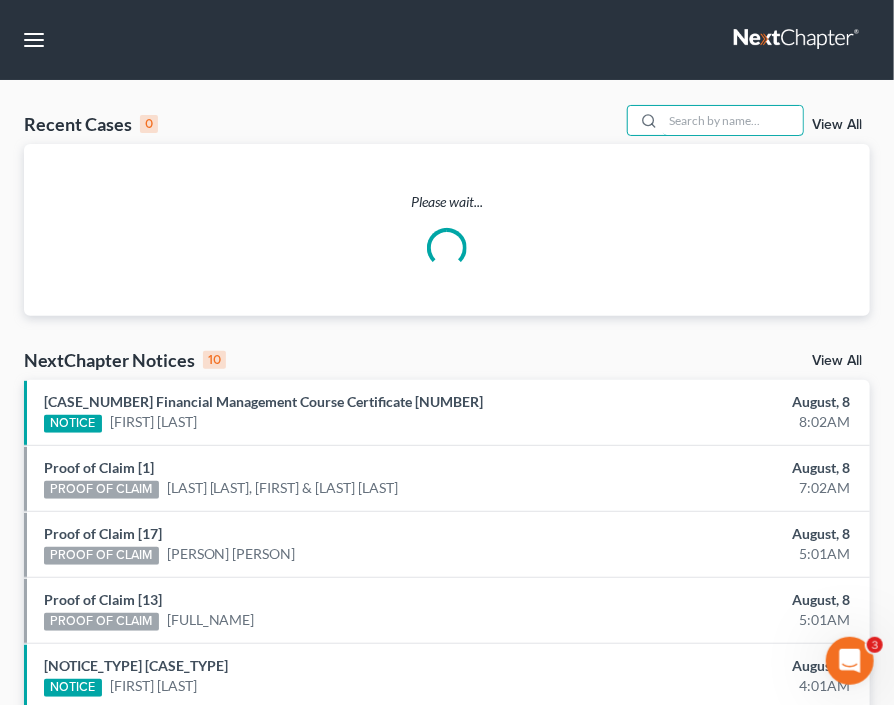 click at bounding box center [733, 120] 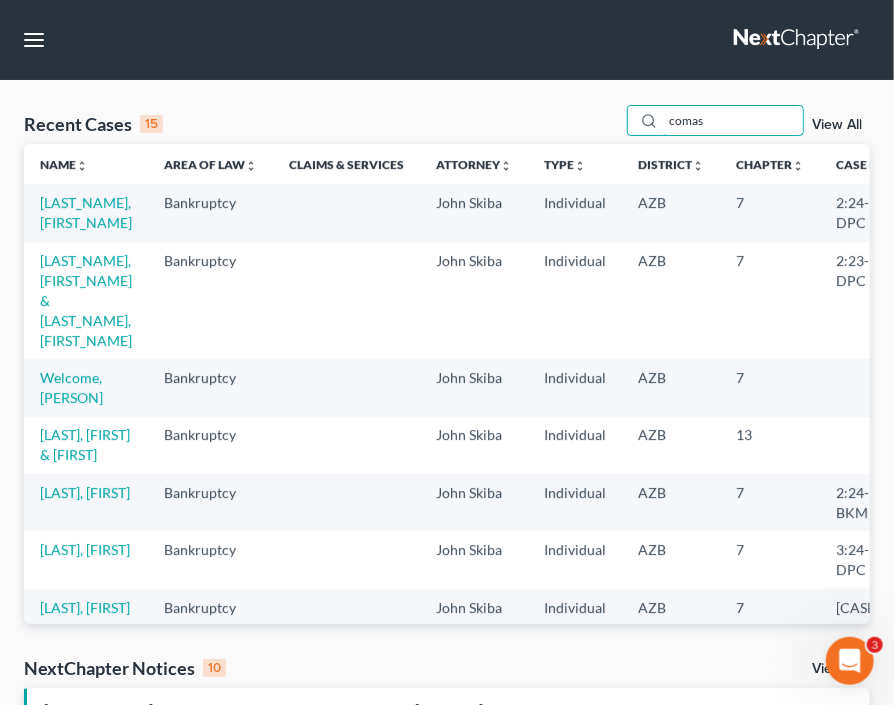 type on "comas" 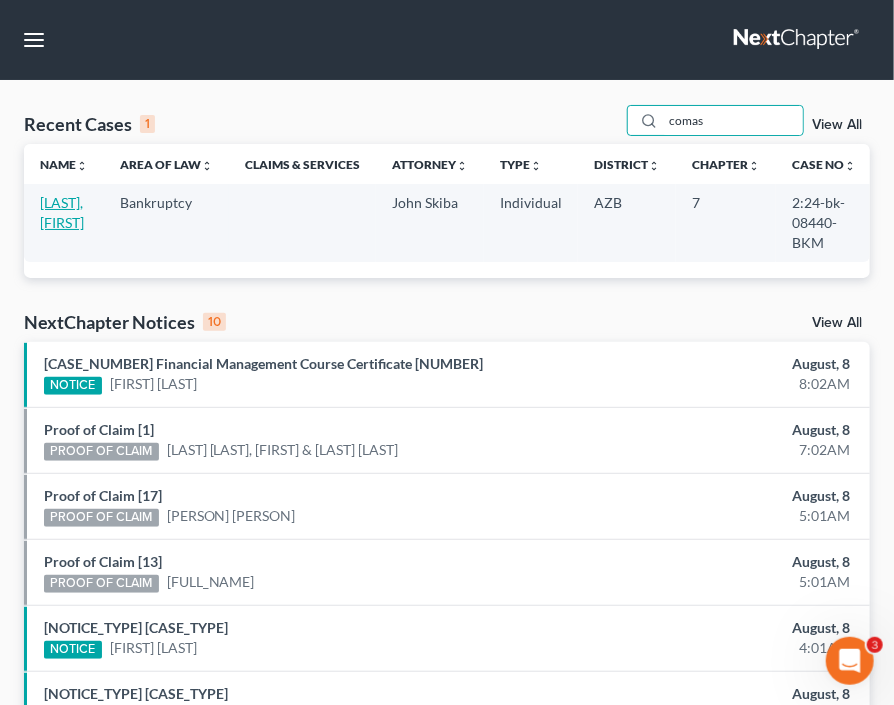 click on "[LAST], [FIRST]" at bounding box center (62, 212) 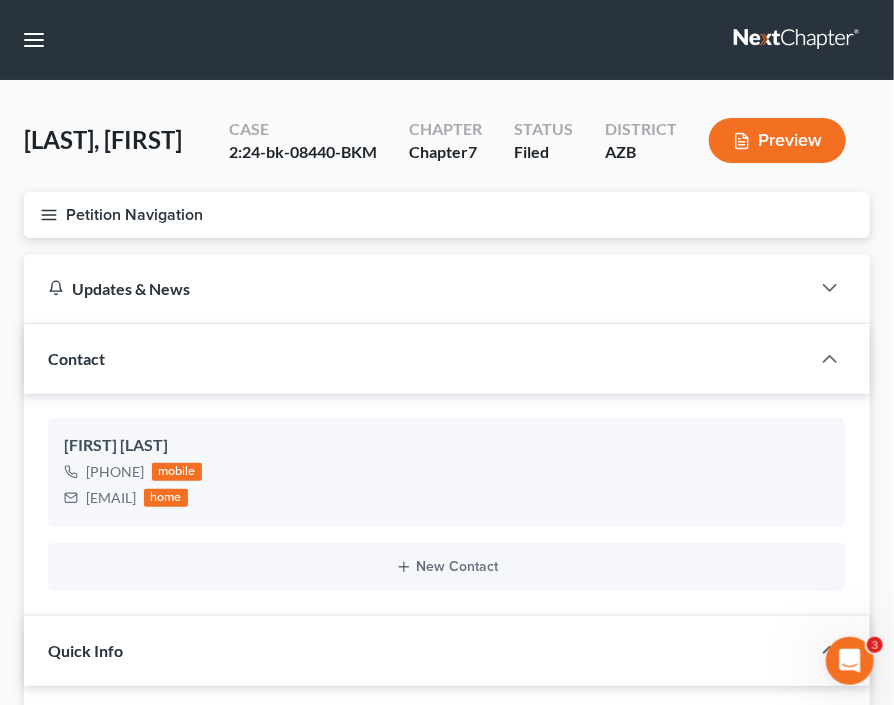 click on "Petition Navigation" at bounding box center [447, 215] 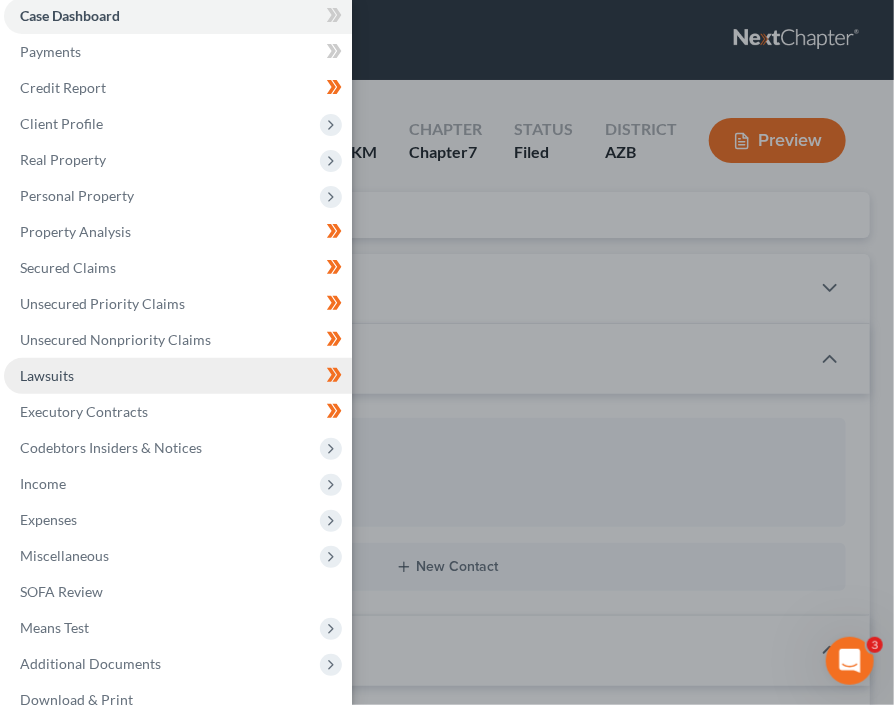 scroll, scrollTop: 83, scrollLeft: 0, axis: vertical 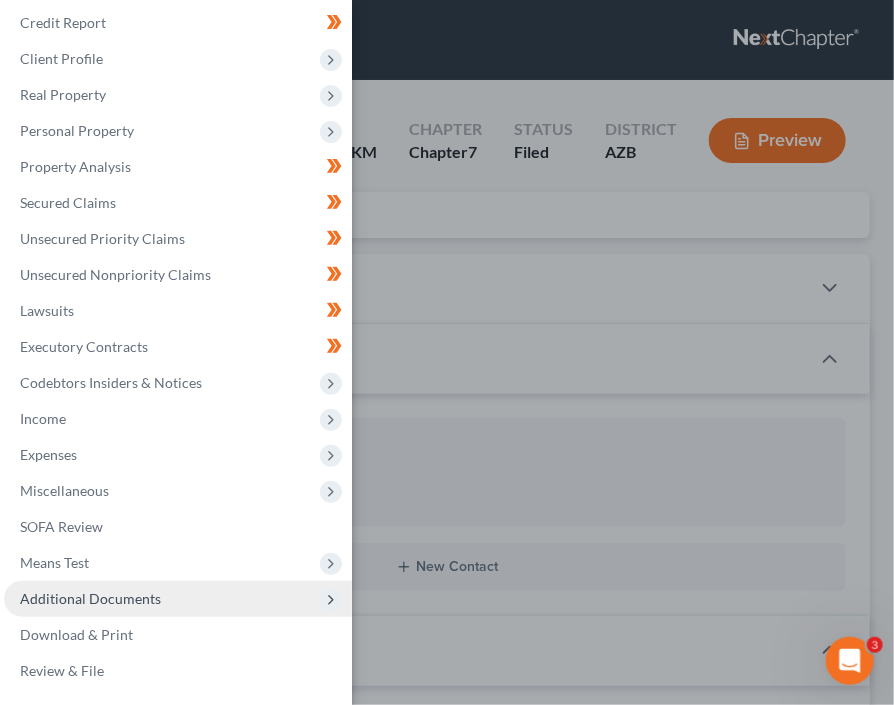 click on "Additional Documents" at bounding box center (90, 598) 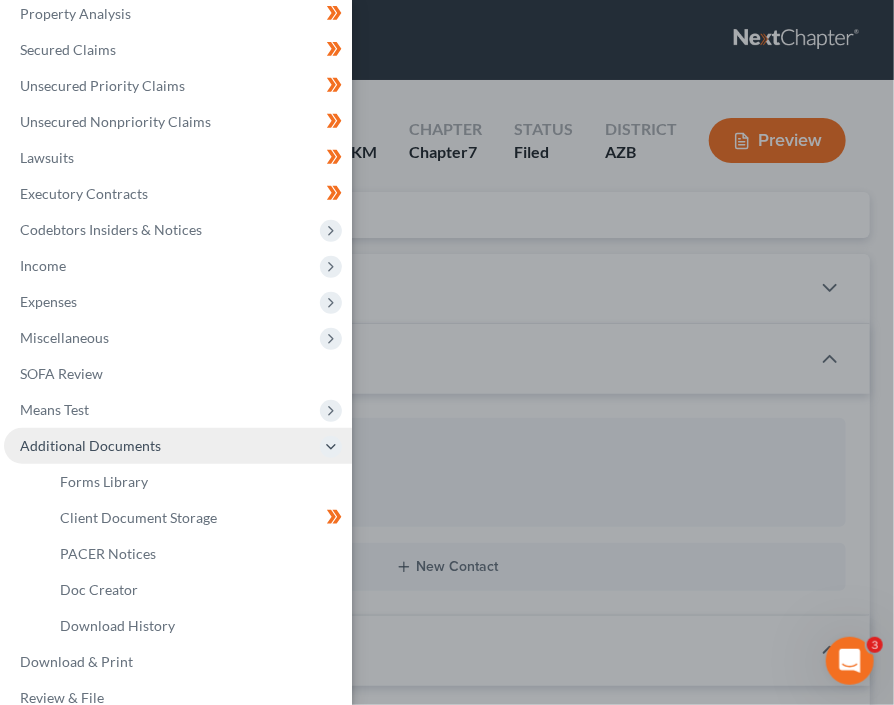 scroll, scrollTop: 263, scrollLeft: 0, axis: vertical 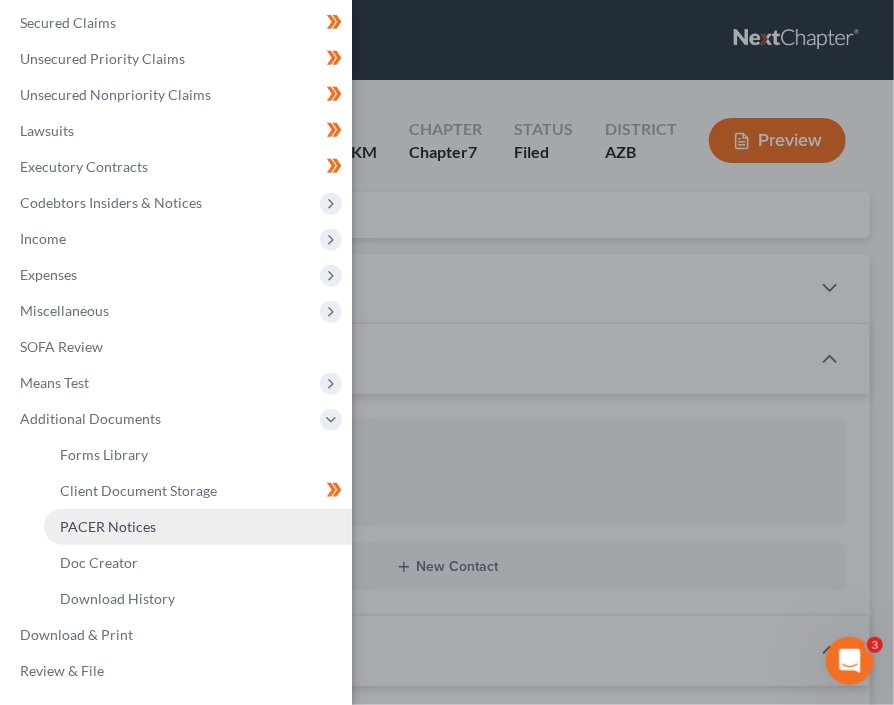 click on "PACER Notices" at bounding box center [108, 526] 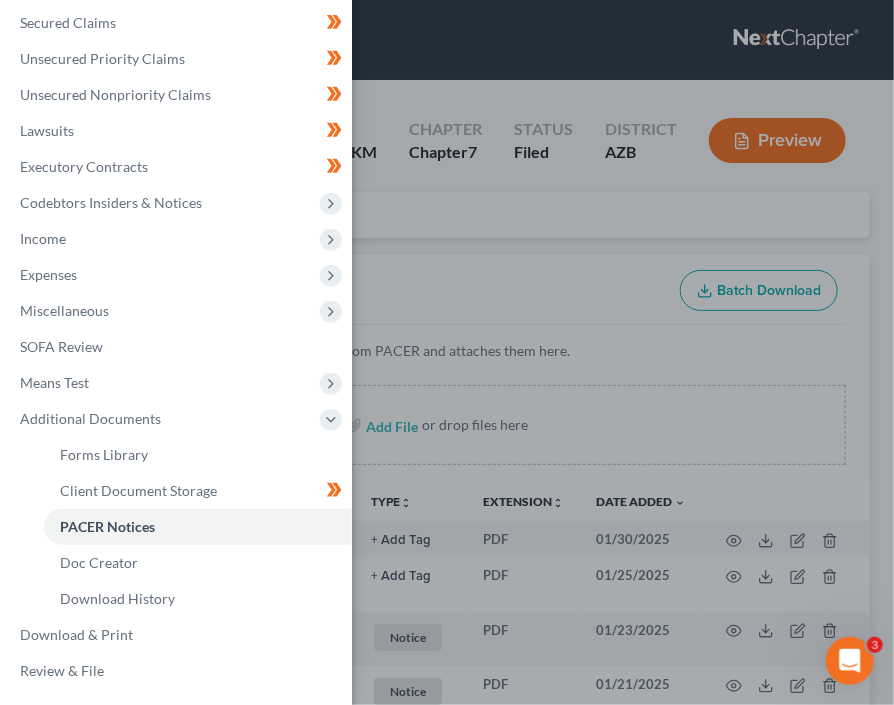 click on "Case Dashboard
Payments
Invoices
Payments
Payments
Credit Report
Client Profile" at bounding box center [447, 352] 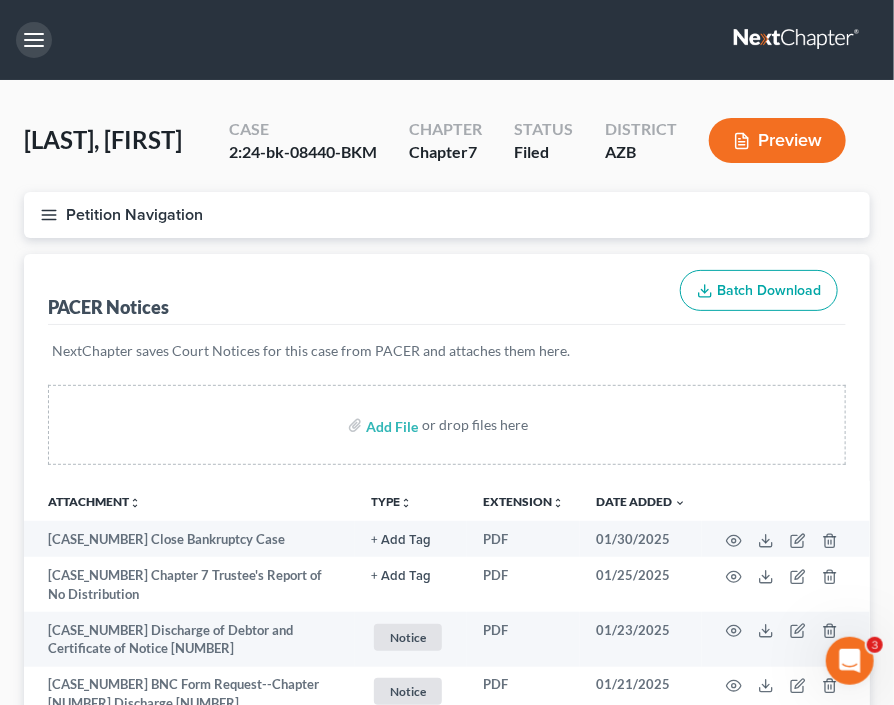 click at bounding box center (34, 40) 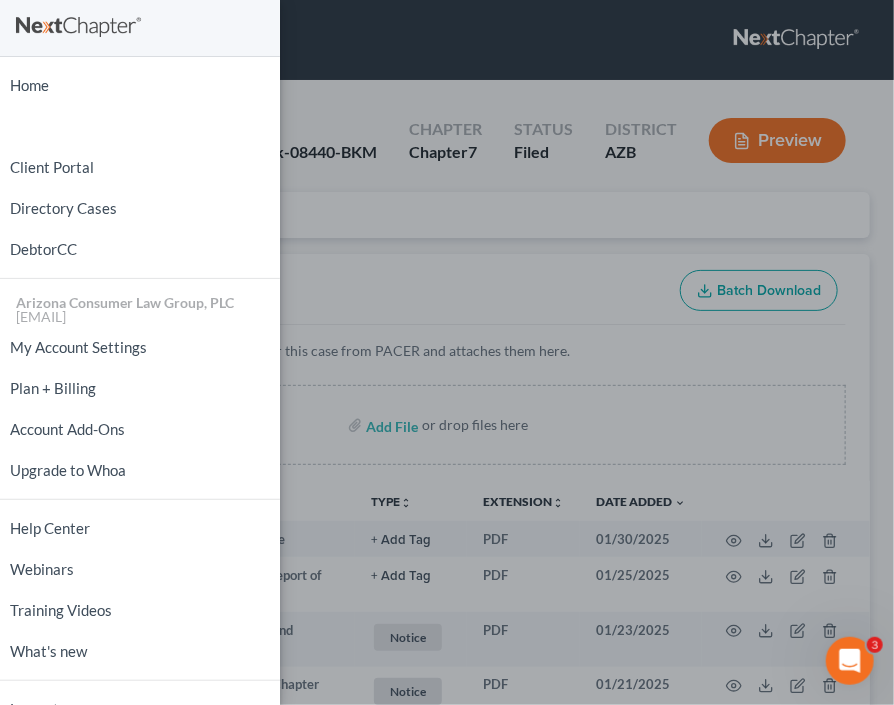click on "Home New Case Client Portal Directory Cases DebtorCC Arizona Consumer Law Group, PLC jean@skibalaw.com My Account Settings Plan + Billing Account Add-Ons Upgrade to Whoa Help Center Webinars Training Videos What's new Log out" at bounding box center (447, 352) 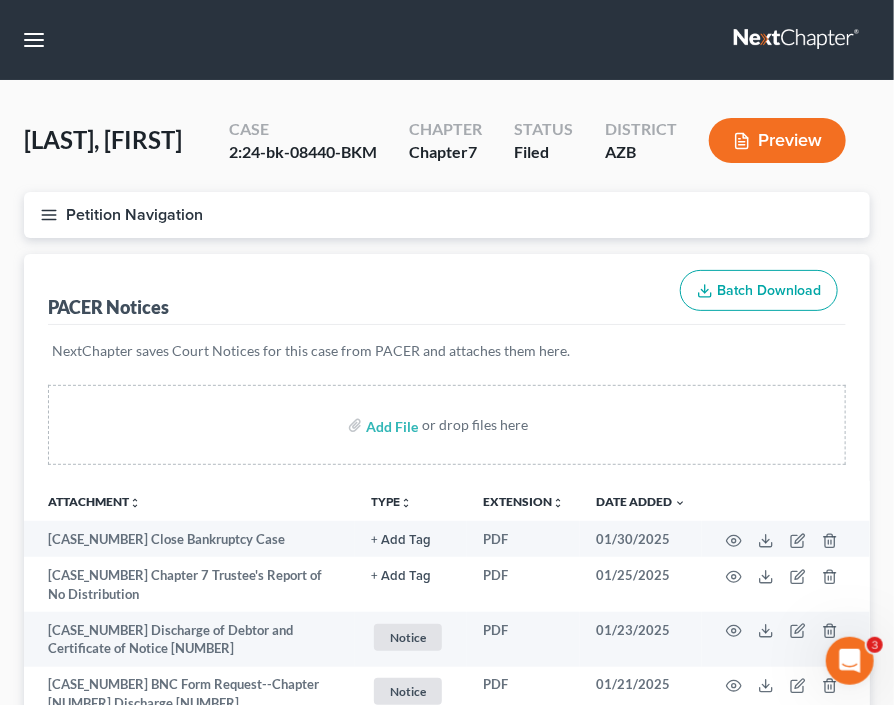 click on "Petition Navigation" at bounding box center (447, 215) 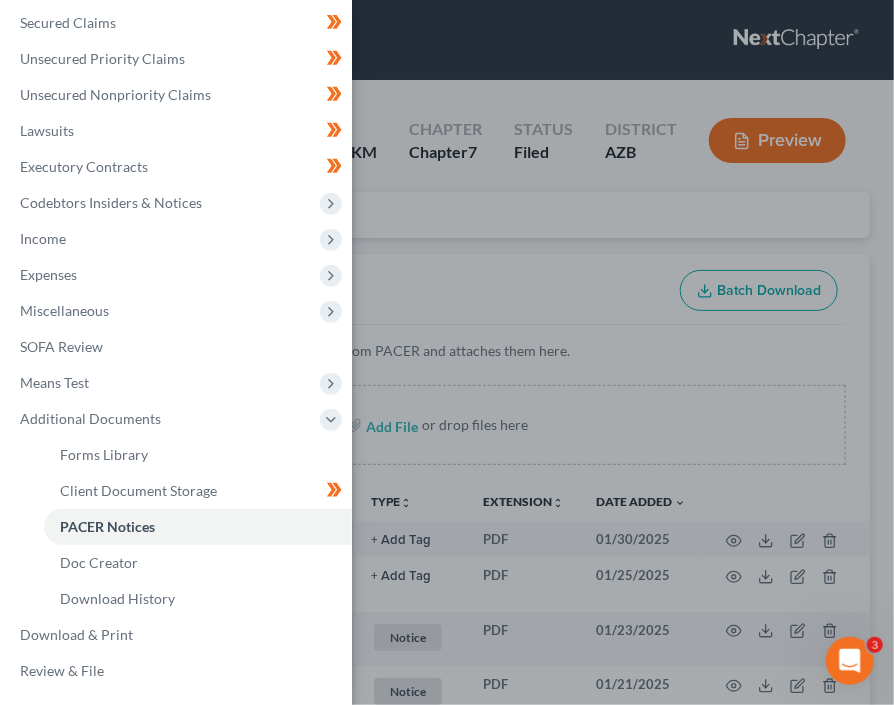 scroll, scrollTop: 0, scrollLeft: 0, axis: both 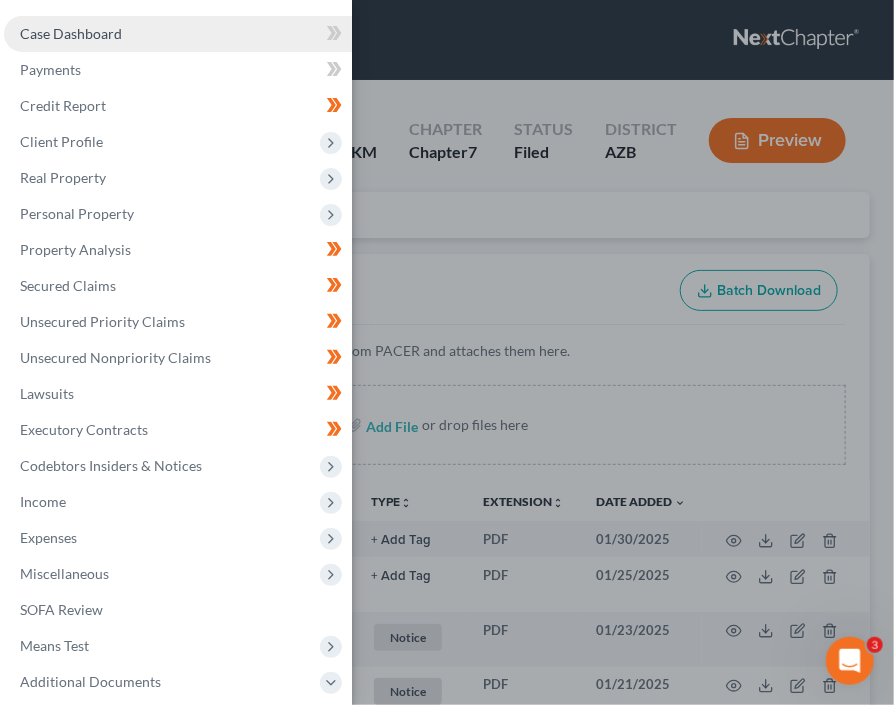 click on "Case Dashboard" at bounding box center [178, 34] 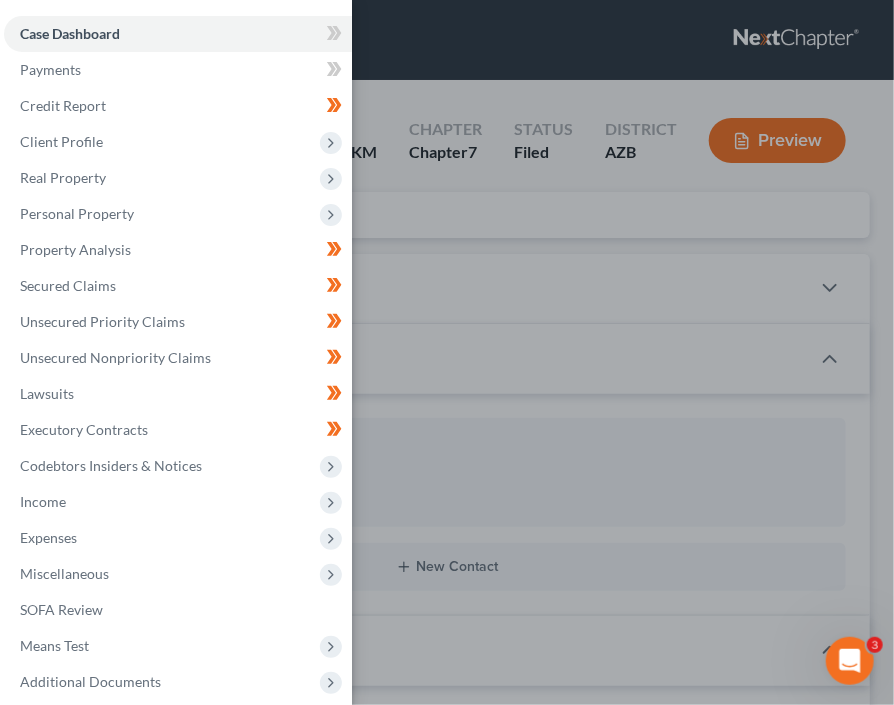drag, startPoint x: 580, startPoint y: 287, endPoint x: 560, endPoint y: 297, distance: 22.36068 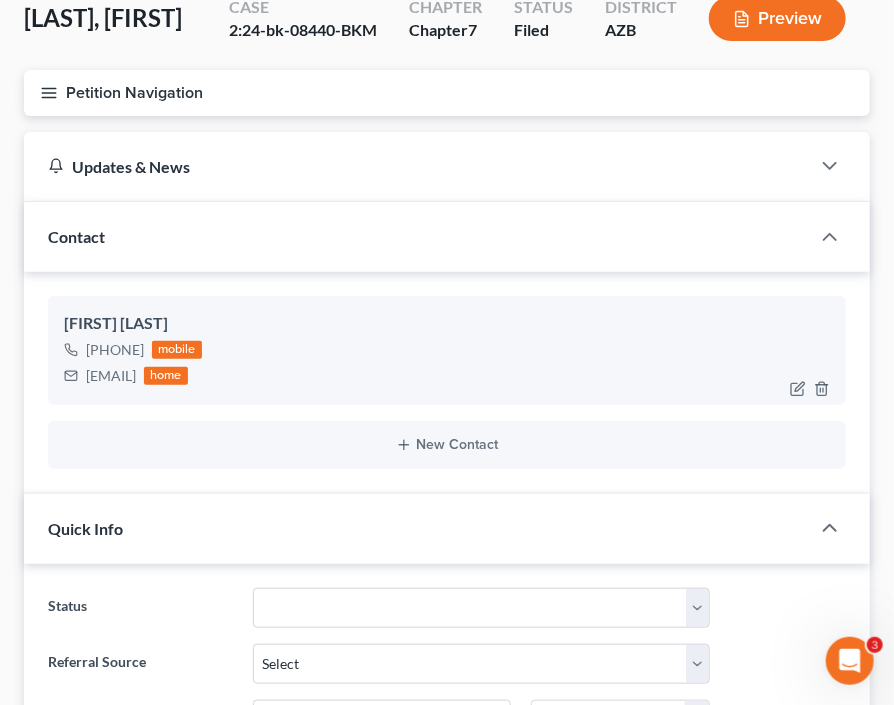 scroll, scrollTop: 504, scrollLeft: 0, axis: vertical 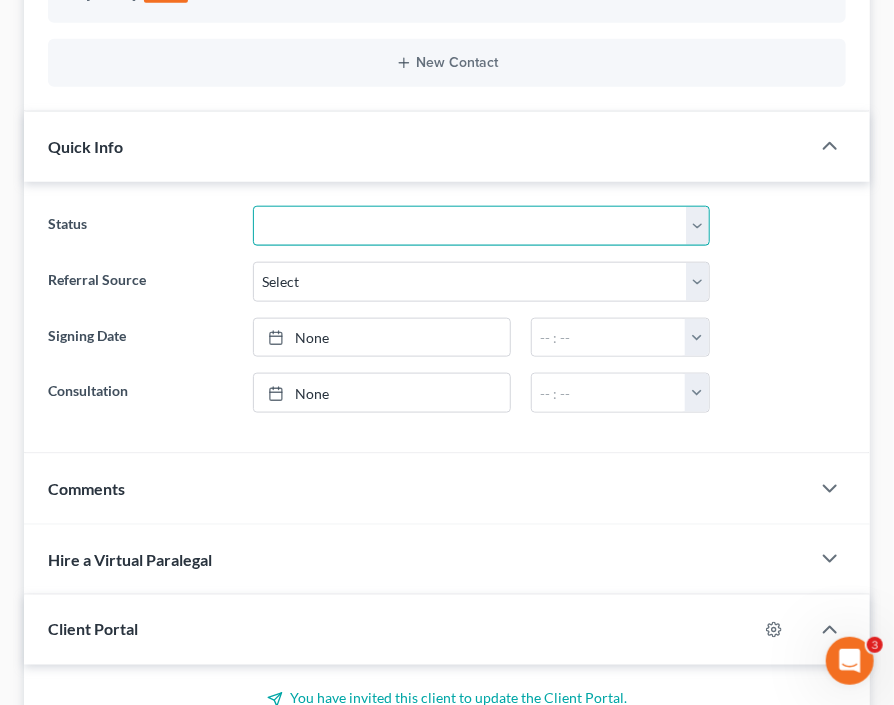 click on "Answer Filed Client Closed Did Not Hire Discharged Dismissed Filed In Progress Lead No Show Ready to File Ready To Review & Sign To Review" at bounding box center (481, 226) 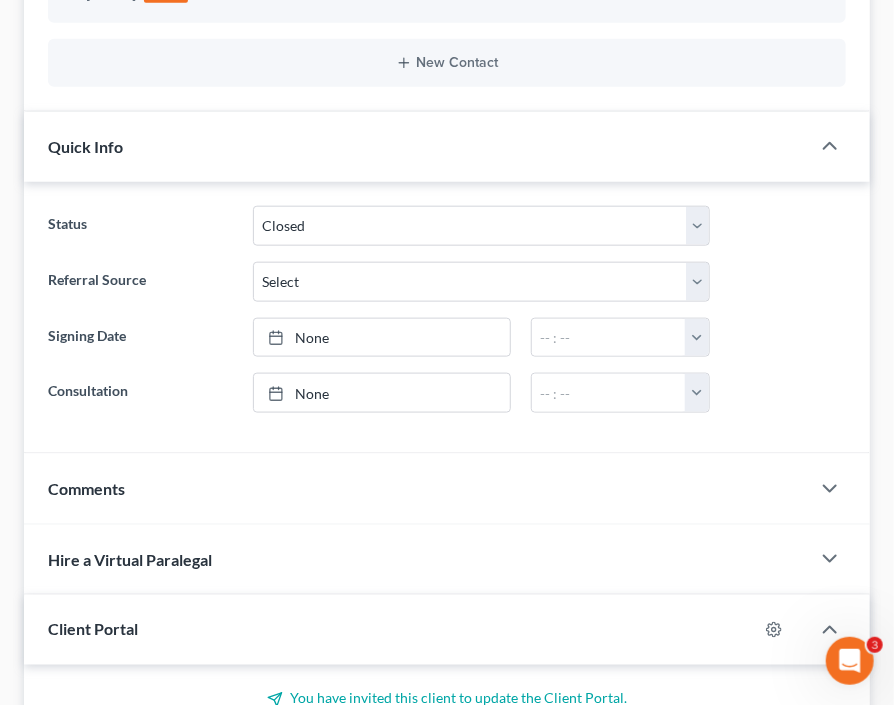 drag, startPoint x: 816, startPoint y: 307, endPoint x: 905, endPoint y: 312, distance: 89.140335 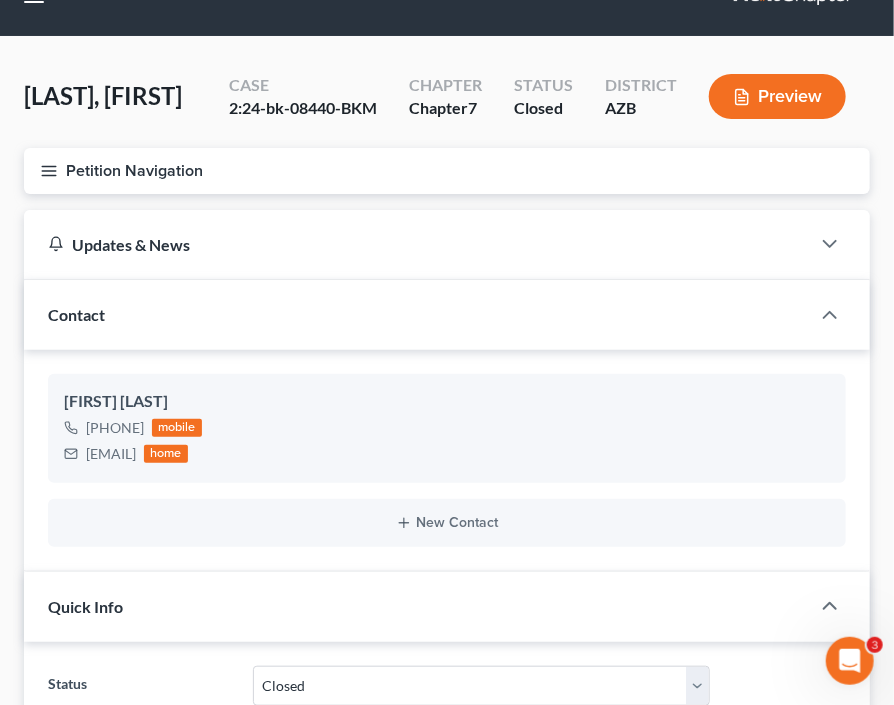 scroll, scrollTop: 0, scrollLeft: 0, axis: both 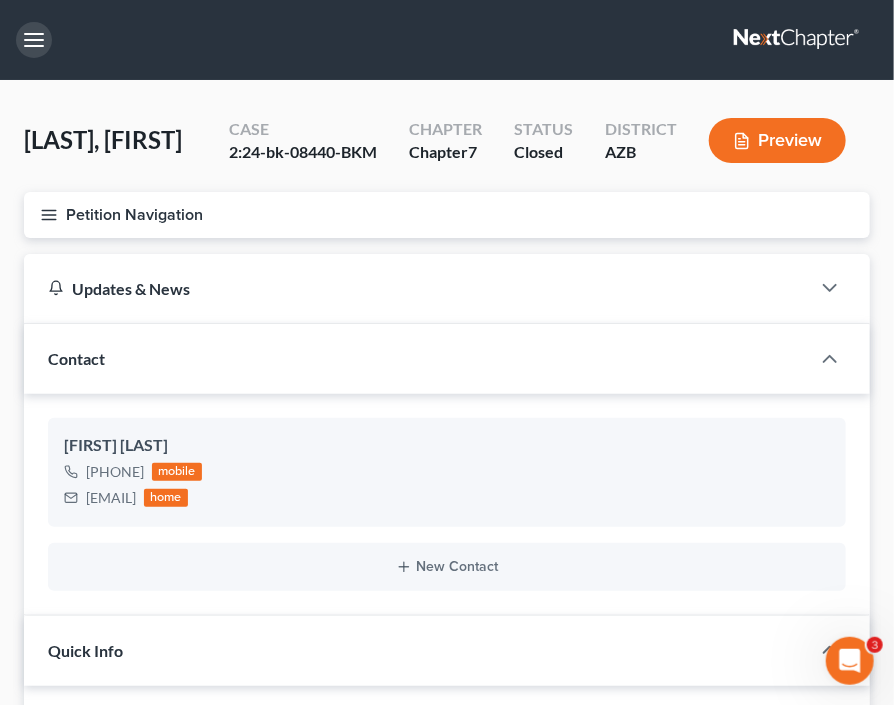 click at bounding box center [34, 40] 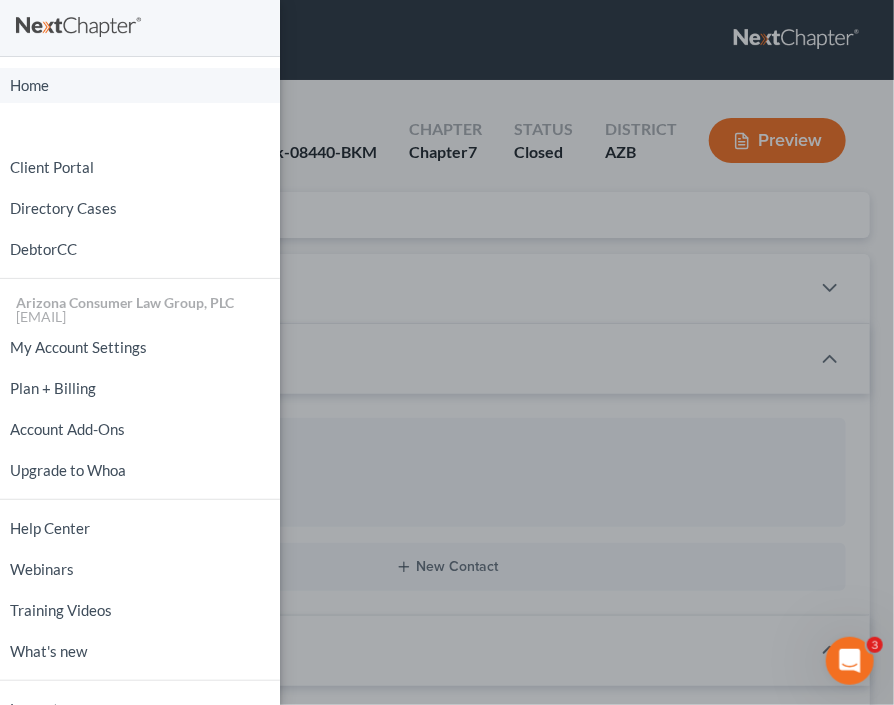 click on "Home" at bounding box center (140, 85) 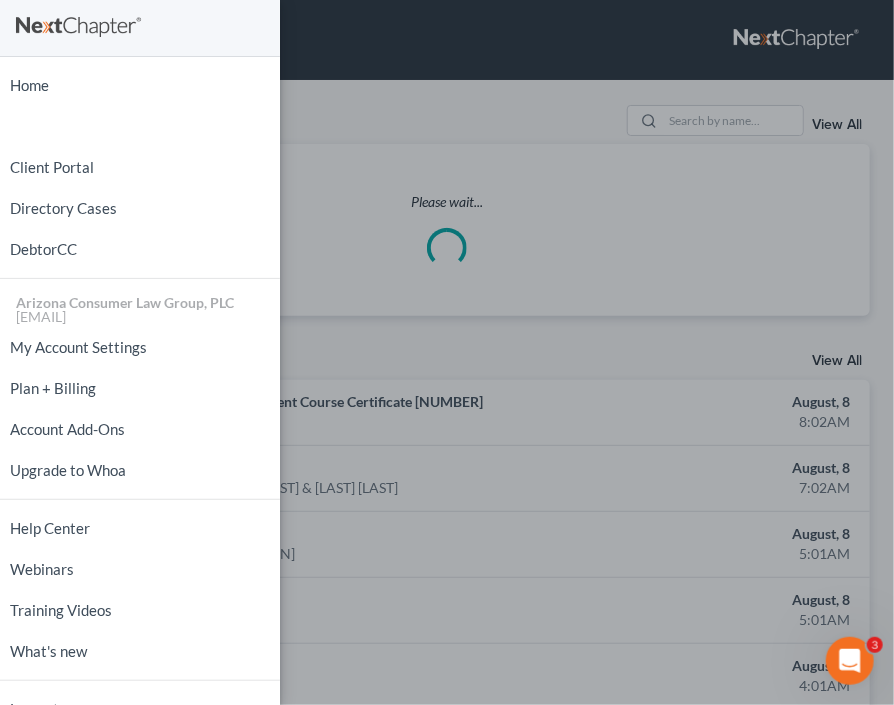 click on "Home New Case Client Portal Directory Cases DebtorCC Arizona Consumer Law Group, PLC jean@skibalaw.com My Account Settings Plan + Billing Account Add-Ons Upgrade to Whoa Help Center Webinars Training Videos What's new Log out" at bounding box center (447, 352) 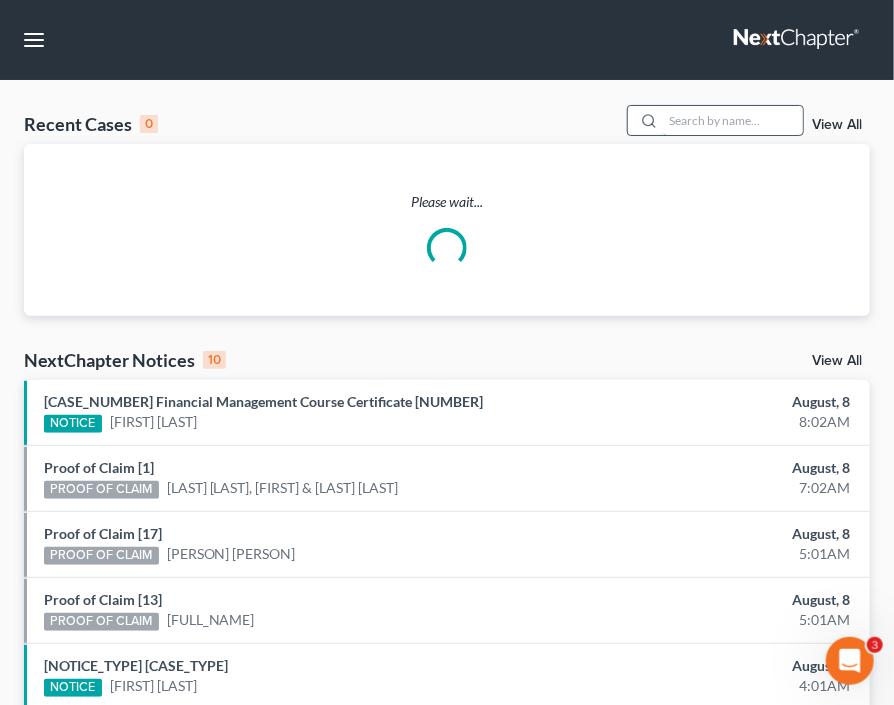 click at bounding box center [733, 120] 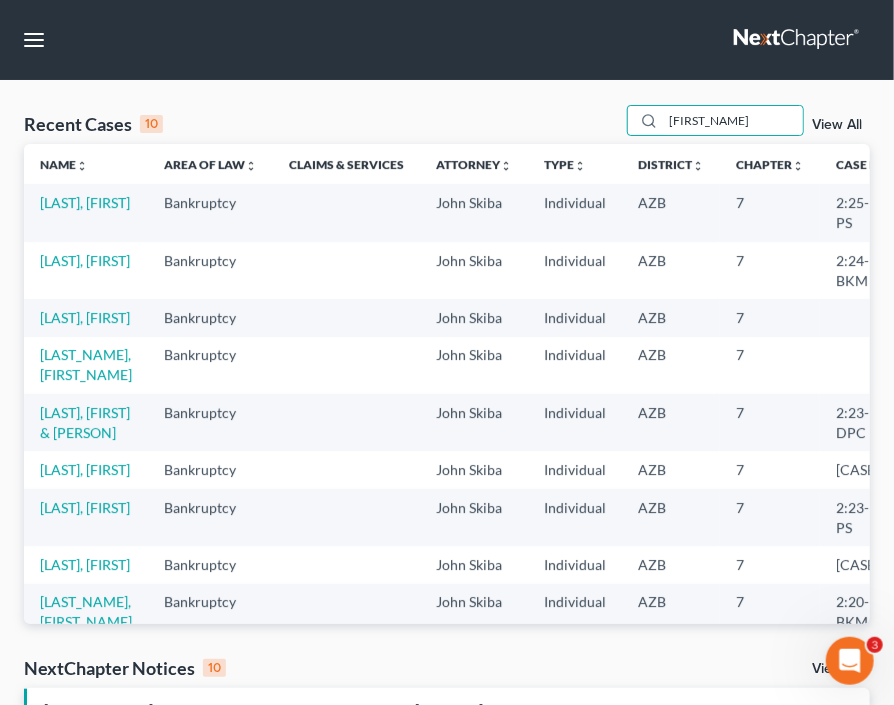 click on "Recent Cases 10         joshua View All
Name
unfold_more
expand_more
expand_less
Area of Law
unfold_more
expand_more
expand_less
Claims & Services
Attorney
unfold_more
expand_more
expand_less
Type
unfold_more
expand_more
expand_less
District
unfold_more
expand_more
expand_less
Chapter
unfold_more
expand_more
expand_less
Case No
unfold_more
expand_more
expand_less
Prefix
unfold_more
expand_more
expand_less
Sawyer, Joshua Bankruptcy John Skiba Individual AZB 7 2:25-bk-06707-PS Evans, Joshua Bankruptcy John Skiba Individual AZB 7 2:24-bk-07932-BKM Perez, Joshua Bankruptcy John Skiba Individual AZB 7 Zieglersmith, Joshua Bankruptcy John Skiba Individual AZB 7 Sigler, Joshua & Melanie Bankruptcy John Skiba Individual AZB 7 2:23-bk-08874-DPC McAughty, Joshua Bankruptcy John Skiba Individual AZB 7 2:23-bk-00546-EPB Dedic, Joshua Bankruptcy John Skiba Individual AZB 7 Bankruptcy 7" at bounding box center [447, 1237] 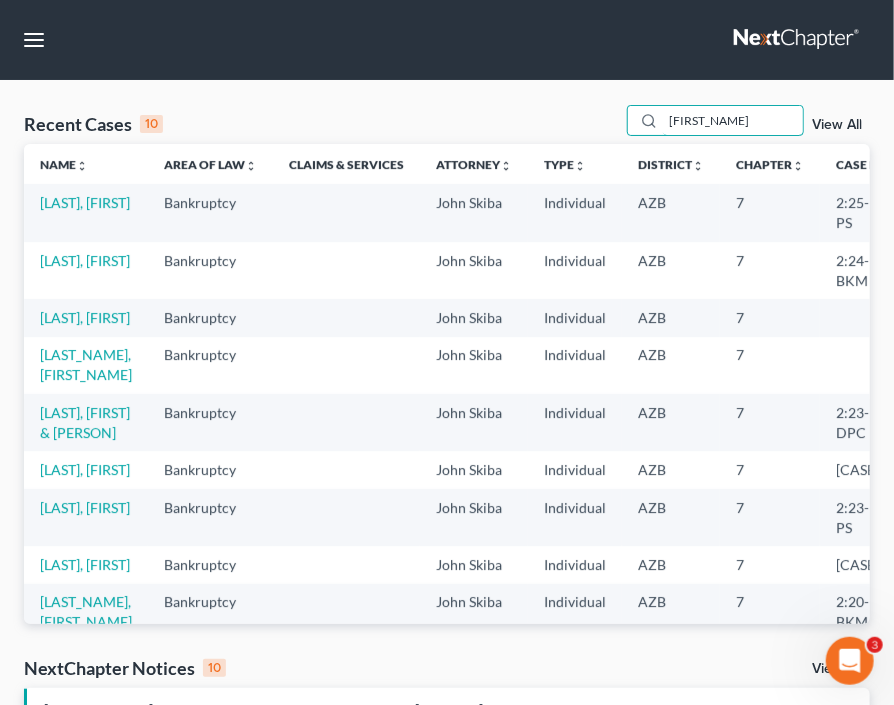 drag, startPoint x: 725, startPoint y: 124, endPoint x: 618, endPoint y: 95, distance: 110.860275 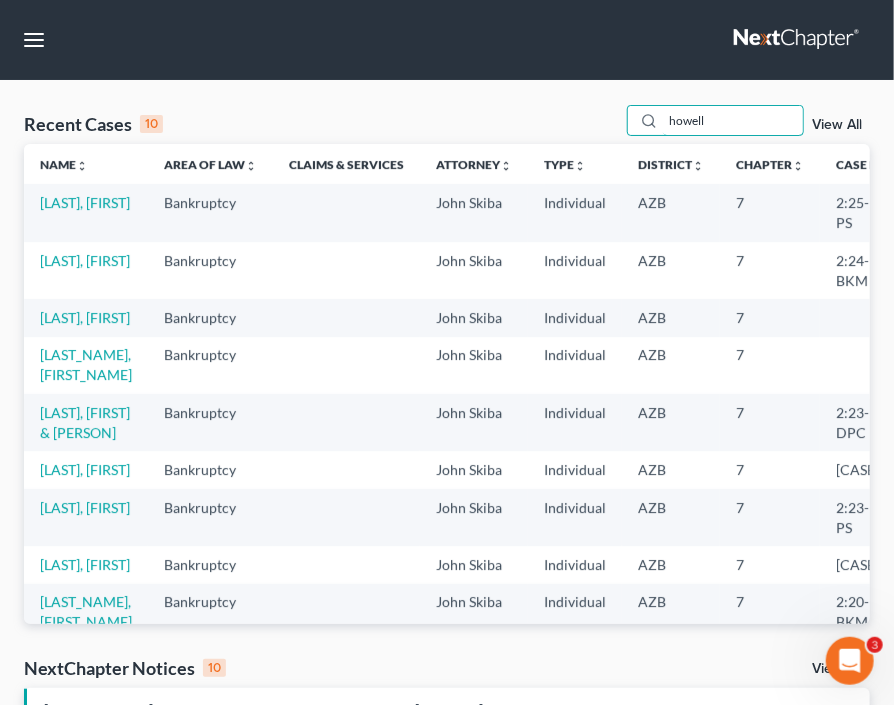 type on "howell" 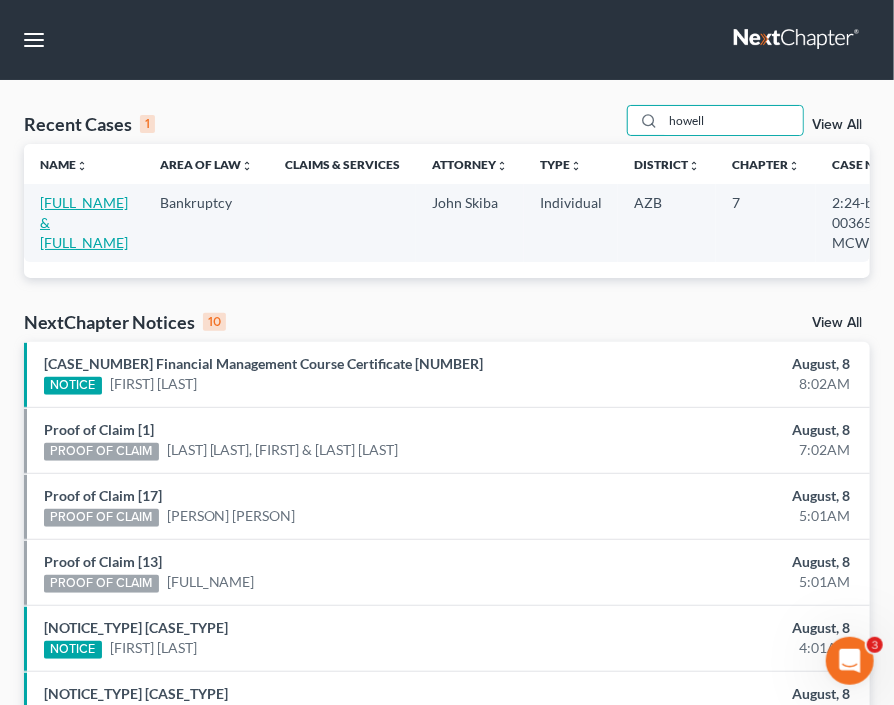click on "[LAST], [FIRST] & [FIRST]" at bounding box center (84, 222) 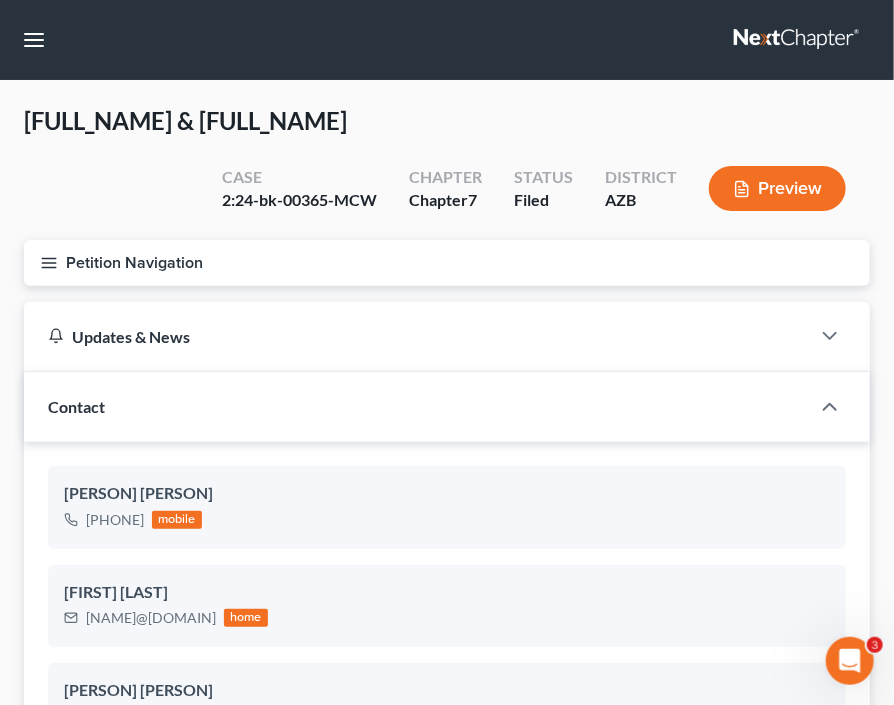 click 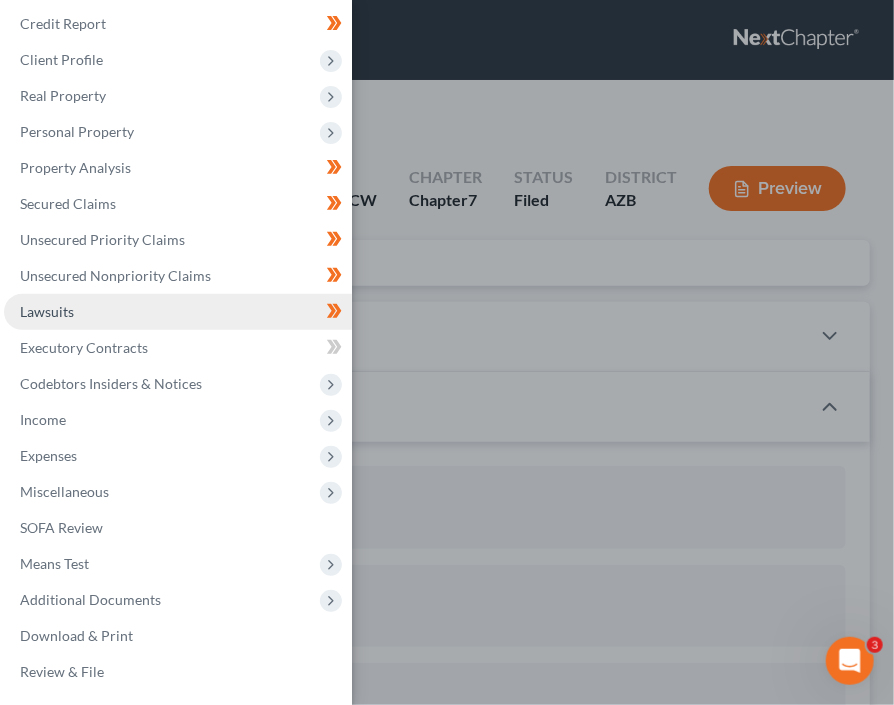 scroll, scrollTop: 83, scrollLeft: 0, axis: vertical 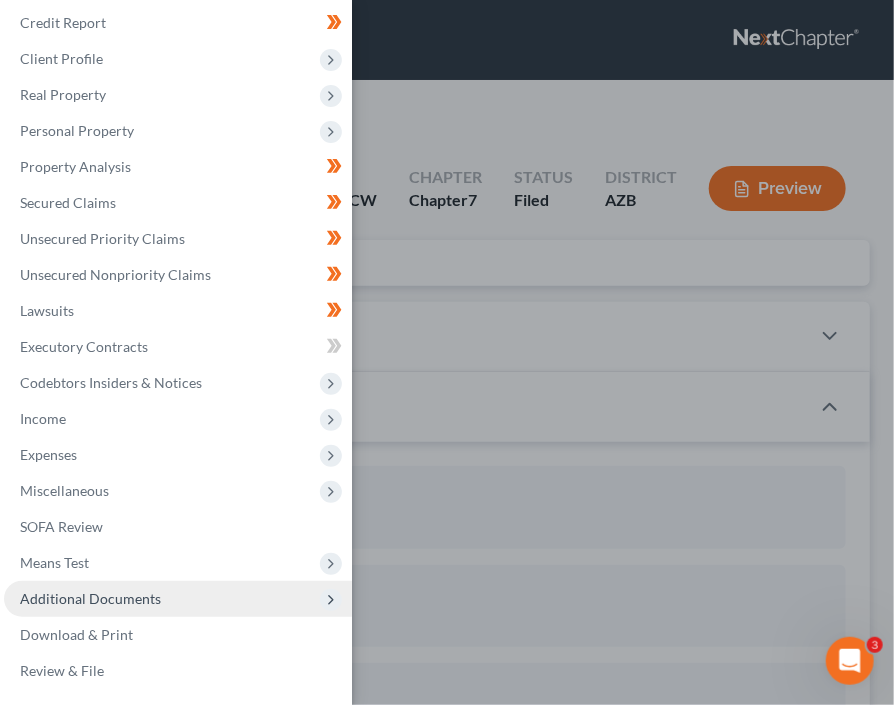 click on "Additional Documents" at bounding box center [178, 599] 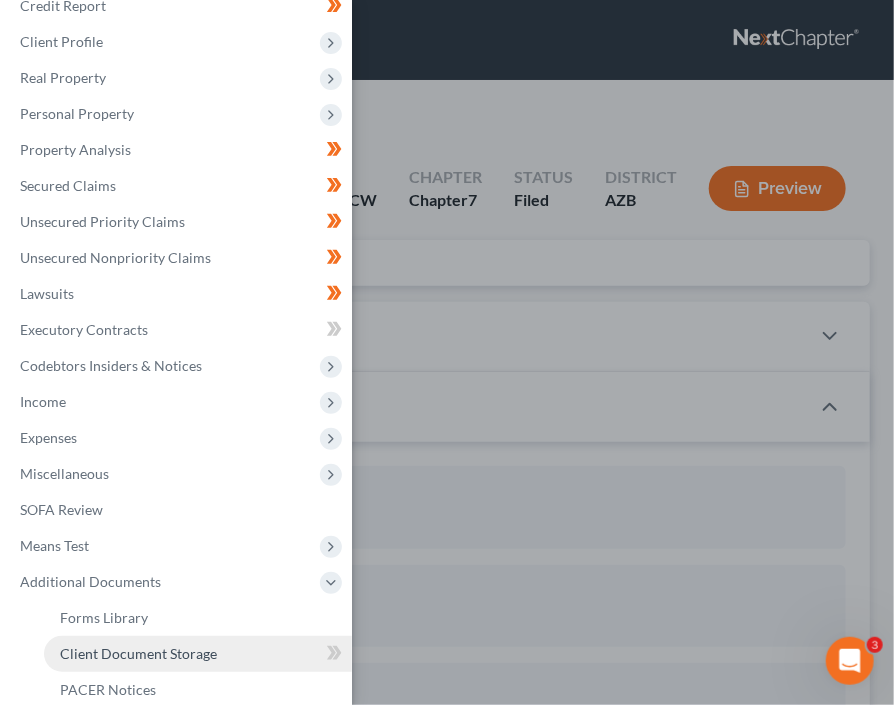 scroll, scrollTop: 119, scrollLeft: 0, axis: vertical 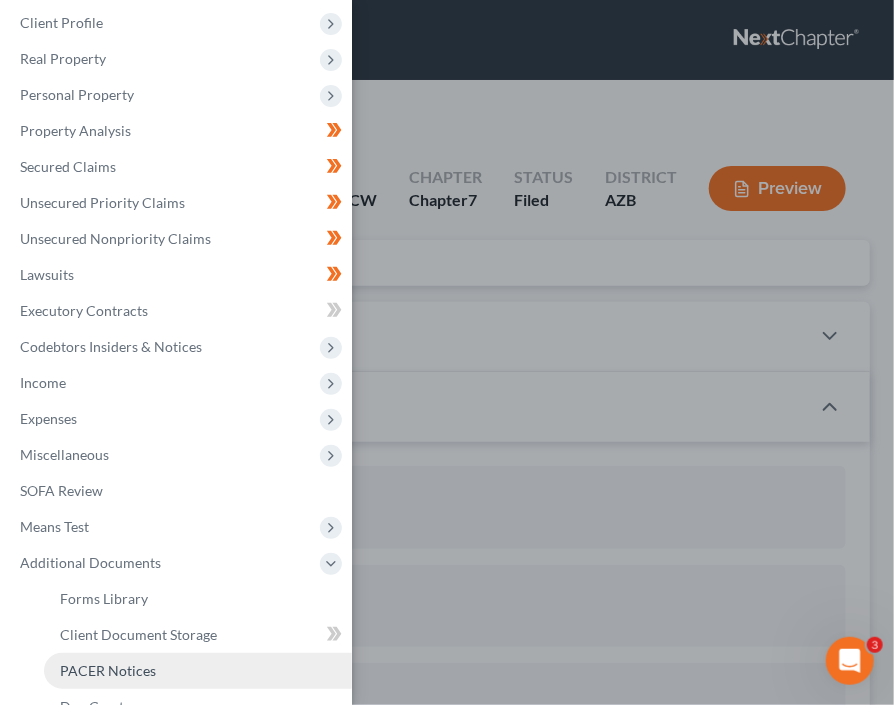 click on "PACER Notices" at bounding box center [108, 670] 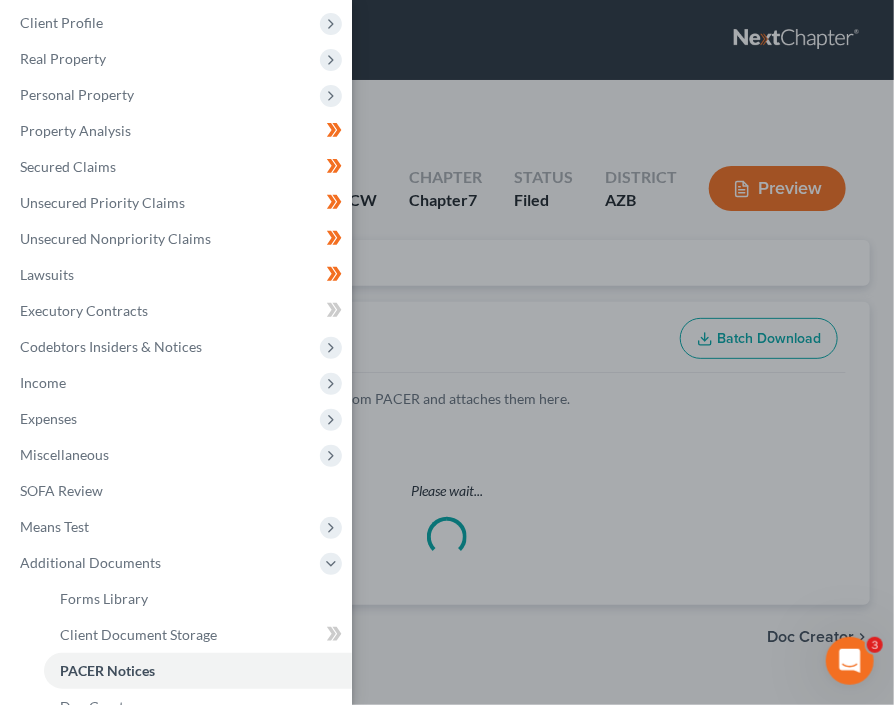 click on "Case Dashboard
Payments
Invoices
Payments
Payments
Credit Report
Client Profile" at bounding box center [447, 352] 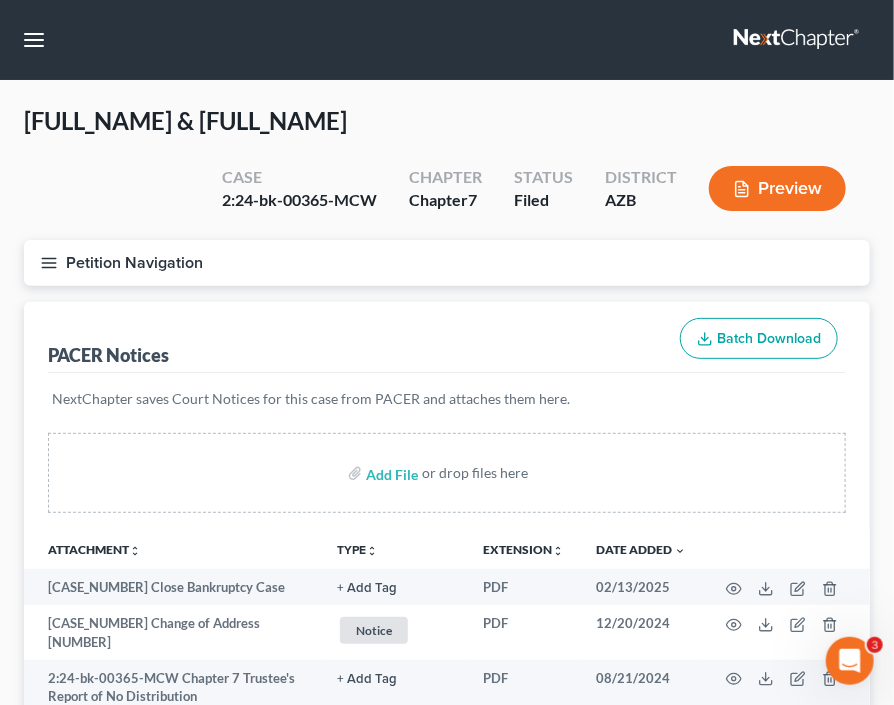 click 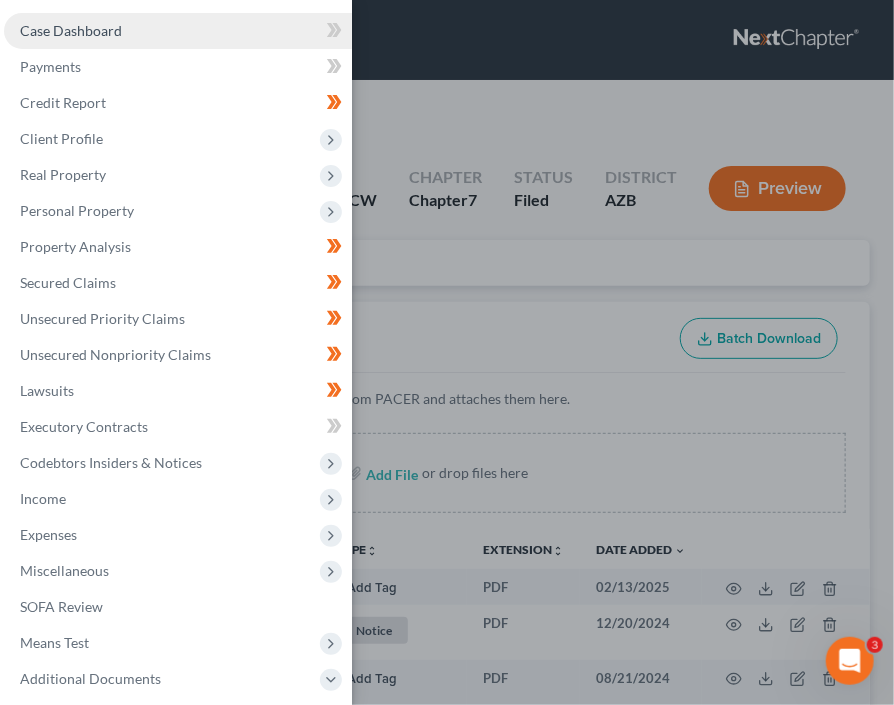 scroll, scrollTop: 0, scrollLeft: 0, axis: both 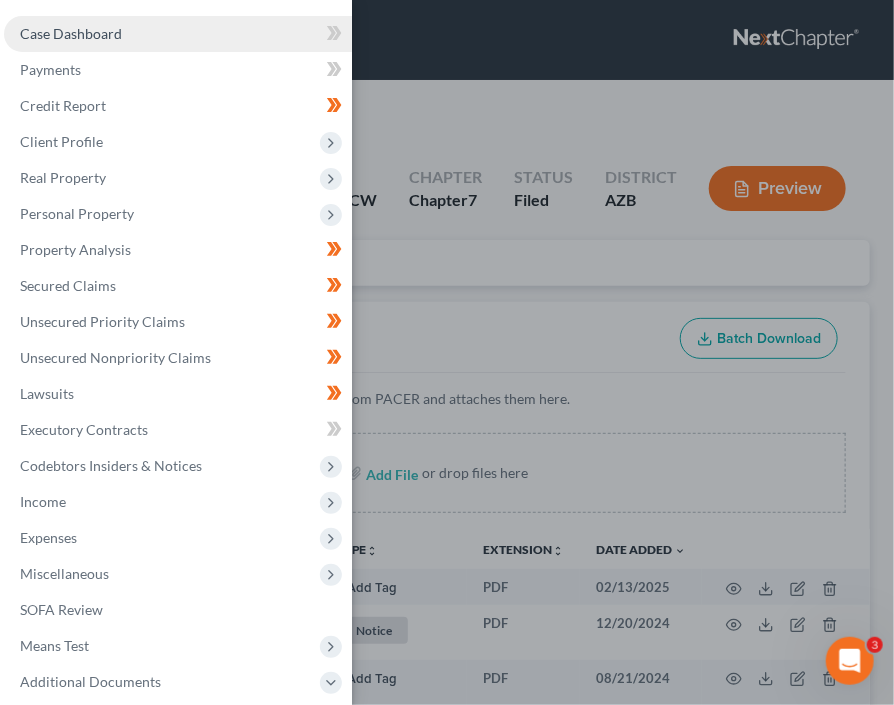 click on "Case Dashboard" at bounding box center (178, 34) 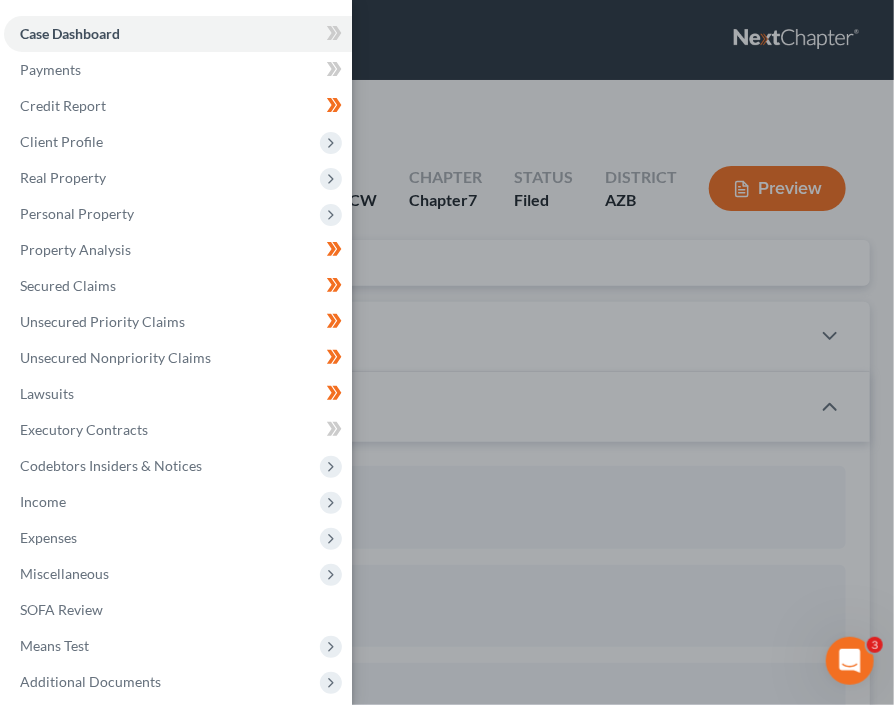 click on "Case Dashboard
Payments
Invoices
Payments
Payments
Credit Report
Client Profile" at bounding box center [447, 352] 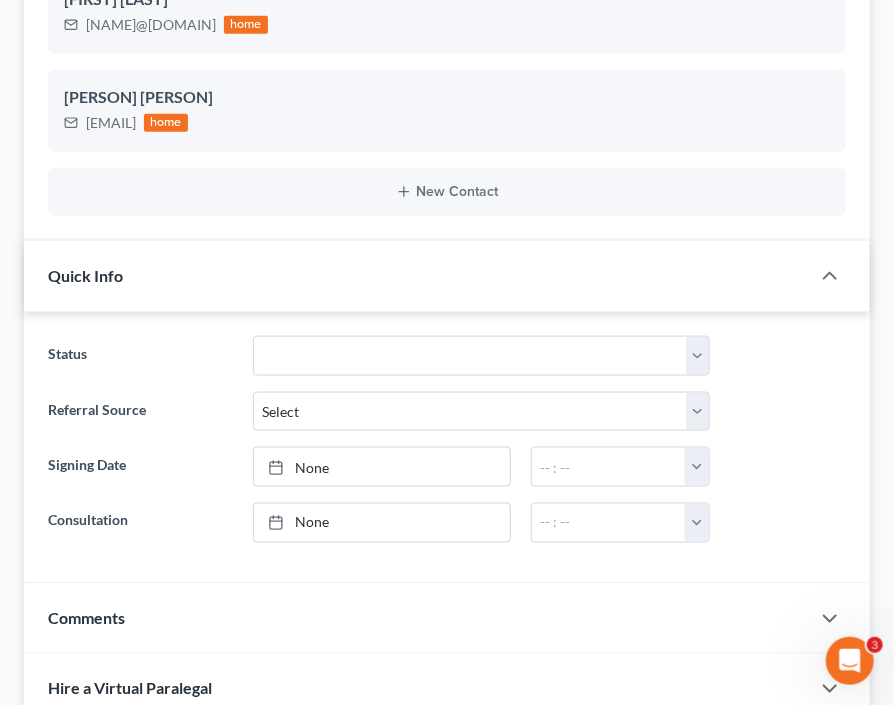 scroll, scrollTop: 644, scrollLeft: 0, axis: vertical 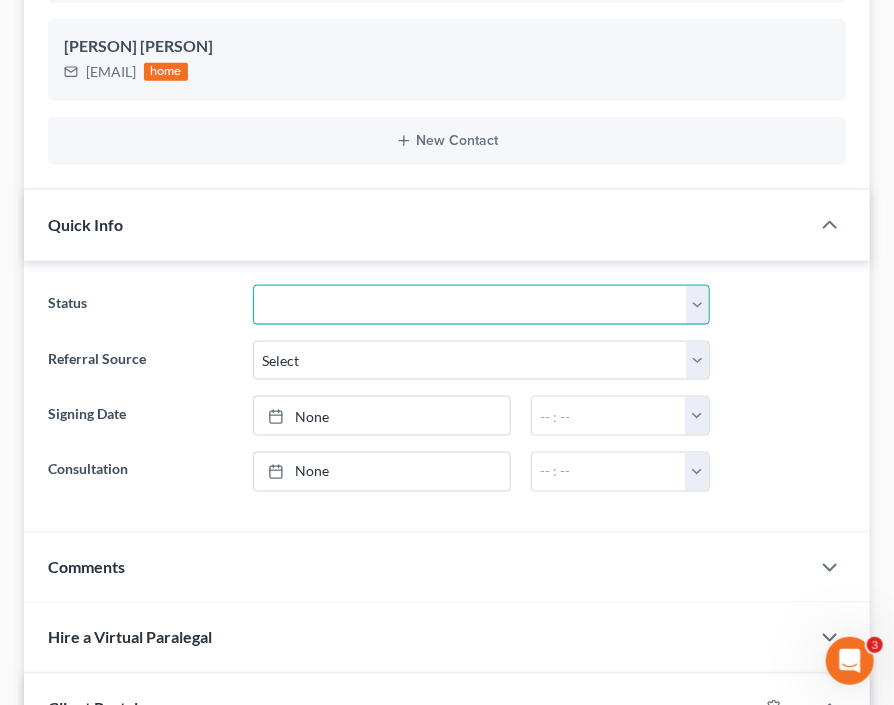 click on "Answer Filed Client Closed Did Not Hire Discharged Dismissed Filed In Progress Lead No Show Ready to File Ready To Review & Sign To Review" at bounding box center [481, 305] 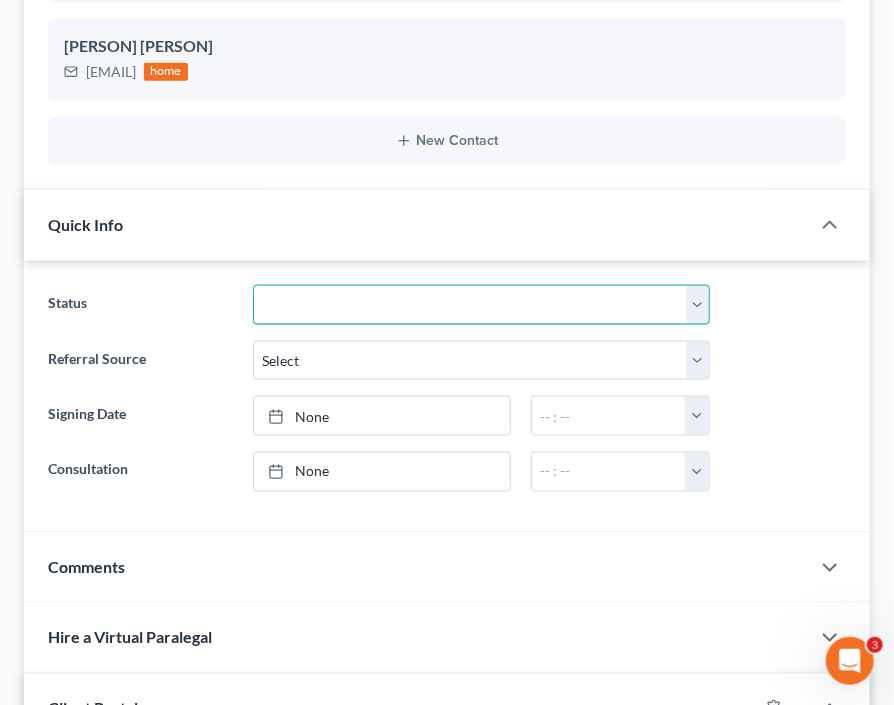 select on "2" 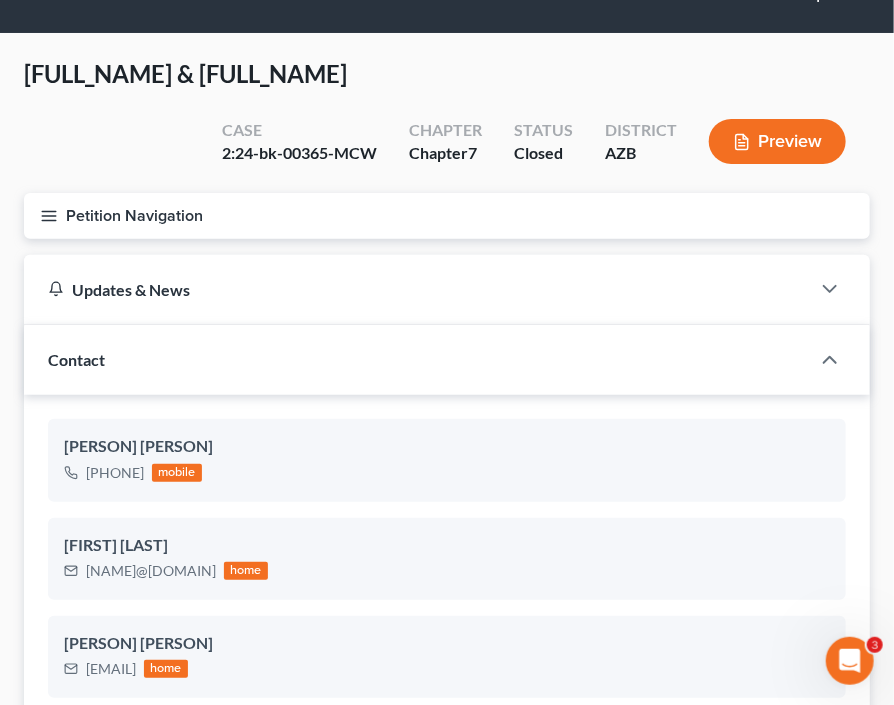 scroll, scrollTop: 0, scrollLeft: 0, axis: both 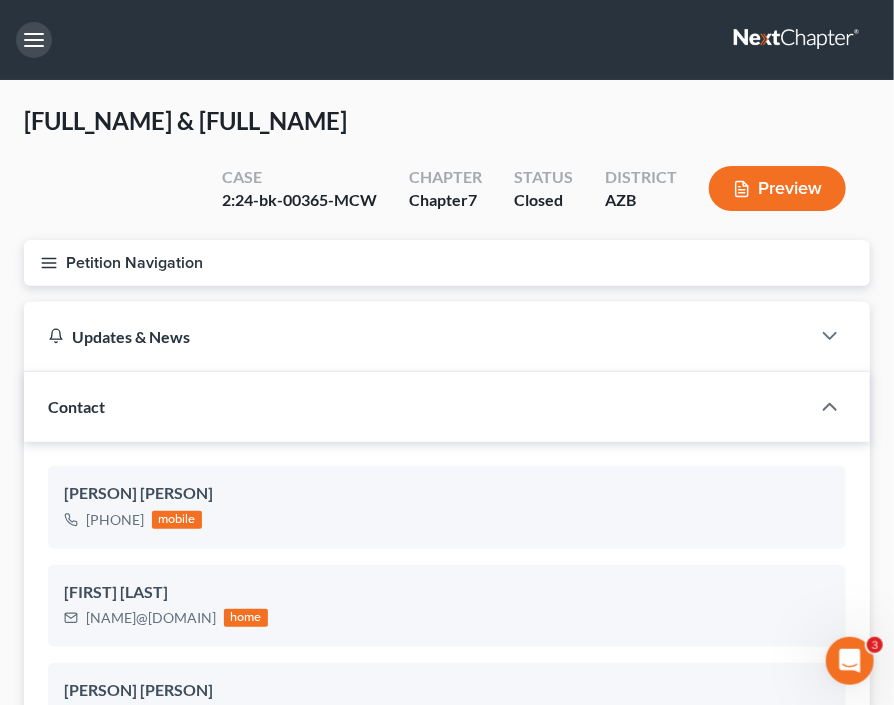click at bounding box center [34, 40] 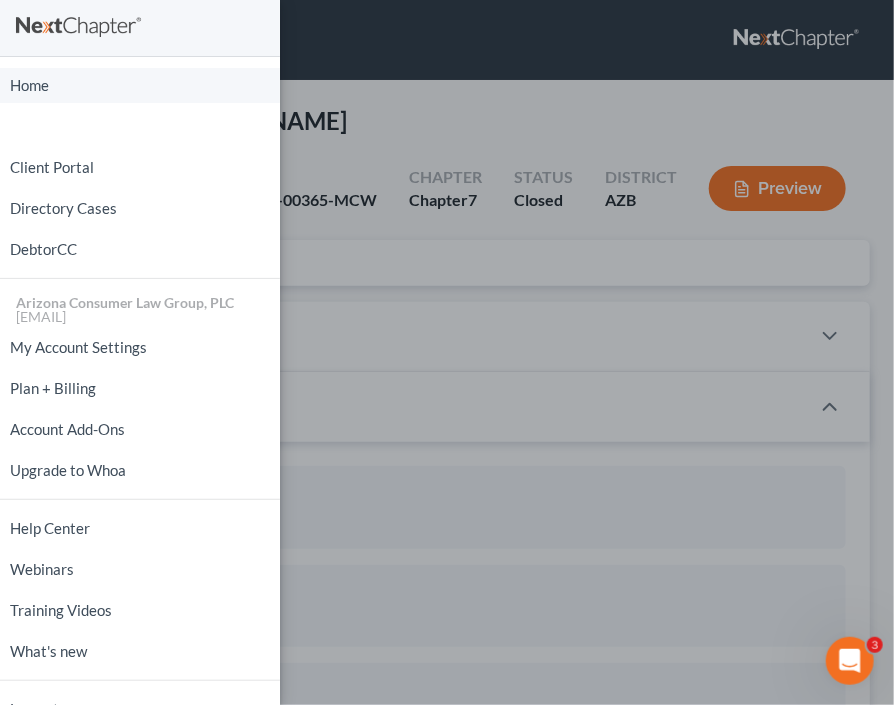 click on "Home" at bounding box center (140, 85) 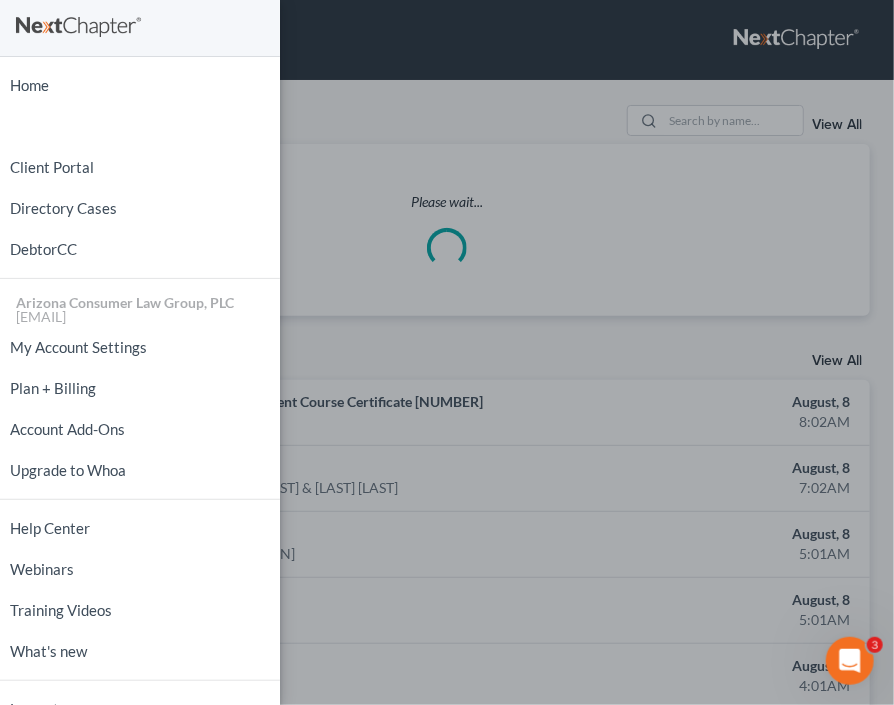 drag, startPoint x: 435, startPoint y: 128, endPoint x: 459, endPoint y: 123, distance: 24.5153 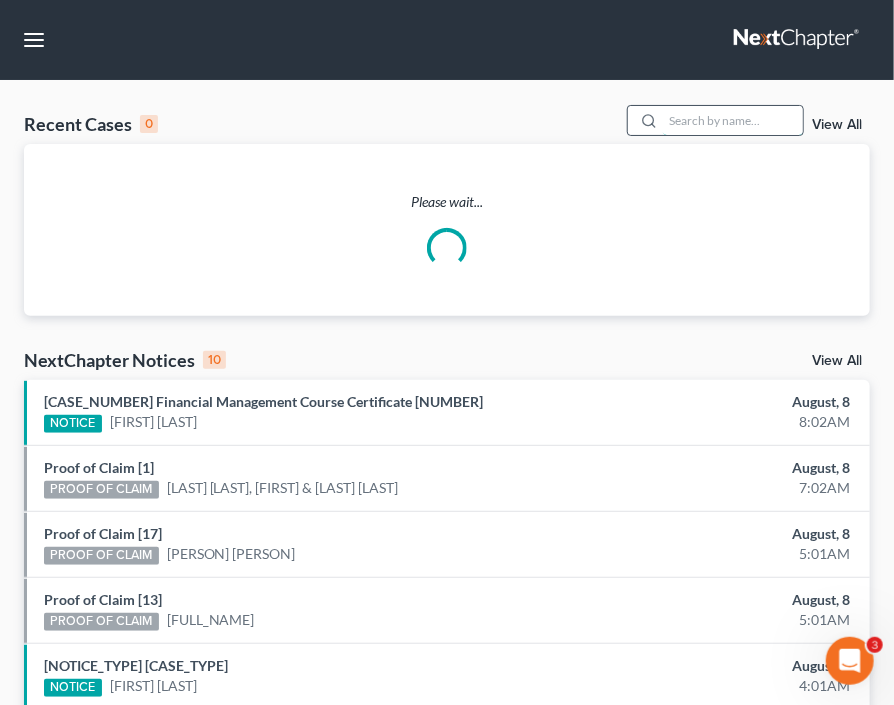 click at bounding box center [733, 120] 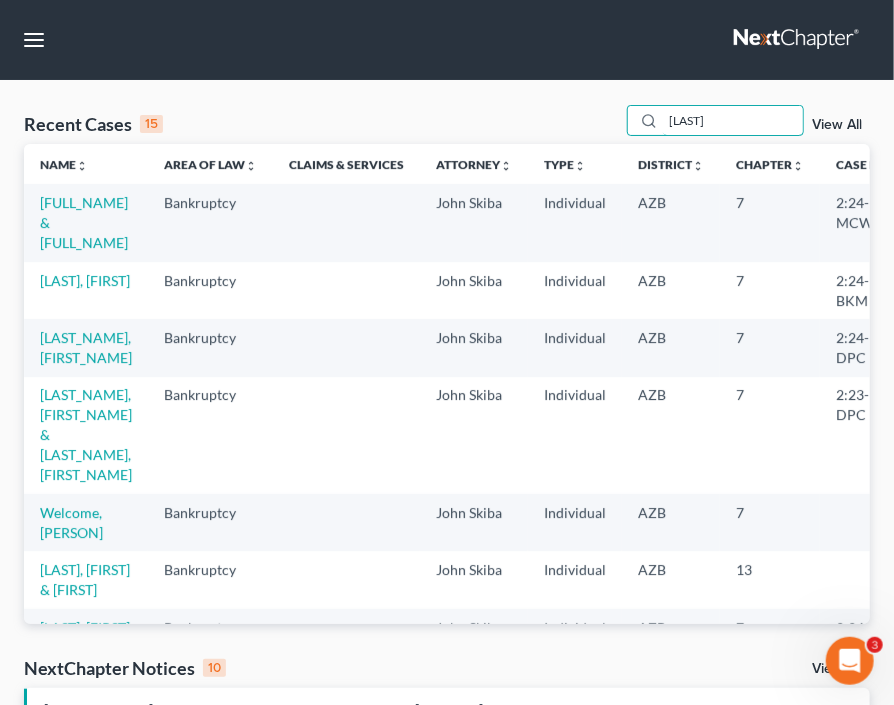 type on "stevenson" 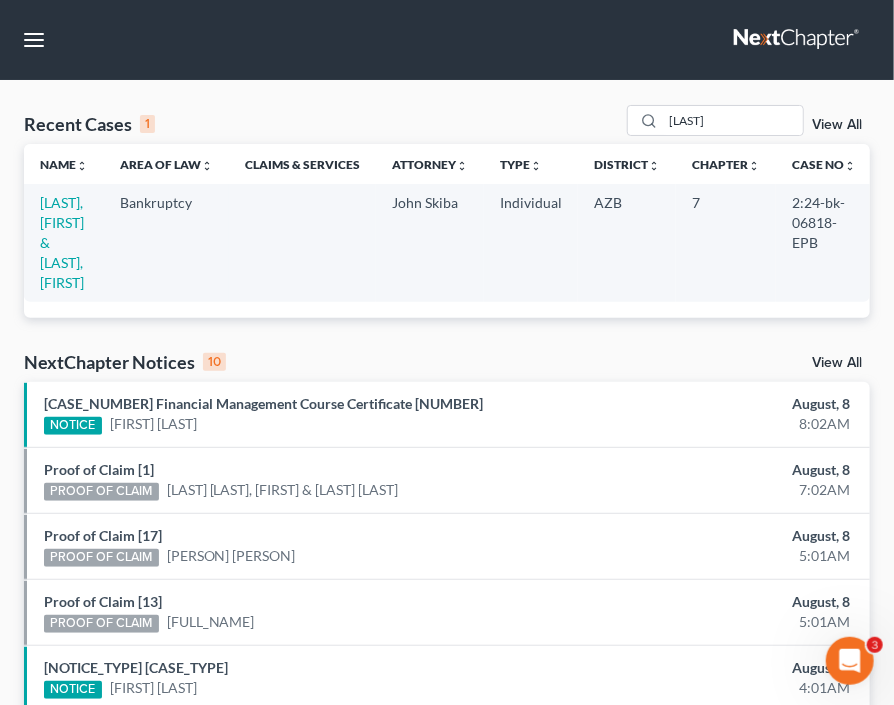 click on "[LAST], [FIRST] & [FIRST]" at bounding box center [64, 242] 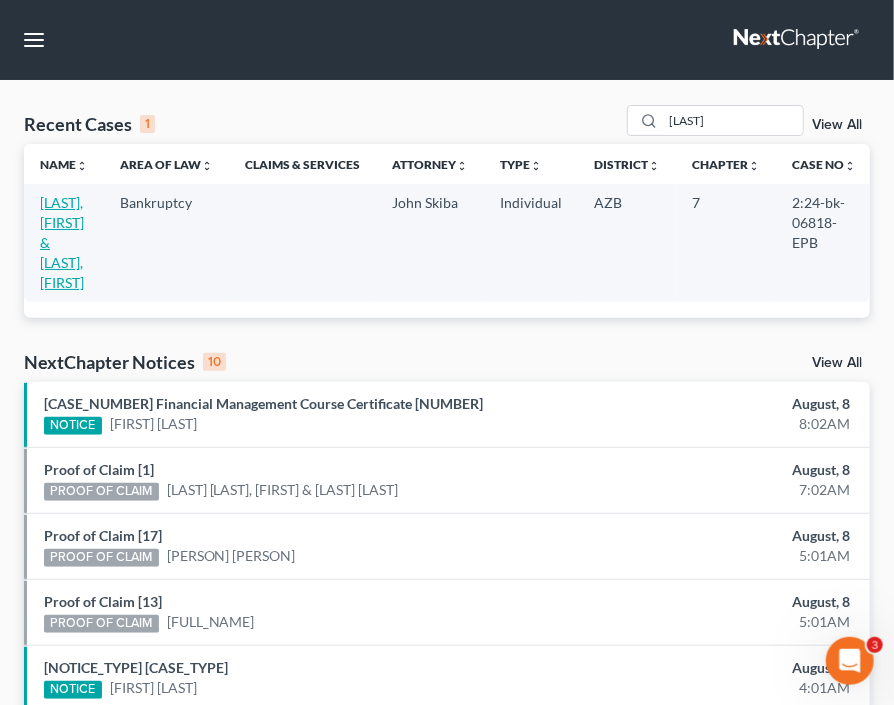 click on "[LAST], [FIRST] & [FIRST]" at bounding box center (62, 242) 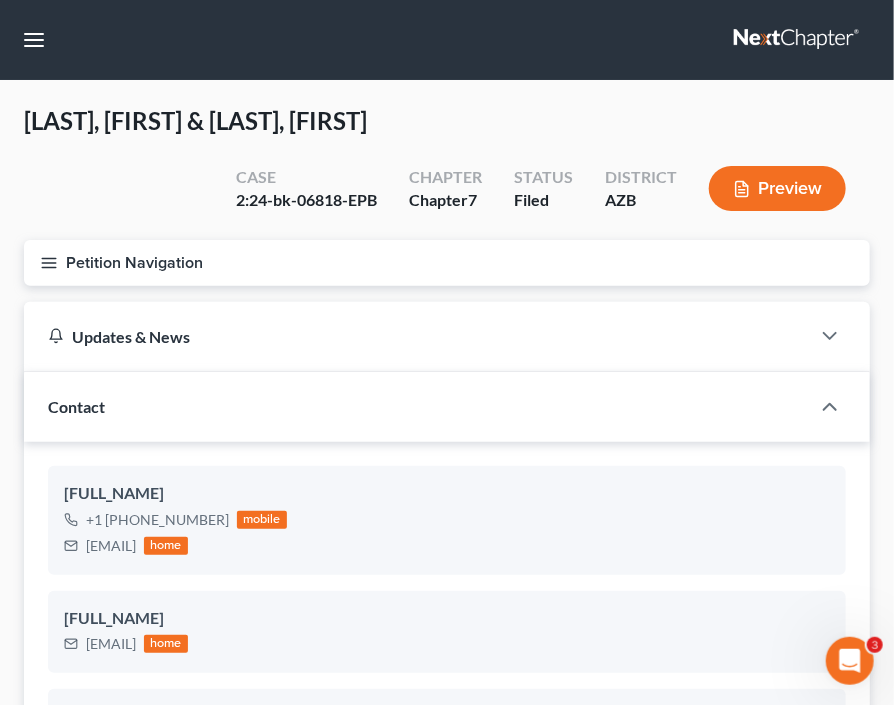 click 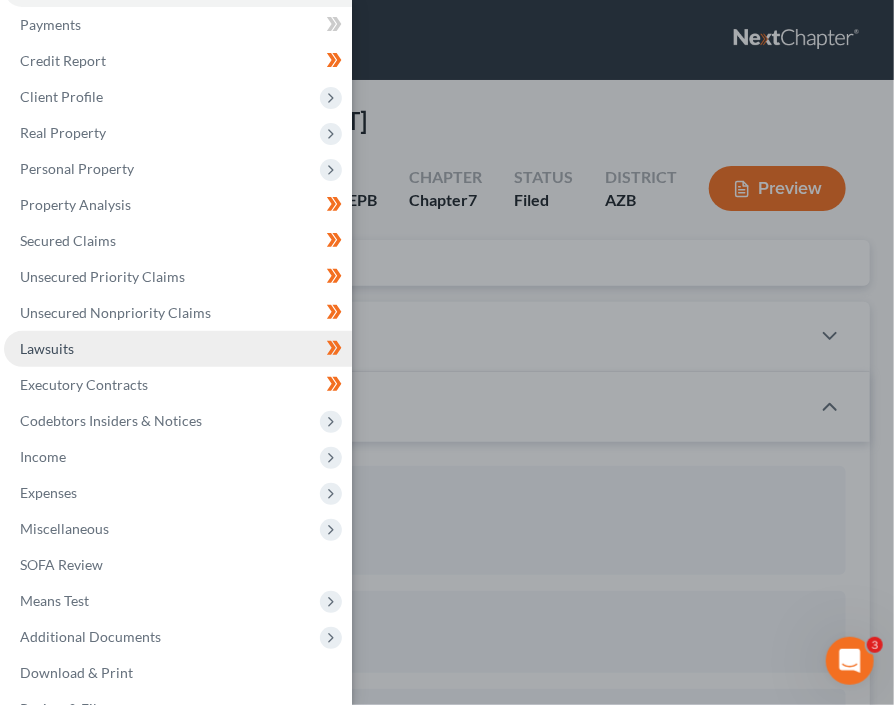 scroll, scrollTop: 83, scrollLeft: 0, axis: vertical 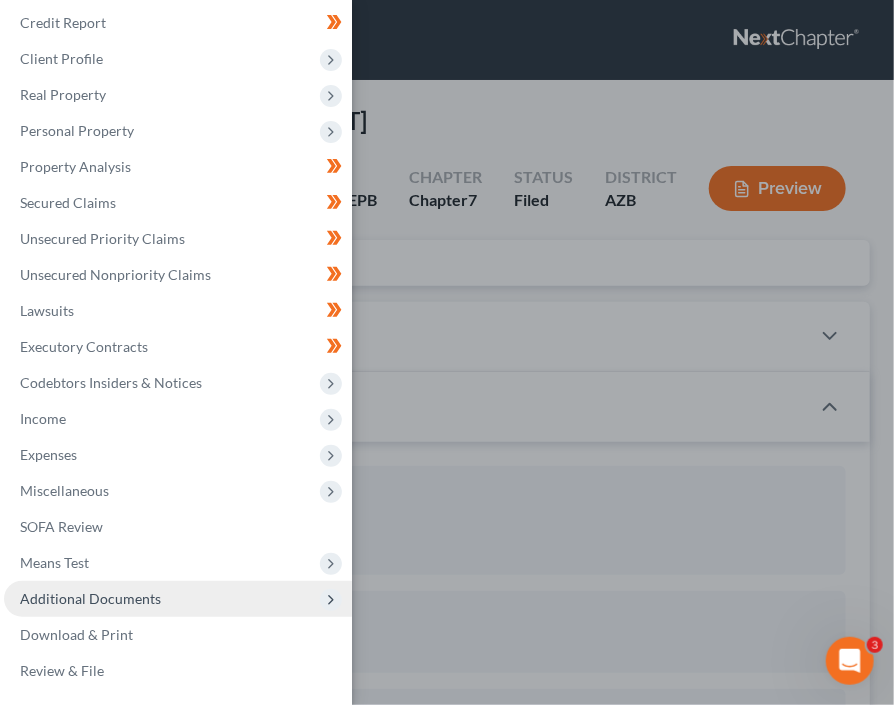 click on "Additional Documents" at bounding box center (178, 599) 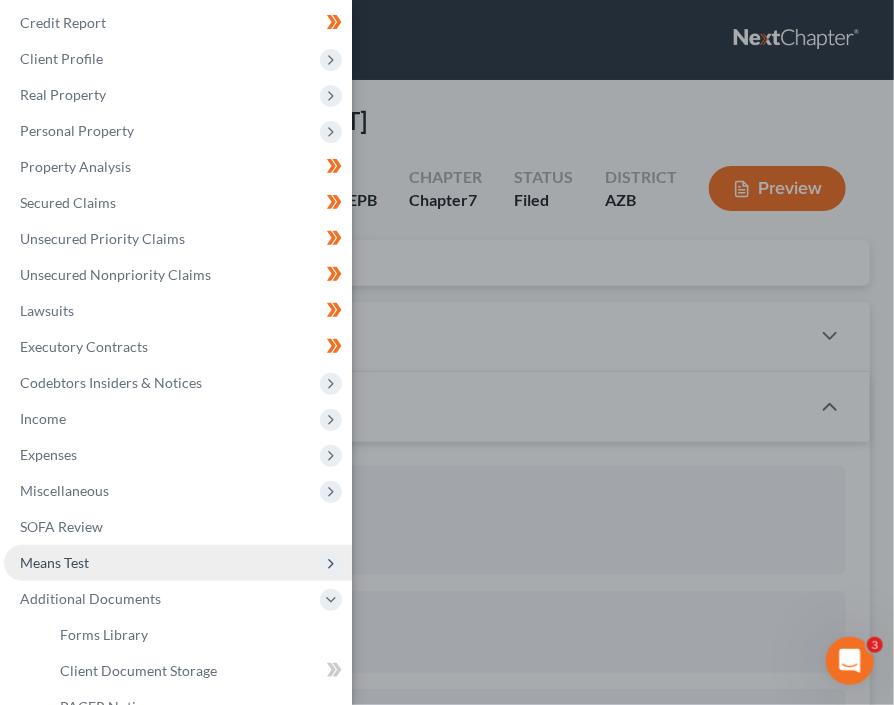 scroll, scrollTop: 473, scrollLeft: 0, axis: vertical 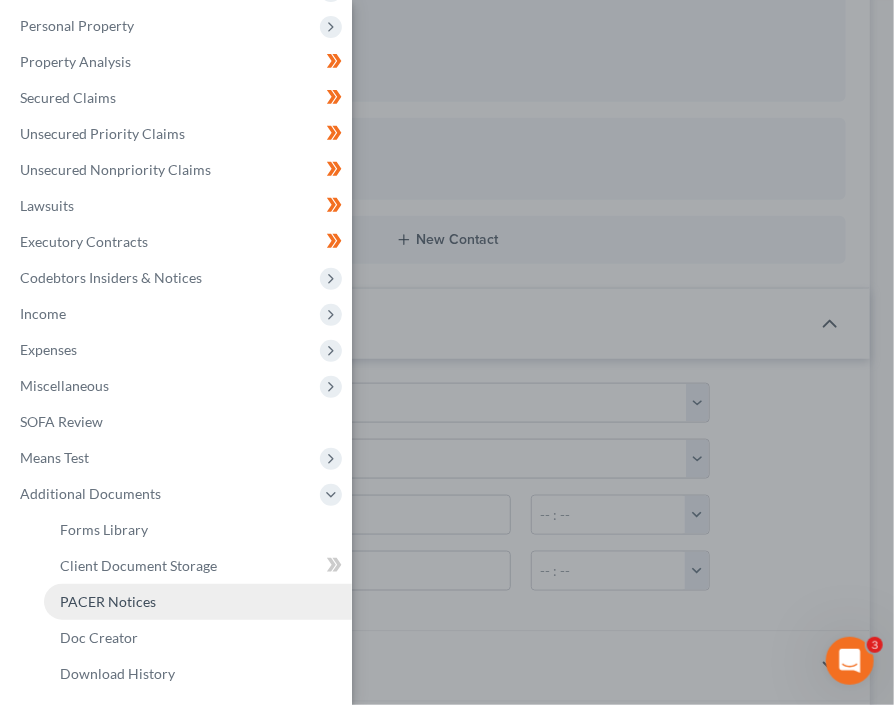 click on "PACER Notices" at bounding box center (198, 602) 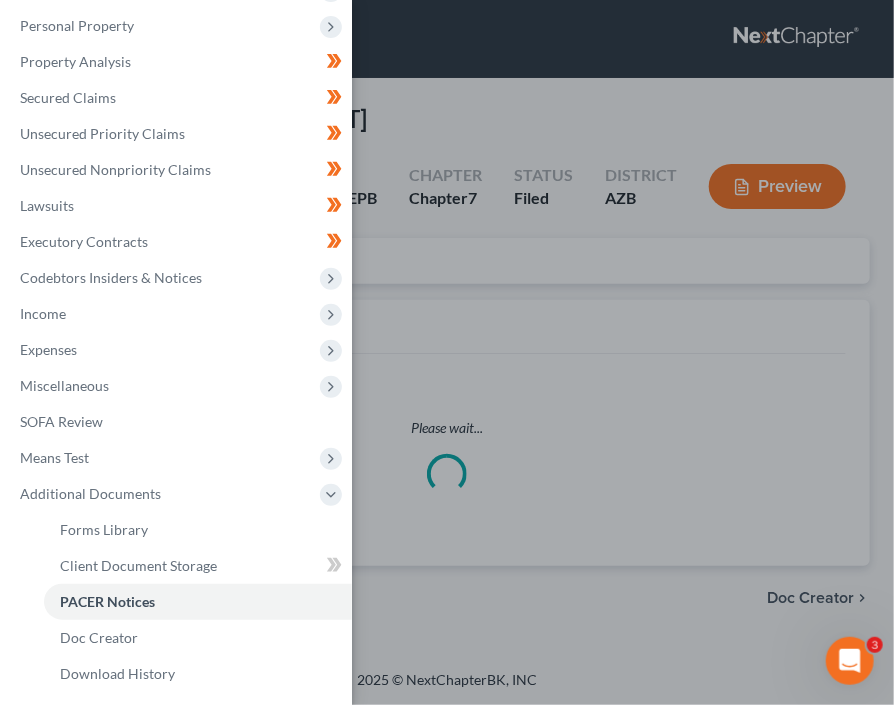 scroll, scrollTop: 0, scrollLeft: 0, axis: both 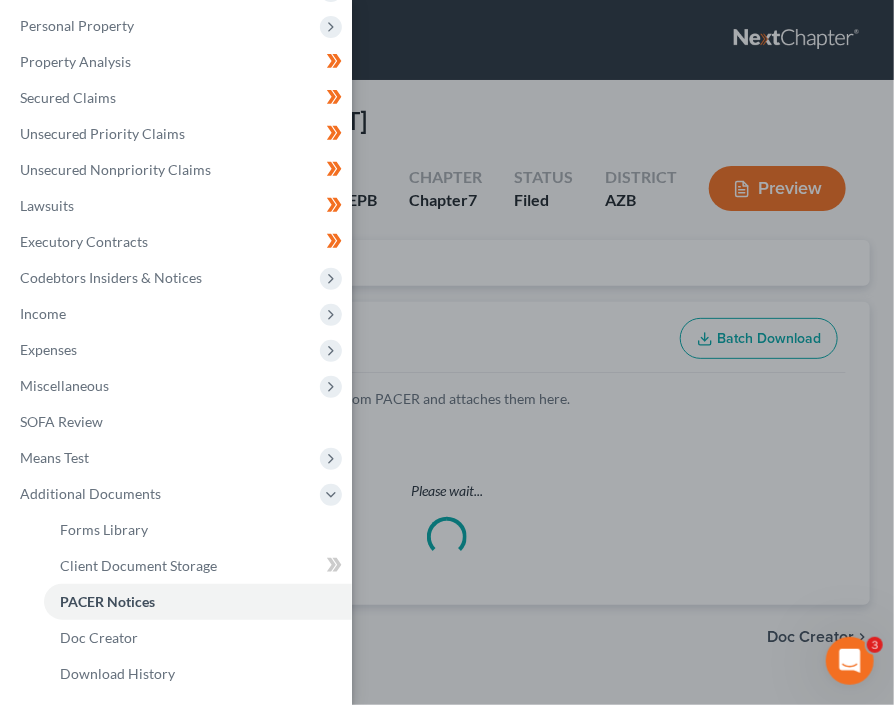 click on "Case Dashboard
Payments
Invoices
Payments
Payments
Credit Report
Client Profile" at bounding box center [447, 352] 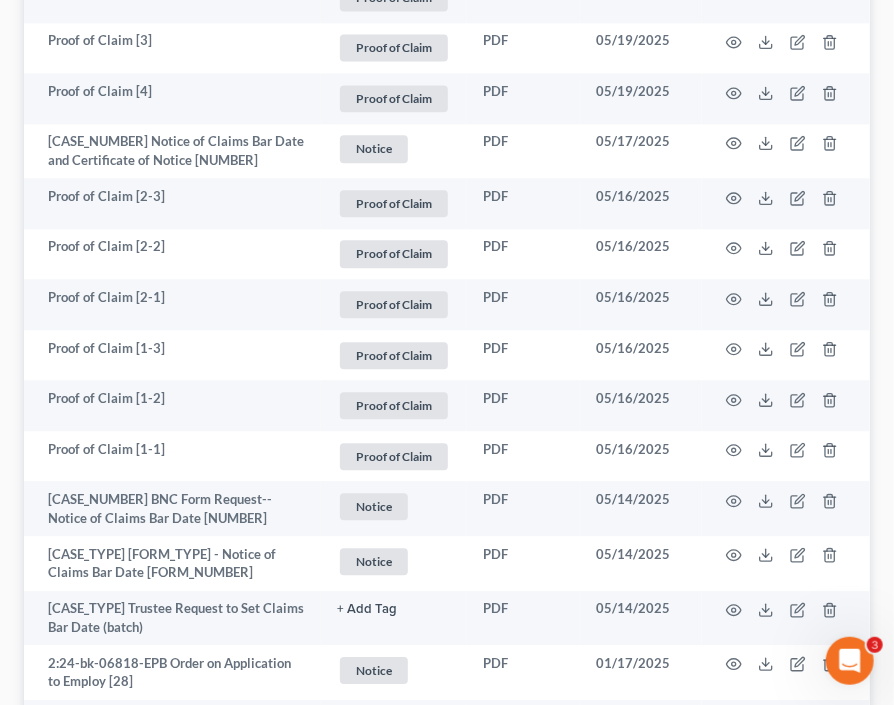 scroll, scrollTop: 1339, scrollLeft: 0, axis: vertical 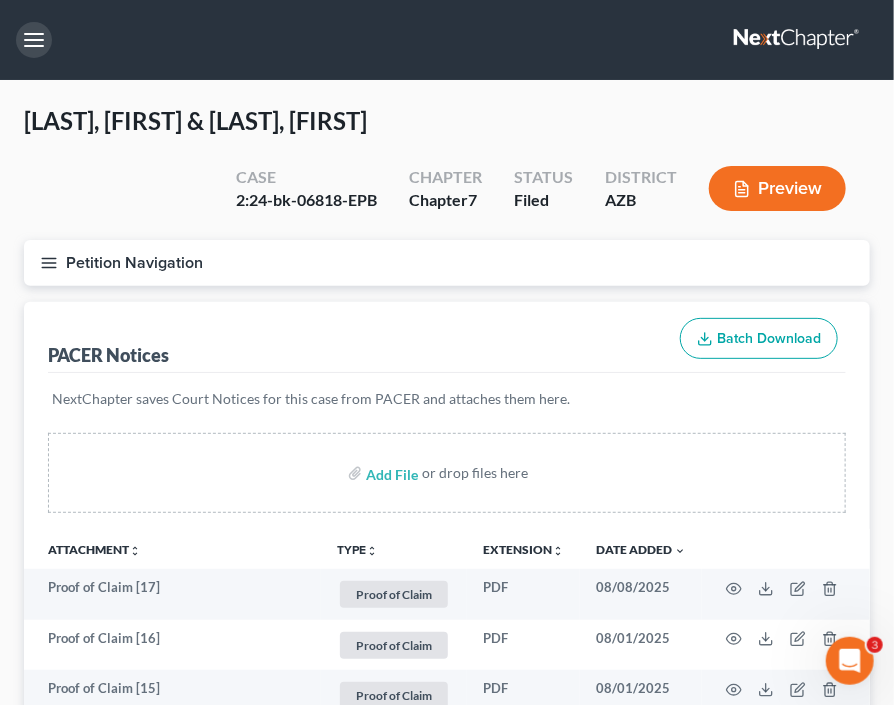 drag, startPoint x: 45, startPoint y: 44, endPoint x: 32, endPoint y: 42, distance: 13.152946 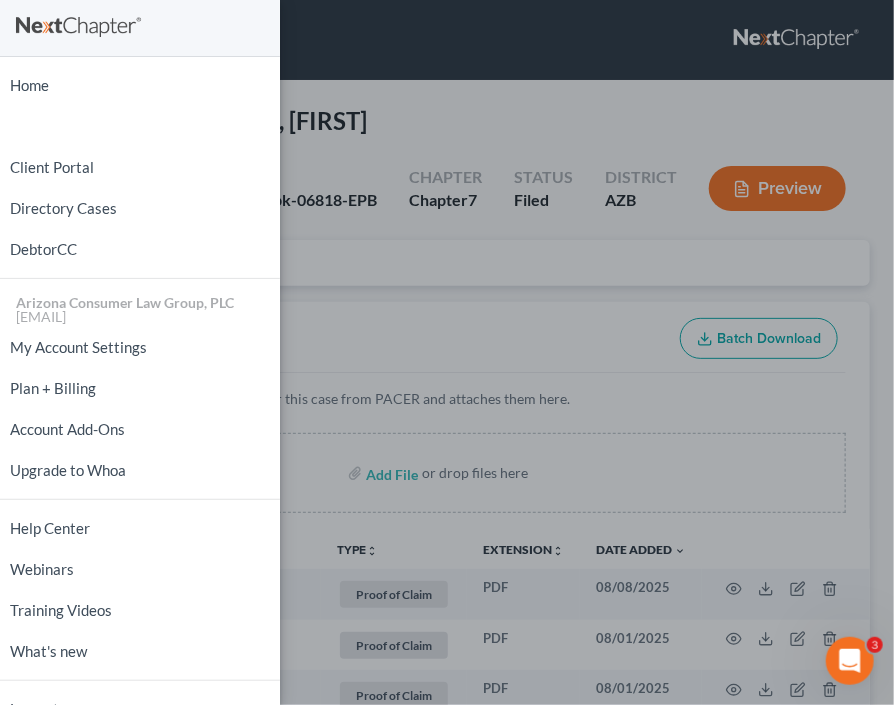 click at bounding box center (140, 28) 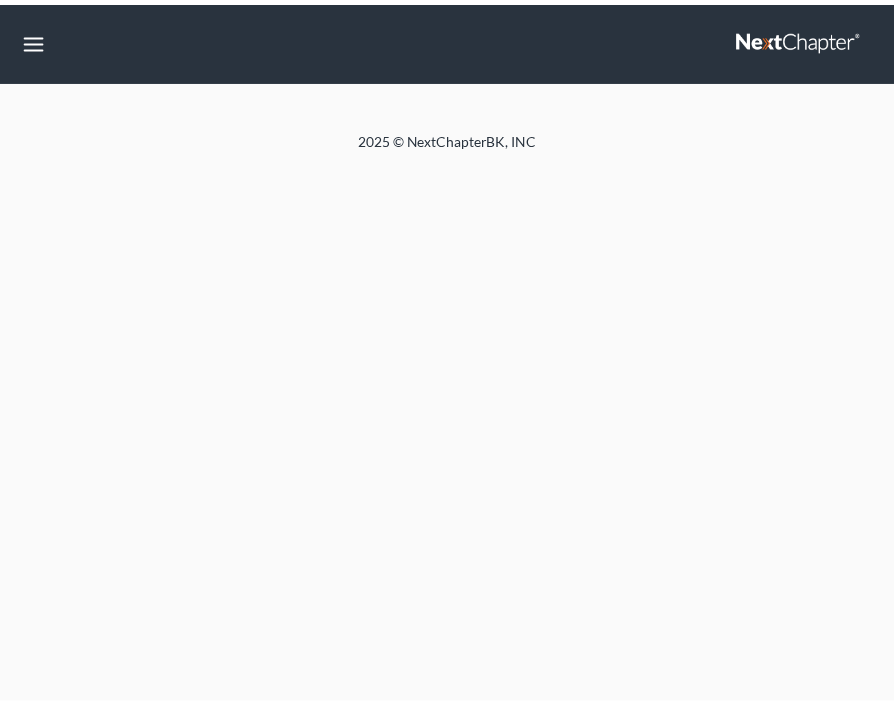 scroll, scrollTop: 0, scrollLeft: 0, axis: both 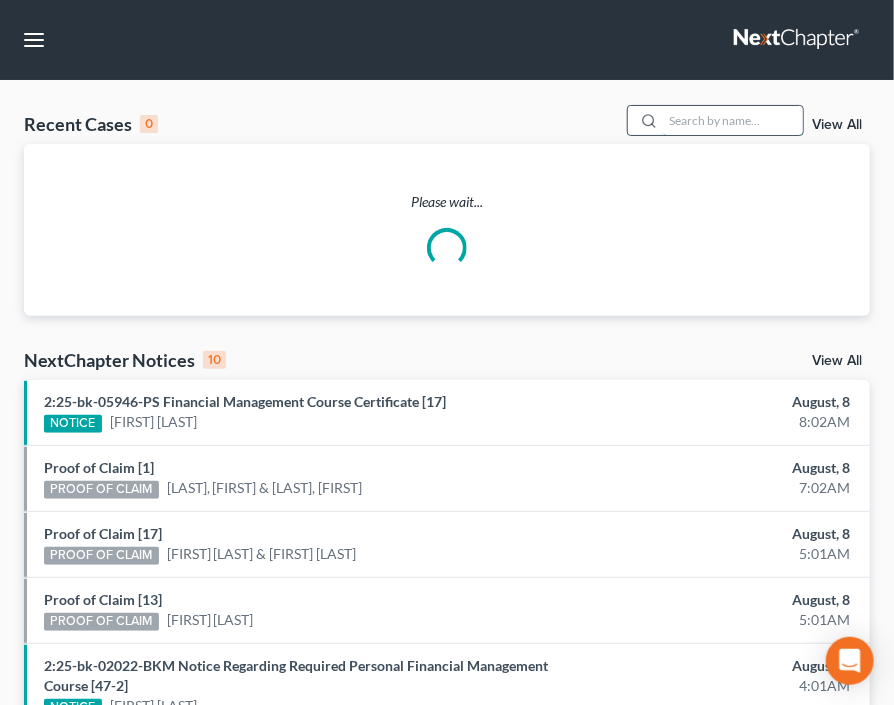 click at bounding box center (733, 120) 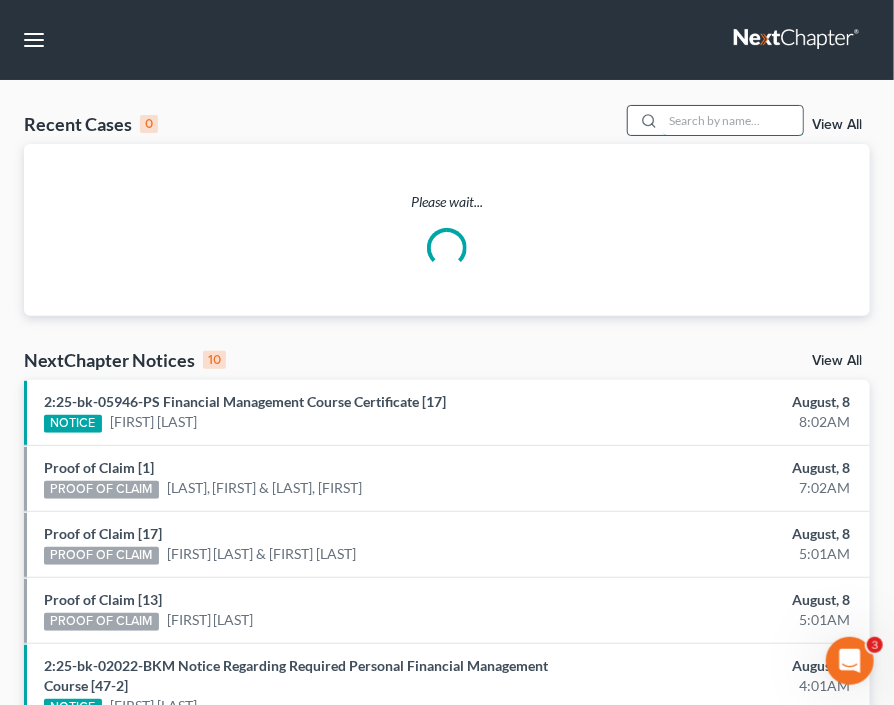 scroll, scrollTop: 0, scrollLeft: 0, axis: both 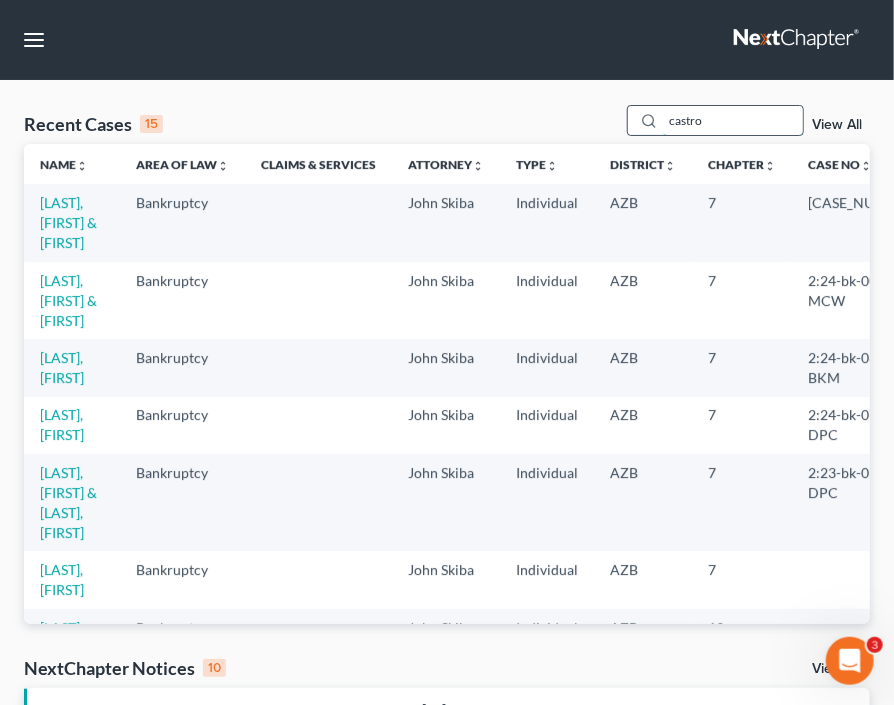 type on "castro" 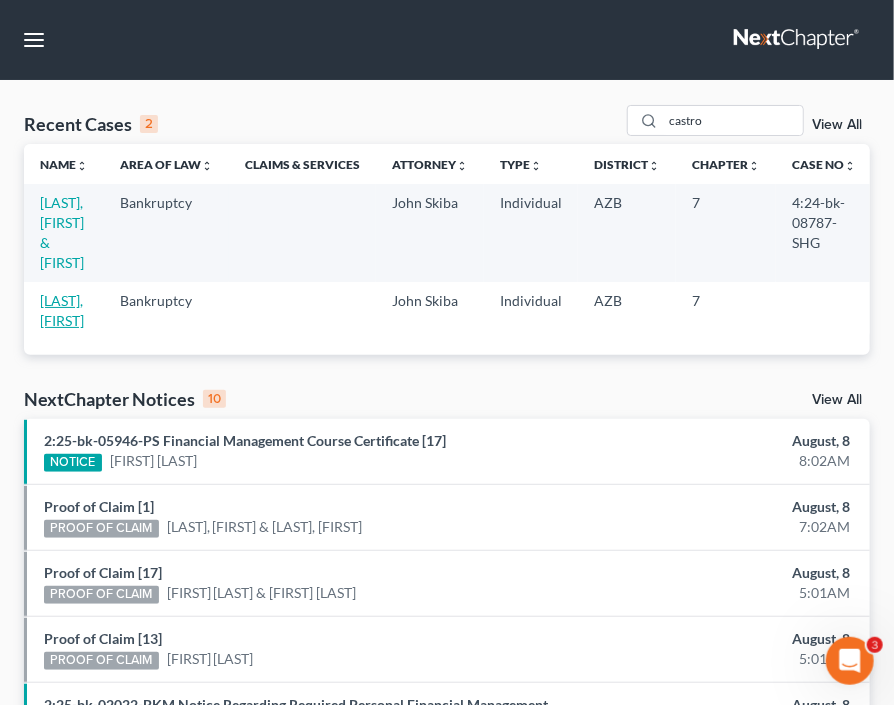click on "[LAST], [FIRST]" at bounding box center [62, 310] 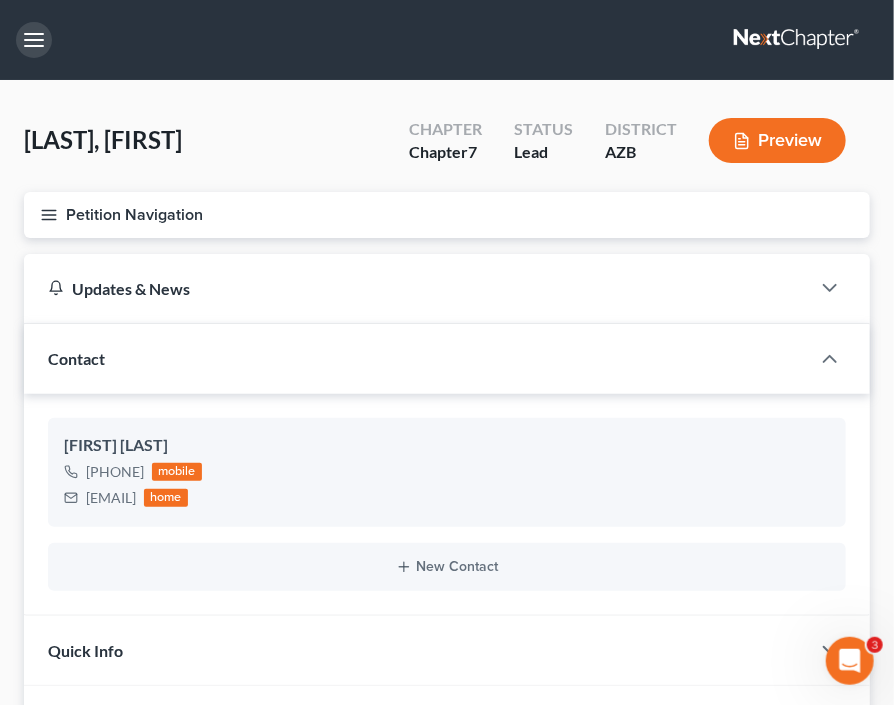 click at bounding box center [34, 40] 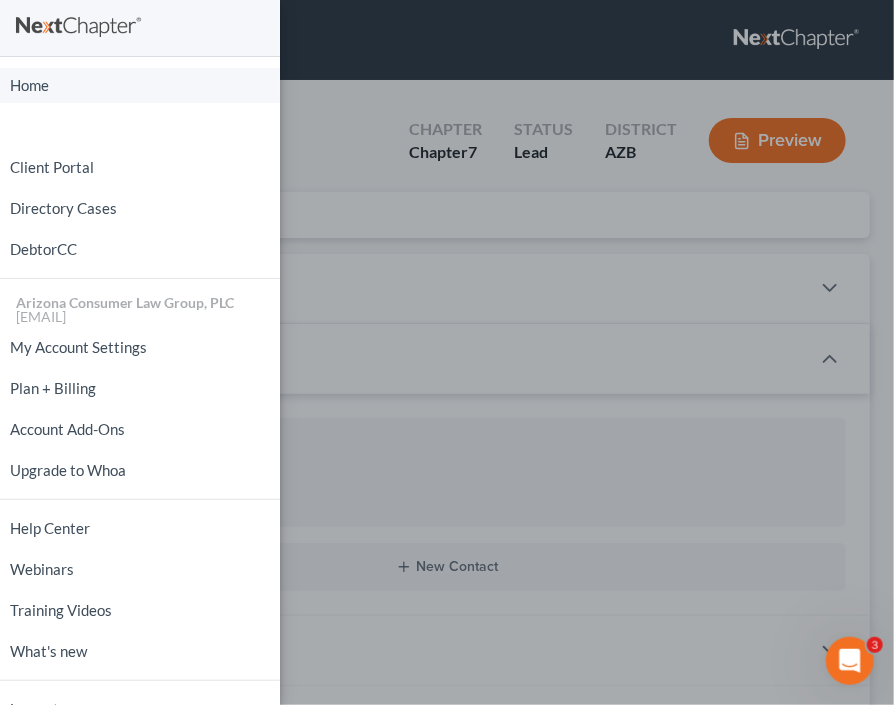 click on "Home" at bounding box center (140, 85) 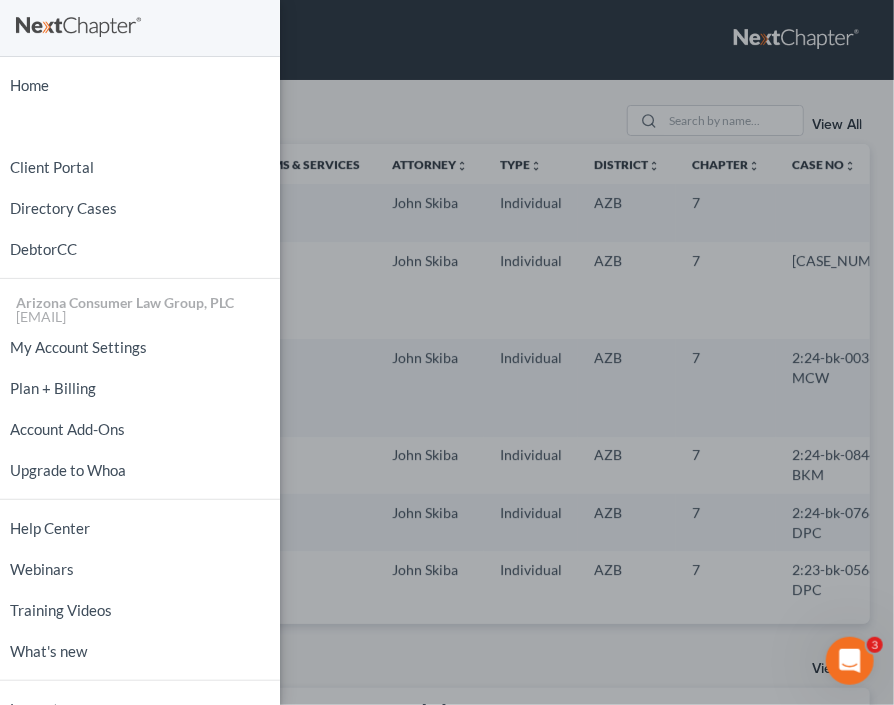 click on "Home New Case Client Portal Directory Cases DebtorCC Arizona Consumer Law Group, PLC [EMAIL] My Account Settings Plan + Billing Account Add-Ons Upgrade to Whoa Help Center Webinars Training Videos What's new Log out" at bounding box center (447, 352) 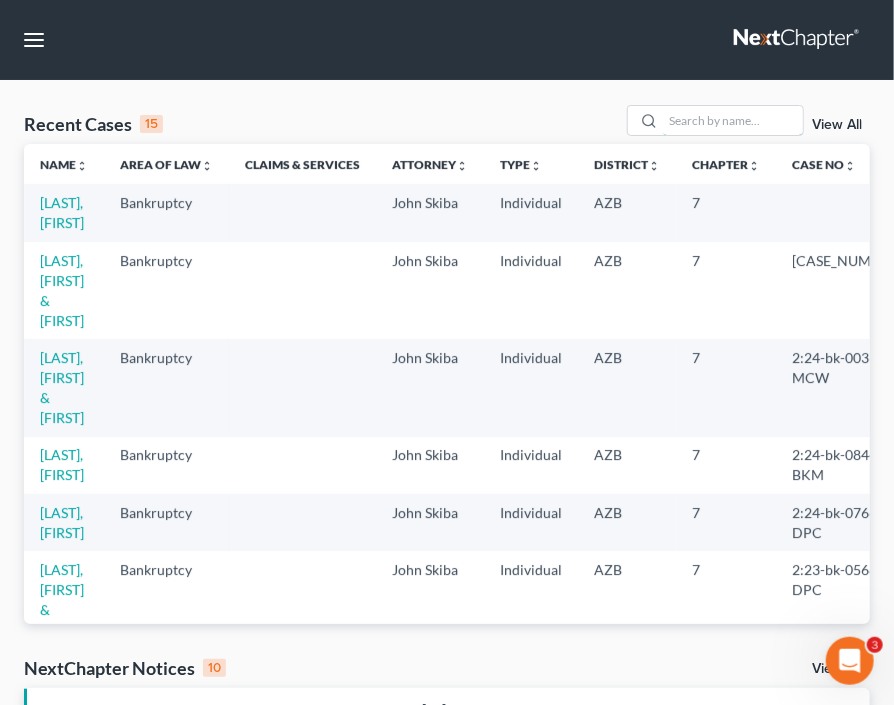 click at bounding box center [733, 120] 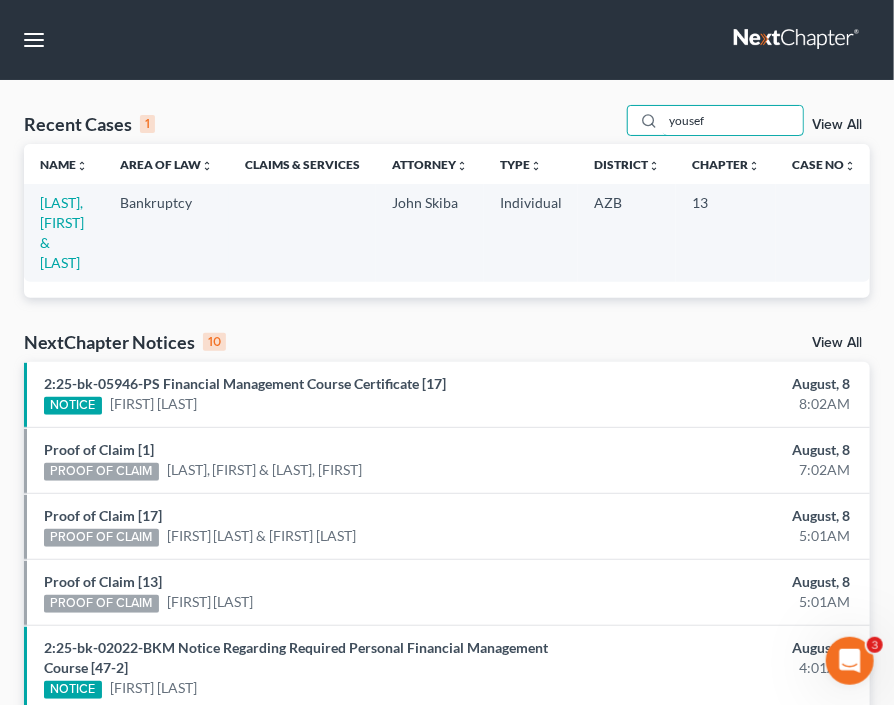 drag, startPoint x: 639, startPoint y: 115, endPoint x: 586, endPoint y: 74, distance: 67.00746 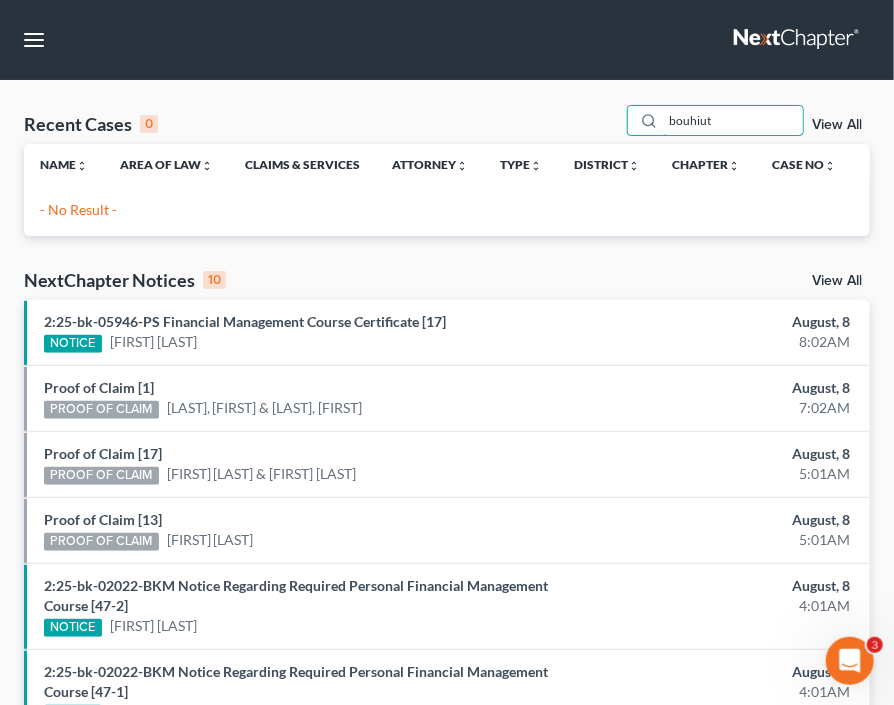 drag, startPoint x: 736, startPoint y: 125, endPoint x: 601, endPoint y: 104, distance: 136.62357 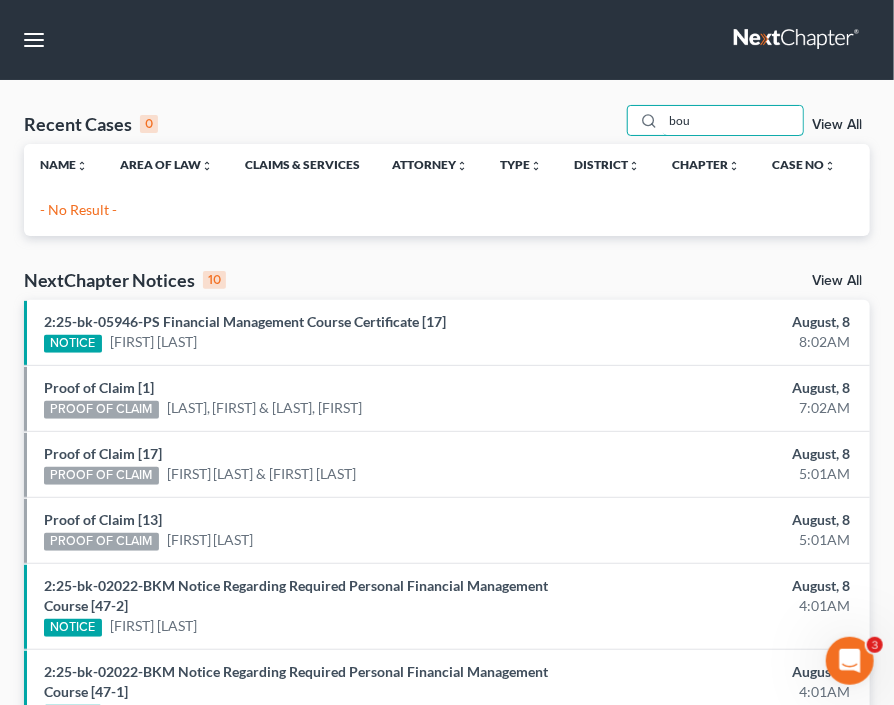 type on "bou" 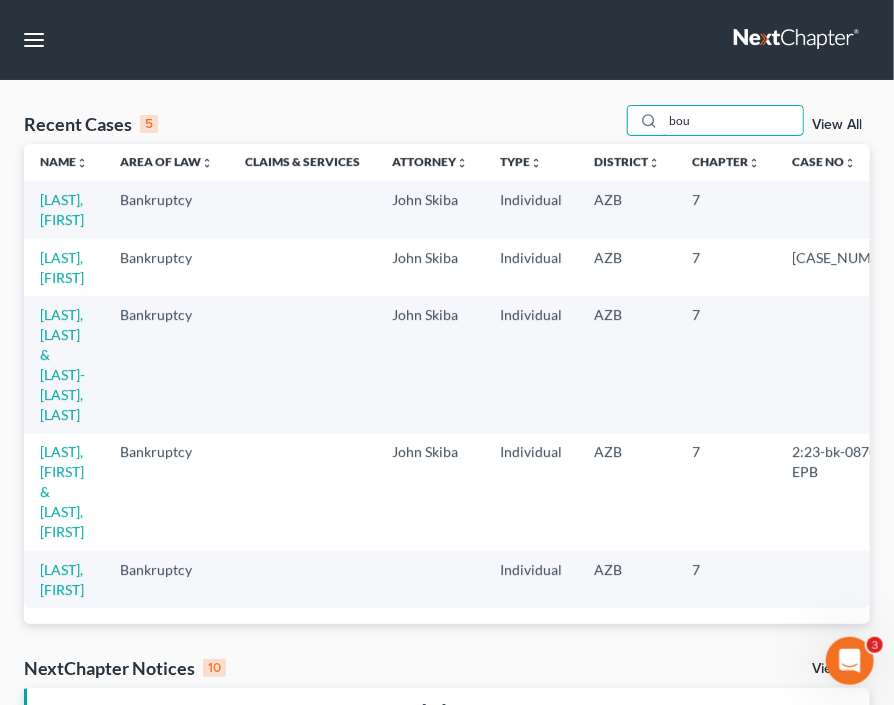 scroll, scrollTop: 15, scrollLeft: 0, axis: vertical 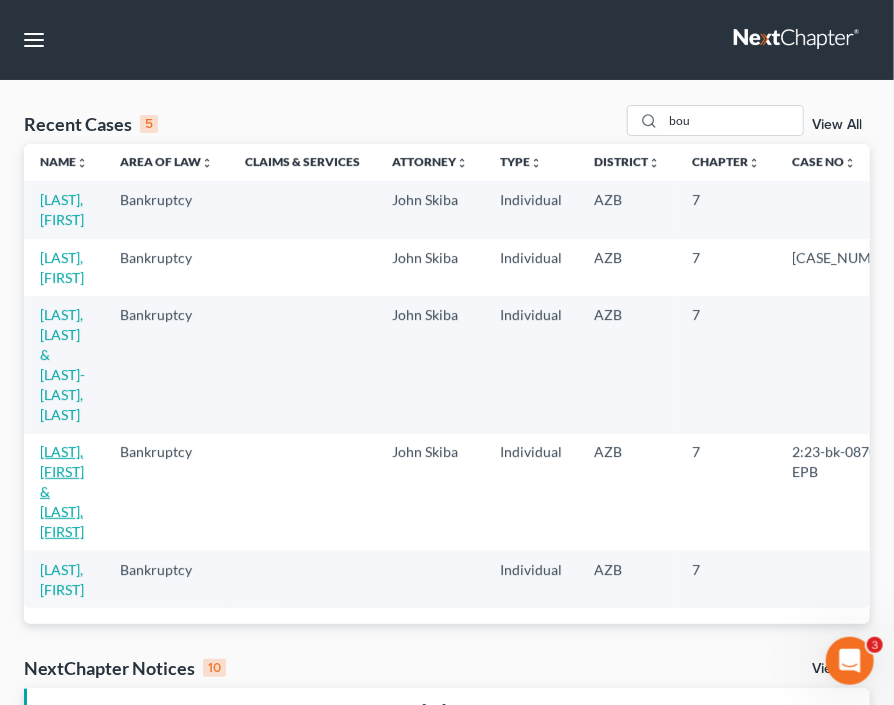 click on "Bouhout, Youssef & Bosco Carrillo, Daniela" at bounding box center [62, 491] 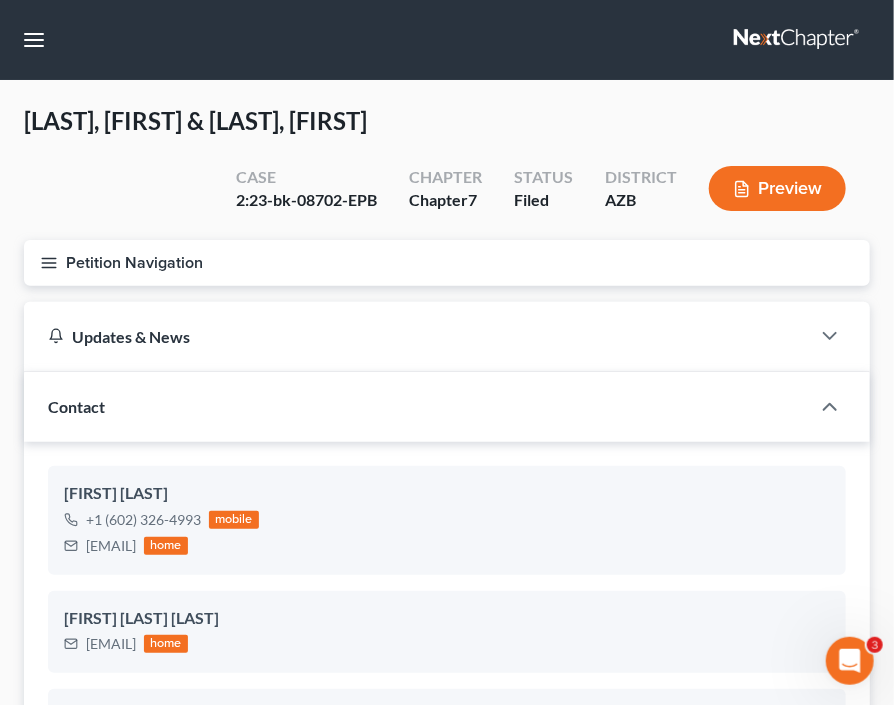 click on "Petition Navigation" at bounding box center [447, 263] 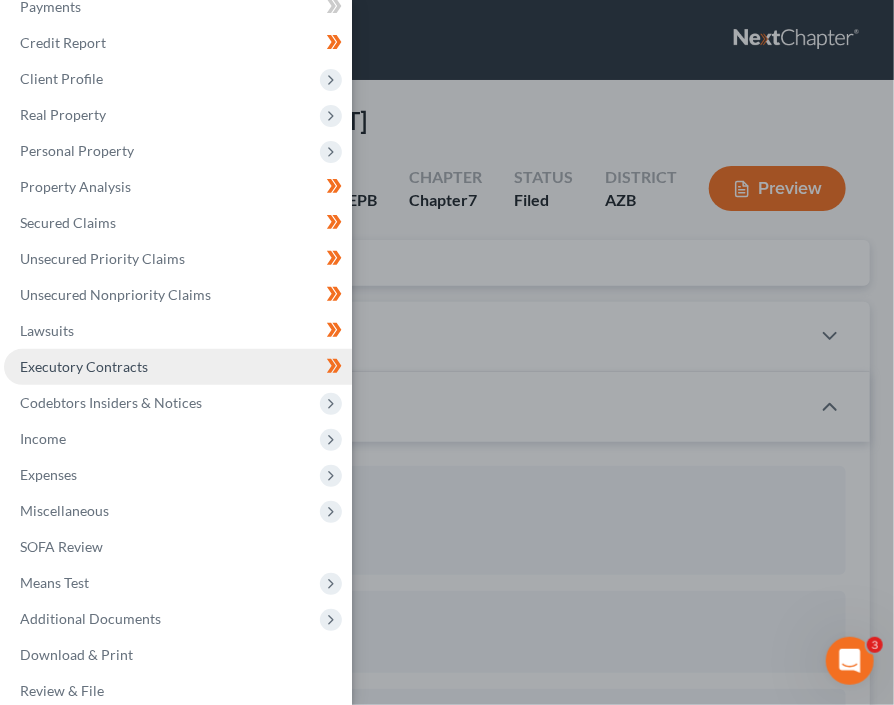 scroll, scrollTop: 83, scrollLeft: 0, axis: vertical 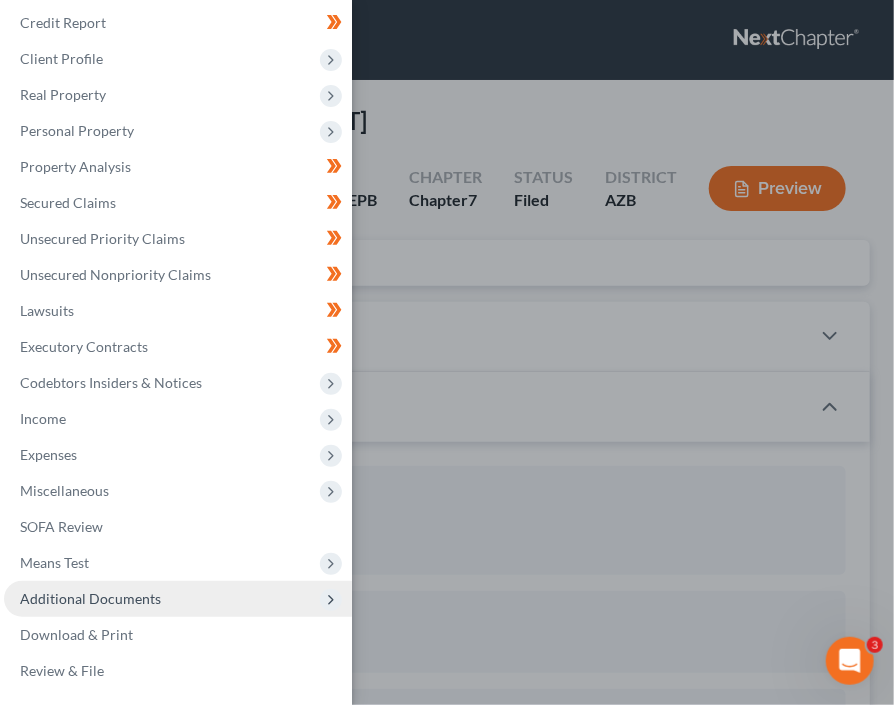 click on "Additional Documents" at bounding box center [90, 598] 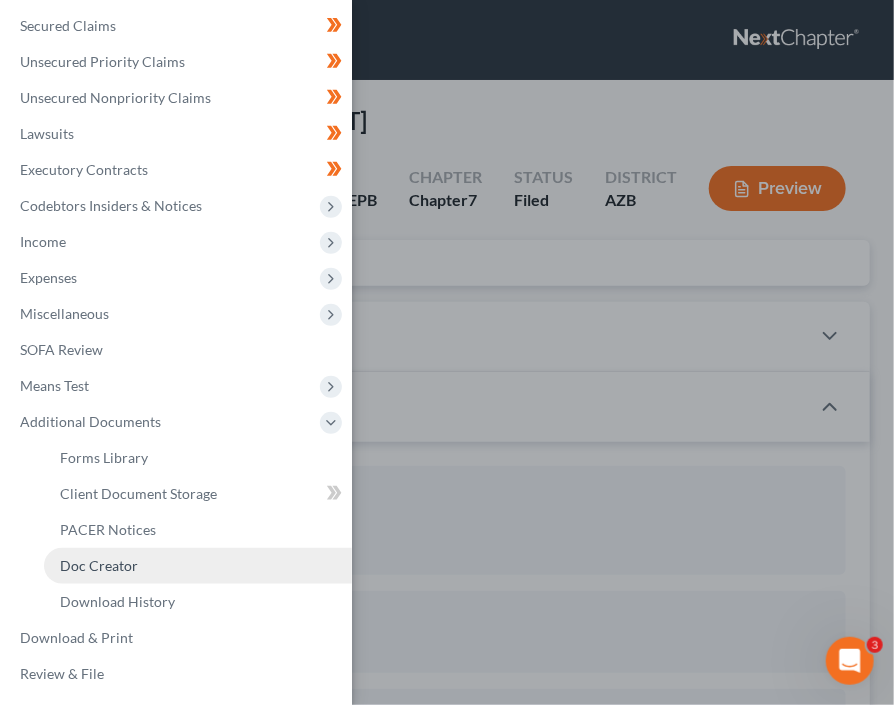 scroll, scrollTop: 263, scrollLeft: 0, axis: vertical 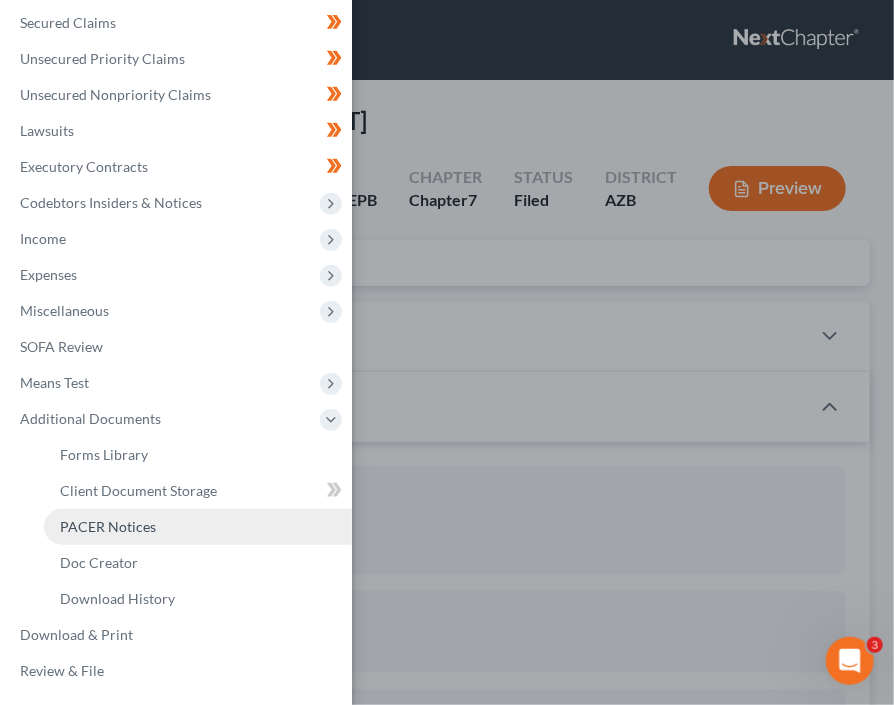 click on "PACER Notices" at bounding box center [198, 527] 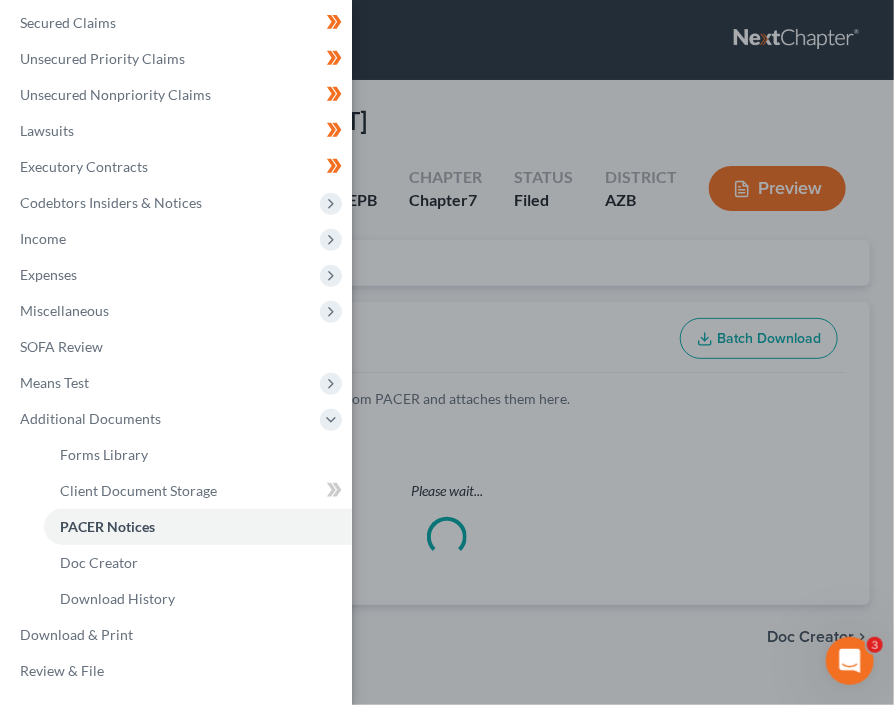click on "Case Dashboard
Payments
Invoices
Payments
Payments
Credit Report
Client Profile" at bounding box center [447, 352] 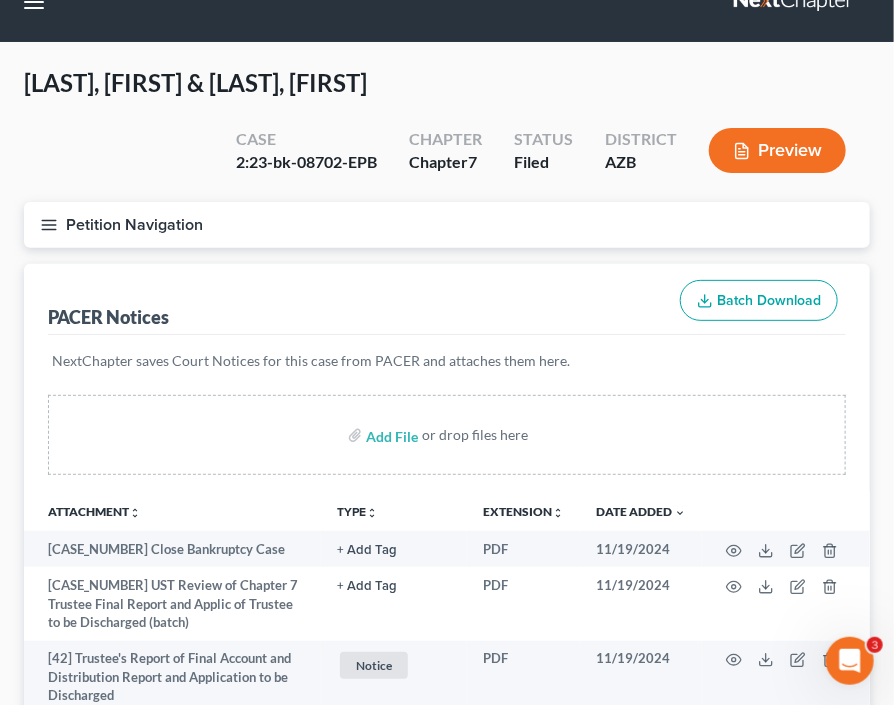 scroll, scrollTop: 0, scrollLeft: 0, axis: both 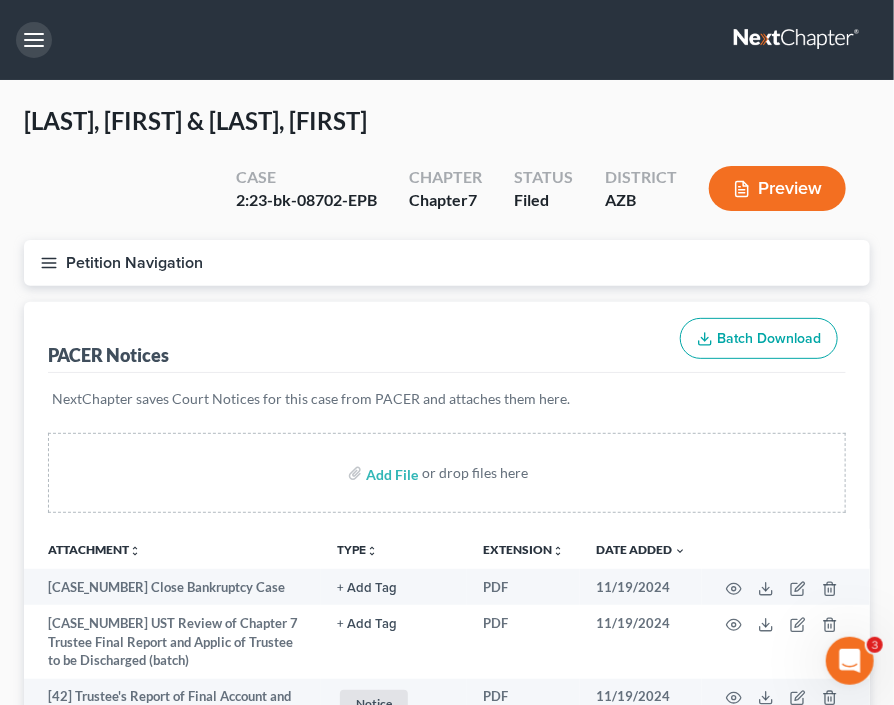 click at bounding box center [34, 40] 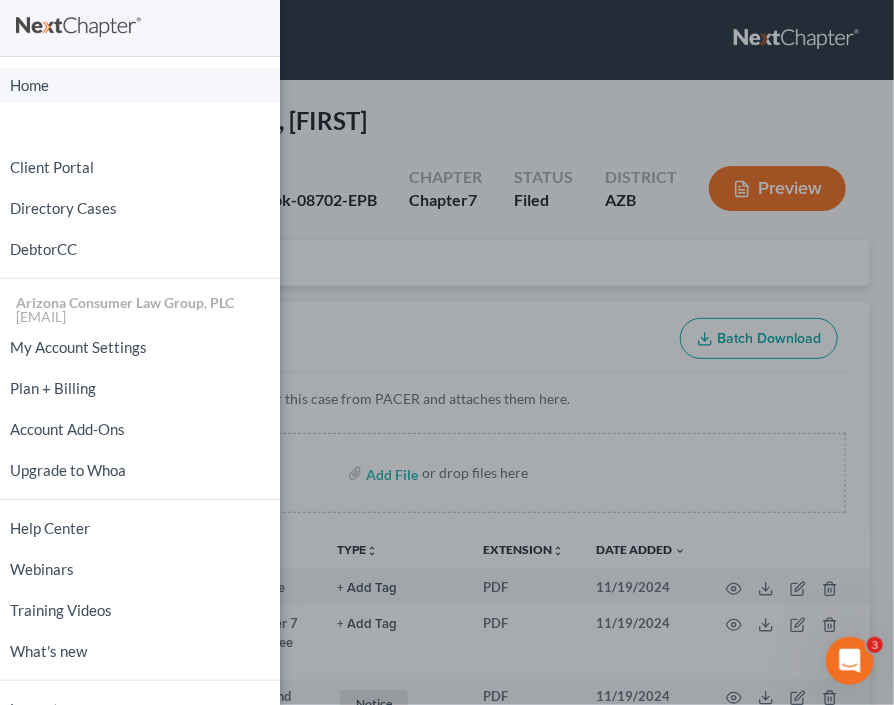 click on "Home" at bounding box center [140, 85] 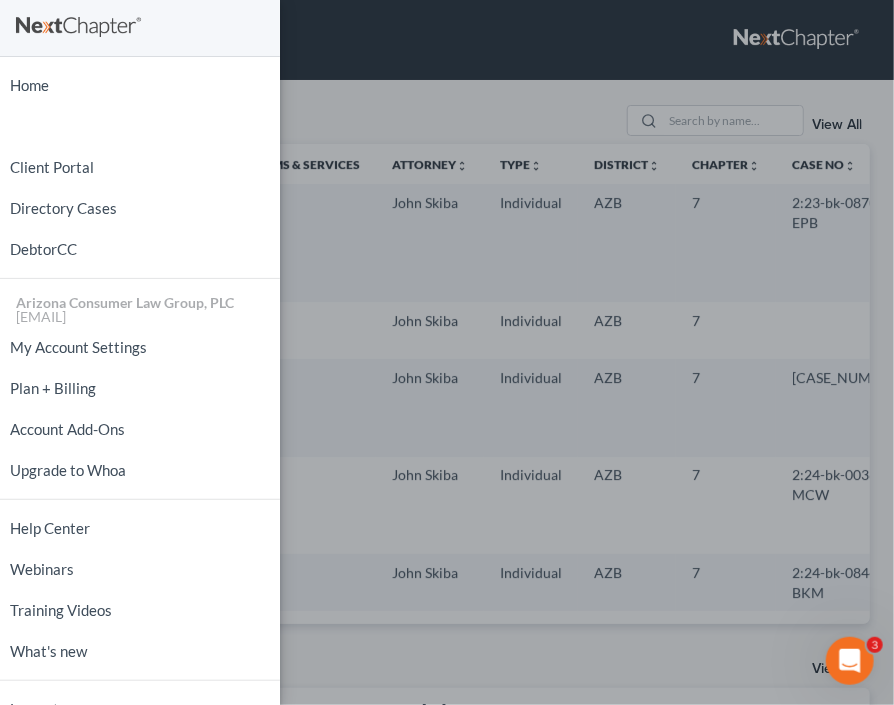 click on "Home New Case Client Portal Directory Cases DebtorCC Arizona Consumer Law Group, PLC [EMAIL] My Account Settings Plan + Billing Account Add-Ons Upgrade to Whoa Help Center Webinars Training Videos What's new Log out" at bounding box center (447, 352) 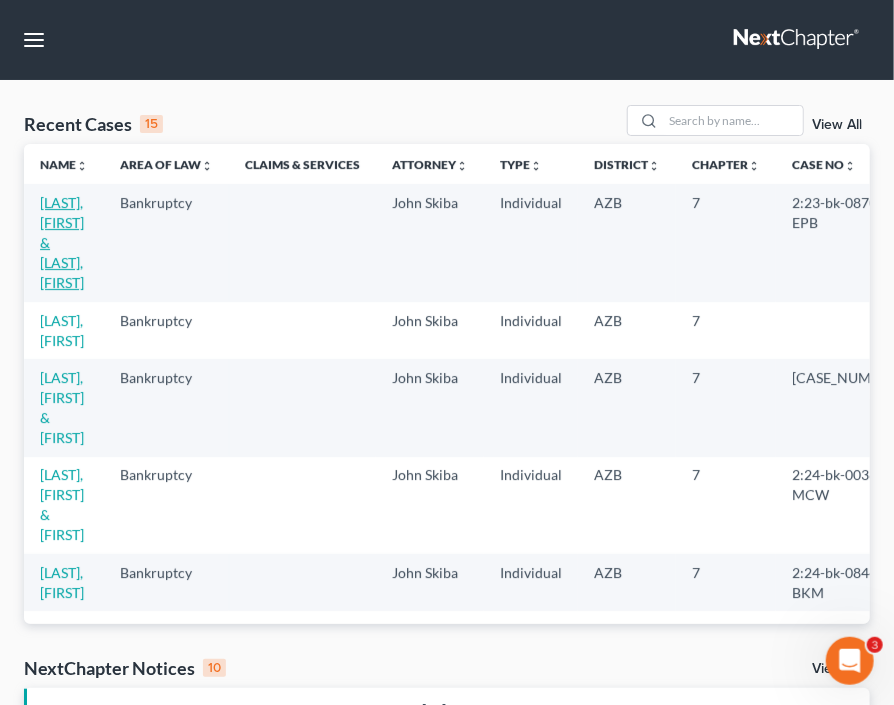 click on "Bouhout, Youssef & Bosco Carrillo, Daniela" at bounding box center [62, 242] 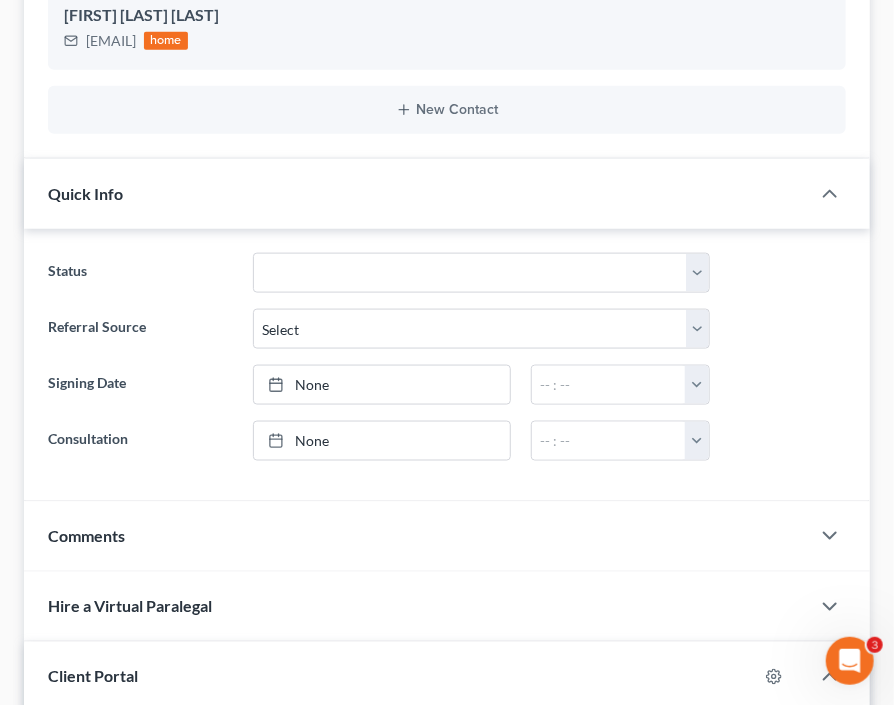 scroll, scrollTop: 783, scrollLeft: 0, axis: vertical 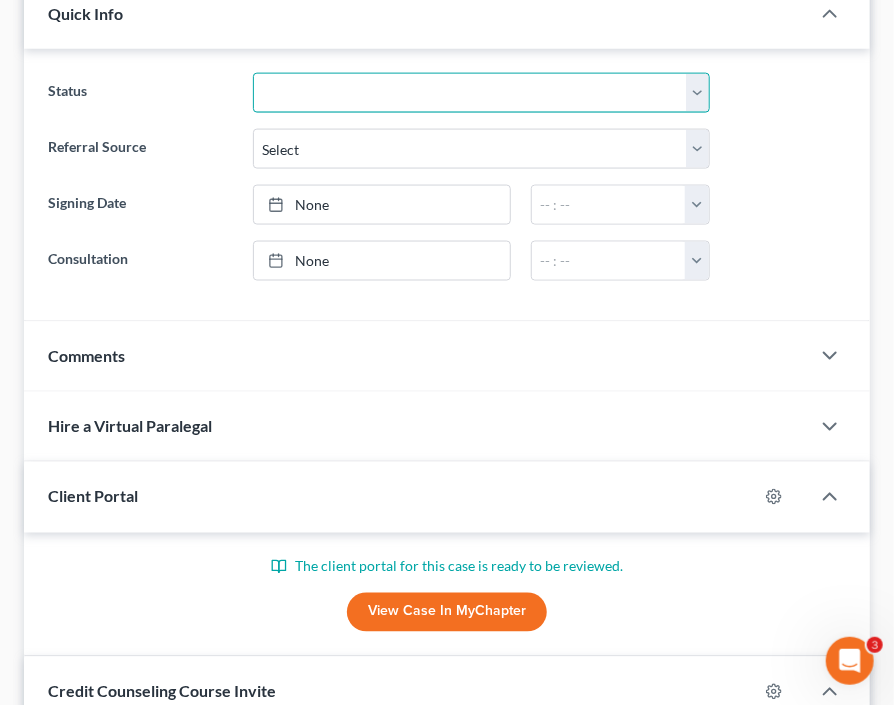 click on "Answer Filed Client Closed Did Not Hire Discharged Dismissed Filed In Progress Lead No Show Ready to File Ready To Review & Sign To Review" at bounding box center (481, 93) 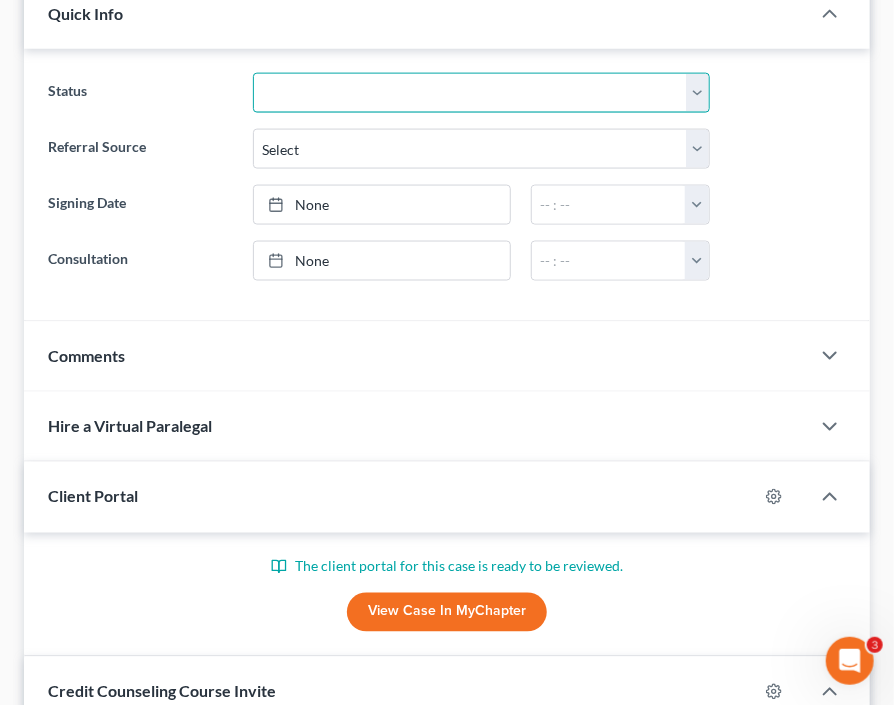 select on "2" 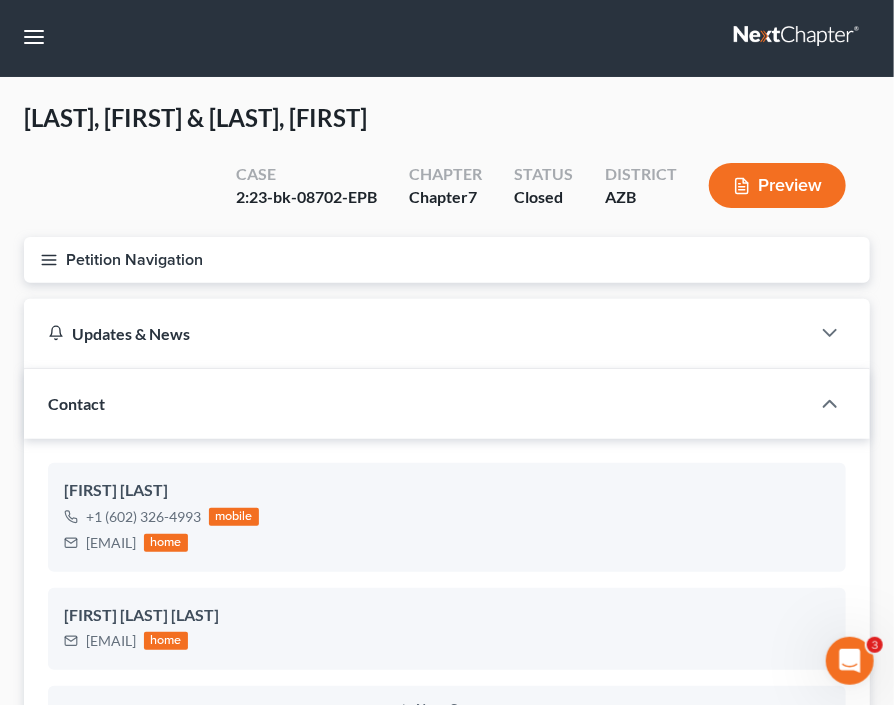 scroll, scrollTop: 0, scrollLeft: 0, axis: both 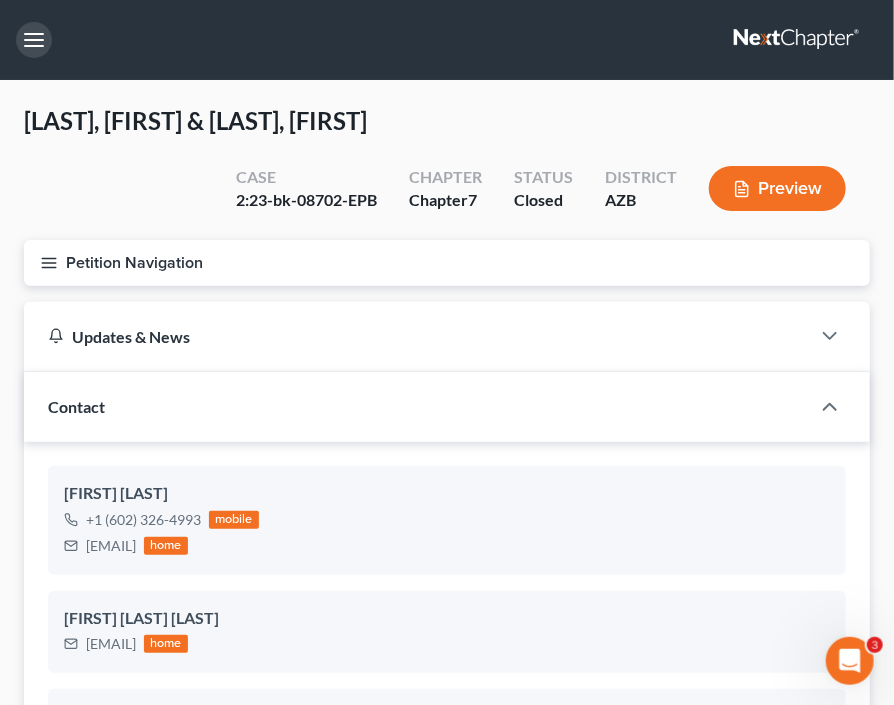 click at bounding box center (34, 40) 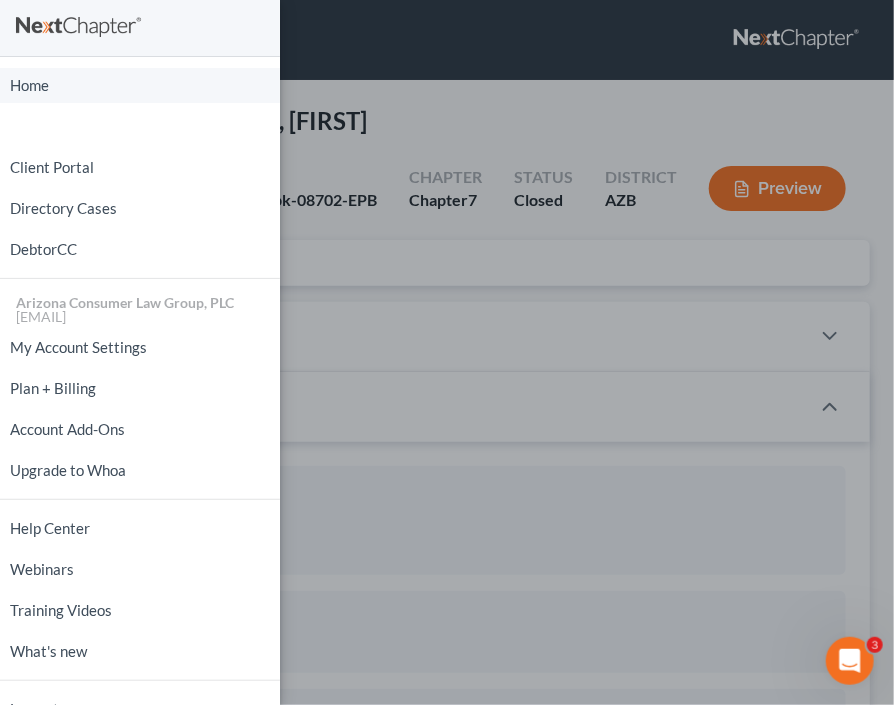 click on "Home" at bounding box center [140, 85] 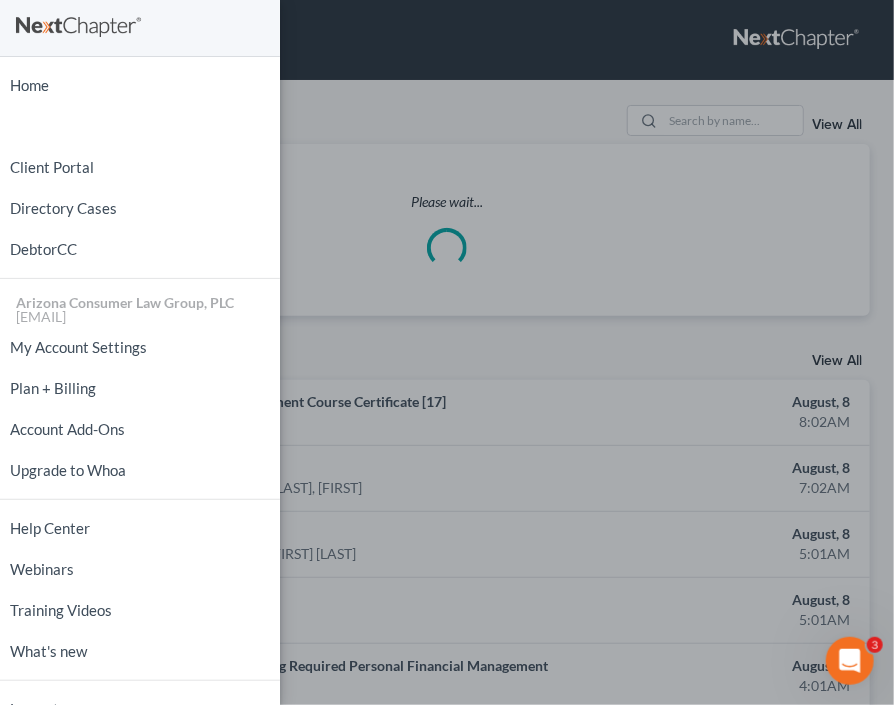 click on "Home New Case Client Portal Directory Cases DebtorCC Arizona Consumer Law Group, PLC [EMAIL] My Account Settings Plan + Billing Account Add-Ons Upgrade to Whoa Help Center Webinars Training Videos What's new Log out" at bounding box center [447, 352] 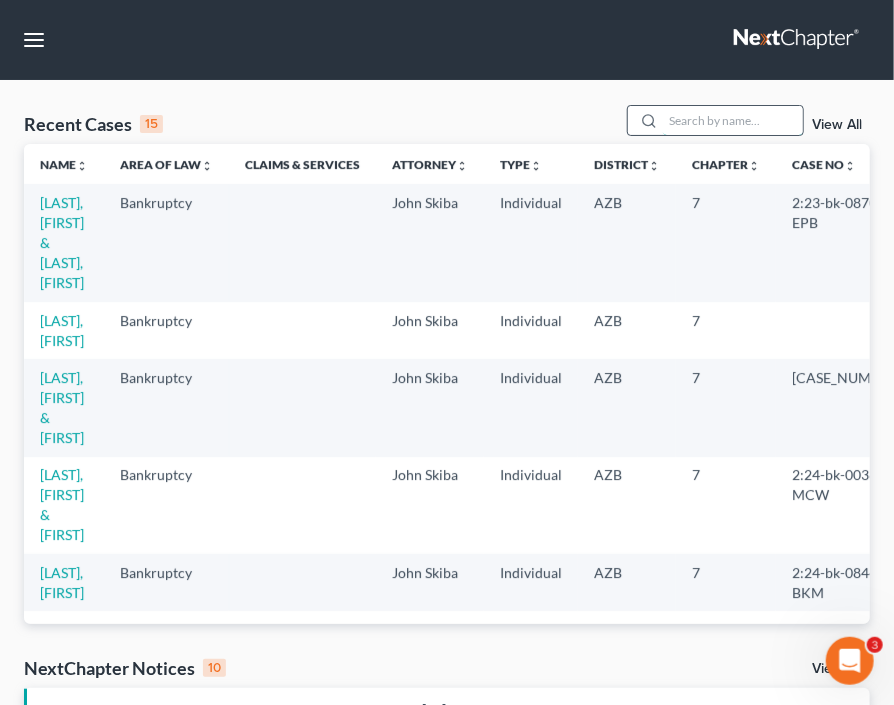 click at bounding box center [733, 120] 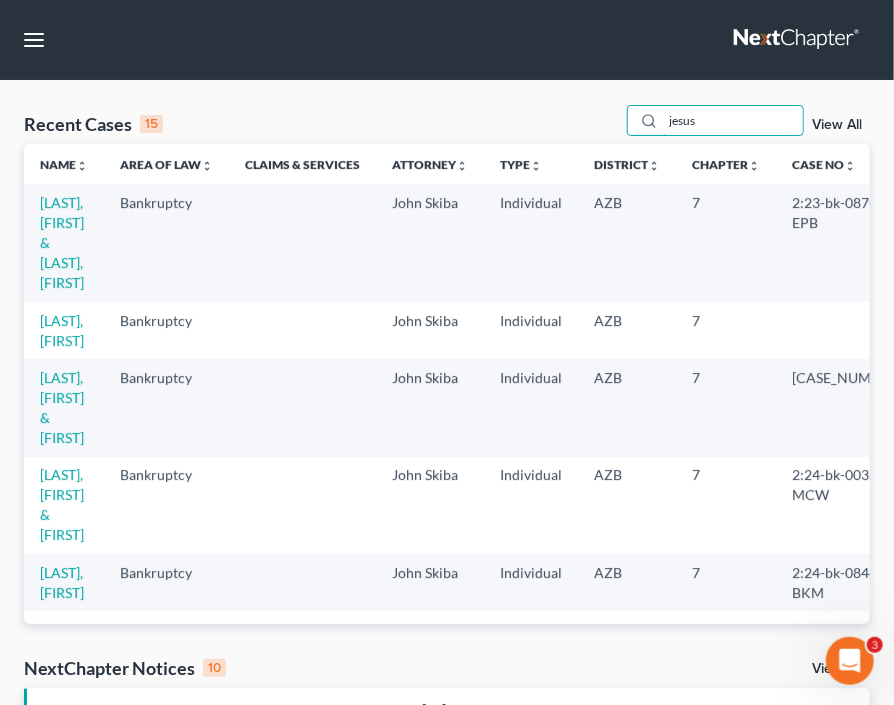 type on "jesus" 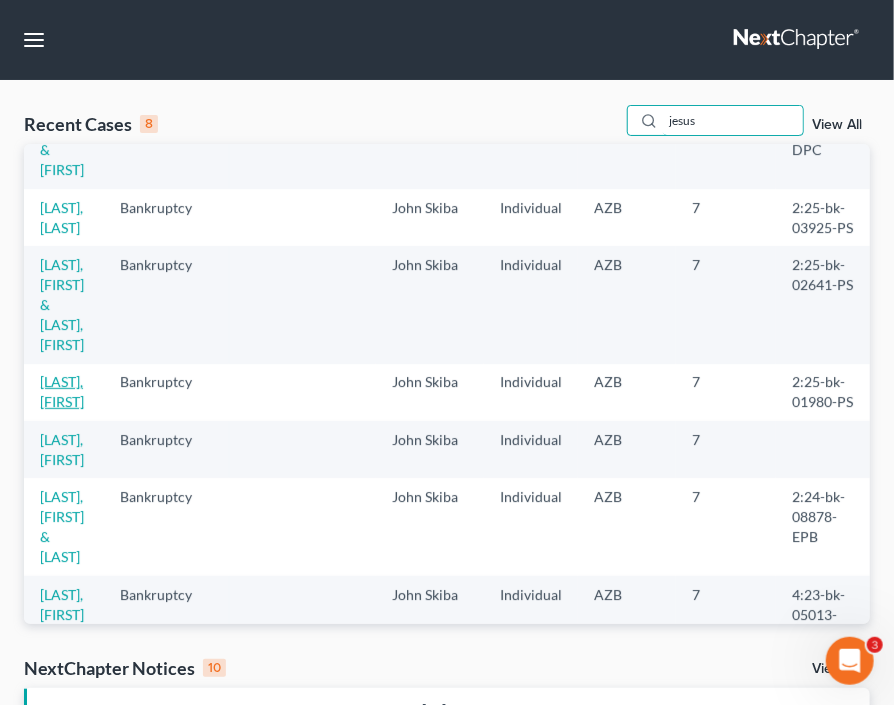 scroll, scrollTop: 125, scrollLeft: 0, axis: vertical 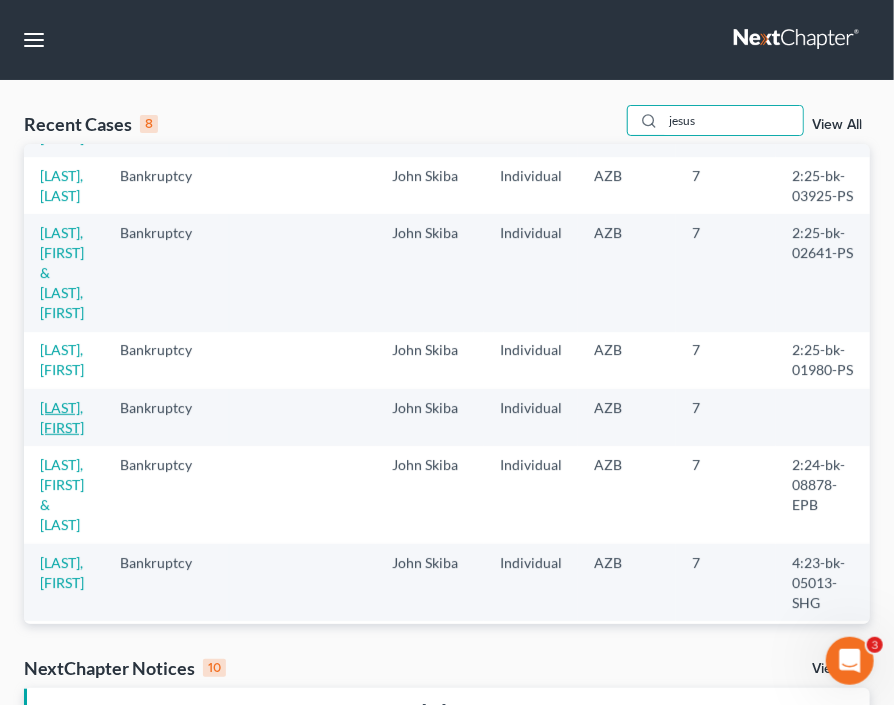 click on "Ramirez, Jesus" at bounding box center (62, 417) 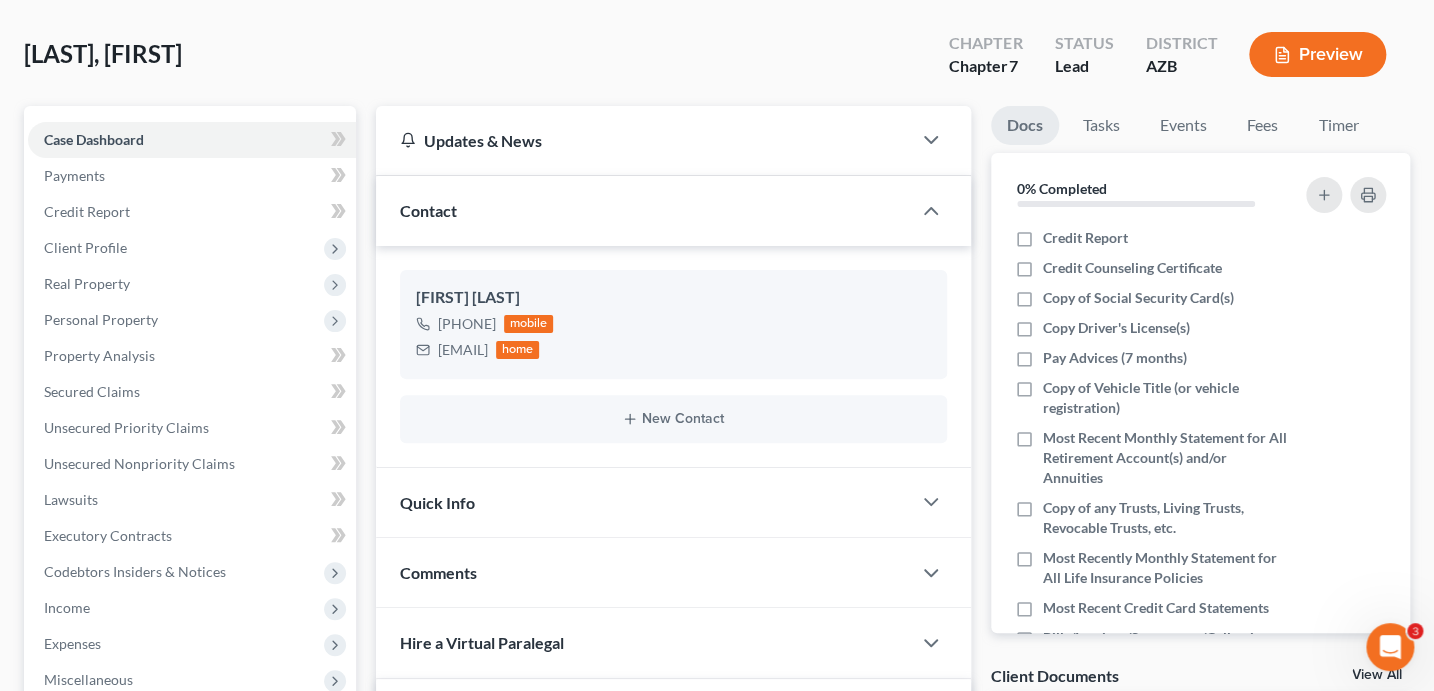 scroll, scrollTop: 0, scrollLeft: 0, axis: both 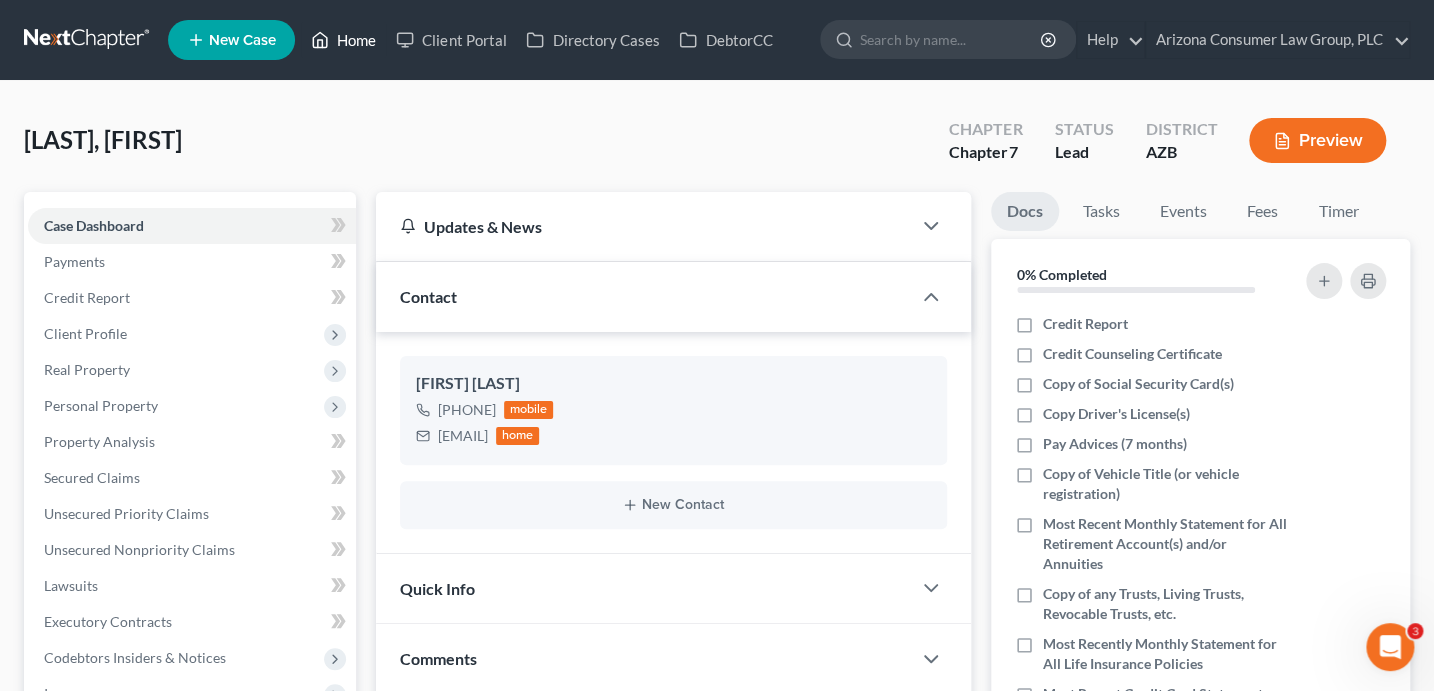 click on "Home" at bounding box center (343, 40) 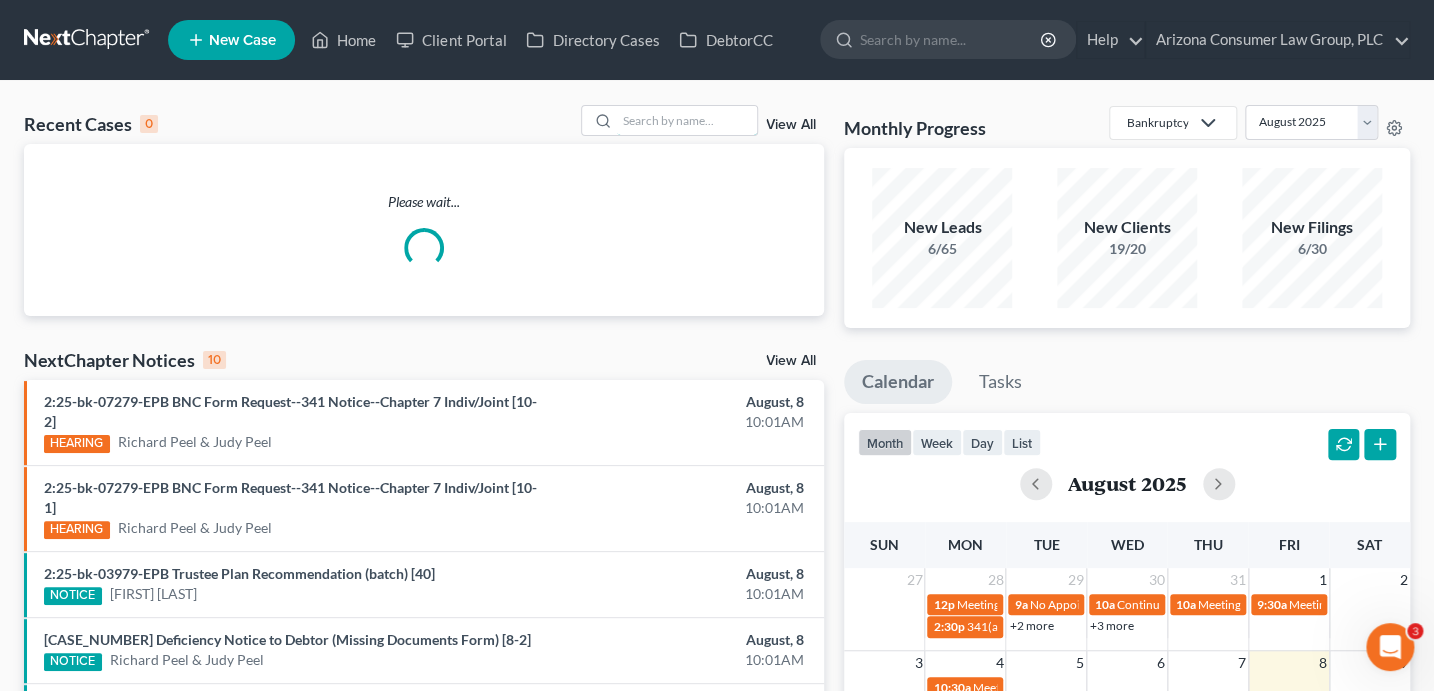 click at bounding box center [687, 120] 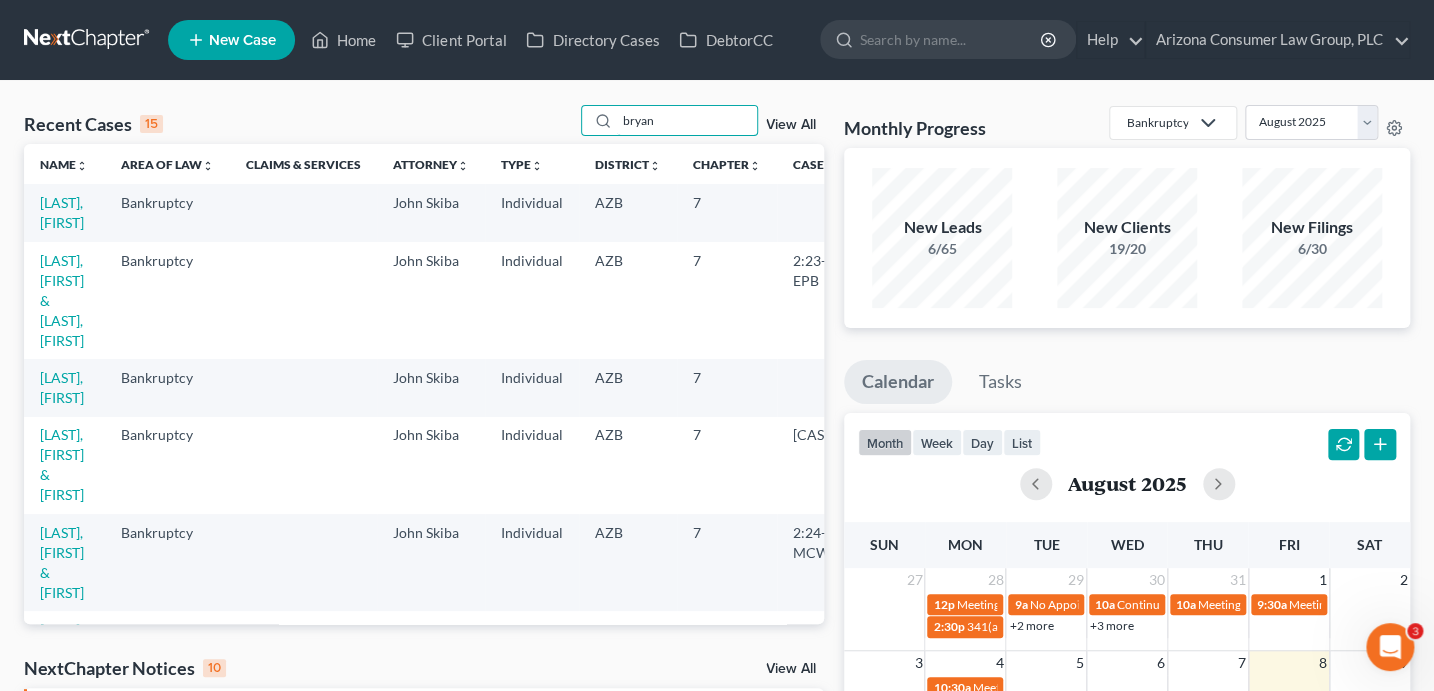 type on "bryan" 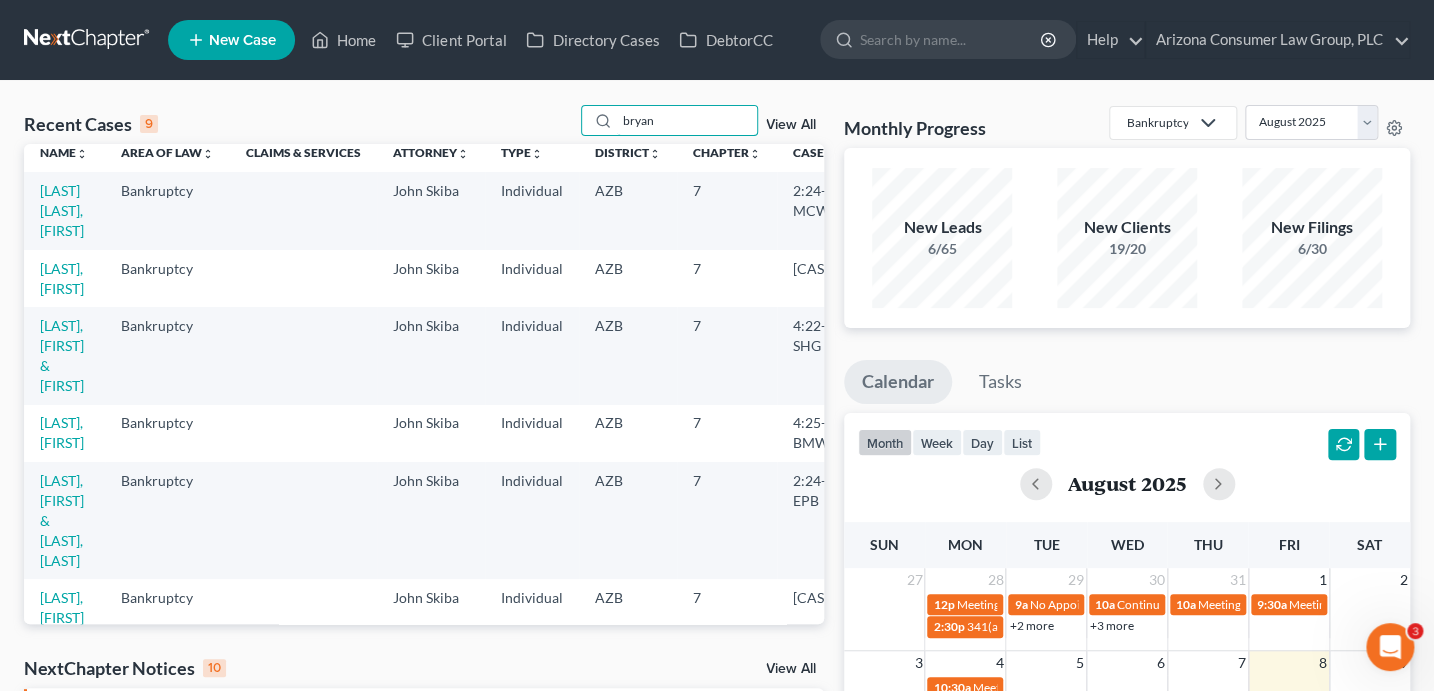 scroll, scrollTop: 60, scrollLeft: 0, axis: vertical 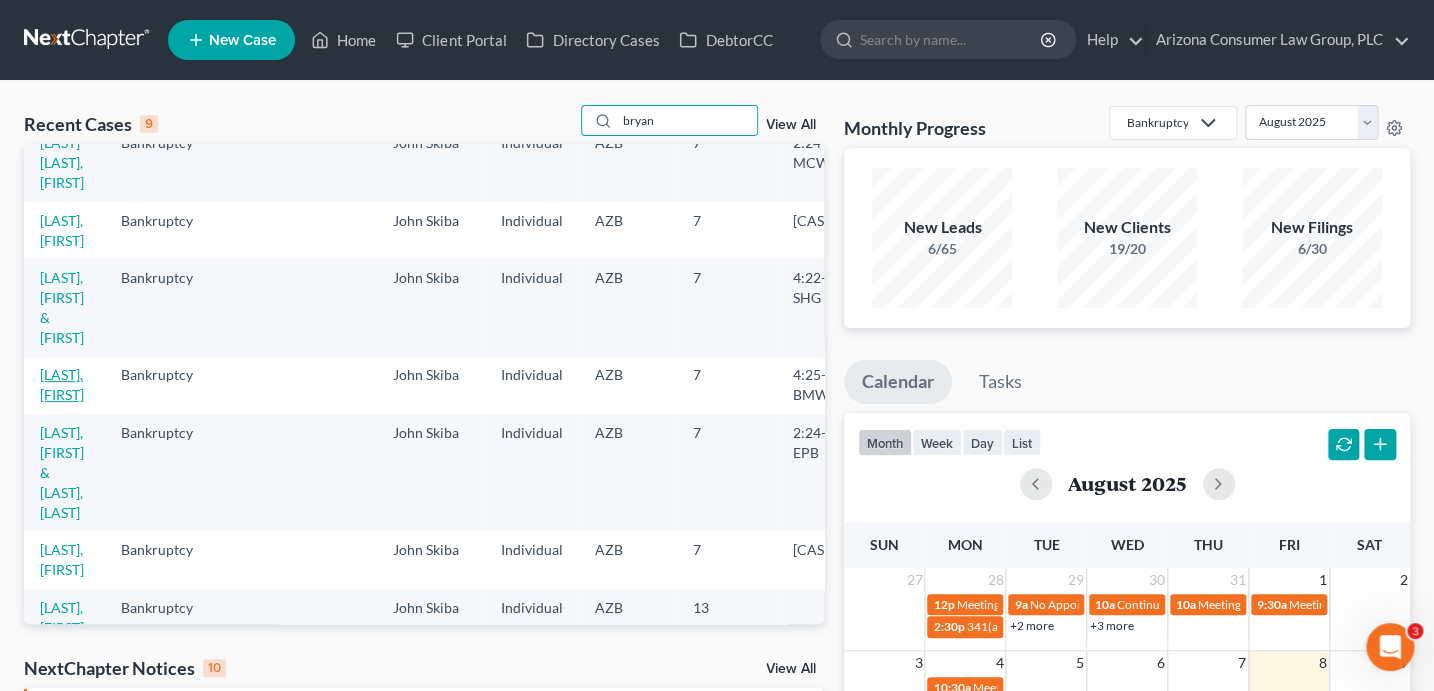 click on "[LAST], [FIRST]" at bounding box center (62, 384) 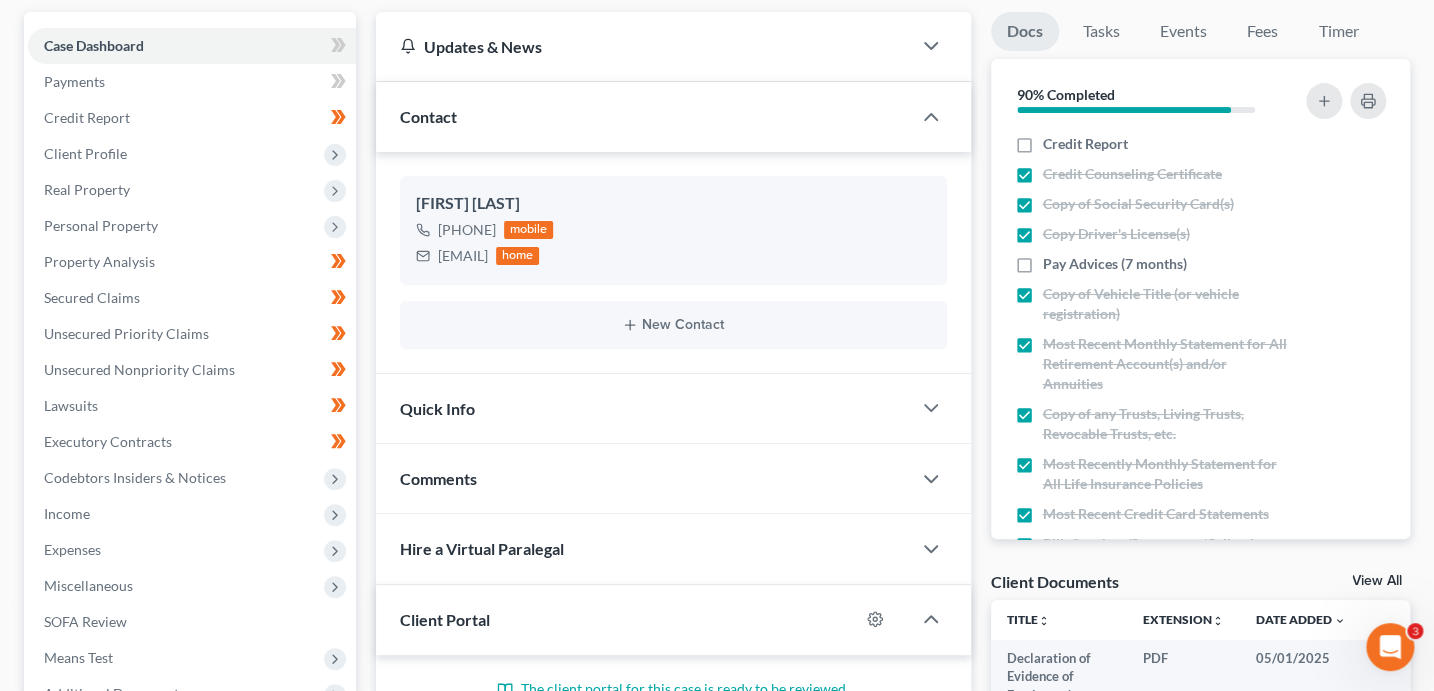 scroll, scrollTop: 368, scrollLeft: 0, axis: vertical 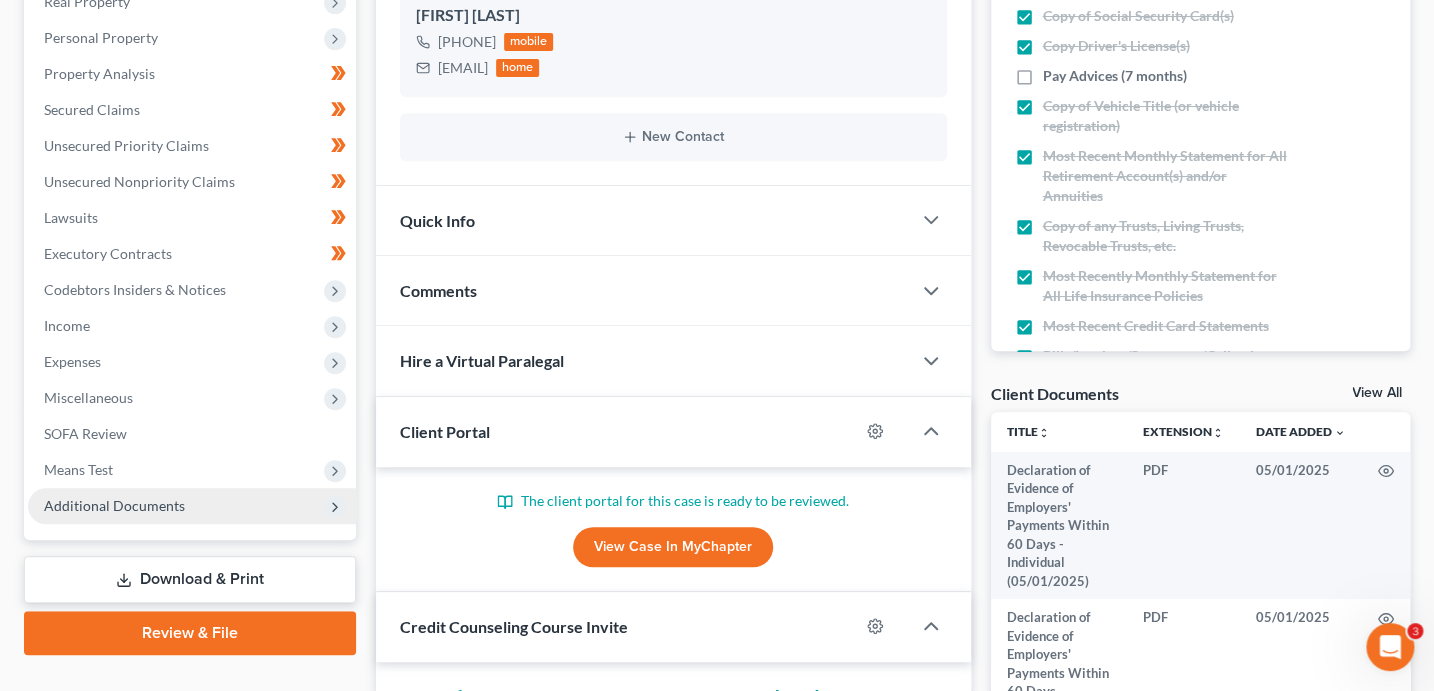 click on "Additional Documents" at bounding box center [192, 506] 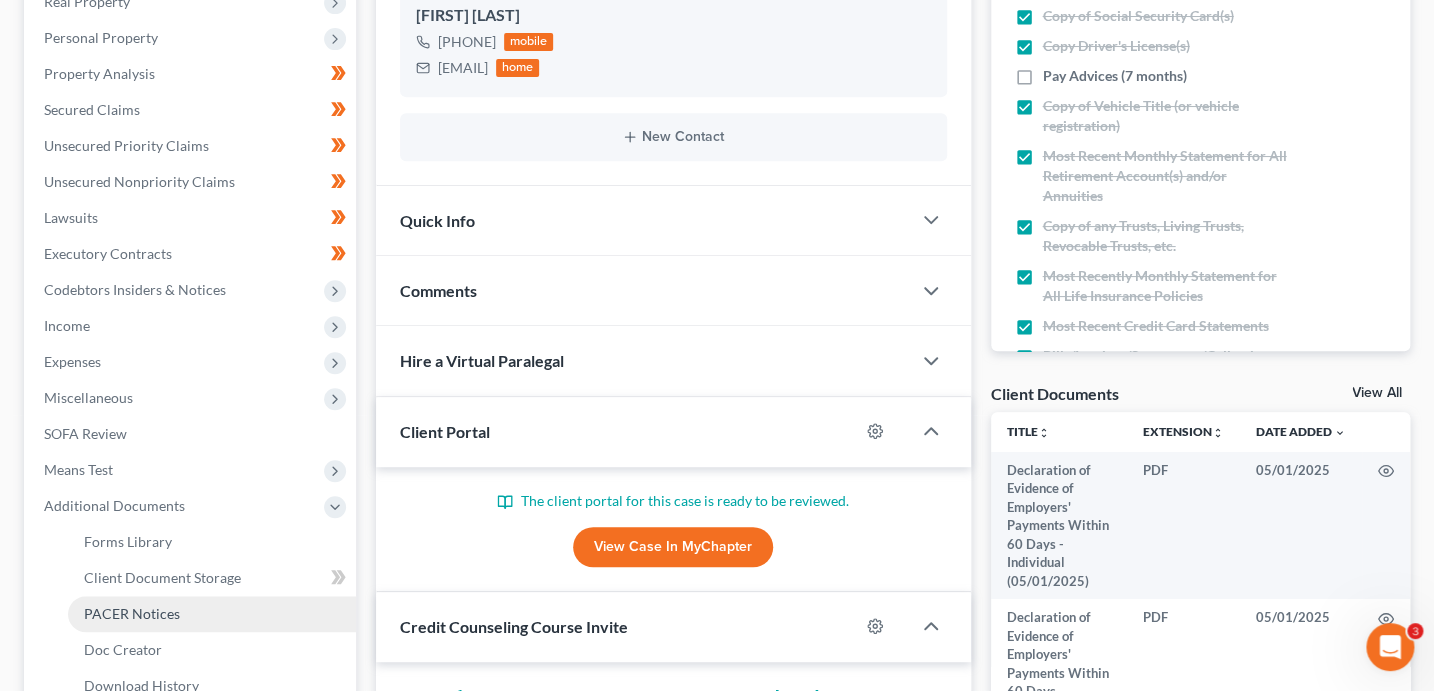 click on "PACER Notices" at bounding box center (212, 614) 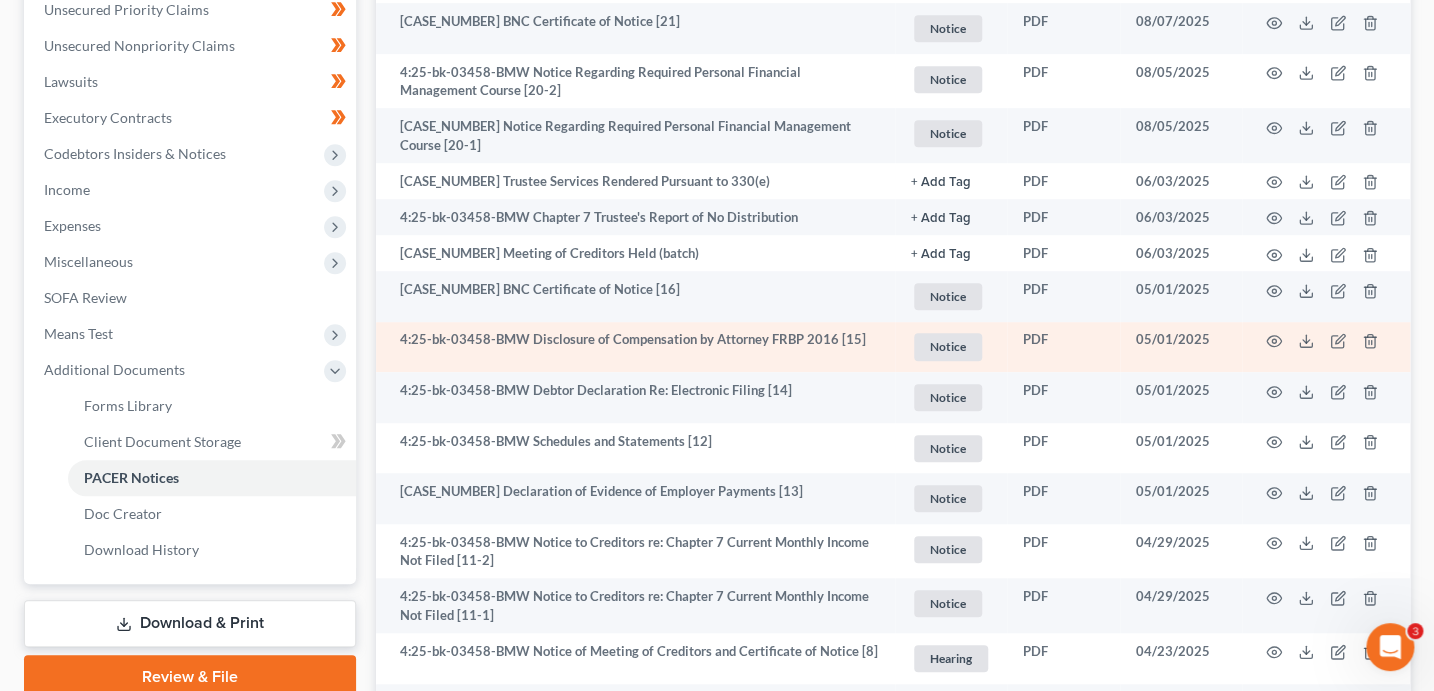 scroll, scrollTop: 0, scrollLeft: 0, axis: both 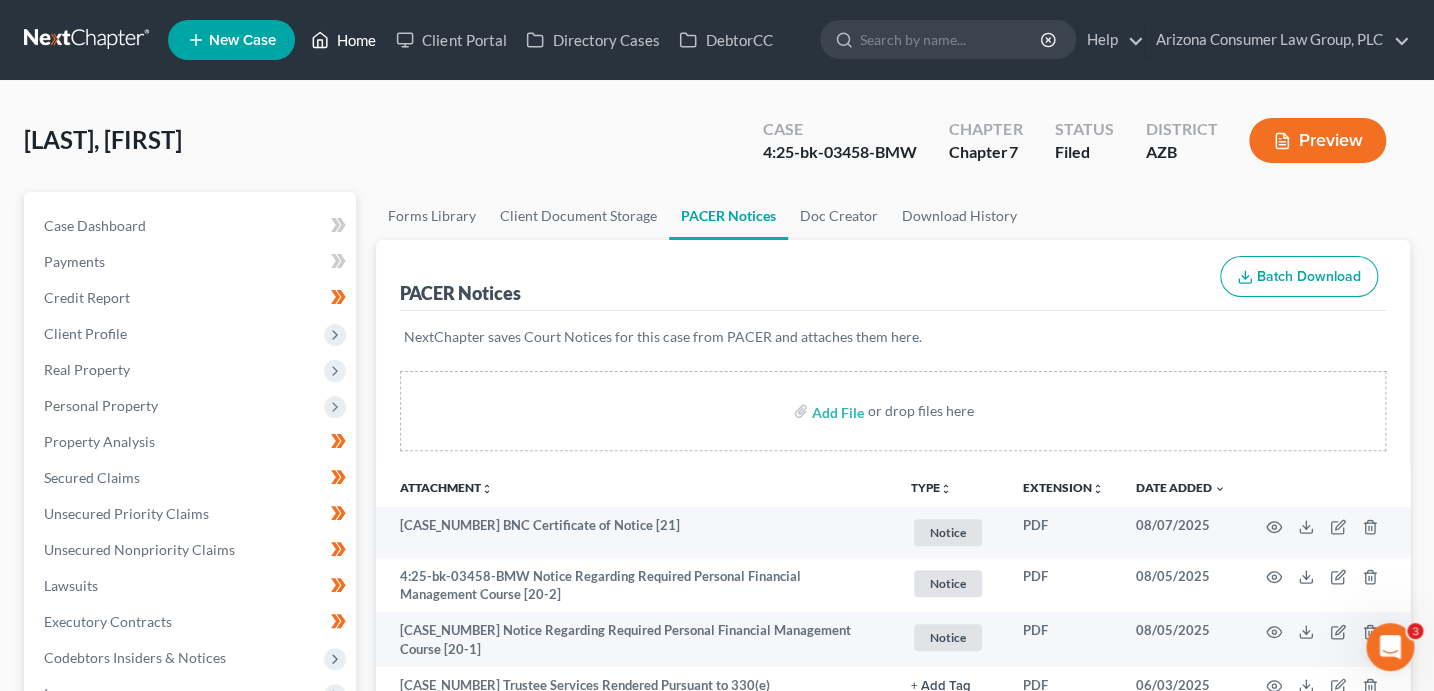 click on "Home" at bounding box center [343, 40] 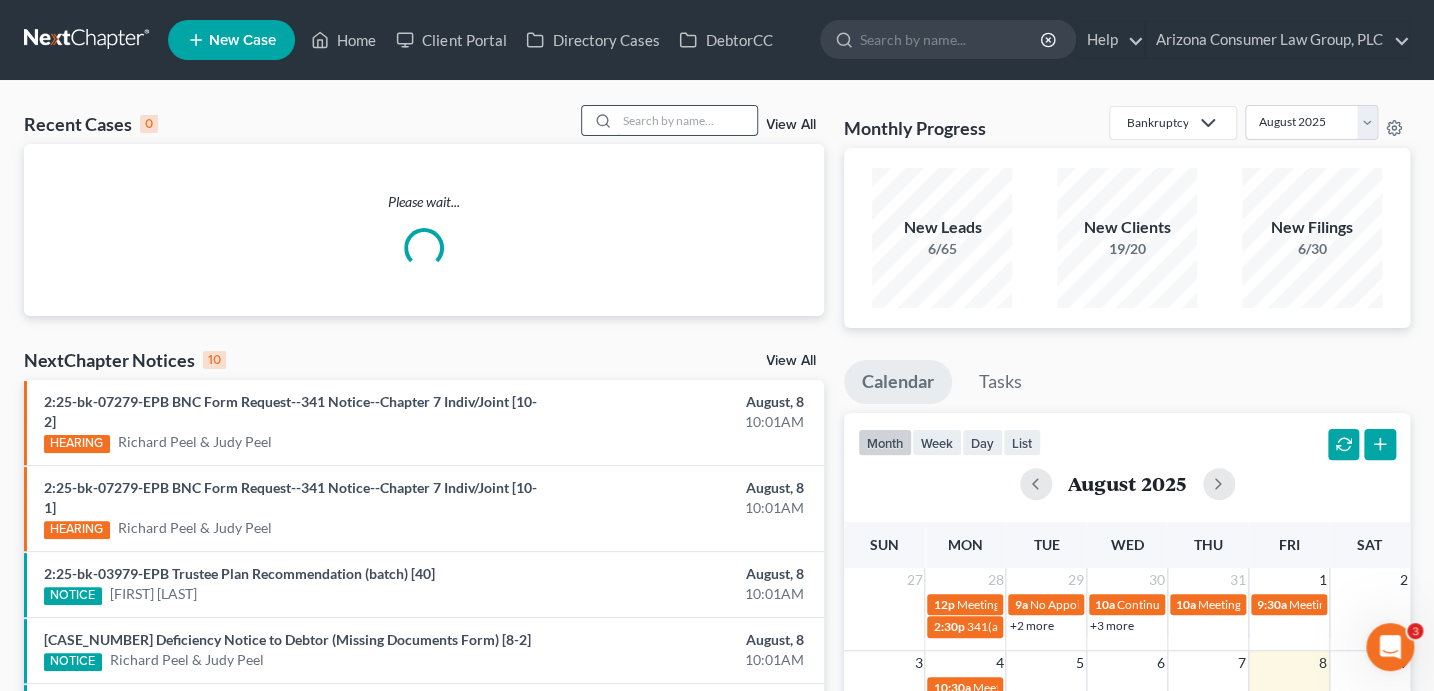 click at bounding box center (687, 120) 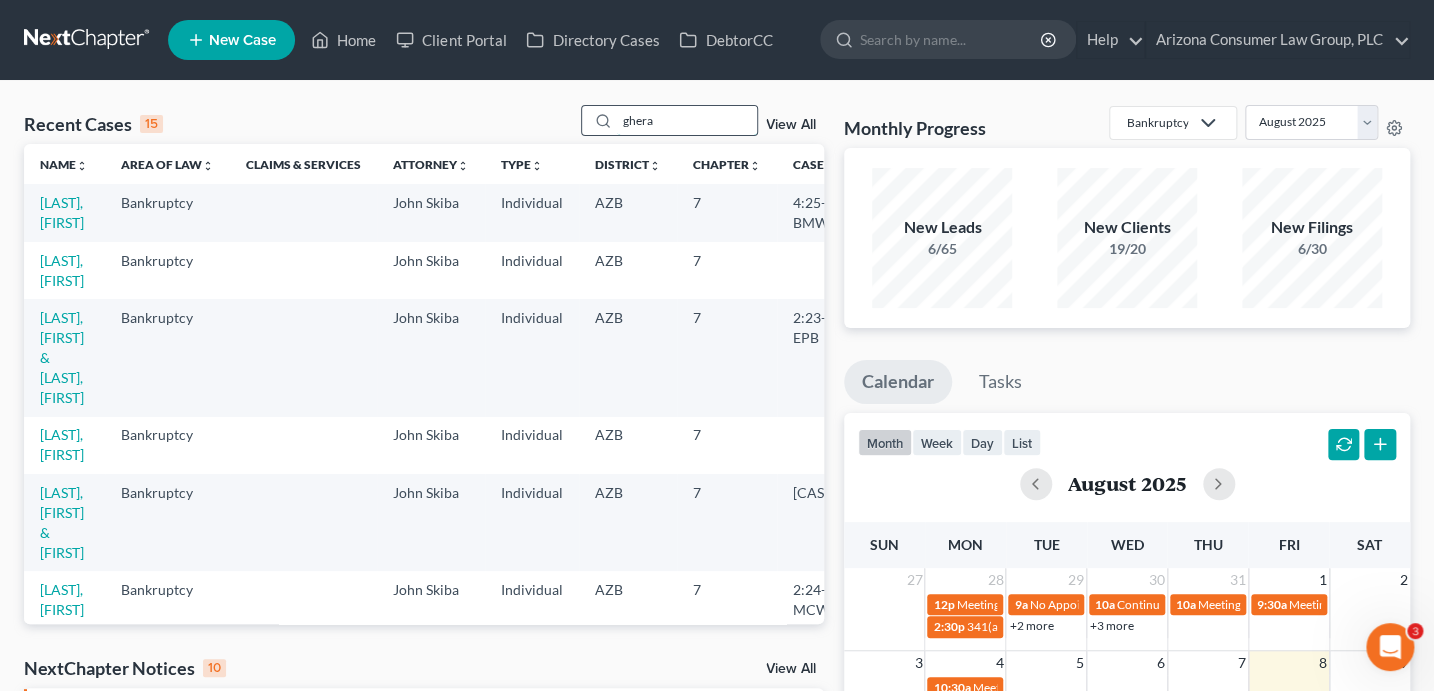 type on "ghera" 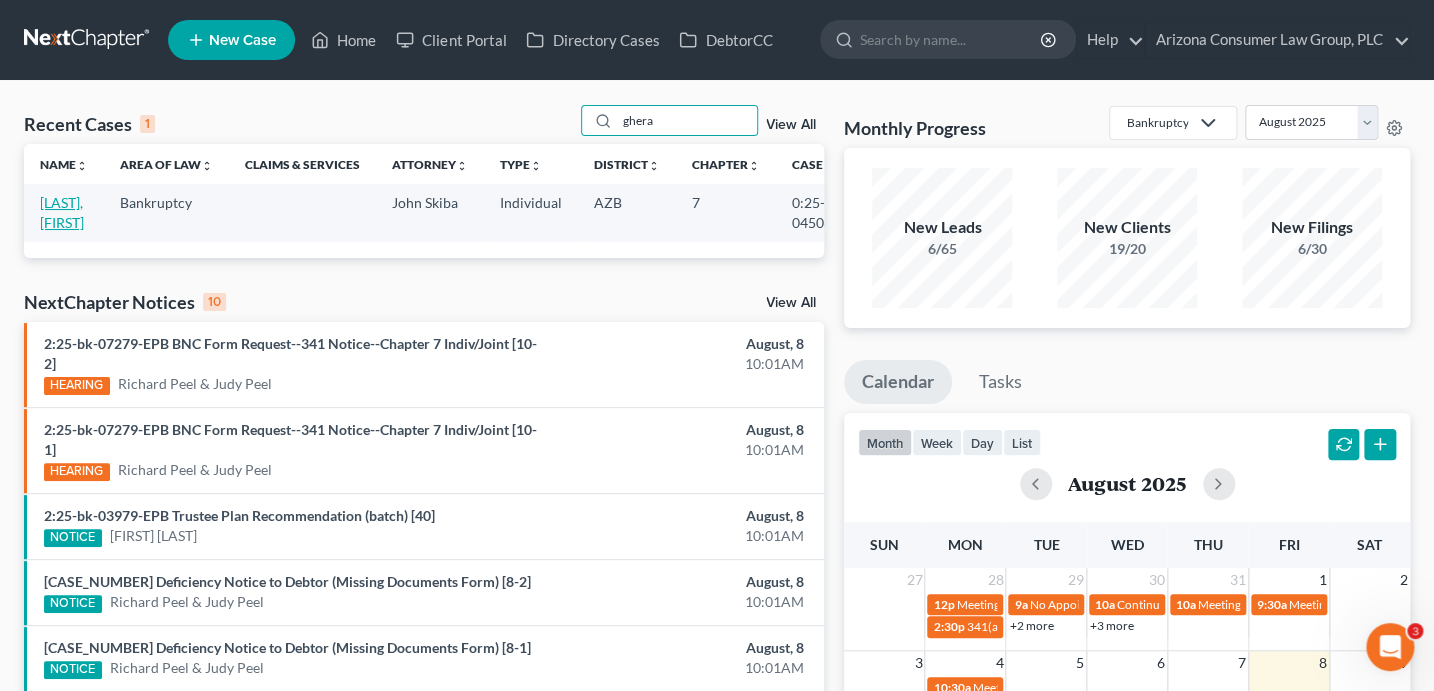 click on "Ghera, Andrew" at bounding box center (62, 212) 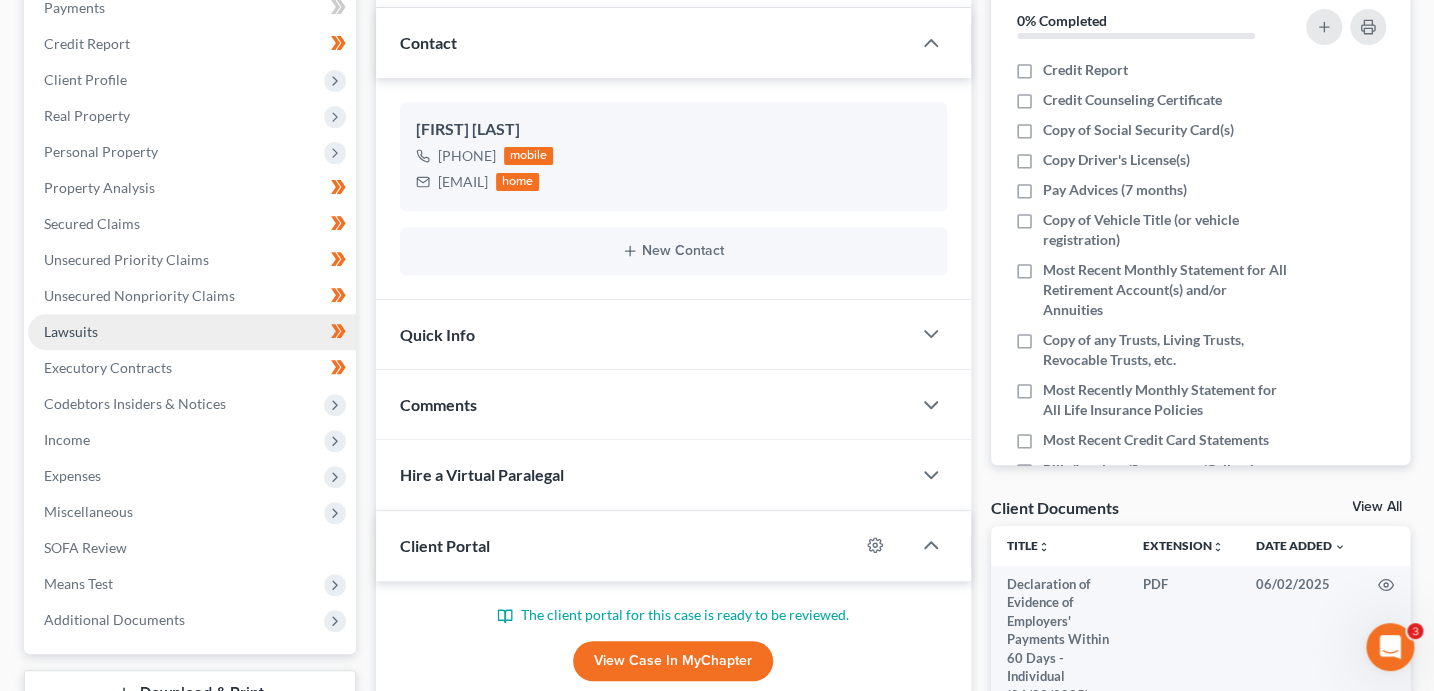 scroll, scrollTop: 356, scrollLeft: 0, axis: vertical 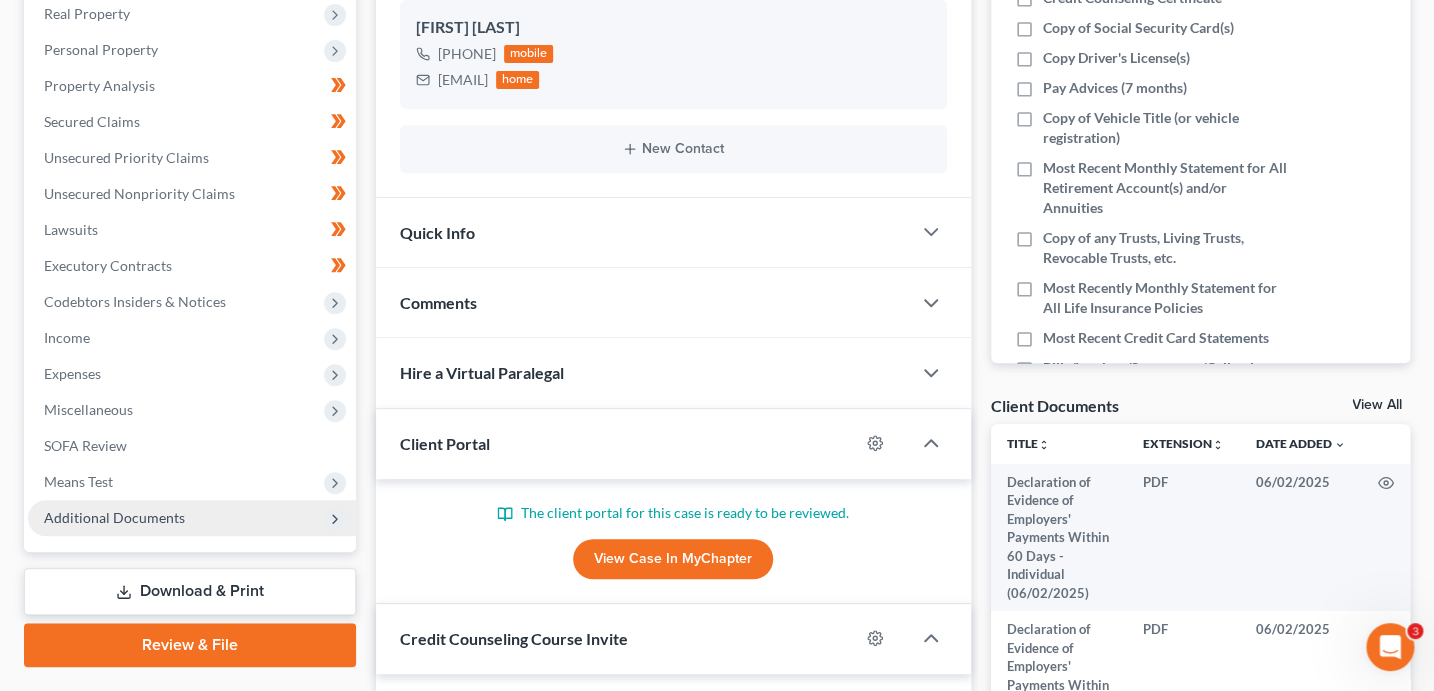 click on "Additional Documents" at bounding box center (192, 518) 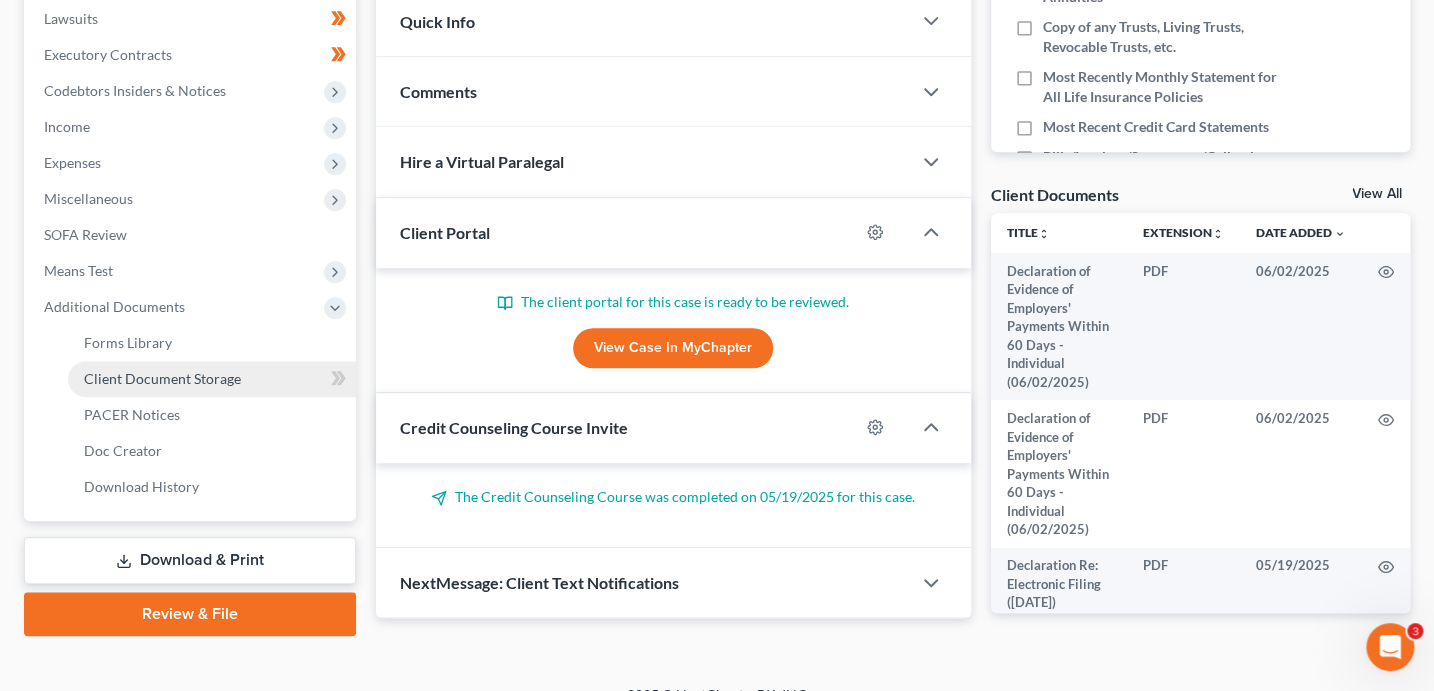 scroll, scrollTop: 568, scrollLeft: 0, axis: vertical 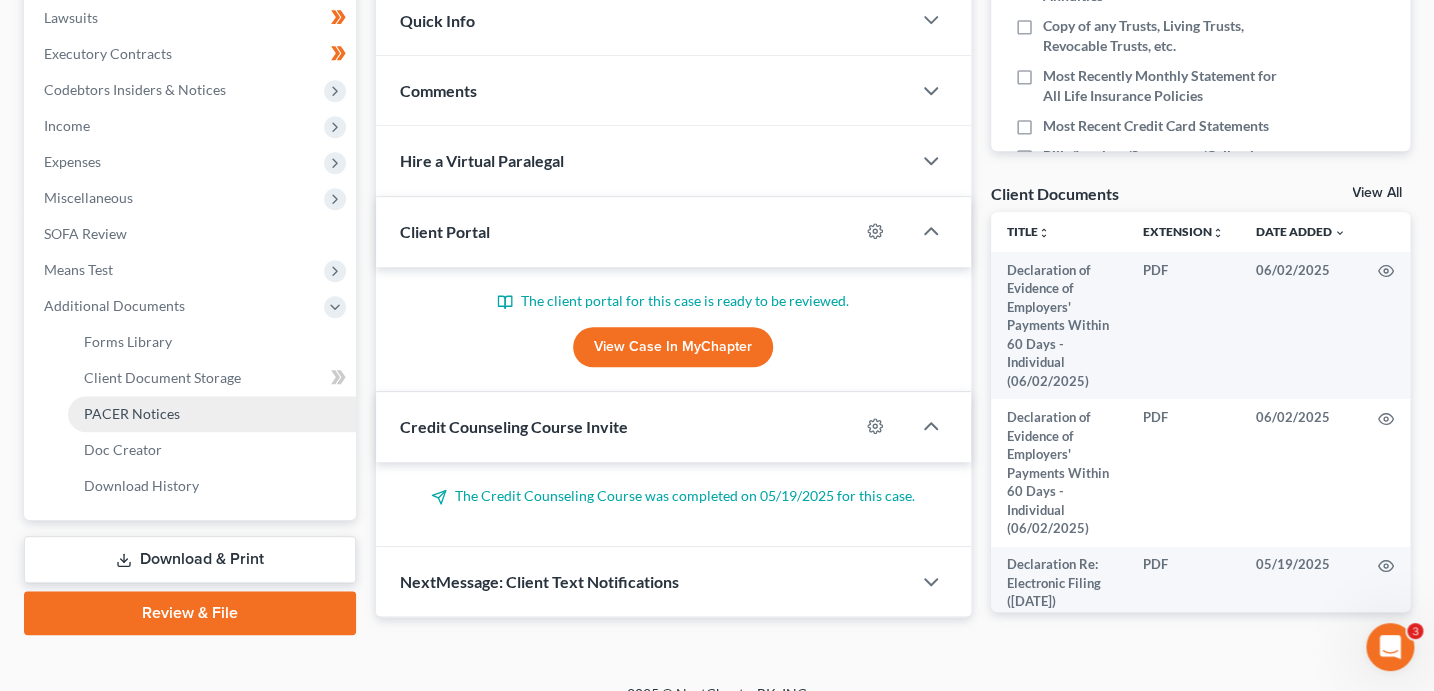 click on "PACER Notices" at bounding box center (132, 413) 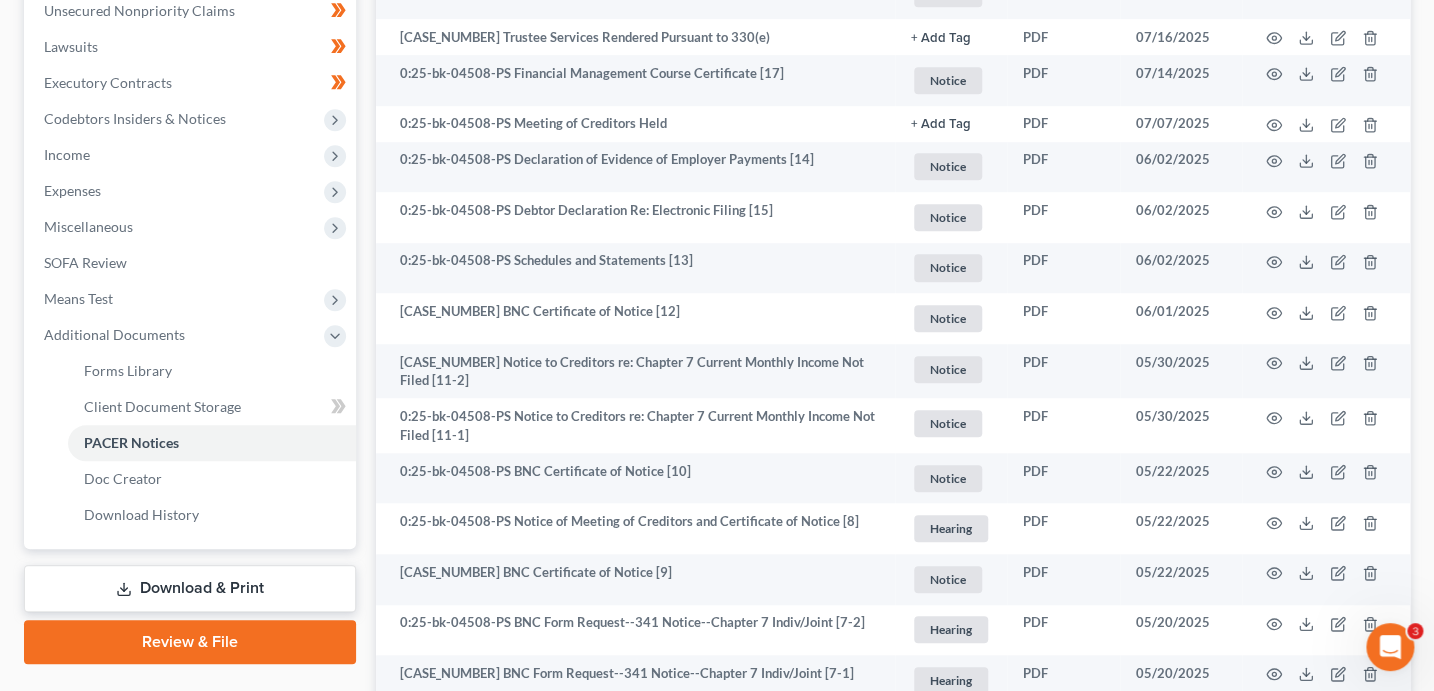 scroll, scrollTop: 541, scrollLeft: 0, axis: vertical 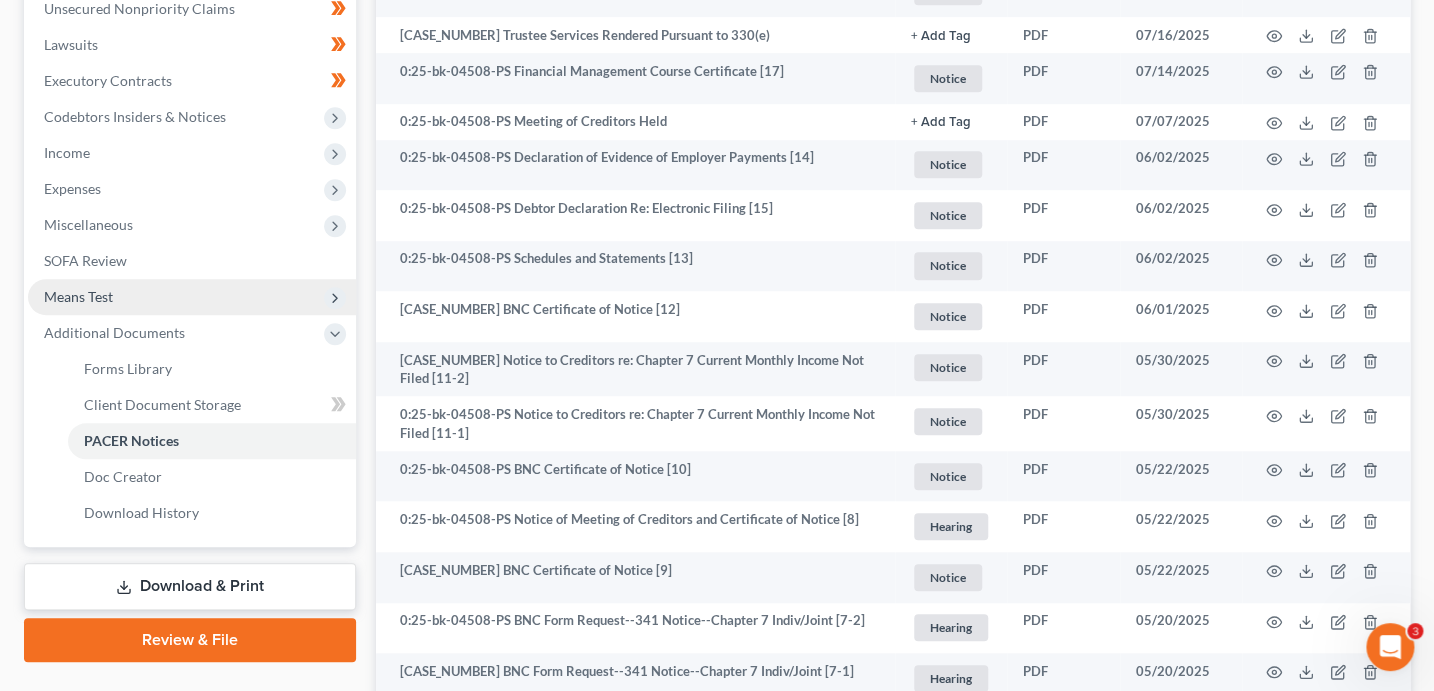 click on "Means Test" at bounding box center (78, 296) 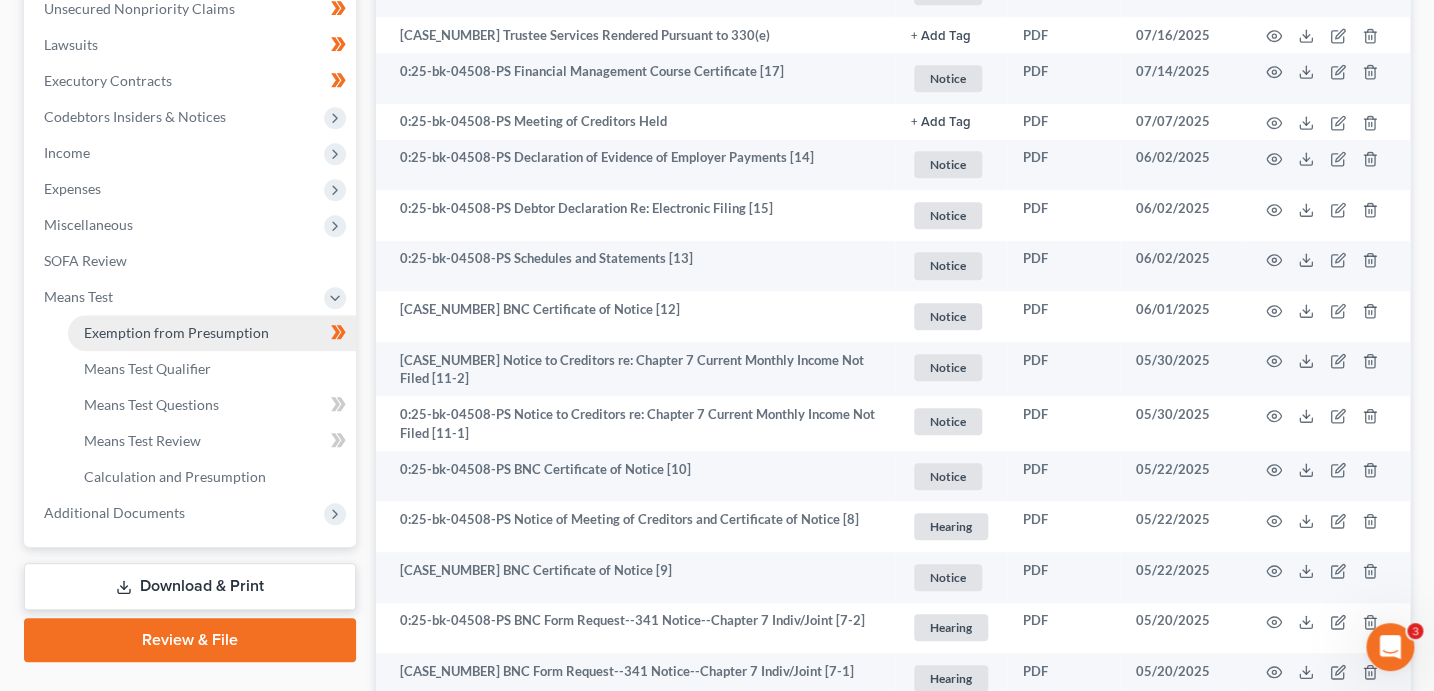 click on "Exemption from Presumption" at bounding box center (176, 332) 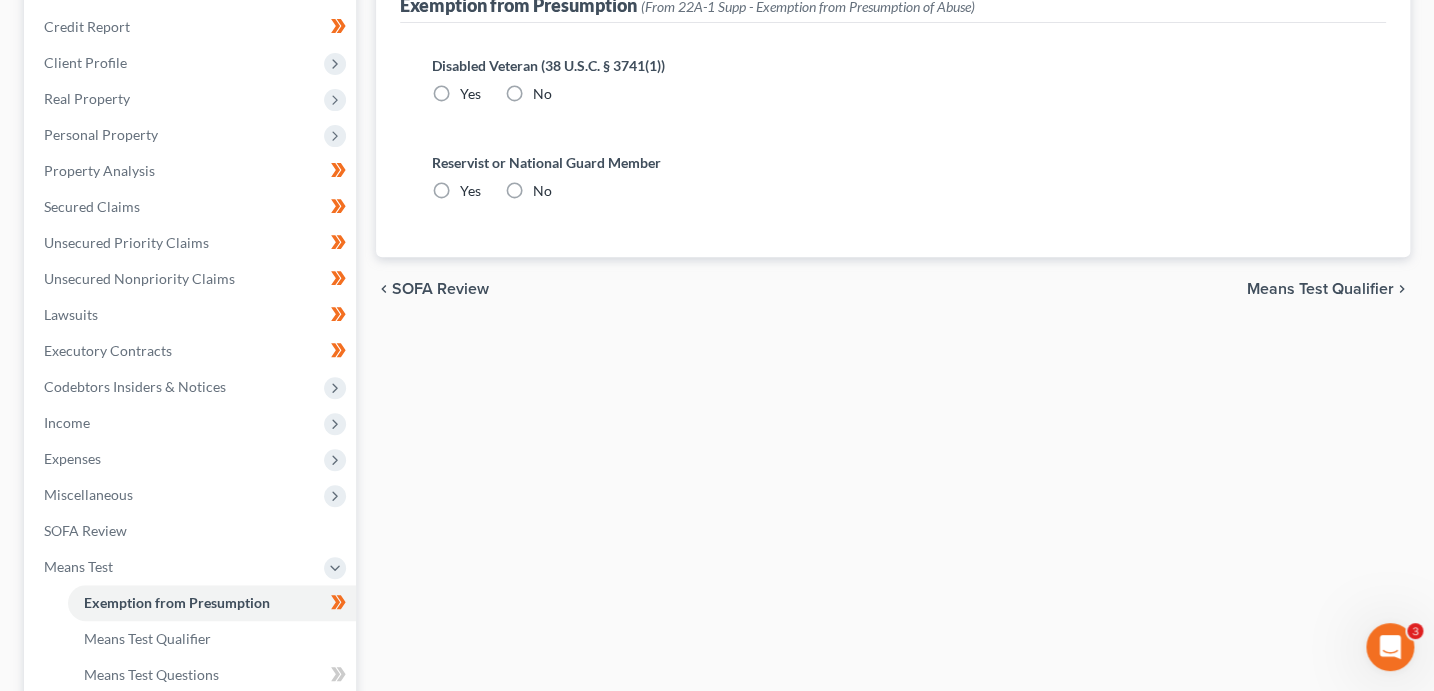 scroll, scrollTop: 0, scrollLeft: 0, axis: both 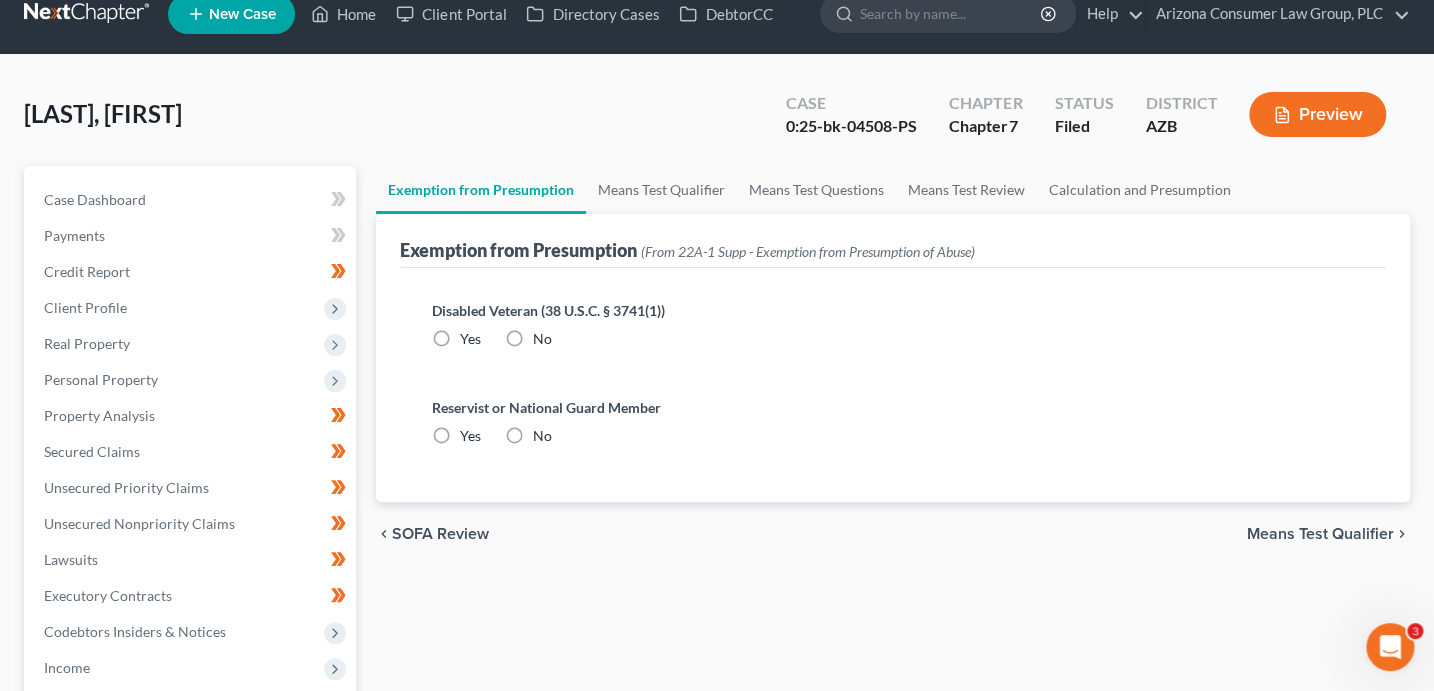 radio on "true" 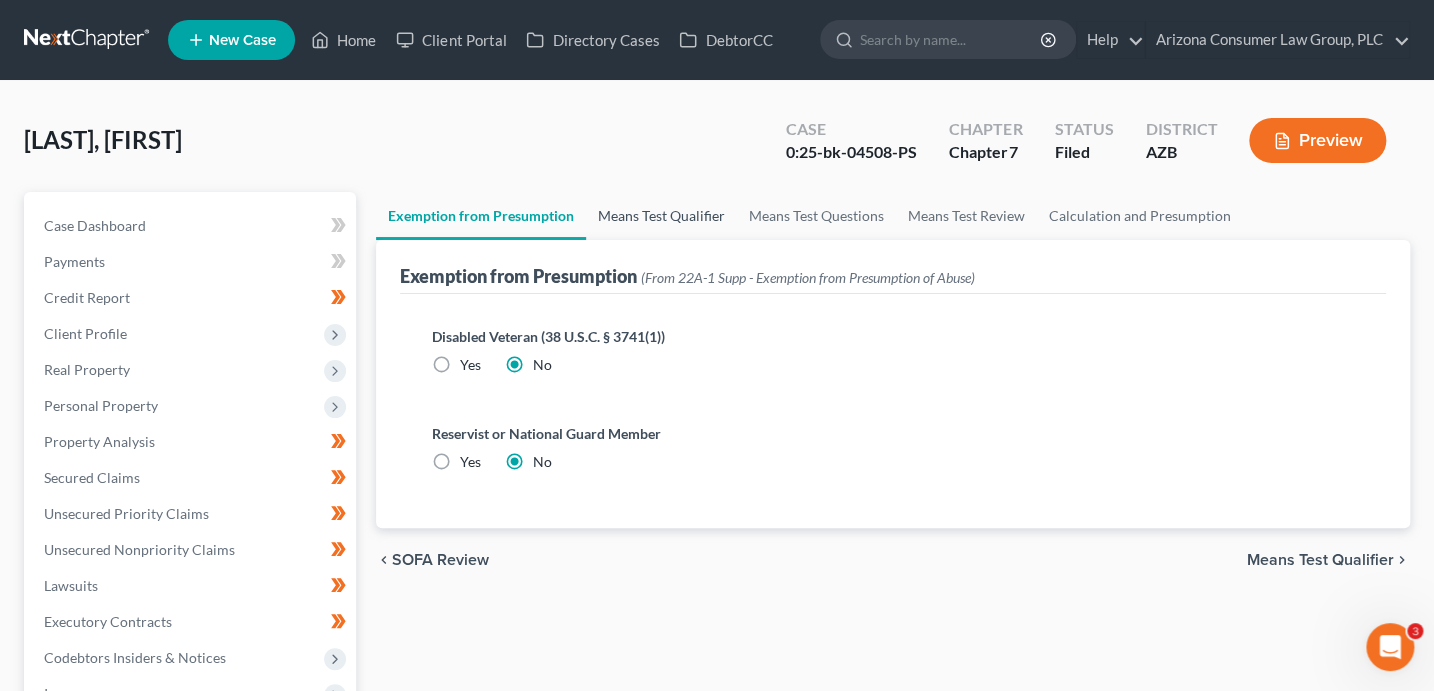 click on "Means Test Qualifier" at bounding box center (661, 216) 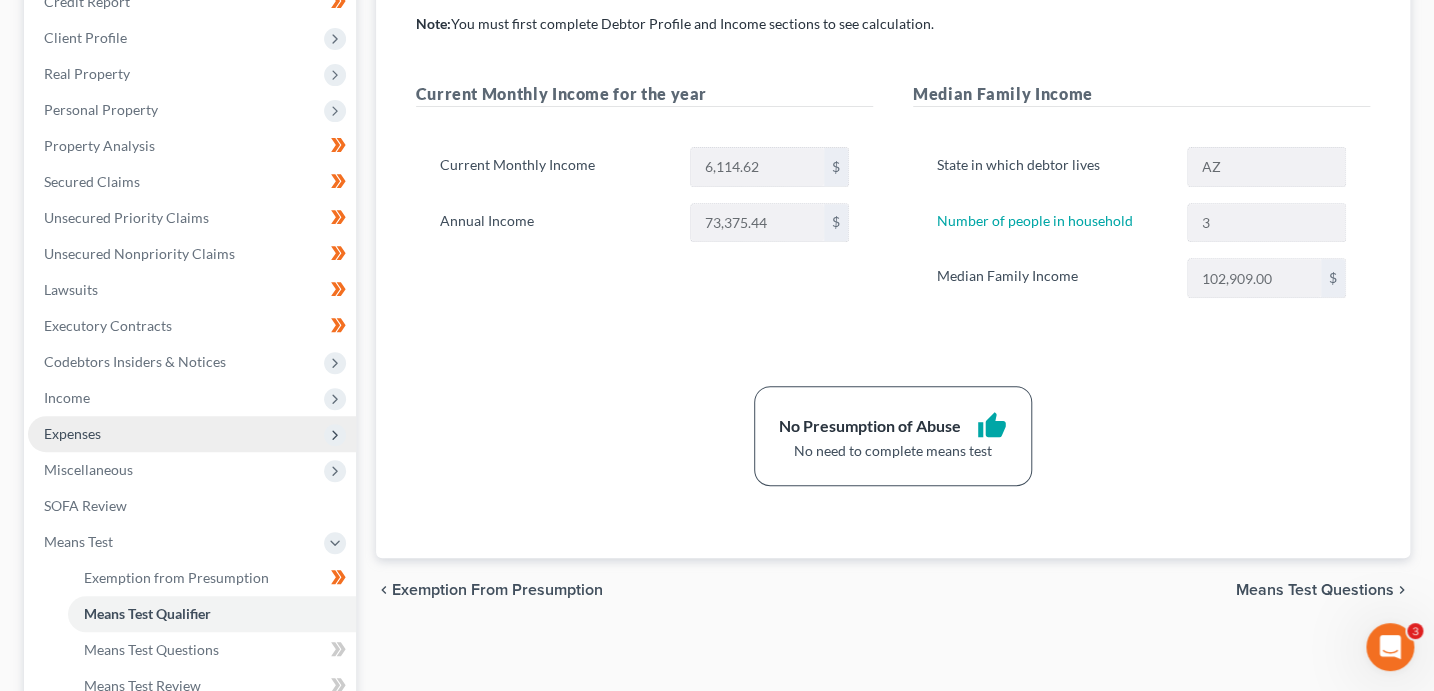 scroll, scrollTop: 336, scrollLeft: 0, axis: vertical 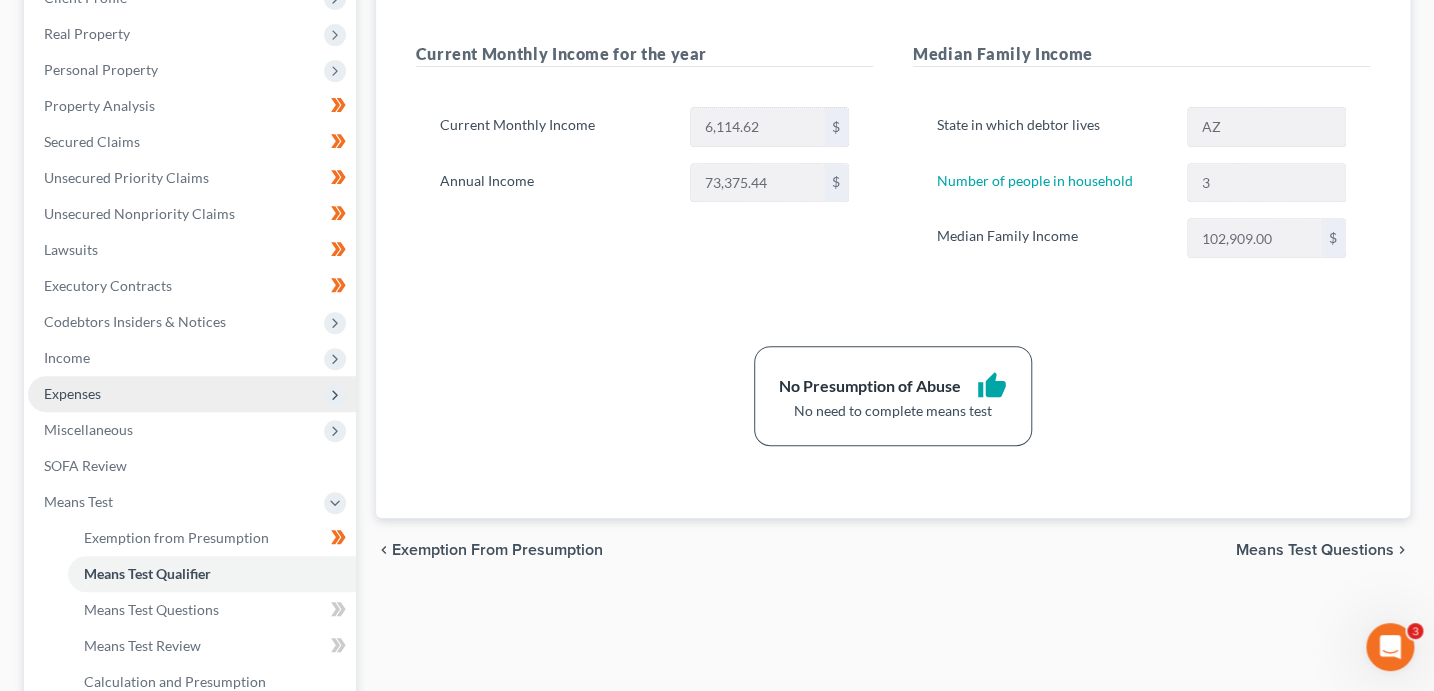 click on "Expenses" at bounding box center [72, 393] 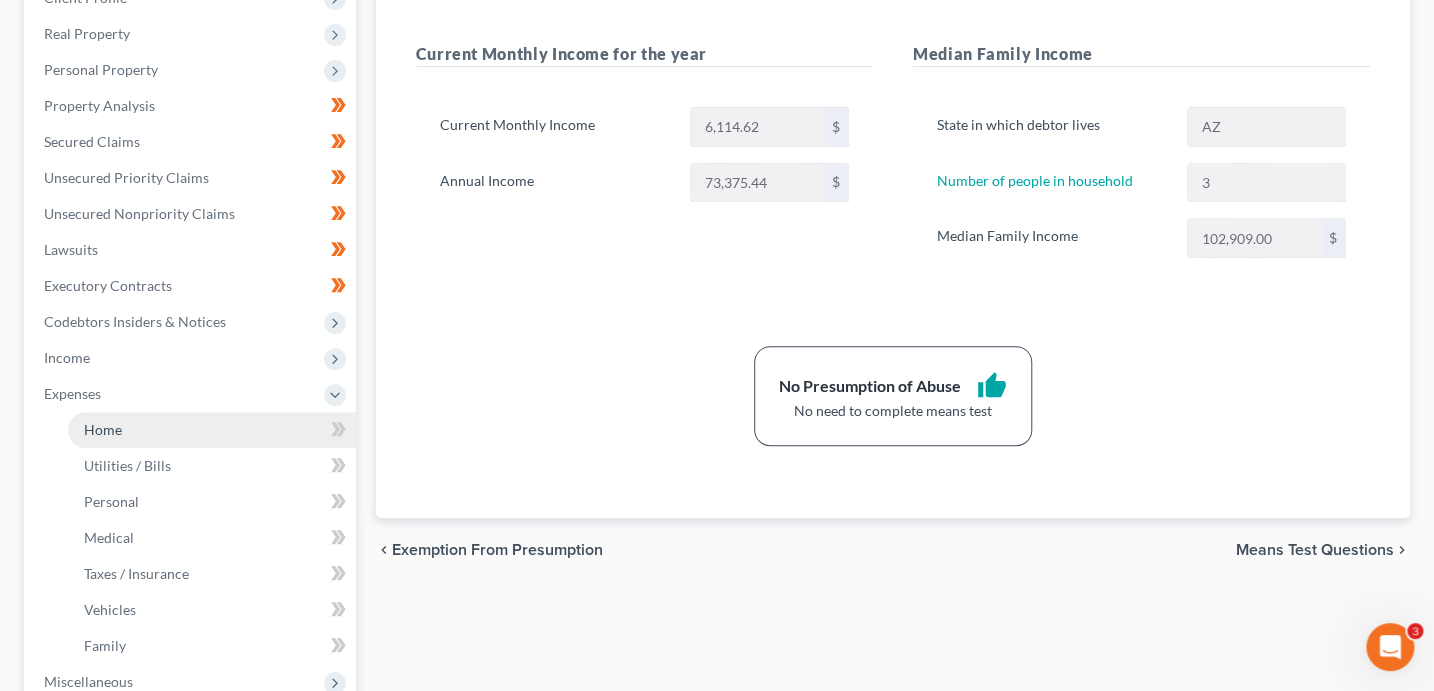 click on "Home" at bounding box center [212, 430] 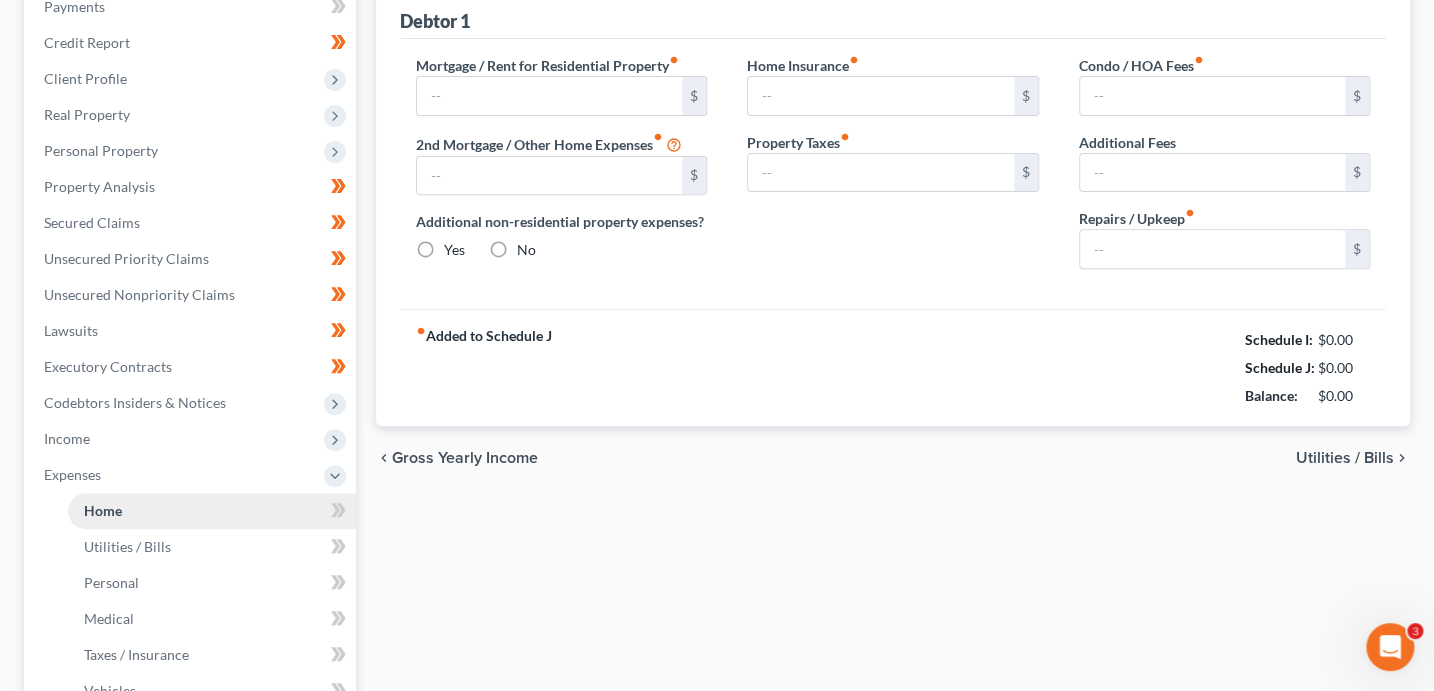type on "1,167.75" 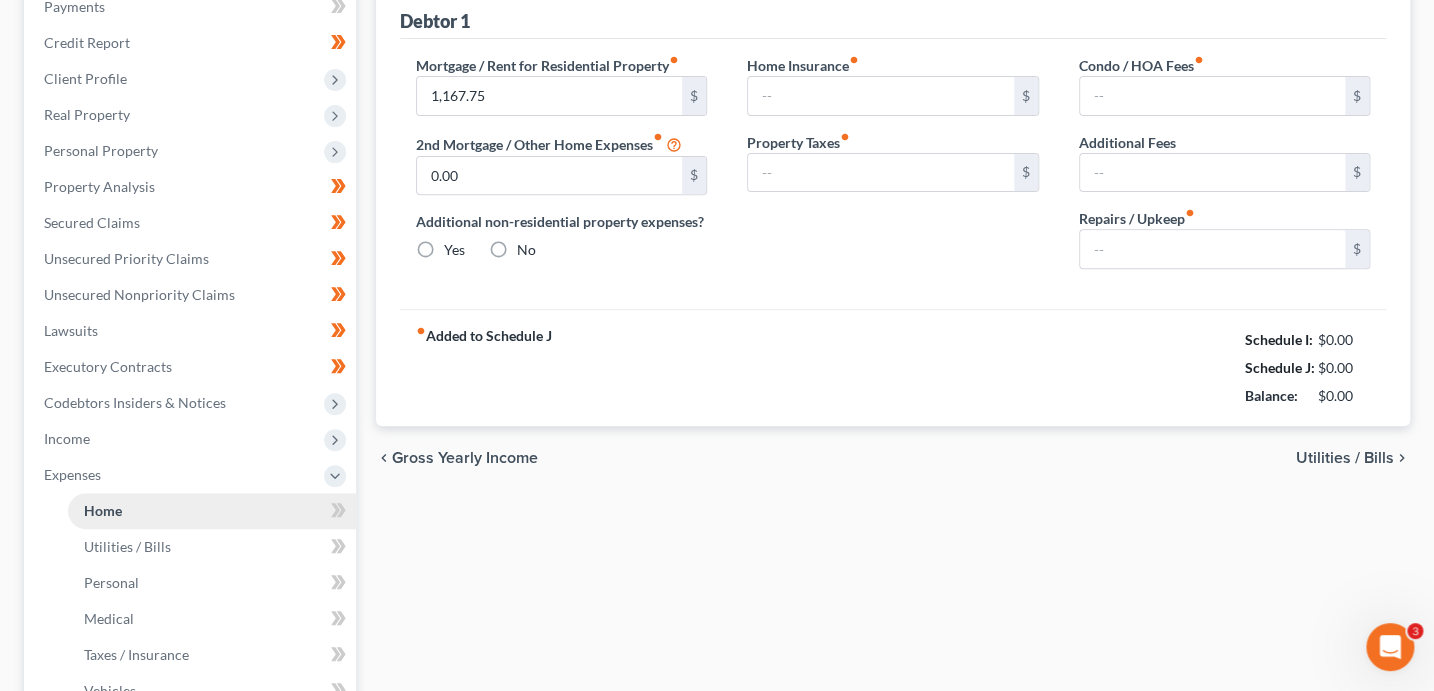 radio on "true" 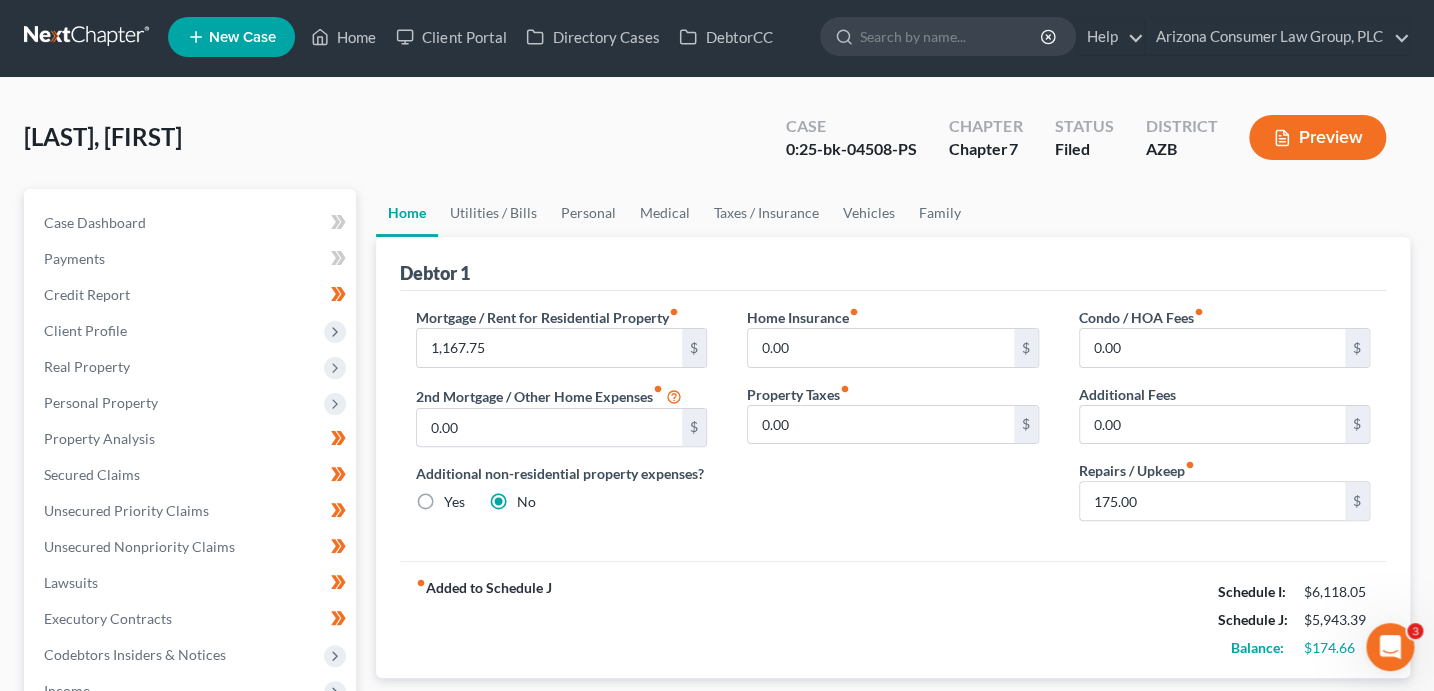 scroll, scrollTop: 0, scrollLeft: 0, axis: both 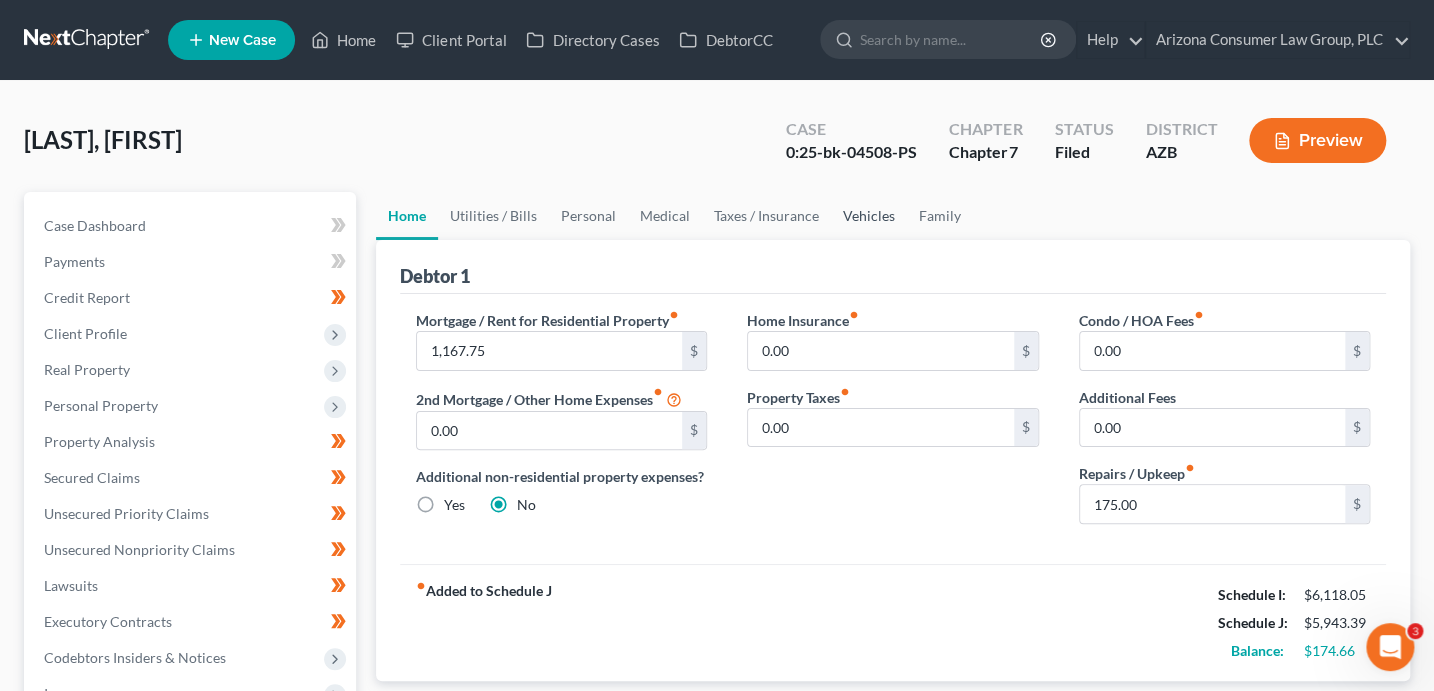 click on "Vehicles" at bounding box center (869, 216) 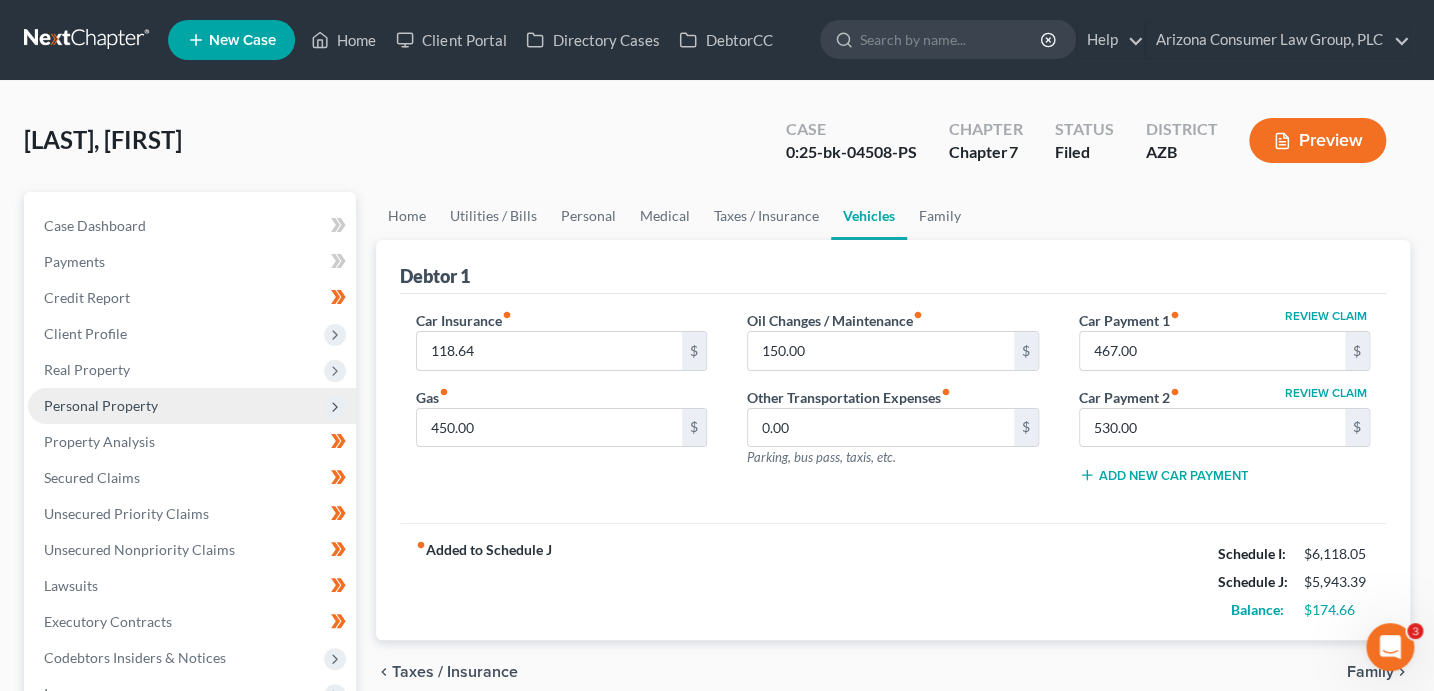 click on "Personal Property" at bounding box center (101, 405) 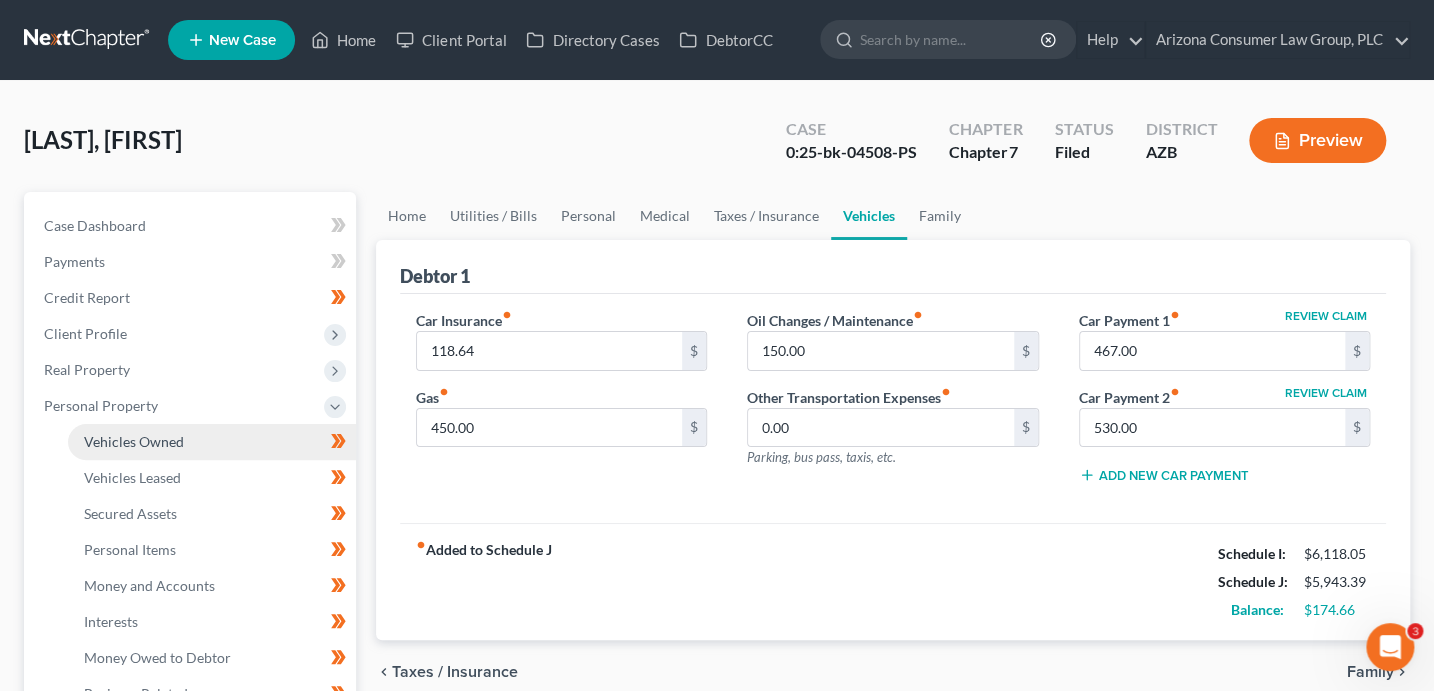click on "Vehicles Owned" at bounding box center [134, 441] 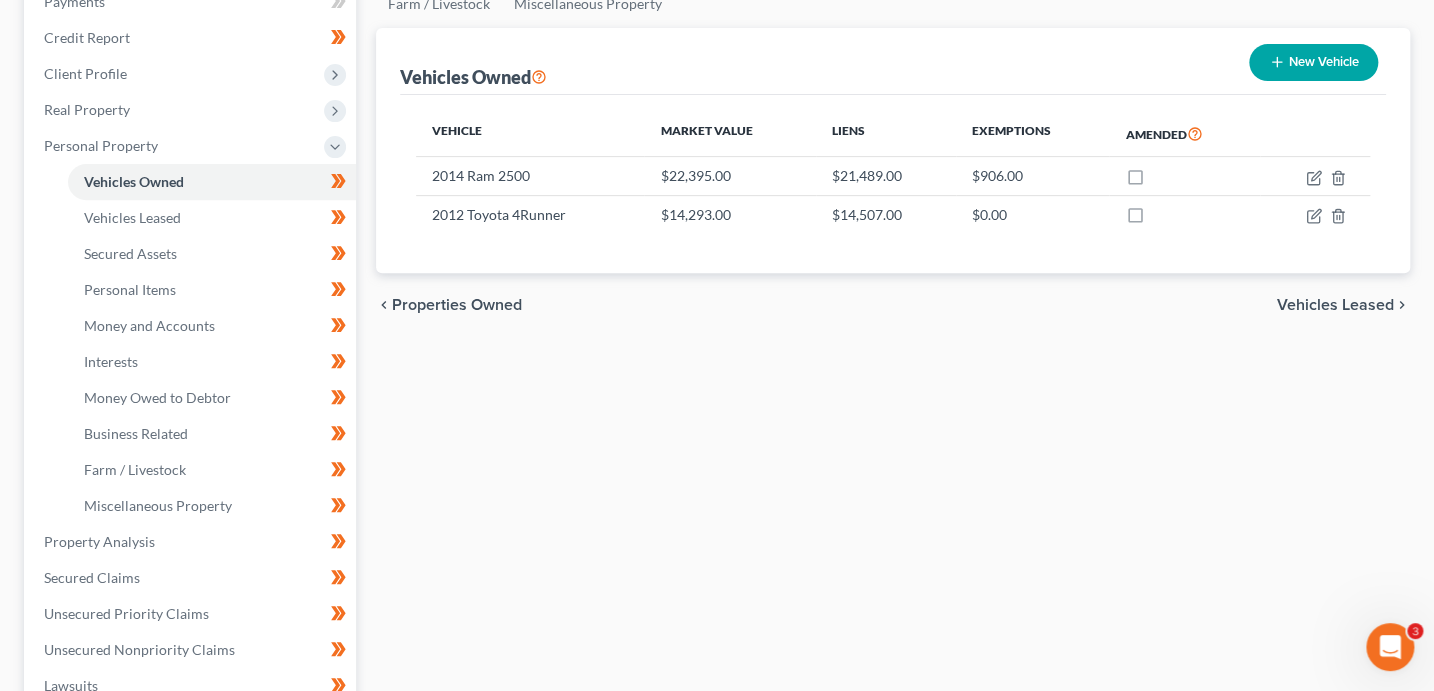 scroll, scrollTop: 364, scrollLeft: 0, axis: vertical 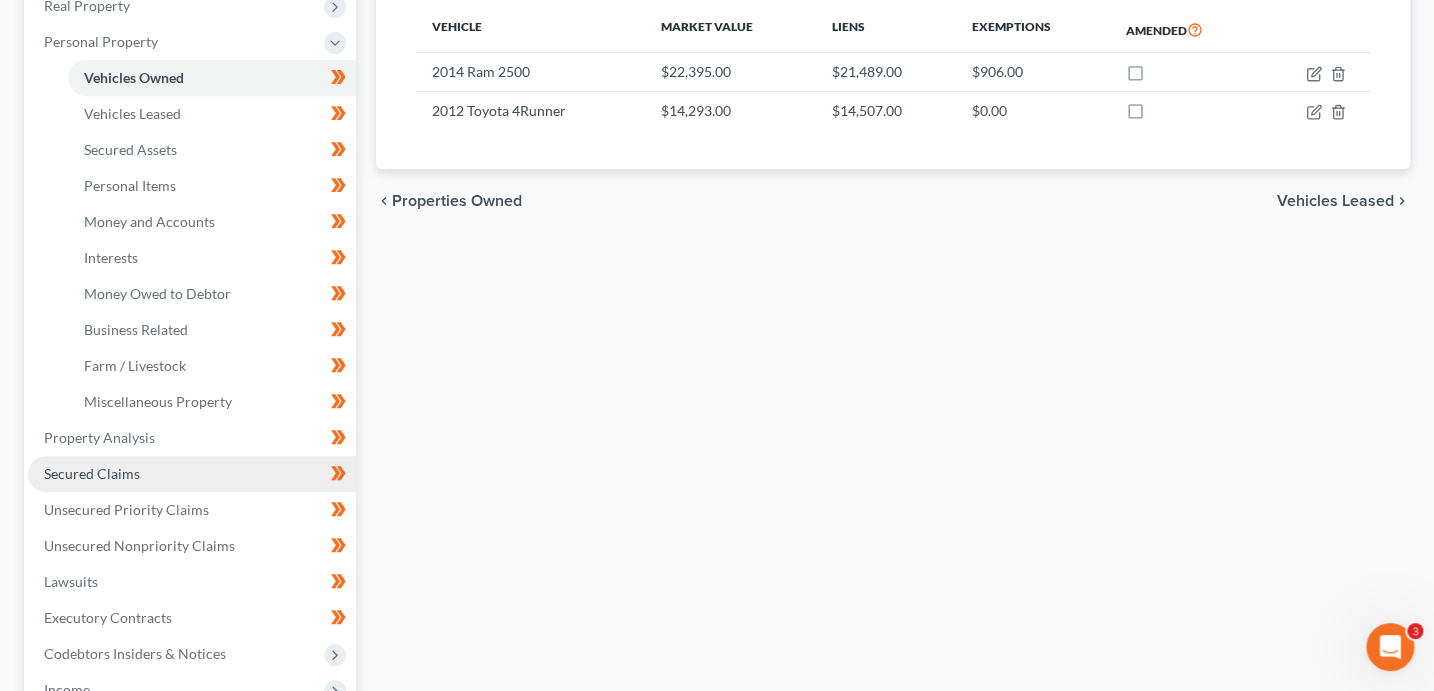 click on "Secured Claims" at bounding box center [92, 473] 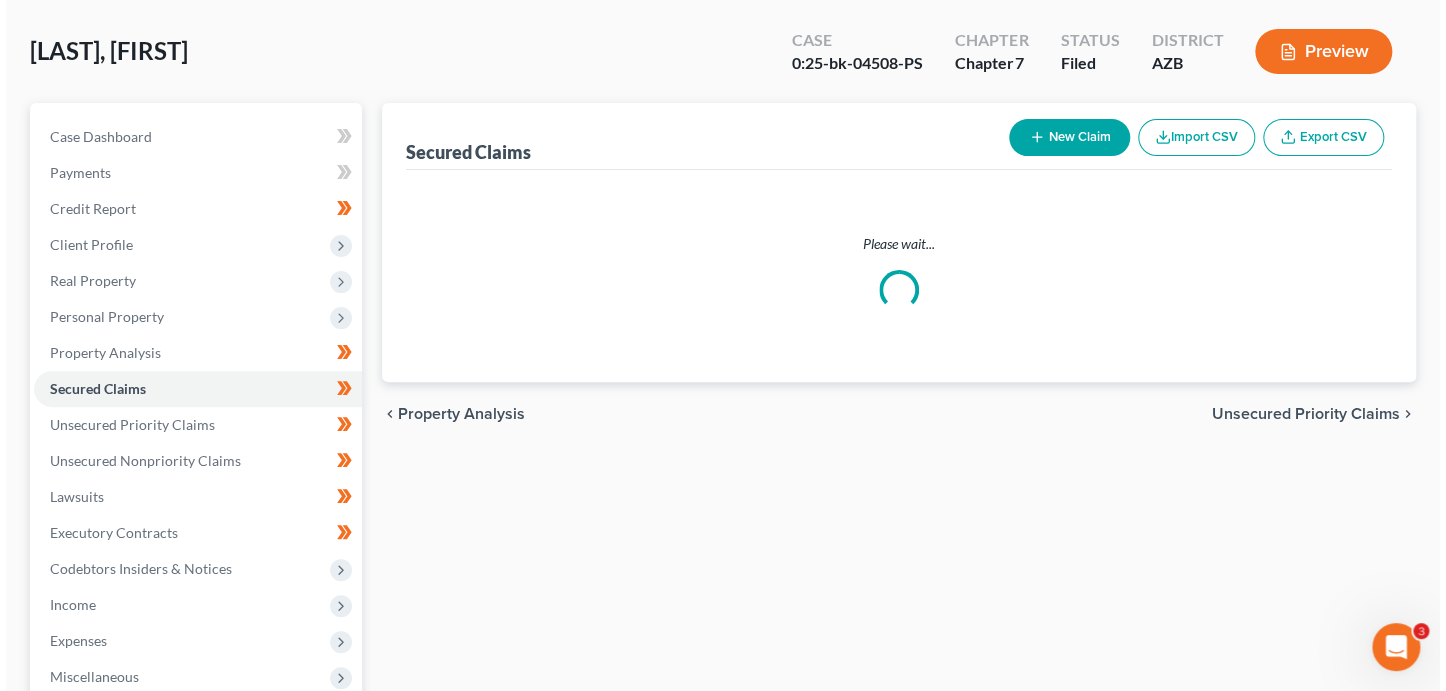 scroll, scrollTop: 0, scrollLeft: 0, axis: both 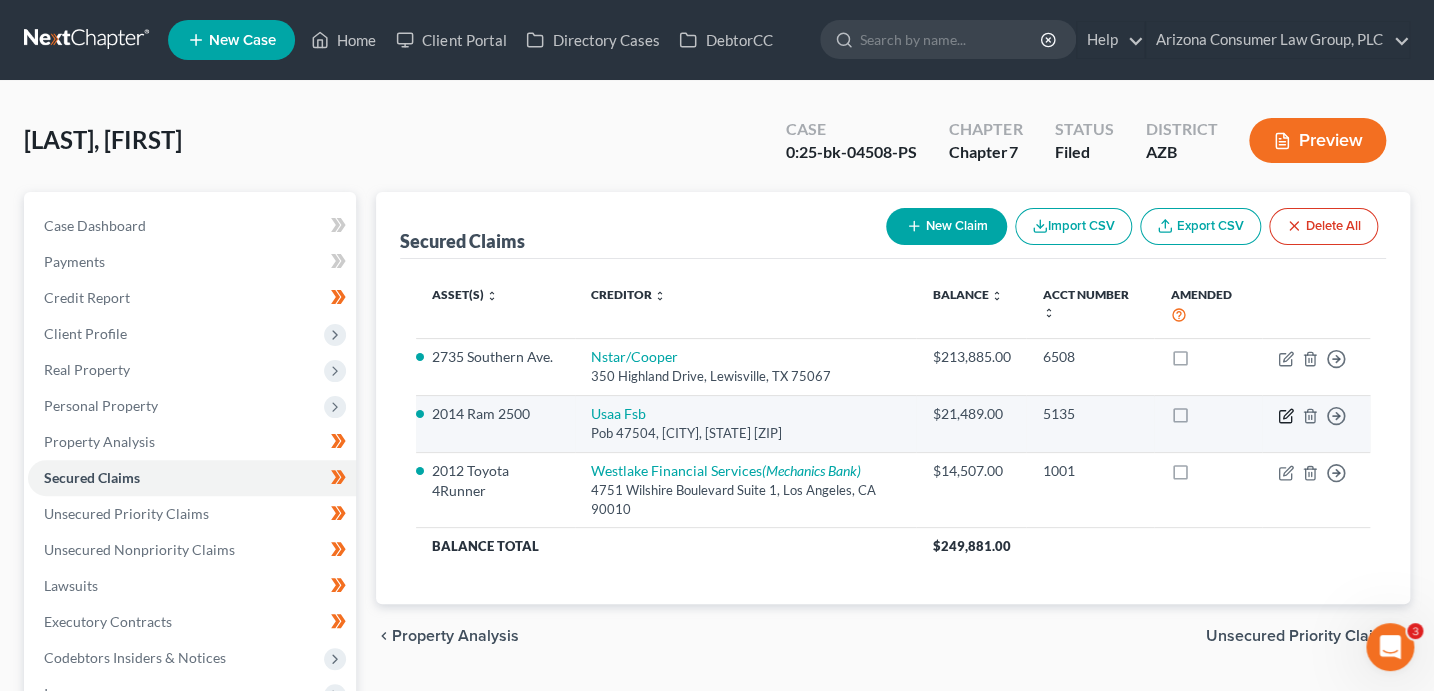 click 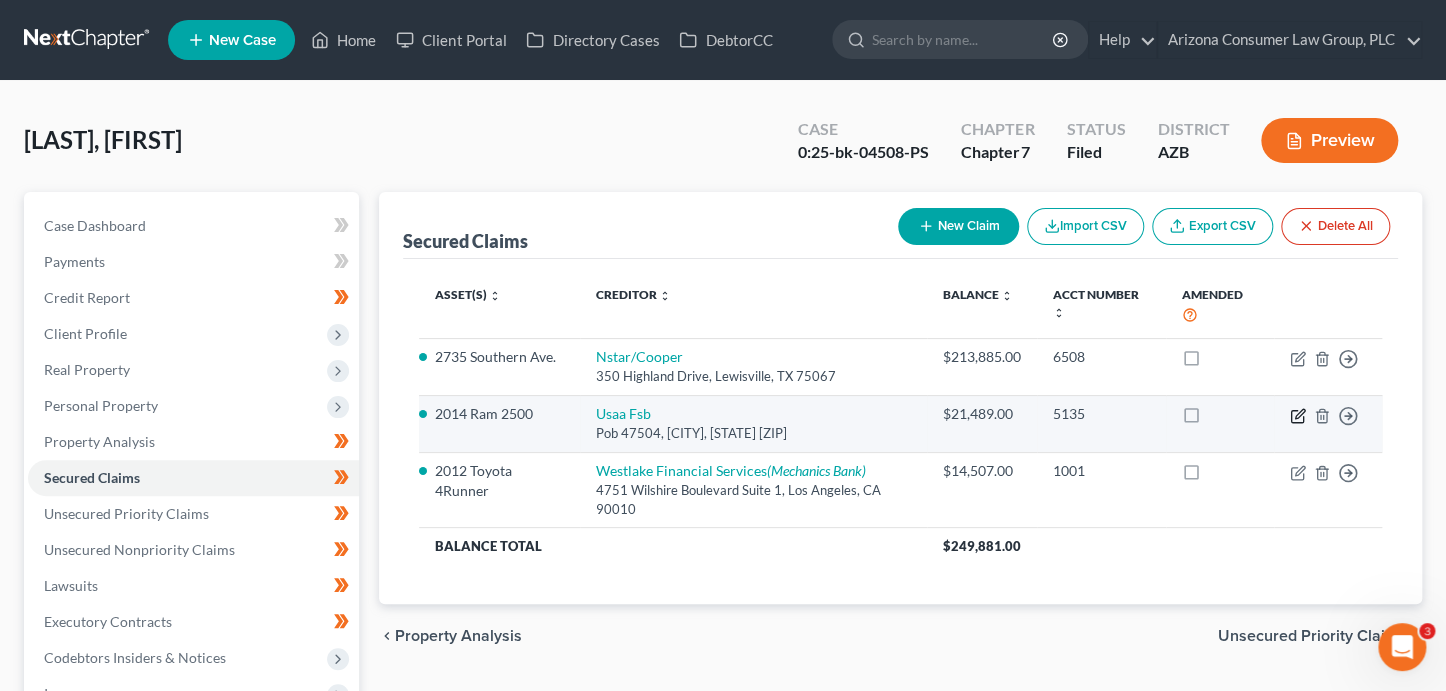 select on "45" 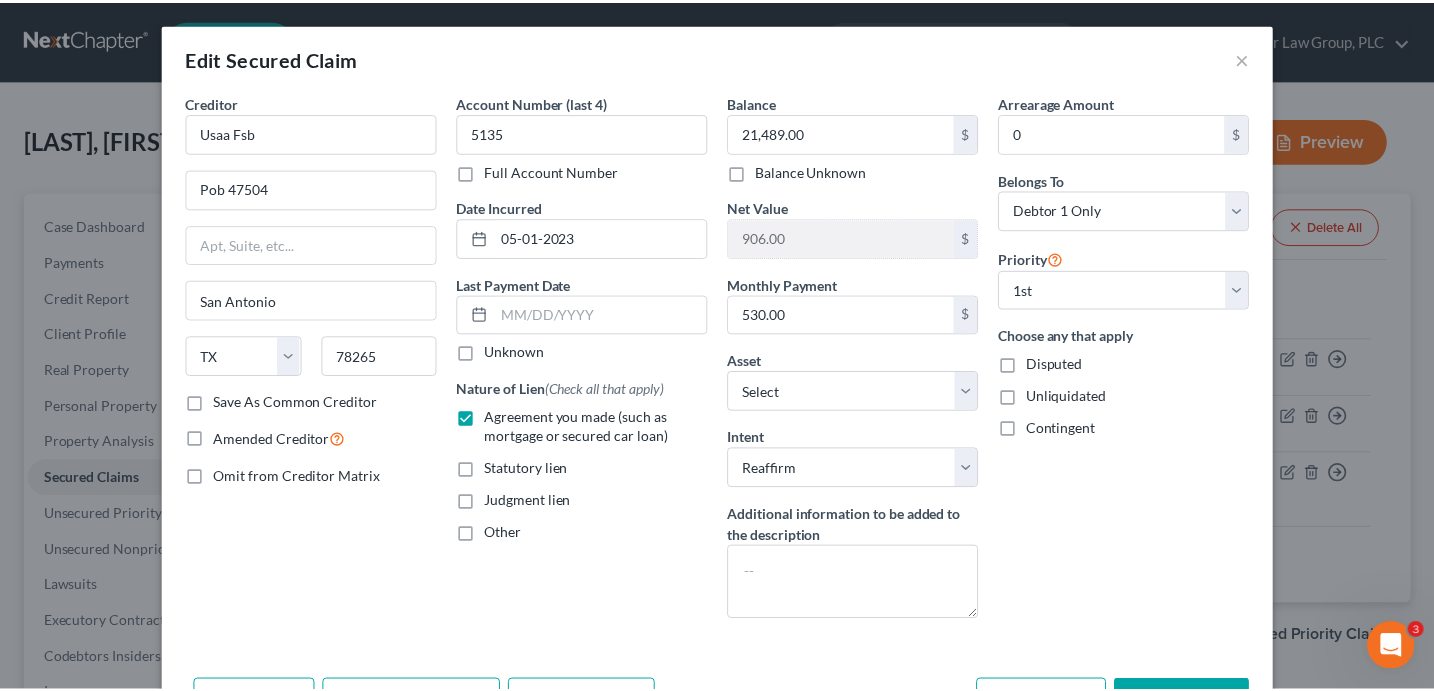 scroll, scrollTop: 125, scrollLeft: 0, axis: vertical 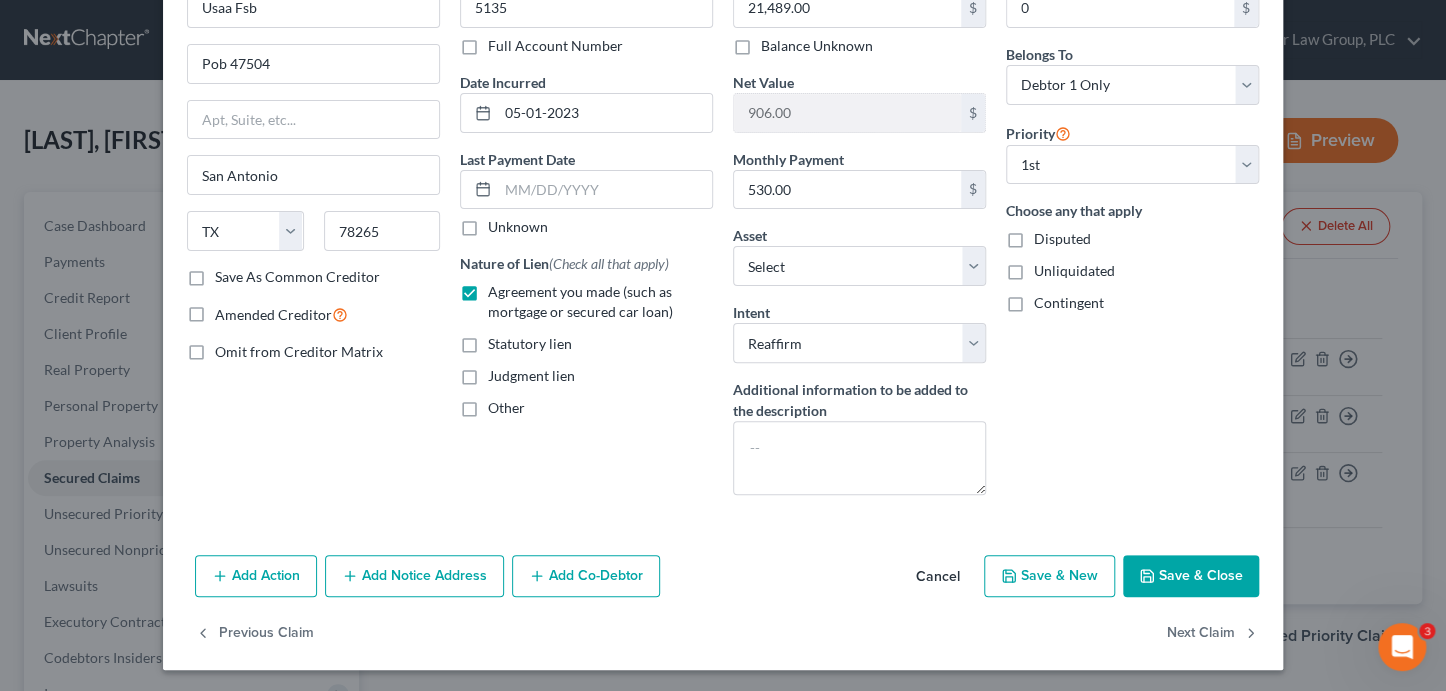 click on "Save & Close" at bounding box center [1191, 576] 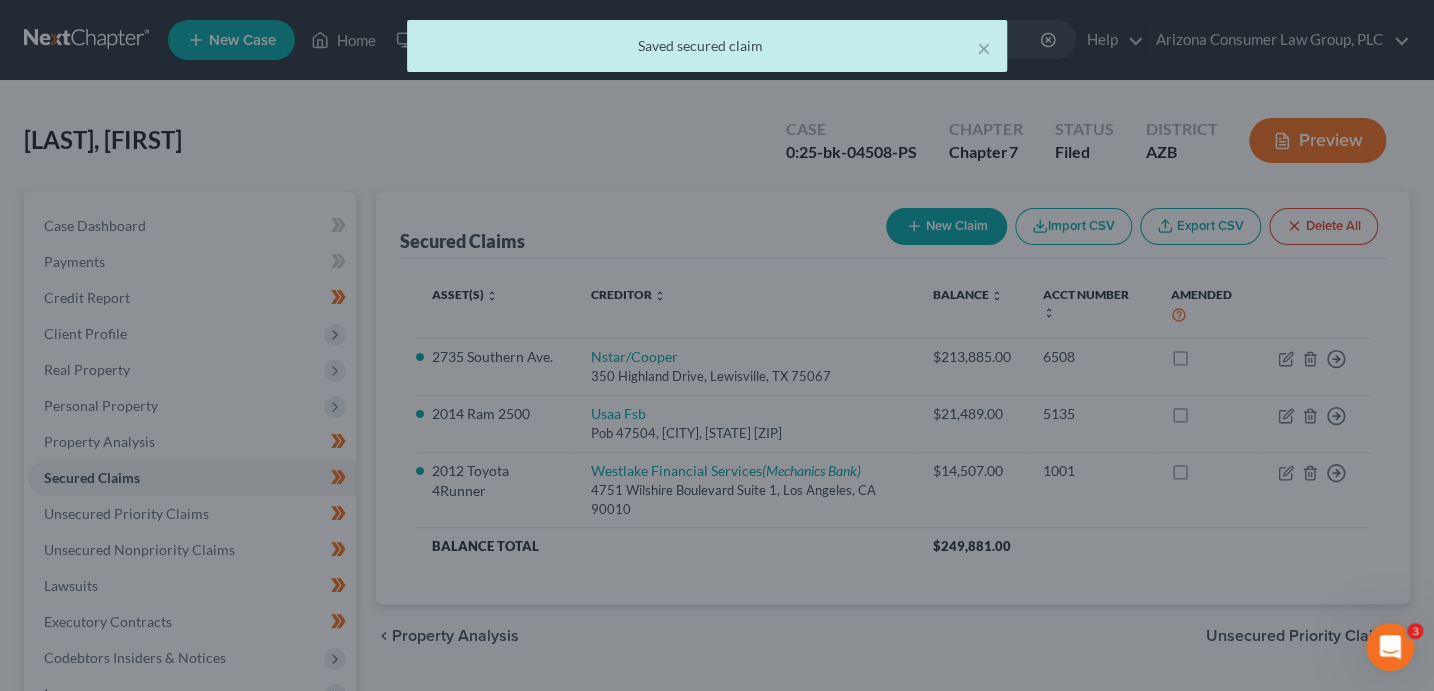 scroll, scrollTop: 0, scrollLeft: 0, axis: both 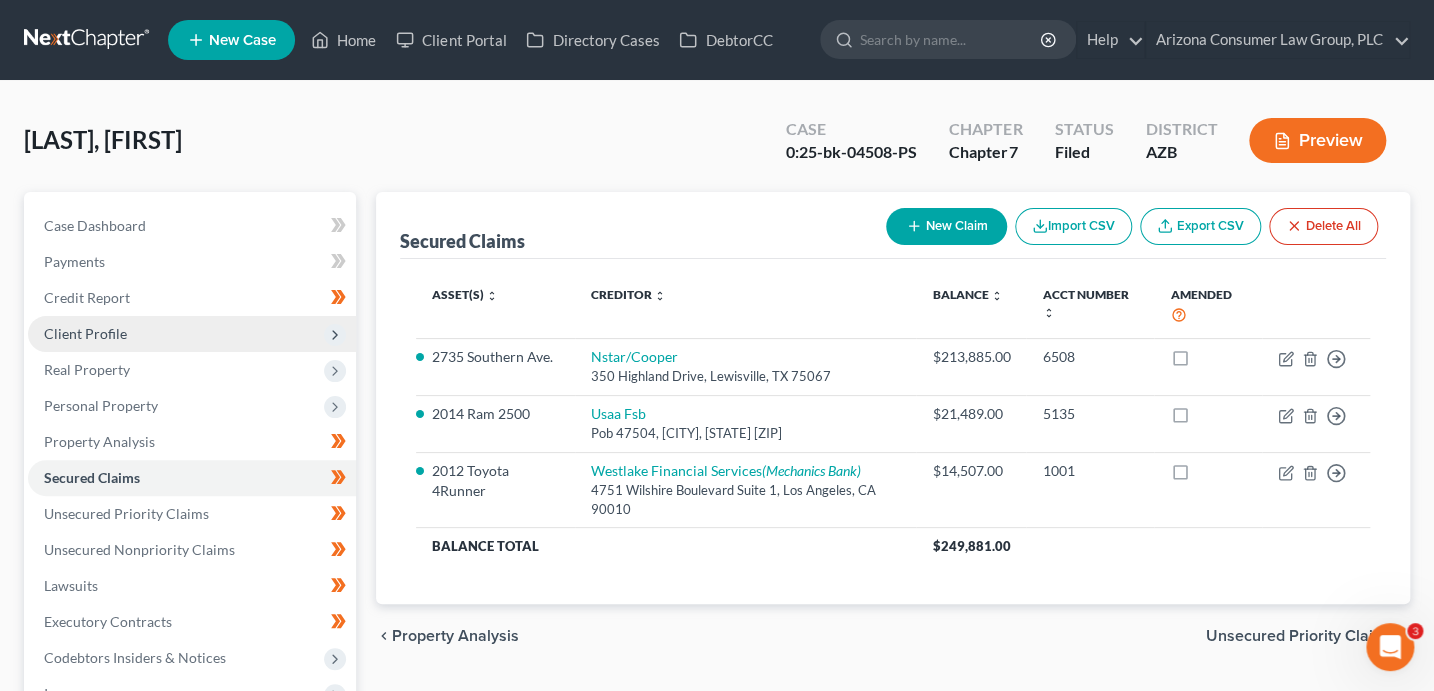 click on "Client Profile" at bounding box center (85, 333) 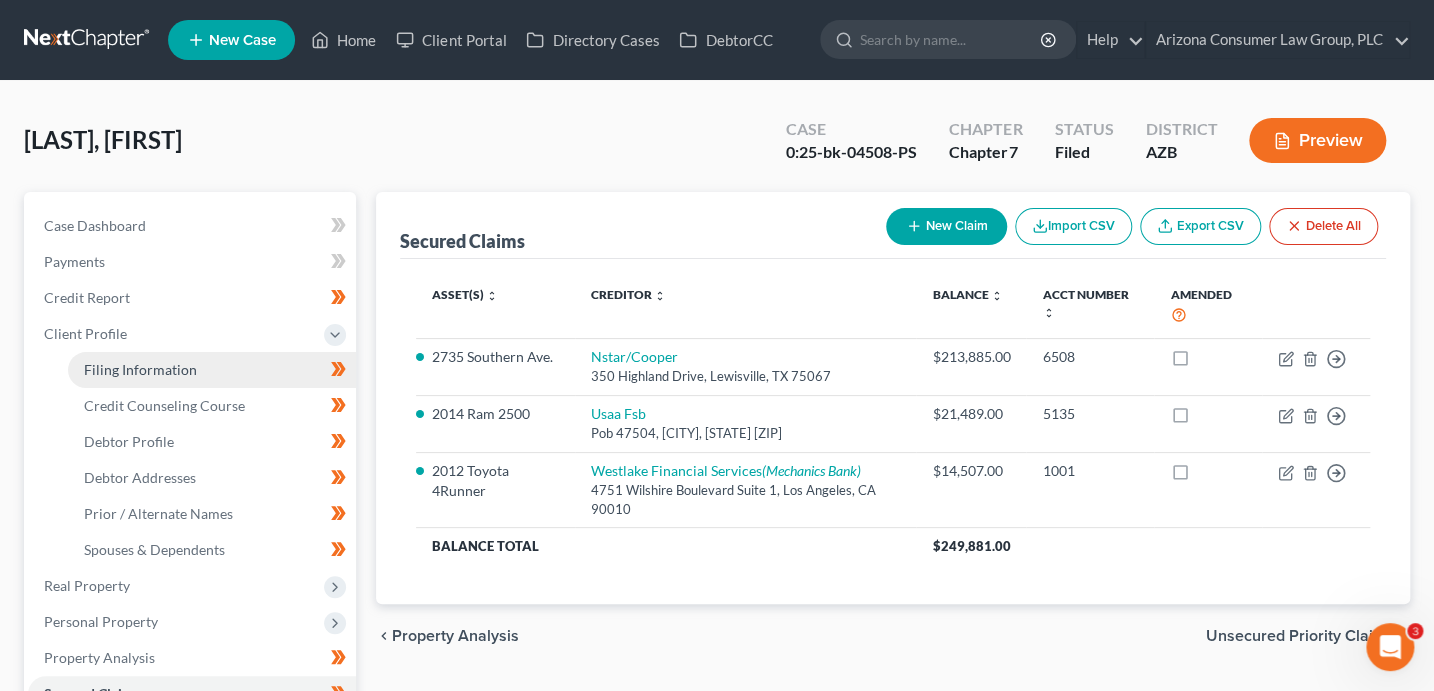 click on "Filing Information" at bounding box center [212, 370] 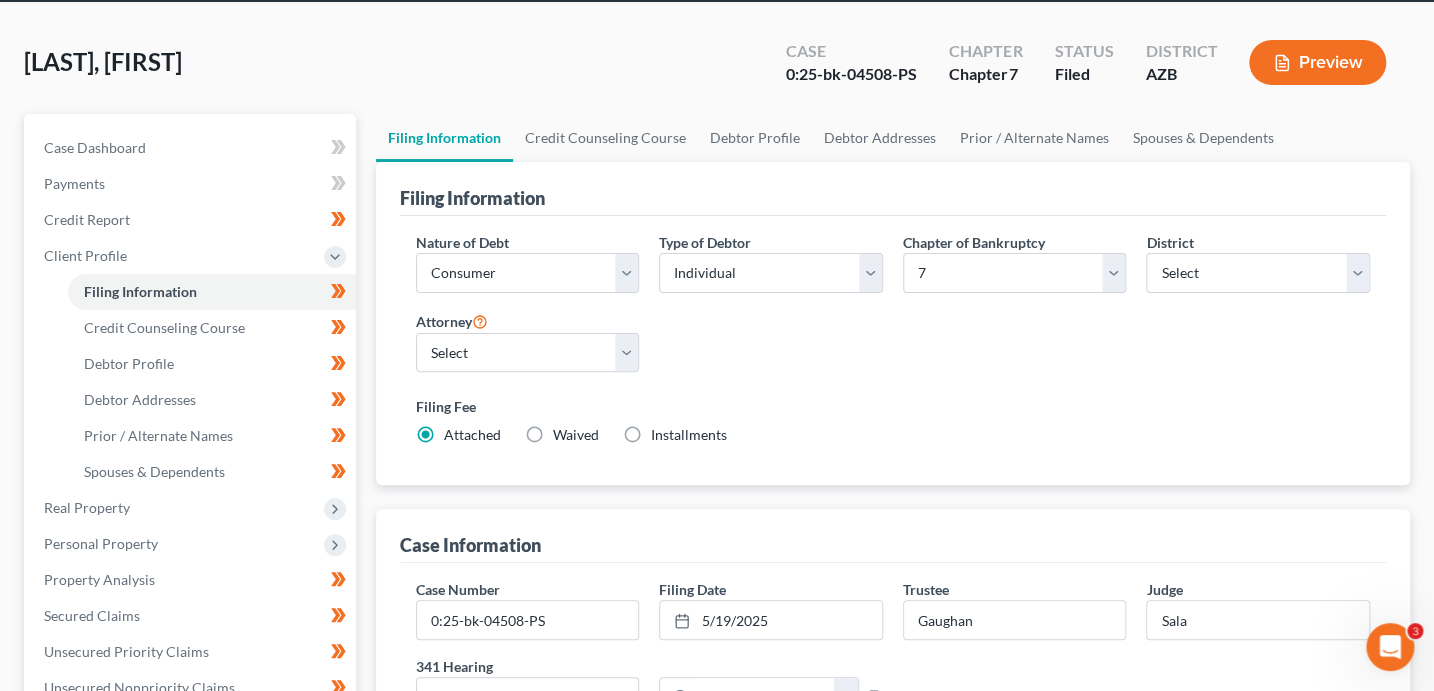 scroll, scrollTop: 0, scrollLeft: 0, axis: both 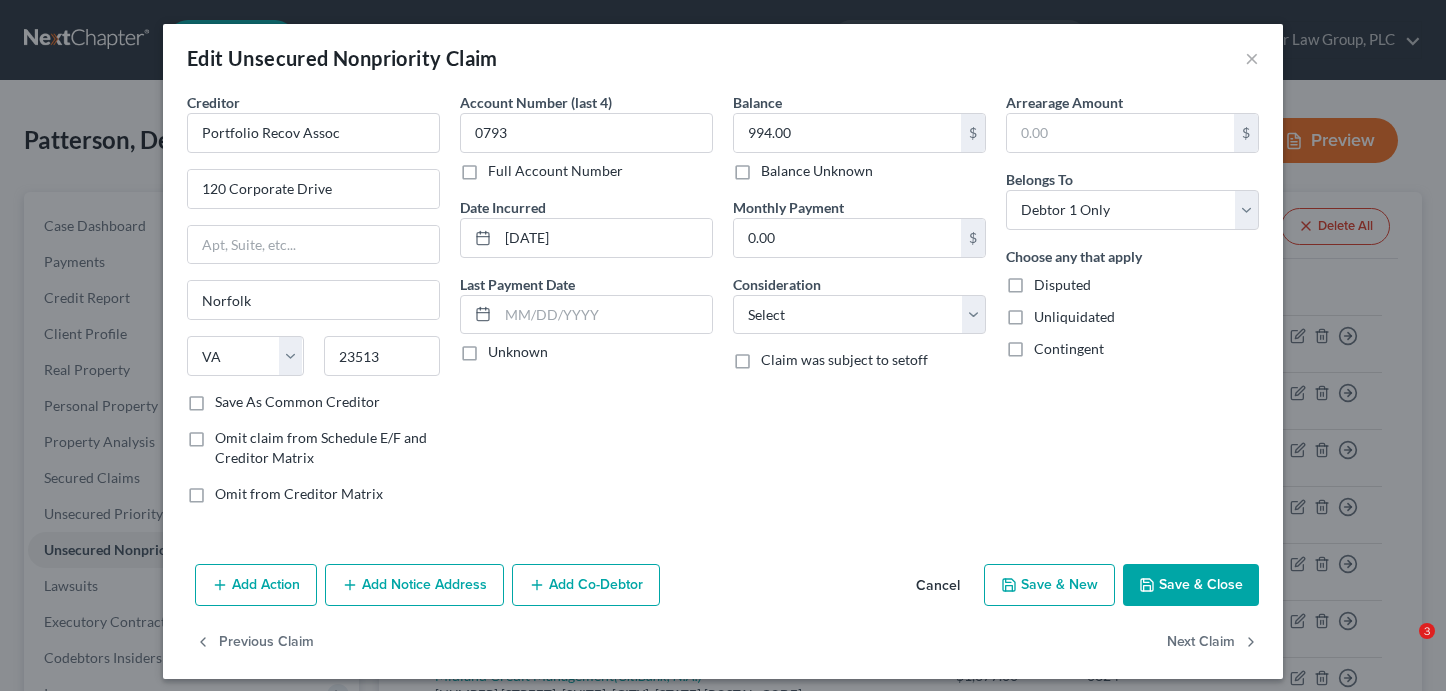 select on "48" 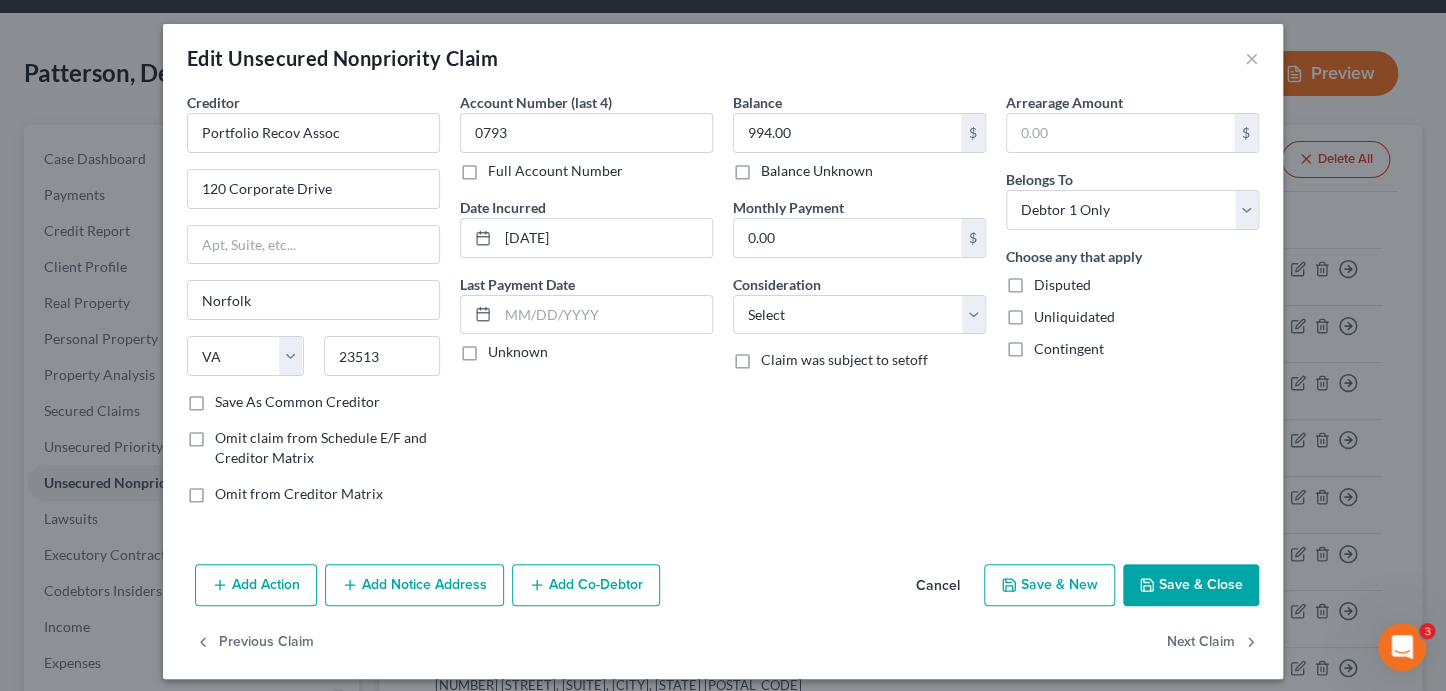 scroll, scrollTop: 0, scrollLeft: 0, axis: both 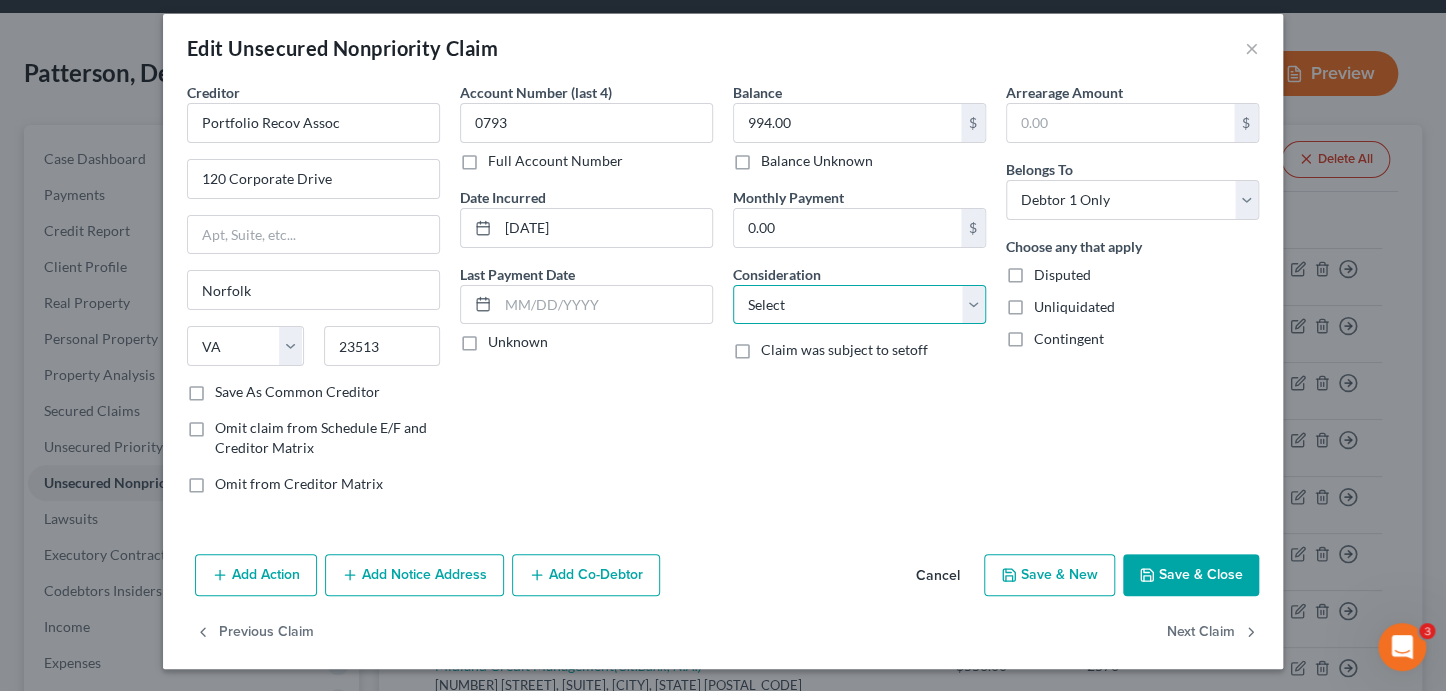 click on "Select Cable / Satellite Services Collection Agency Credit Card Debt Debt Counseling / Attorneys Deficiency Balance Domestic Support Obligations Home / Car Repairs Income Taxes Judgment Liens Medical Services Monies Loaned / Advanced Mortgage Obligation From Divorce Or Separation Obligation To Pensions Other Overdrawn Bank Account Promised To Help Pay Creditors Student Loans Suppliers And Vendors Telephone / Internet Services Utility Services" at bounding box center (859, 305) 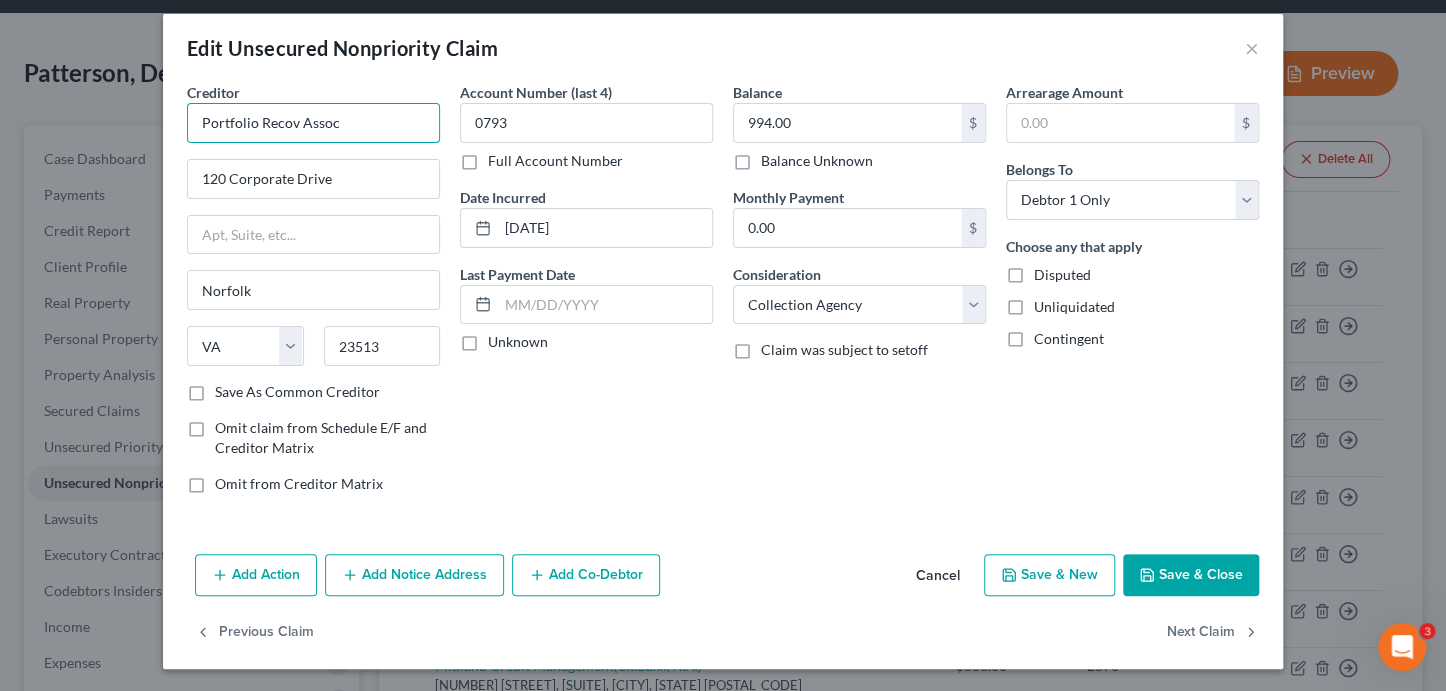 drag, startPoint x: 362, startPoint y: 118, endPoint x: 261, endPoint y: 130, distance: 101.71037 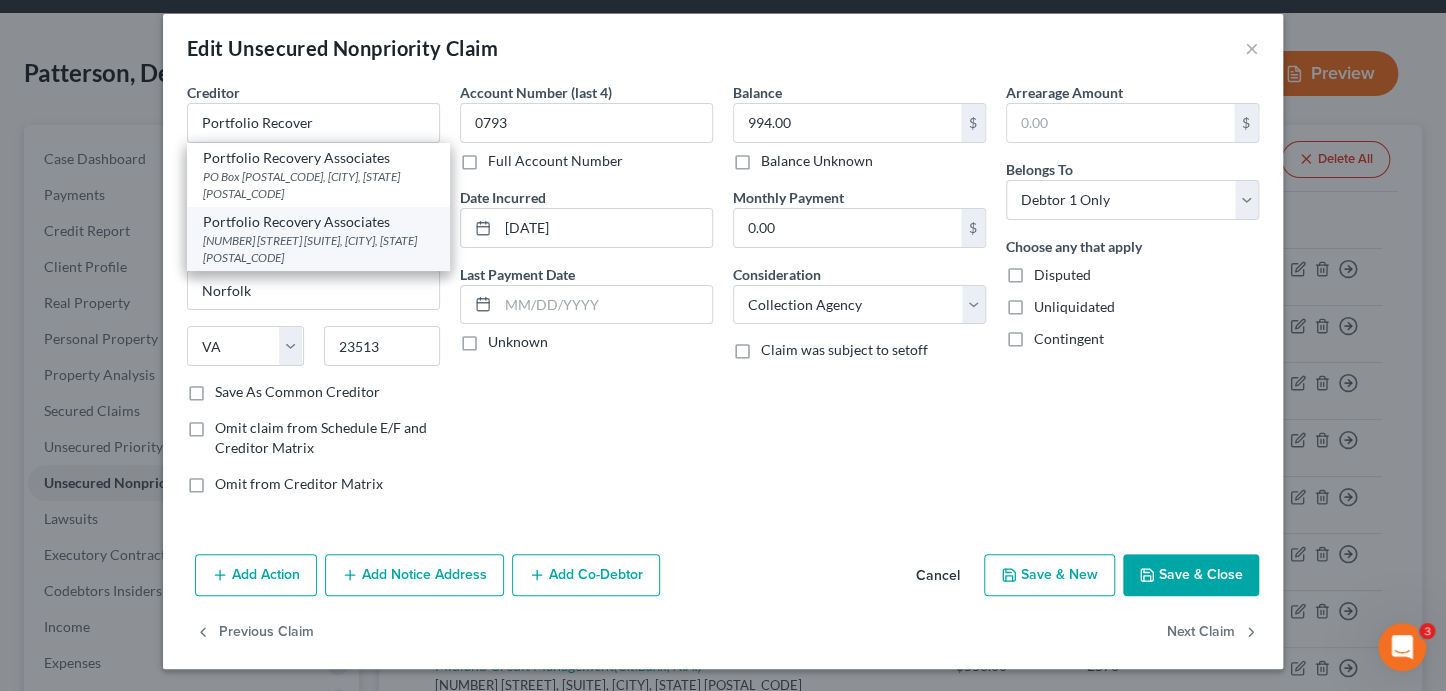 click on "[NUMBER] [STREET] [SUITE], [CITY], [STATE] [POSTAL_CODE]" at bounding box center (318, 249) 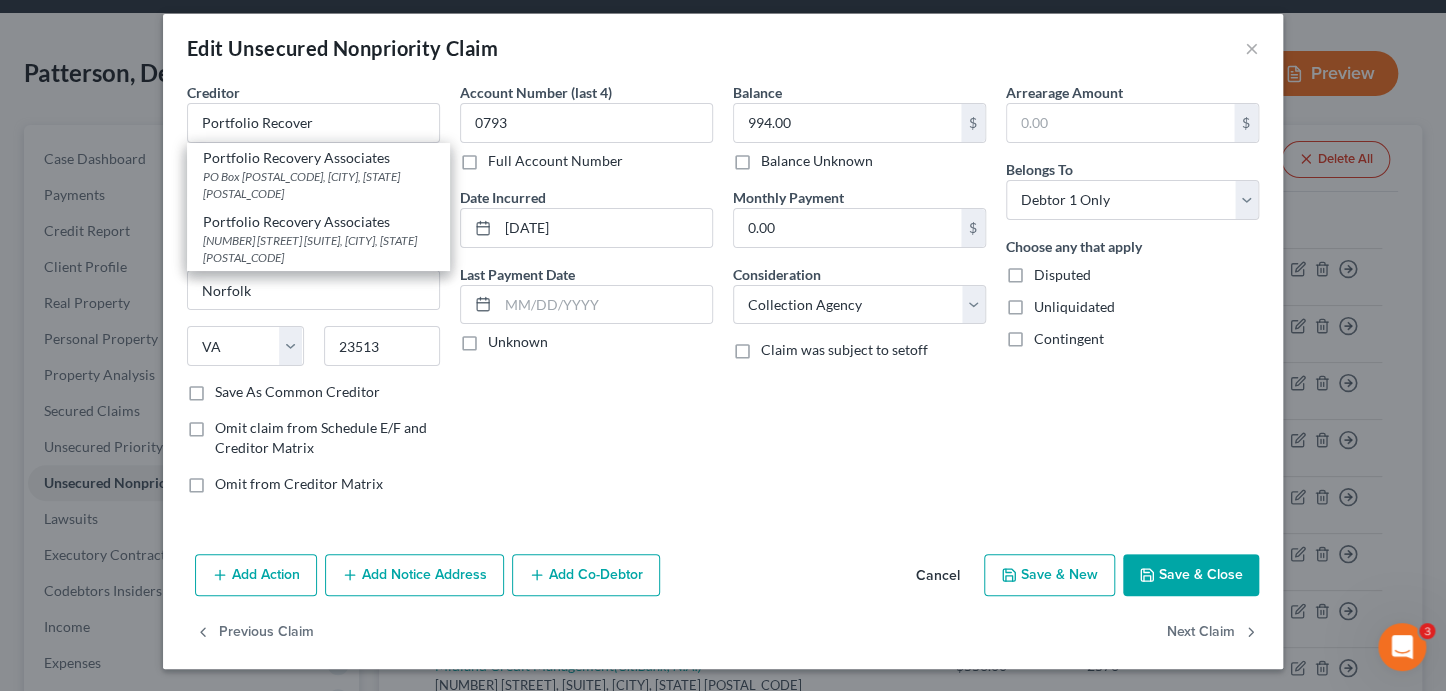 type on "Portfolio Recovery Associates" 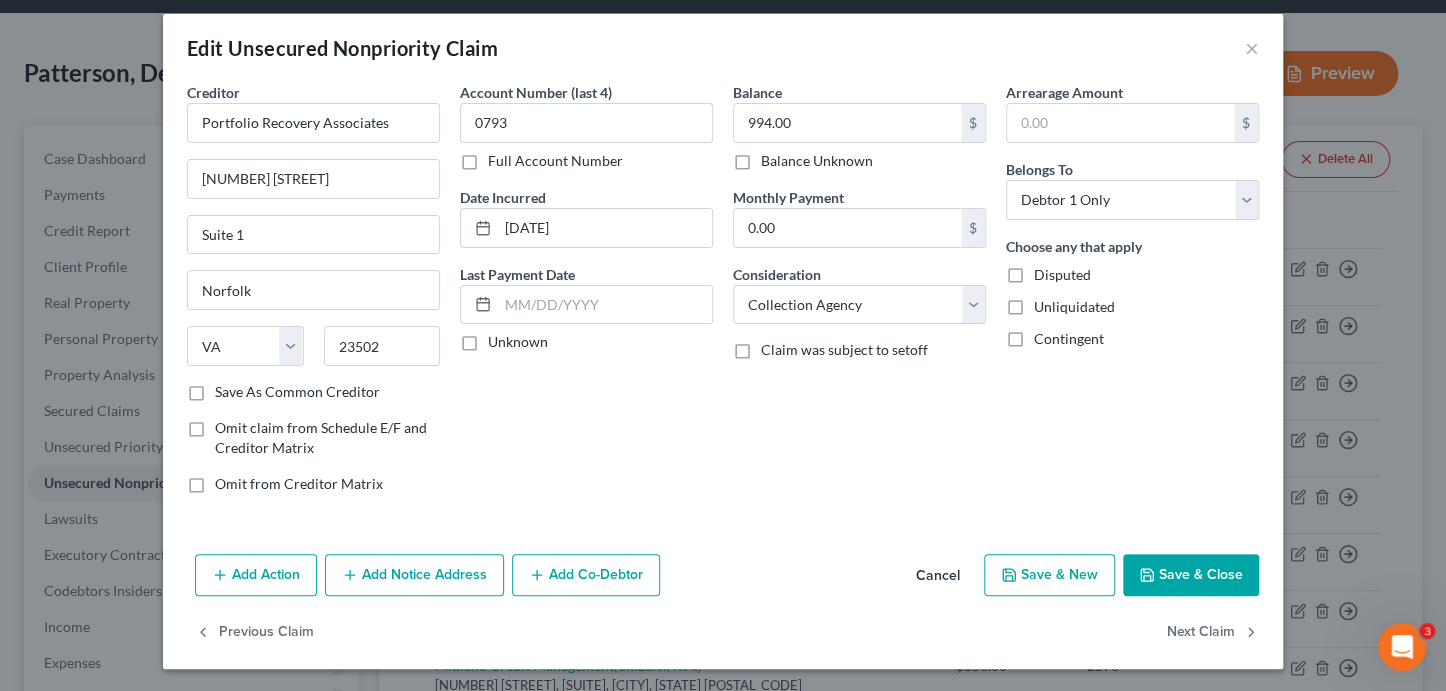 drag, startPoint x: 370, startPoint y: 579, endPoint x: 347, endPoint y: 599, distance: 30.479502 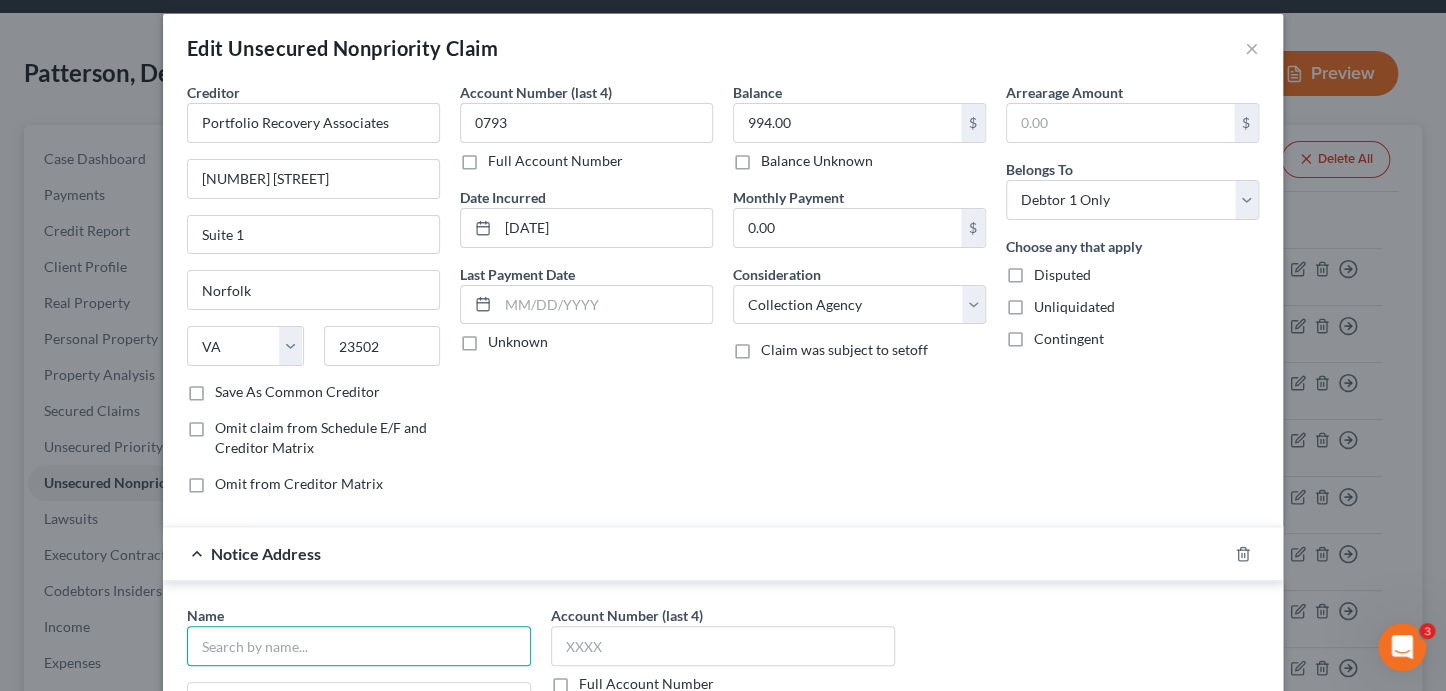 click at bounding box center (359, 646) 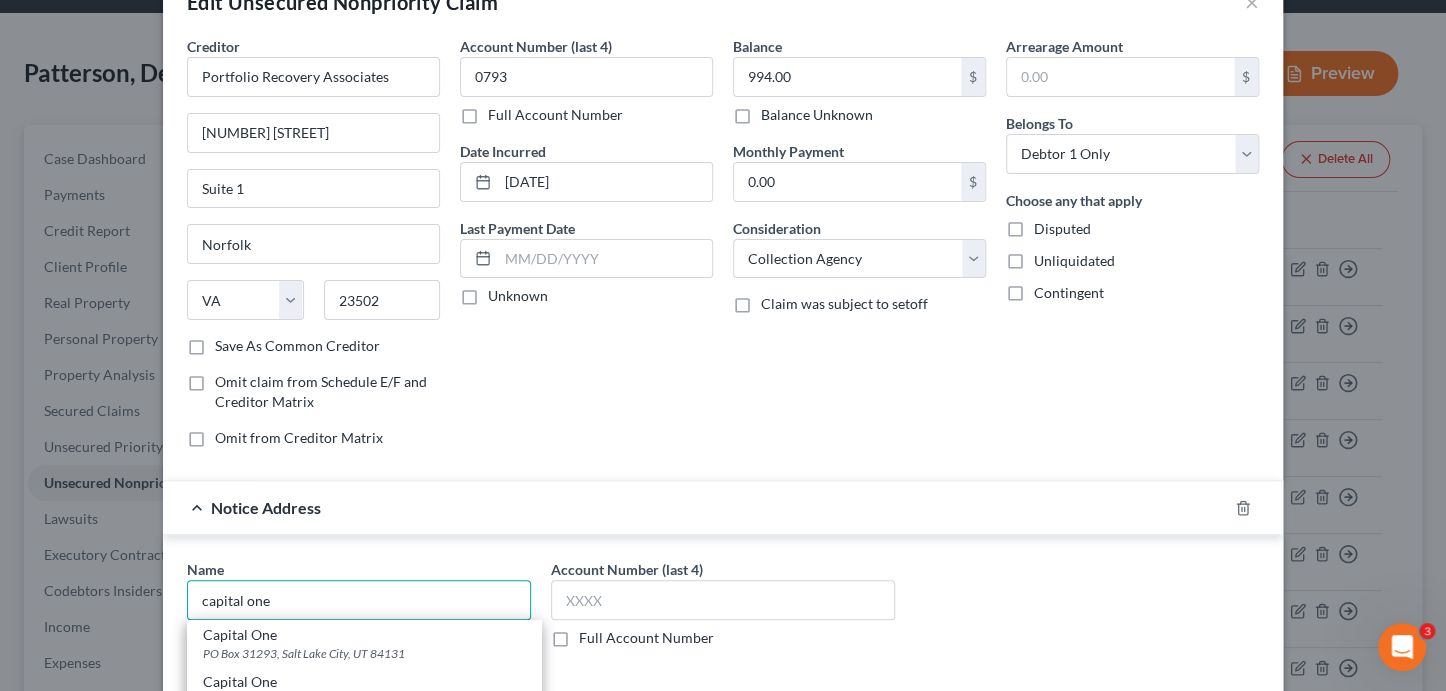 scroll, scrollTop: 76, scrollLeft: 0, axis: vertical 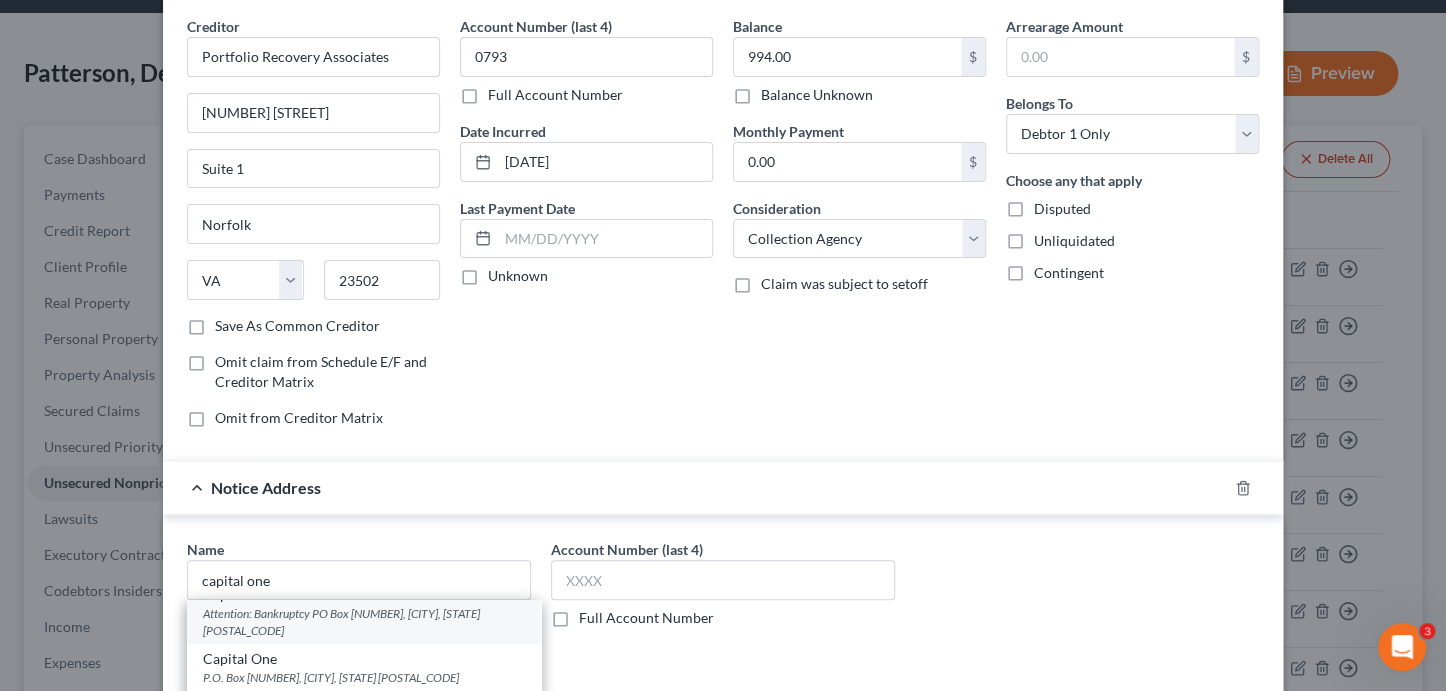 click on "Attention: Bankruptcy PO Box [NUMBER], [CITY], [STATE] [POSTAL_CODE]" at bounding box center (364, 622) 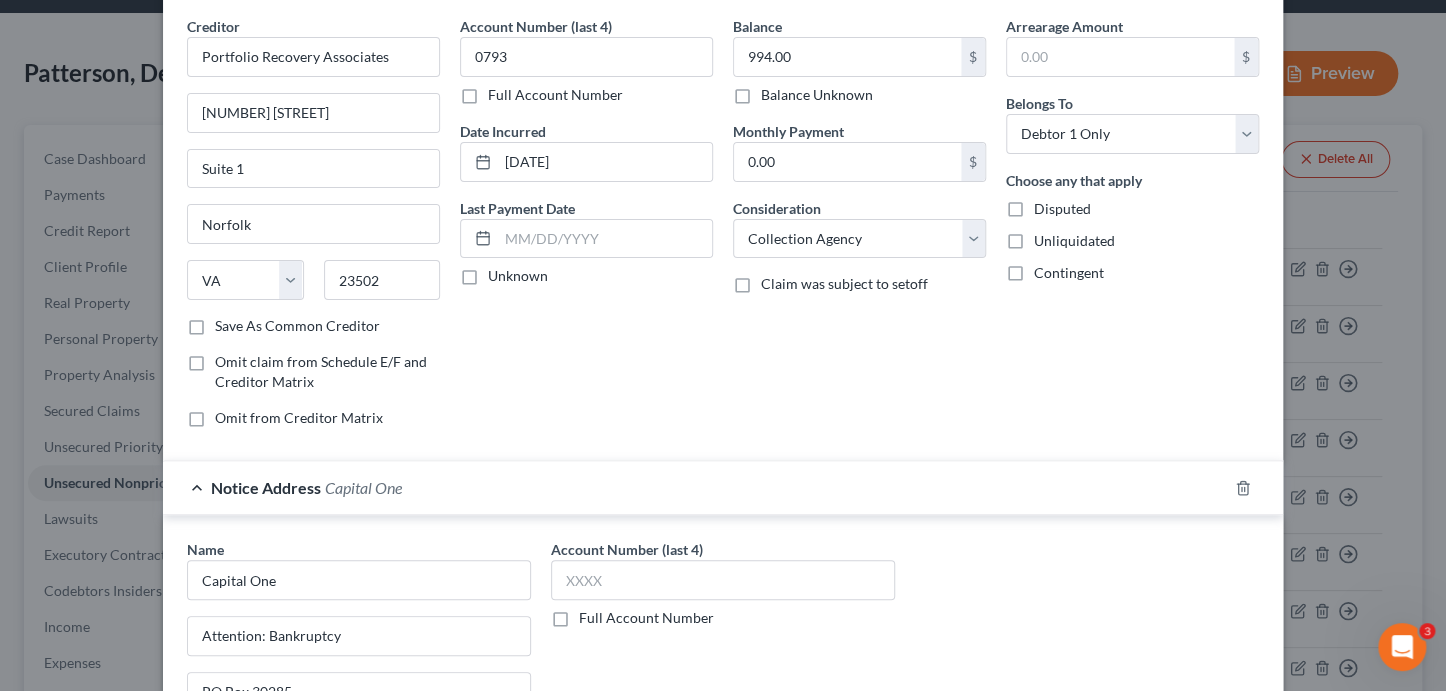 scroll, scrollTop: 0, scrollLeft: 0, axis: both 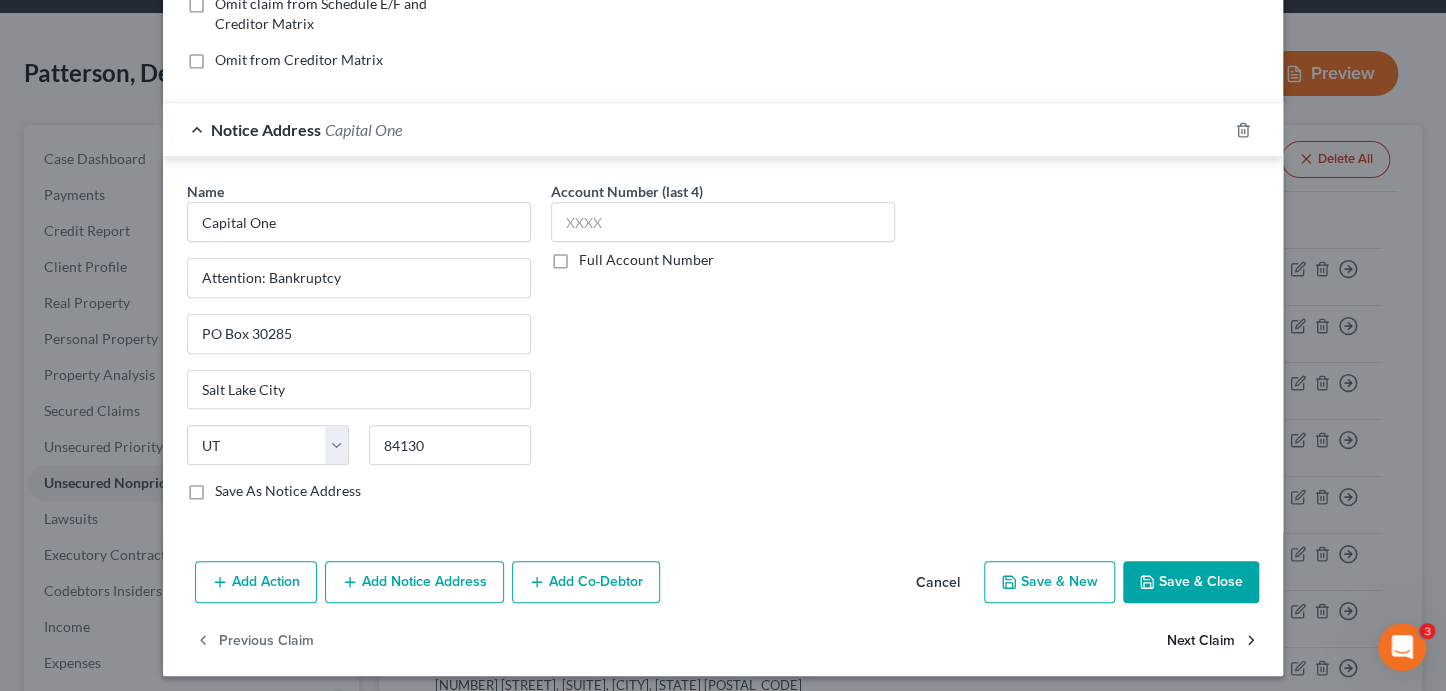 click on "Next Claim" at bounding box center [1213, 640] 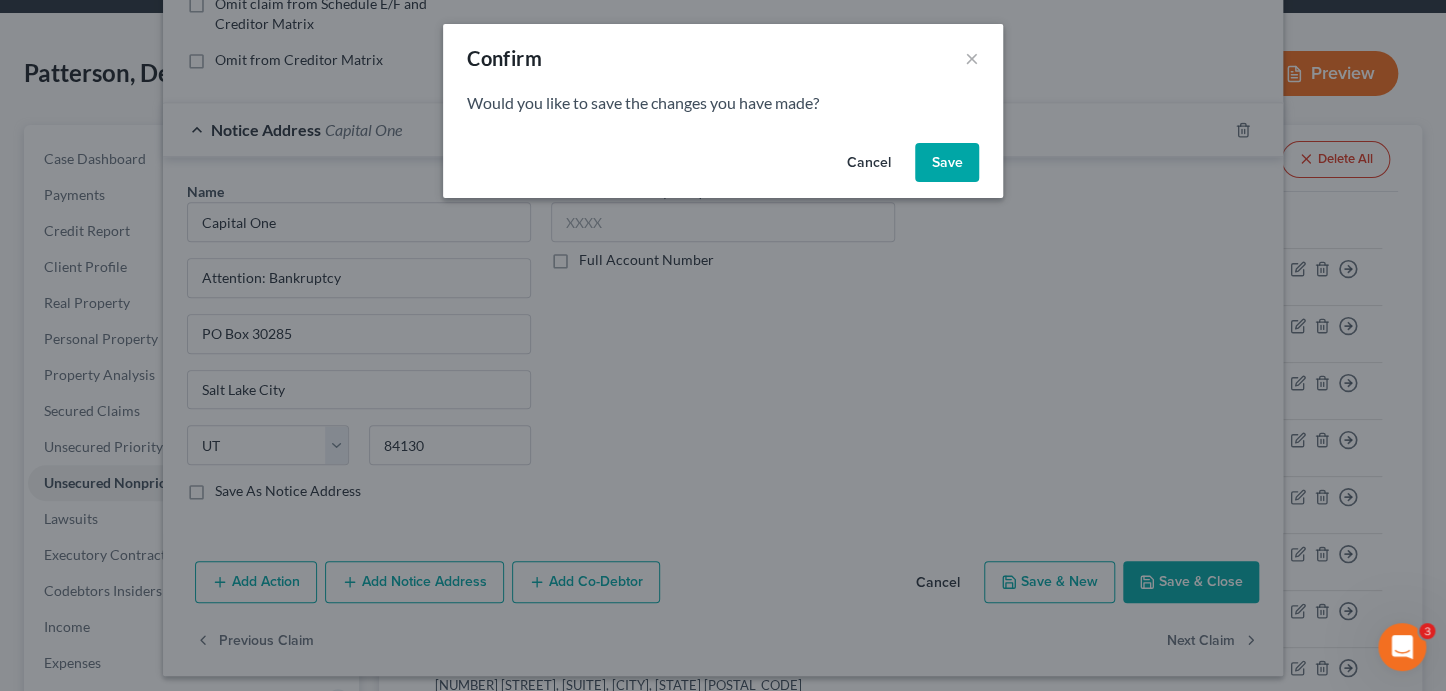 click on "Save" at bounding box center (947, 163) 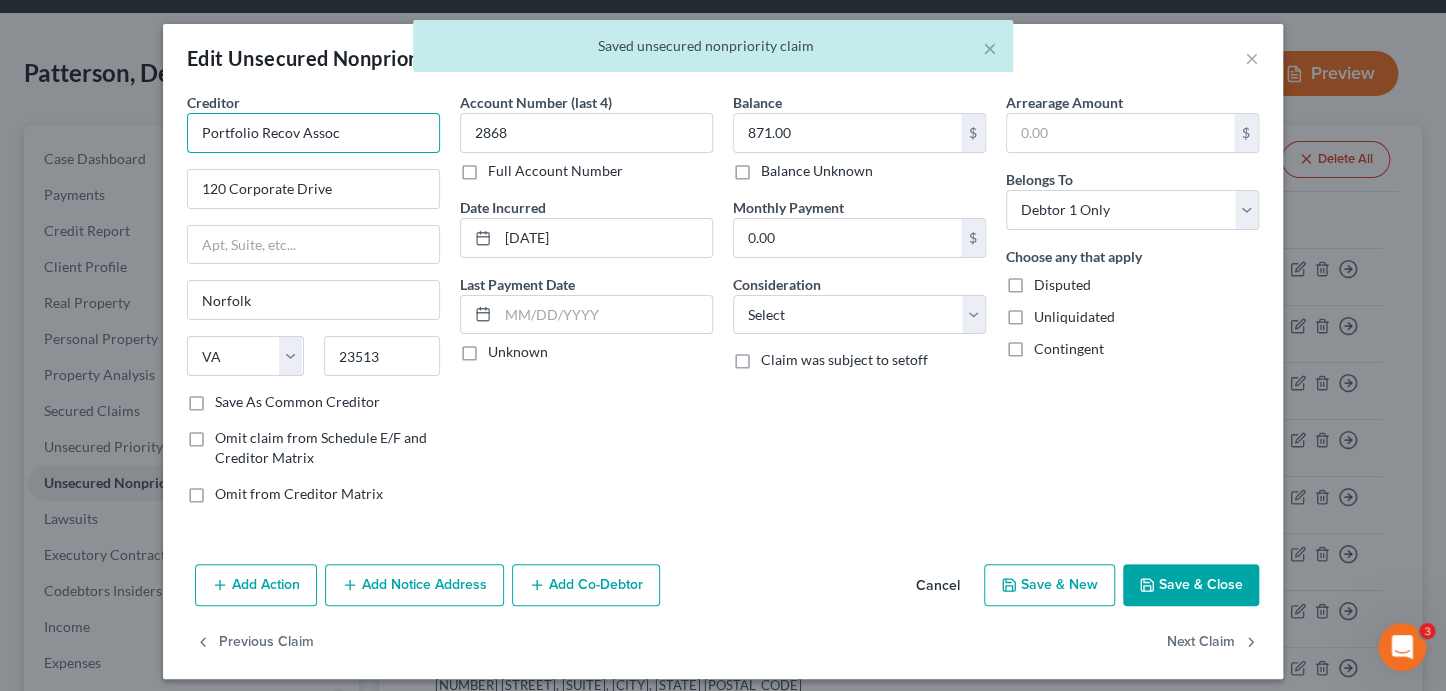 drag, startPoint x: 393, startPoint y: 132, endPoint x: 275, endPoint y: 130, distance: 118.016945 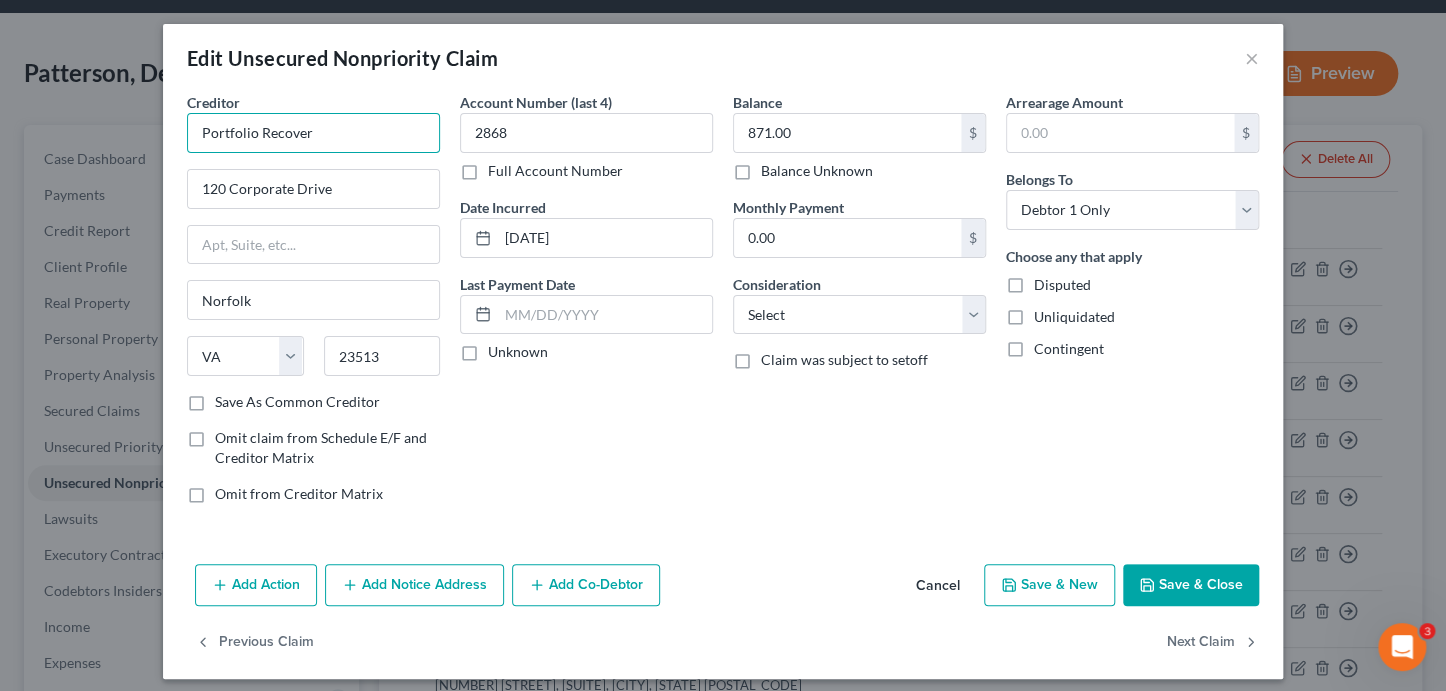 click on "Portfolio Recover" at bounding box center [313, 133] 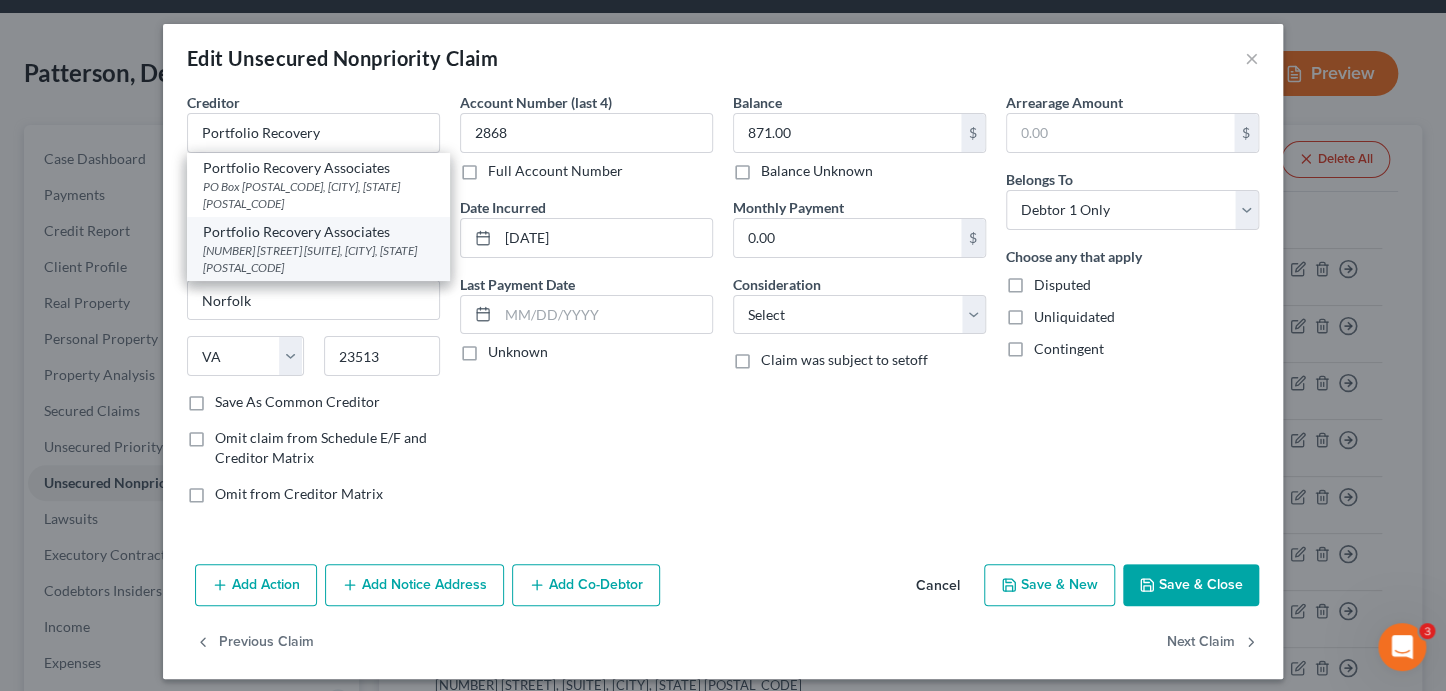 click on "[NUMBER] [STREET] [SUITE], [CITY], [STATE] [POSTAL_CODE]" at bounding box center [318, 259] 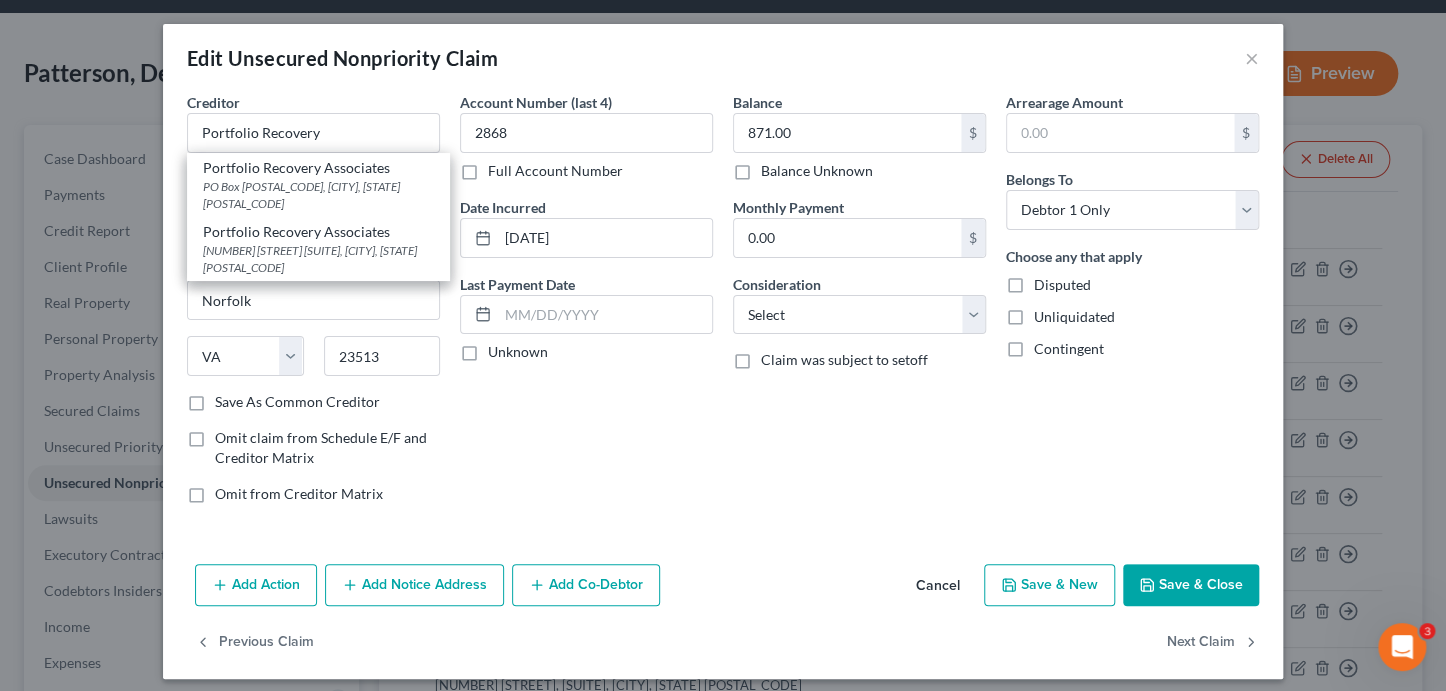 type on "Portfolio Recovery Associates" 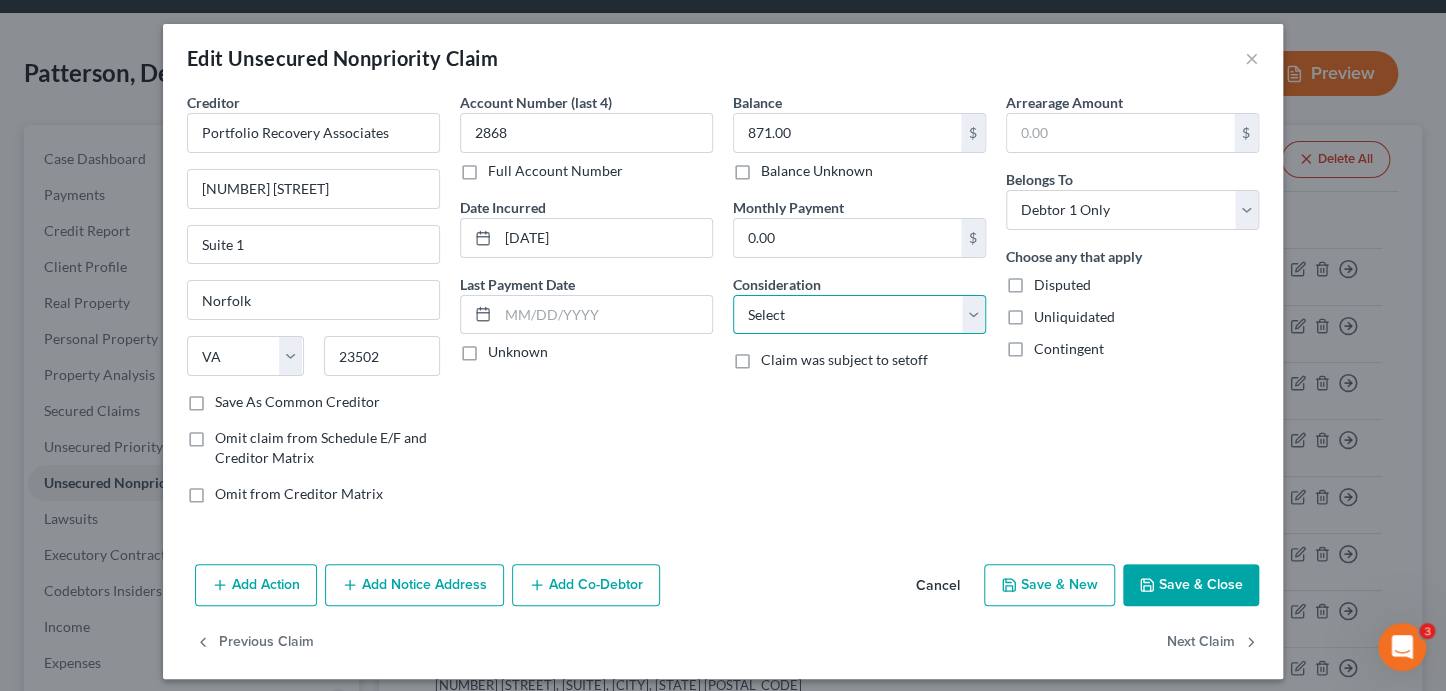 click on "Select Cable / Satellite Services Collection Agency Credit Card Debt Debt Counseling / Attorneys Deficiency Balance Domestic Support Obligations Home / Car Repairs Income Taxes Judgment Liens Medical Services Monies Loaned / Advanced Mortgage Obligation From Divorce Or Separation Obligation To Pensions Other Overdrawn Bank Account Promised To Help Pay Creditors Student Loans Suppliers And Vendors Telephone / Internet Services Utility Services" at bounding box center [859, 315] 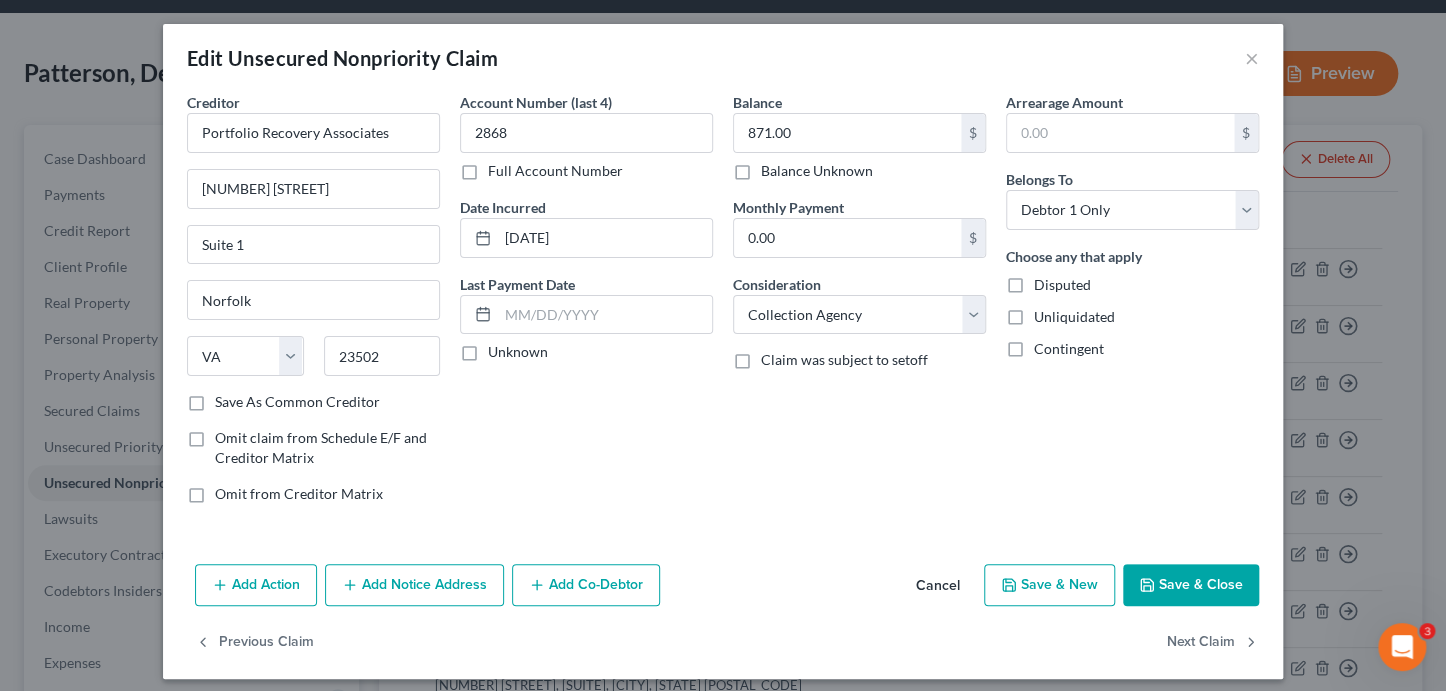 click on "Add Notice Address" at bounding box center [414, 585] 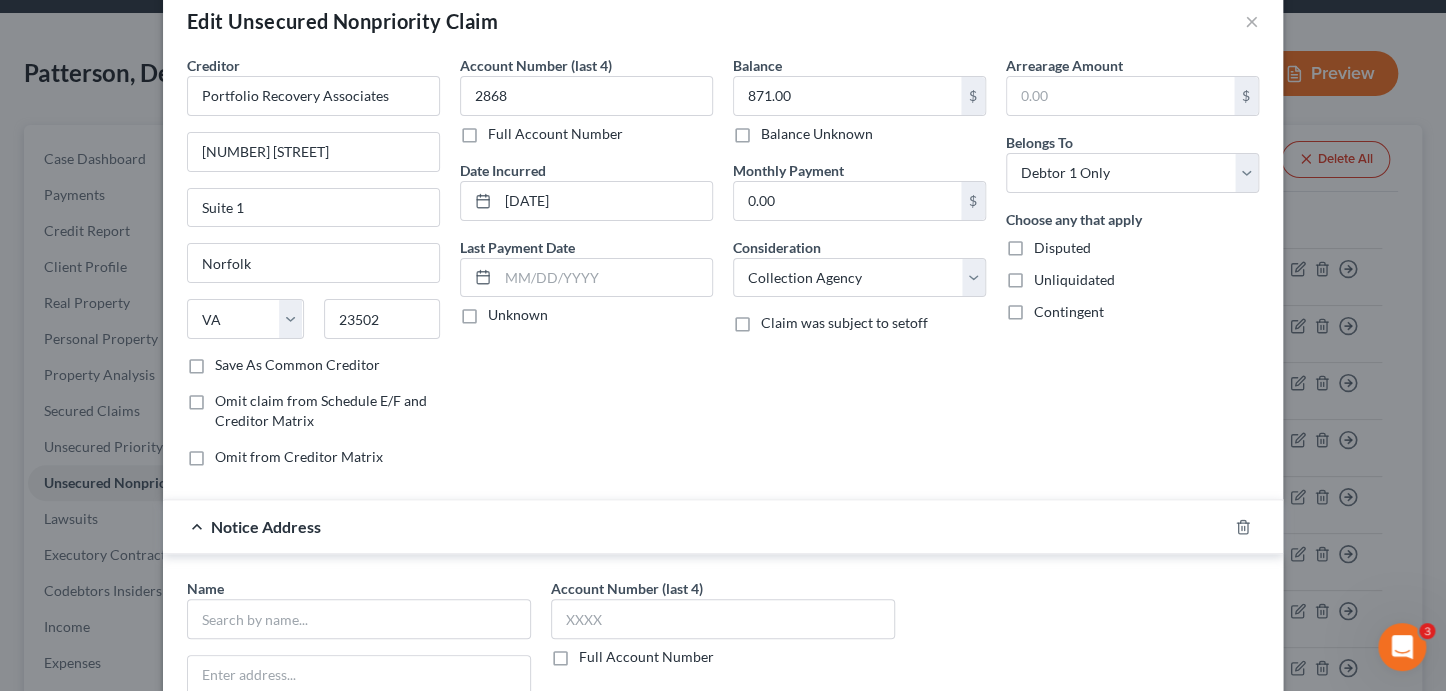 scroll, scrollTop: 38, scrollLeft: 0, axis: vertical 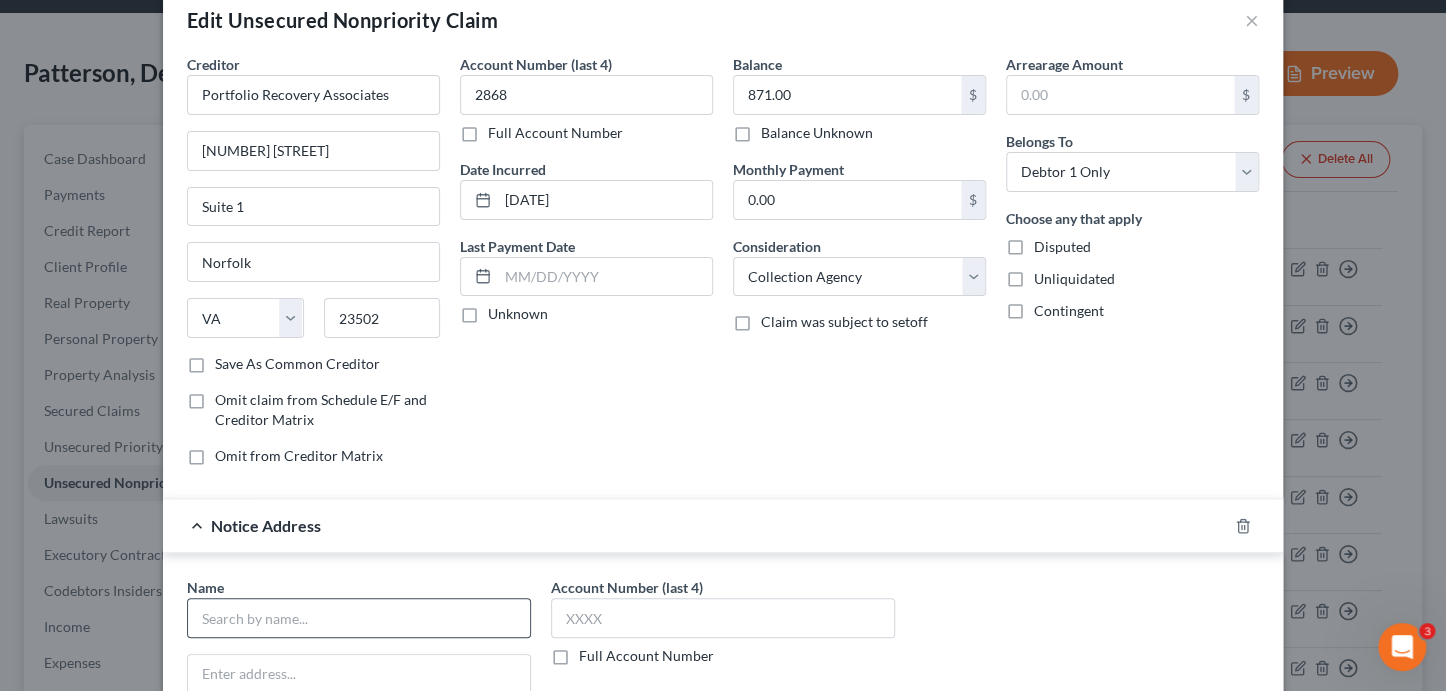drag, startPoint x: 344, startPoint y: 635, endPoint x: 354, endPoint y: 628, distance: 12.206555 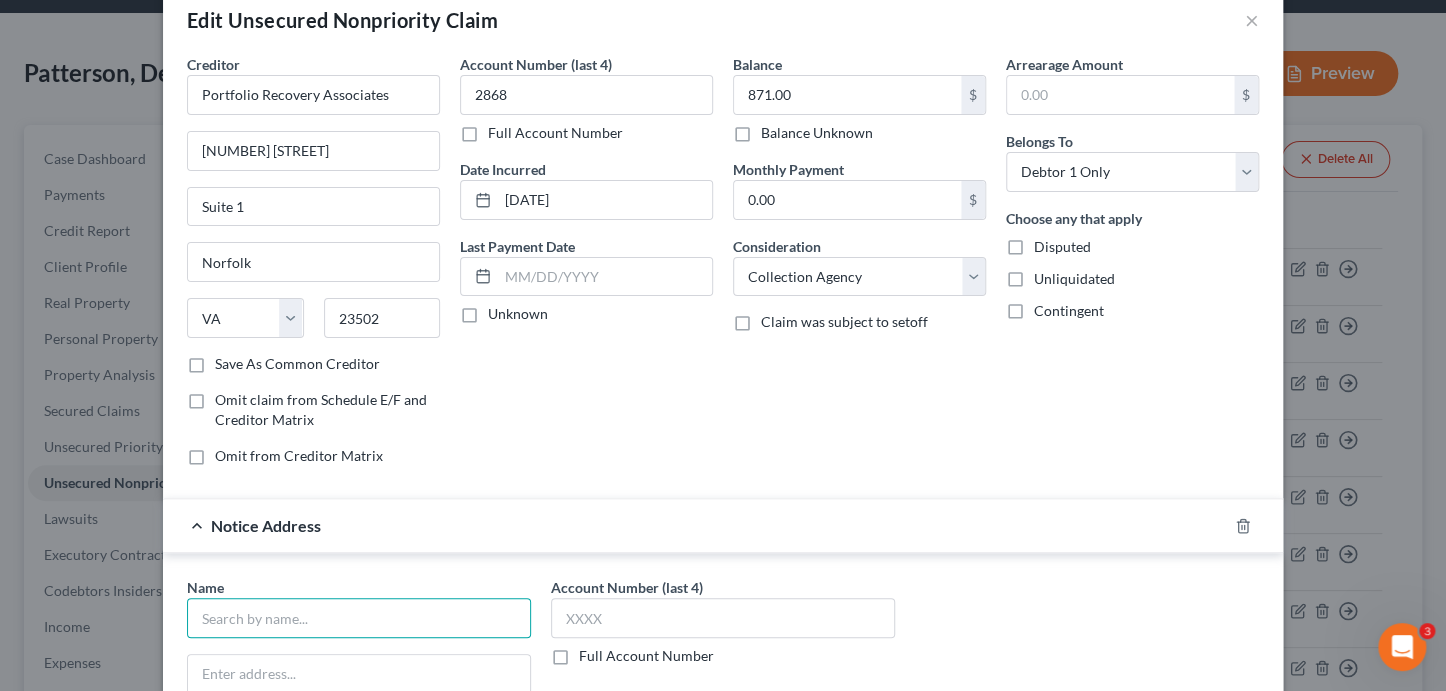 click at bounding box center [359, 618] 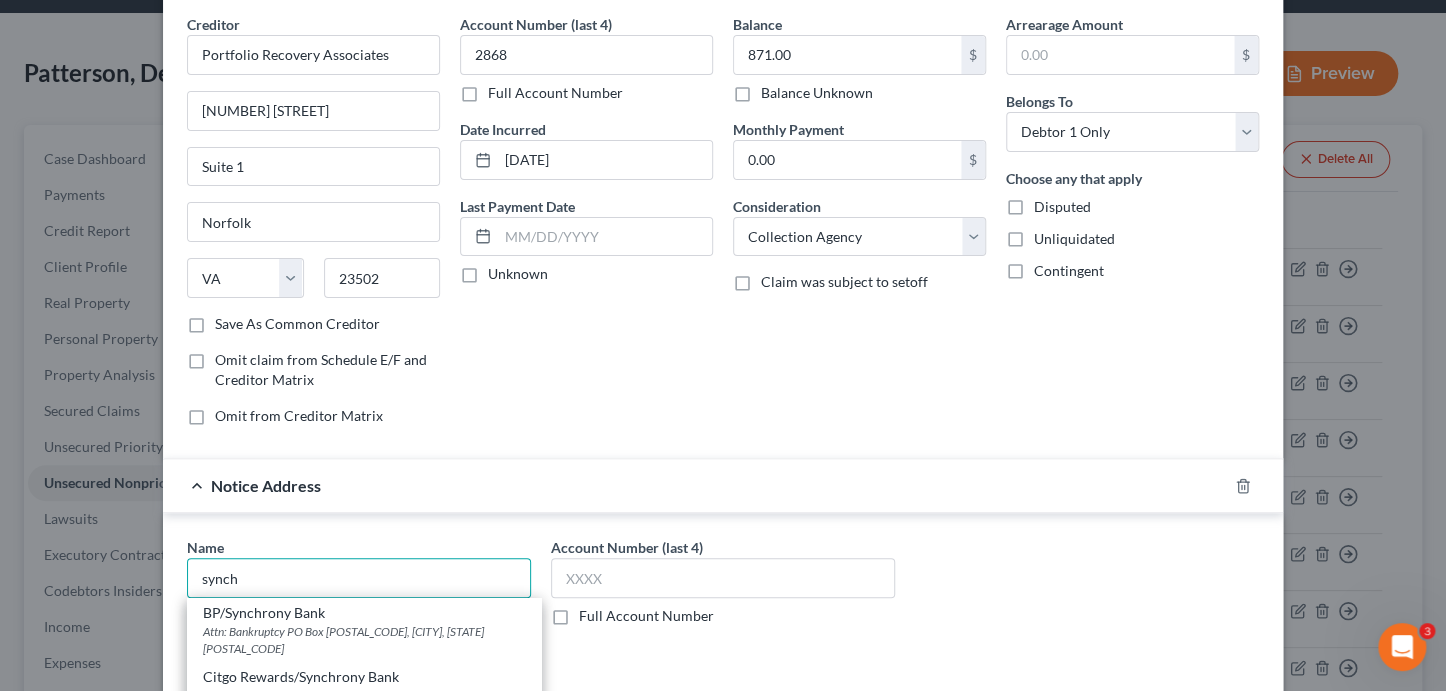 scroll, scrollTop: 107, scrollLeft: 0, axis: vertical 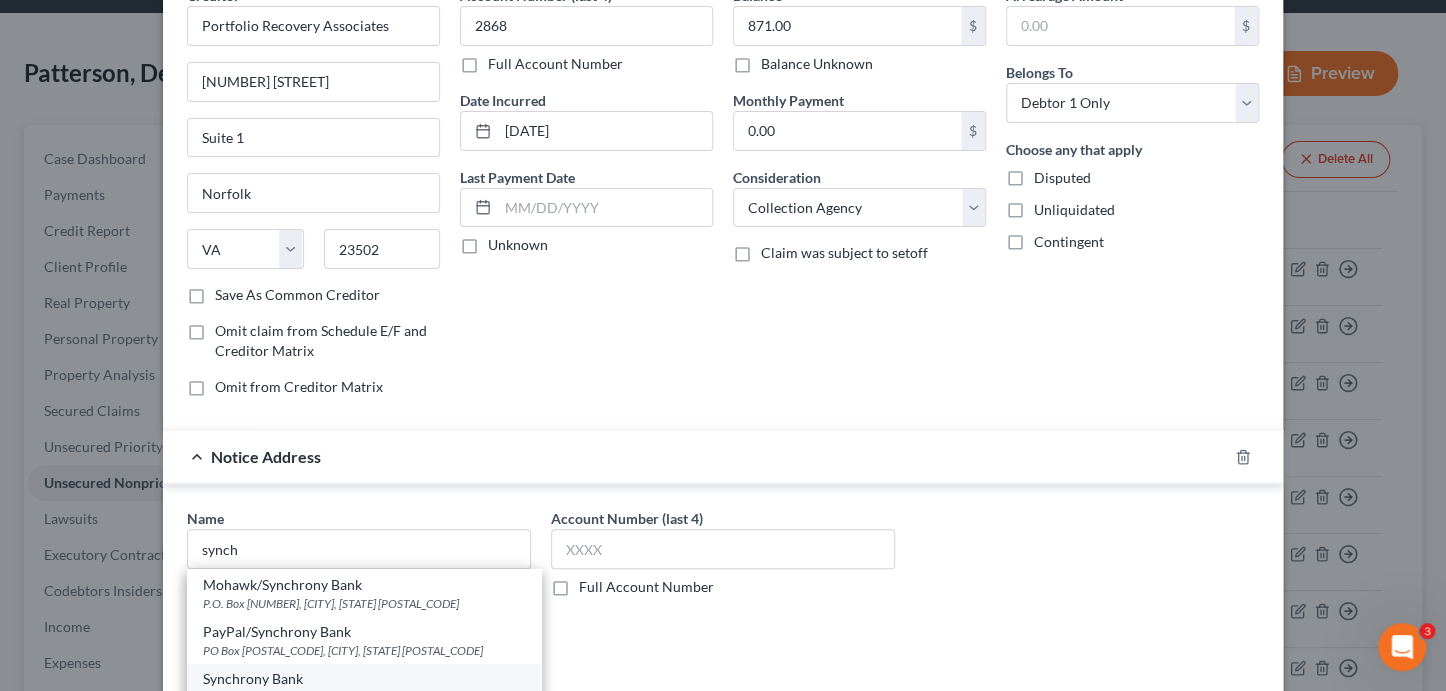 click on "PO Box 965061, Orlando, FL 32896" at bounding box center (364, 697) 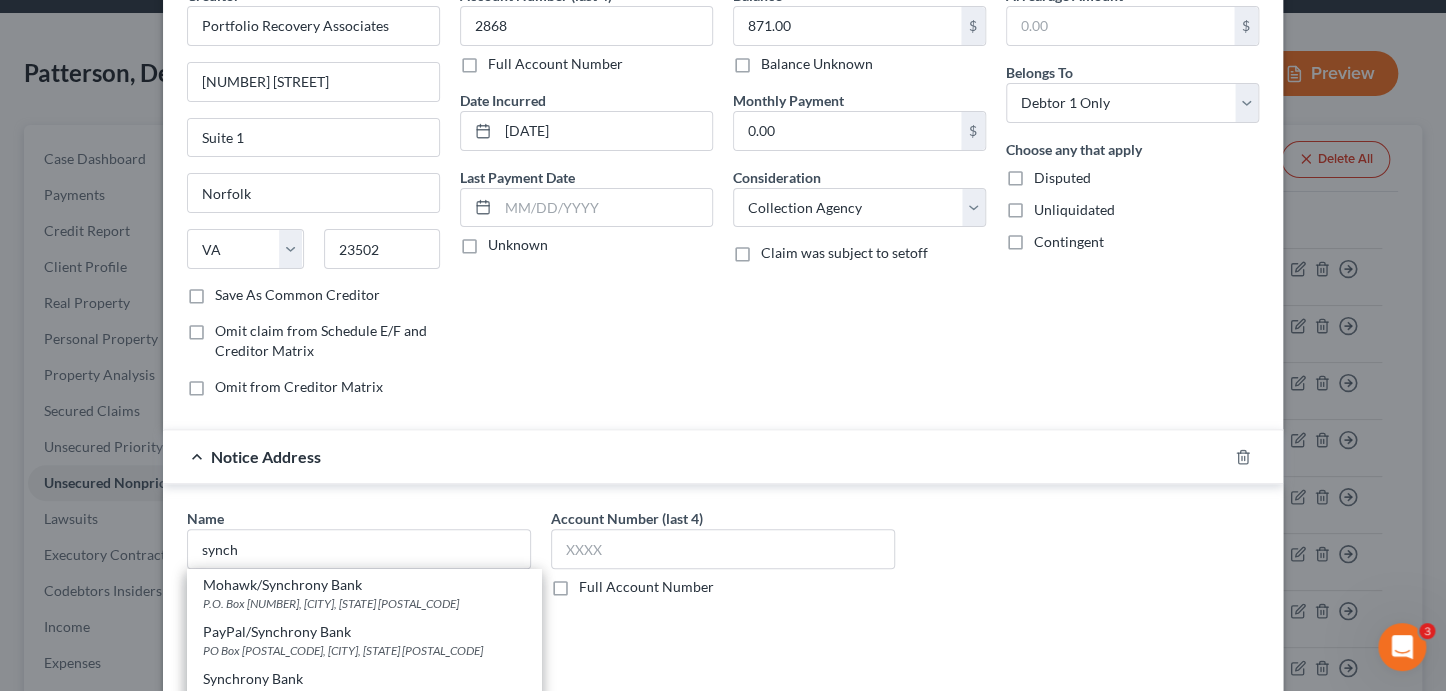 type on "Synchrony Bank" 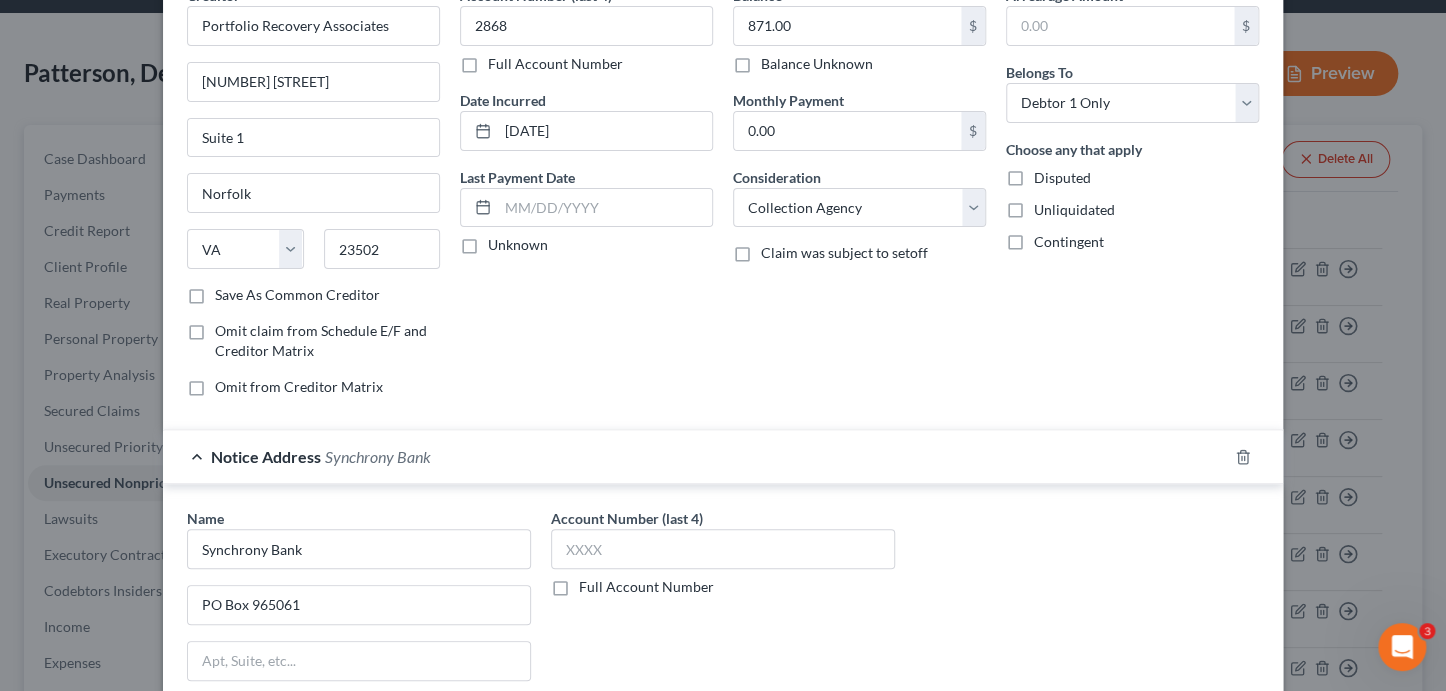 scroll, scrollTop: 0, scrollLeft: 0, axis: both 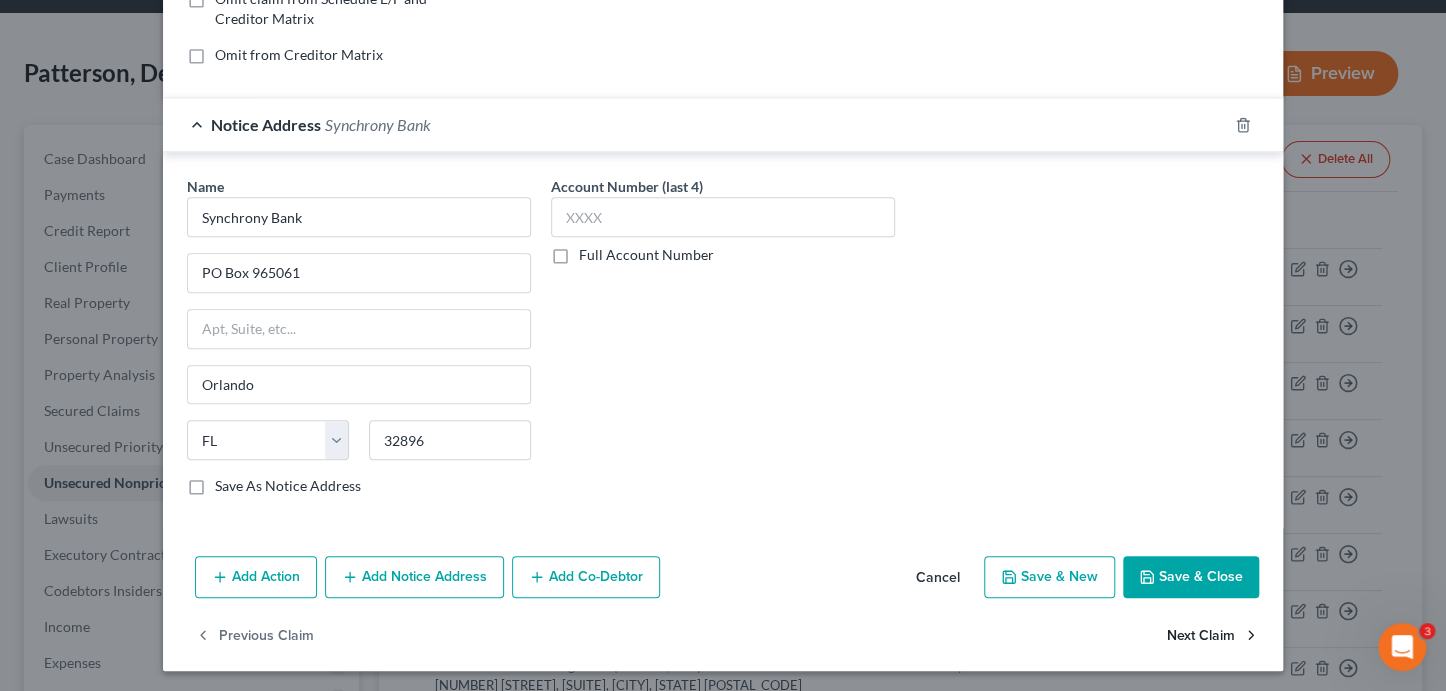 click on "Next Claim" at bounding box center [1213, 635] 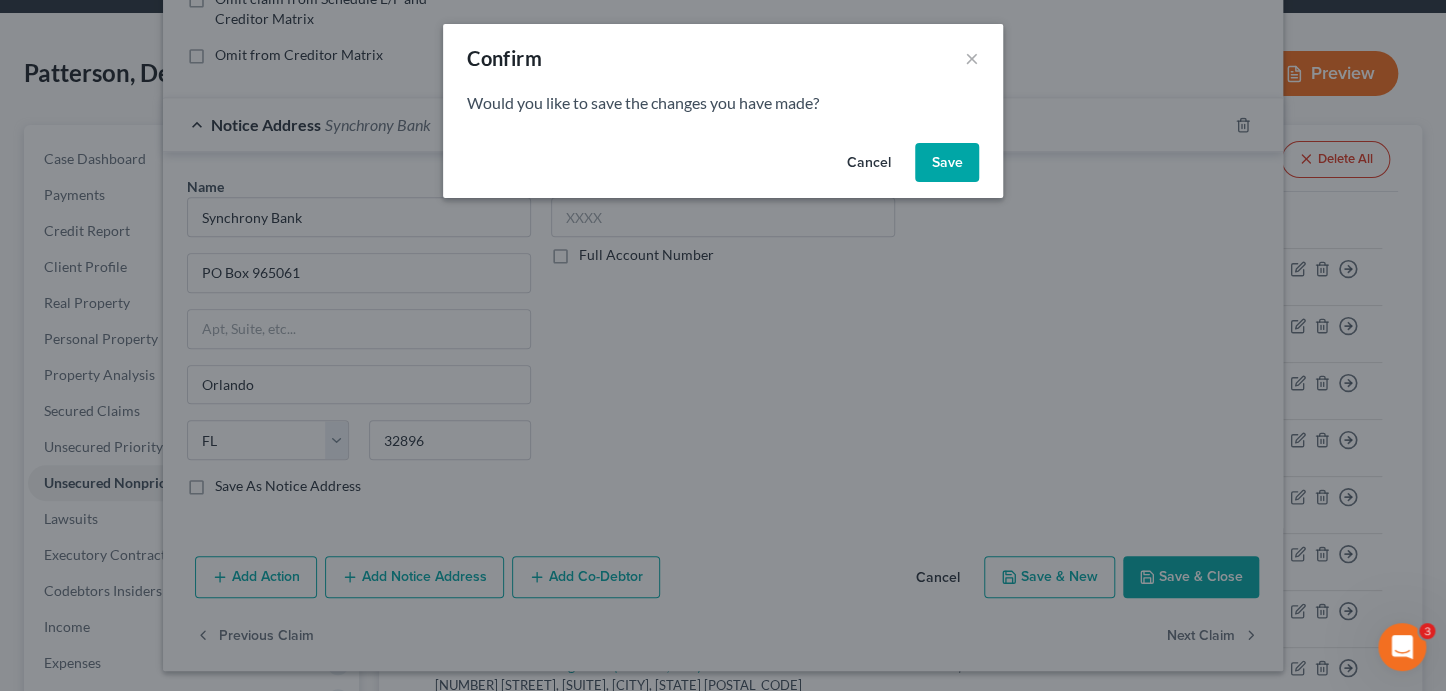 click on "Save" at bounding box center (947, 163) 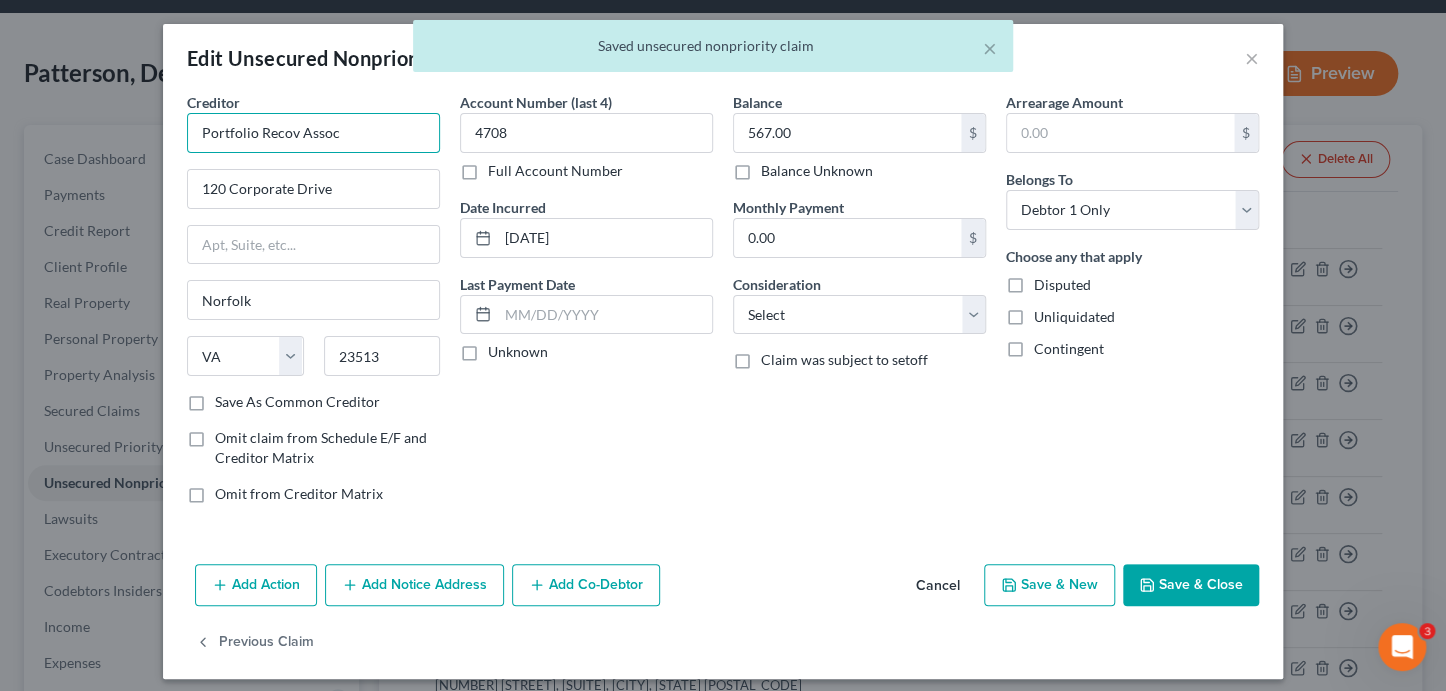 click on "Portfolio Recov Assoc" at bounding box center [313, 133] 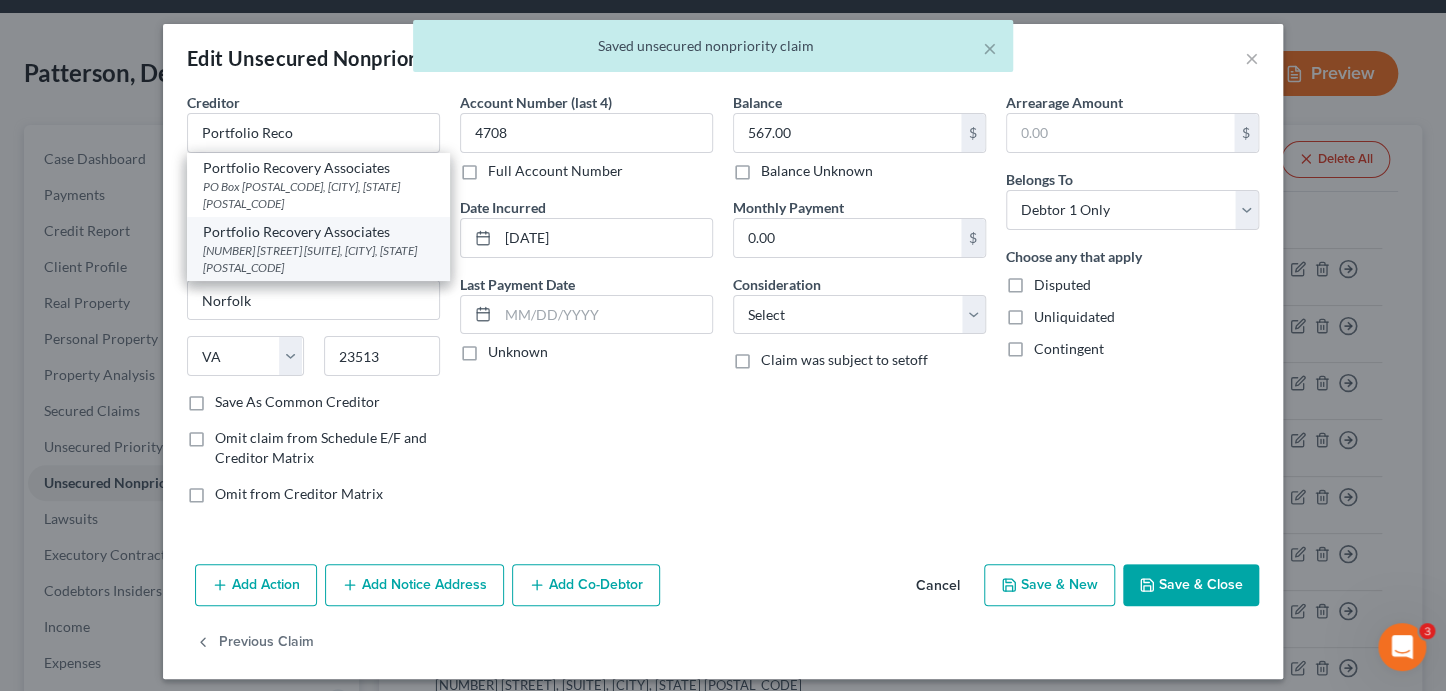 click on "Portfolio Recovery Associates" at bounding box center (318, 232) 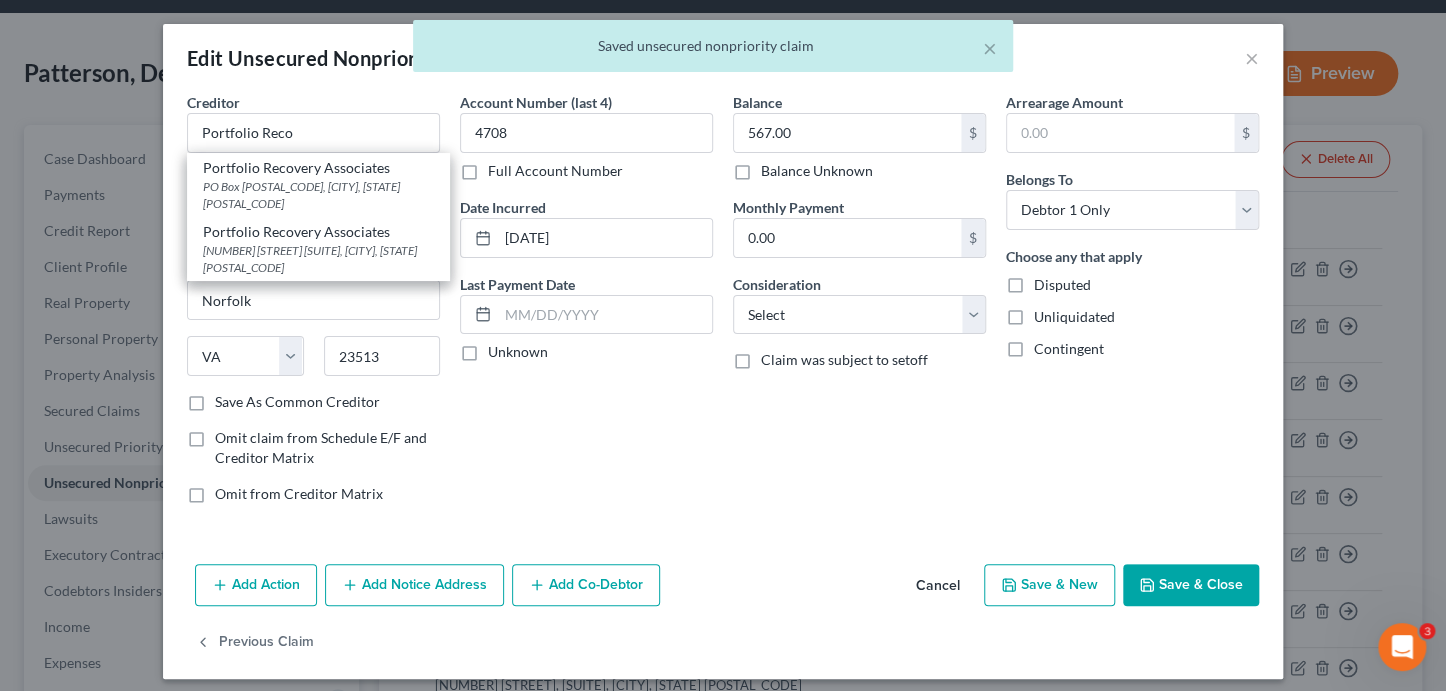 type on "Portfolio Recovery Associates" 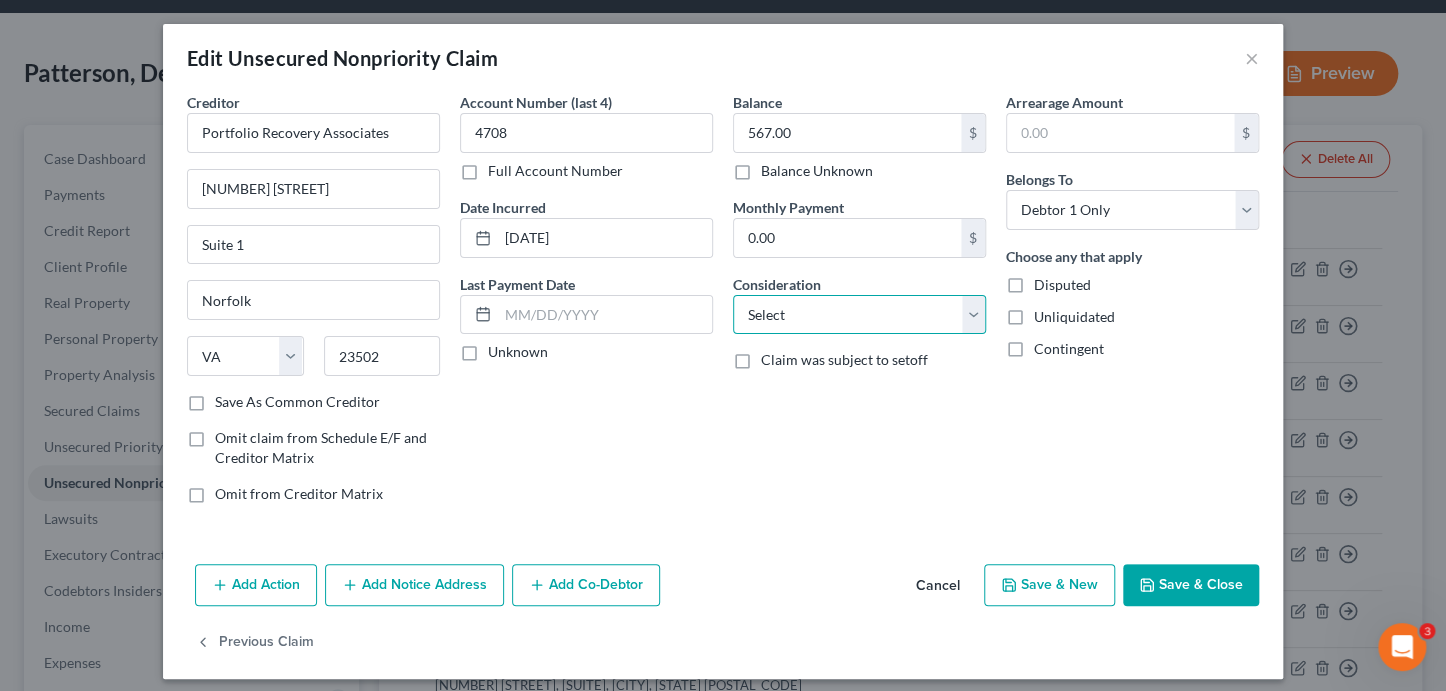 click on "Select Cable / Satellite Services Collection Agency Credit Card Debt Debt Counseling / Attorneys Deficiency Balance Domestic Support Obligations Home / Car Repairs Income Taxes Judgment Liens Medical Services Monies Loaned / Advanced Mortgage Obligation From Divorce Or Separation Obligation To Pensions Other Overdrawn Bank Account Promised To Help Pay Creditors Student Loans Suppliers And Vendors Telephone / Internet Services Utility Services" at bounding box center [859, 315] 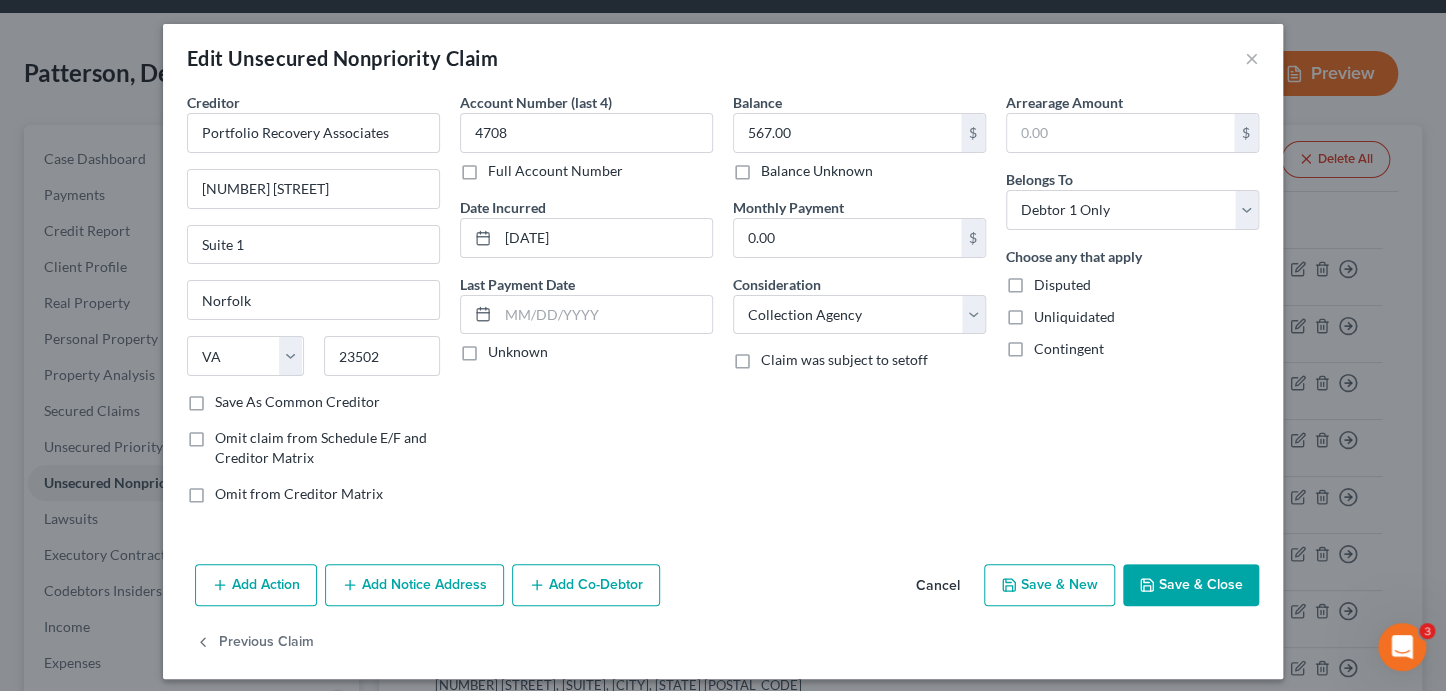 click on "Add Notice Address" at bounding box center [414, 585] 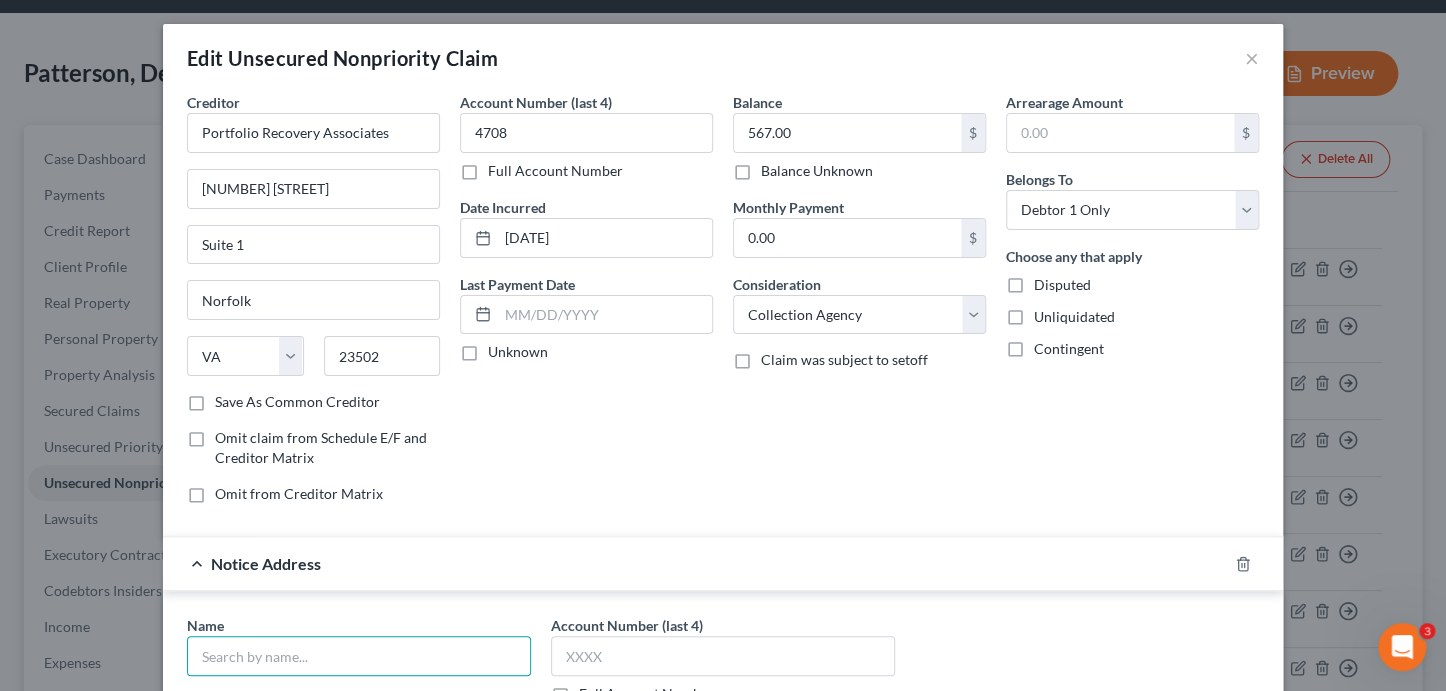 click at bounding box center (359, 656) 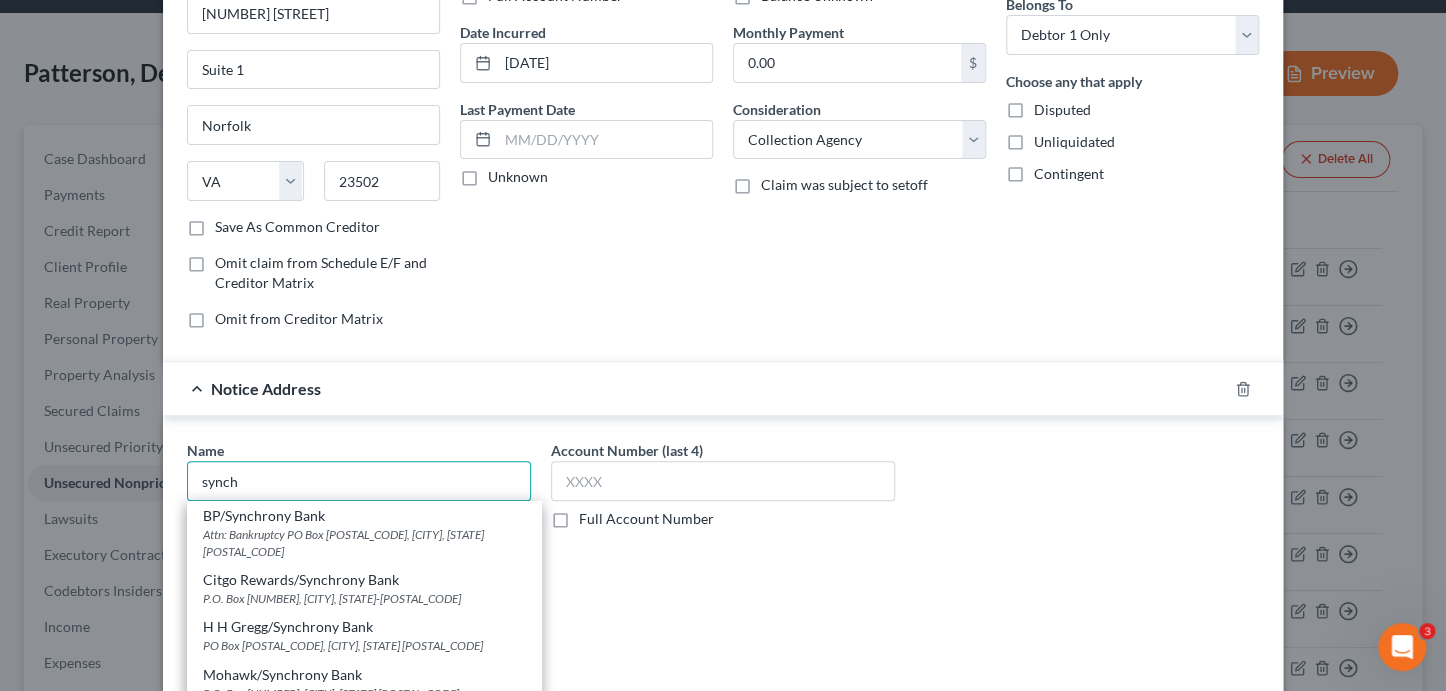 scroll, scrollTop: 243, scrollLeft: 0, axis: vertical 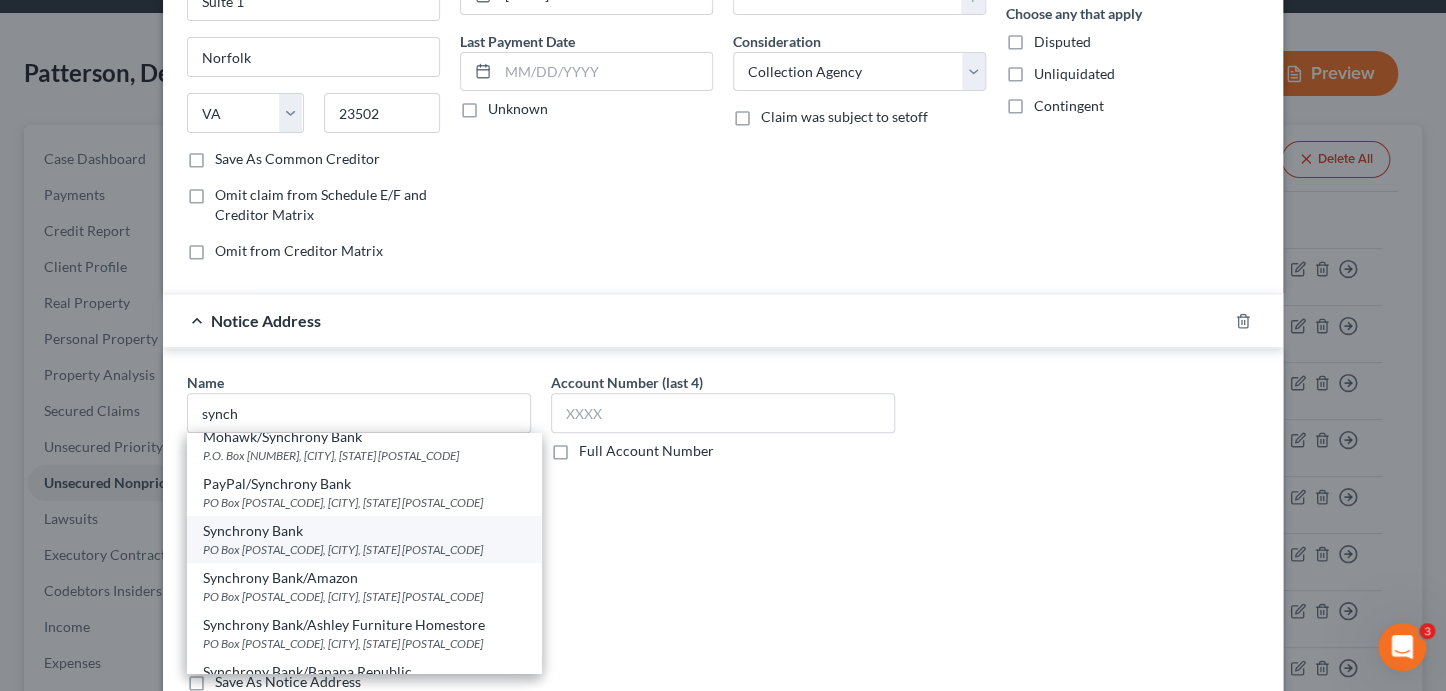 click on "Synchrony Bank" at bounding box center (364, 531) 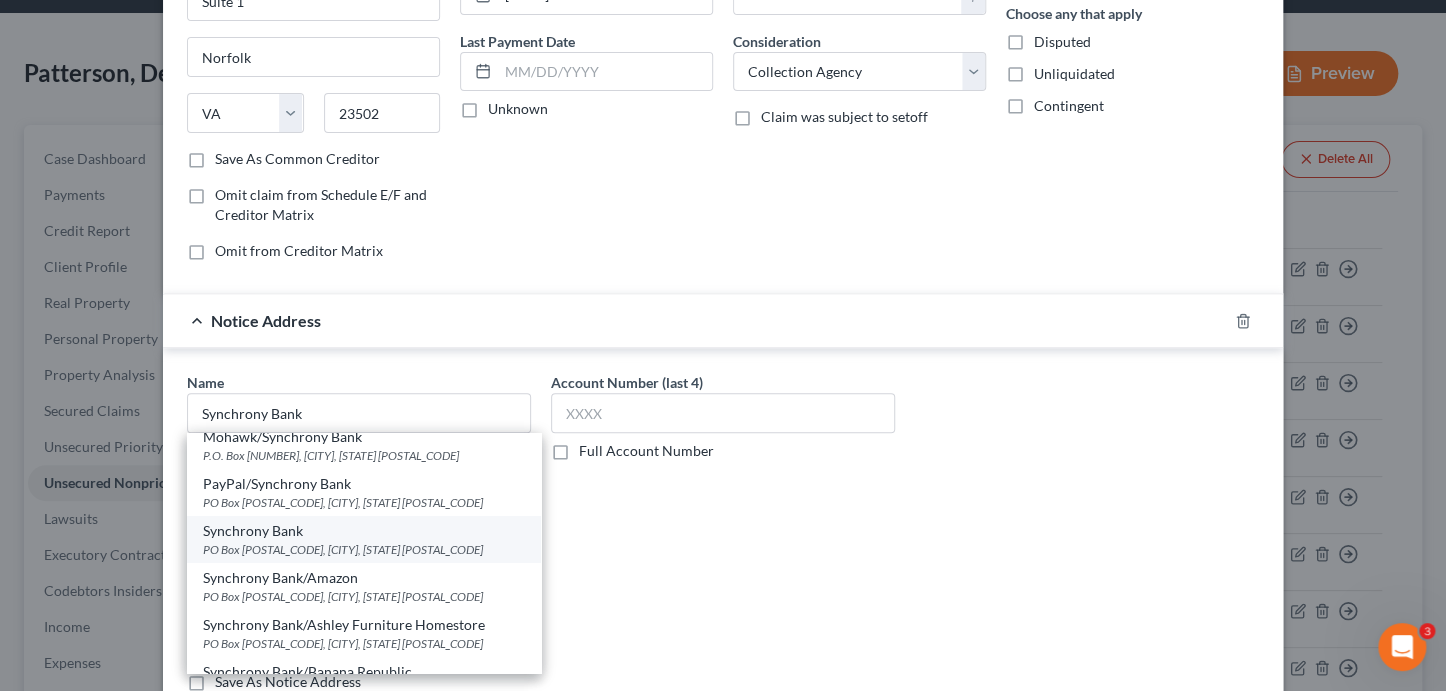 scroll, scrollTop: 0, scrollLeft: 0, axis: both 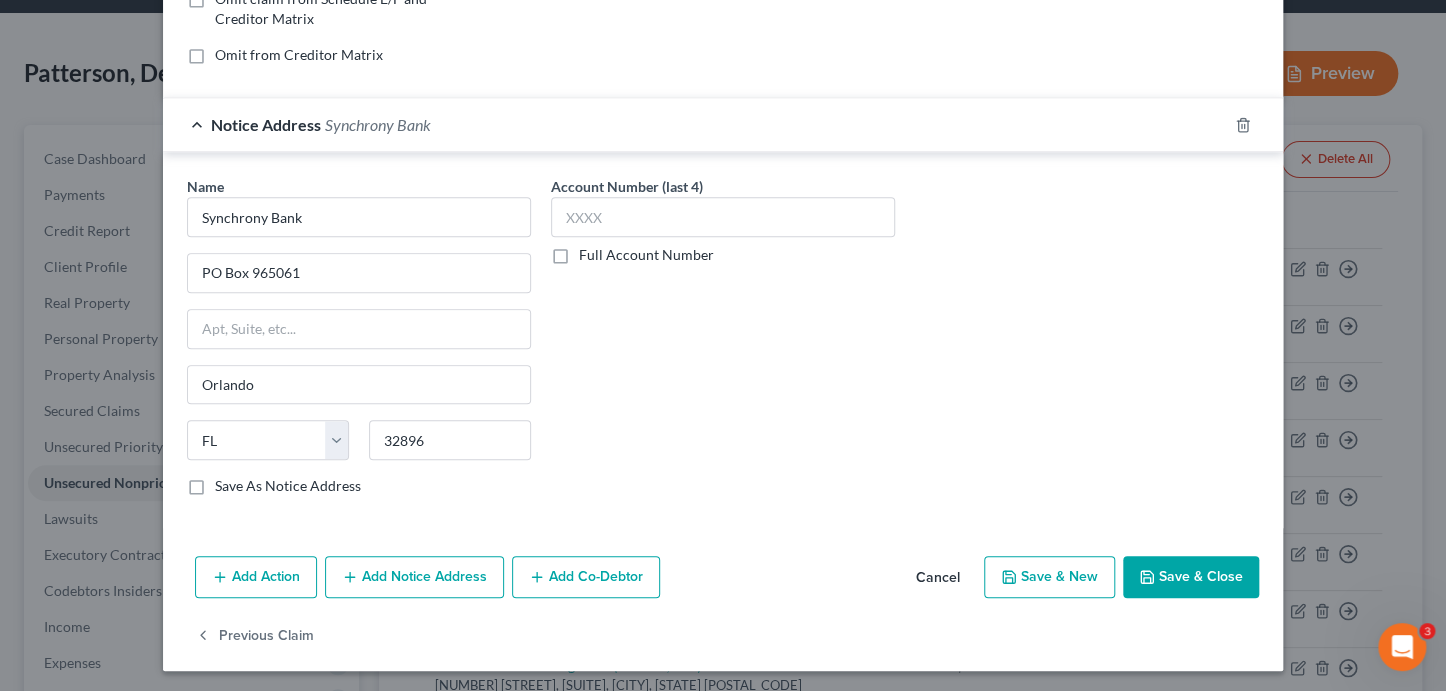 click on "Save & Close" at bounding box center (1191, 577) 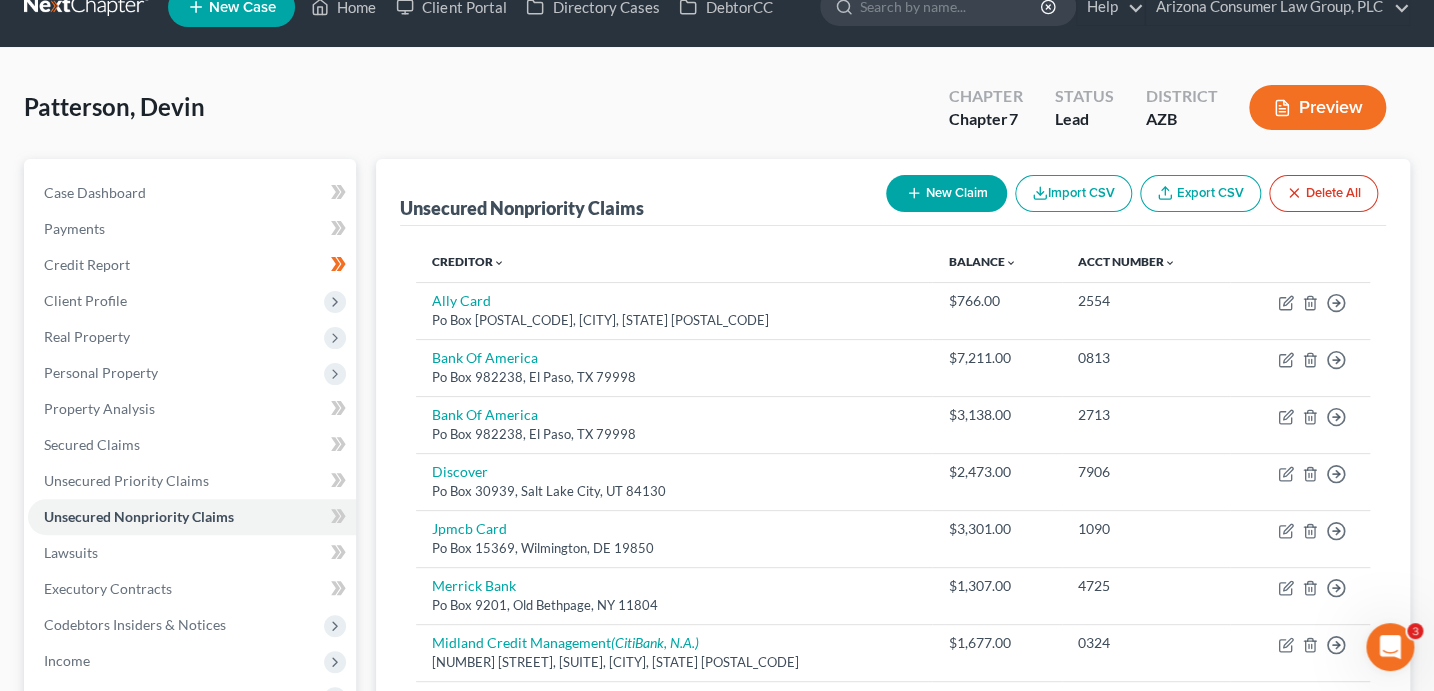 scroll, scrollTop: 0, scrollLeft: 0, axis: both 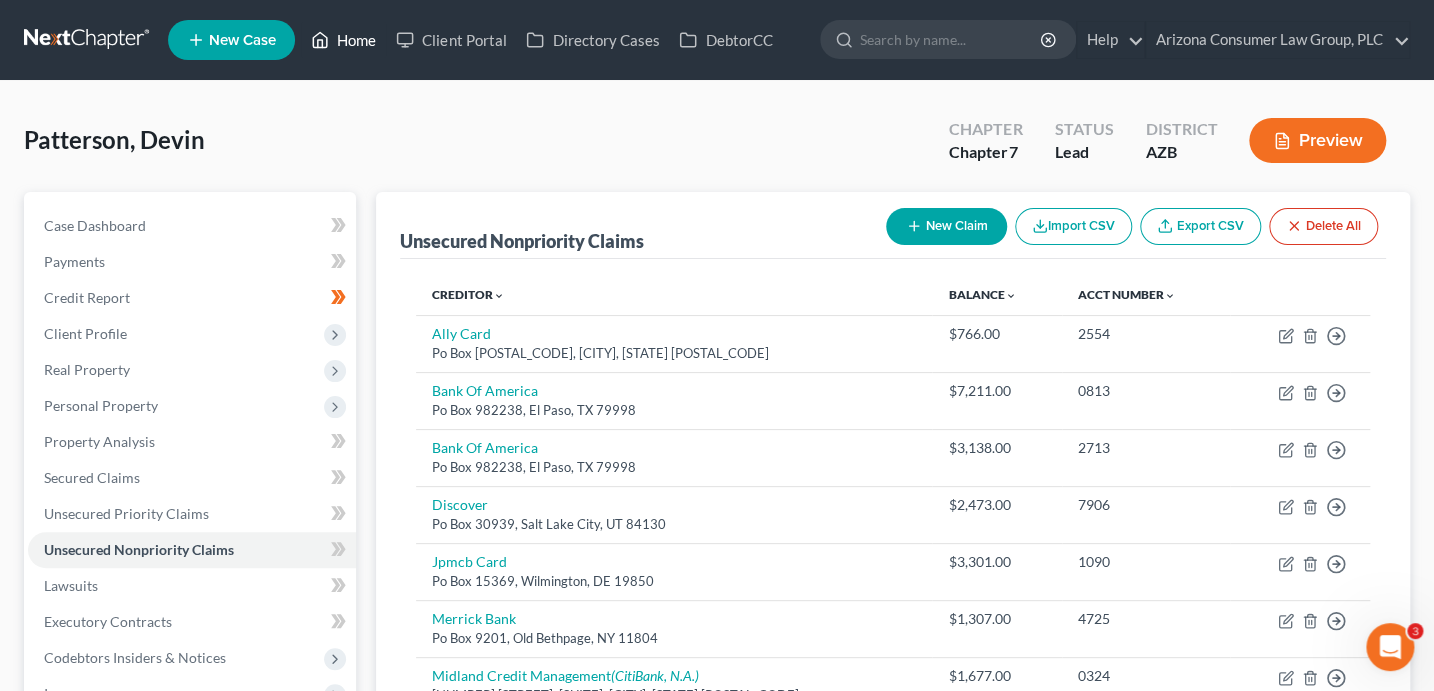 click on "Home" at bounding box center (343, 40) 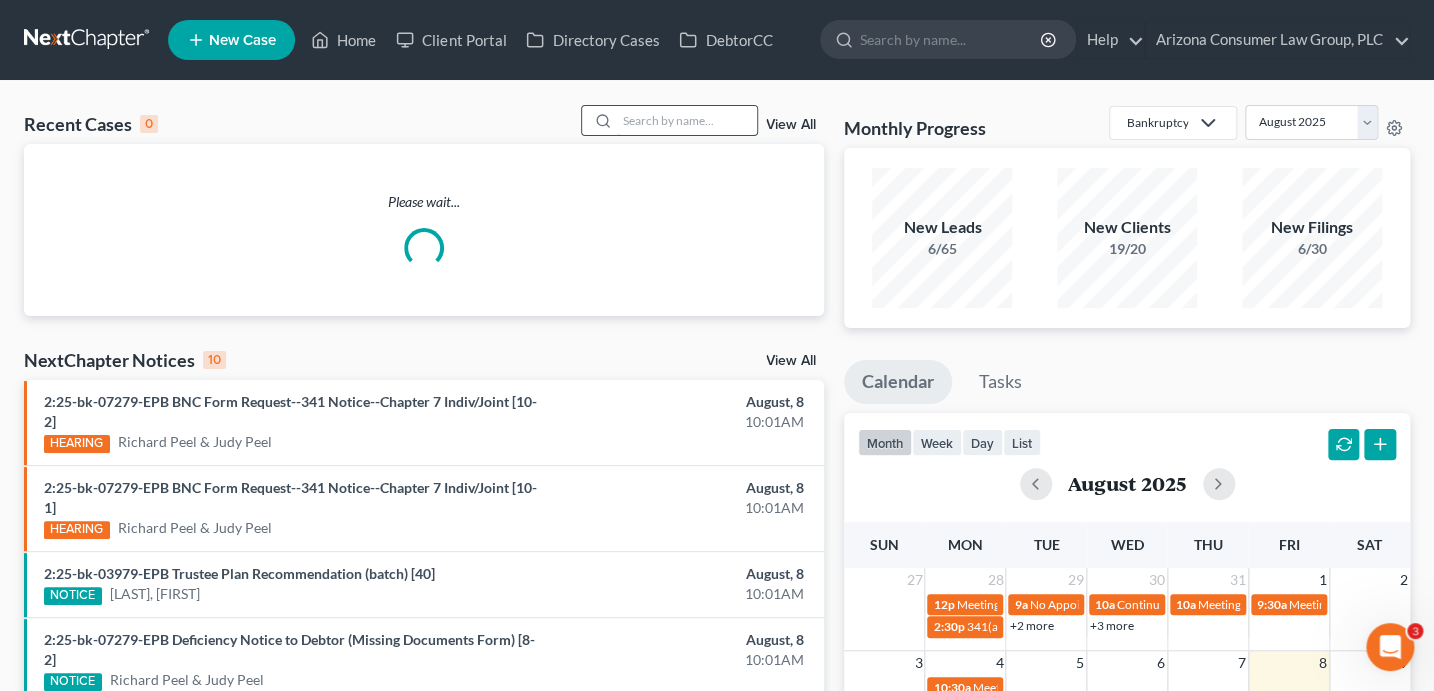 click at bounding box center [687, 120] 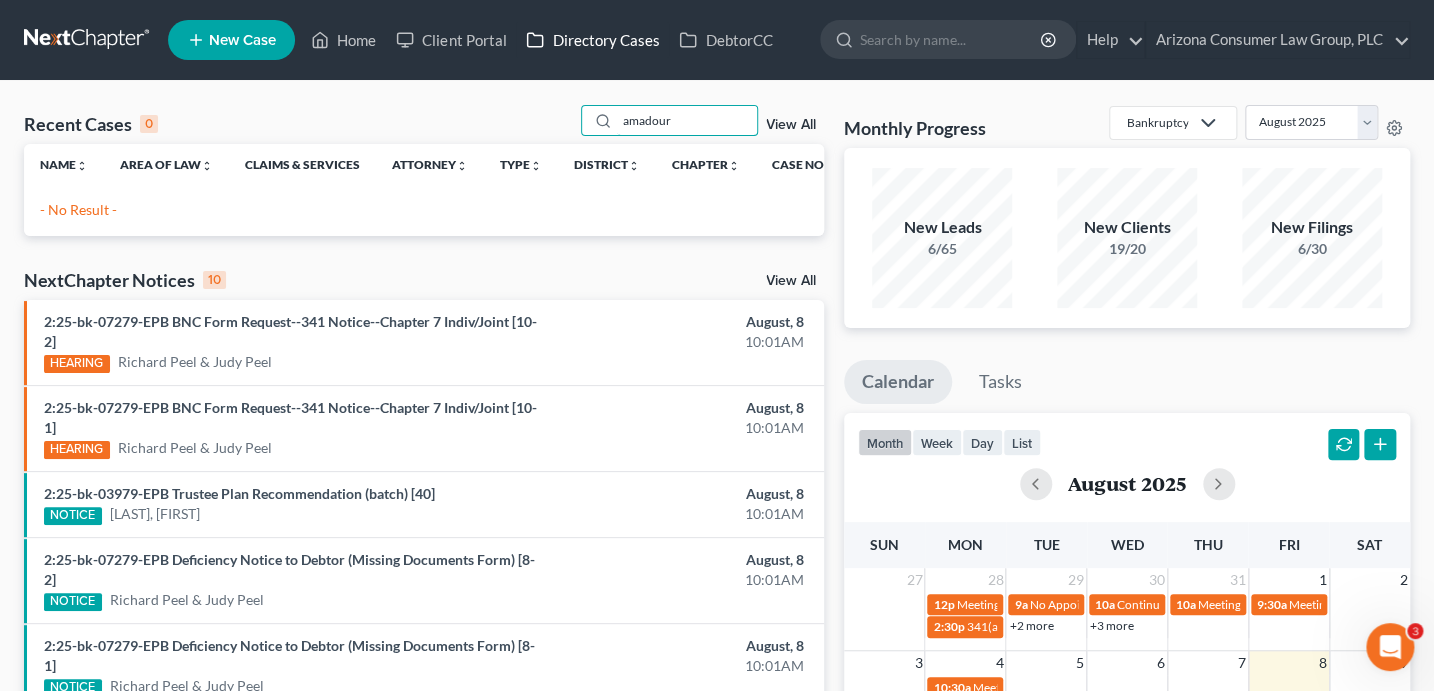 drag, startPoint x: 664, startPoint y: 125, endPoint x: 528, endPoint y: 46, distance: 157.28 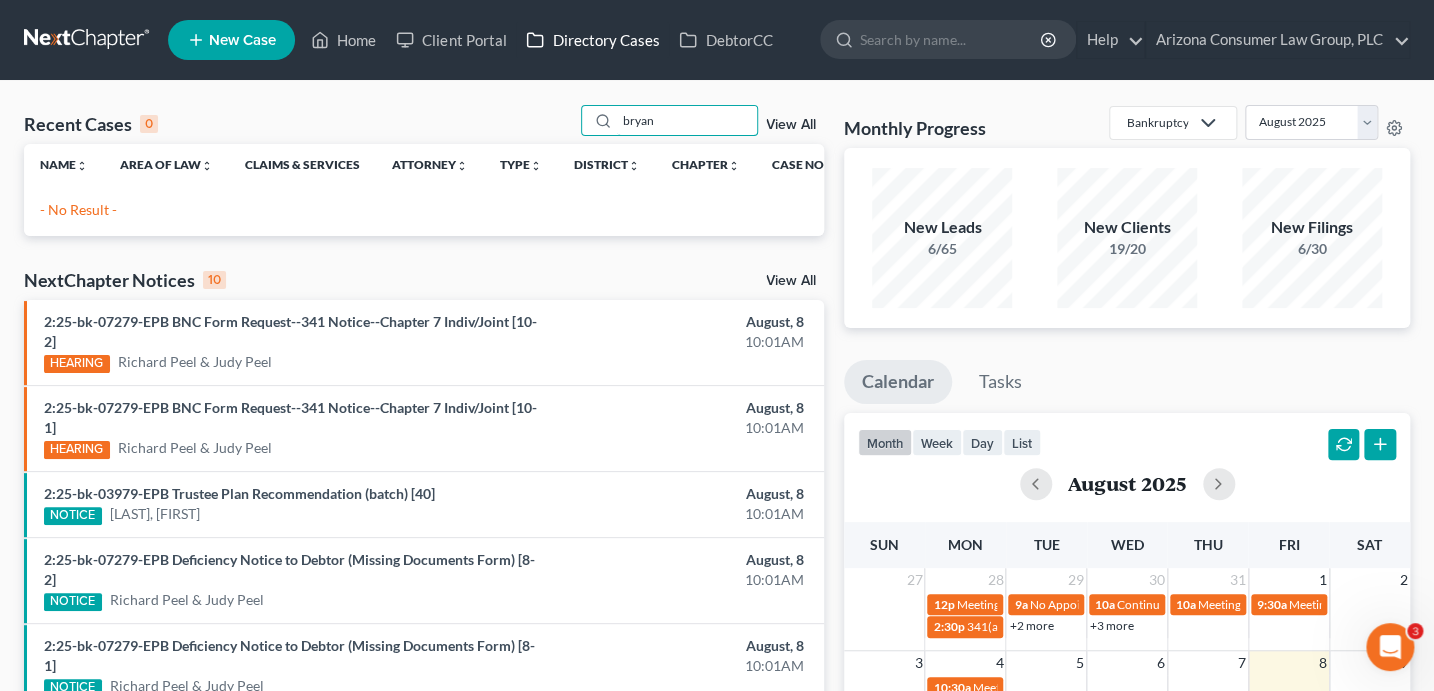 type on "bryan" 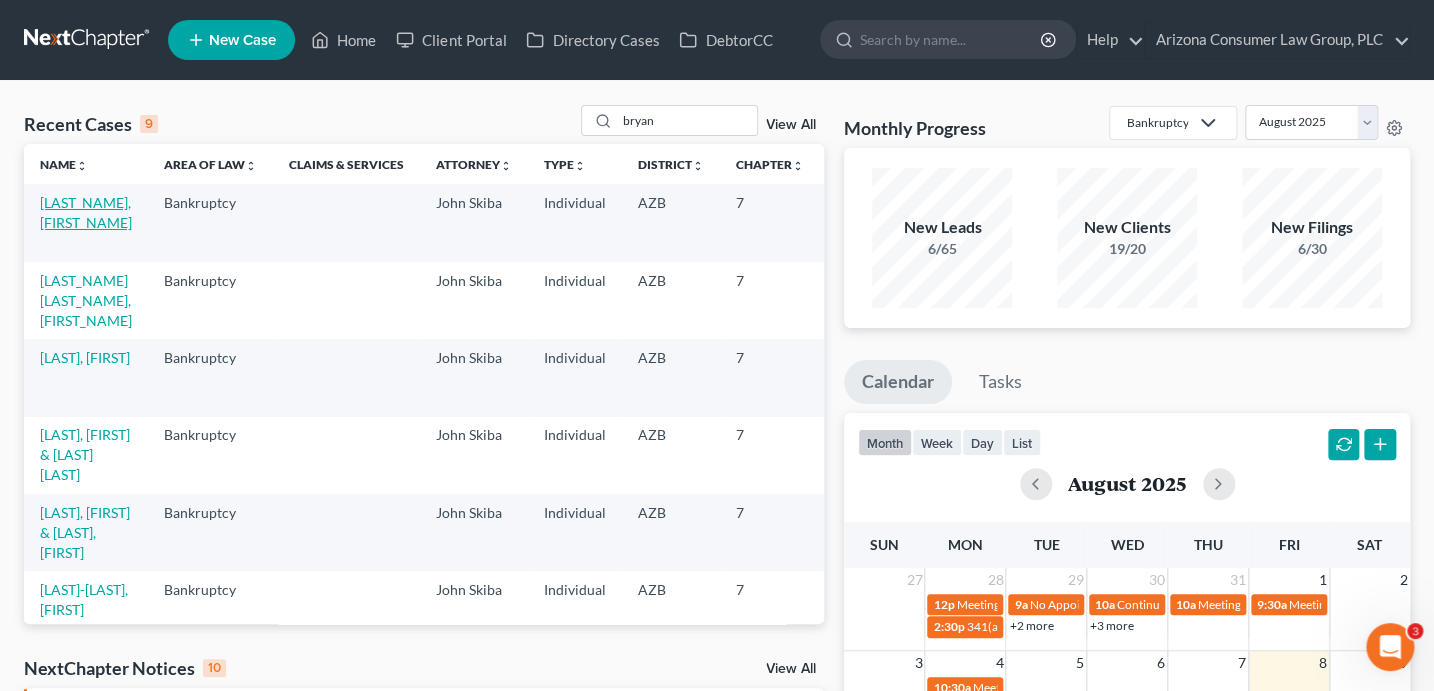 click on "[LAST], [FIRST]" at bounding box center [86, 212] 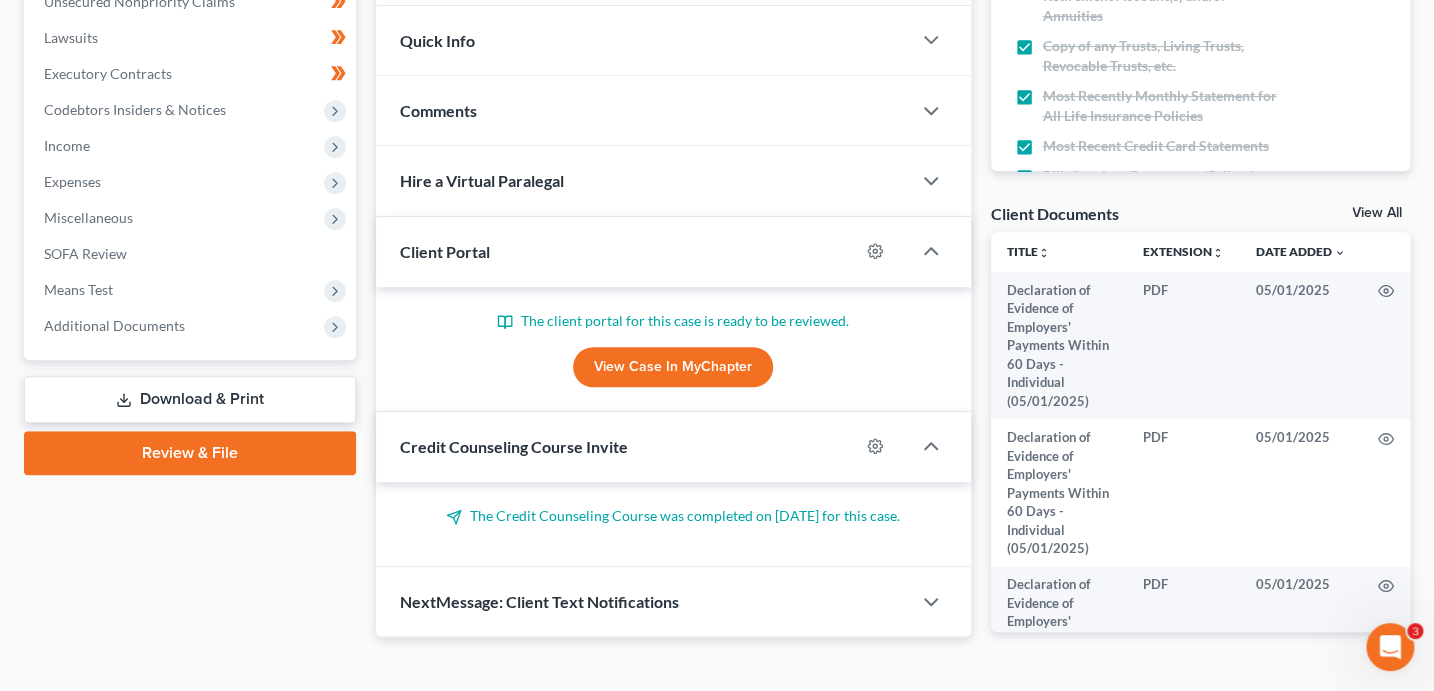 scroll, scrollTop: 596, scrollLeft: 0, axis: vertical 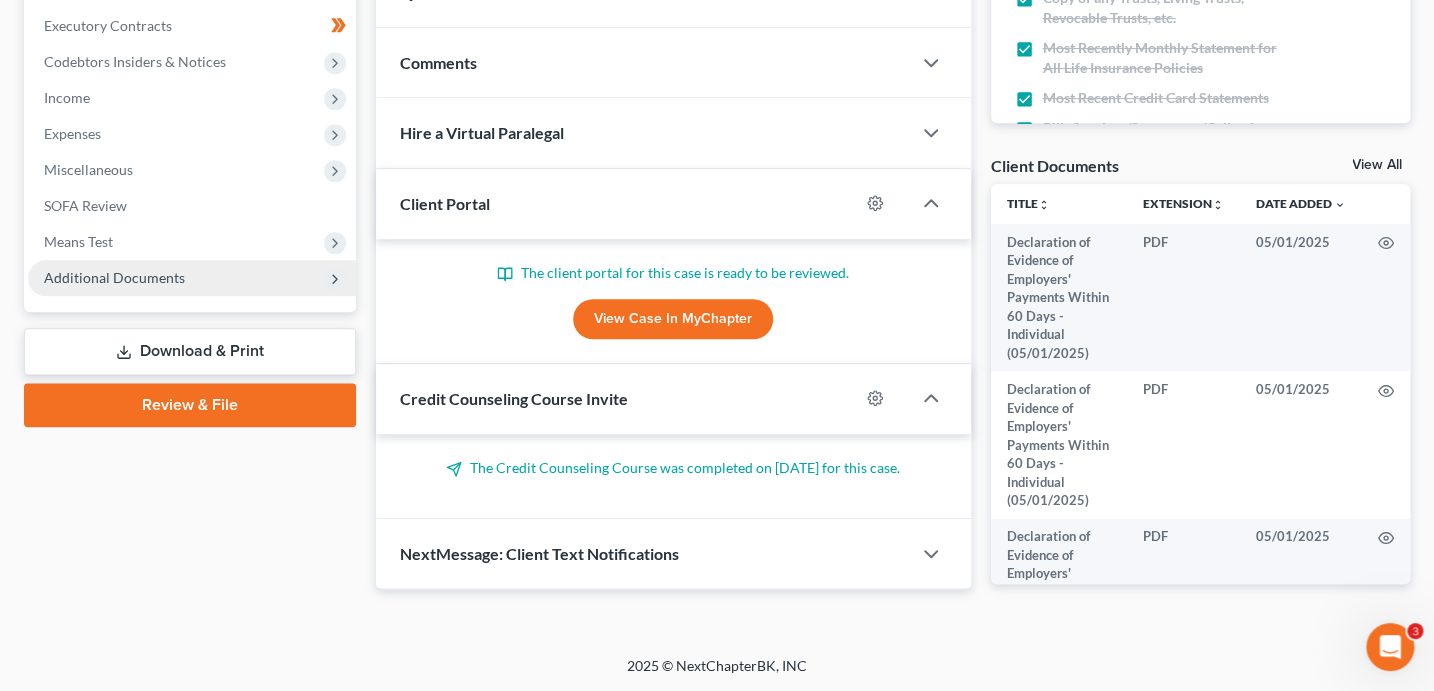 drag, startPoint x: 131, startPoint y: 265, endPoint x: 128, endPoint y: 286, distance: 21.213203 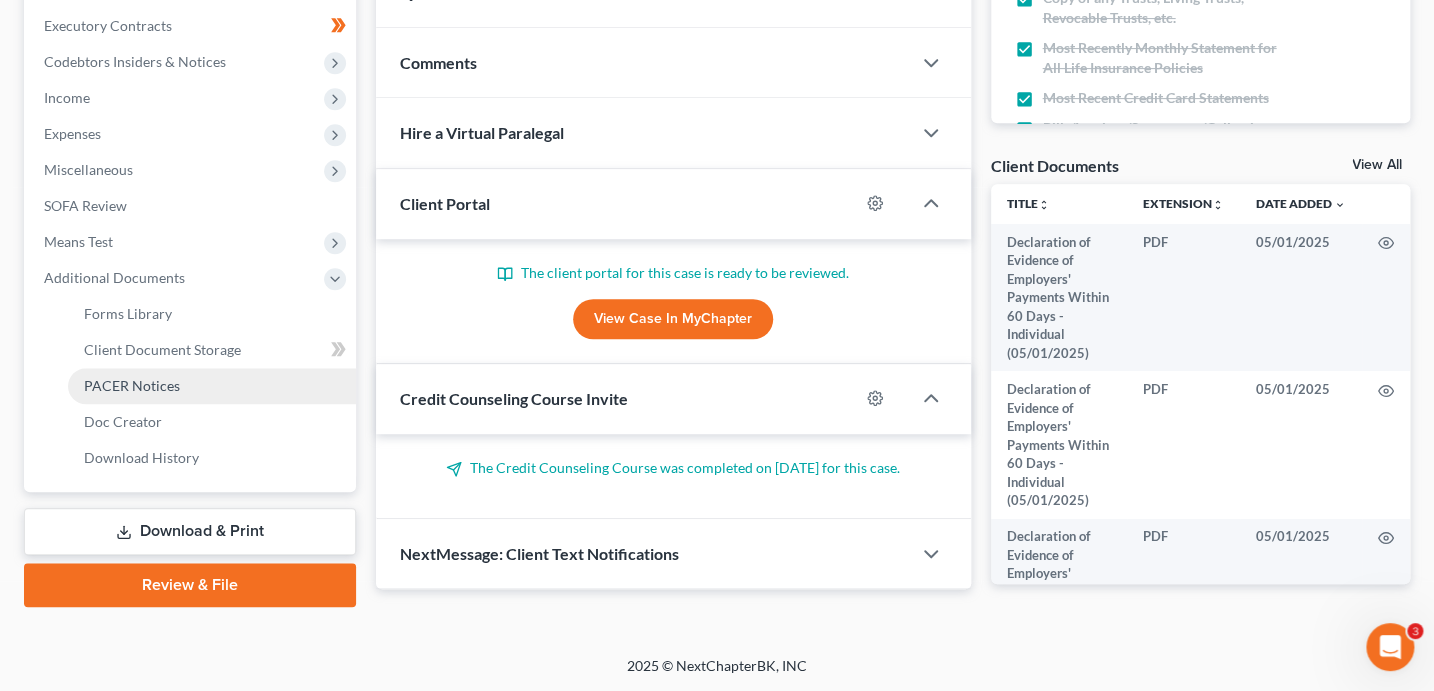 click on "PACER Notices" at bounding box center [132, 385] 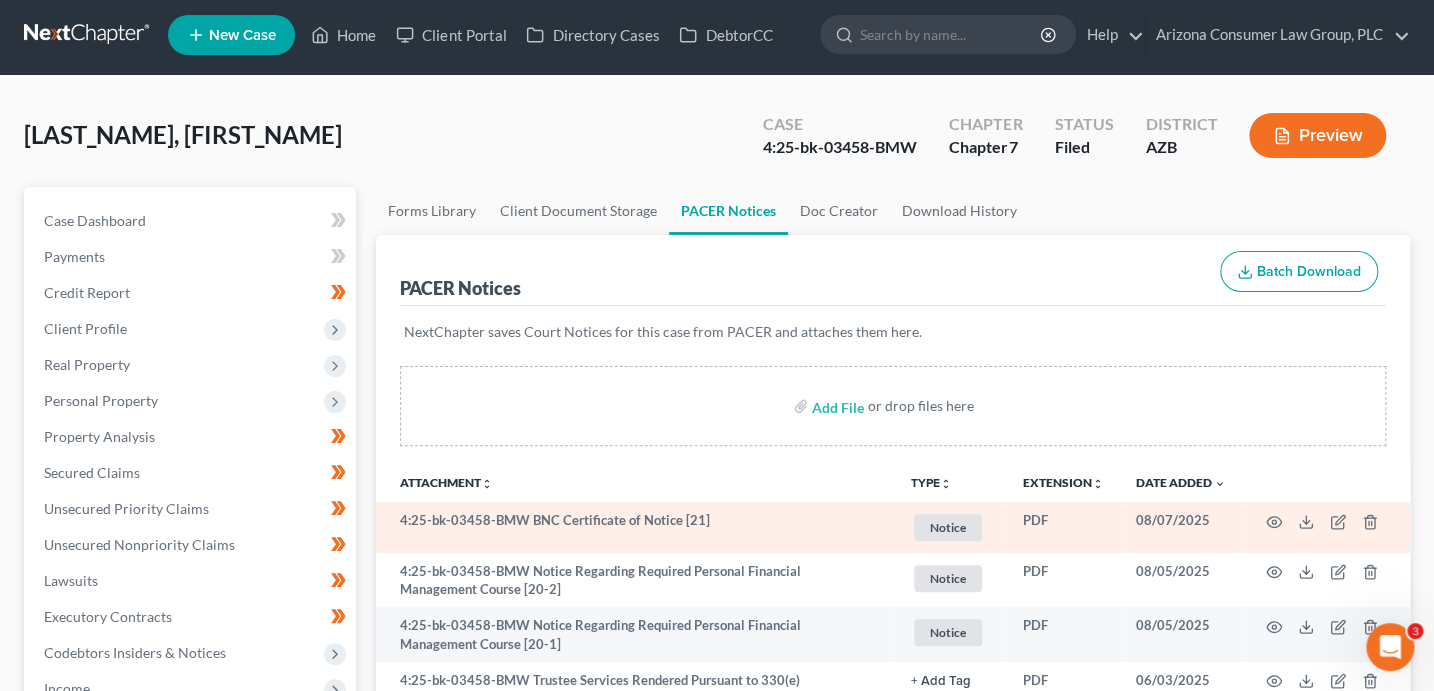 scroll, scrollTop: 6, scrollLeft: 0, axis: vertical 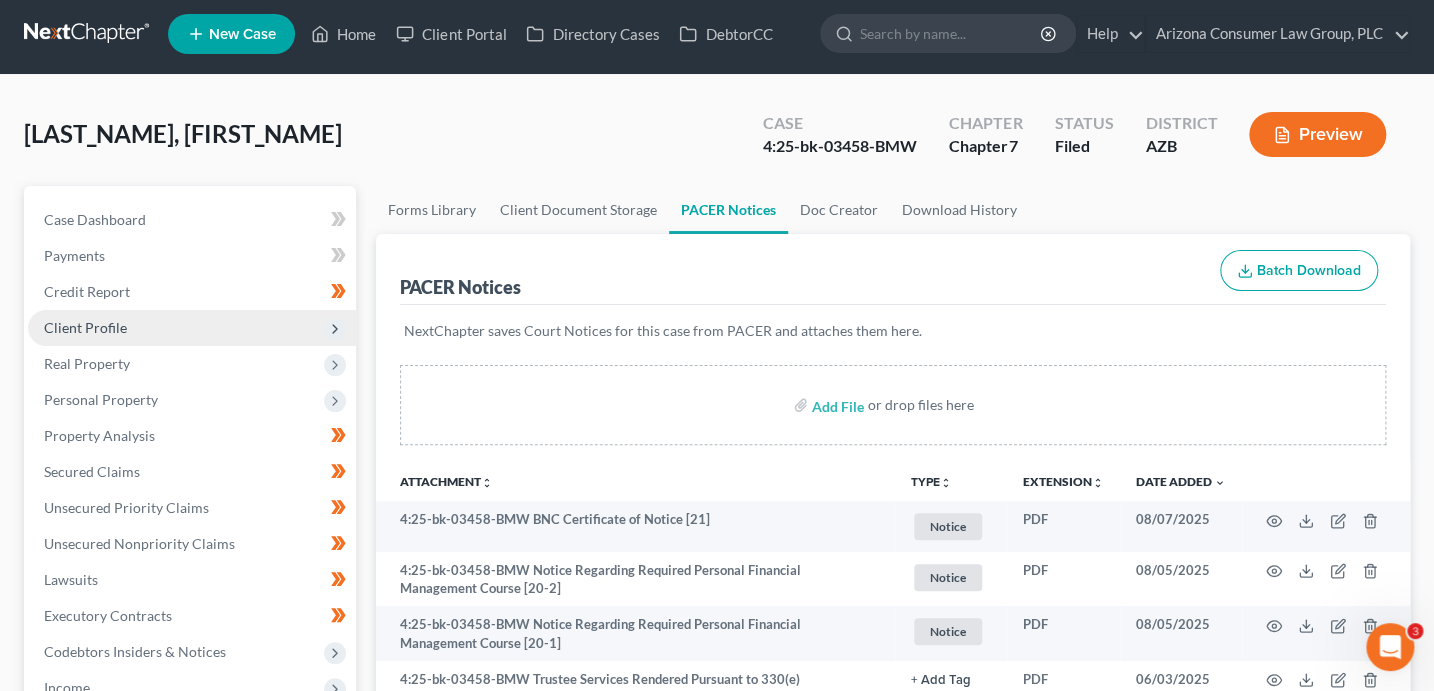 click on "Client Profile" at bounding box center (192, 328) 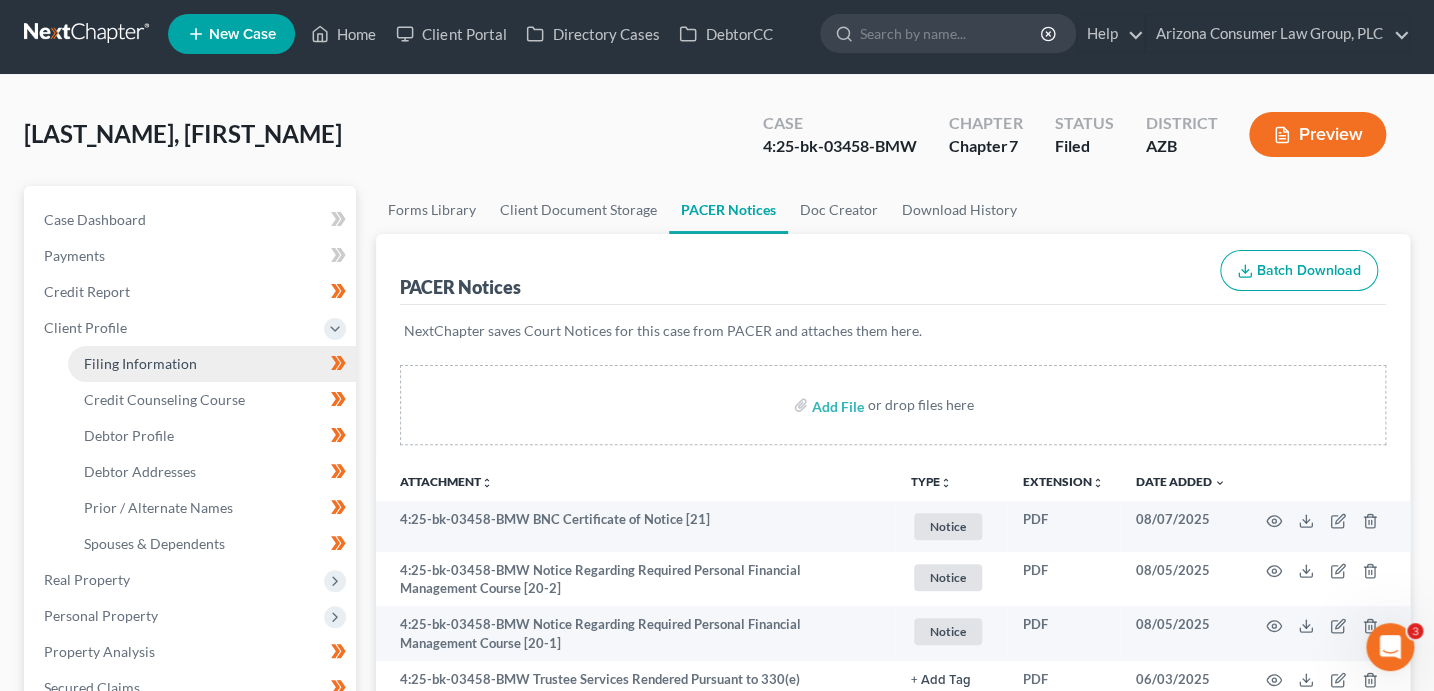 click on "Filing Information" at bounding box center (140, 363) 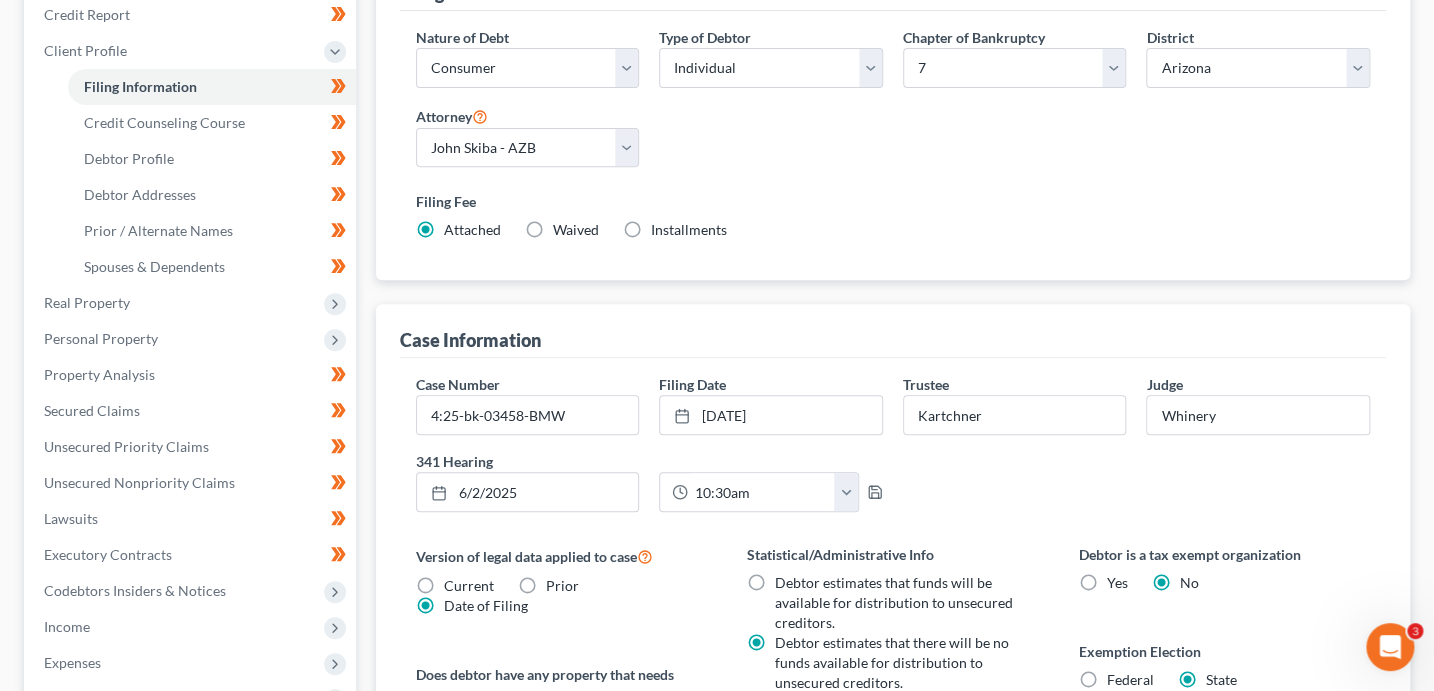 scroll, scrollTop: 0, scrollLeft: 0, axis: both 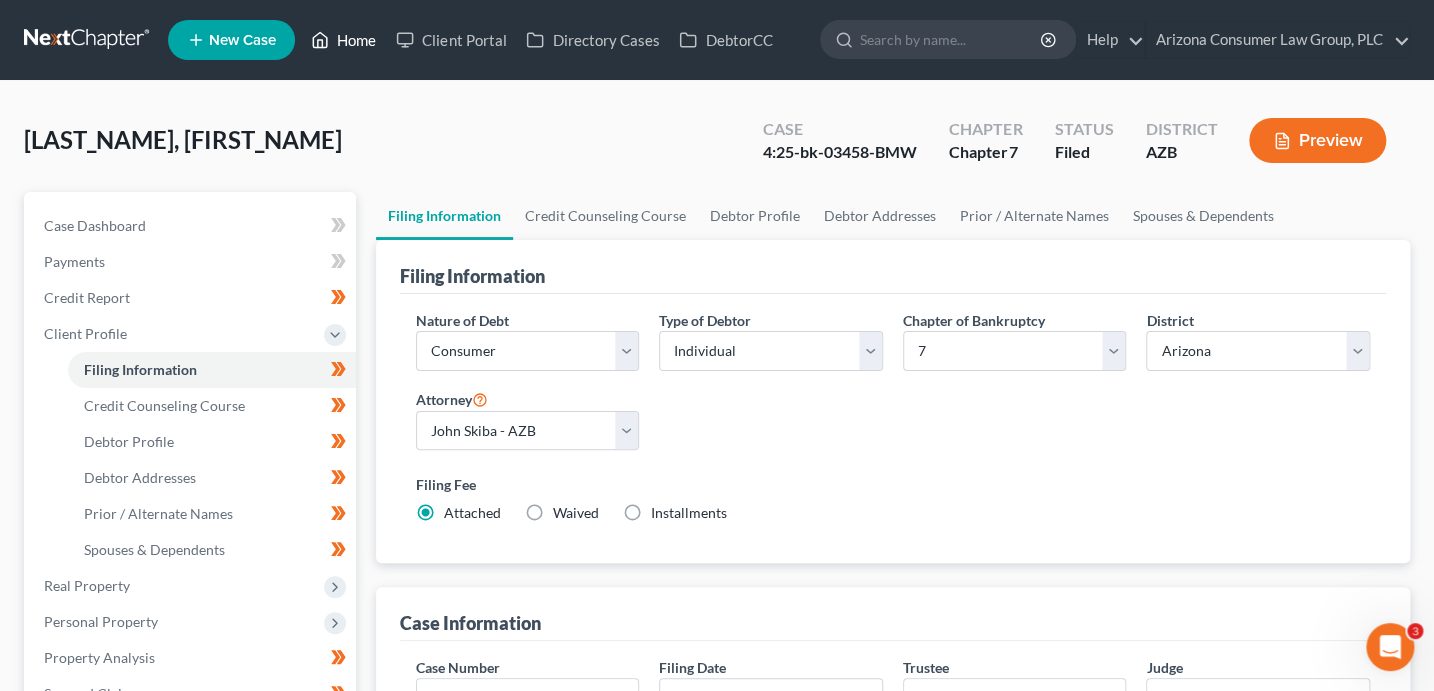 click on "Home" at bounding box center (343, 40) 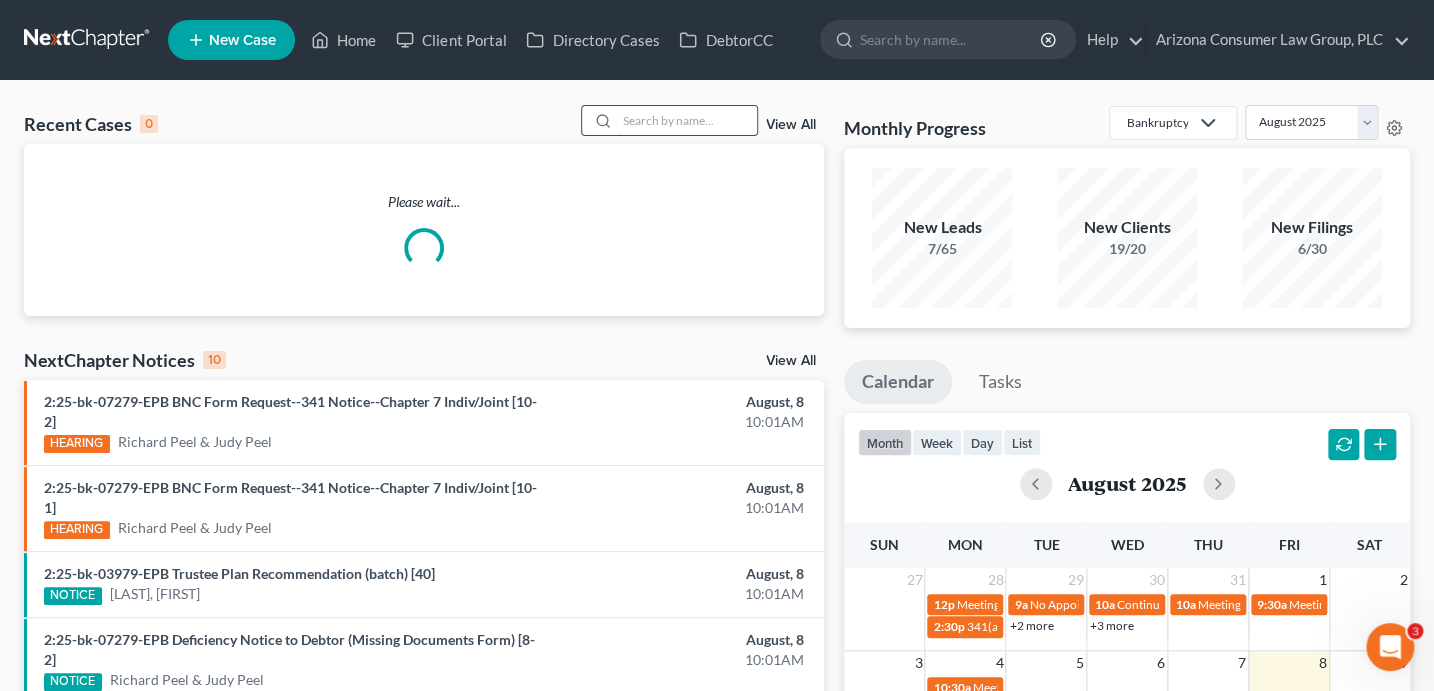 click at bounding box center (687, 120) 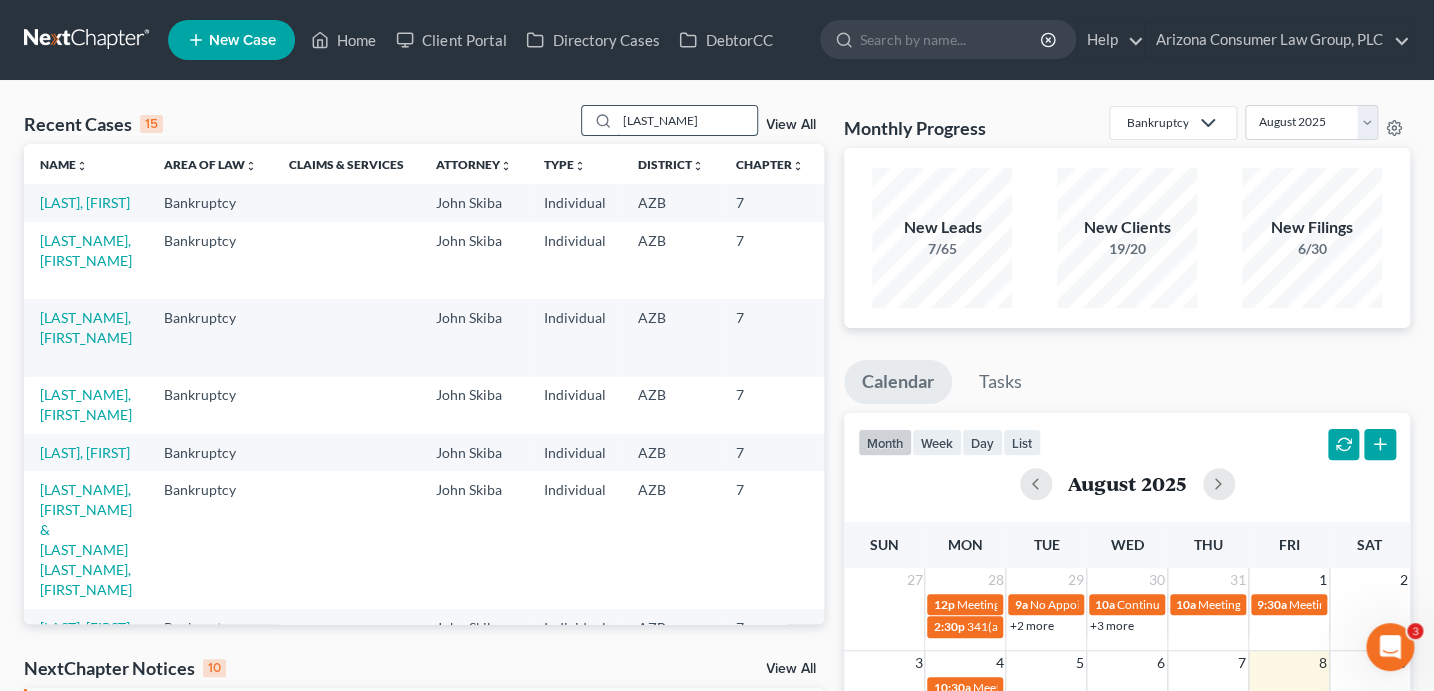 type on "singh" 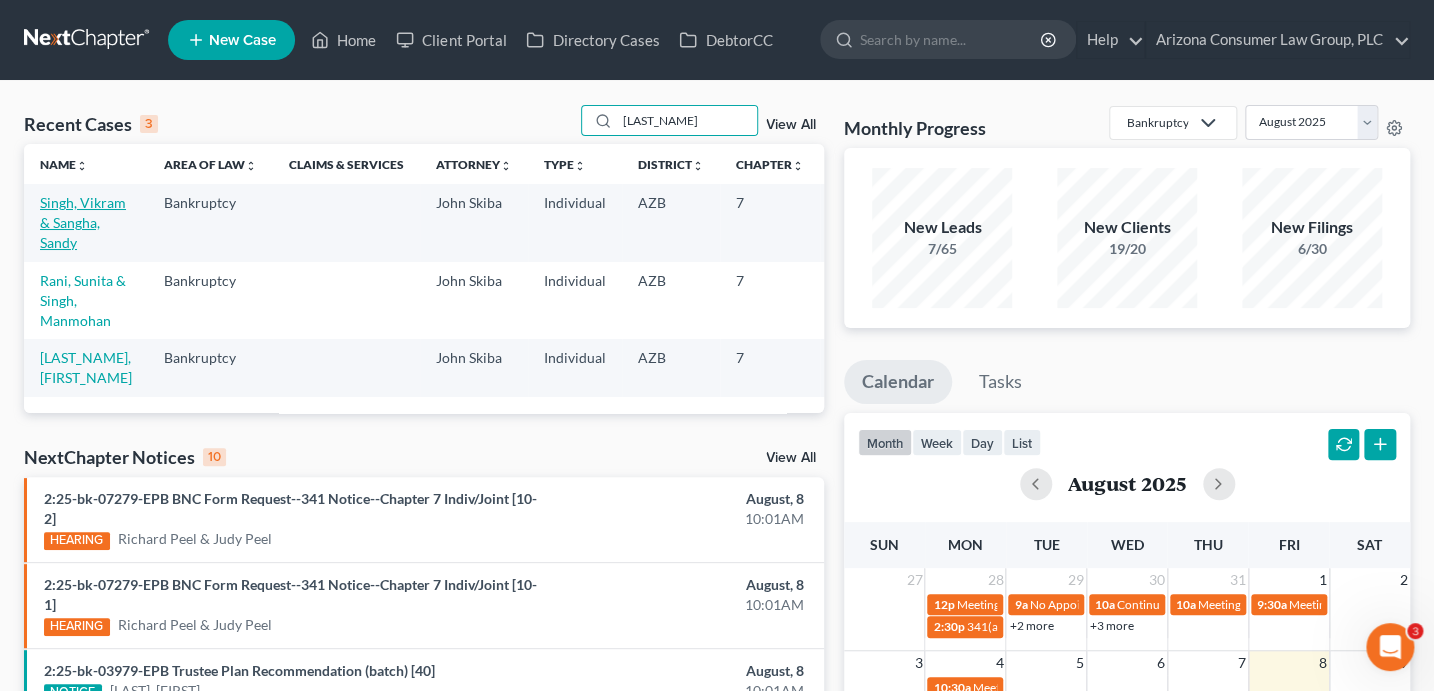 click on "Singh, Vikram & Sangha, Sandy" at bounding box center (83, 222) 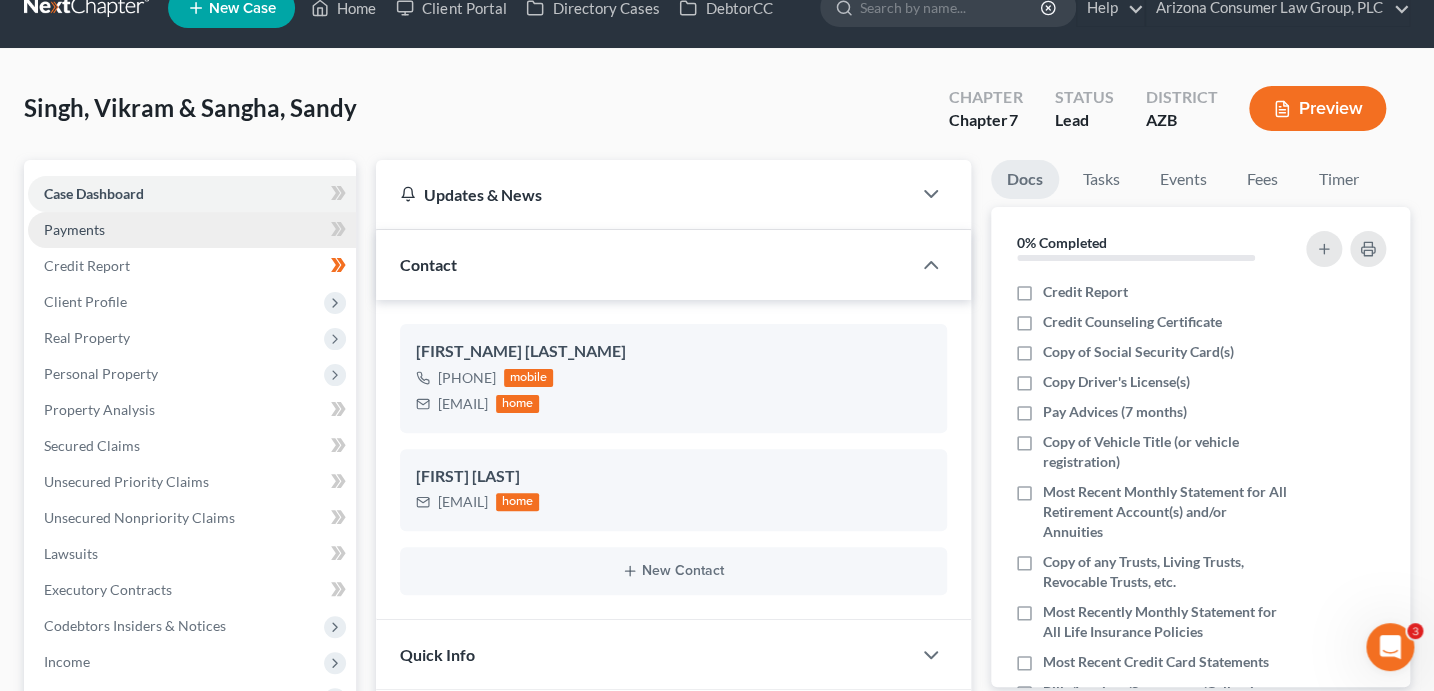 scroll, scrollTop: 36, scrollLeft: 0, axis: vertical 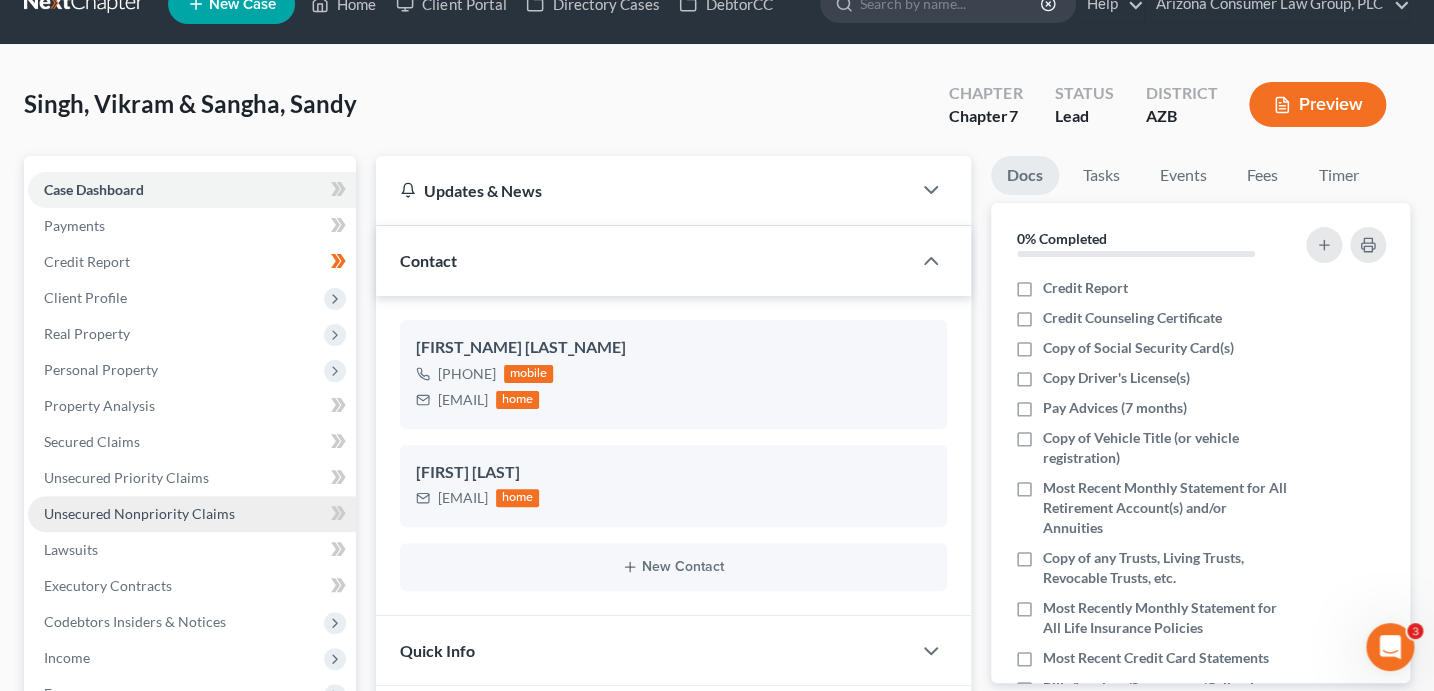 click on "Unsecured Nonpriority Claims" at bounding box center [139, 513] 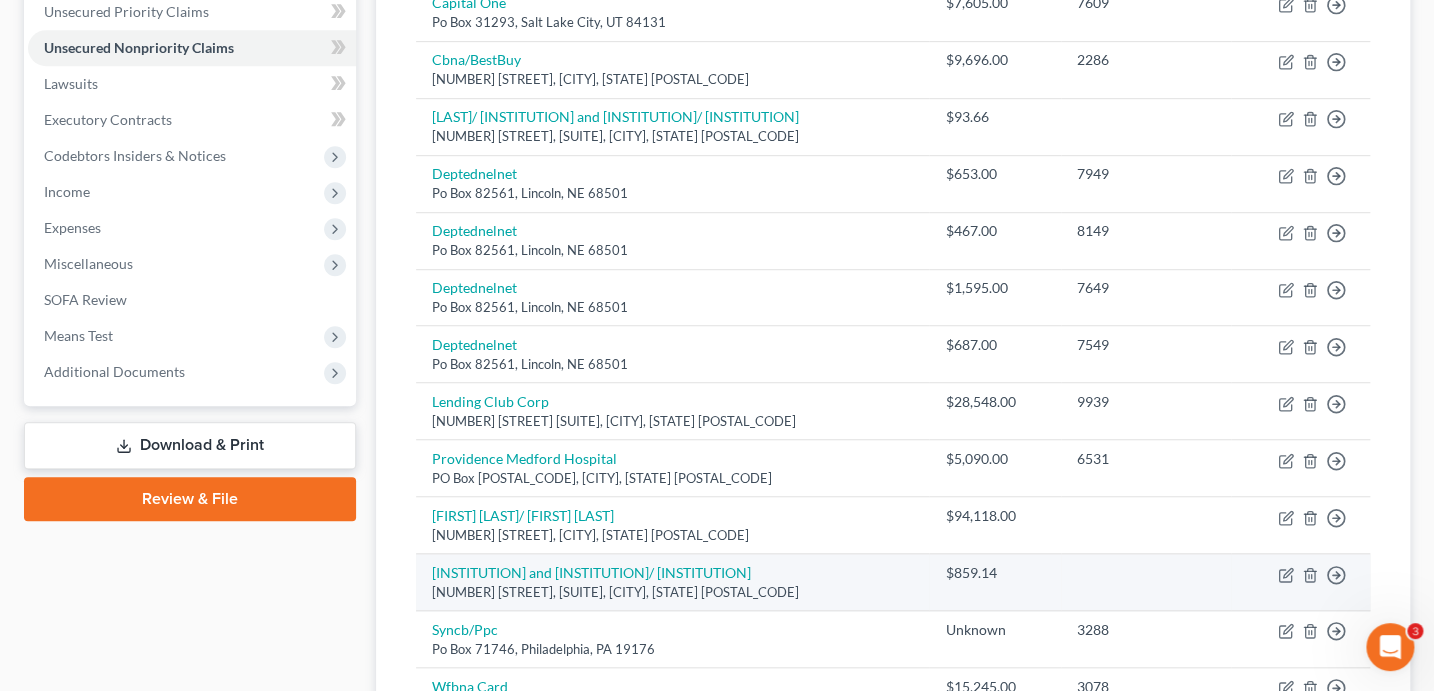 scroll, scrollTop: 66, scrollLeft: 0, axis: vertical 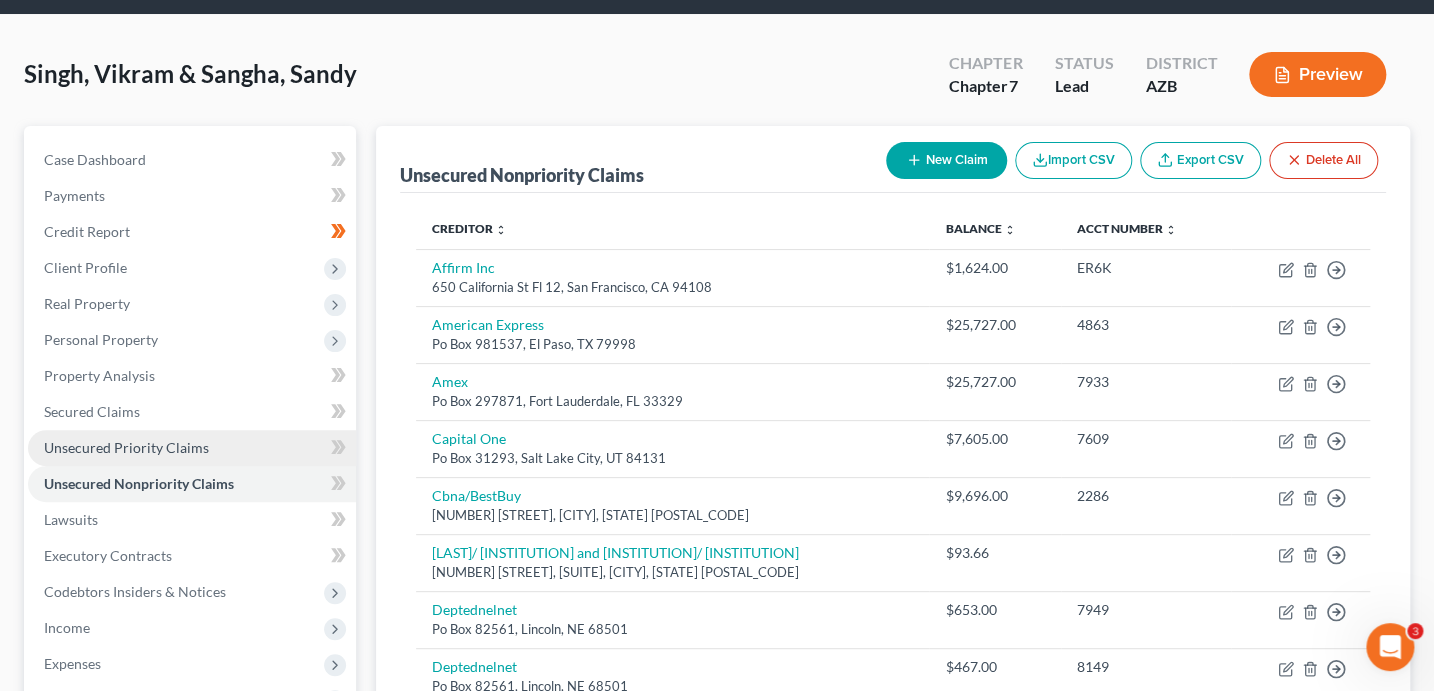 click on "Unsecured Priority Claims" at bounding box center (126, 447) 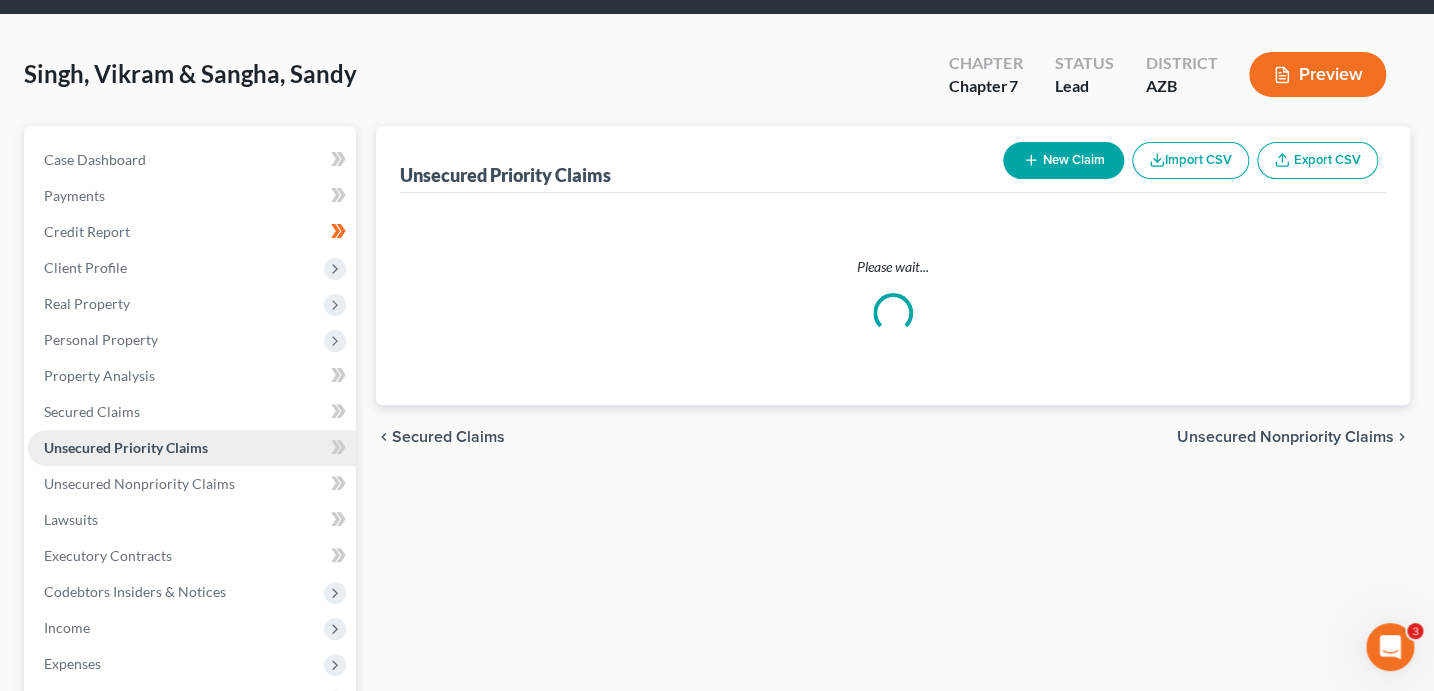 scroll, scrollTop: 0, scrollLeft: 0, axis: both 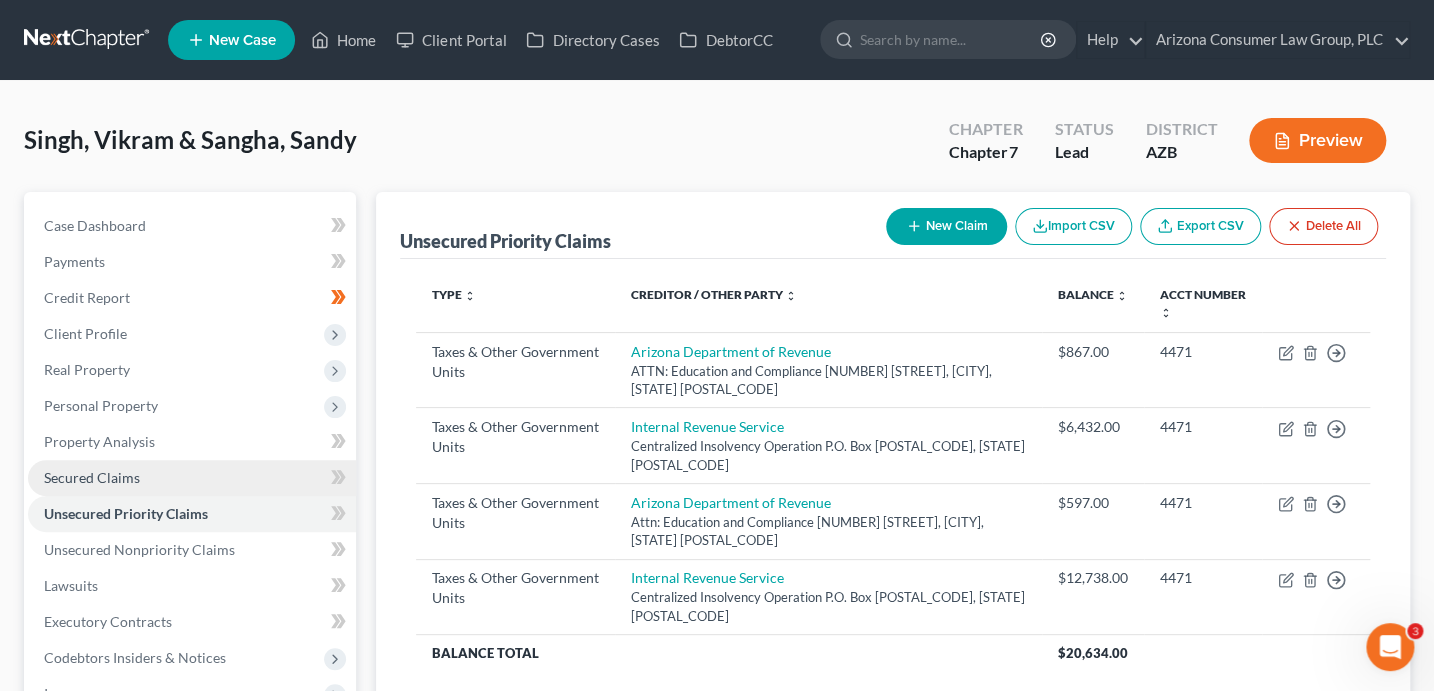 click on "Secured Claims" at bounding box center [92, 477] 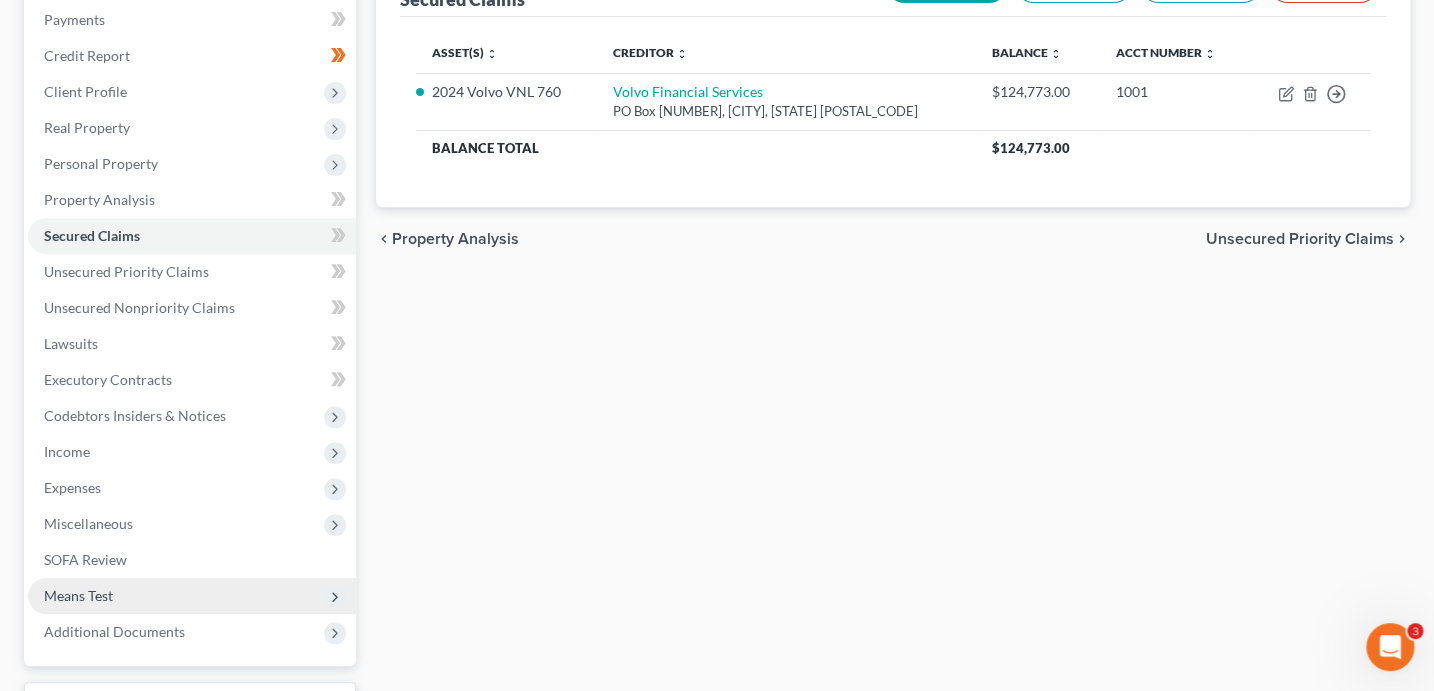 scroll, scrollTop: 289, scrollLeft: 0, axis: vertical 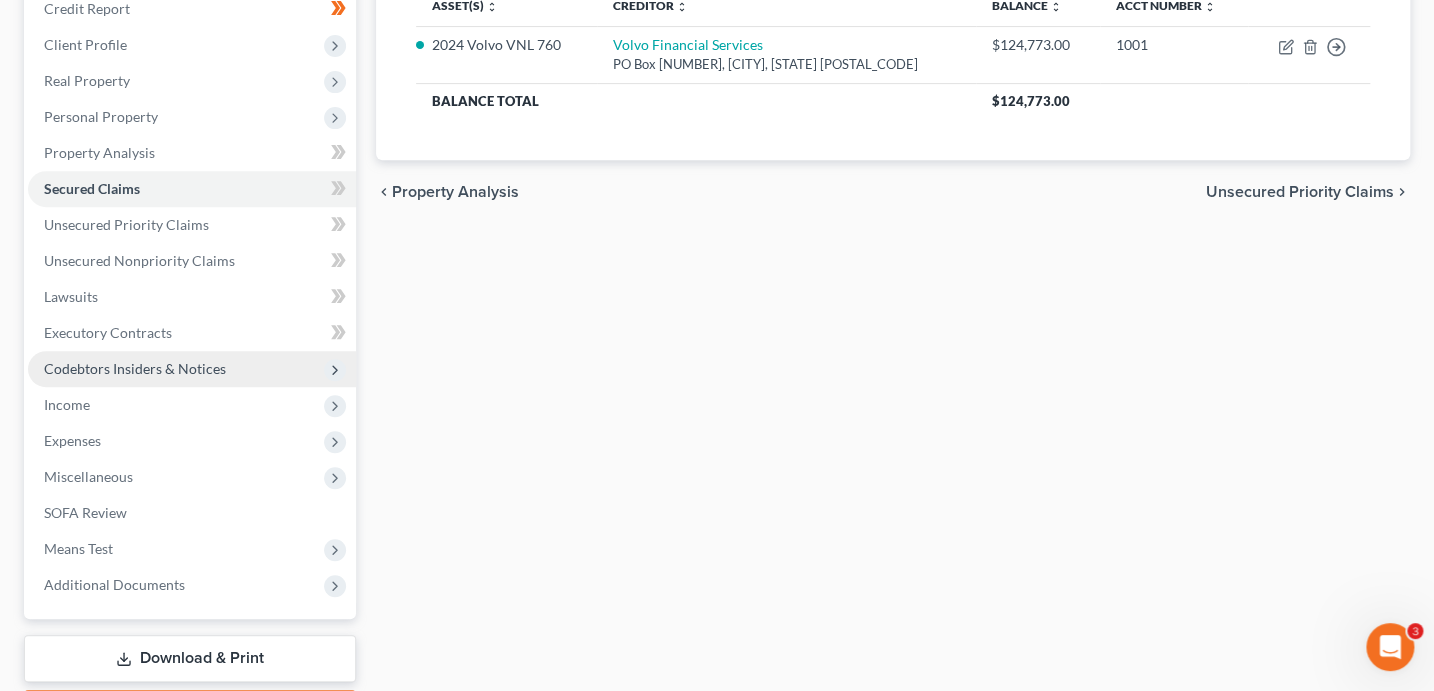 click on "Codebtors Insiders & Notices" at bounding box center [135, 368] 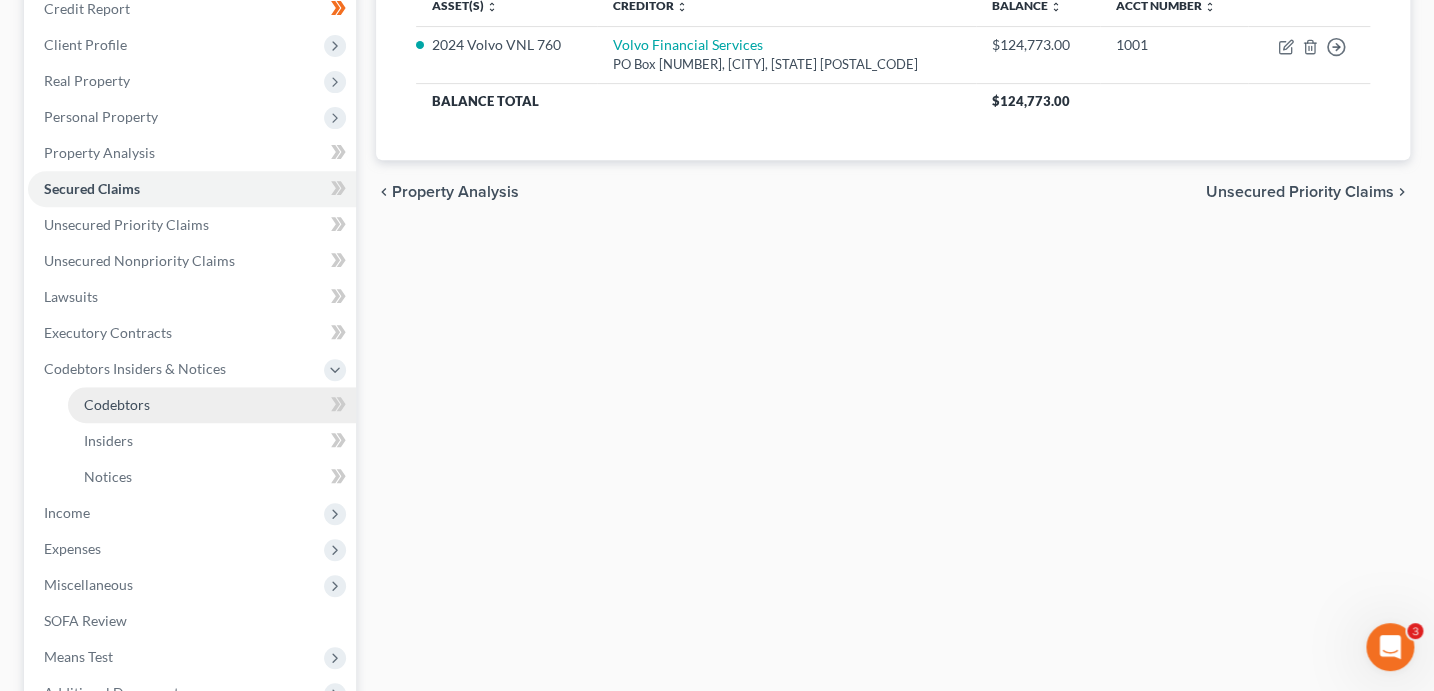 click on "Codebtors" at bounding box center (212, 405) 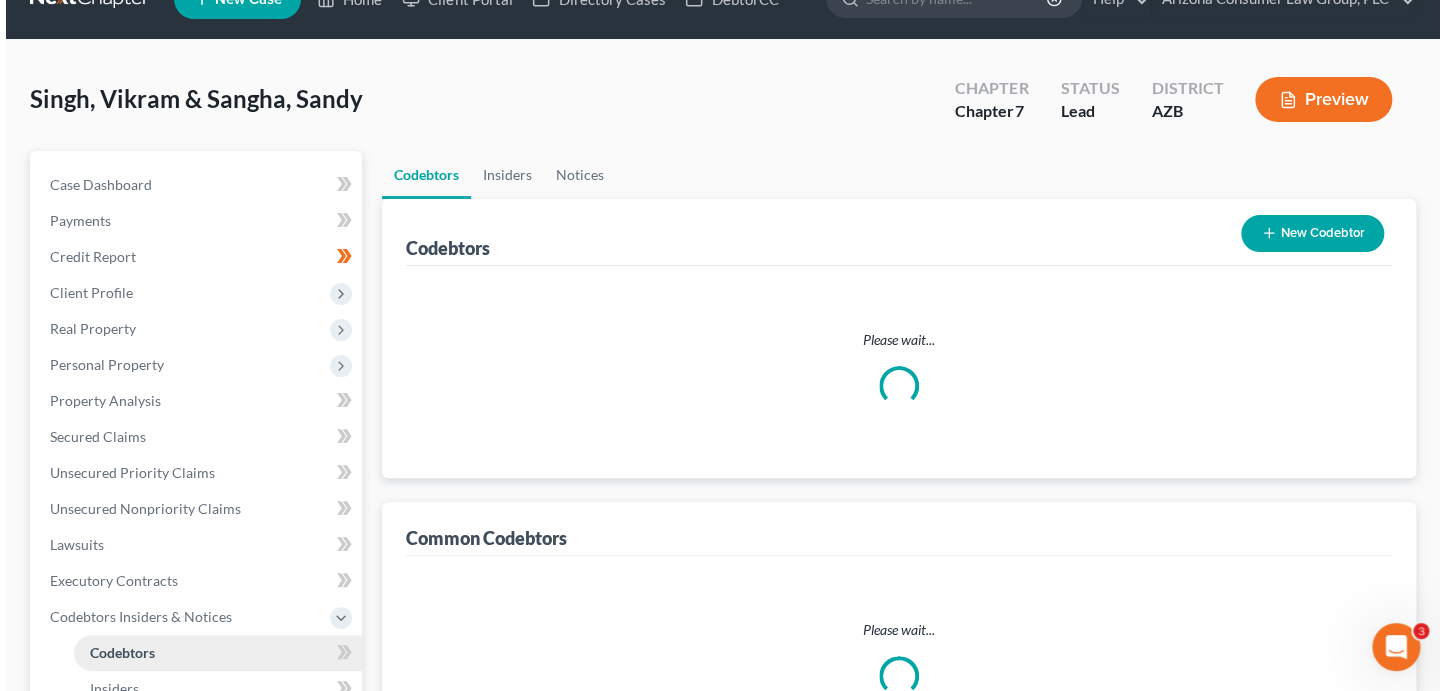 scroll, scrollTop: 0, scrollLeft: 0, axis: both 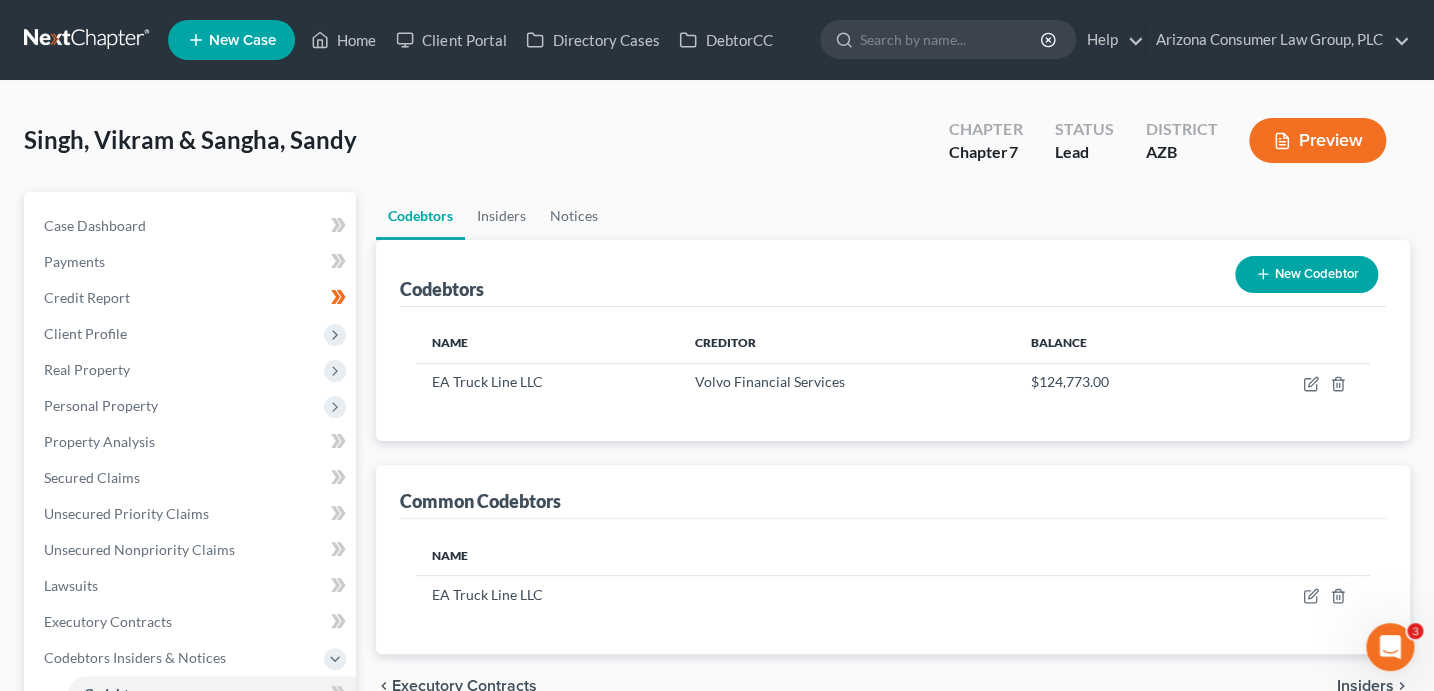 click on "Preview" at bounding box center (1317, 140) 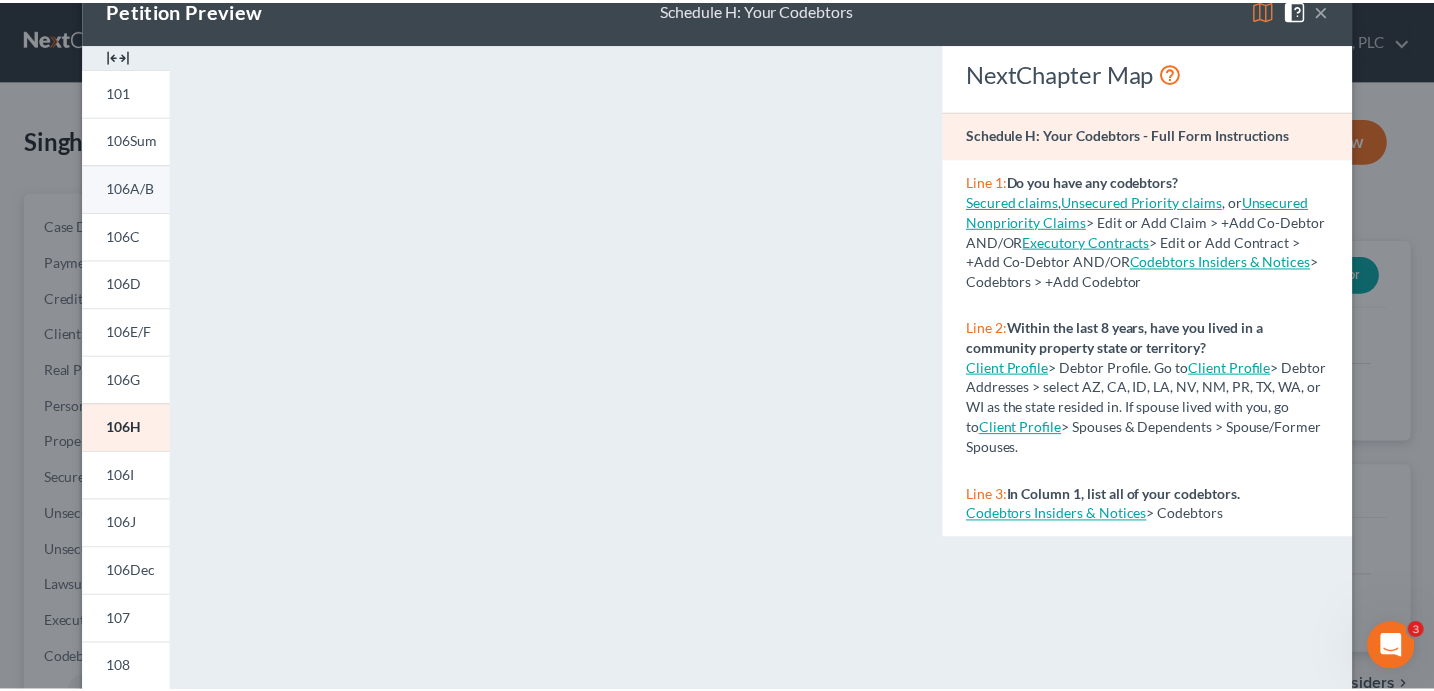 scroll, scrollTop: 0, scrollLeft: 0, axis: both 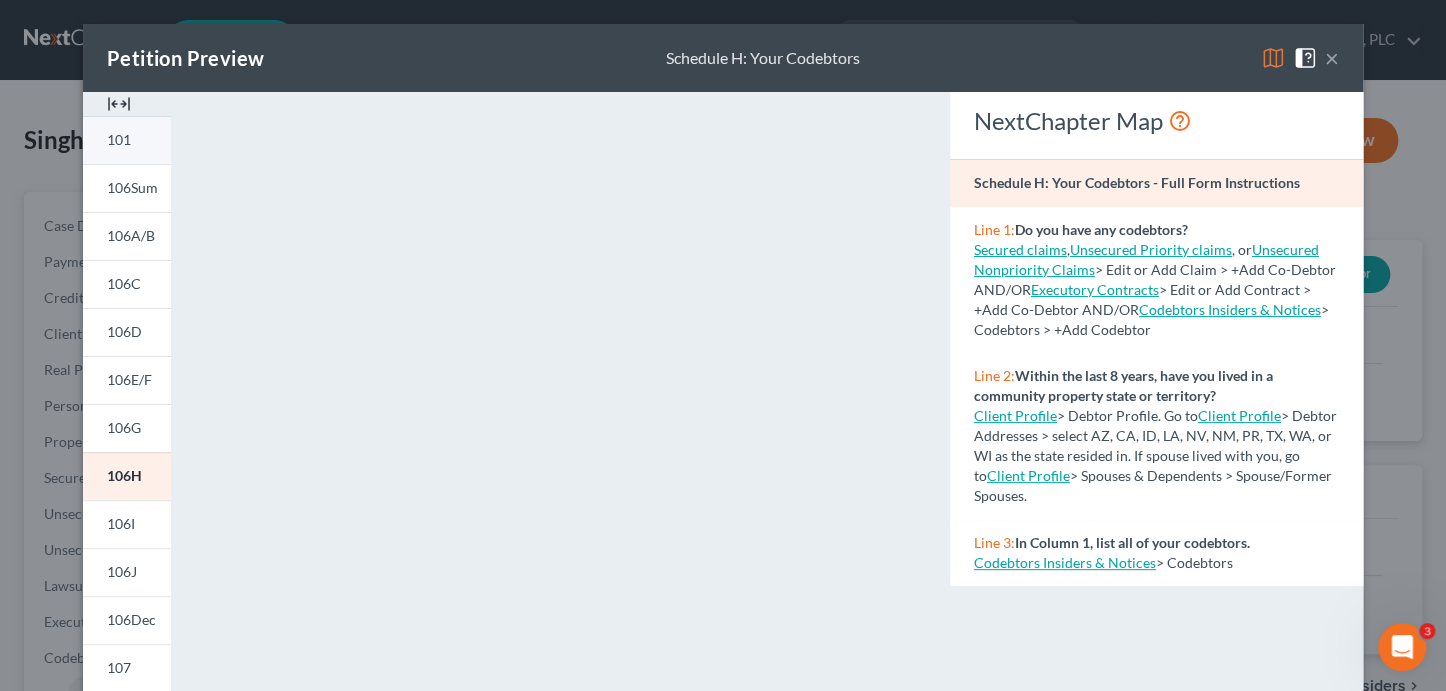 click on "101" at bounding box center (127, 140) 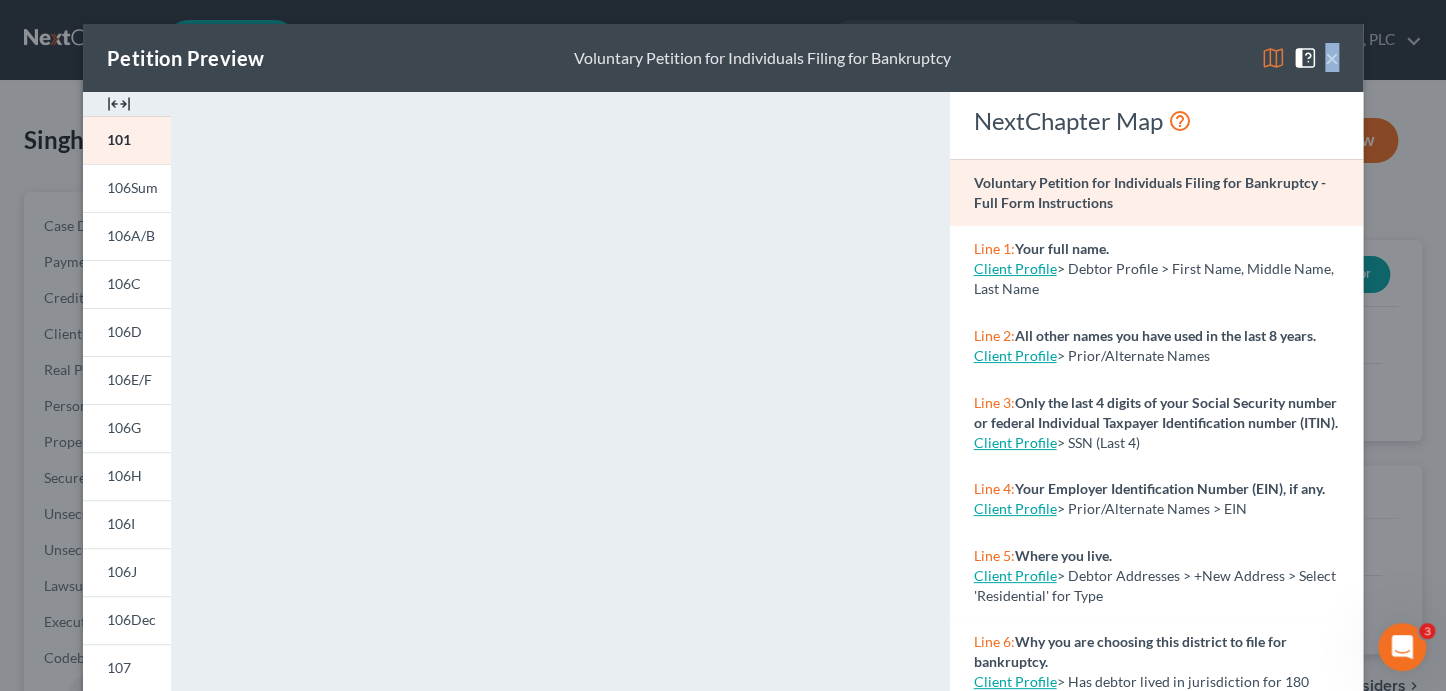 click on "Petition Preview Voluntary Petition for Individuals Filing for Bankruptcy ×" at bounding box center (723, 58) 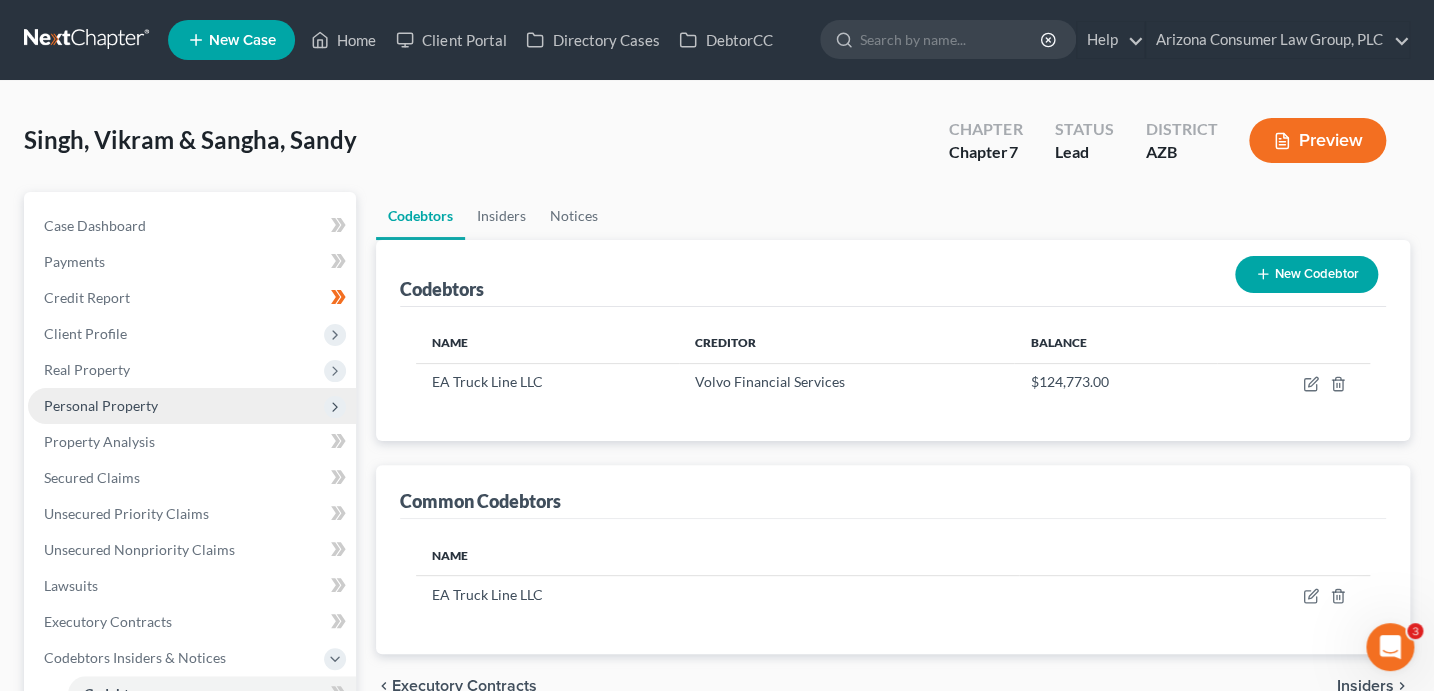 click on "Personal Property" at bounding box center [101, 405] 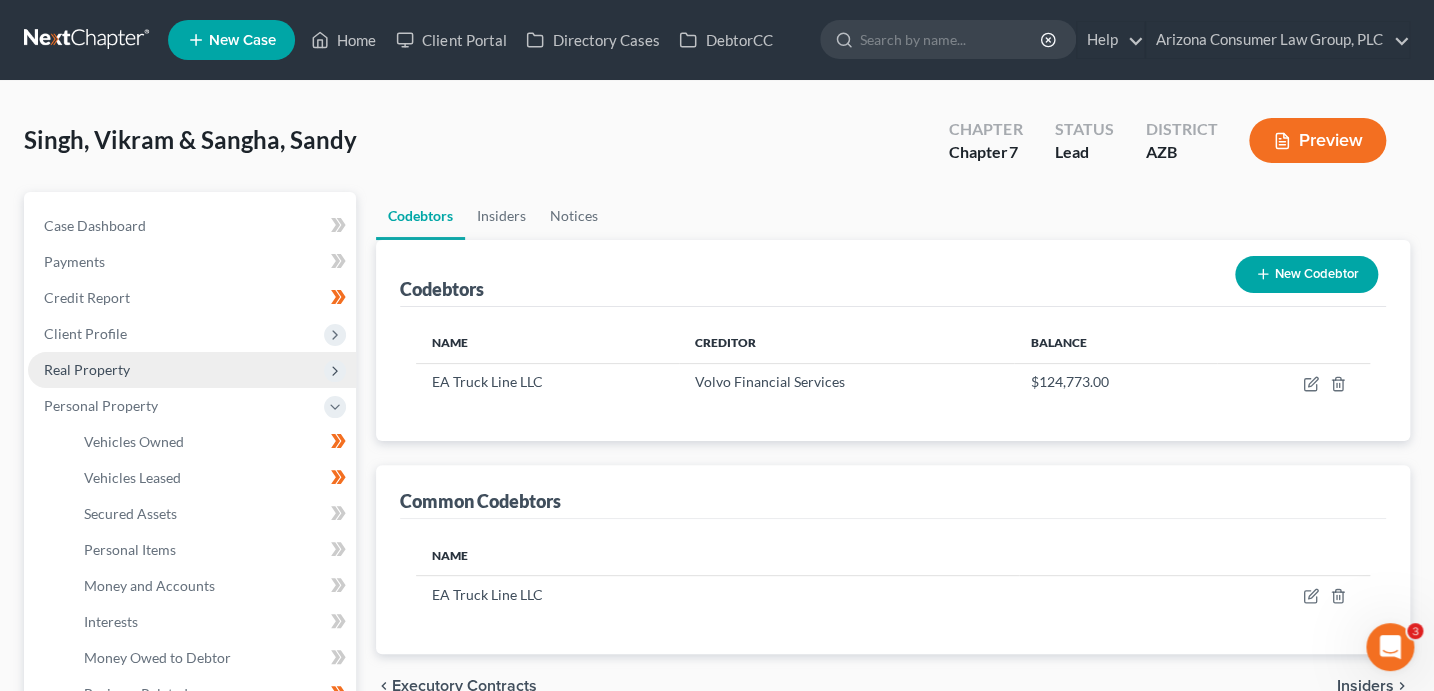 click on "Real Property" at bounding box center (192, 370) 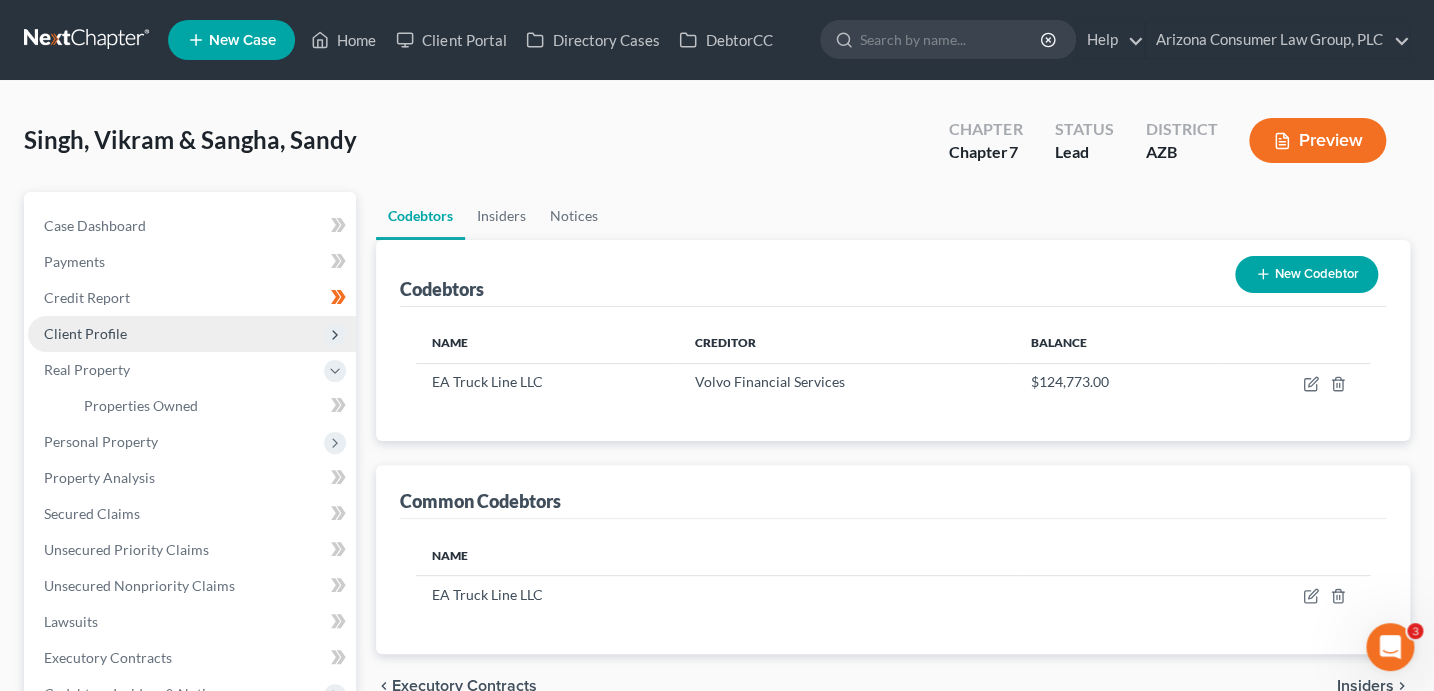 click on "Client Profile" at bounding box center (192, 334) 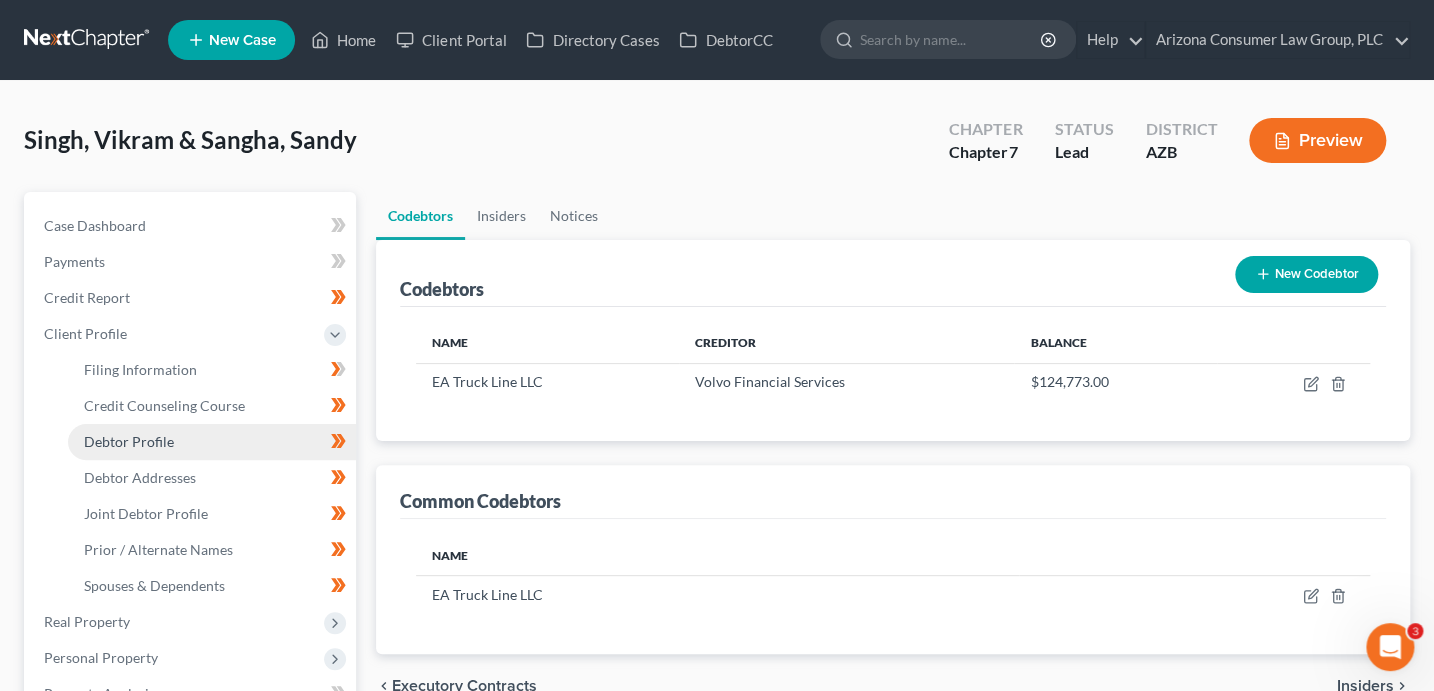 click on "Debtor Profile" at bounding box center [212, 442] 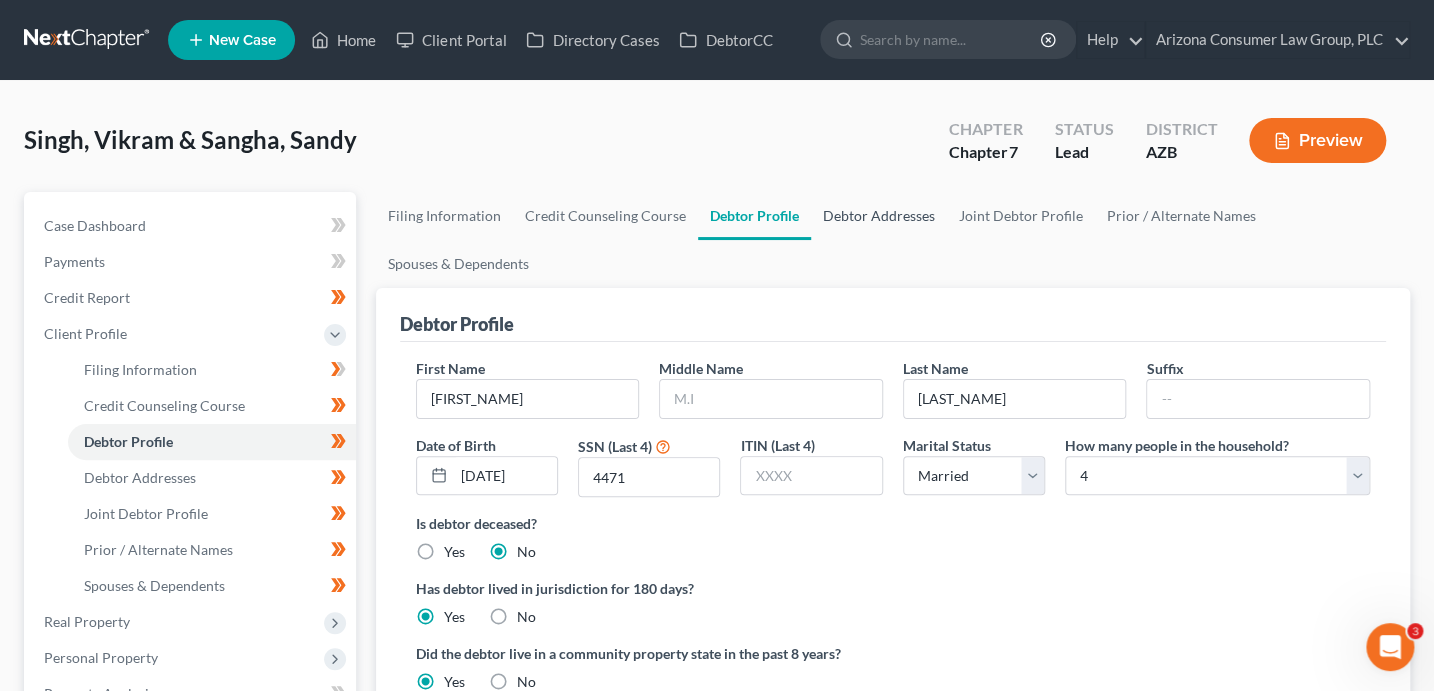 click on "Debtor Addresses" at bounding box center [879, 216] 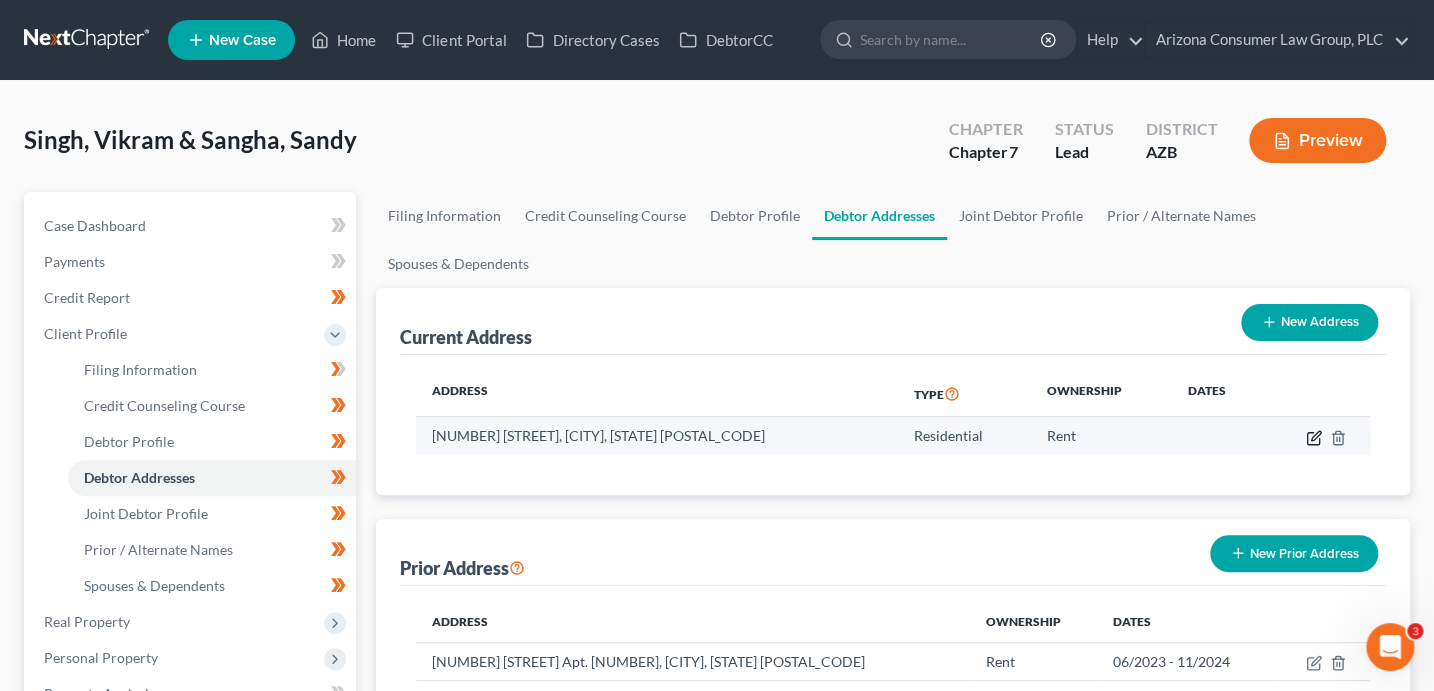 click 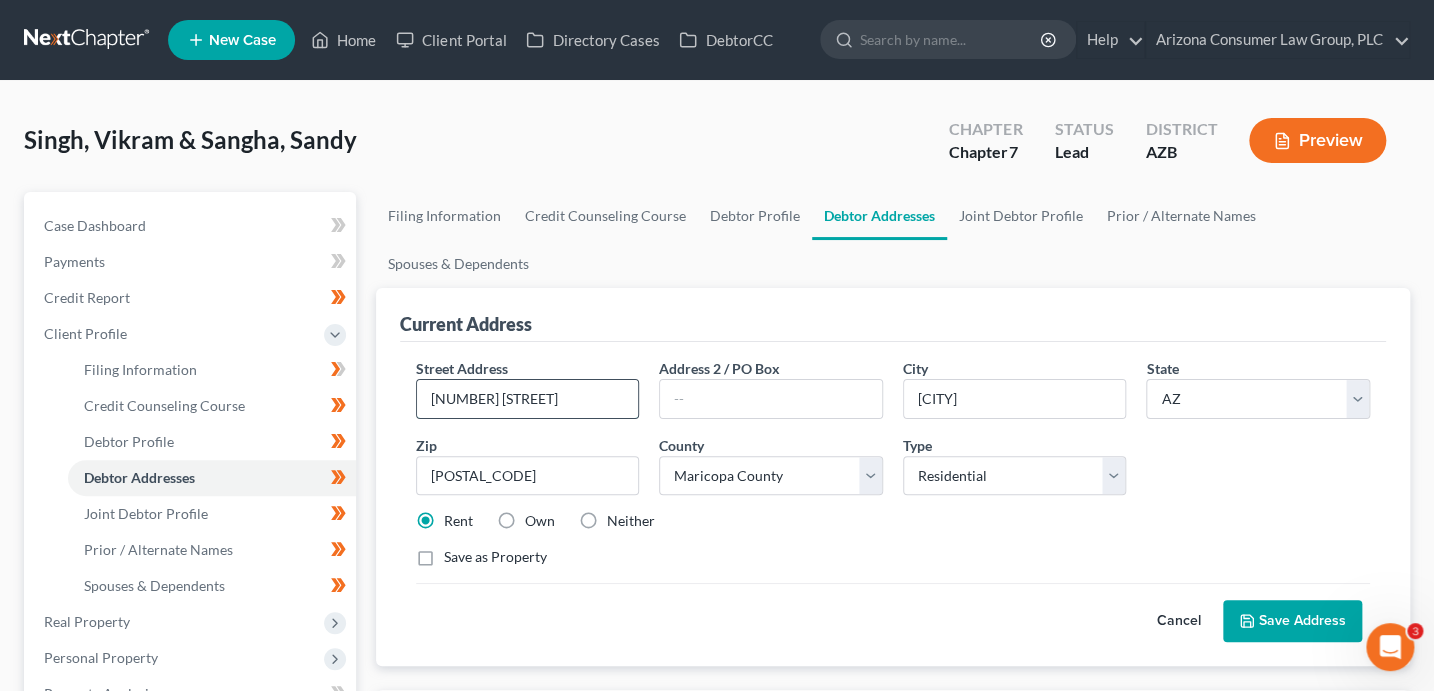 click on "12430 W. Missoui Ave." at bounding box center (528, 399) 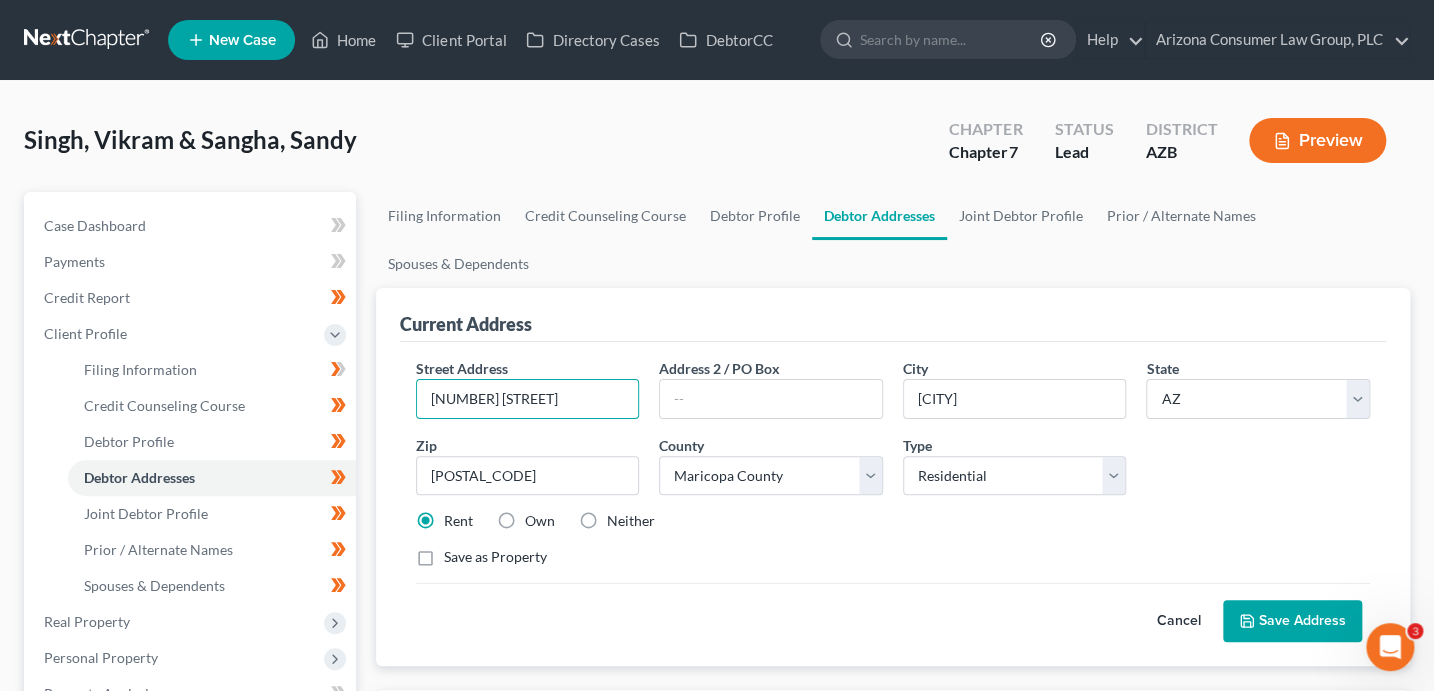 type on "12430 W. Missouri Ave." 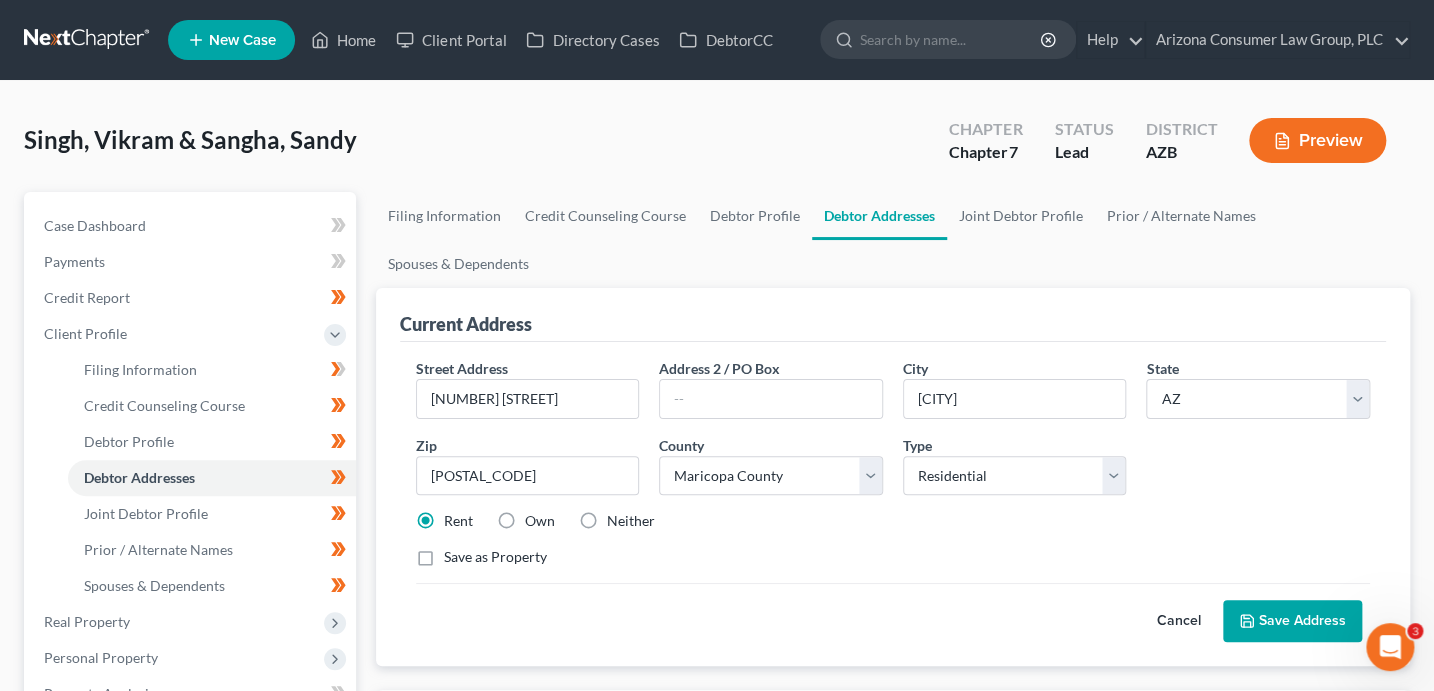 click on "Save Address" at bounding box center [1292, 621] 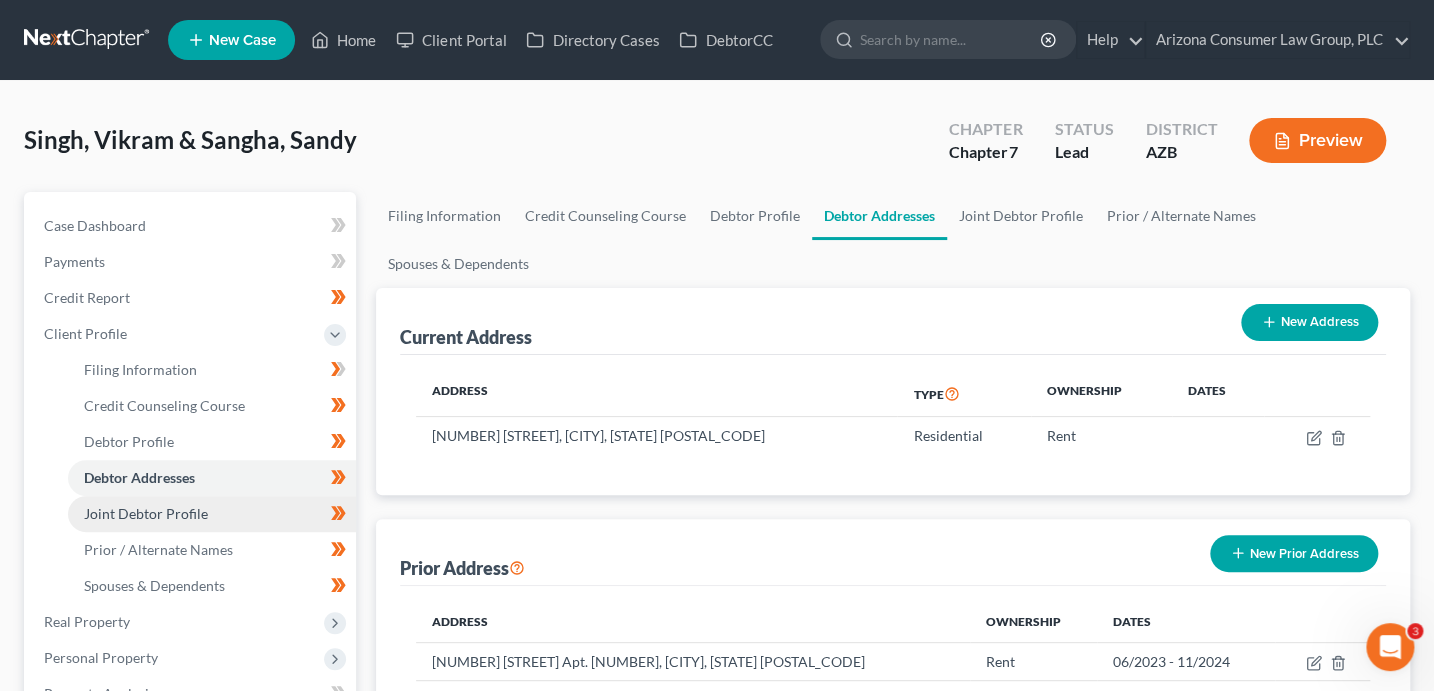 click on "Joint Debtor Profile" at bounding box center (212, 514) 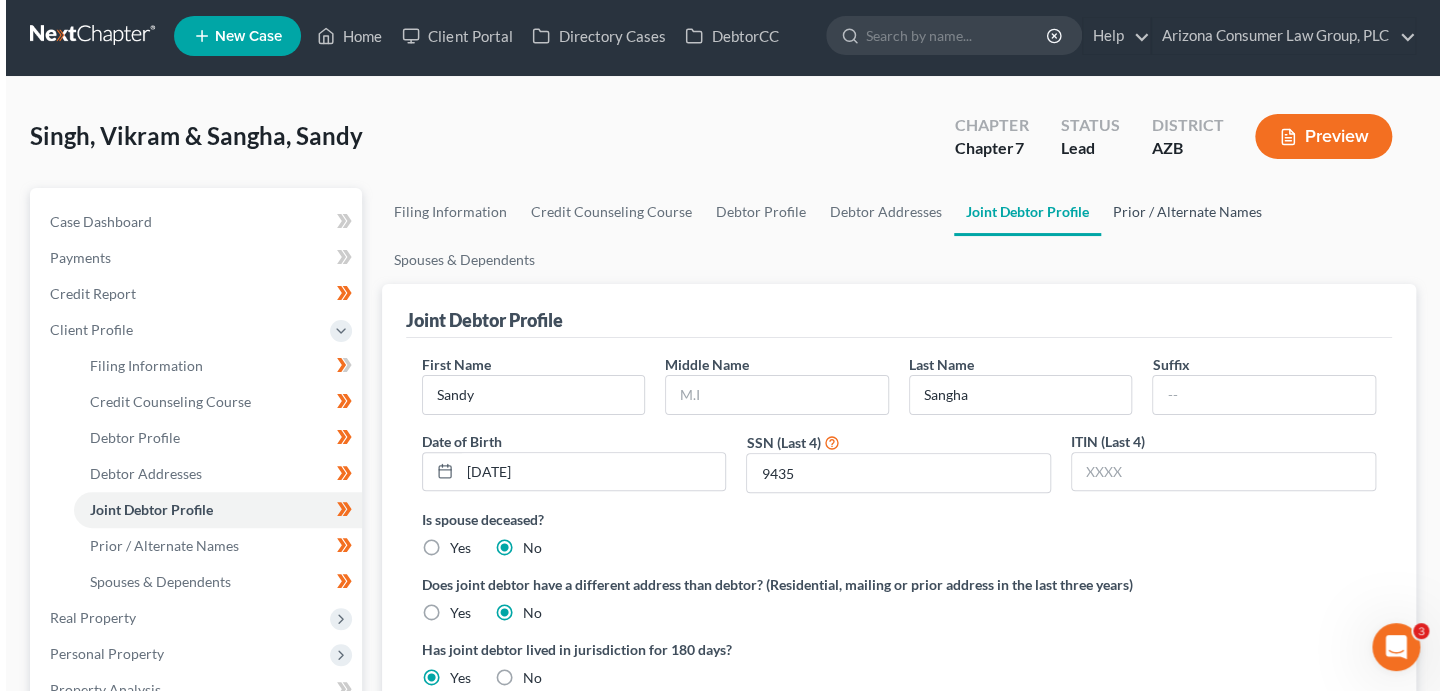 scroll, scrollTop: 0, scrollLeft: 0, axis: both 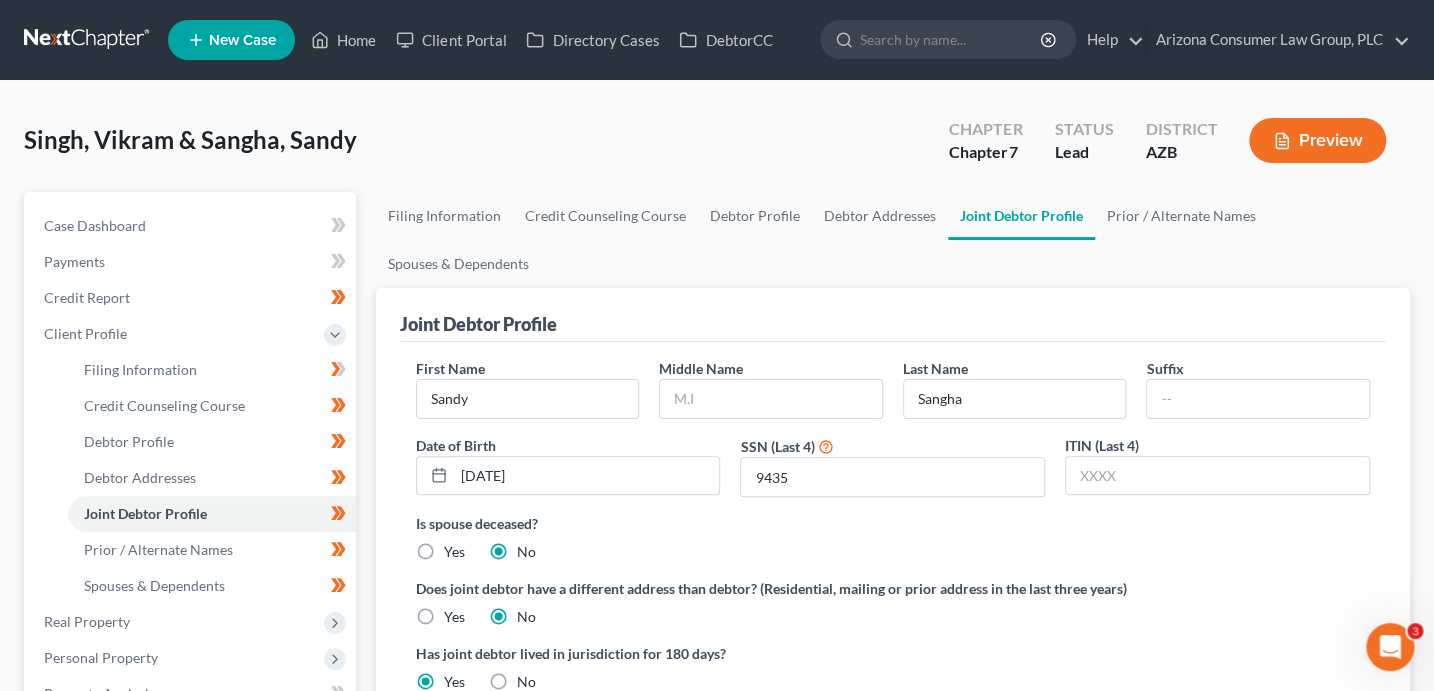 click on "Preview" at bounding box center (1317, 140) 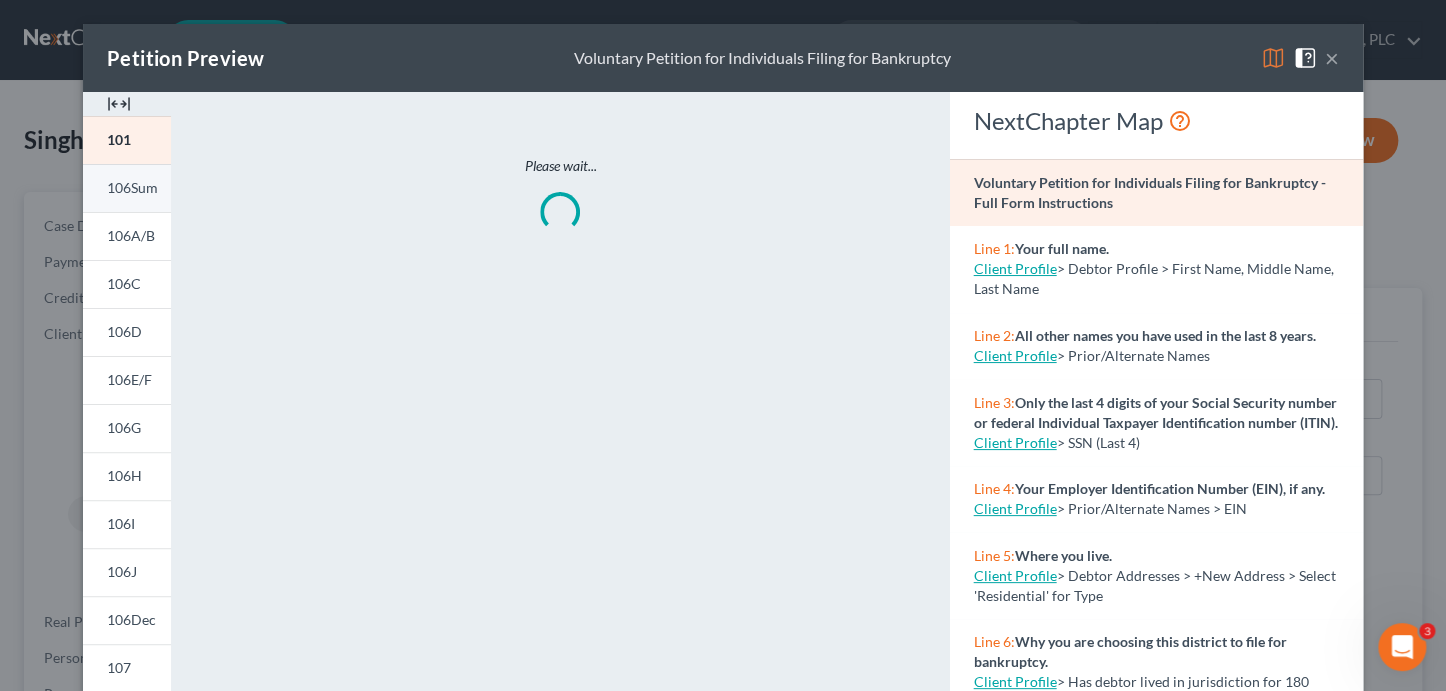 click on "106Sum" at bounding box center (132, 187) 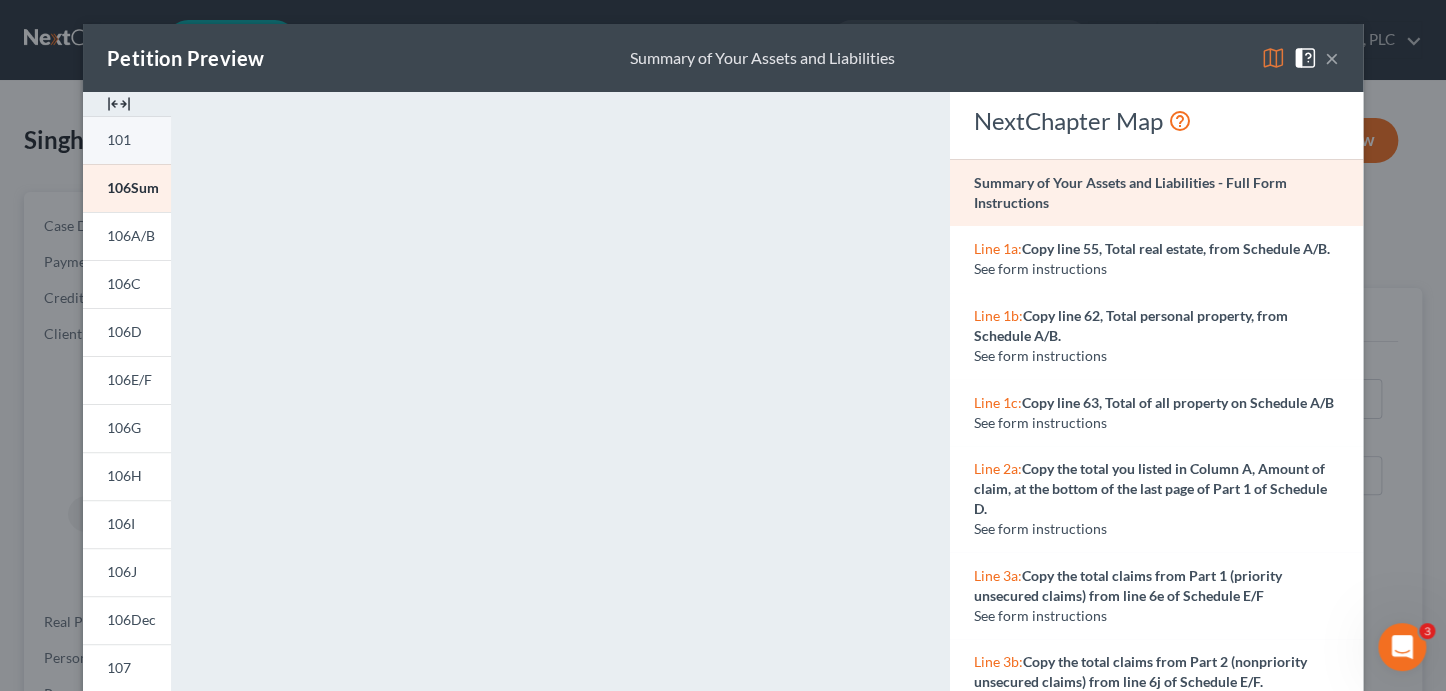 click on "101" at bounding box center (119, 139) 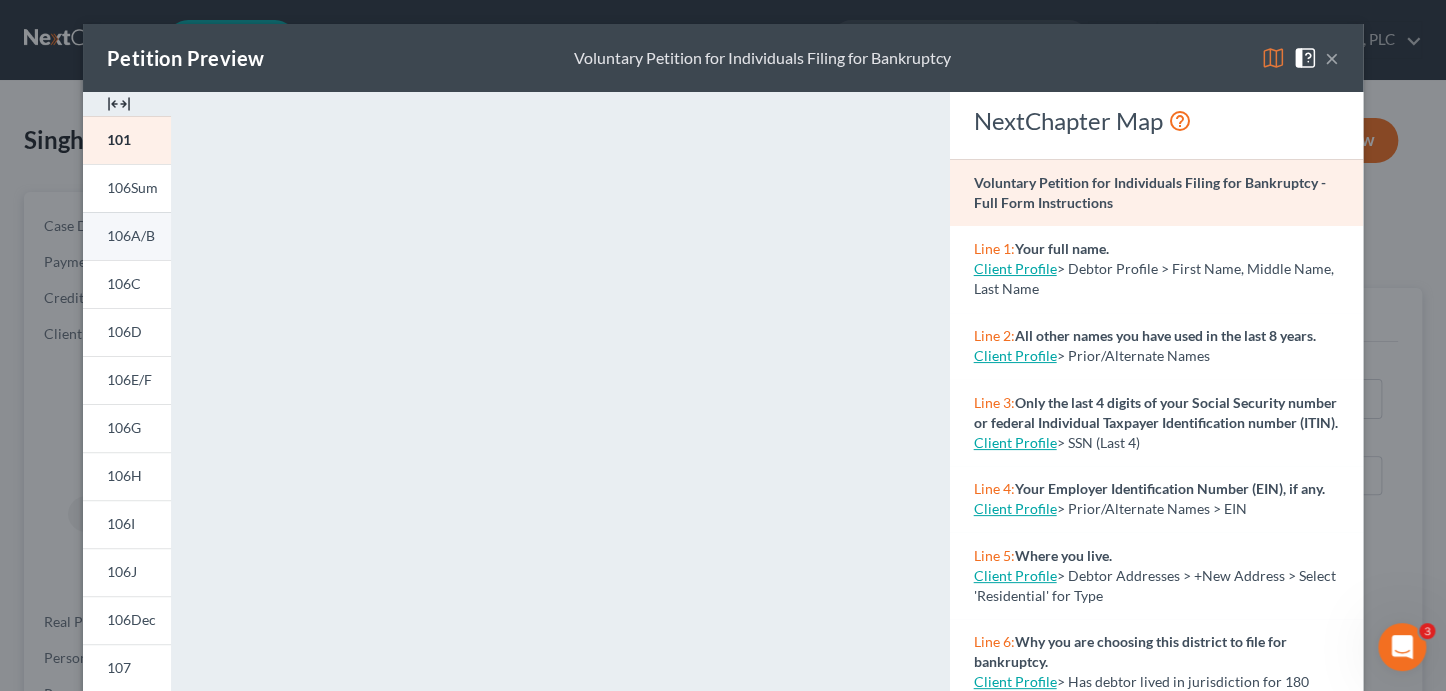click on "106A/B" at bounding box center (127, 236) 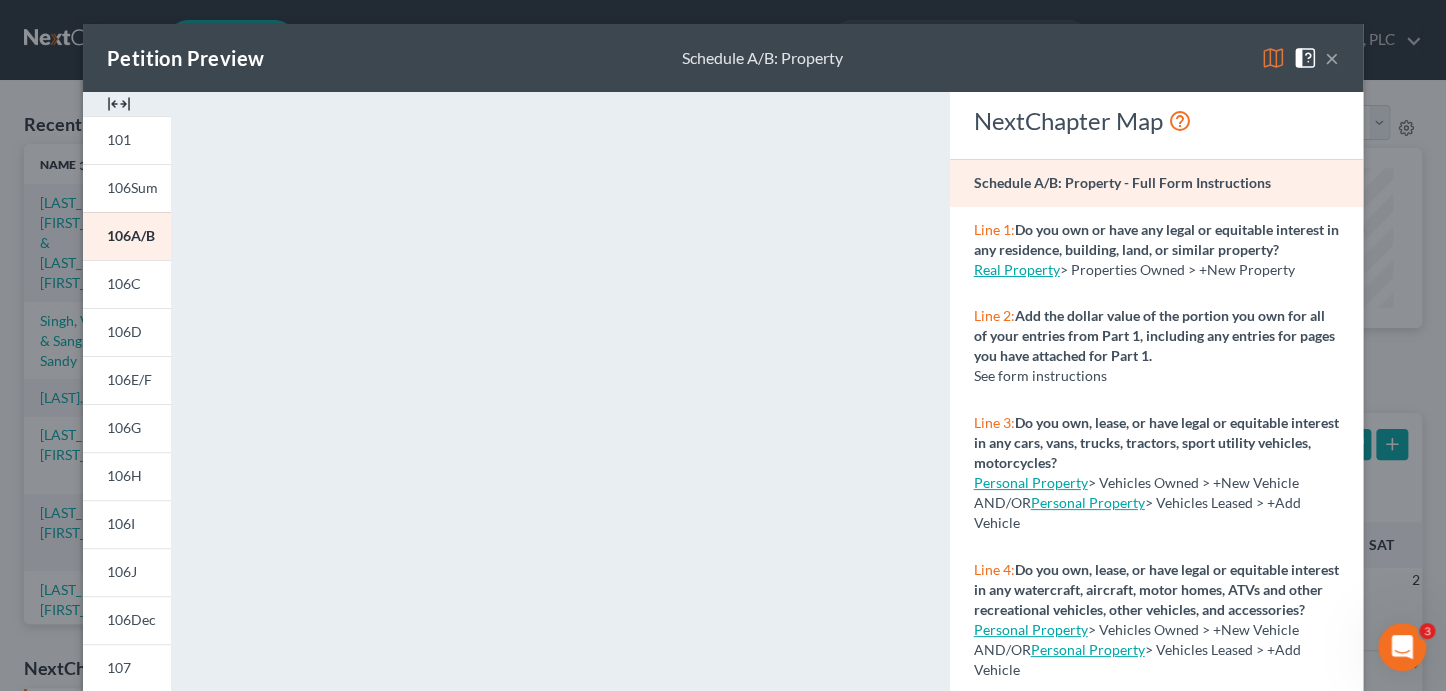 click on "×" at bounding box center [1332, 58] 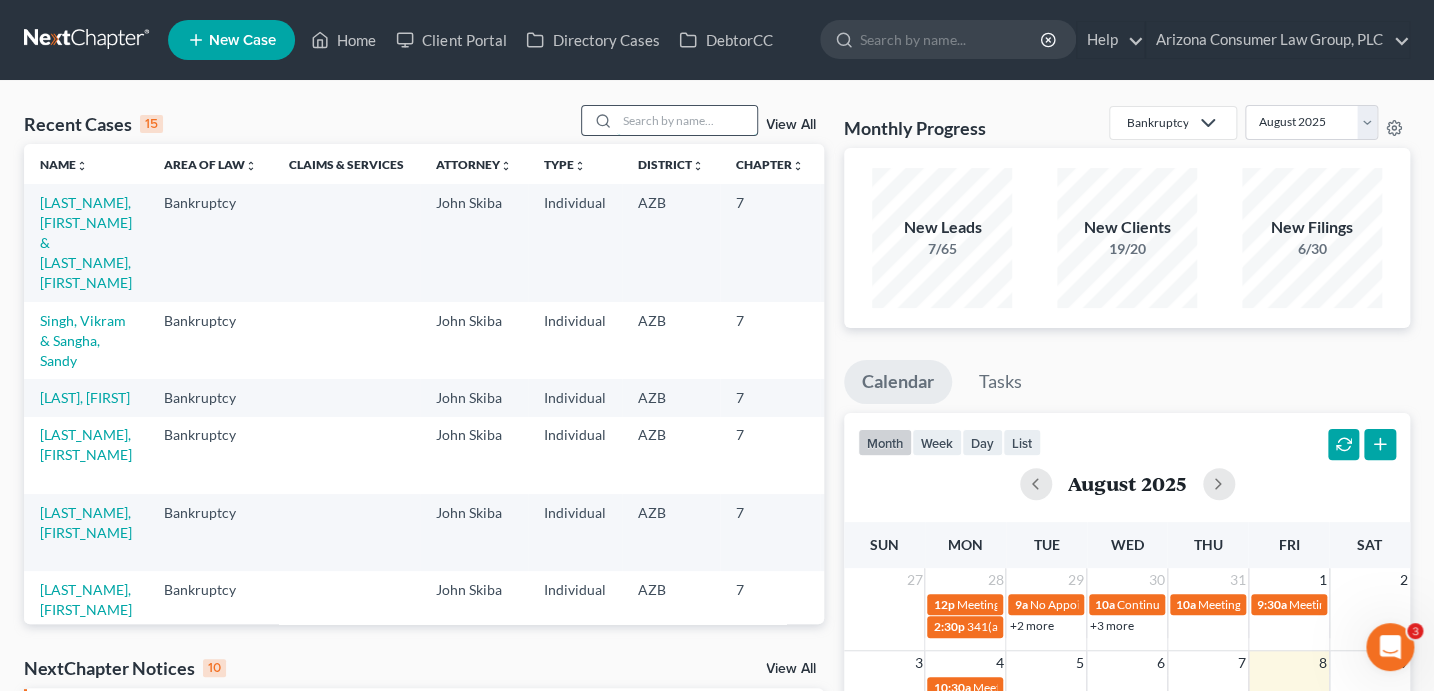 click at bounding box center [687, 120] 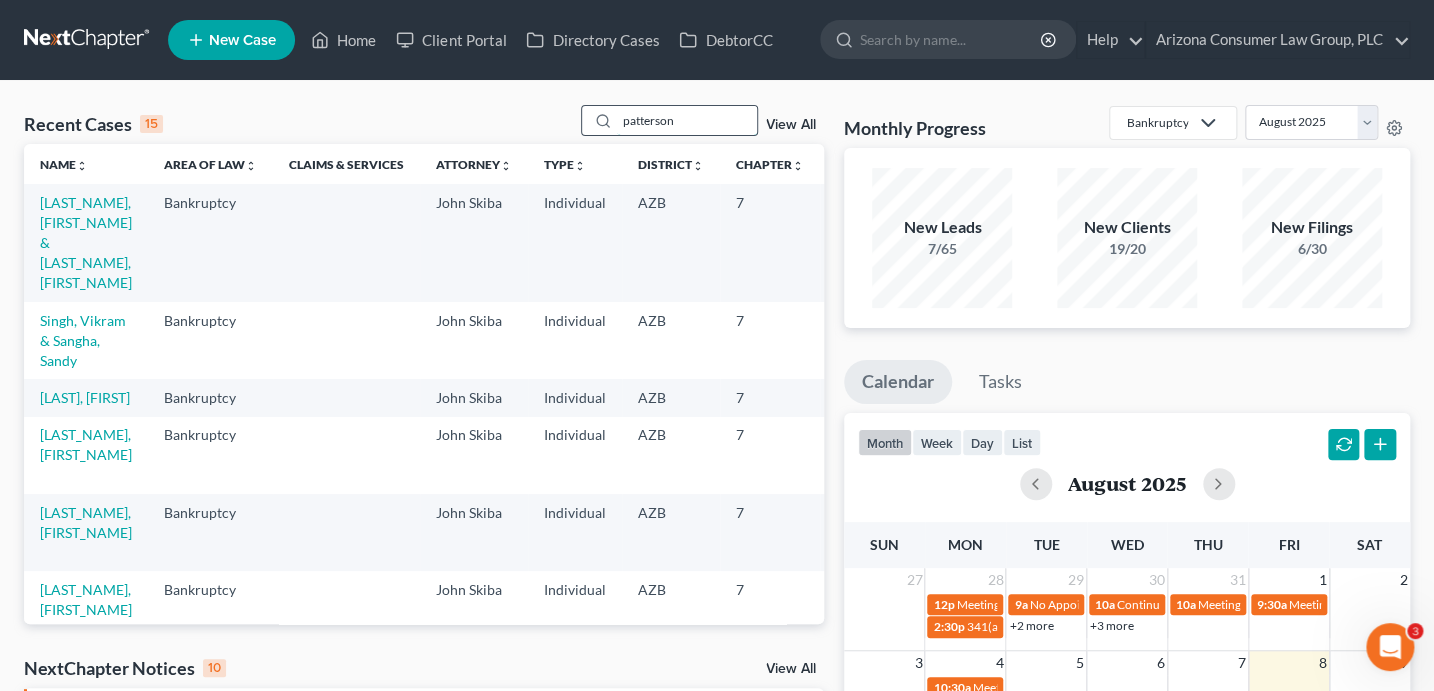 type on "patterson" 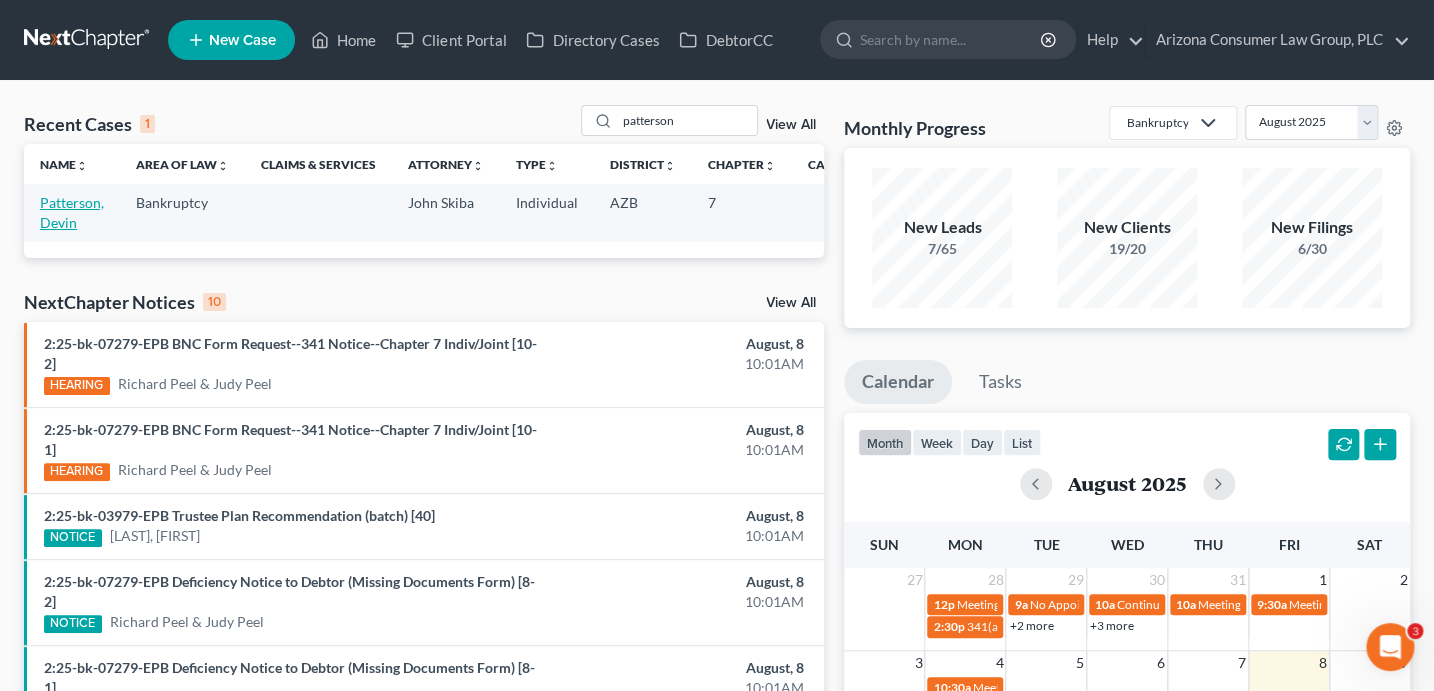 click on "Patterson, Devin" at bounding box center [72, 212] 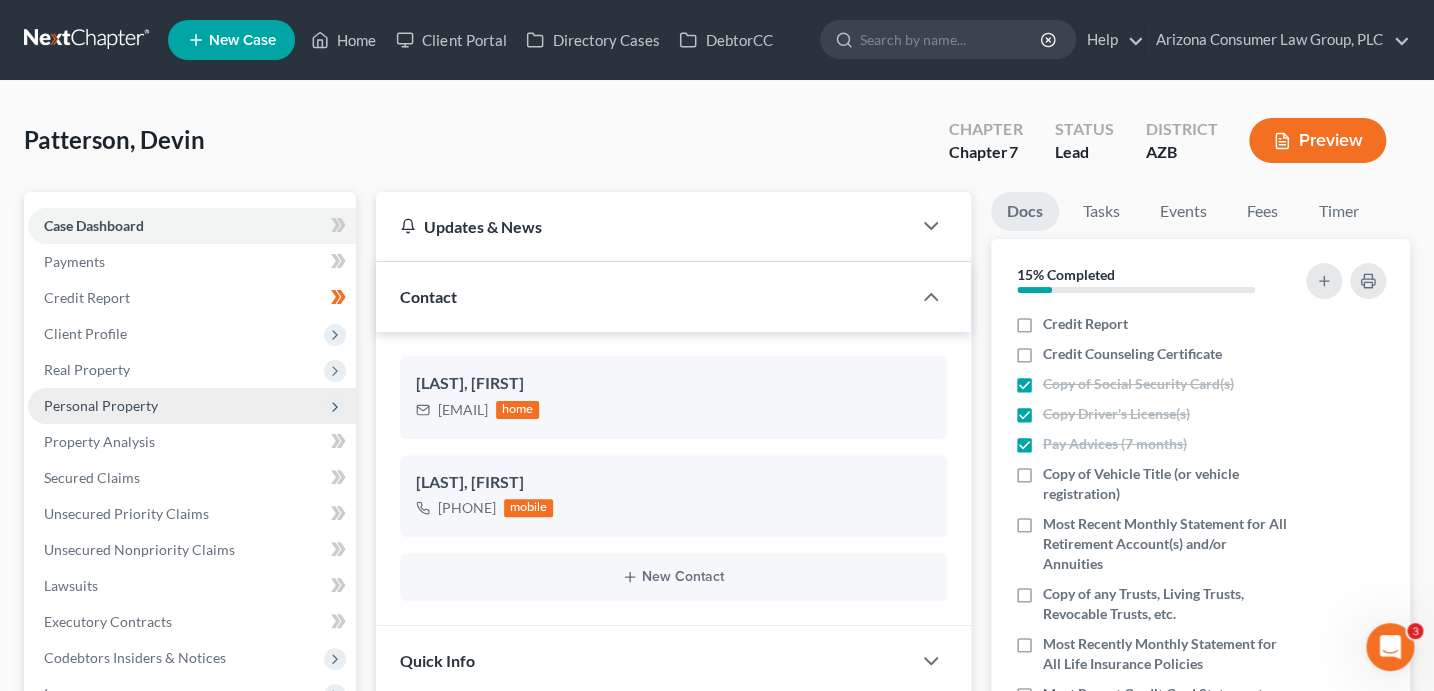 click on "Personal Property" at bounding box center [101, 405] 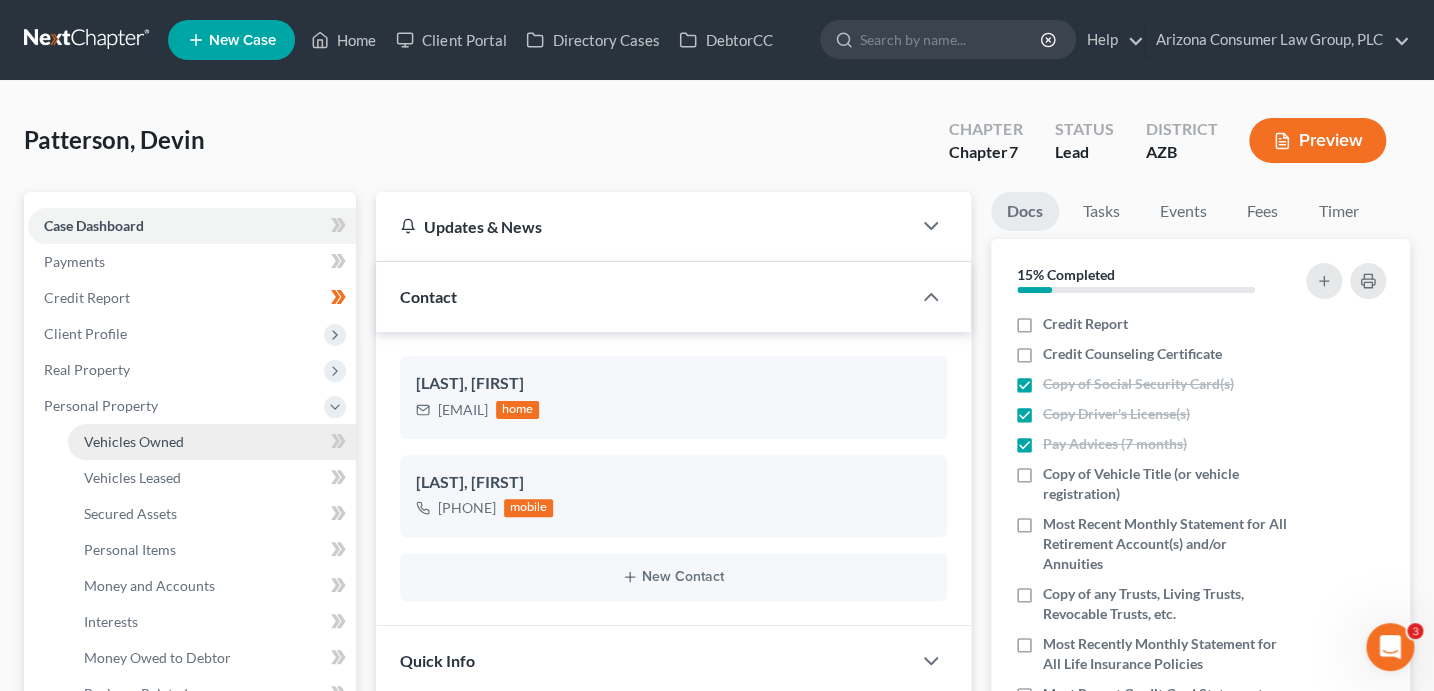 click on "Vehicles Owned" at bounding box center (134, 441) 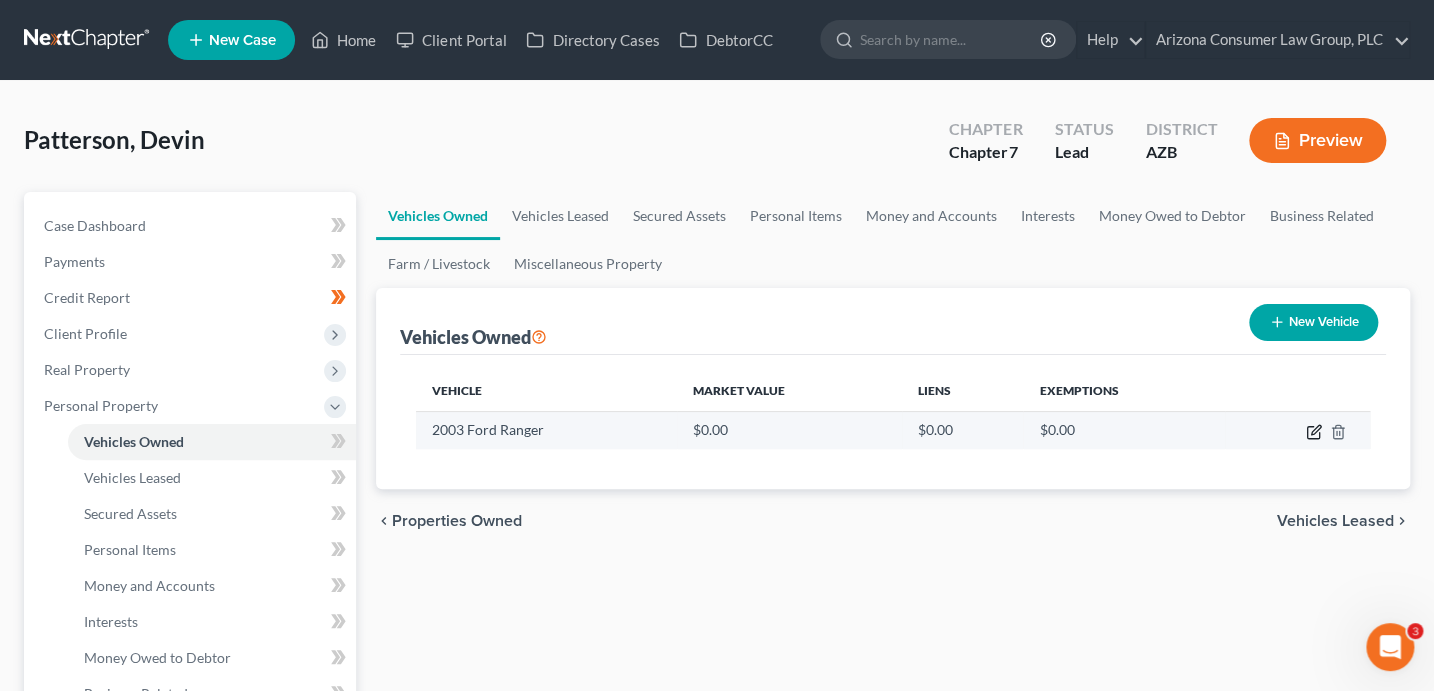 click 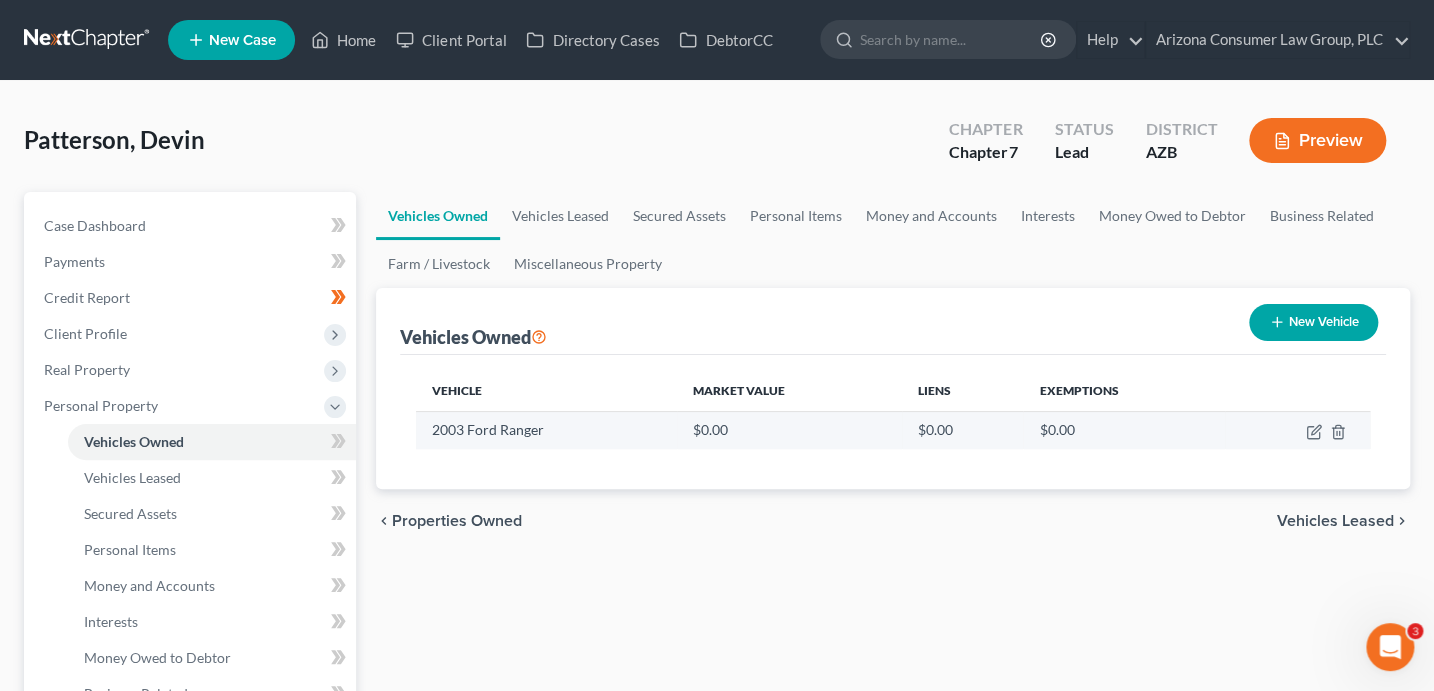 select on "0" 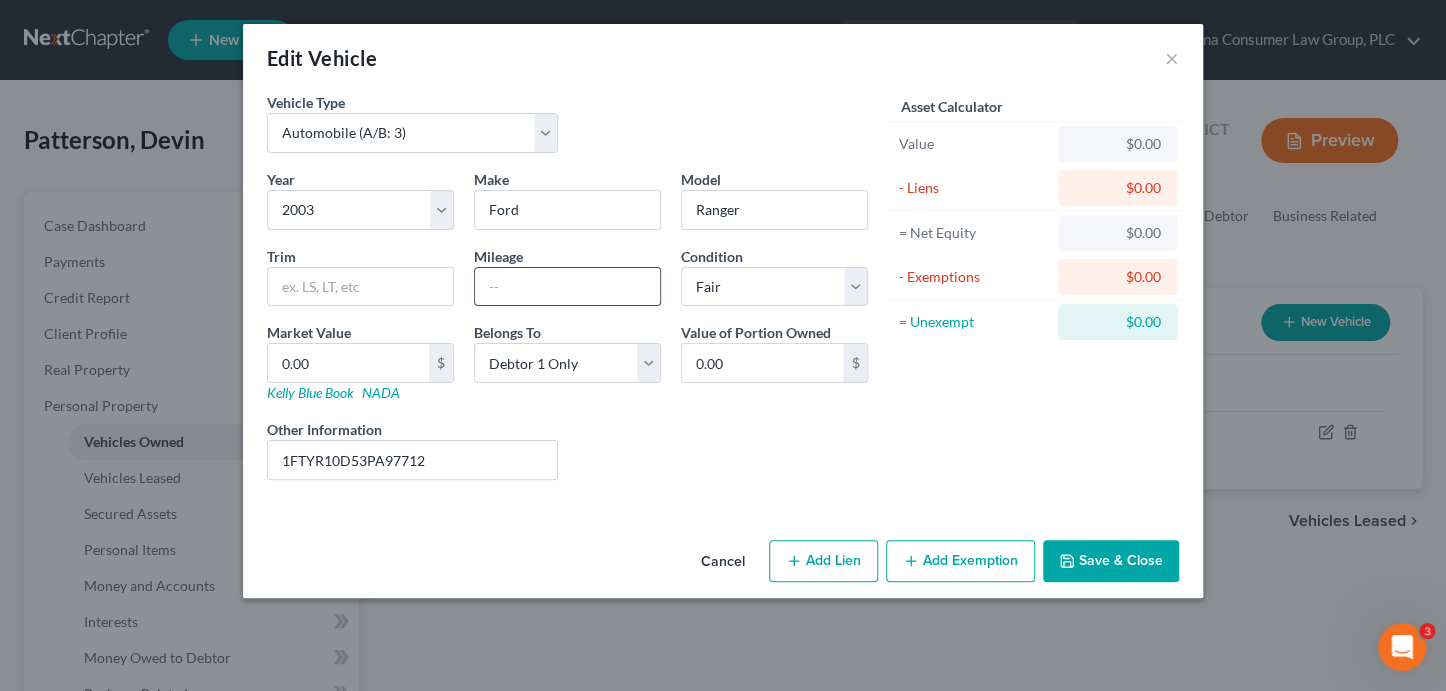 drag, startPoint x: 509, startPoint y: 286, endPoint x: 509, endPoint y: 274, distance: 12 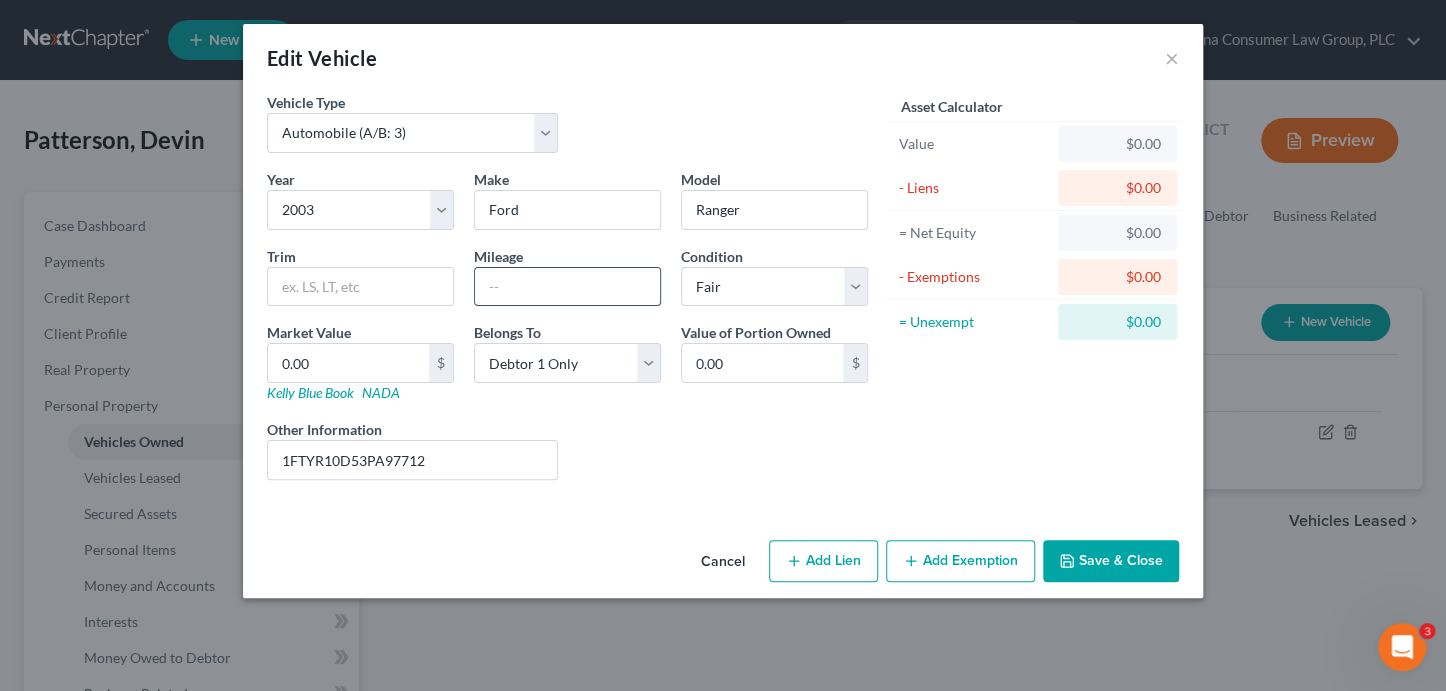 click at bounding box center (567, 287) 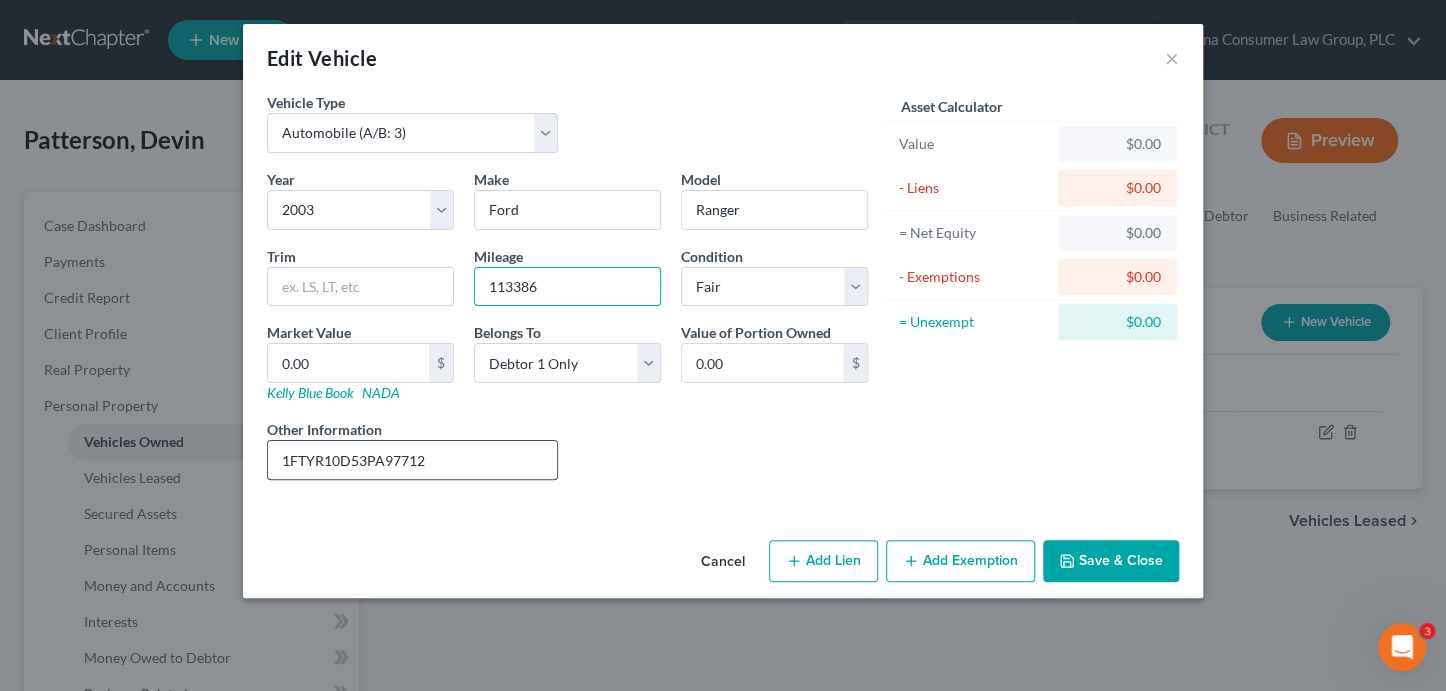 type on "113386" 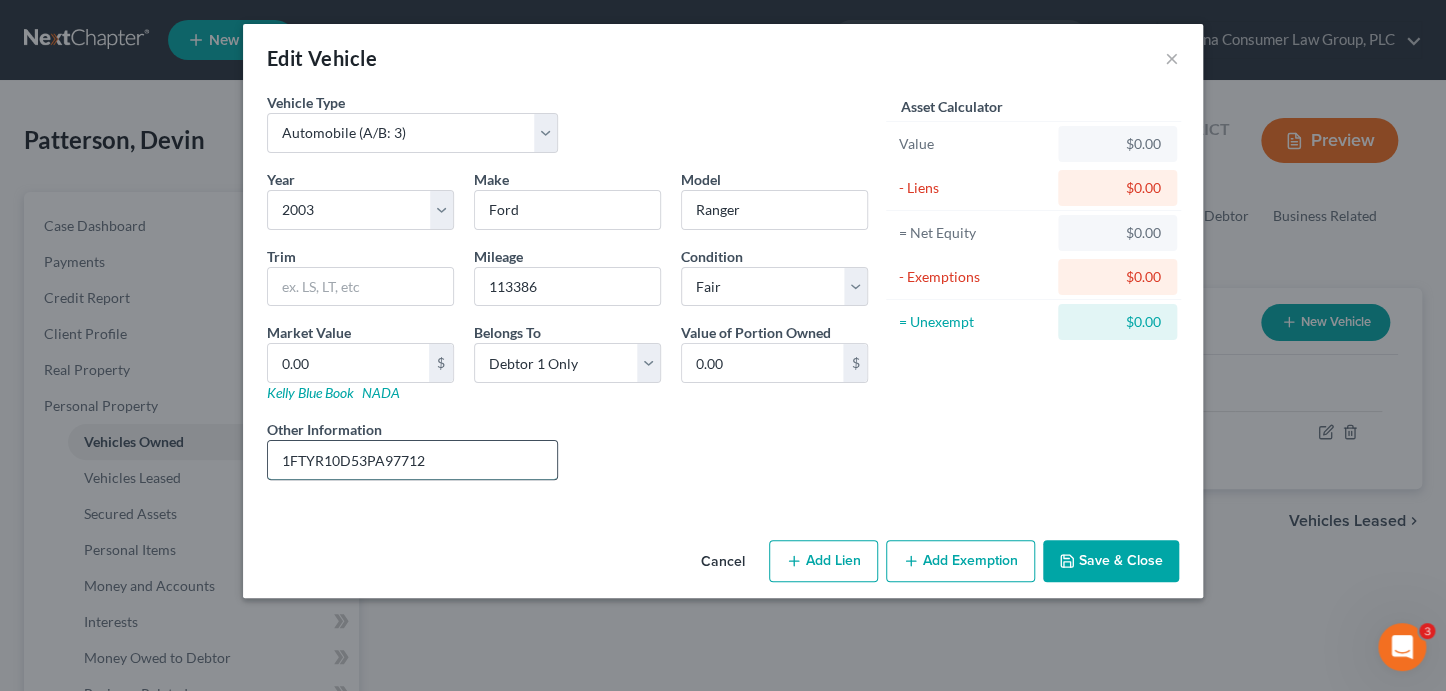 click on "1FTYR10D53PA97712" at bounding box center [412, 460] 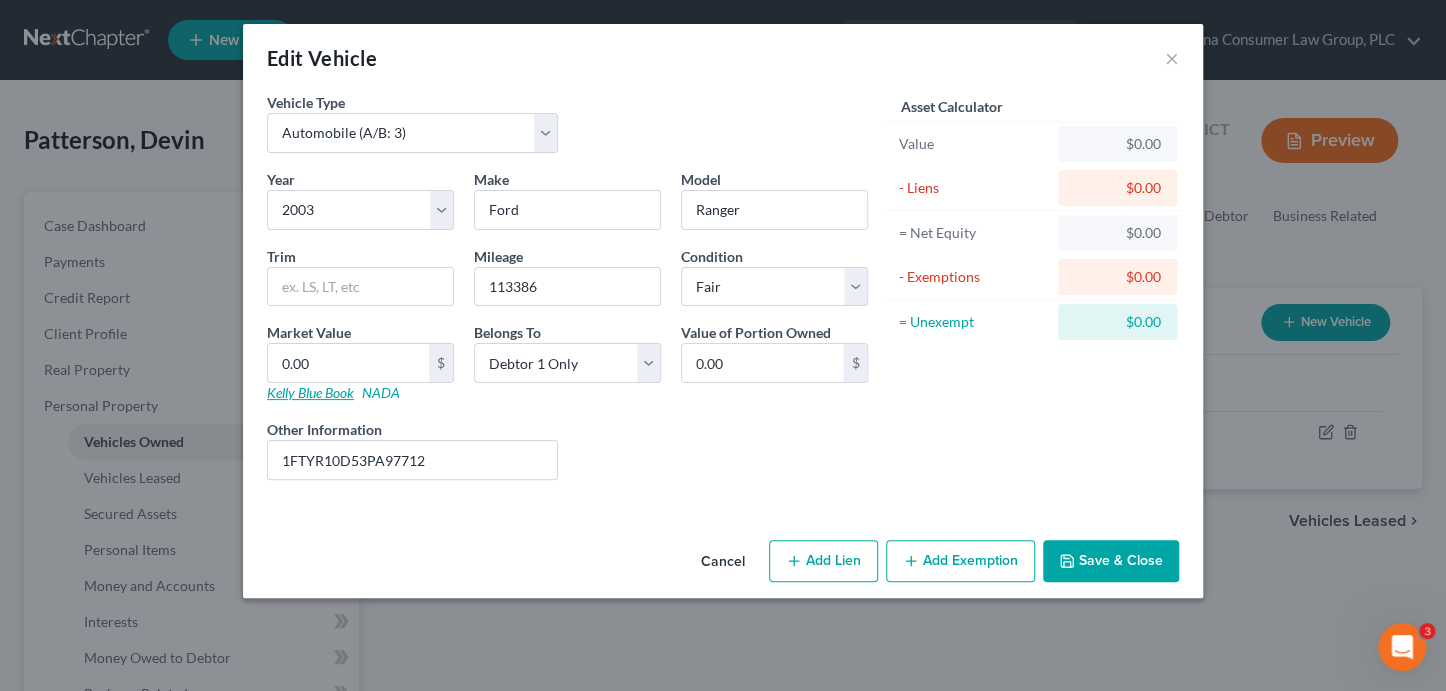 click on "Kelly Blue Book" at bounding box center (310, 392) 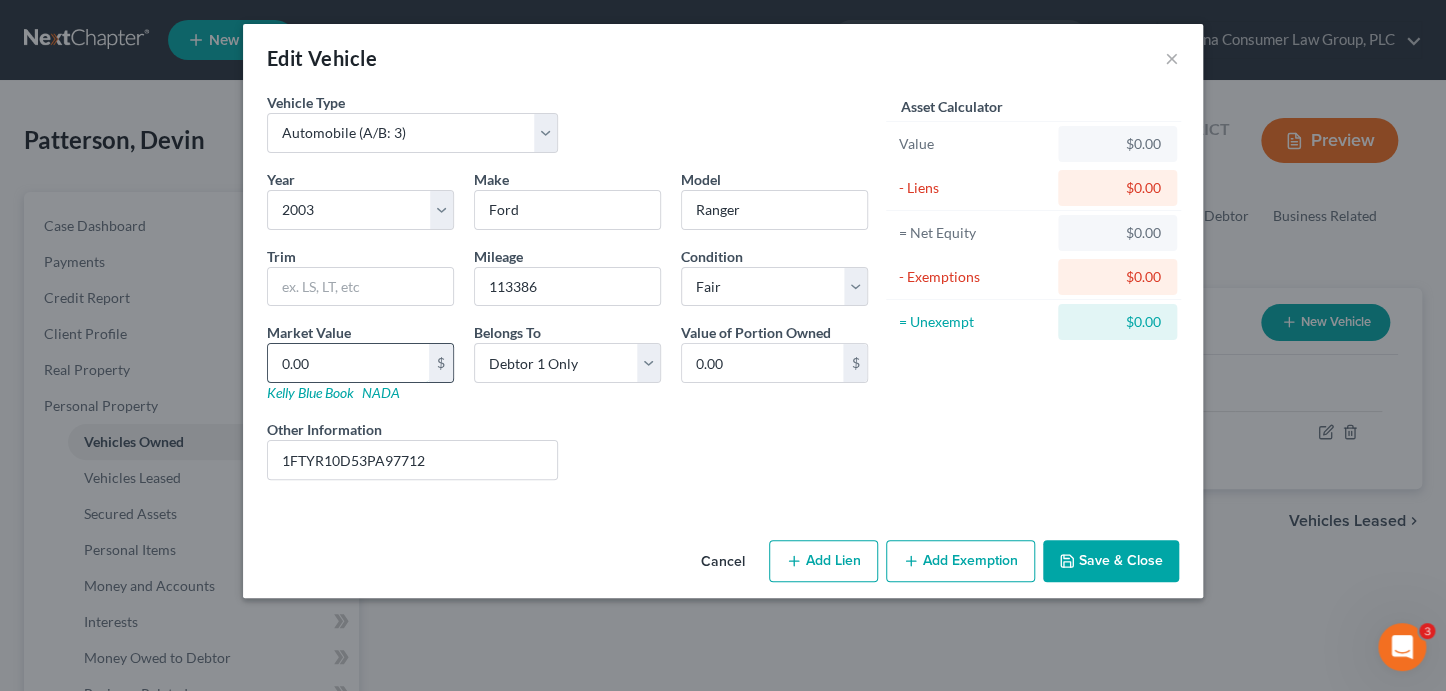 click on "0.00" at bounding box center [348, 363] 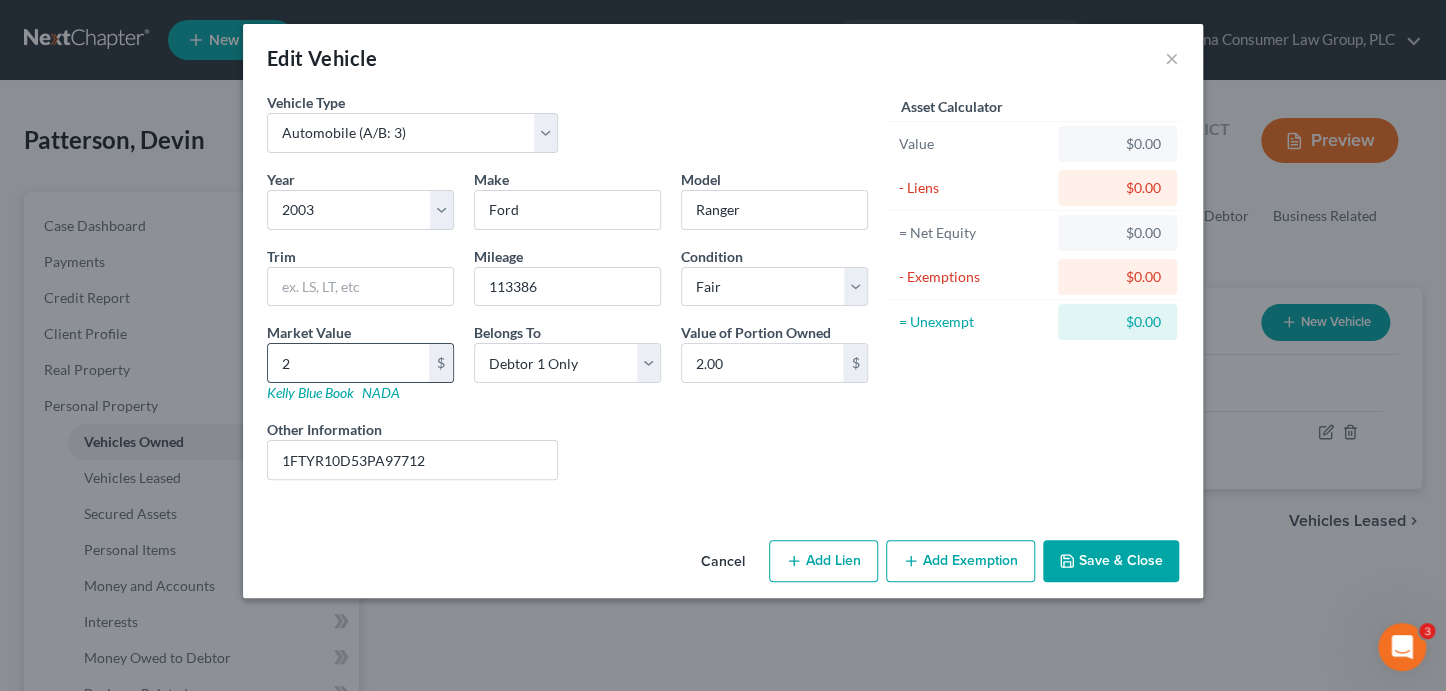 type on "23" 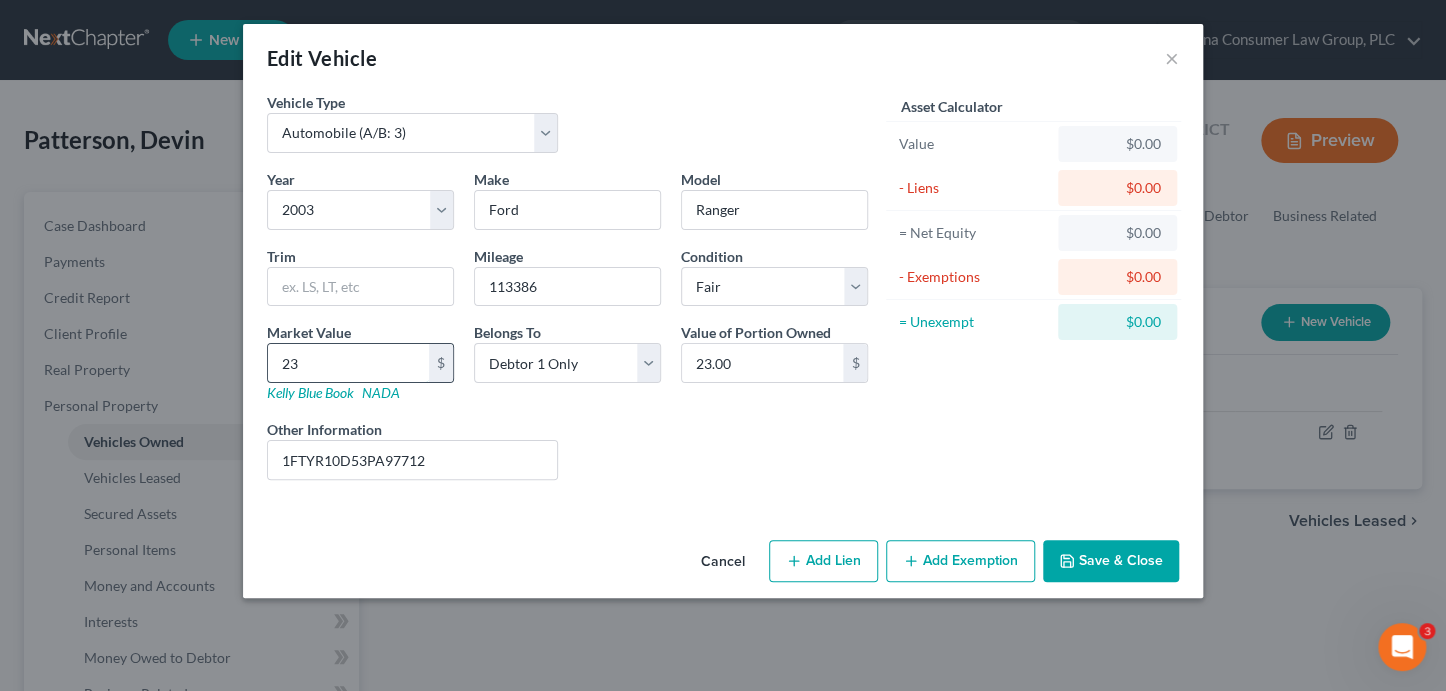type on "237" 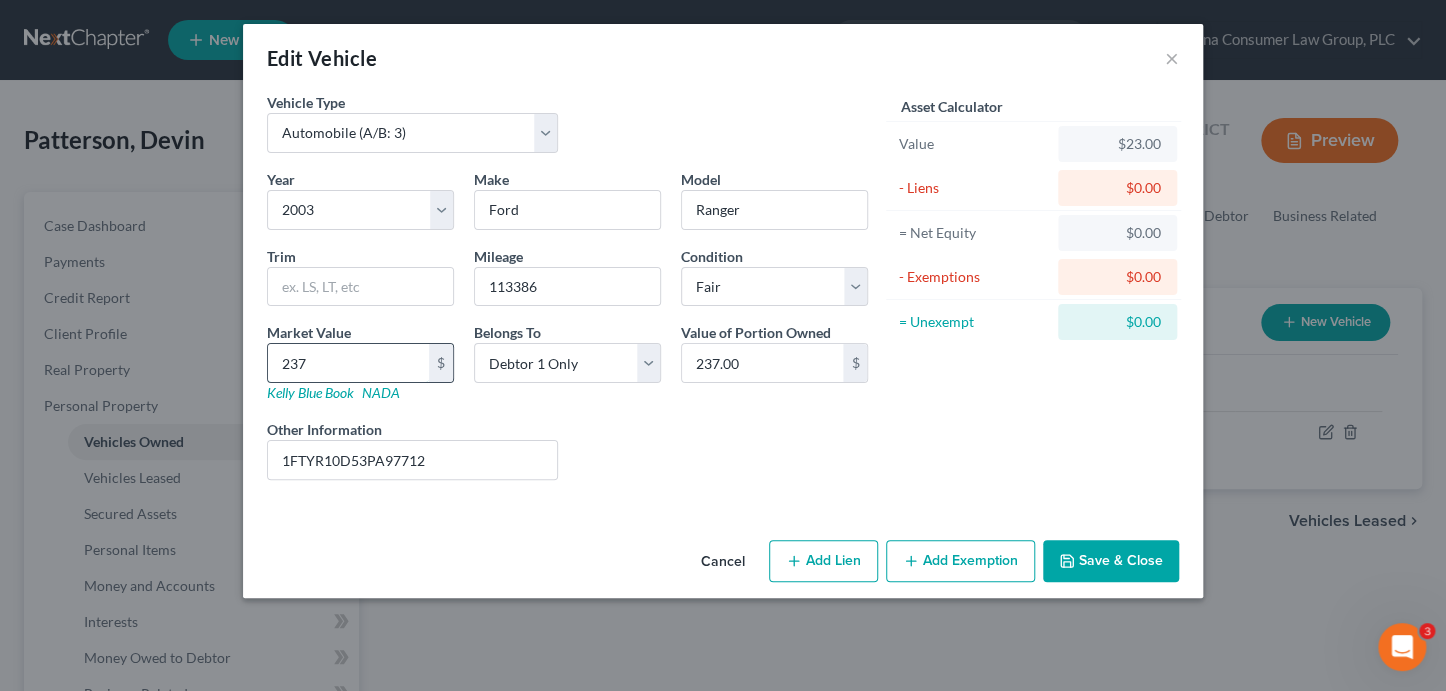 type on "2375" 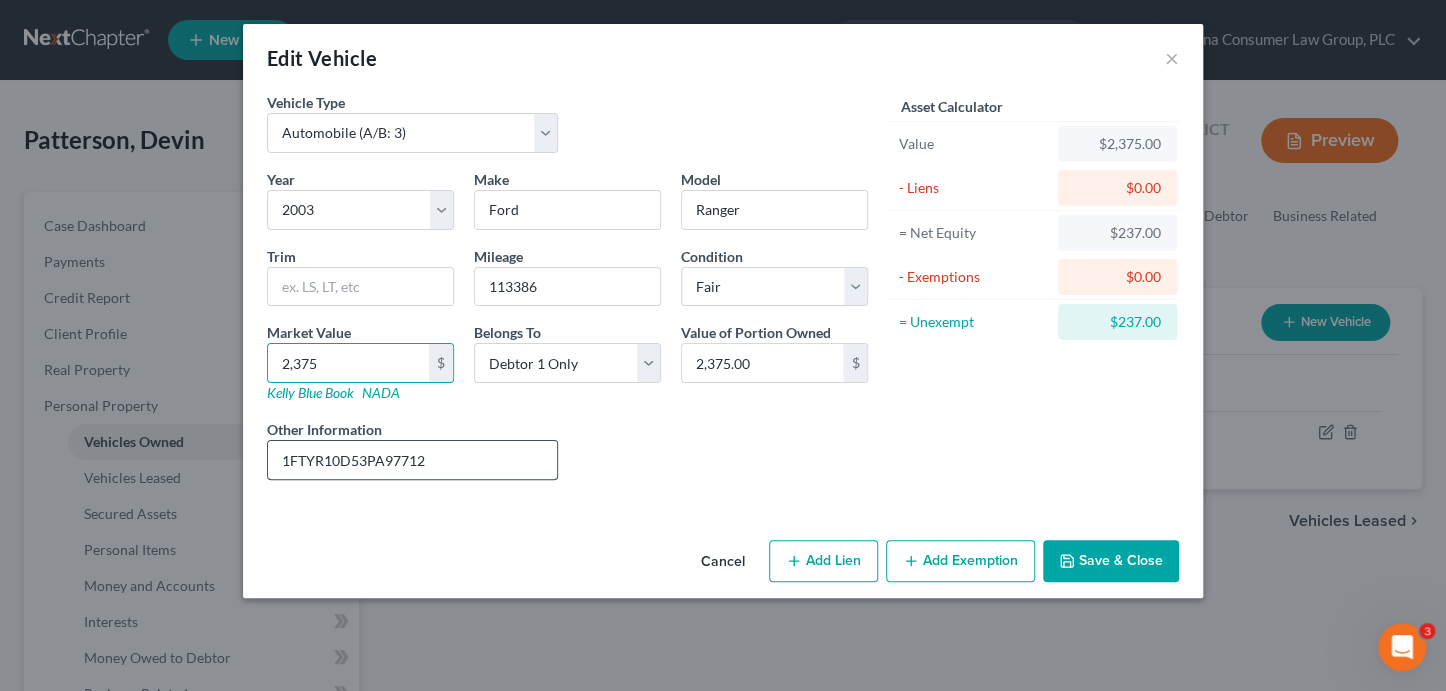 type on "2,375" 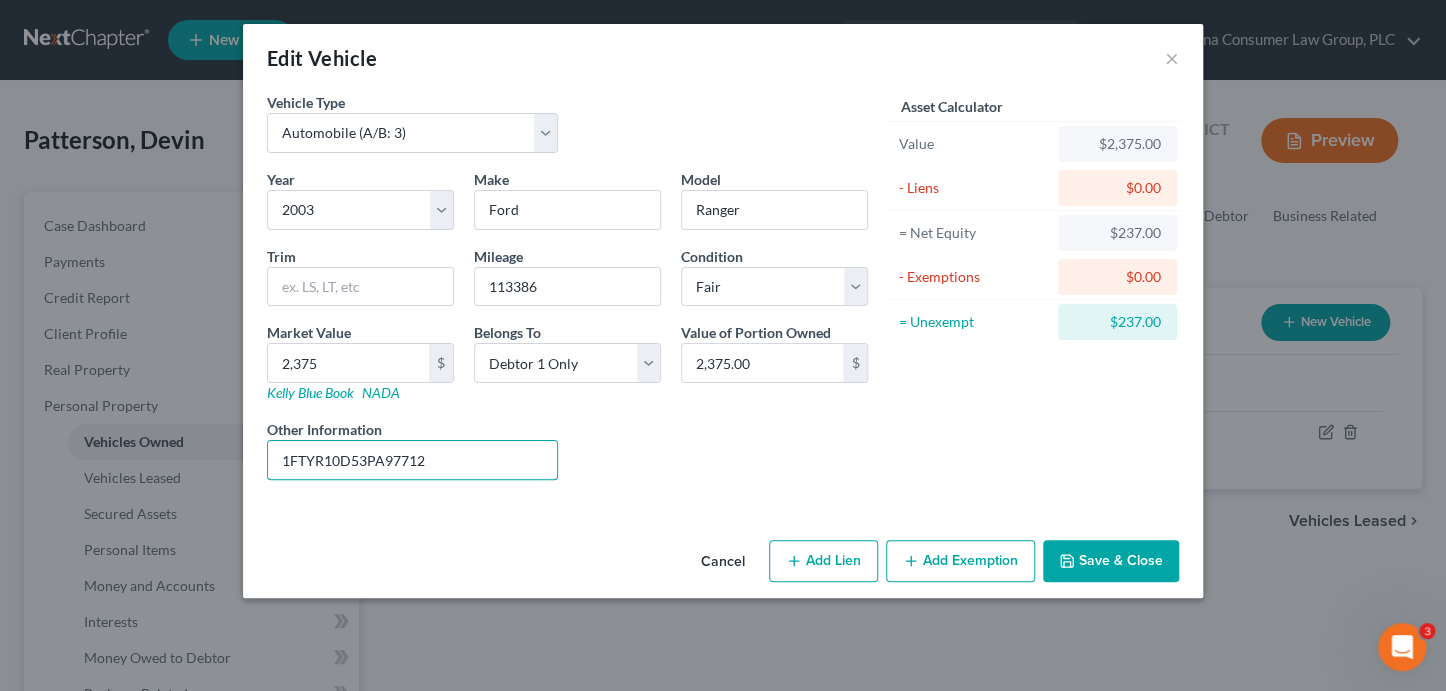 drag, startPoint x: 436, startPoint y: 460, endPoint x: 175, endPoint y: 461, distance: 261.00192 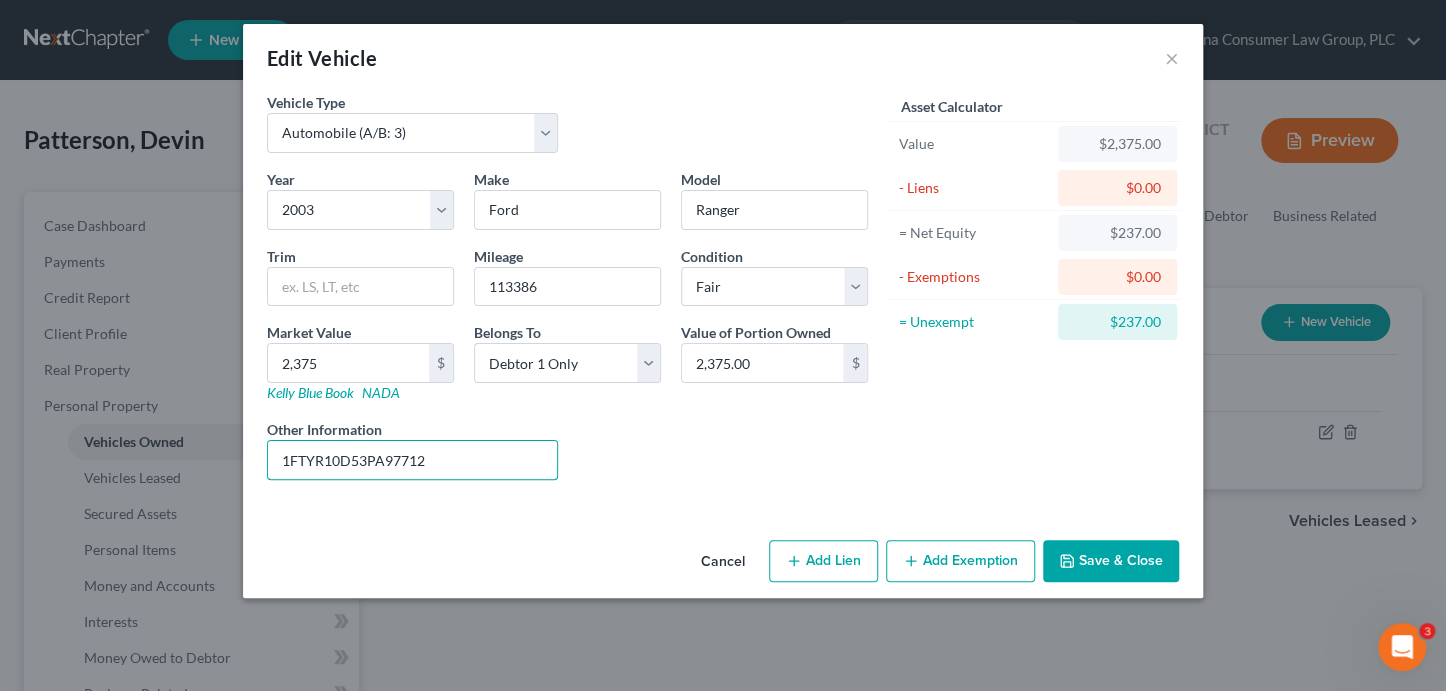 click on "Edit Vehicle × Vehicle Type Select Automobile (A/B: 3) Truck (A/B: 3) Trailer (A/B: 4) Watercraft (A/B: 4) Aircraft (A/B: 4) Motor Home (A/B: 4) ATV (A/B: 4) Other Vehicle (A/B: 4) Year Select 2026 2025 2024 2023 2022 2021 2020 2019 2018 2017 2016 2015 2014 2013 2012 2011 2010 2009 2008 2007 2006 2005 2004 2003 2002 2001 2000 1999 1998 1997 1996 1995 1994 1993 1992 1991 1990 1989 1988 1987 1986 1985 1984 1983 1982 1981 1980 1979 1978 1977 1976 1975 1974 1973 1972 1971 1970 1969 1968 1967 1966 1965 1964 1963 1962 1961 1960 1959 1958 1957 1956 1955 1954 1953 1952 1951 1950 1949 1948 1947 1946 1945 1944 1943 1942 1941 1940 1939 1938 1937 1936 1935 1934 1933 1932 1931 1930 1929 1928 1927 1926 1925 1924 1923 1922 1921 1920 1919 1918 1917 1916 1915 1914 1913 1912 1911 1910 1909 1908 1907 1906 1905 1904 1903 1902 1901
Make
*
Ford Model Ranger Trim Mileage 113386 Condition Select Excellent Very Good Good Fair Poor Market Value 2,375 $ Kelly Blue Book NADA
Belongs To
*
Select $" at bounding box center (723, 345) 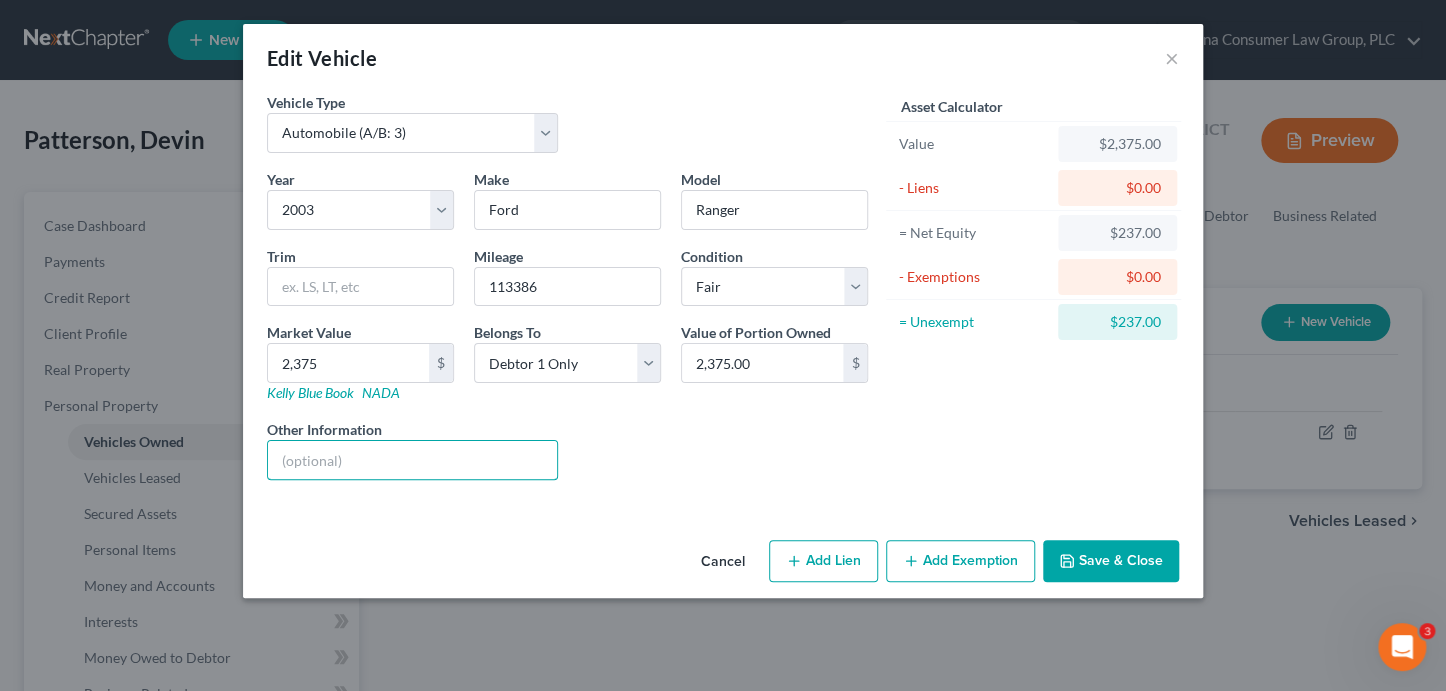 type 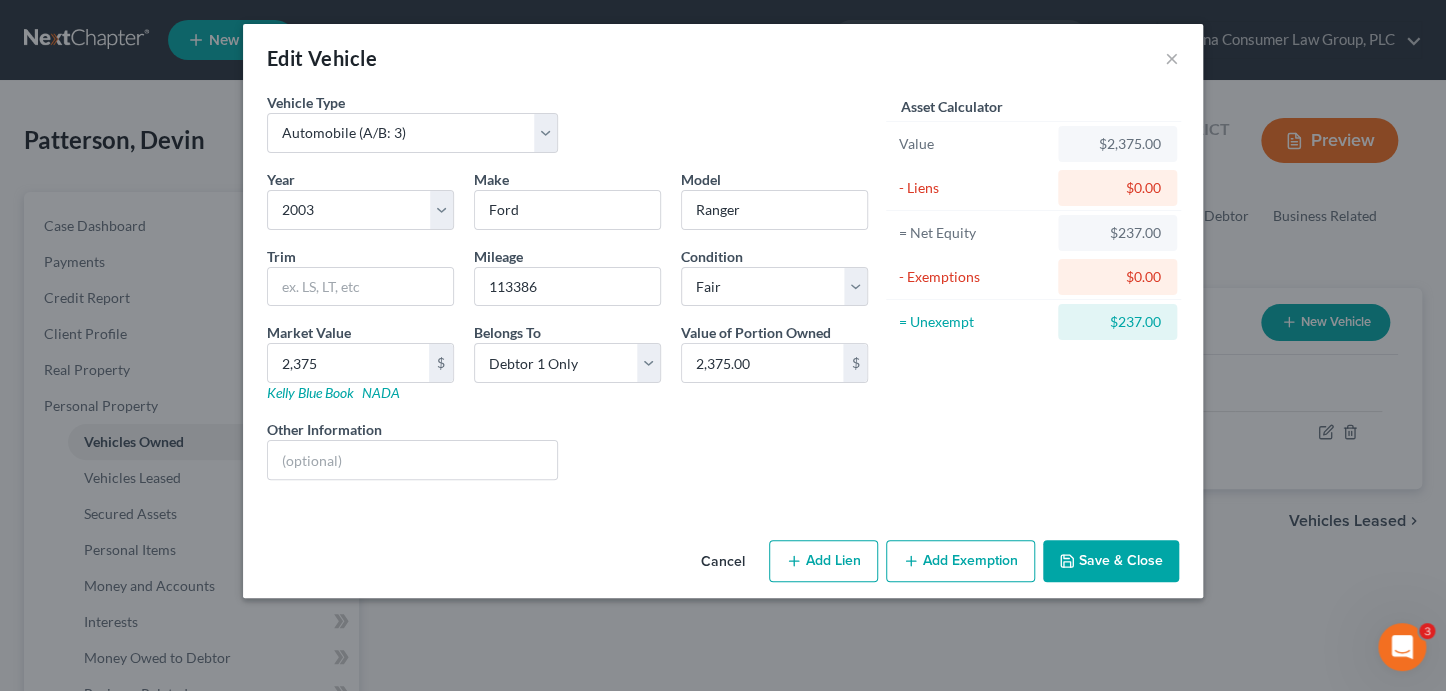 click on "Add Exemption" at bounding box center (960, 561) 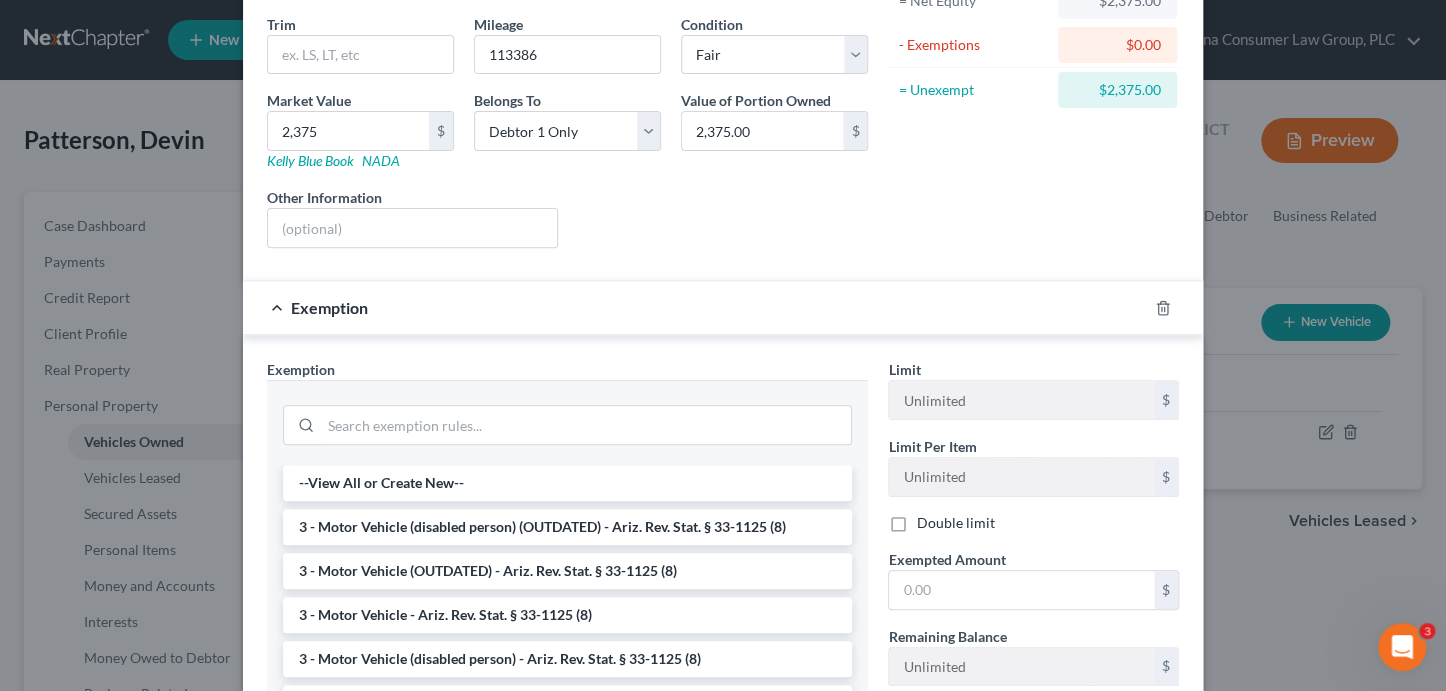 scroll, scrollTop: 234, scrollLeft: 0, axis: vertical 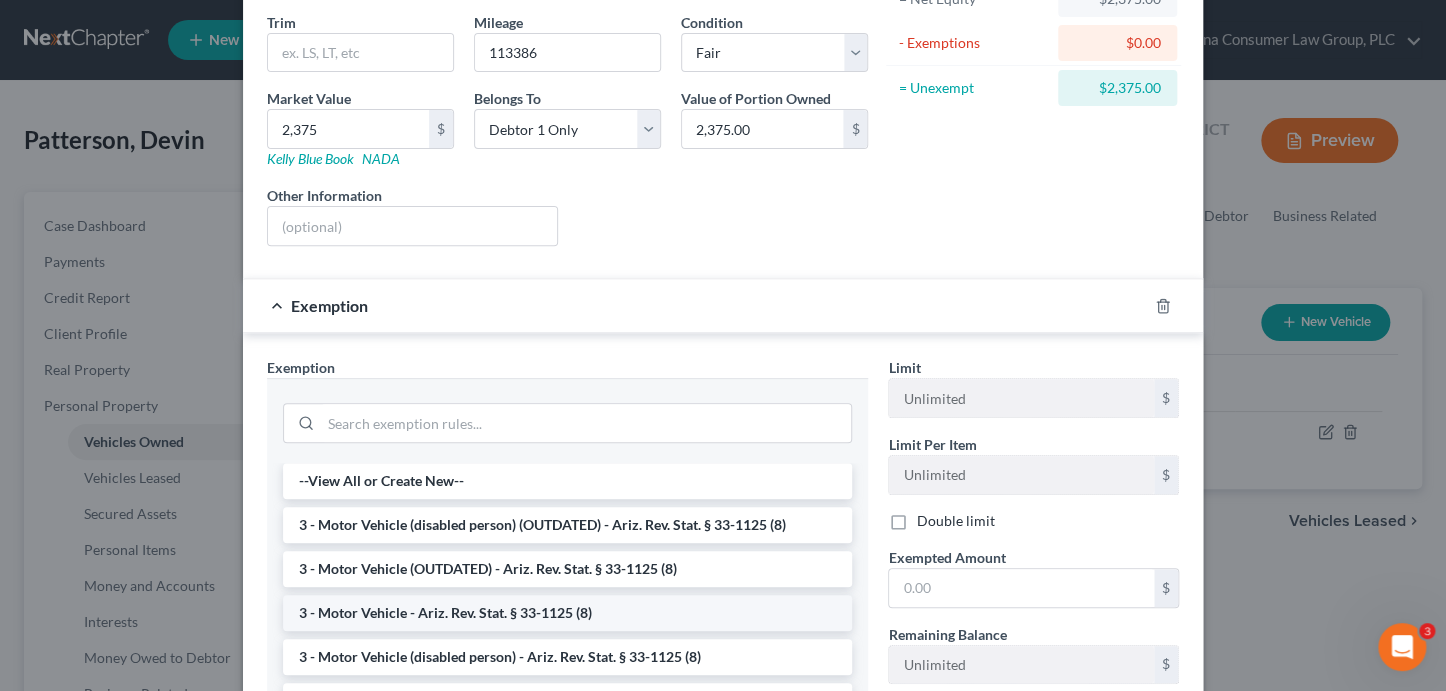 click on "3 - Motor Vehicle - Ariz. Rev. Stat. § 33-1125 (8)" at bounding box center [567, 613] 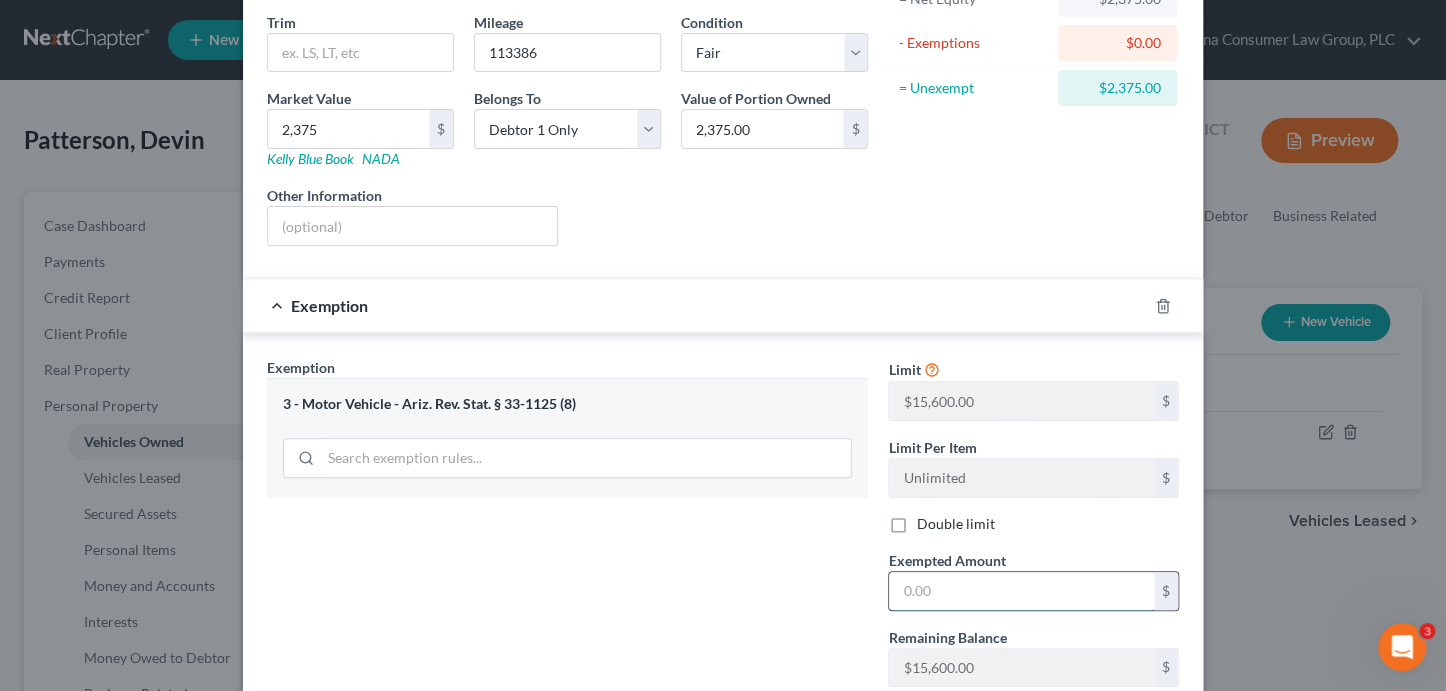 click at bounding box center (1021, 591) 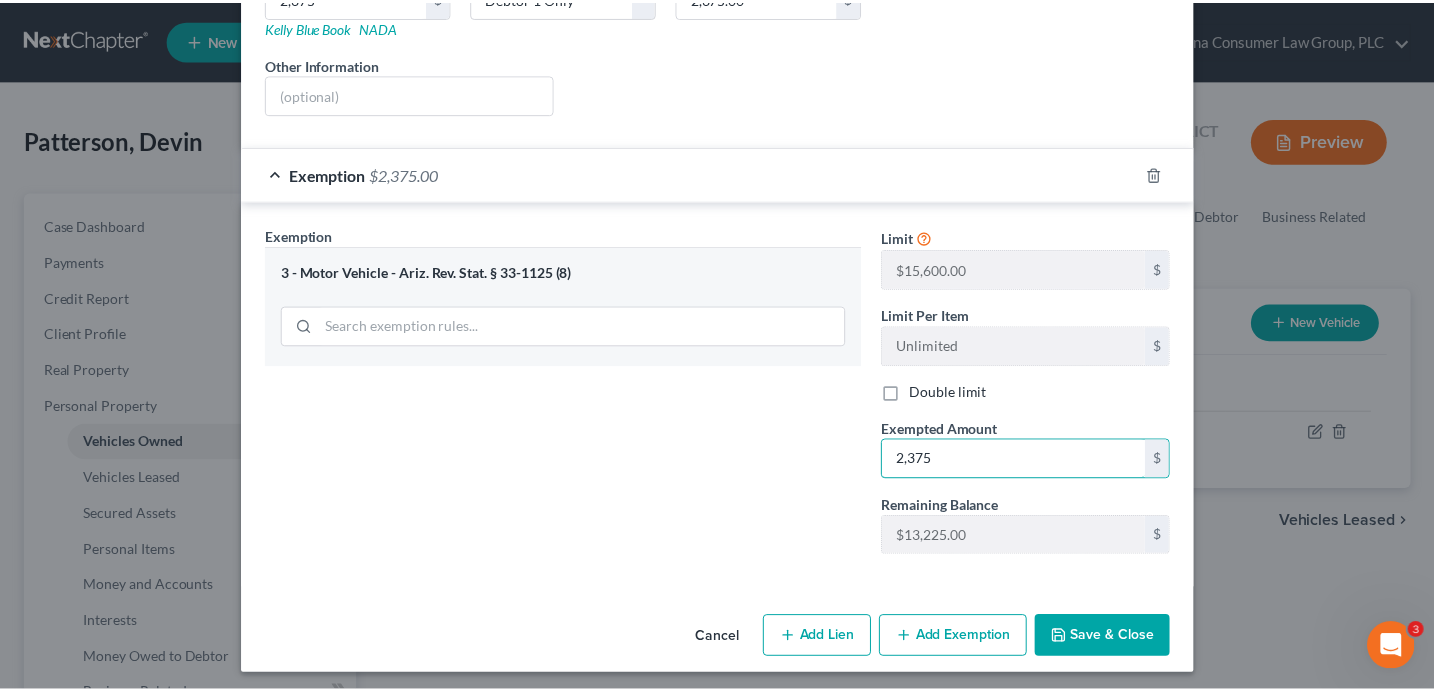scroll, scrollTop: 368, scrollLeft: 0, axis: vertical 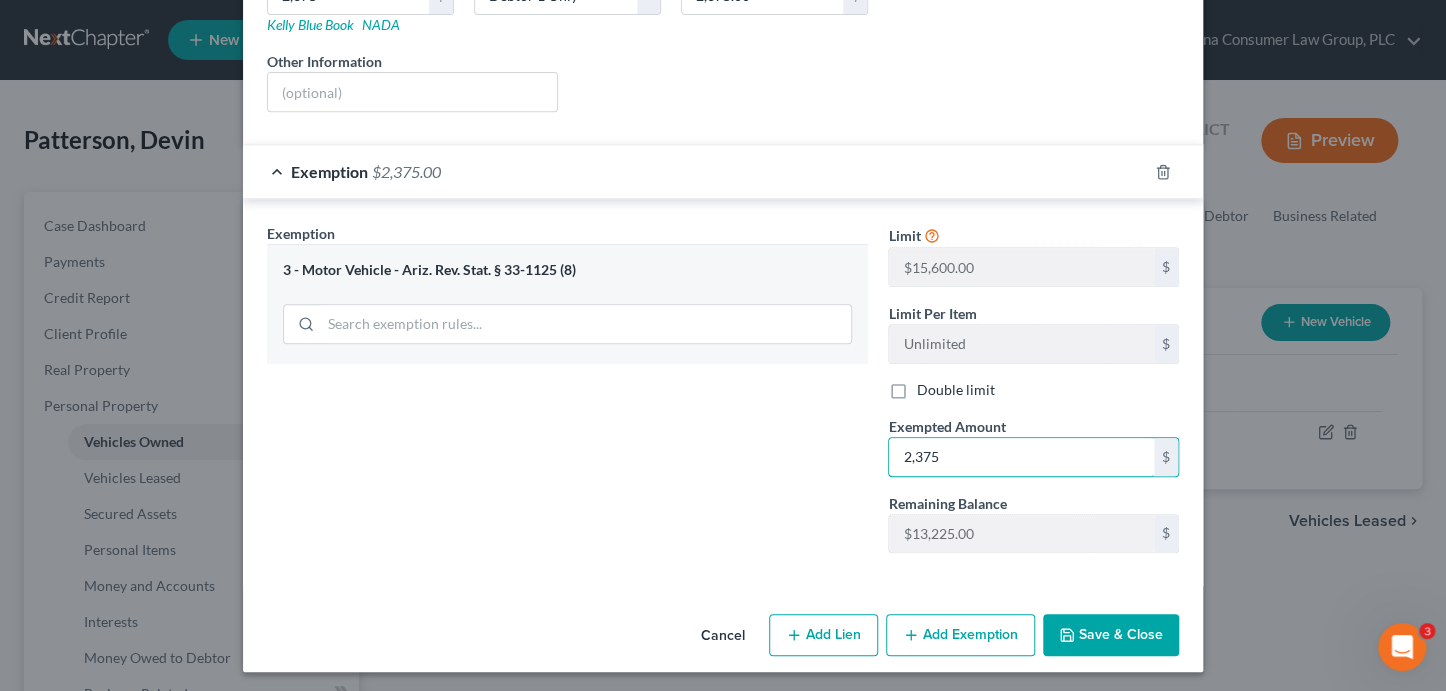 type on "2,375" 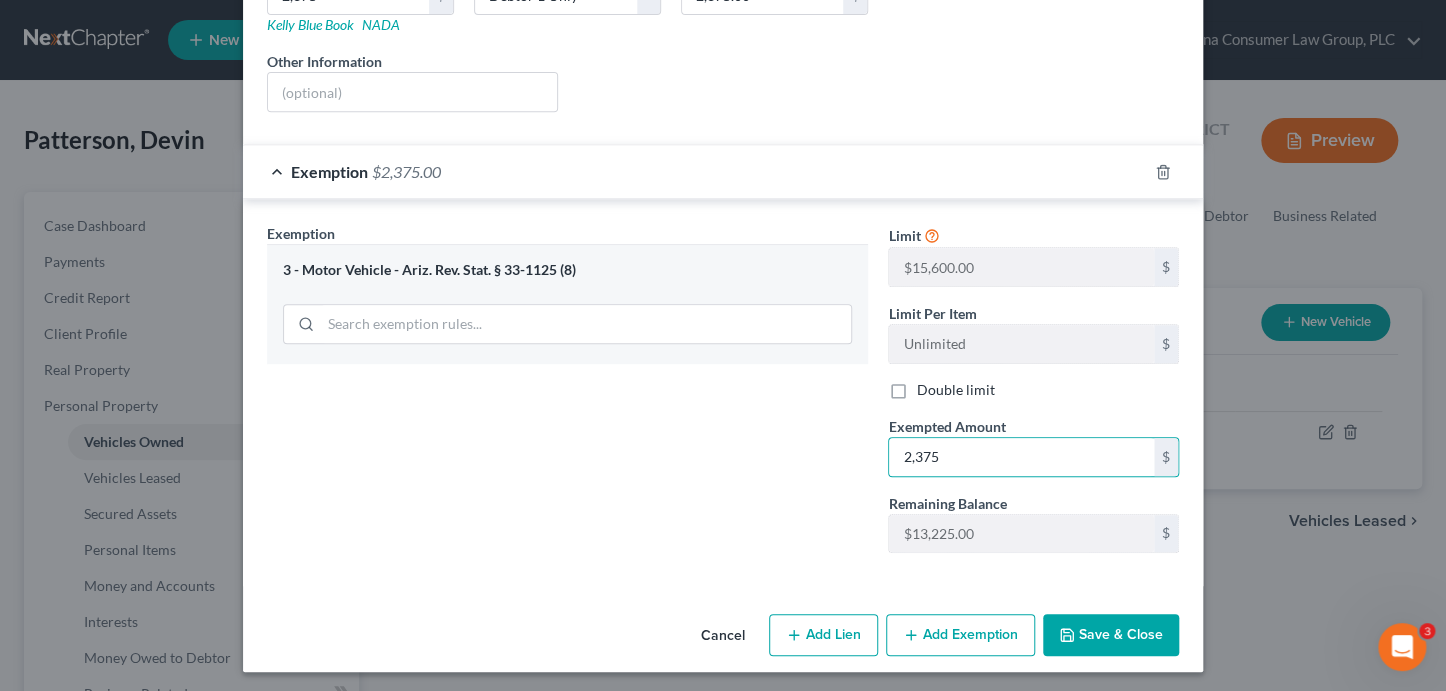click 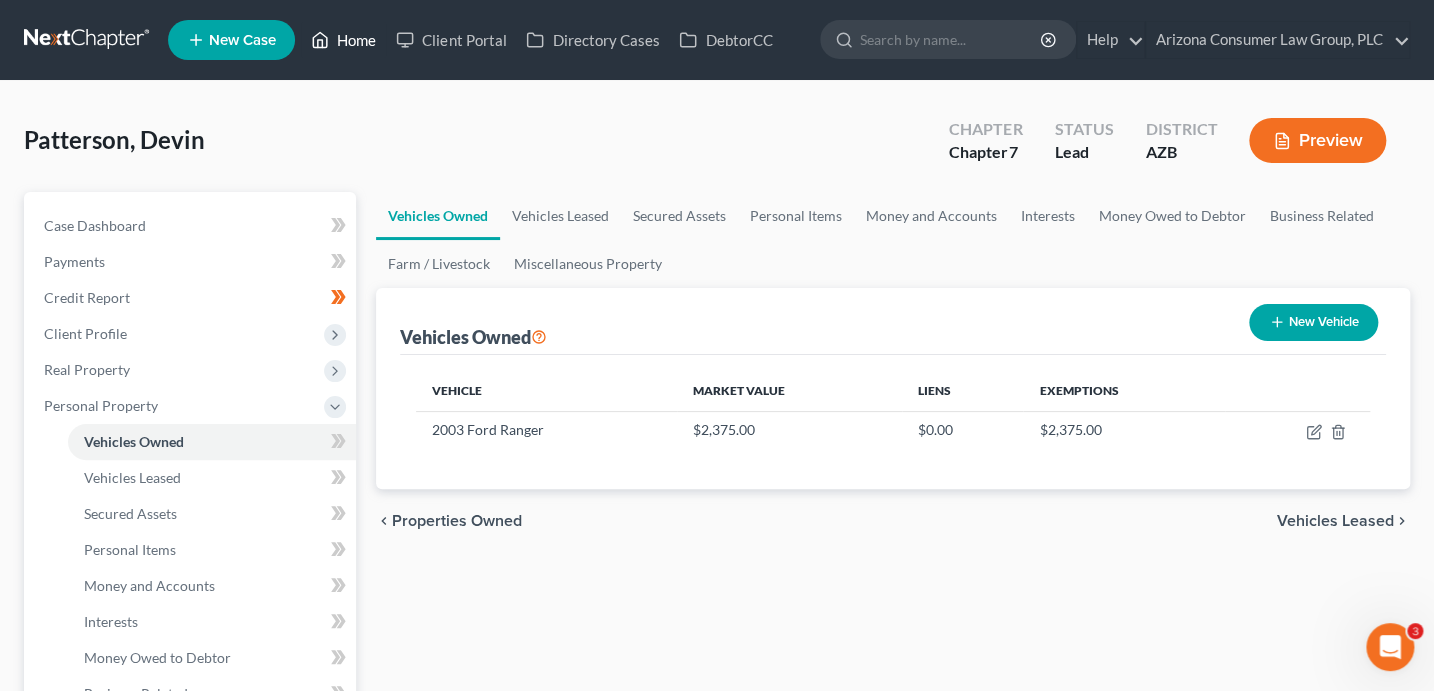 click 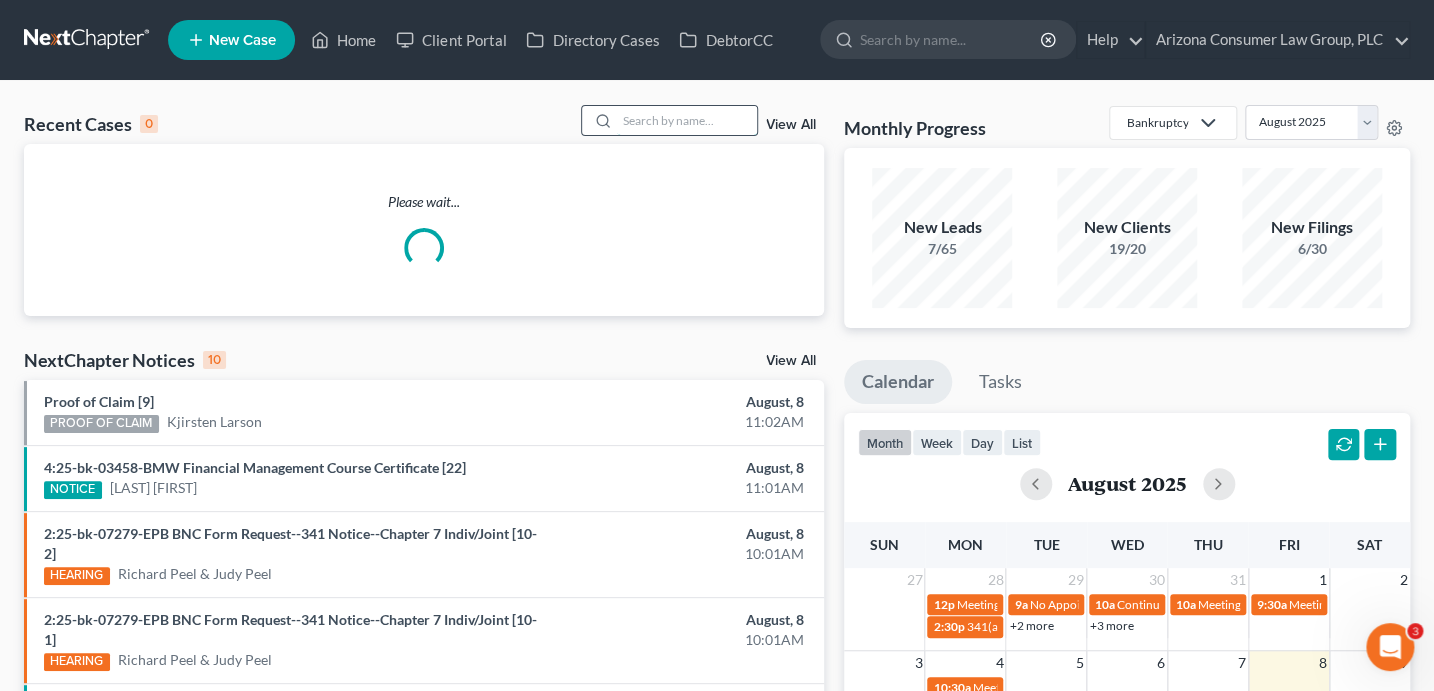 click at bounding box center (687, 120) 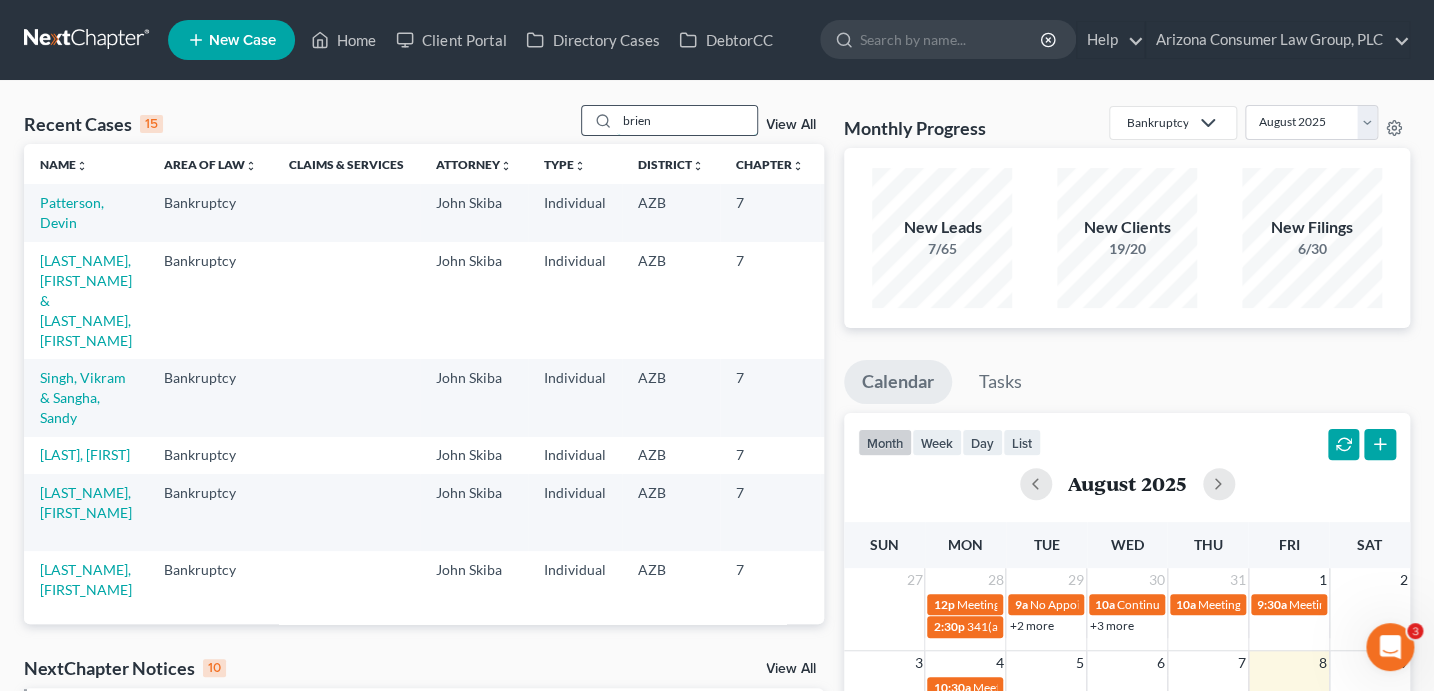 type on "brien" 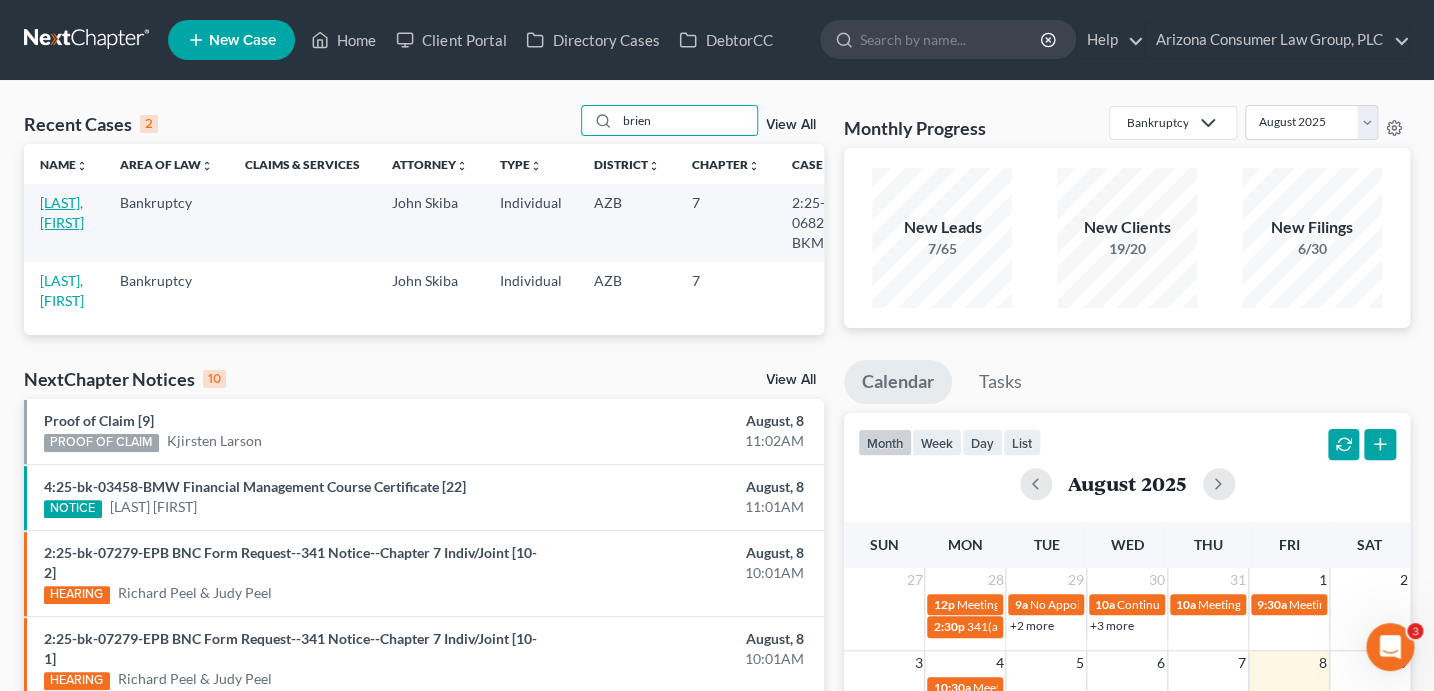 click on "[FIRST] [LAST]" at bounding box center [62, 212] 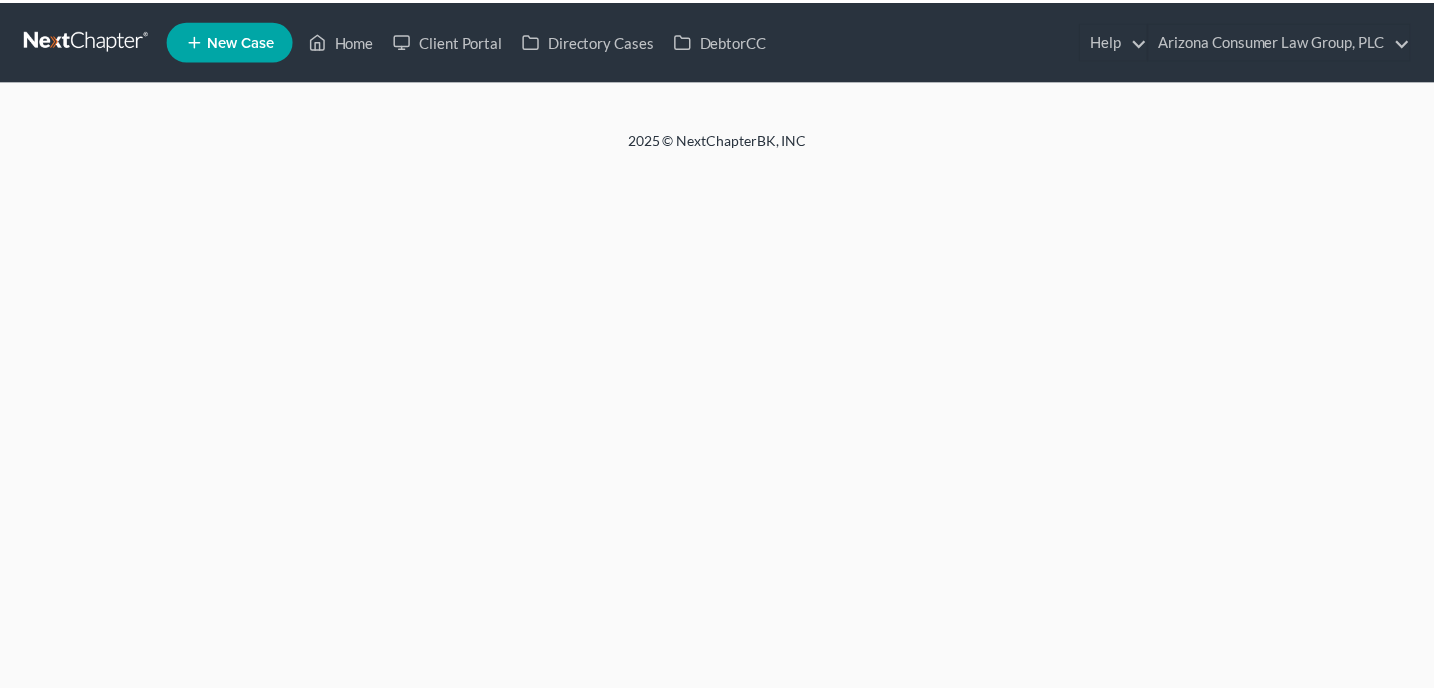 scroll, scrollTop: 0, scrollLeft: 0, axis: both 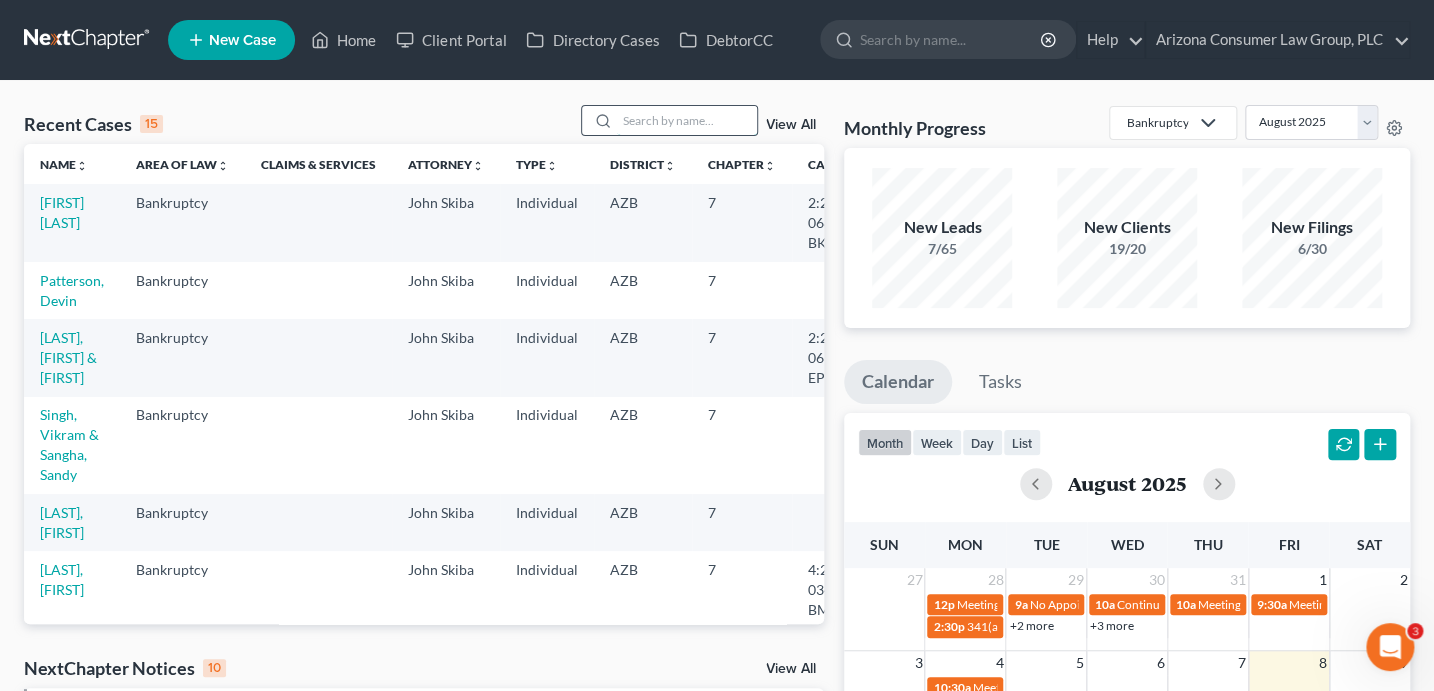 click at bounding box center [687, 120] 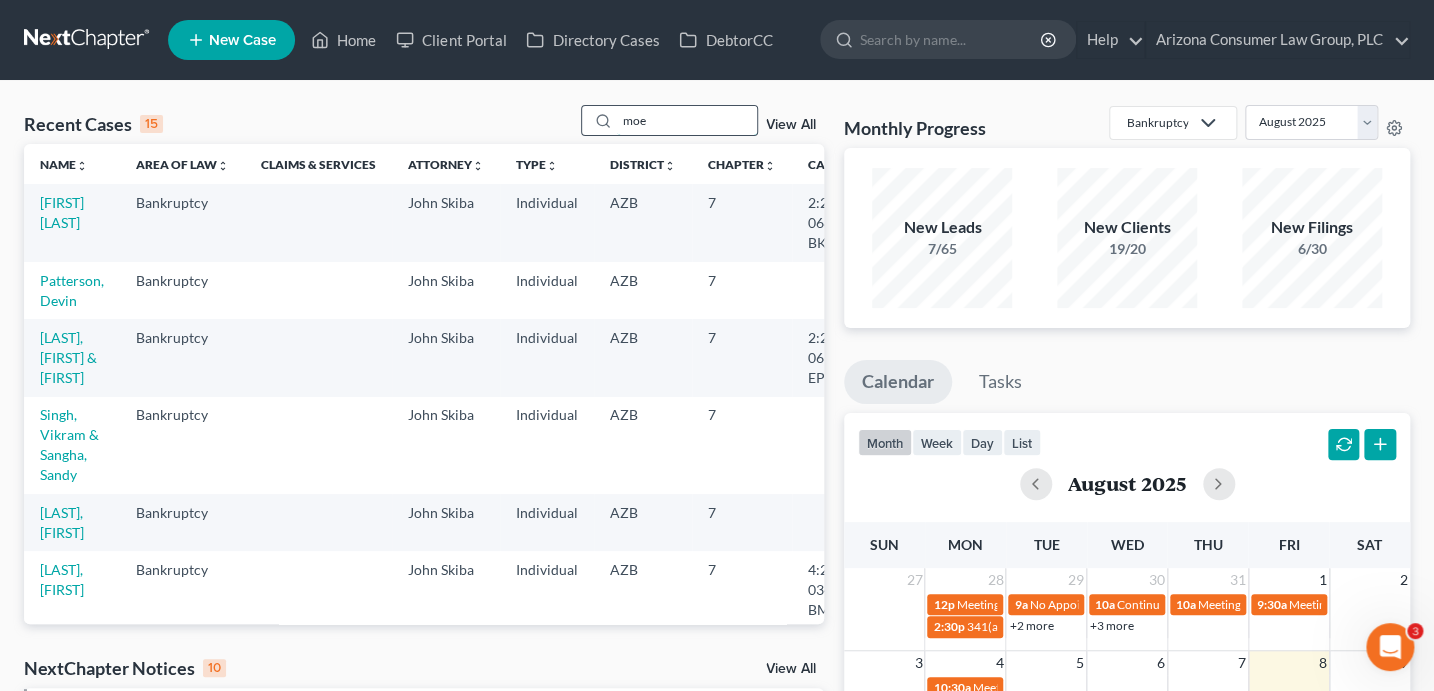 type on "moe" 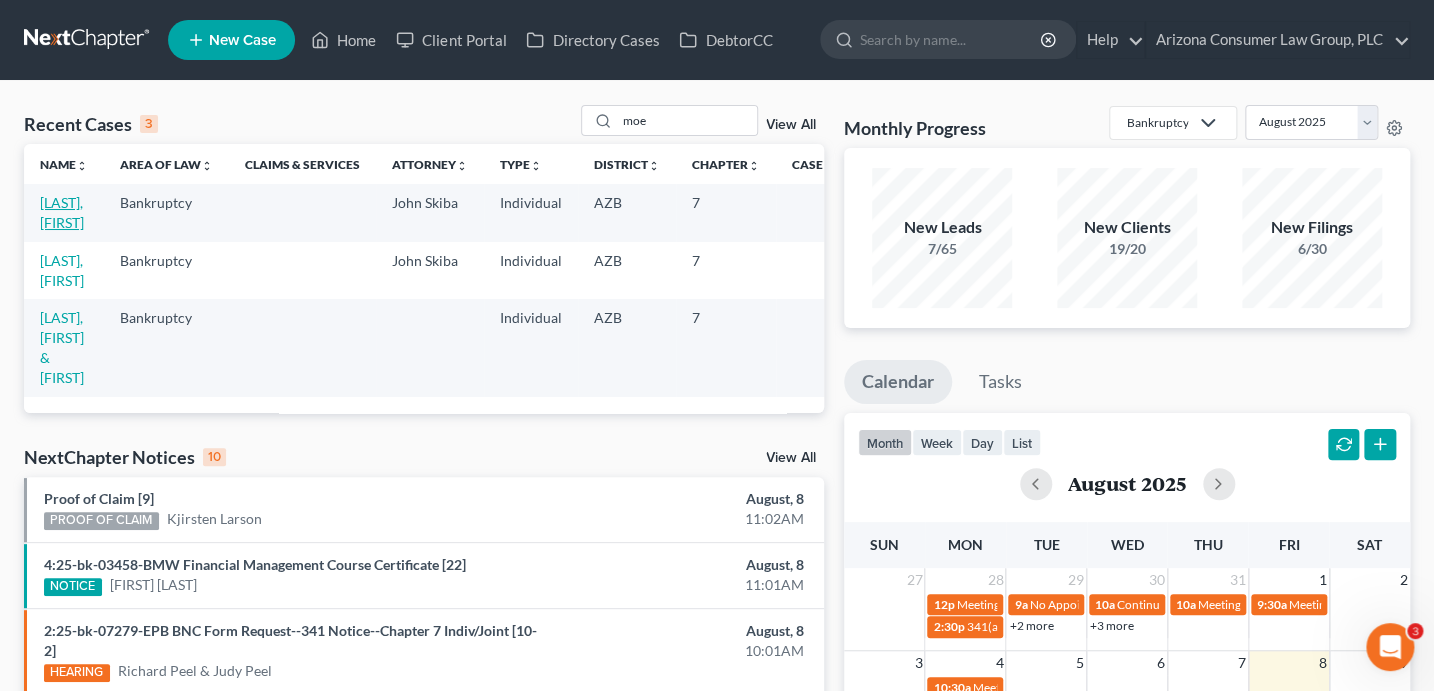 click on "[LAST], [FIRST]" at bounding box center (62, 212) 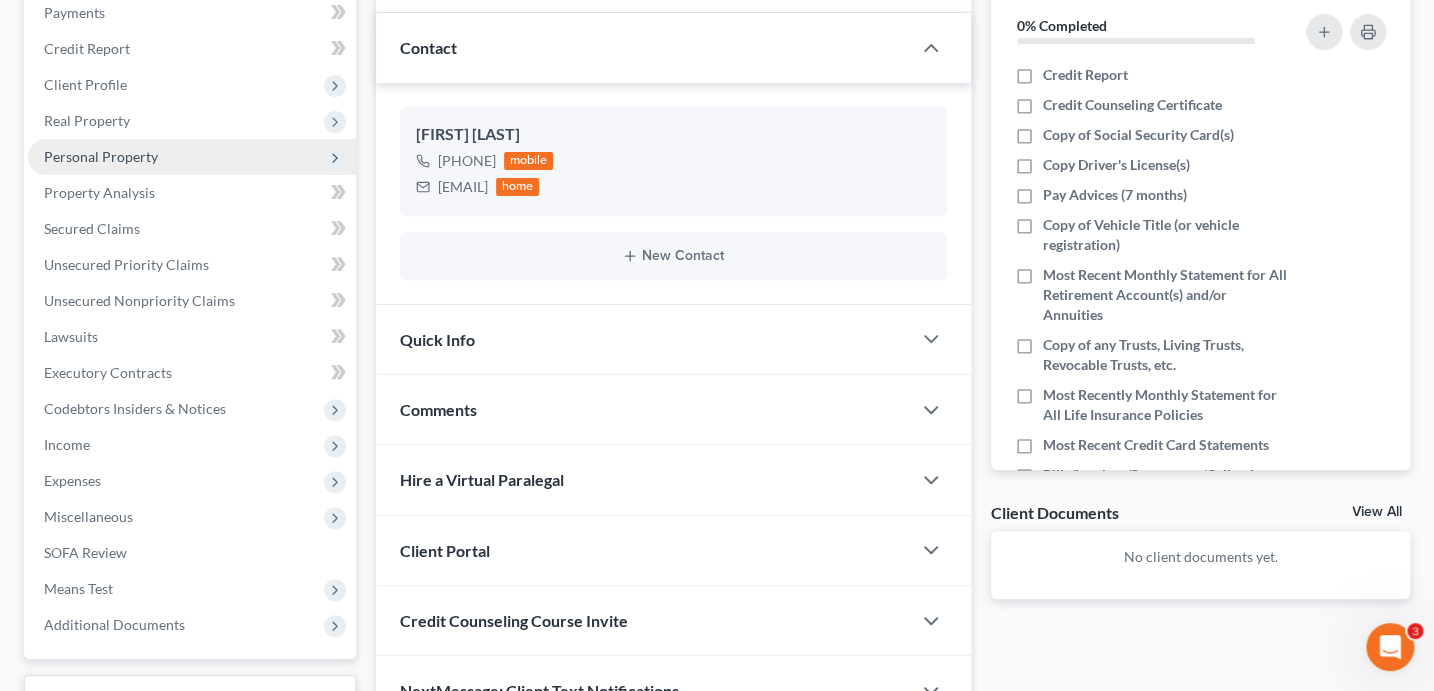 scroll, scrollTop: 406, scrollLeft: 0, axis: vertical 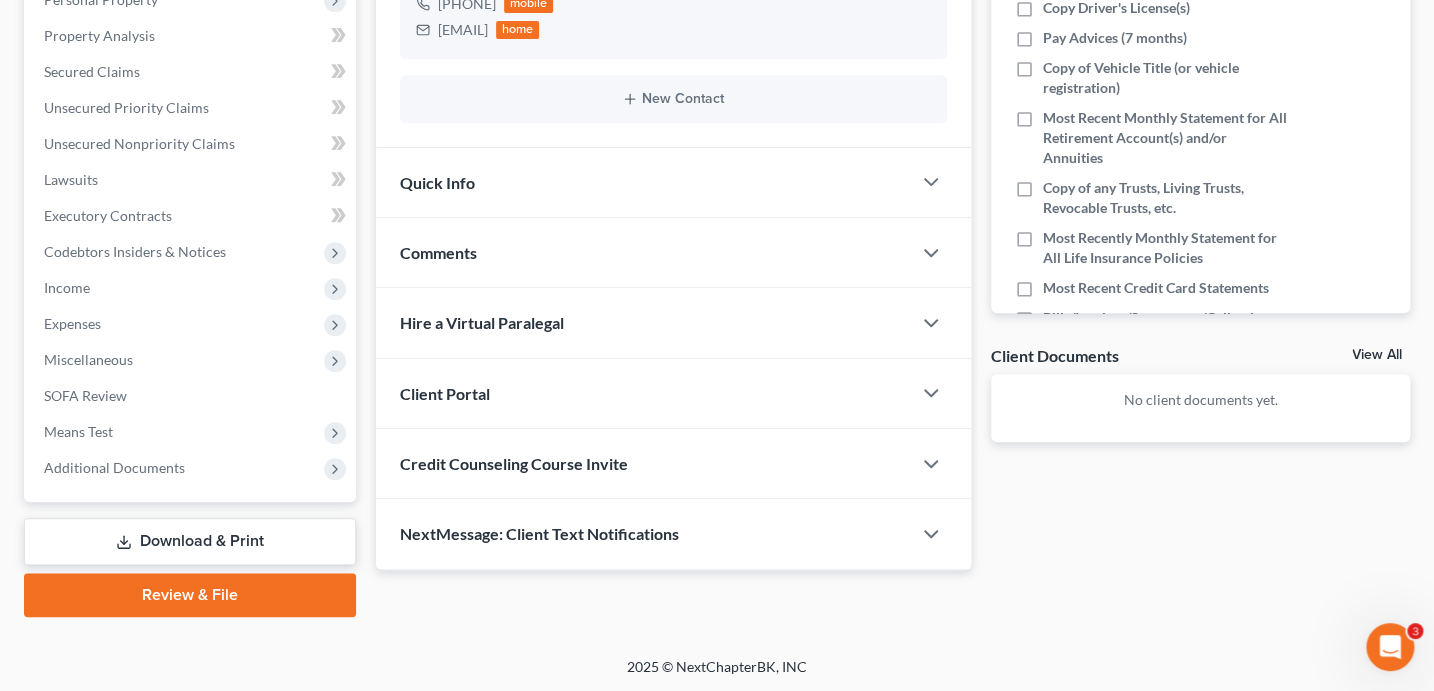click on "Credit Counseling Course Invite" at bounding box center (643, 463) 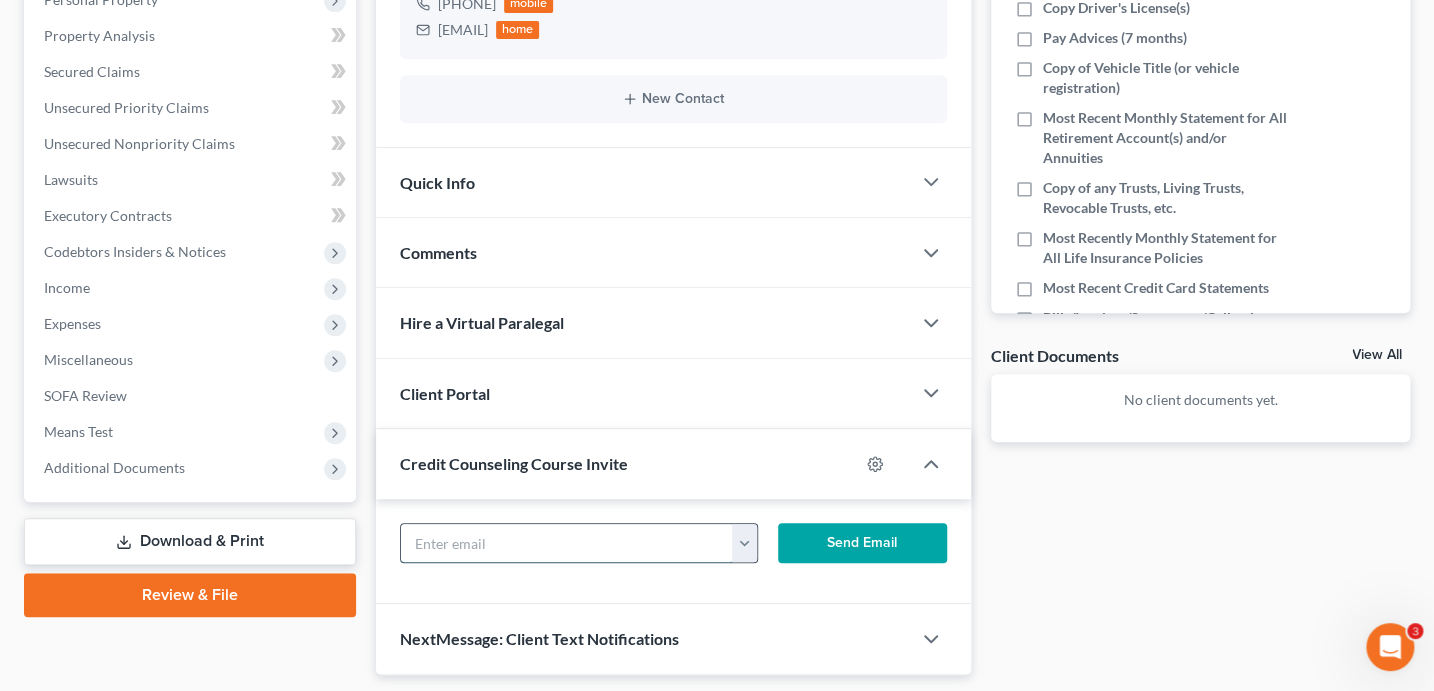 click at bounding box center (567, 543) 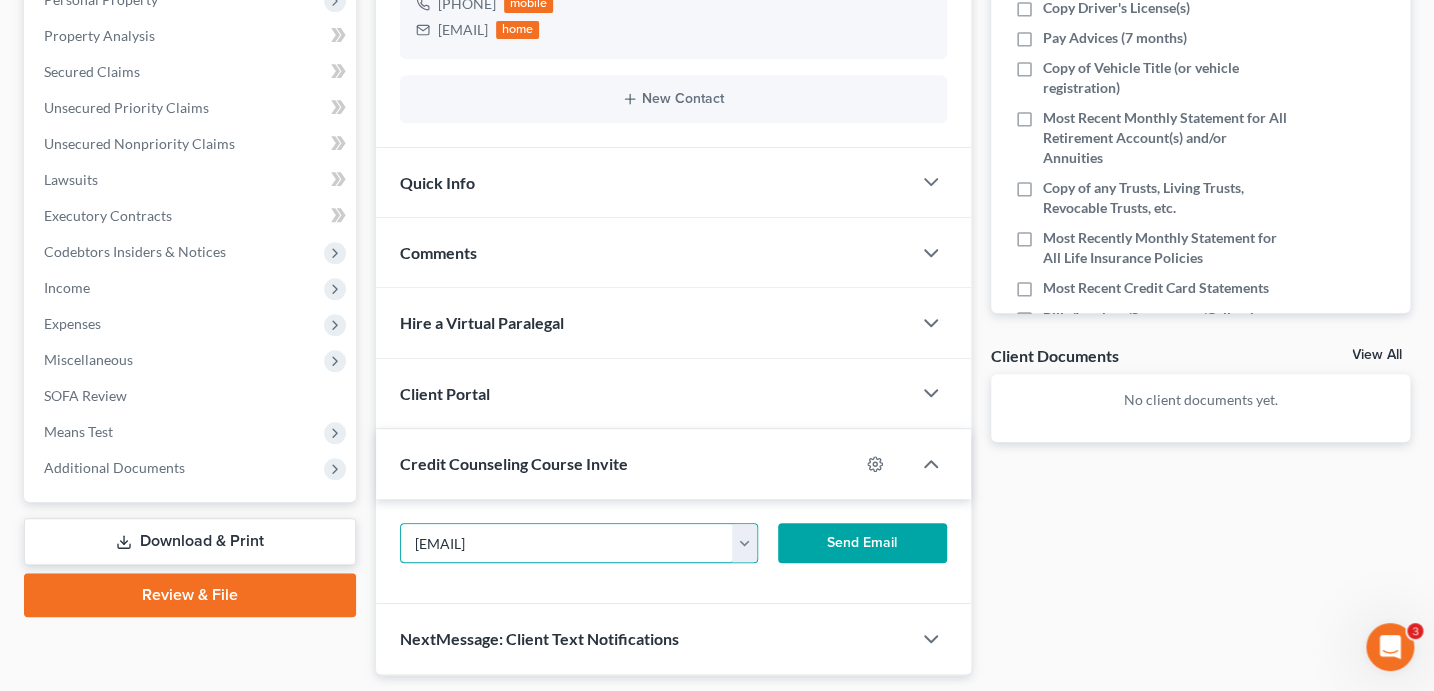type on "[EMAIL]" 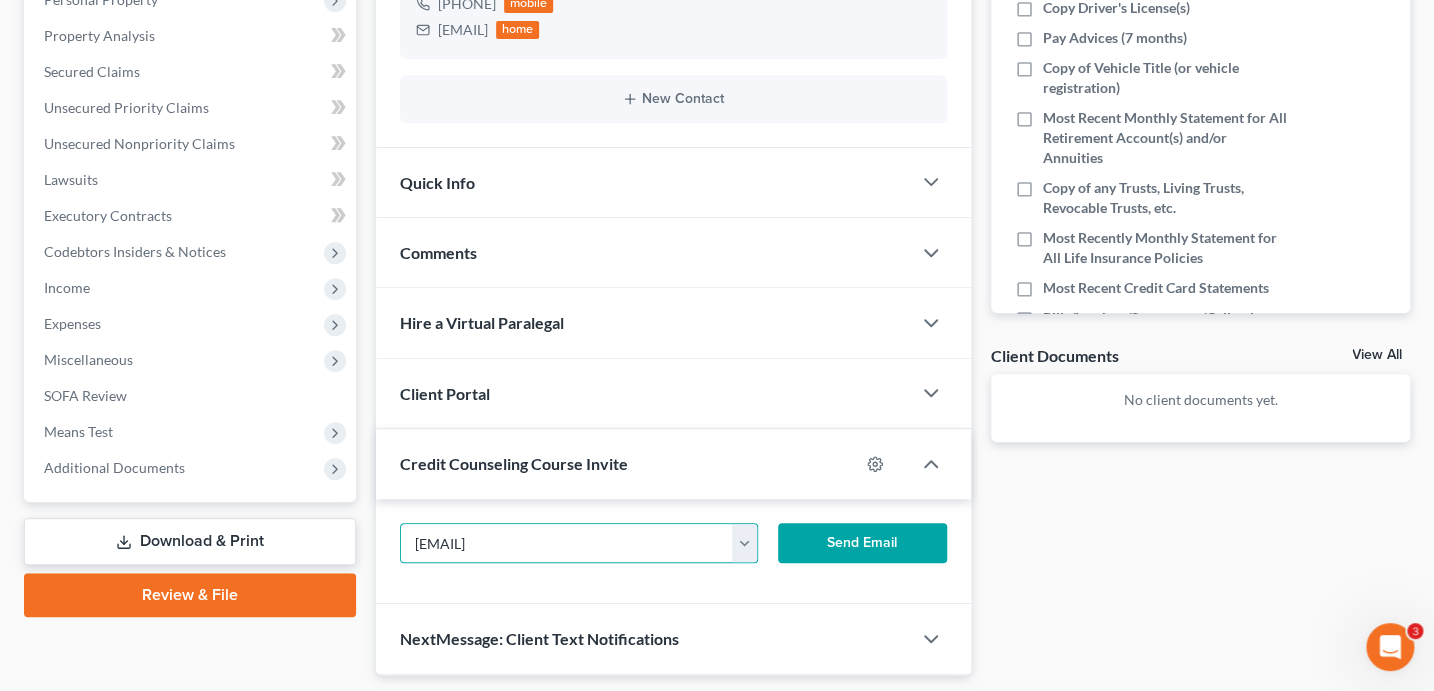 click on "Send Email" at bounding box center (862, 543) 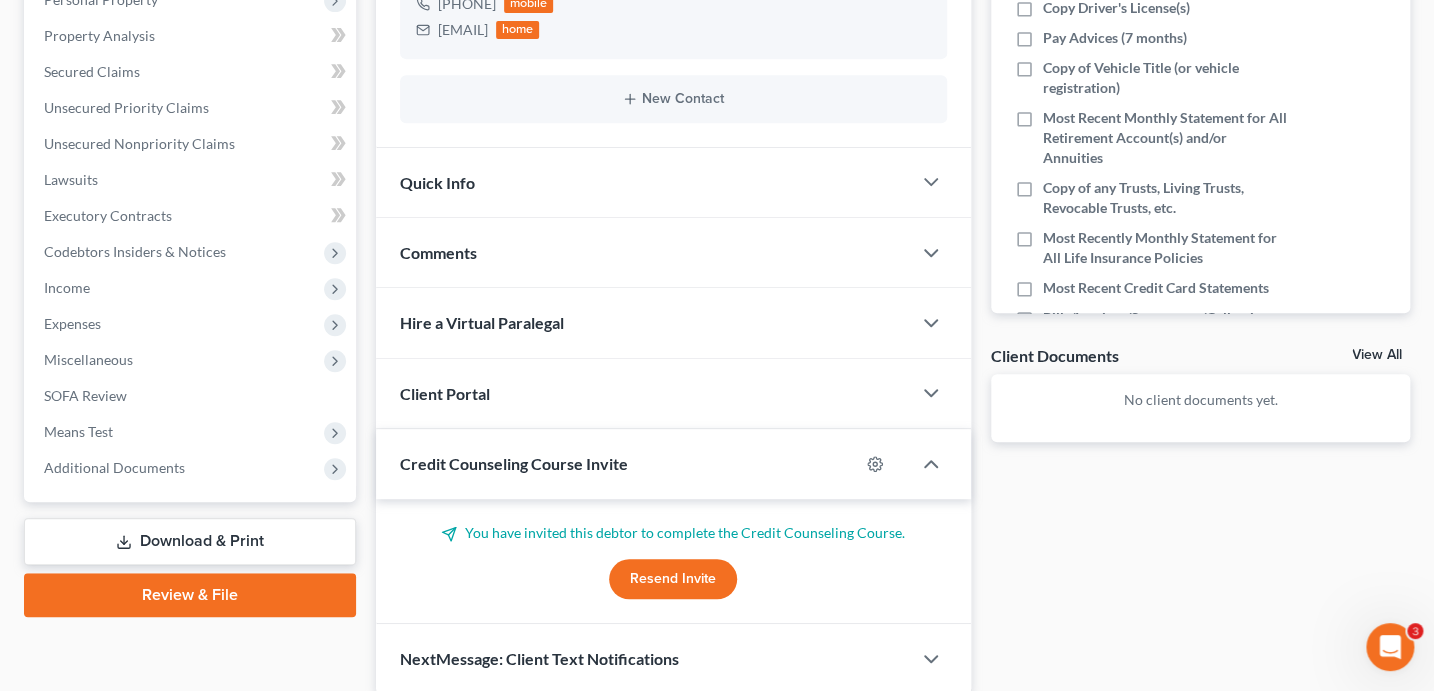 click on "Client Portal" at bounding box center [643, 393] 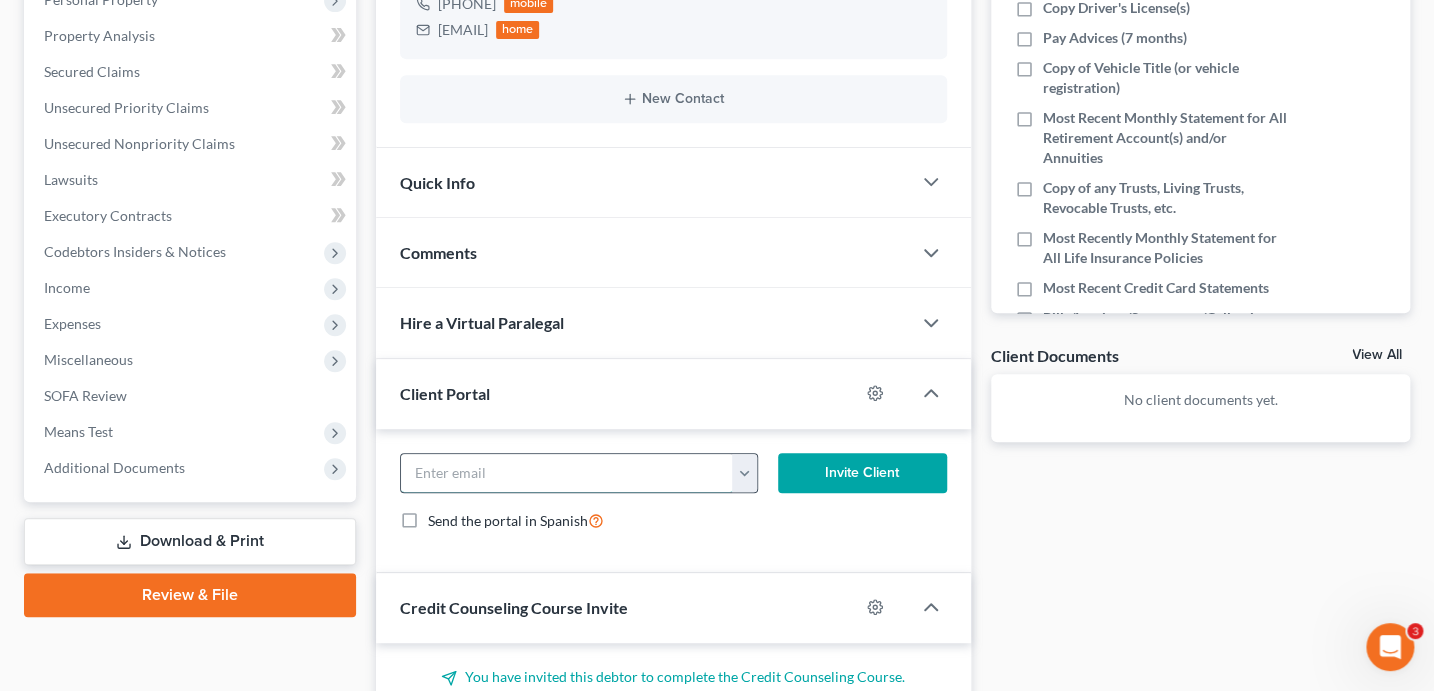 click at bounding box center [567, 473] 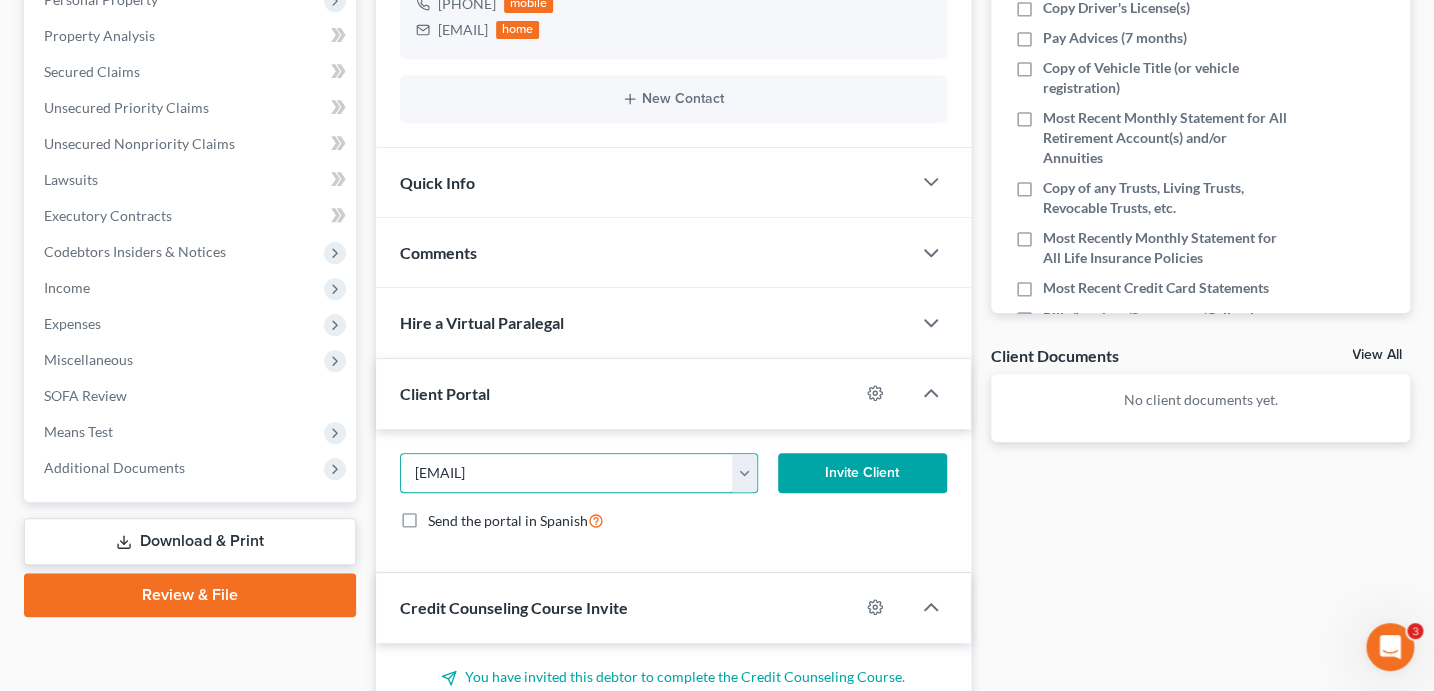 type on "[EMAIL]" 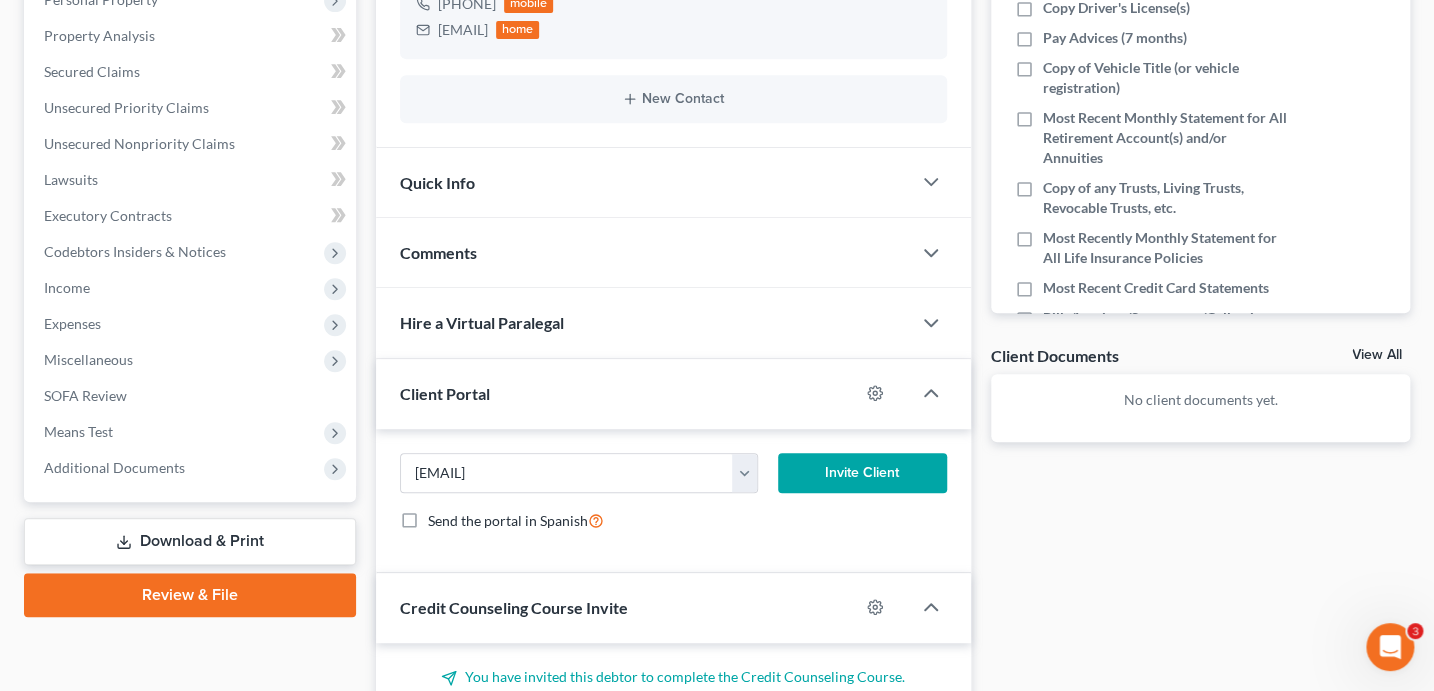 click on "Invite Client" at bounding box center (862, 473) 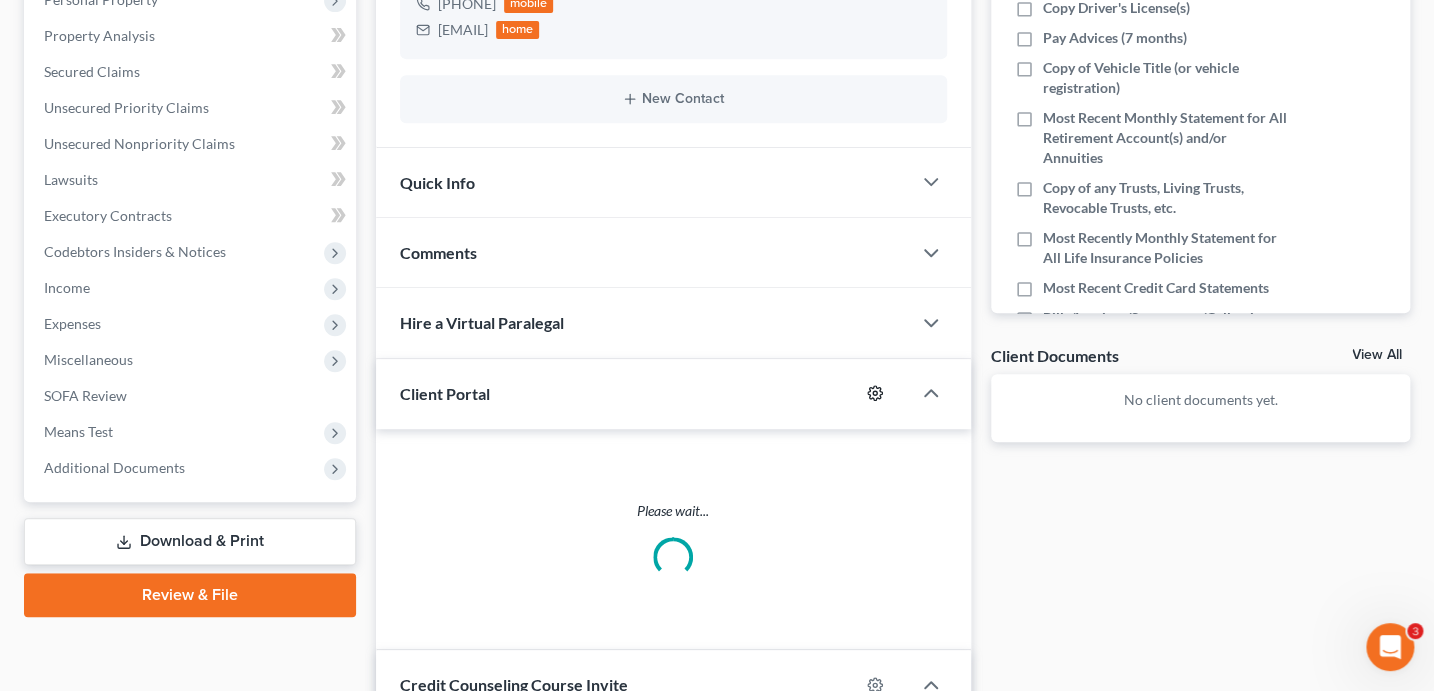 click 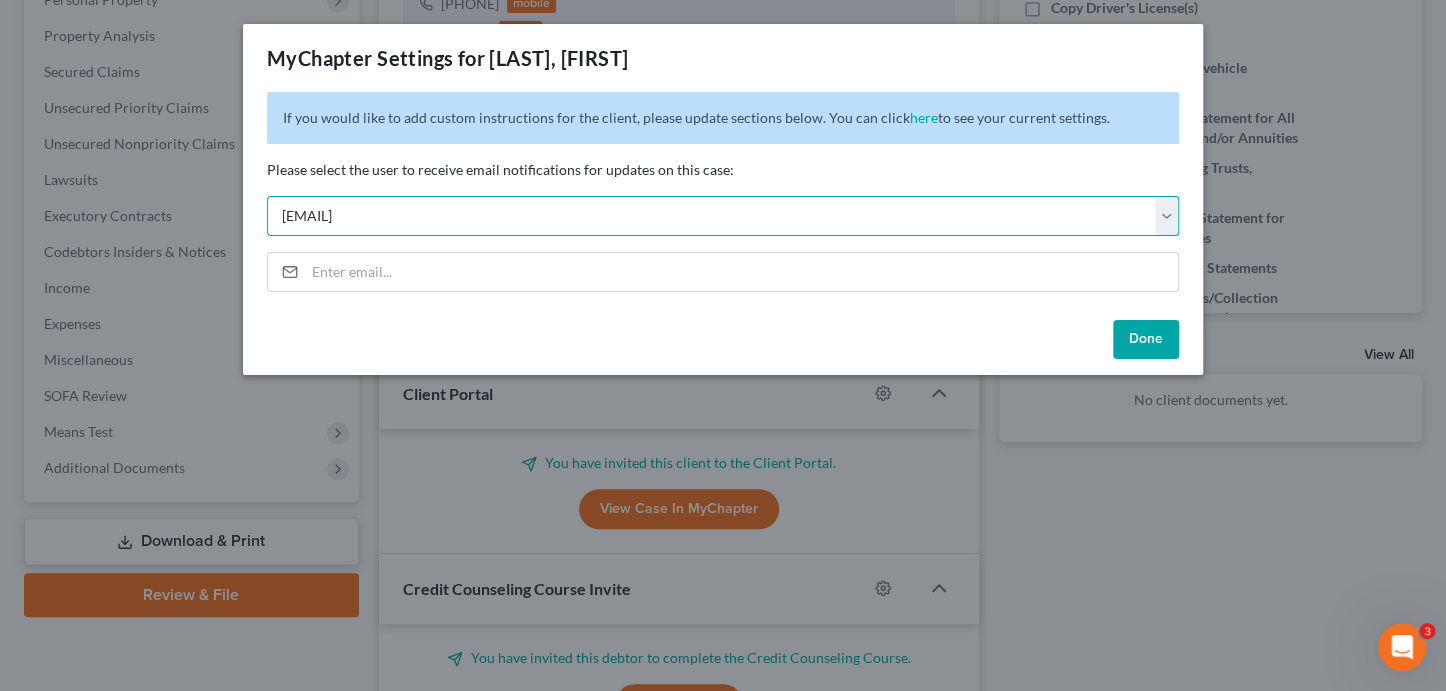 click on "Select [EMAIL] [EMAIL] [EMAIL] [EMAIL] [EMAIL] [EMAIL] [EMAIL]" at bounding box center (723, 216) 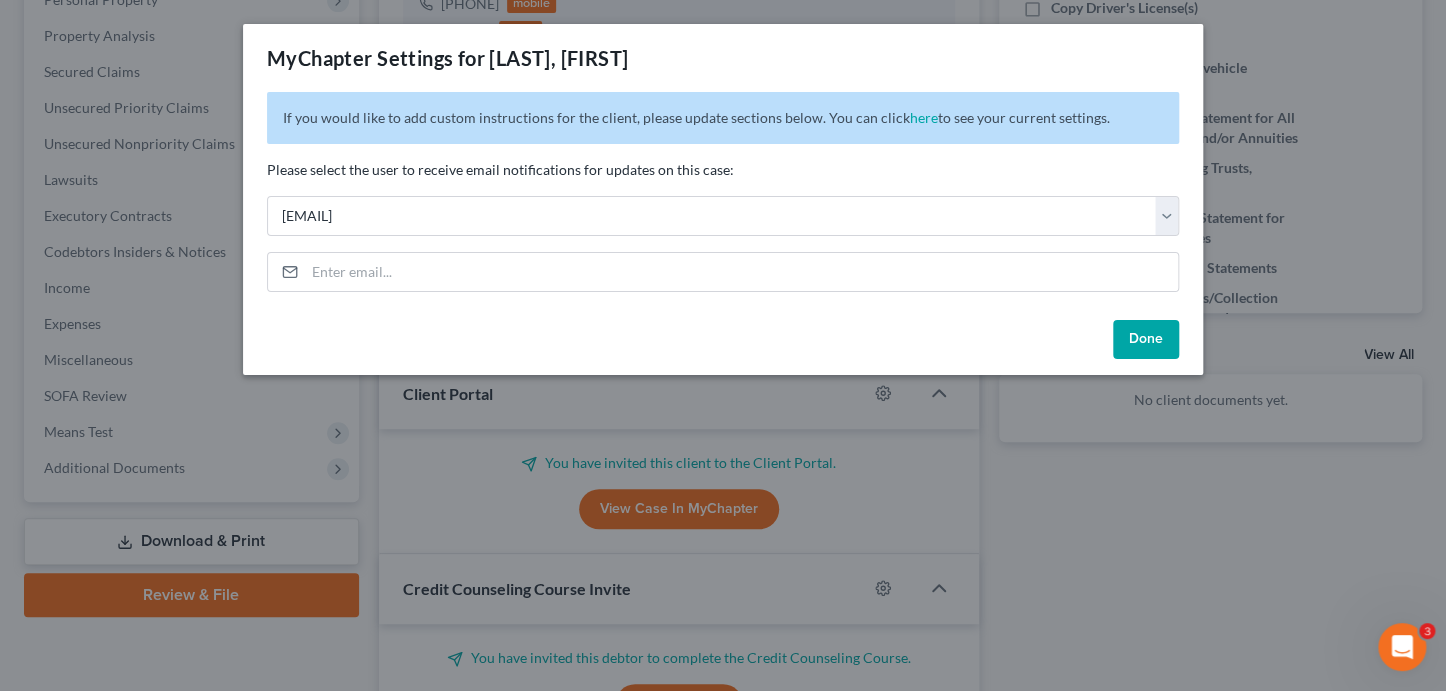 click on "Done" at bounding box center (1146, 340) 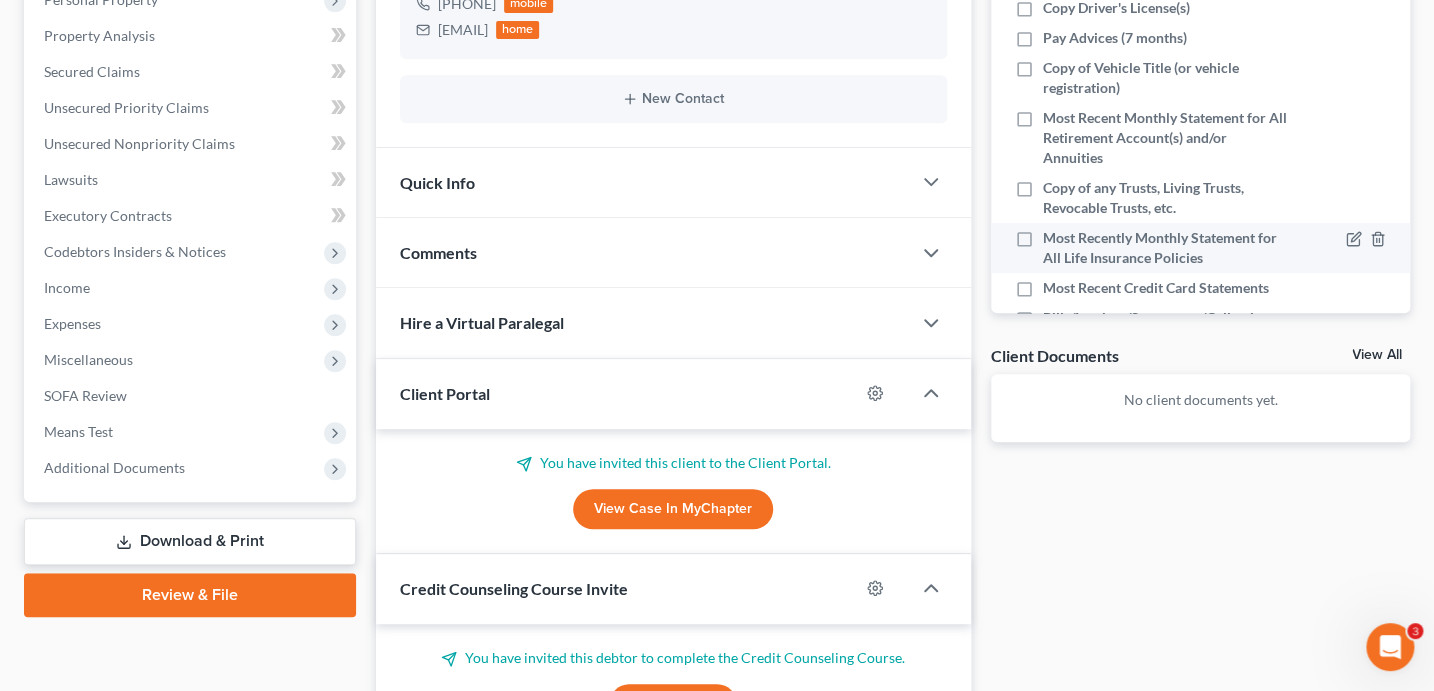 scroll, scrollTop: 0, scrollLeft: 0, axis: both 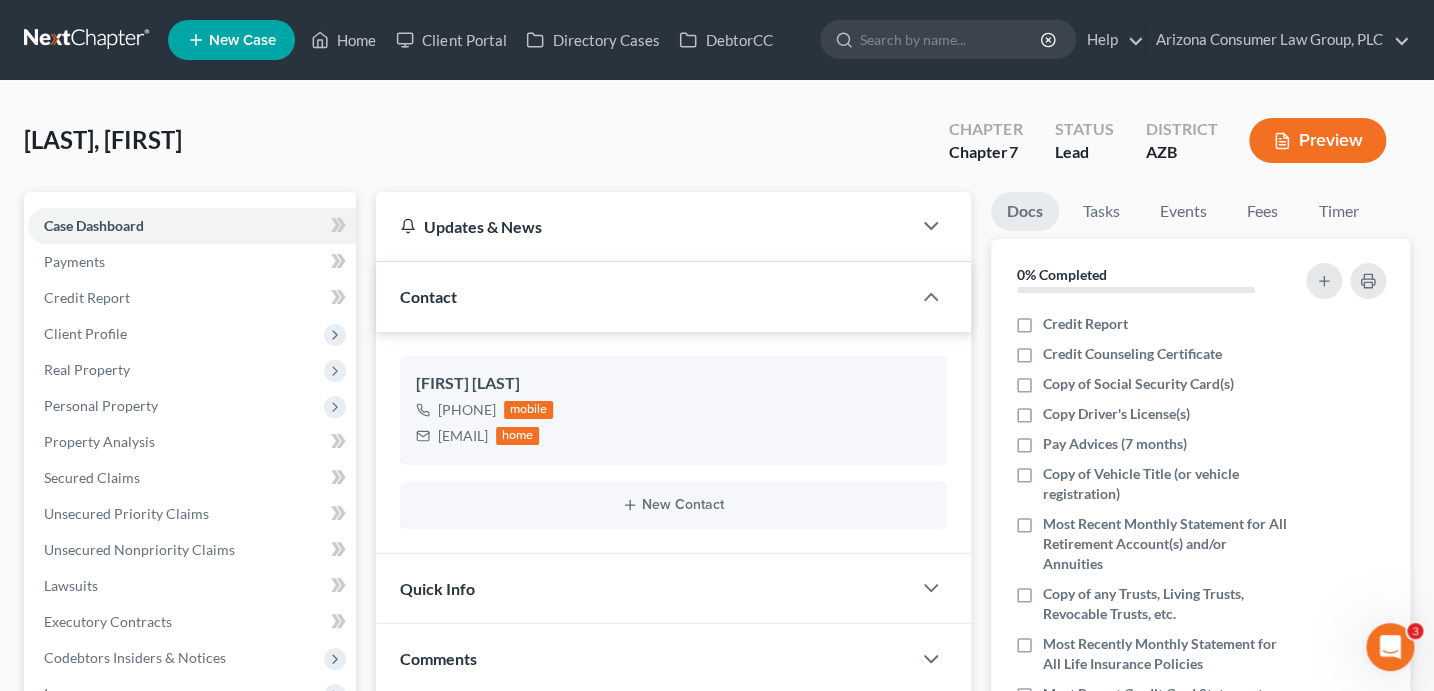 drag, startPoint x: 448, startPoint y: 131, endPoint x: 370, endPoint y: 62, distance: 104.13933 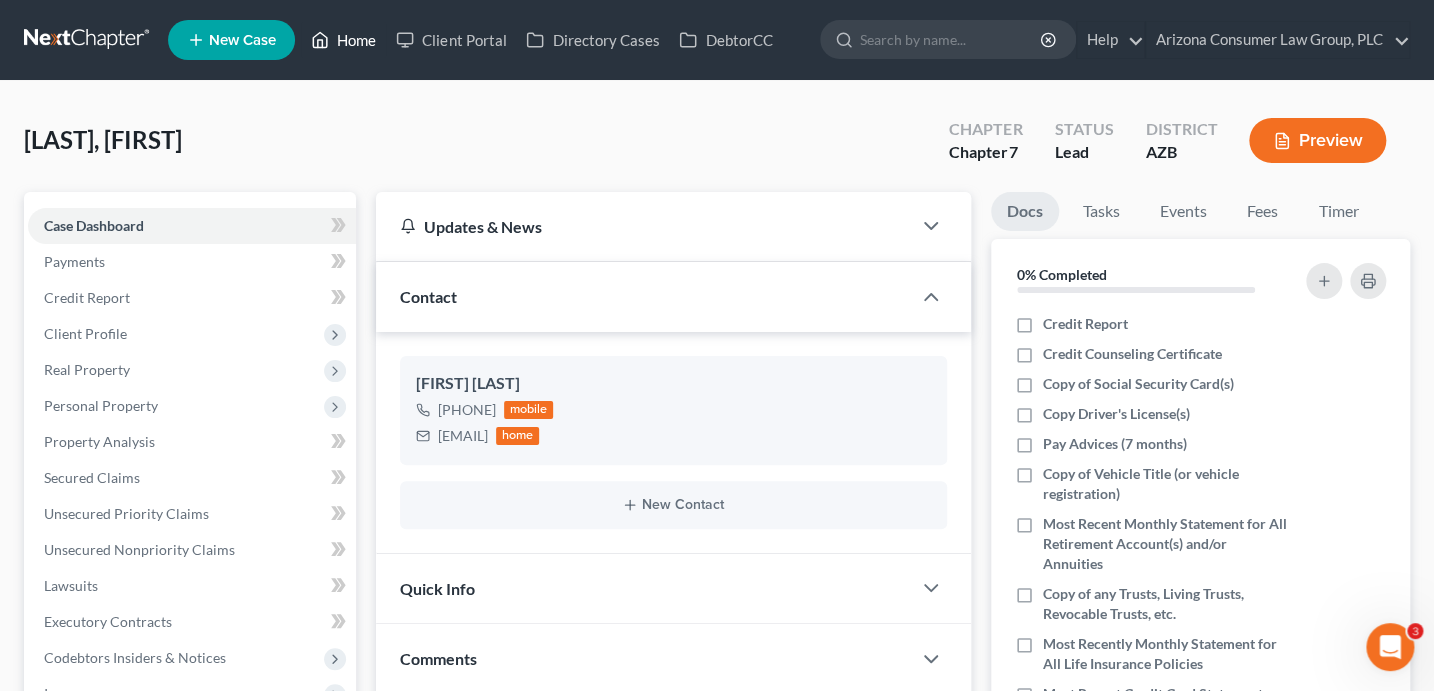 click on "Home" at bounding box center [343, 40] 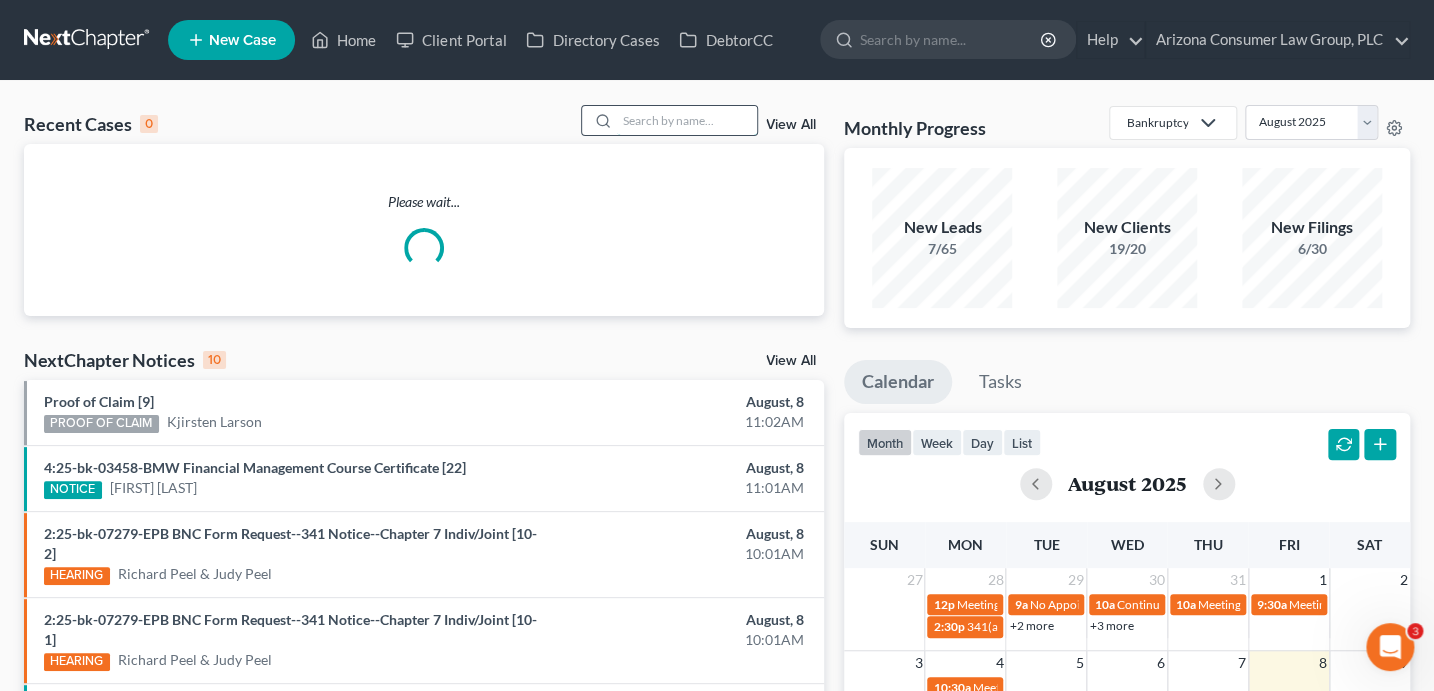 click at bounding box center [687, 120] 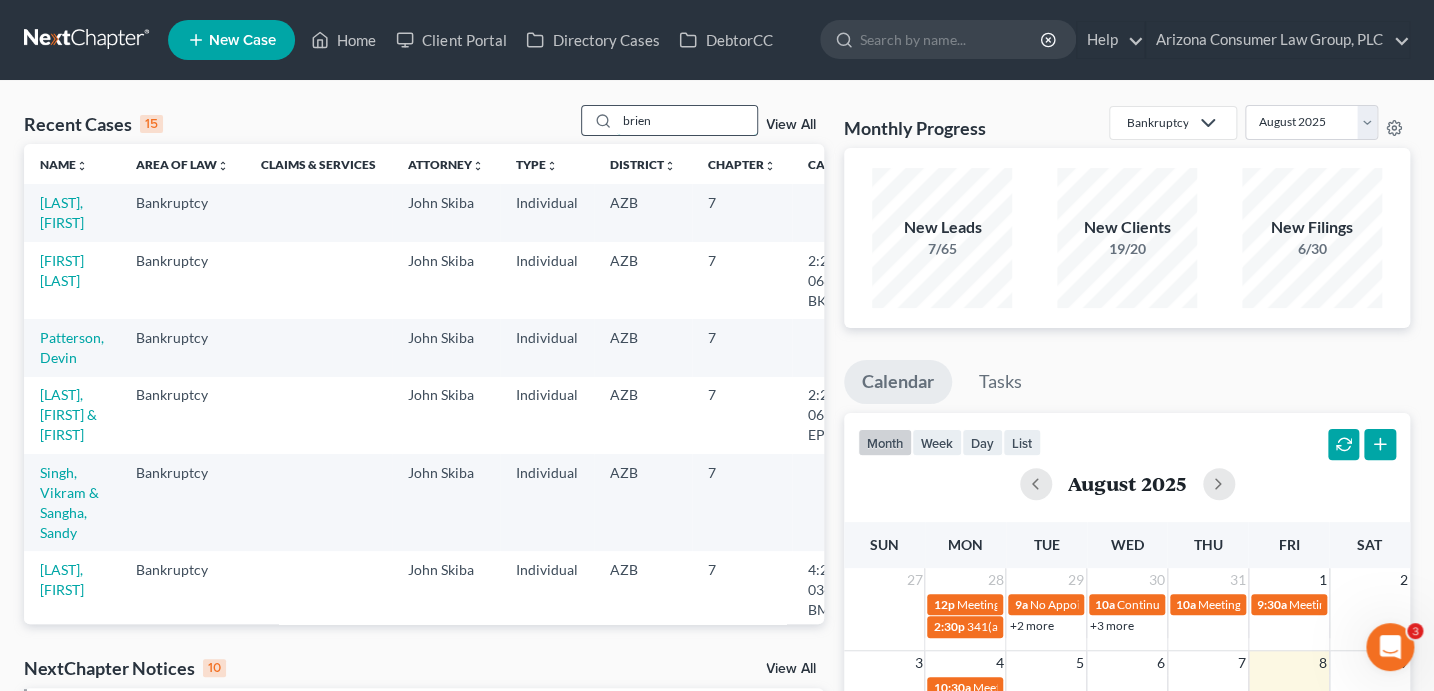 type on "brien" 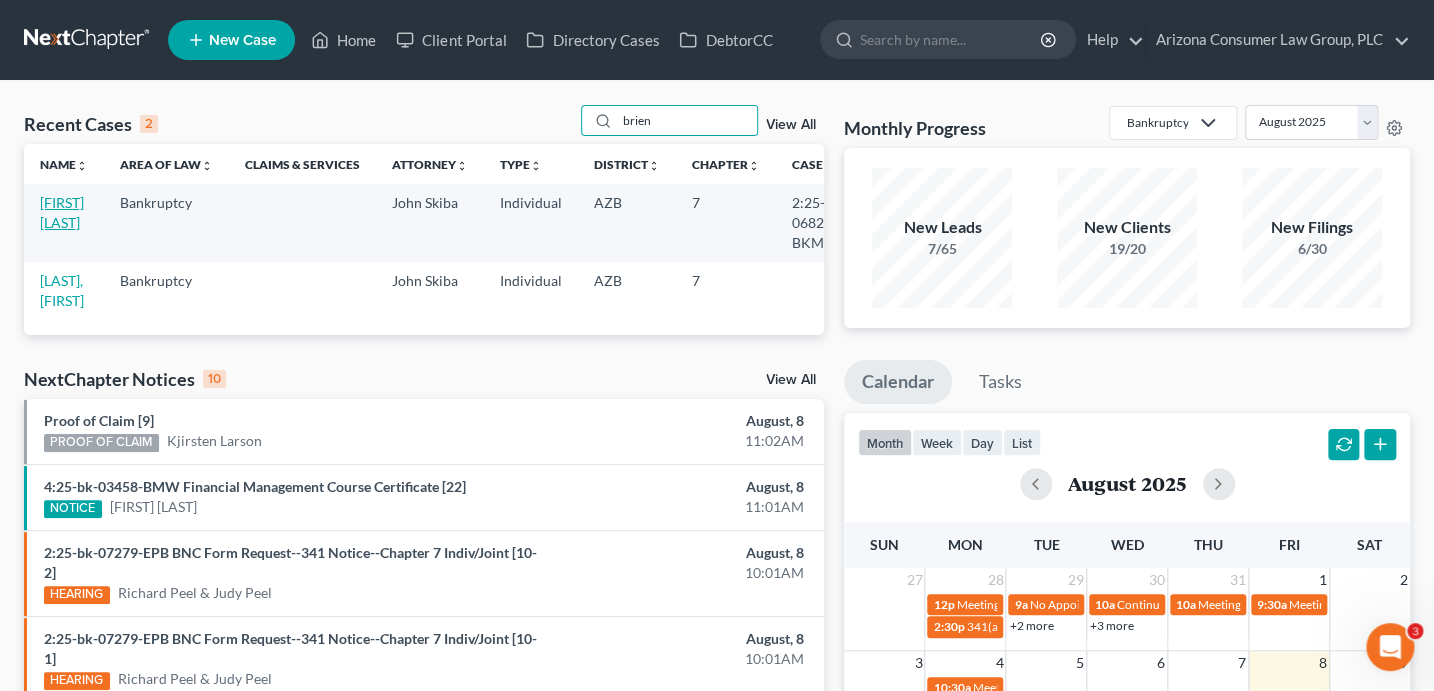 click on "[FIRST] [LAST]" at bounding box center (62, 212) 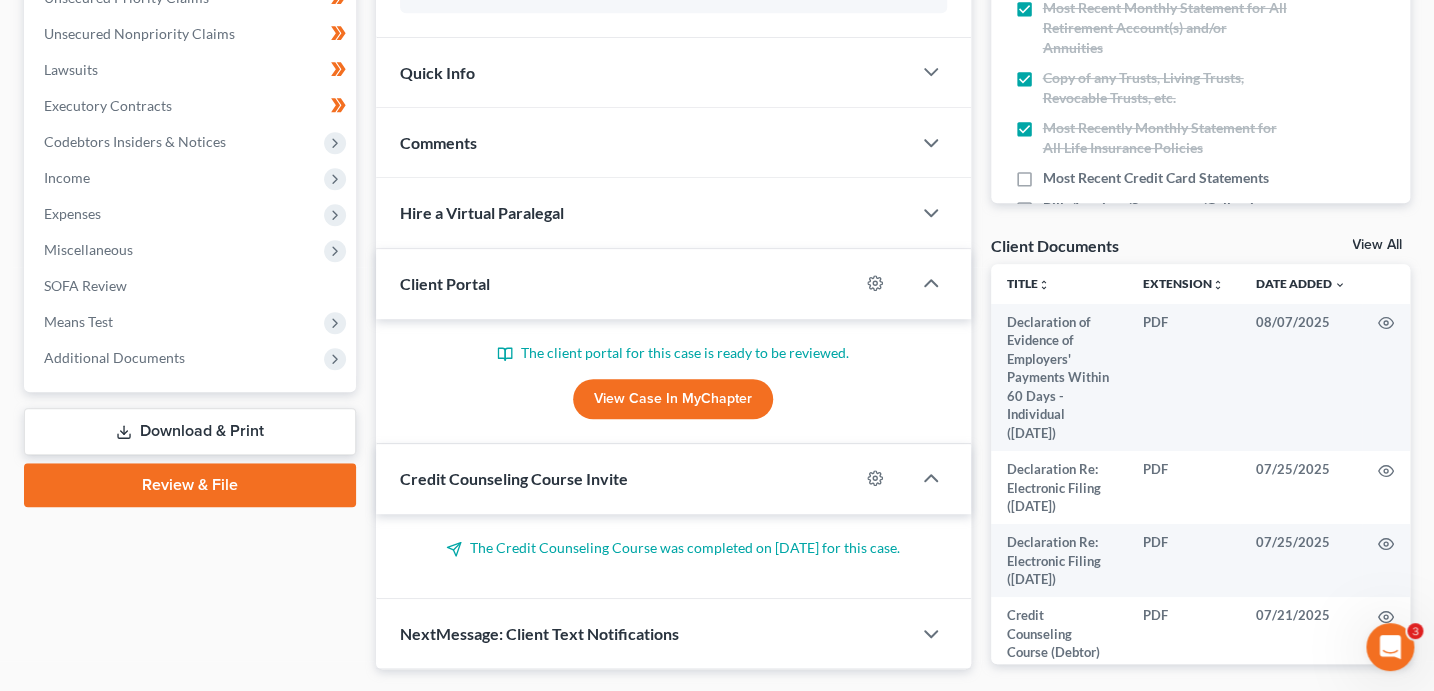 scroll, scrollTop: 558, scrollLeft: 0, axis: vertical 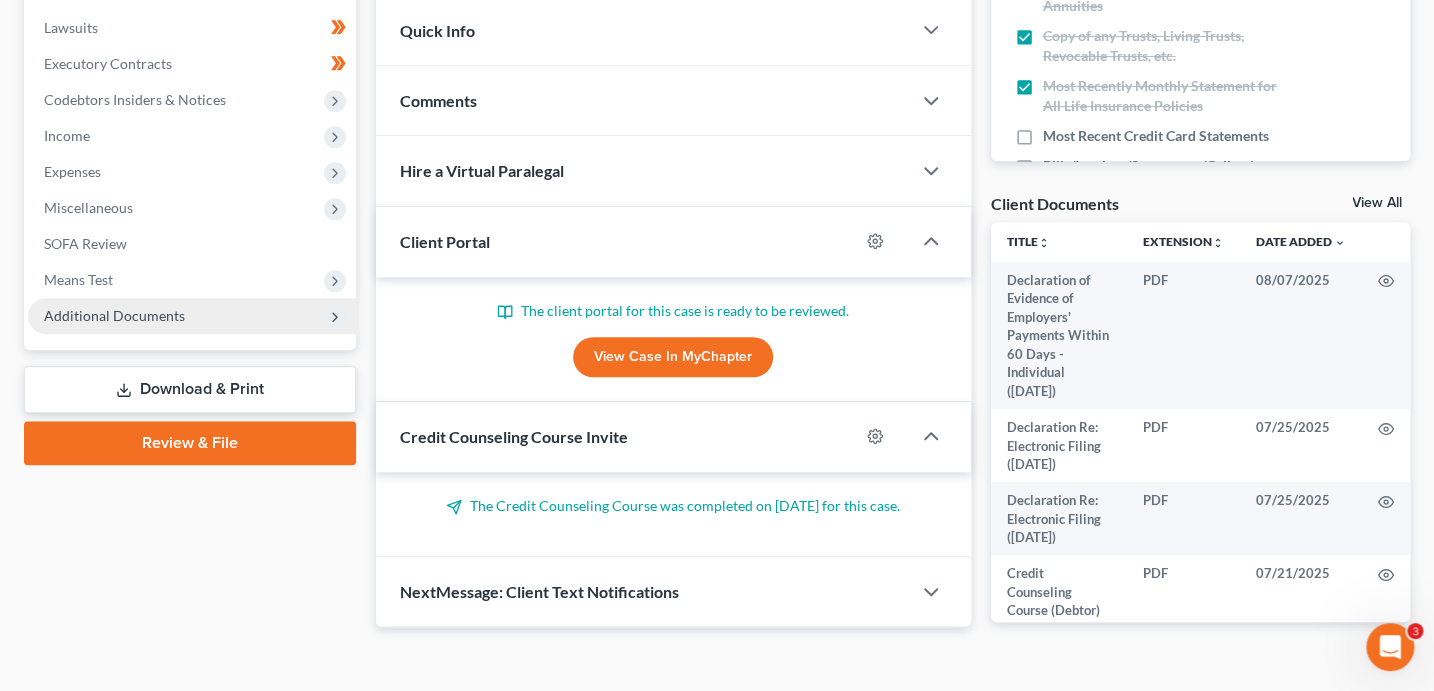 click on "Additional Documents" at bounding box center [114, 315] 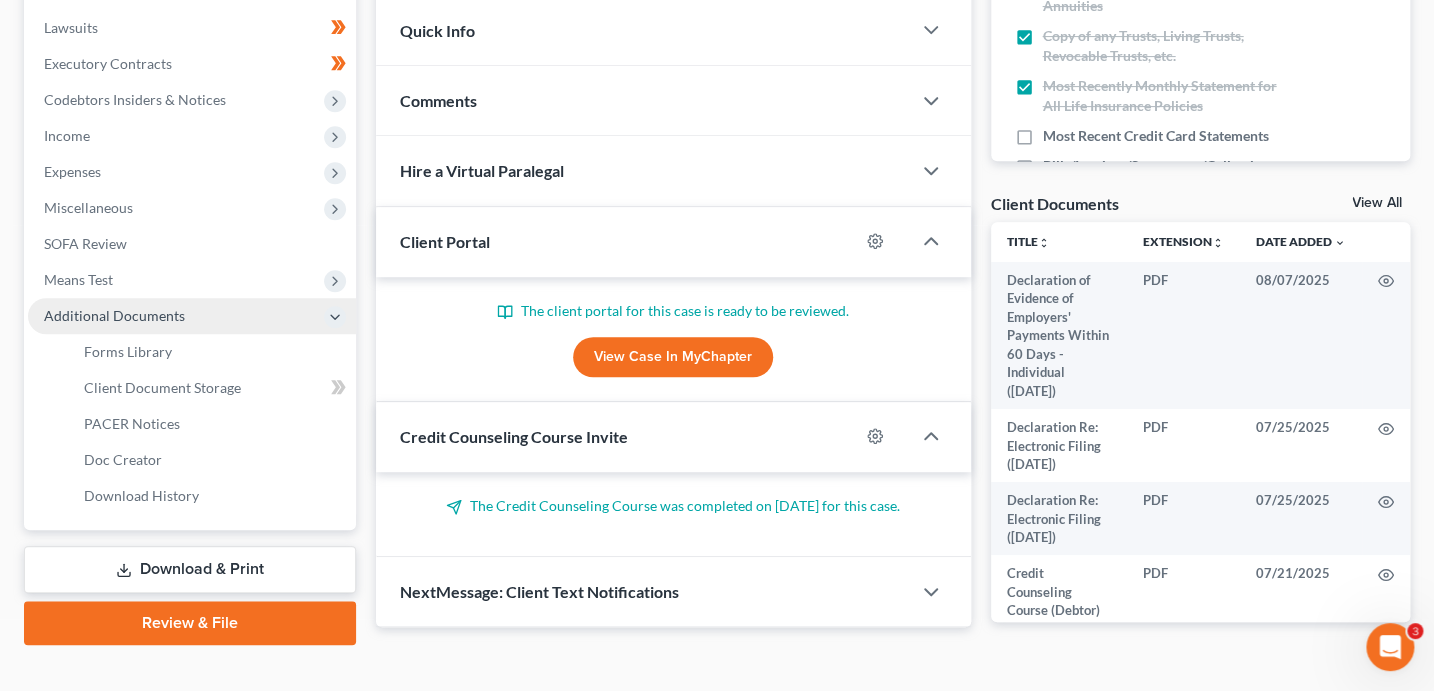 click on "Additional Documents" at bounding box center [192, 316] 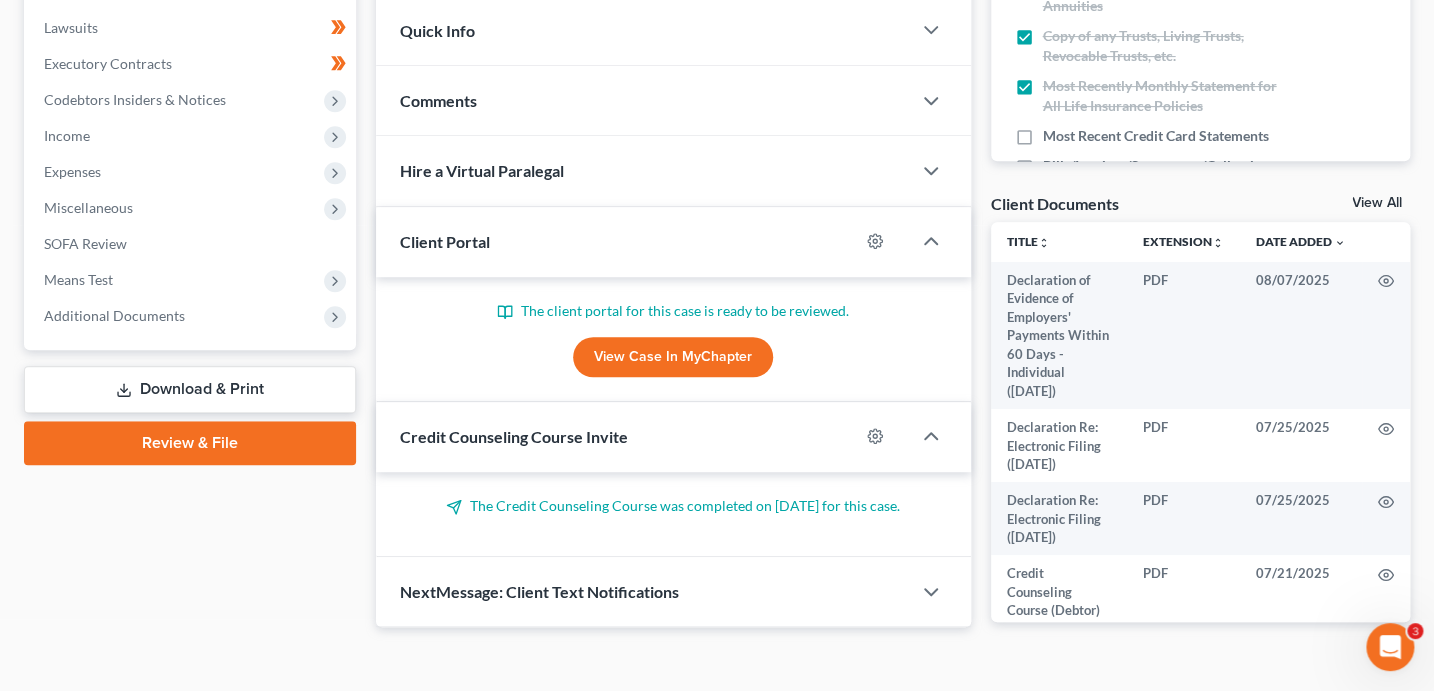 click on "Case Dashboard
Payments
Invoices
Payments
Payments
Credit Report
Client Profile
Home" at bounding box center [190, -8] 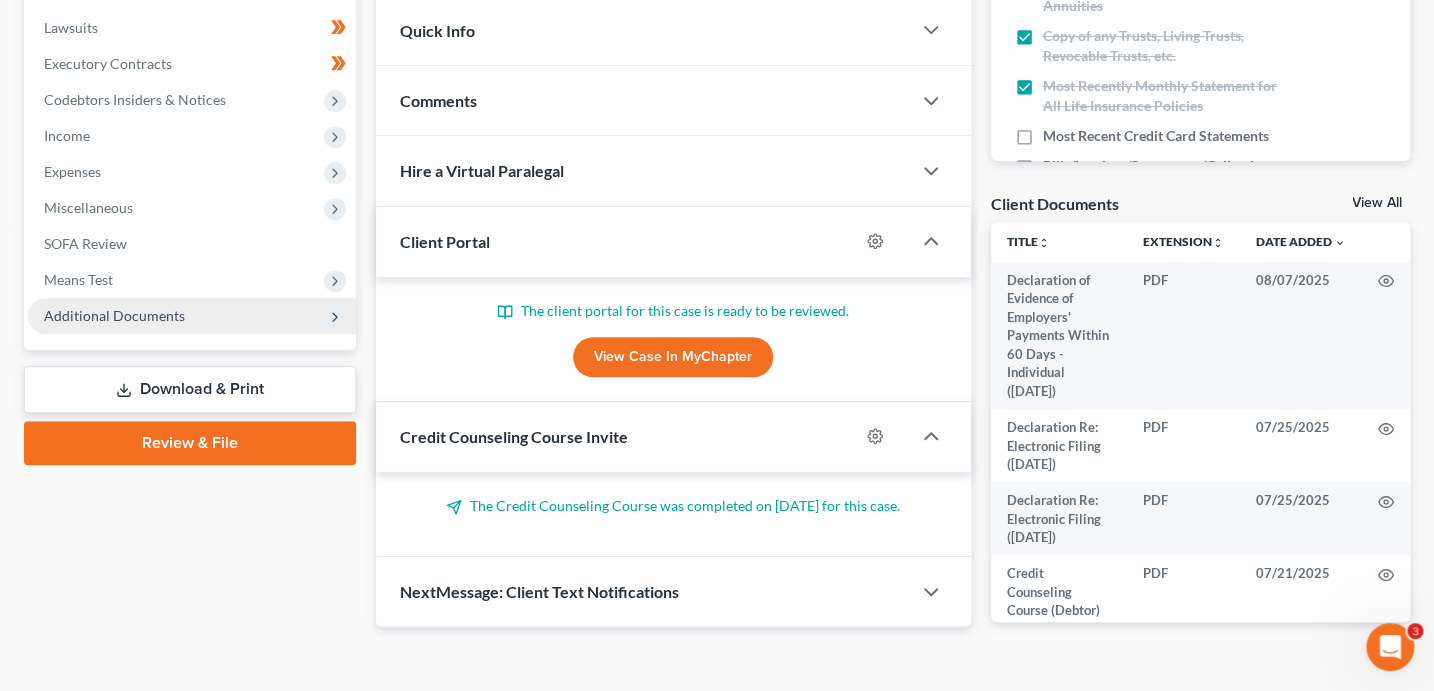 click on "Additional Documents" at bounding box center (192, 316) 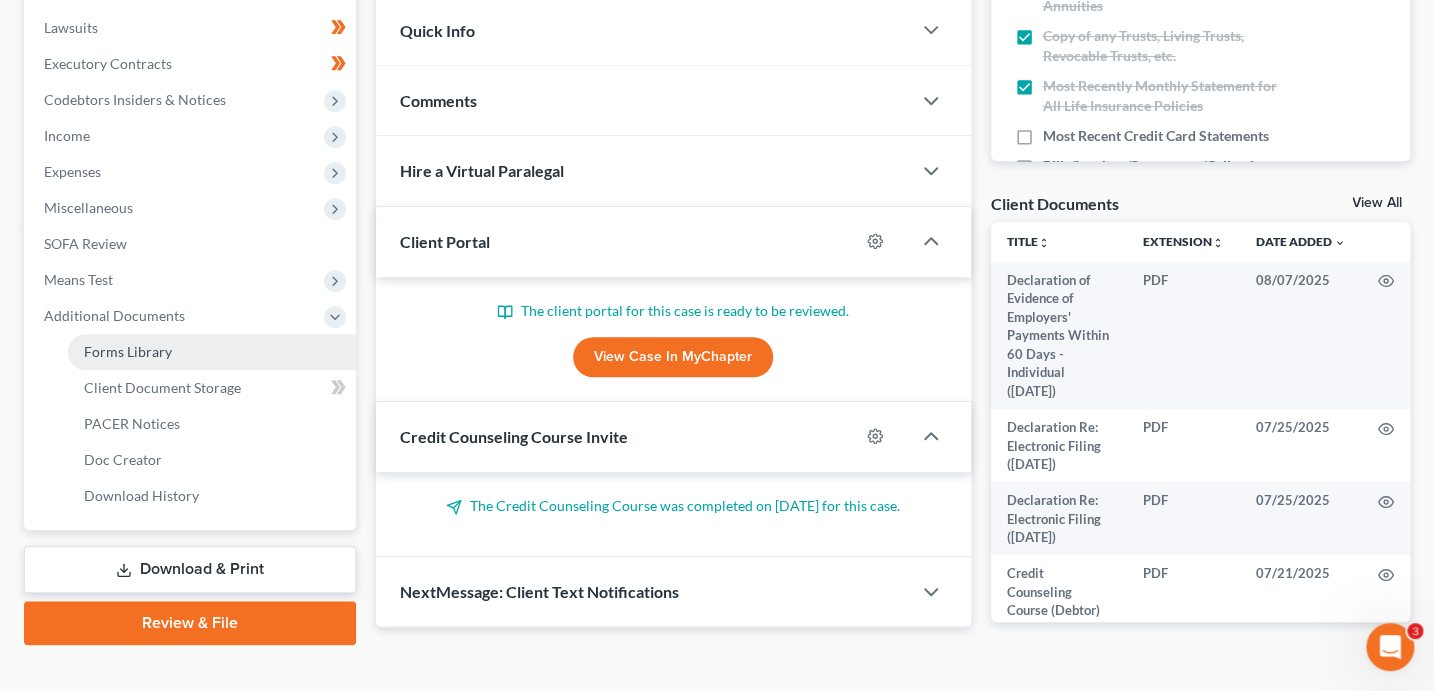 click on "Forms Library" at bounding box center (128, 351) 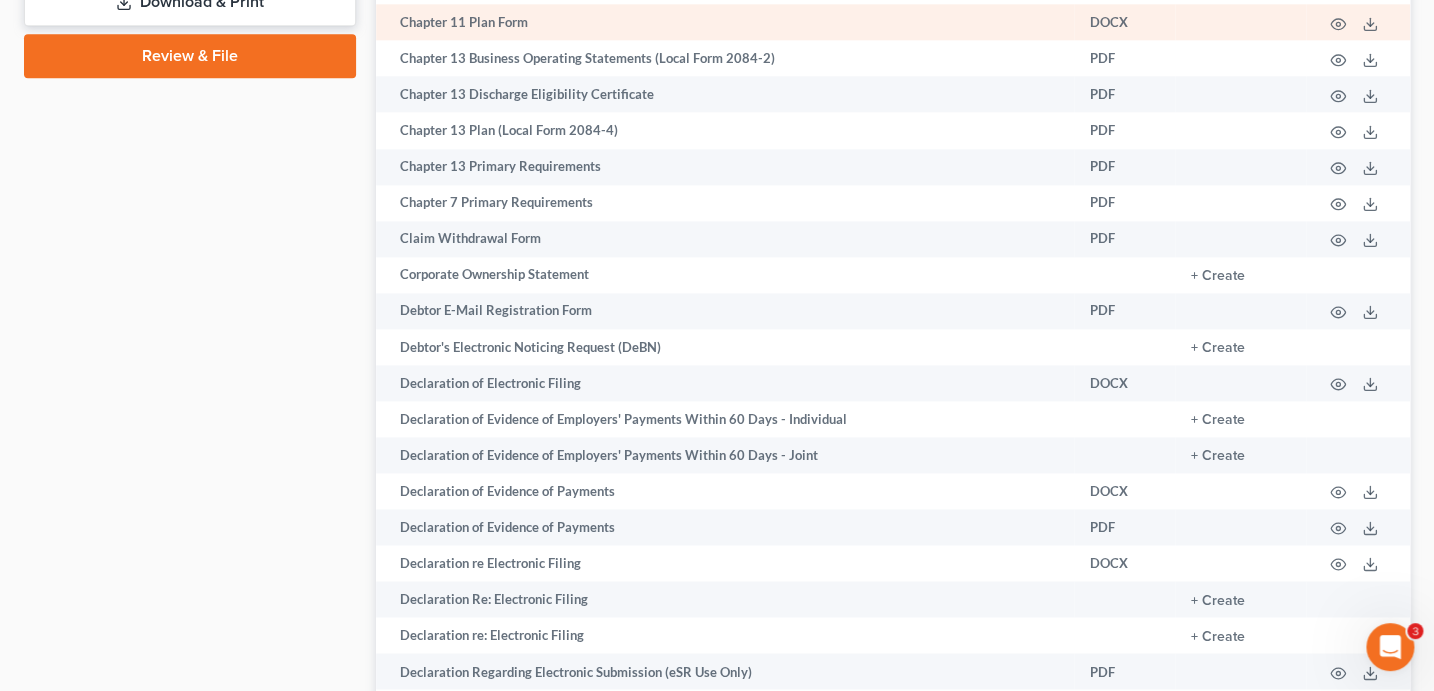 scroll, scrollTop: 1127, scrollLeft: 0, axis: vertical 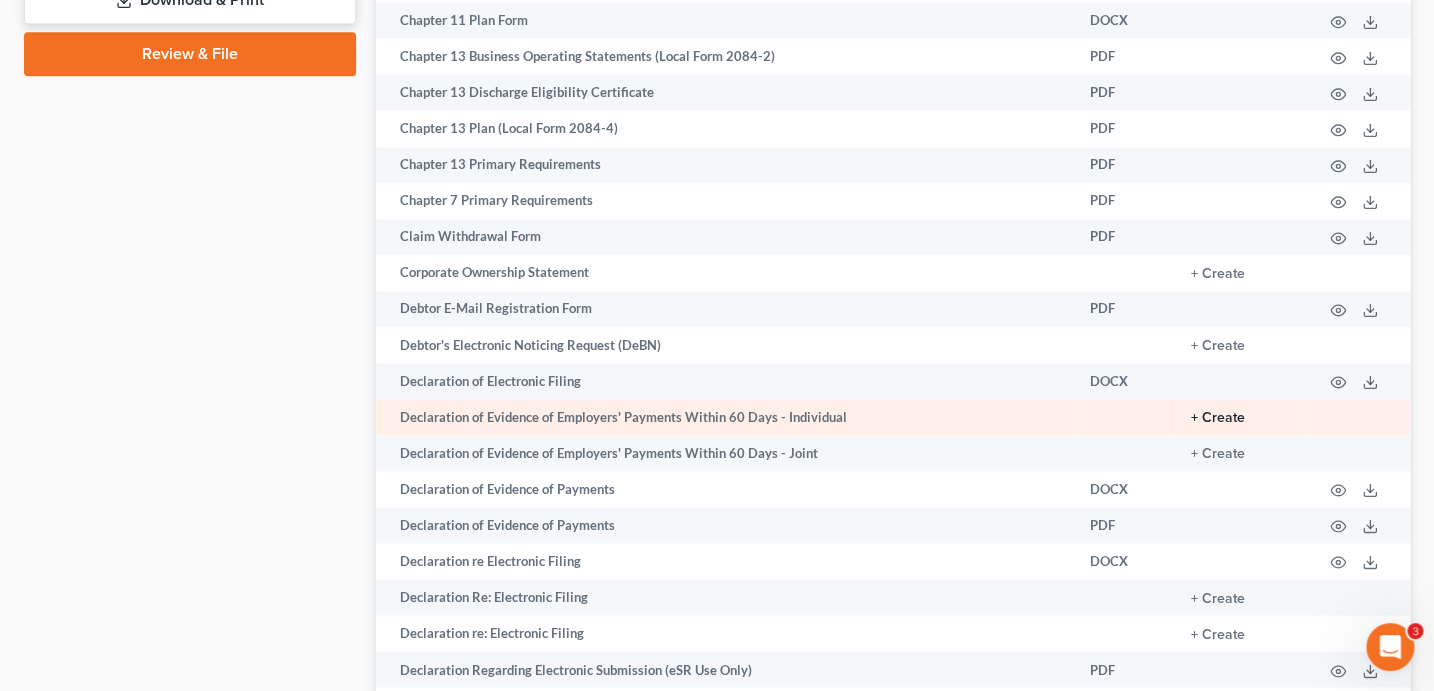 click on "+ Create" at bounding box center (1218, 418) 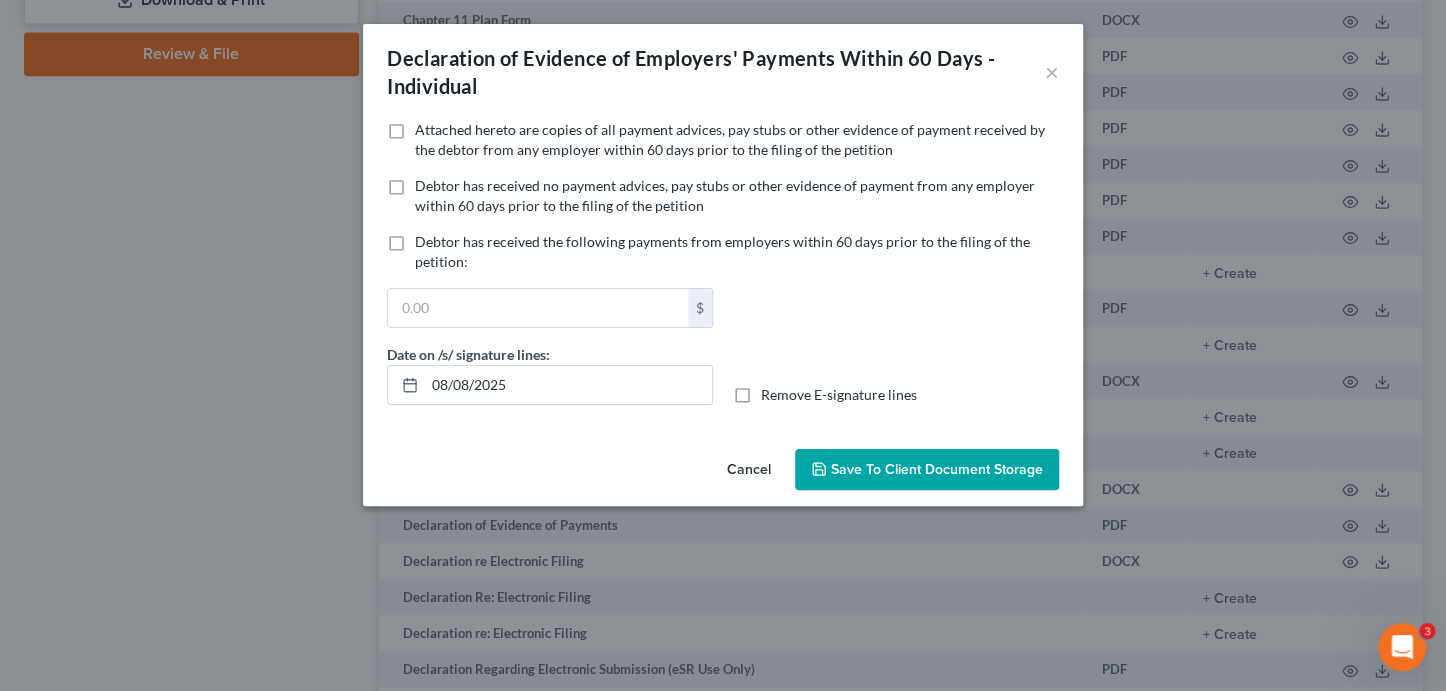 click on "Attached hereto are copies of all payment advices, pay stubs or other evidence of payment received by the debtor from any employer within 60 days prior to the filing of the petition" at bounding box center [730, 139] 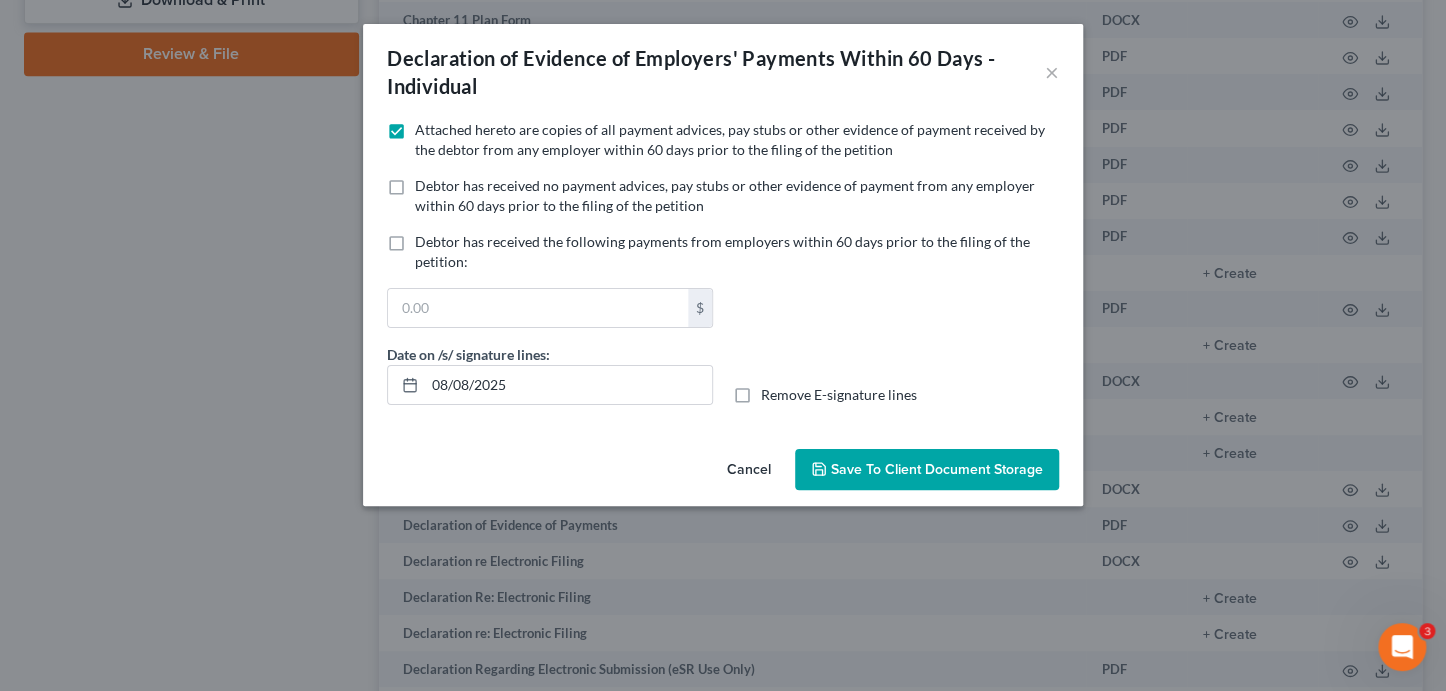 click on "Save to Client Document Storage" at bounding box center [937, 469] 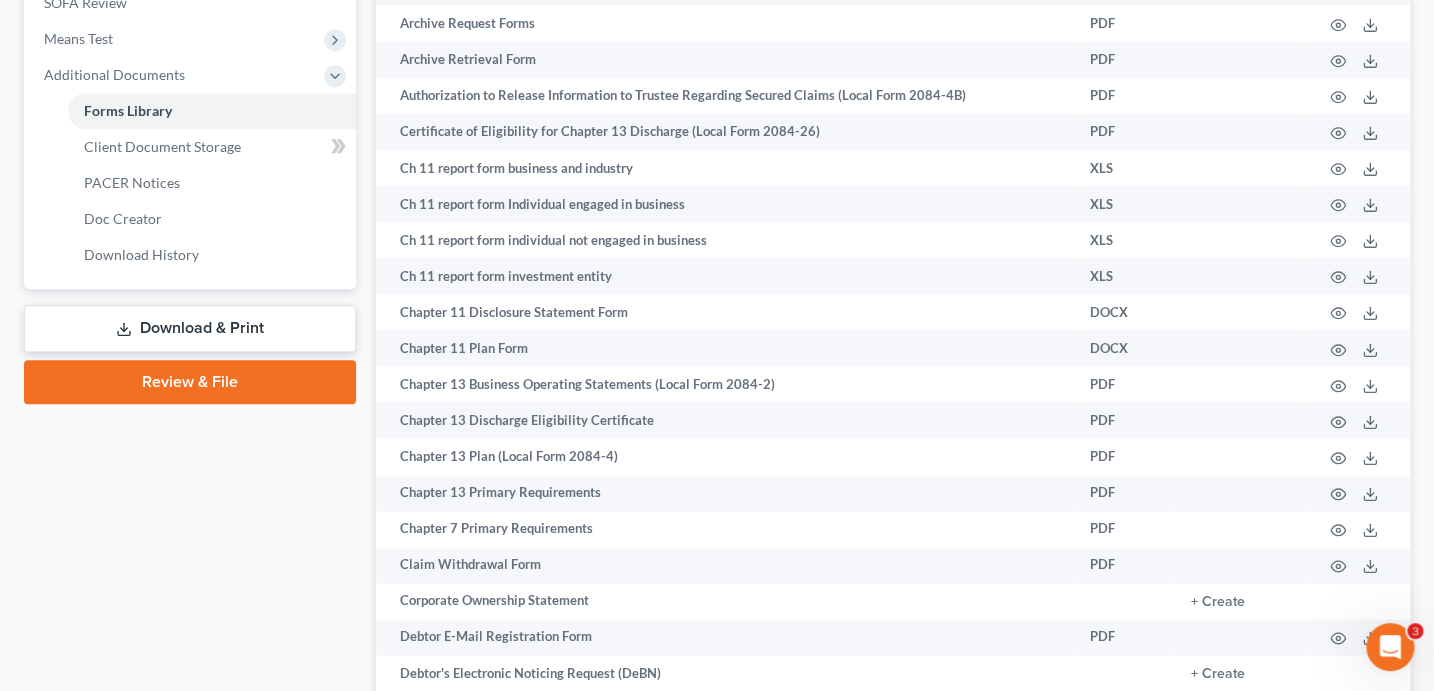 click on "Download & Print" at bounding box center (190, 328) 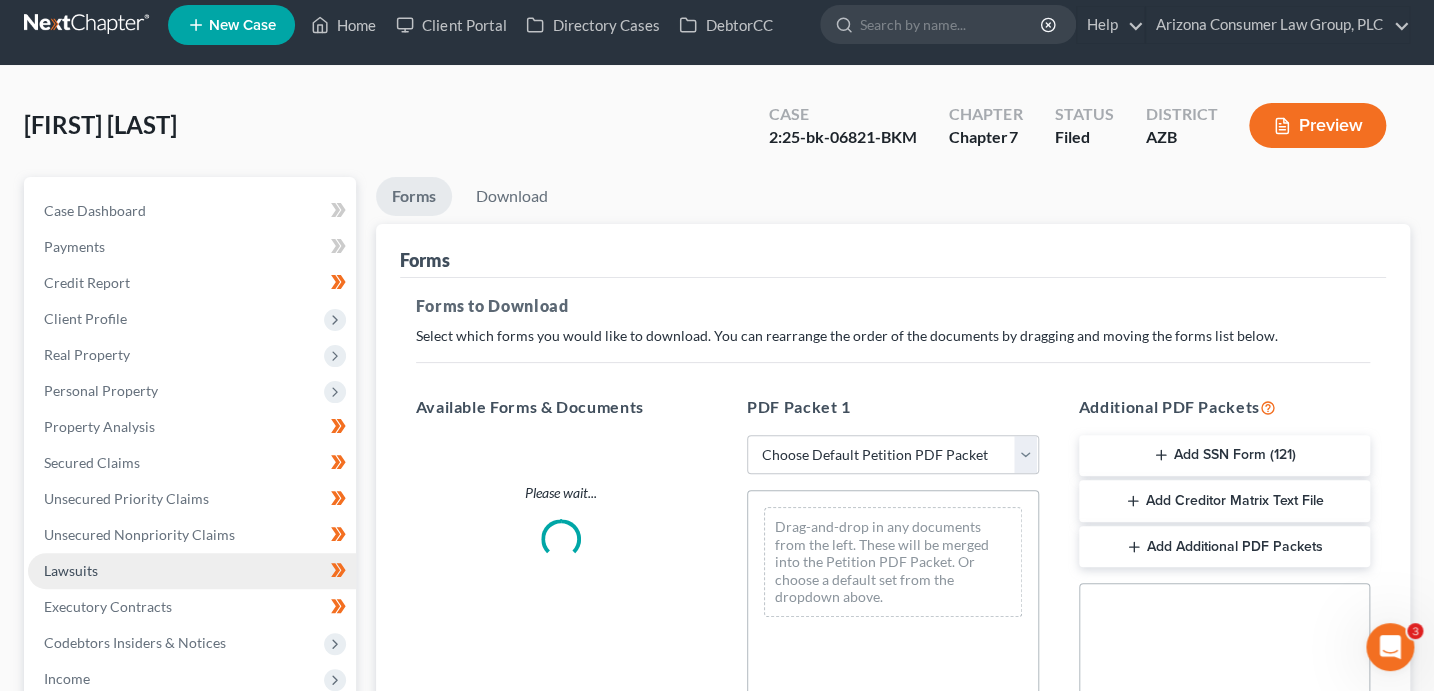 scroll, scrollTop: 0, scrollLeft: 0, axis: both 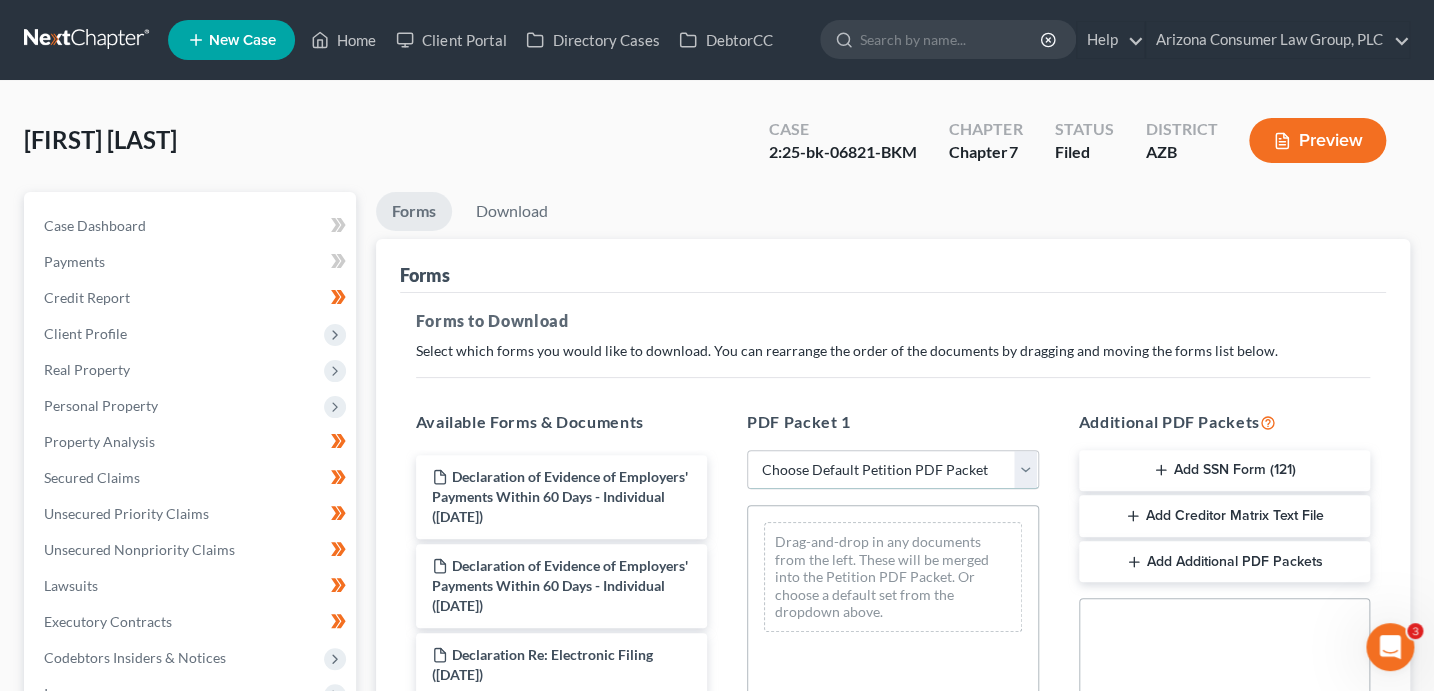 click on "Choose Default Petition PDF Packet Complete Bankruptcy Petition (all forms and schedules) Emergency Filing Forms (Petition and Creditor List Only) Amended Forms Signature Pages Only Emergency Completion Emergency Completion - Business Debts Emergency Completion Emergency Completion with Disclosure Emergency Filing with Declaration" at bounding box center (893, 470) 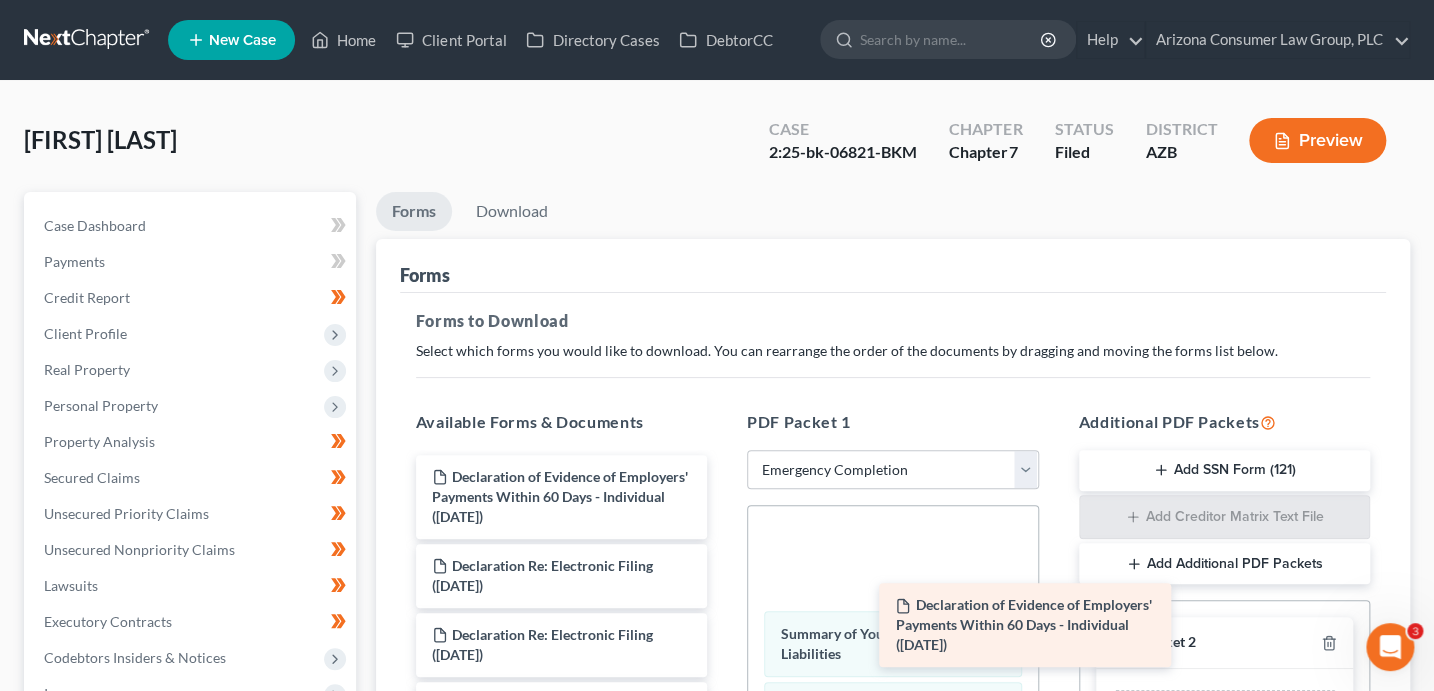 drag, startPoint x: 602, startPoint y: 499, endPoint x: 1132, endPoint y: 652, distance: 551.6421 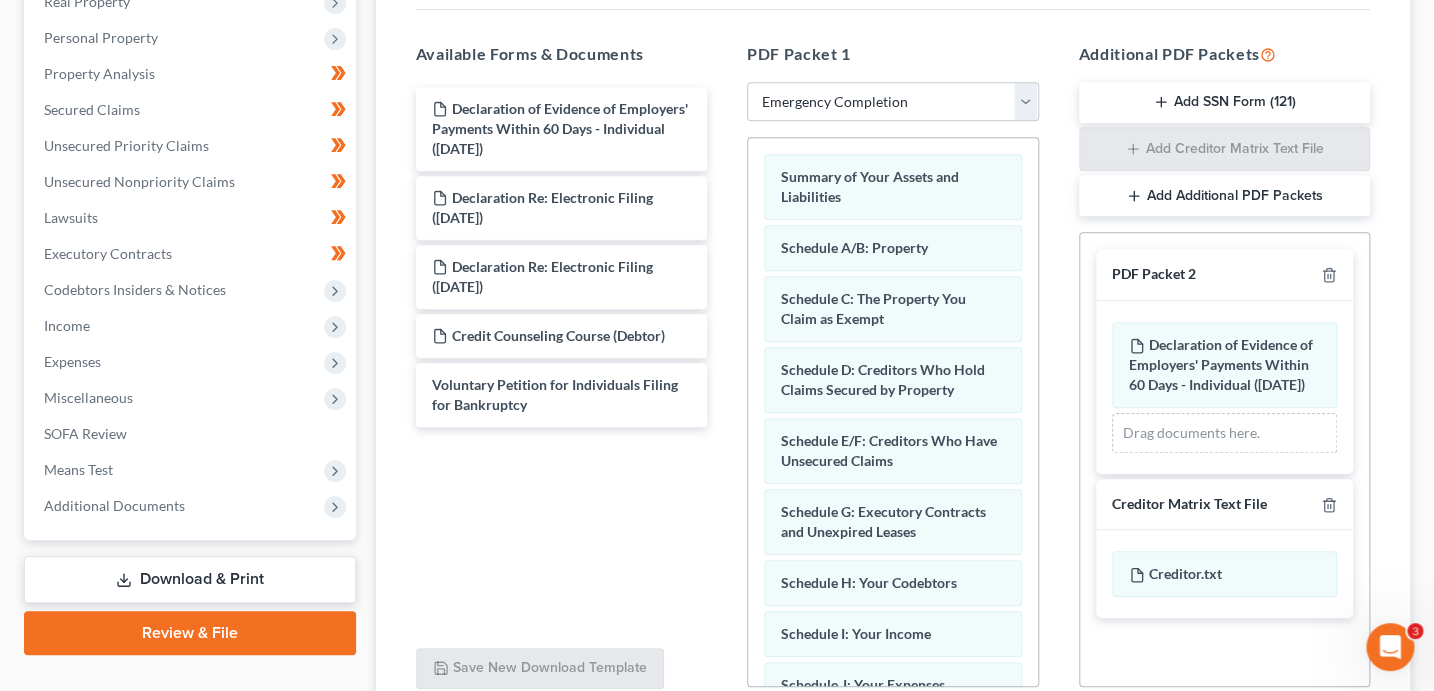 scroll, scrollTop: 522, scrollLeft: 0, axis: vertical 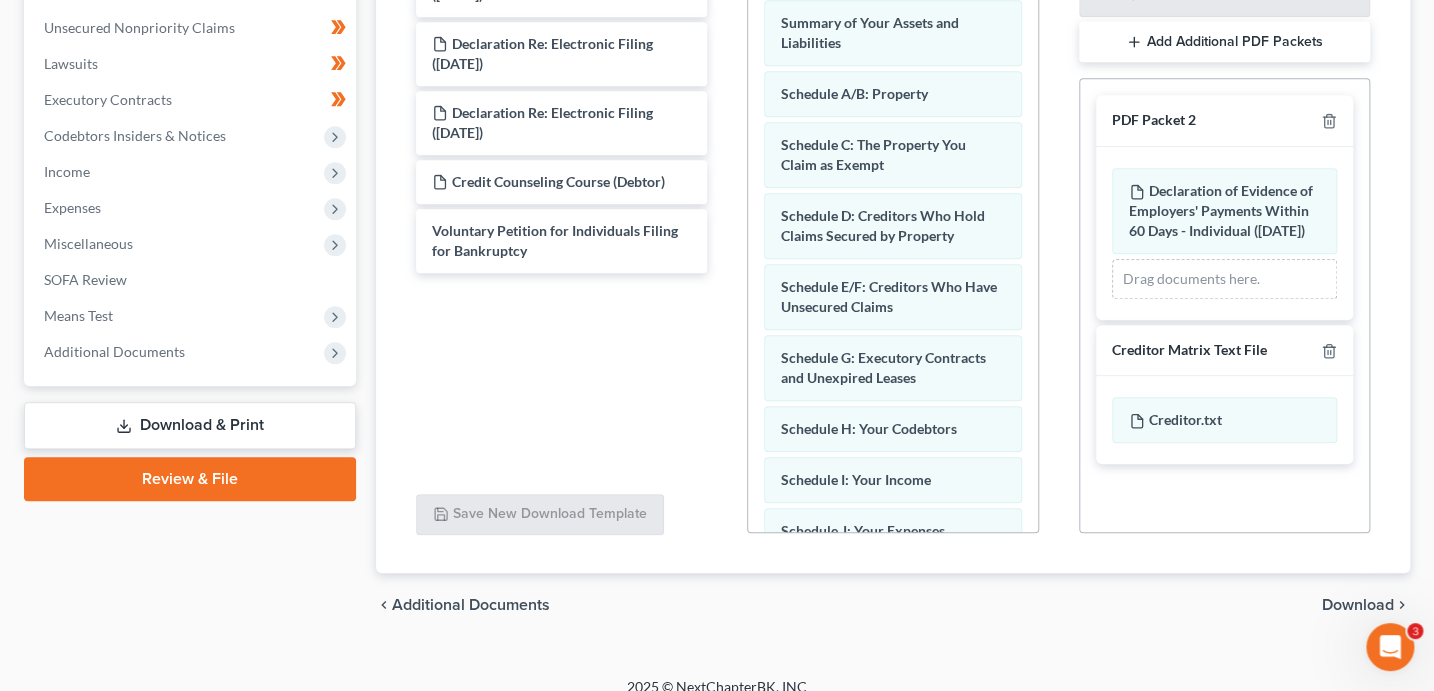 click on "Download" at bounding box center (1358, 605) 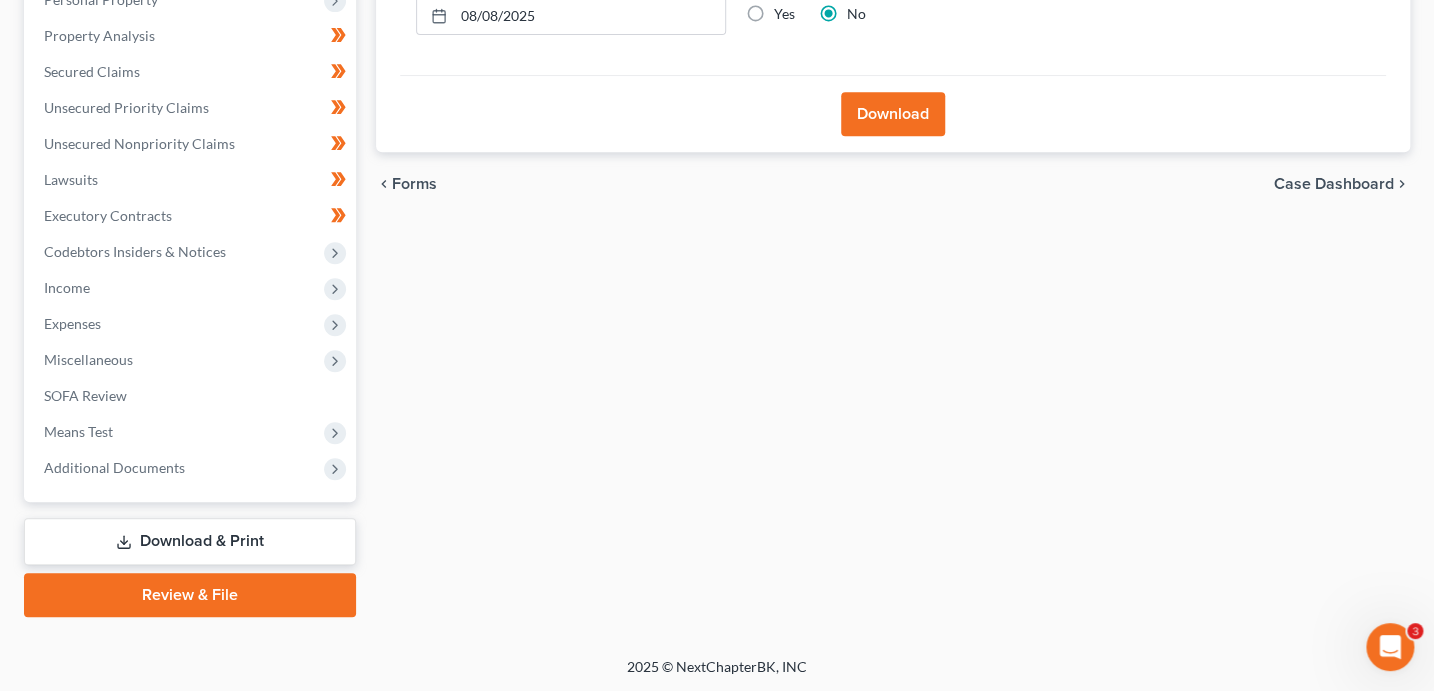 scroll, scrollTop: 0, scrollLeft: 0, axis: both 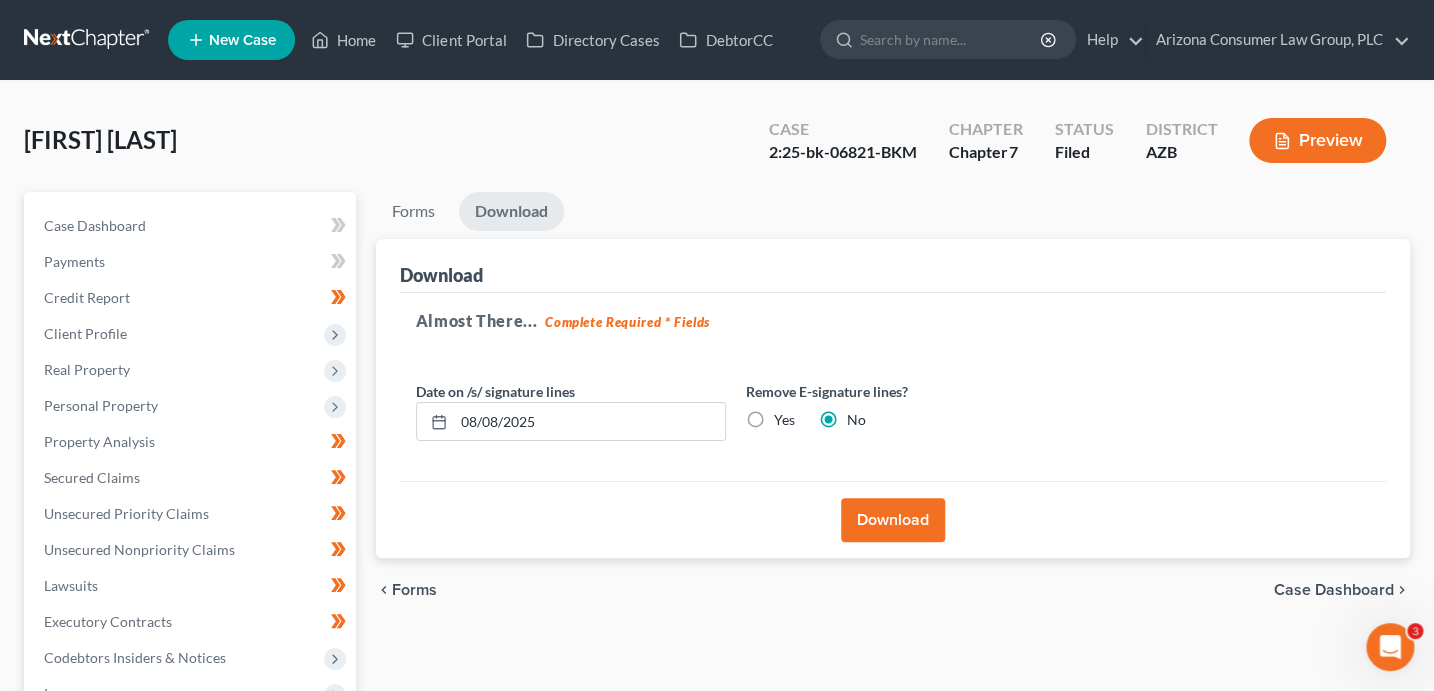 click on "Download" at bounding box center [893, 520] 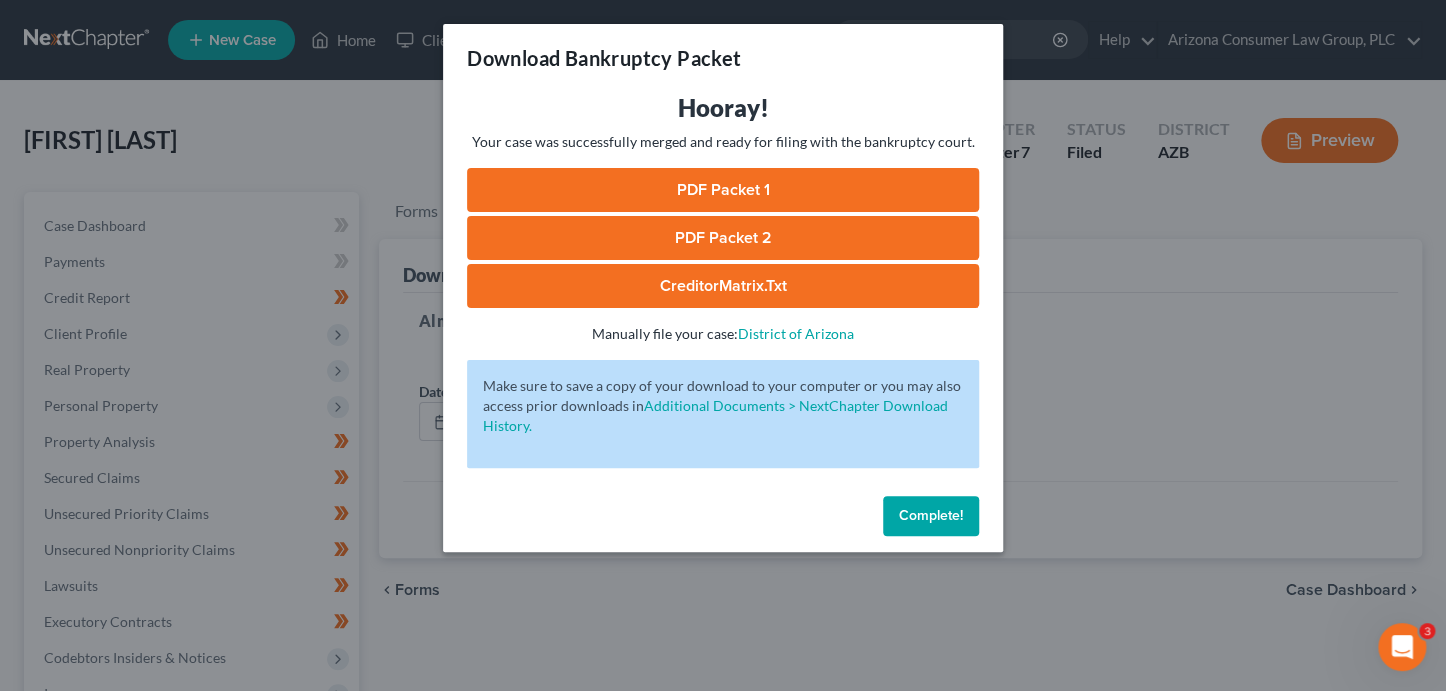 click on "PDF Packet 1" at bounding box center (723, 190) 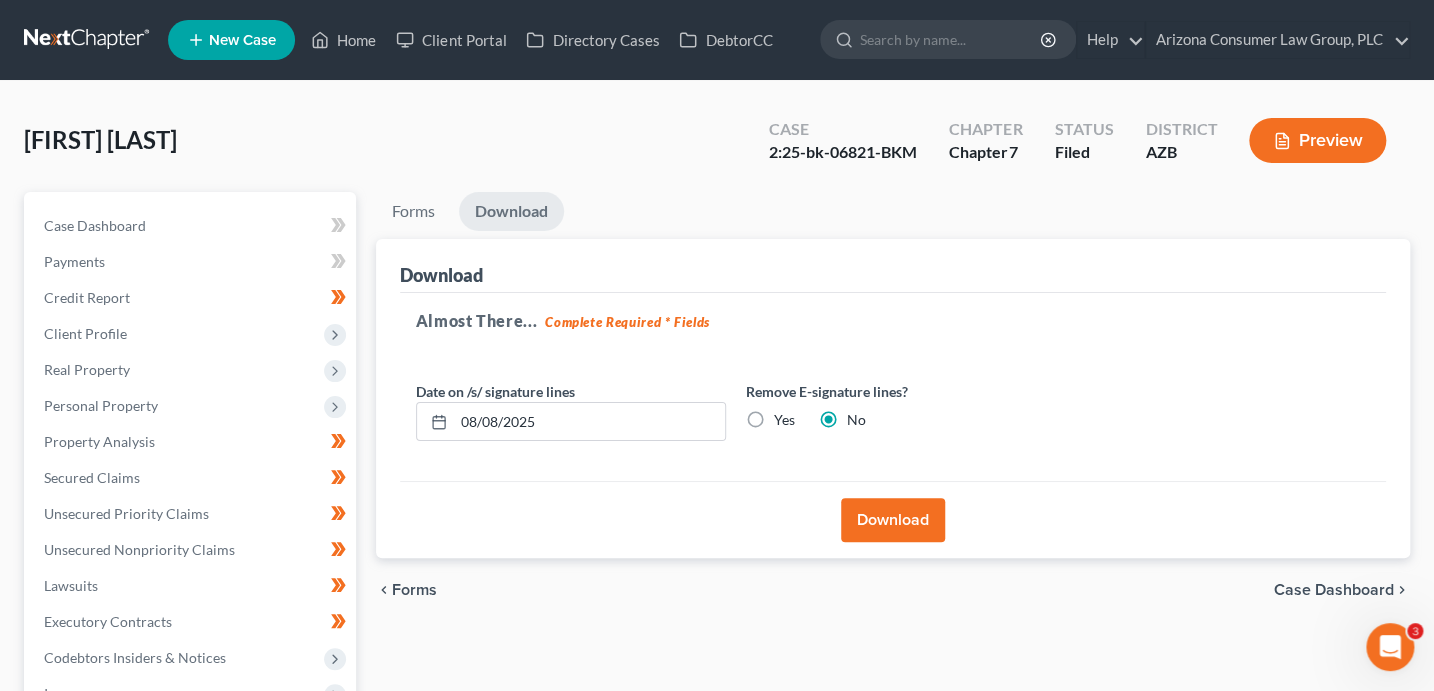 click on "Case [CASE_NUMBER] Chapter Chapter 7 Status Filed District AZB Preview" at bounding box center [1077, 140] 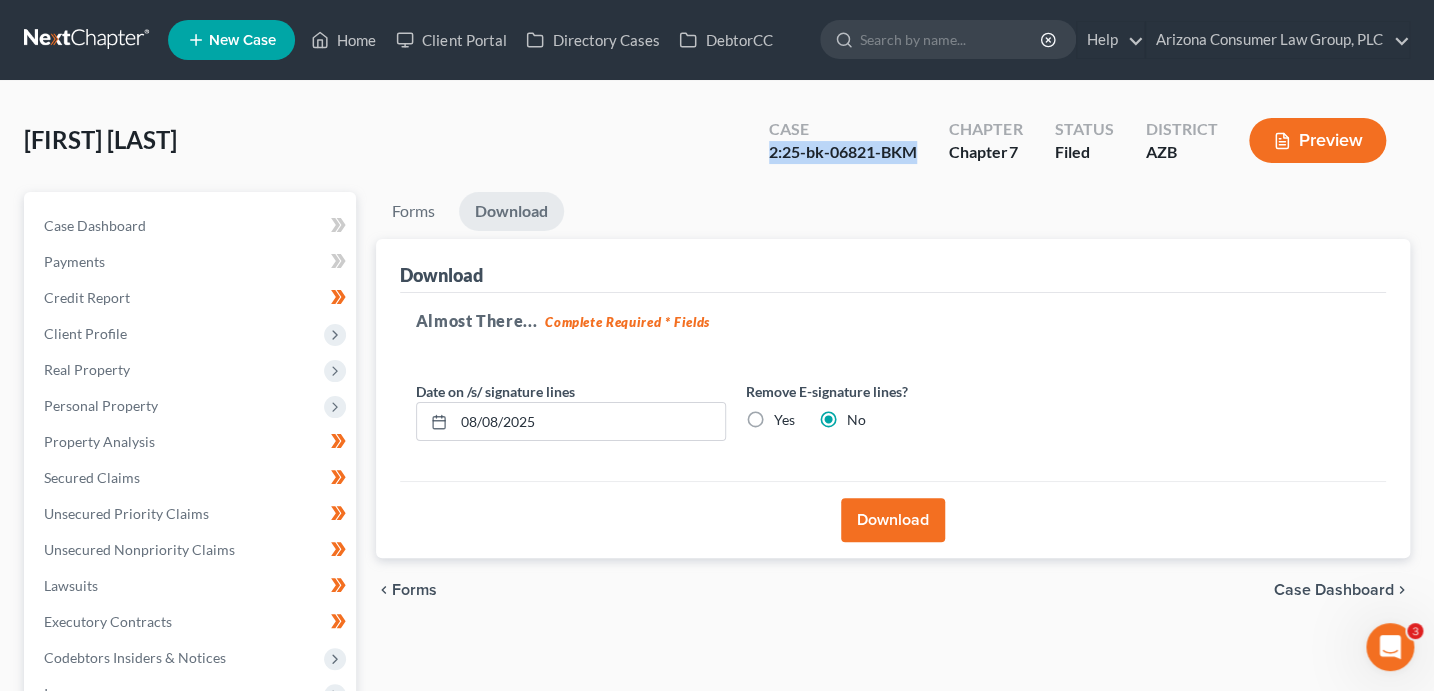 drag, startPoint x: 917, startPoint y: 153, endPoint x: 772, endPoint y: 154, distance: 145.00345 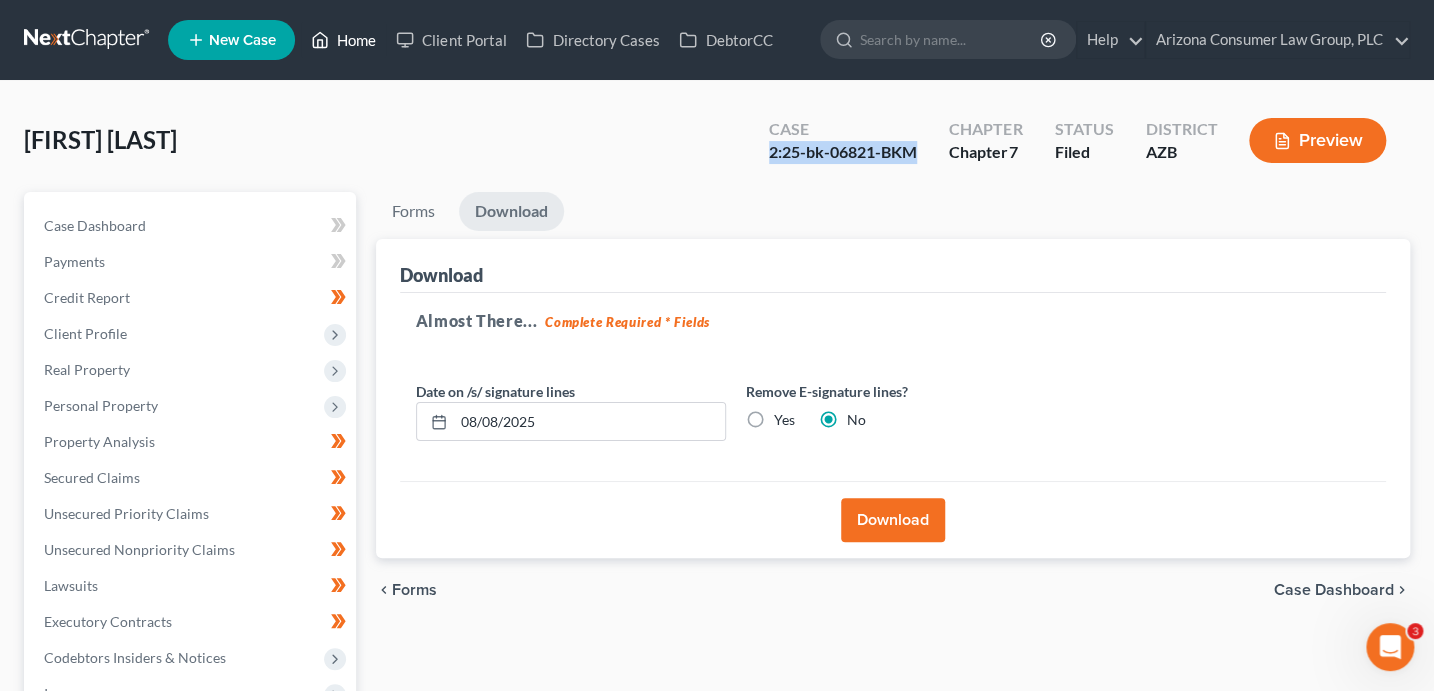 click on "Home" at bounding box center [343, 40] 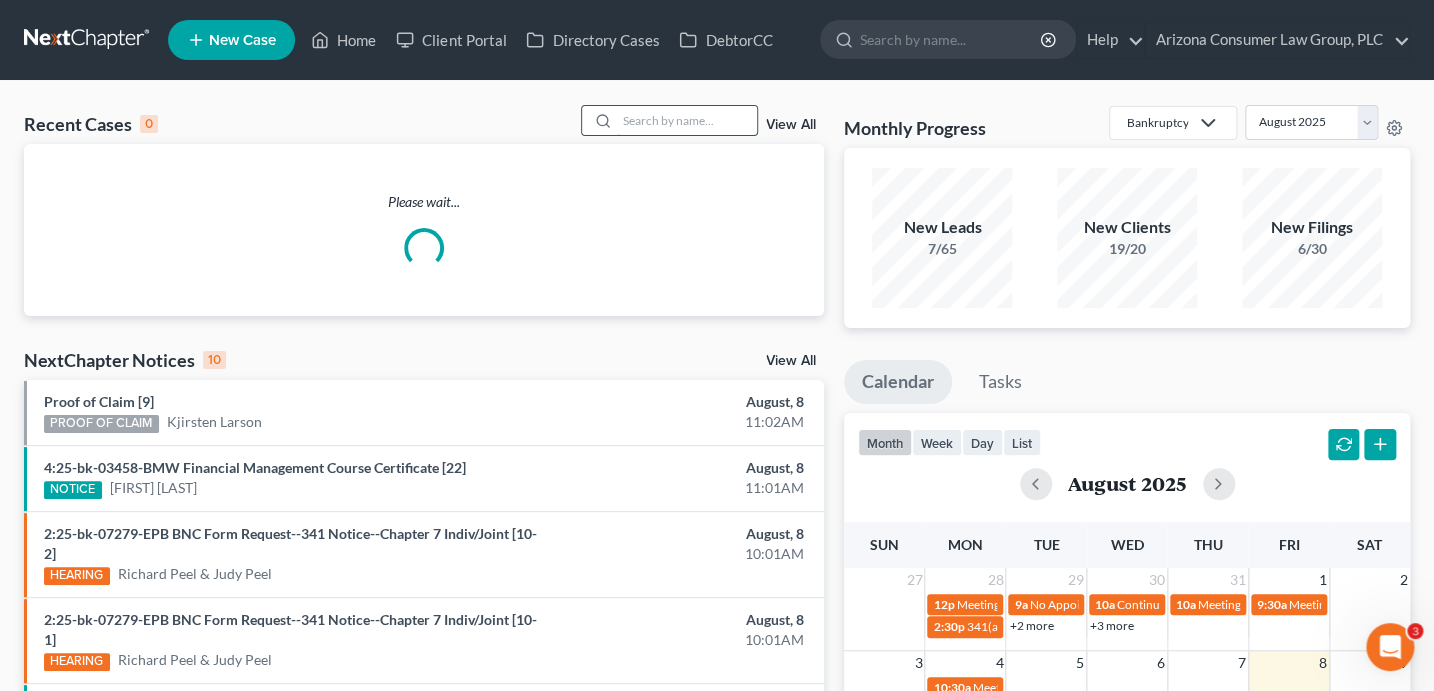 drag, startPoint x: 653, startPoint y: 128, endPoint x: 658, endPoint y: 116, distance: 13 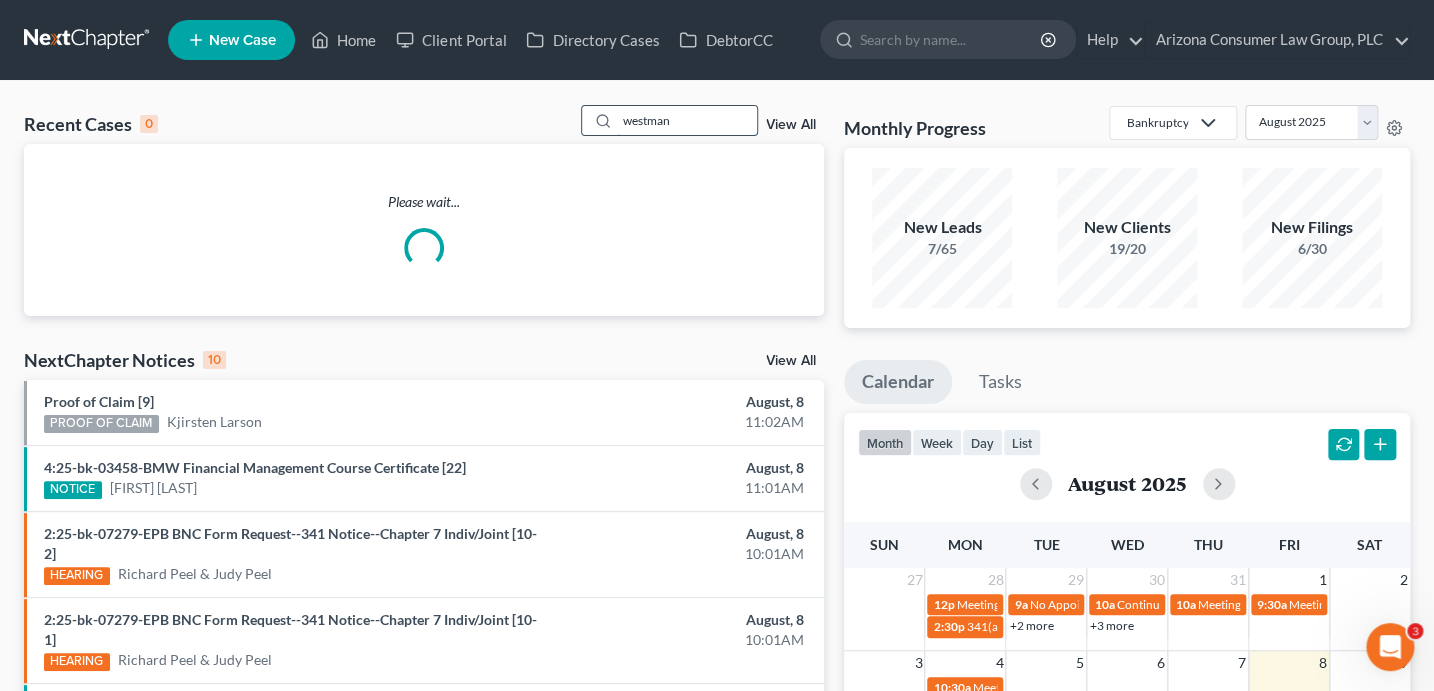 type on "westman" 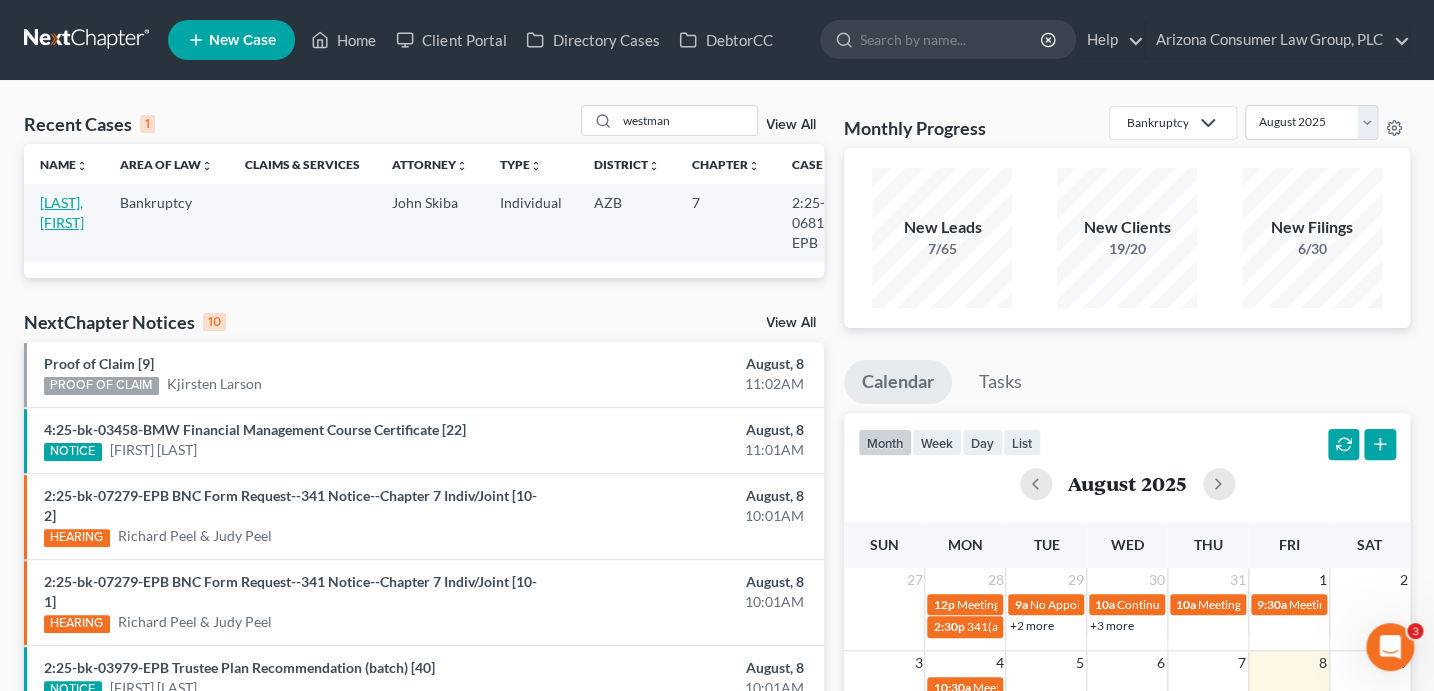 click on "[LAST], [FIRST]" at bounding box center (62, 212) 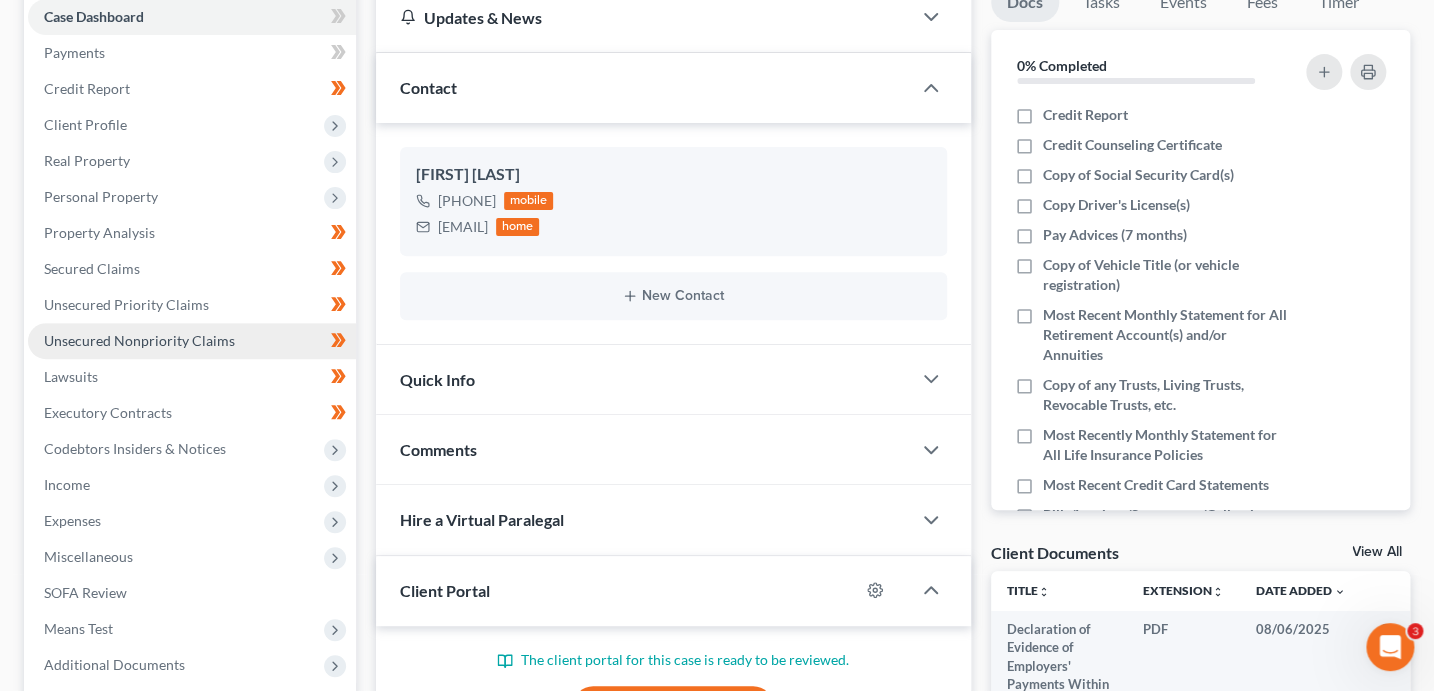 scroll, scrollTop: 252, scrollLeft: 0, axis: vertical 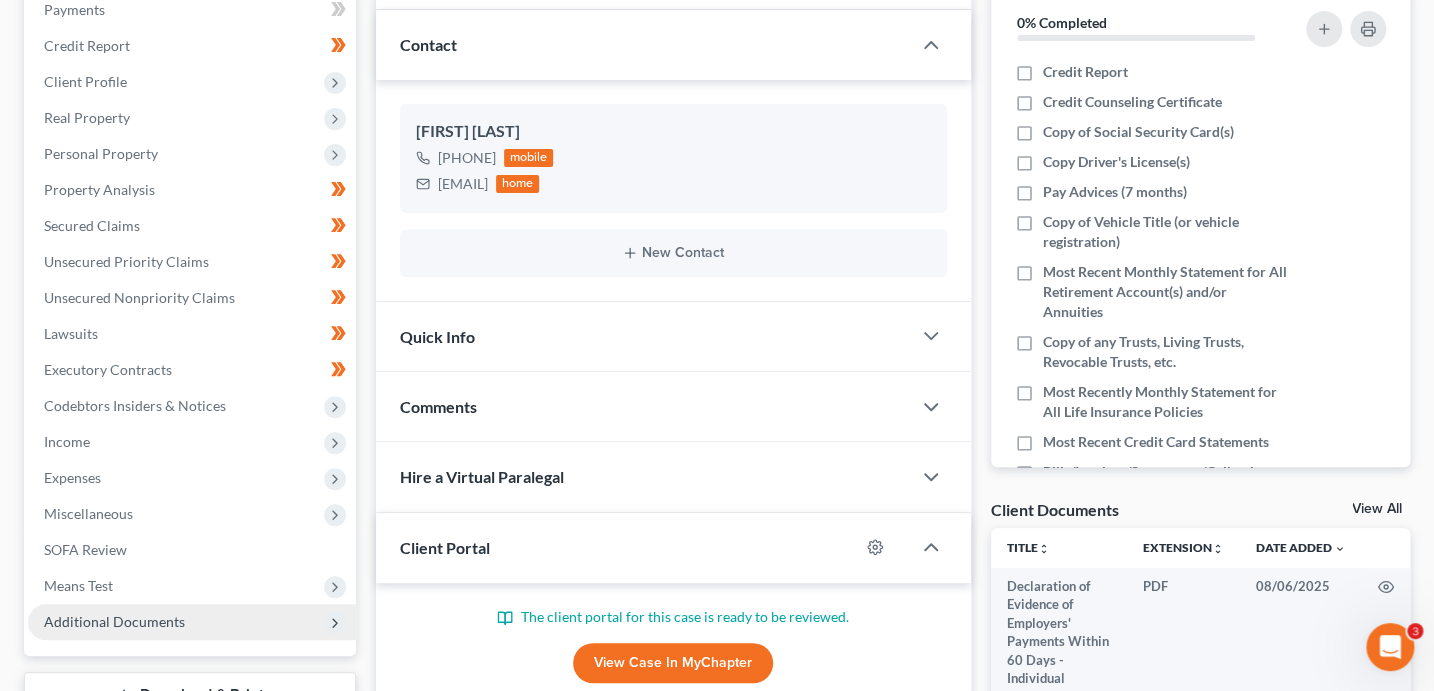 click on "Additional Documents" at bounding box center [114, 621] 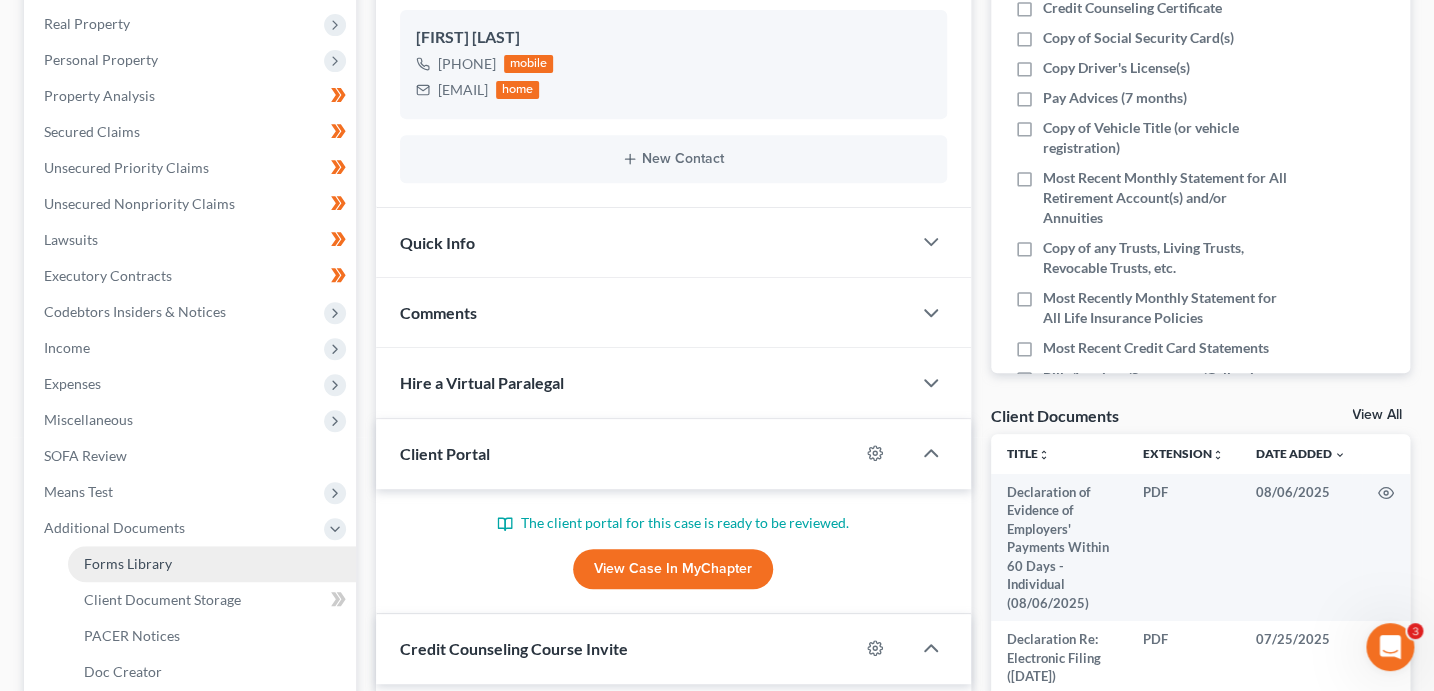 click on "Forms Library" at bounding box center [212, 564] 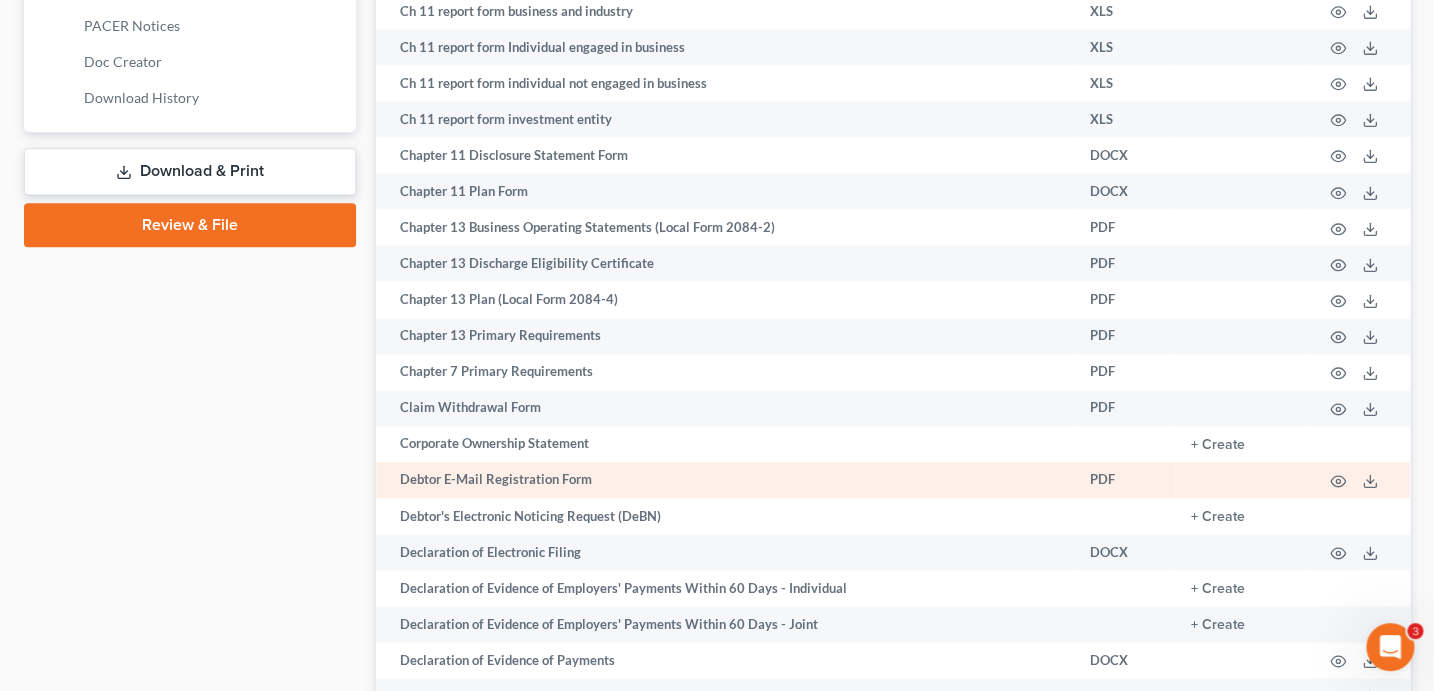 scroll, scrollTop: 982, scrollLeft: 0, axis: vertical 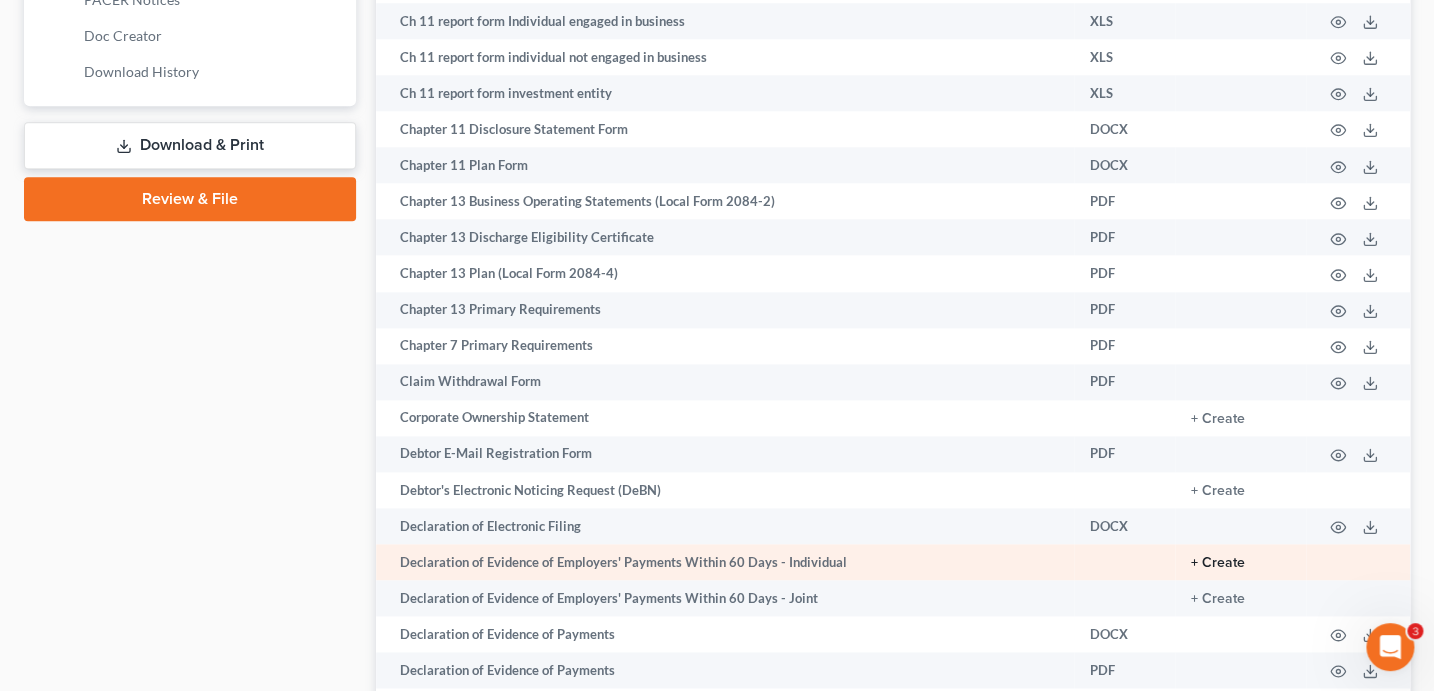 click on "+ Create" at bounding box center (1218, 563) 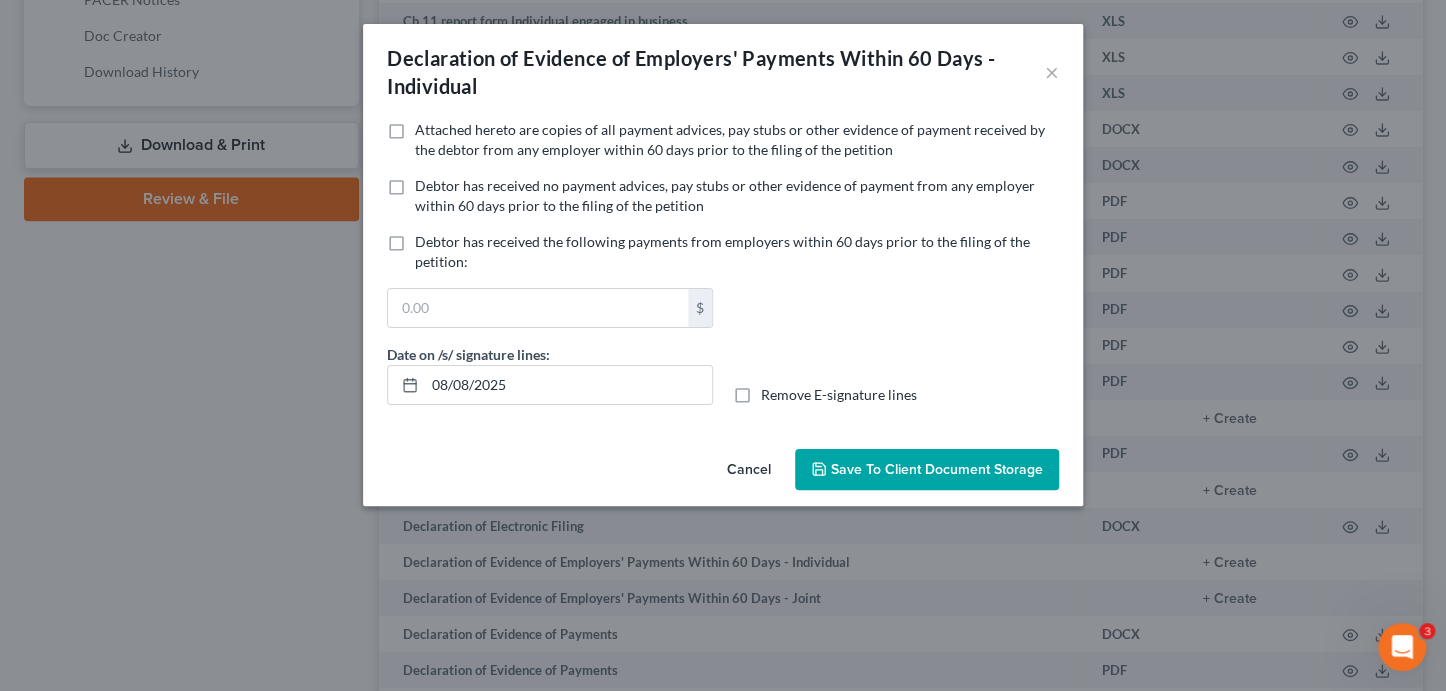 click on "Attached hereto are copies of all payment advices, pay stubs or other evidence of payment received by the debtor from any employer within 60 days prior to the filing of the petition" at bounding box center [730, 139] 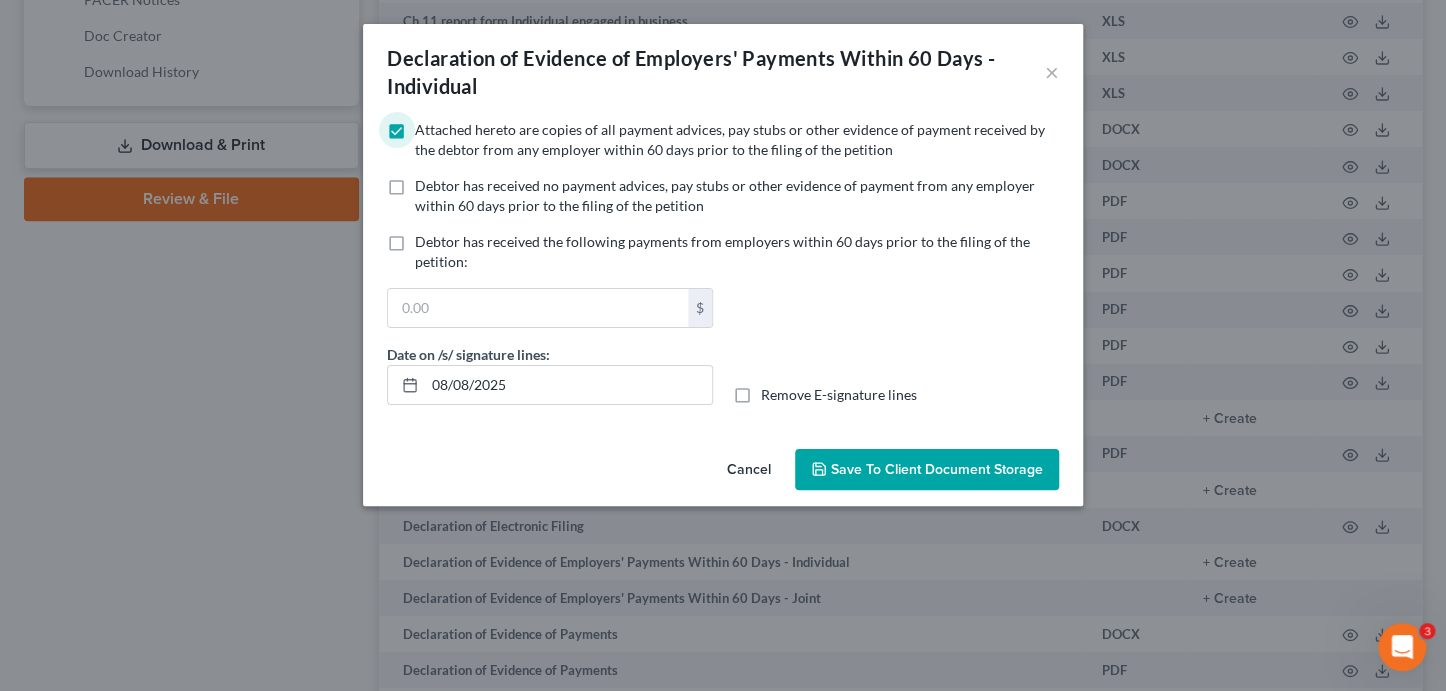 click on "Save to Client Document Storage" at bounding box center (937, 469) 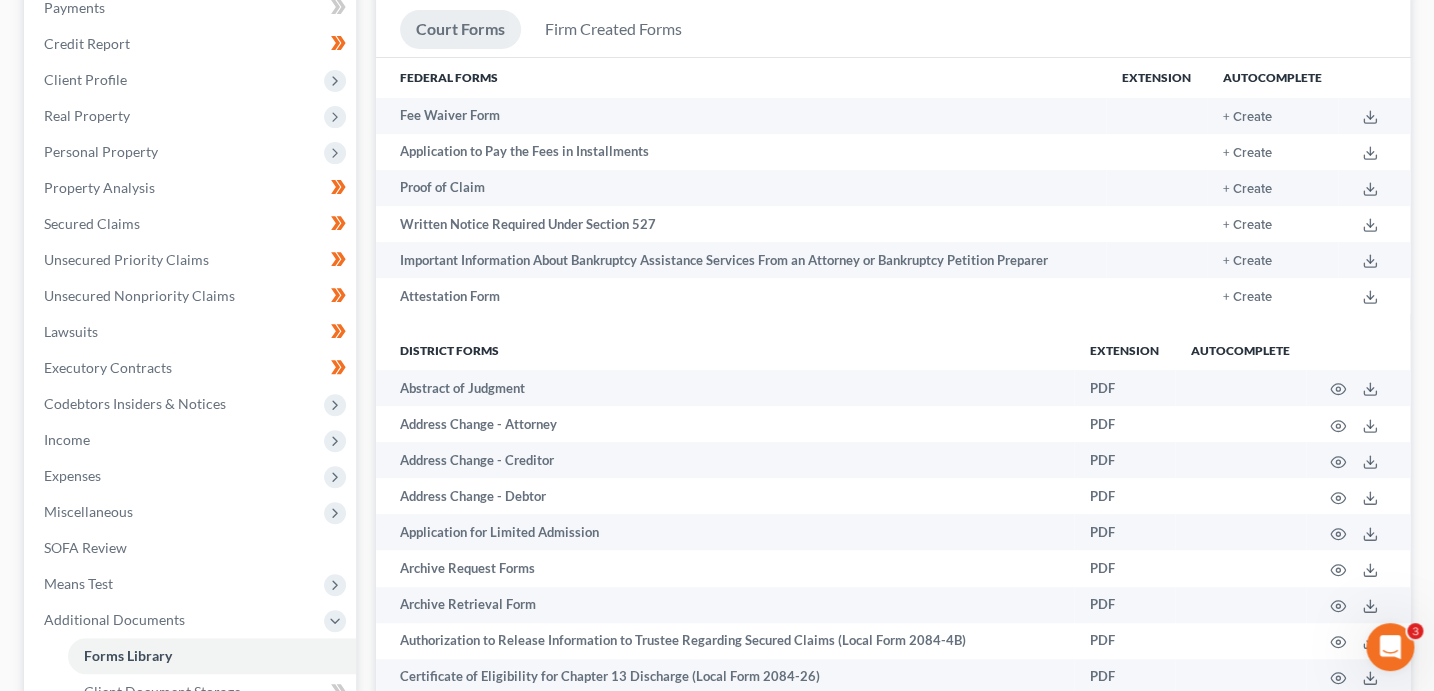 scroll, scrollTop: 0, scrollLeft: 0, axis: both 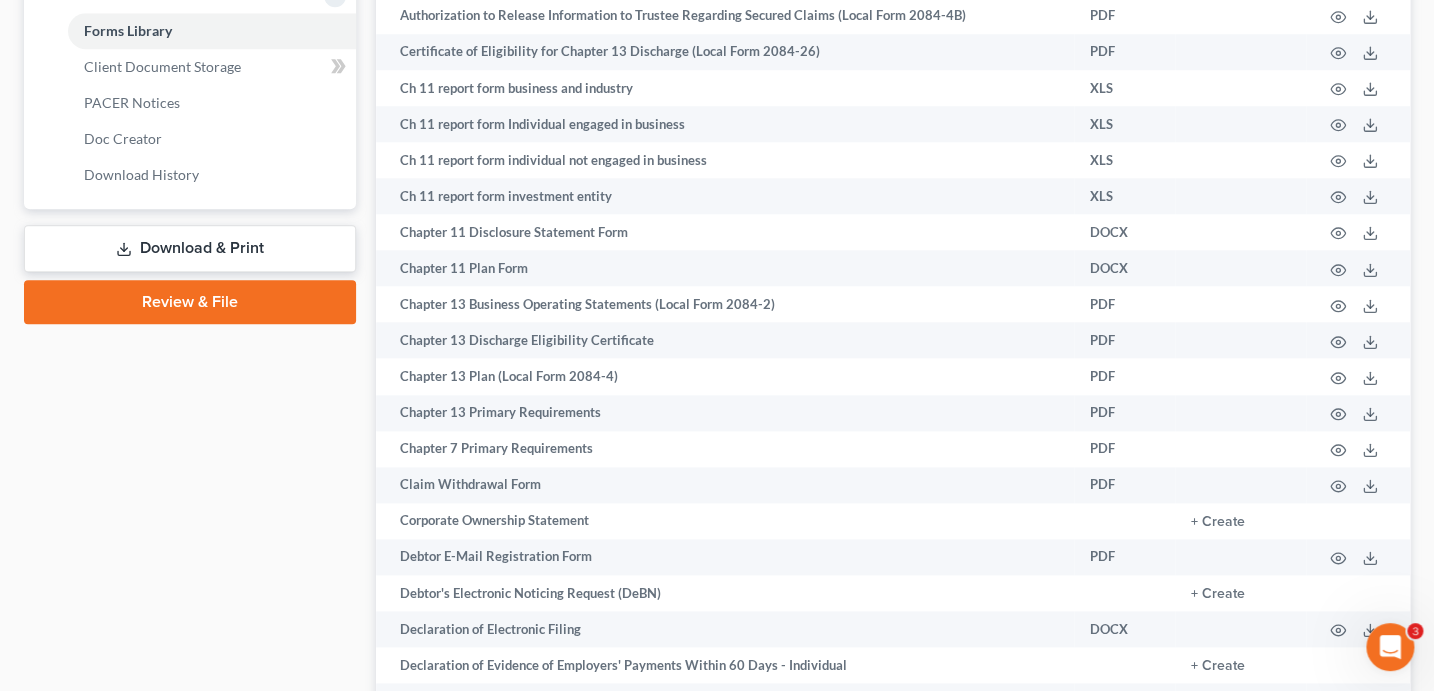 click on "Download & Print" at bounding box center (190, 248) 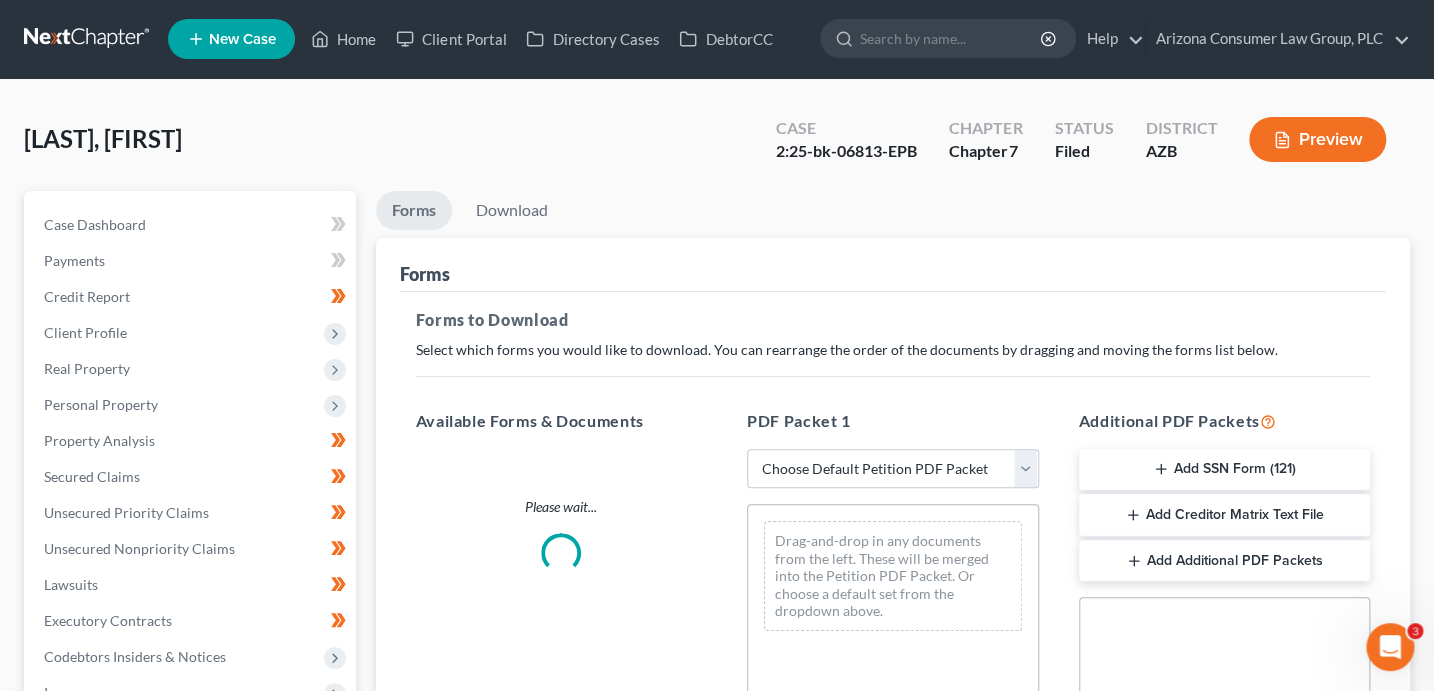 scroll, scrollTop: 0, scrollLeft: 0, axis: both 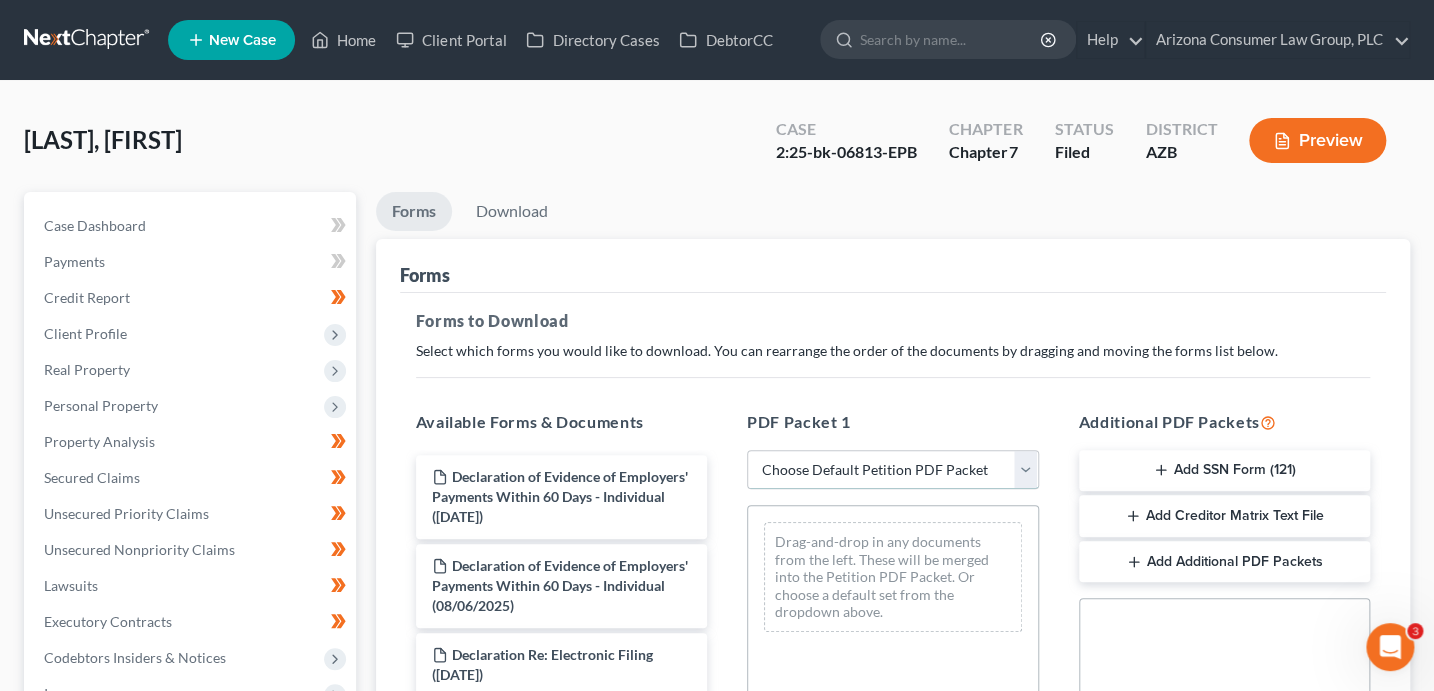click on "Choose Default Petition PDF Packet Complete Bankruptcy Petition (all forms and schedules) Emergency Filing Forms (Petition and Creditor List Only) Amended Forms Signature Pages Only Emergency Completion Emergency Completion - Business Debts Emergency Completion Emergency Completion with Disclosure Emergency Filing with Declaration" at bounding box center [893, 470] 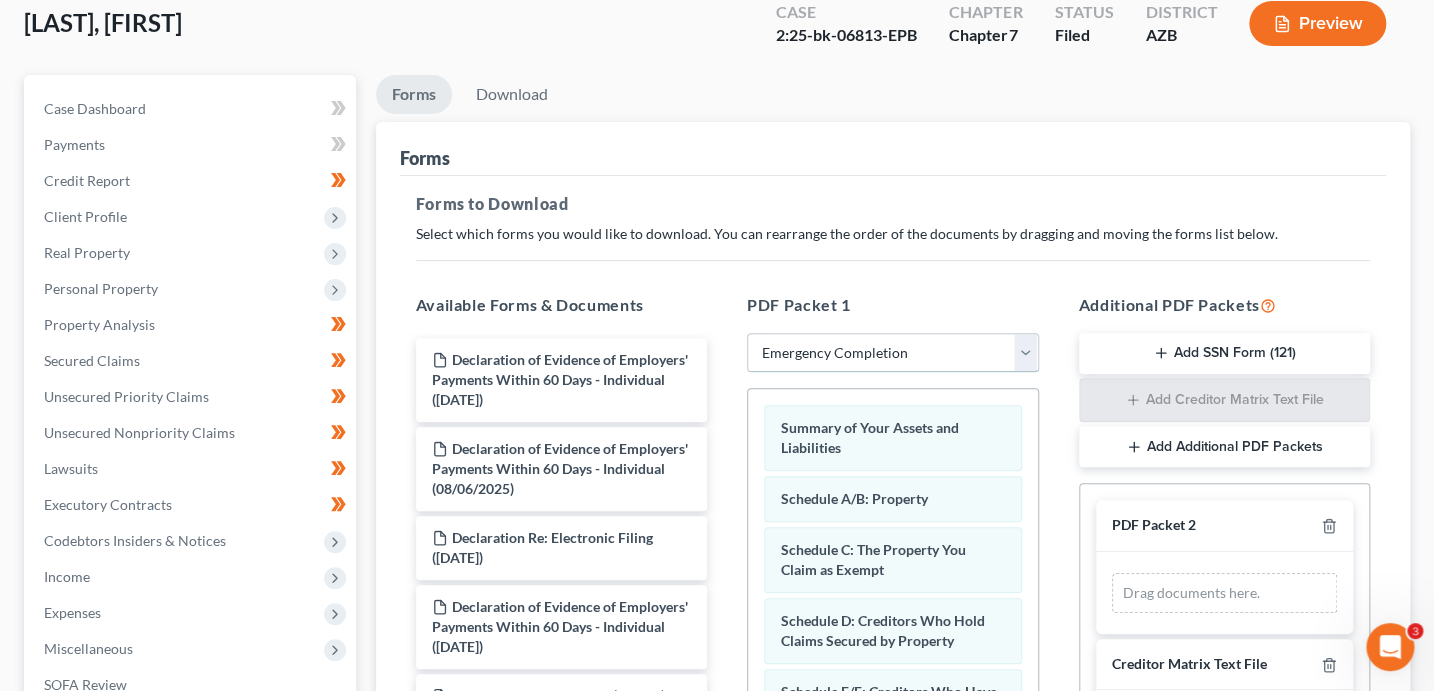 scroll, scrollTop: 192, scrollLeft: 0, axis: vertical 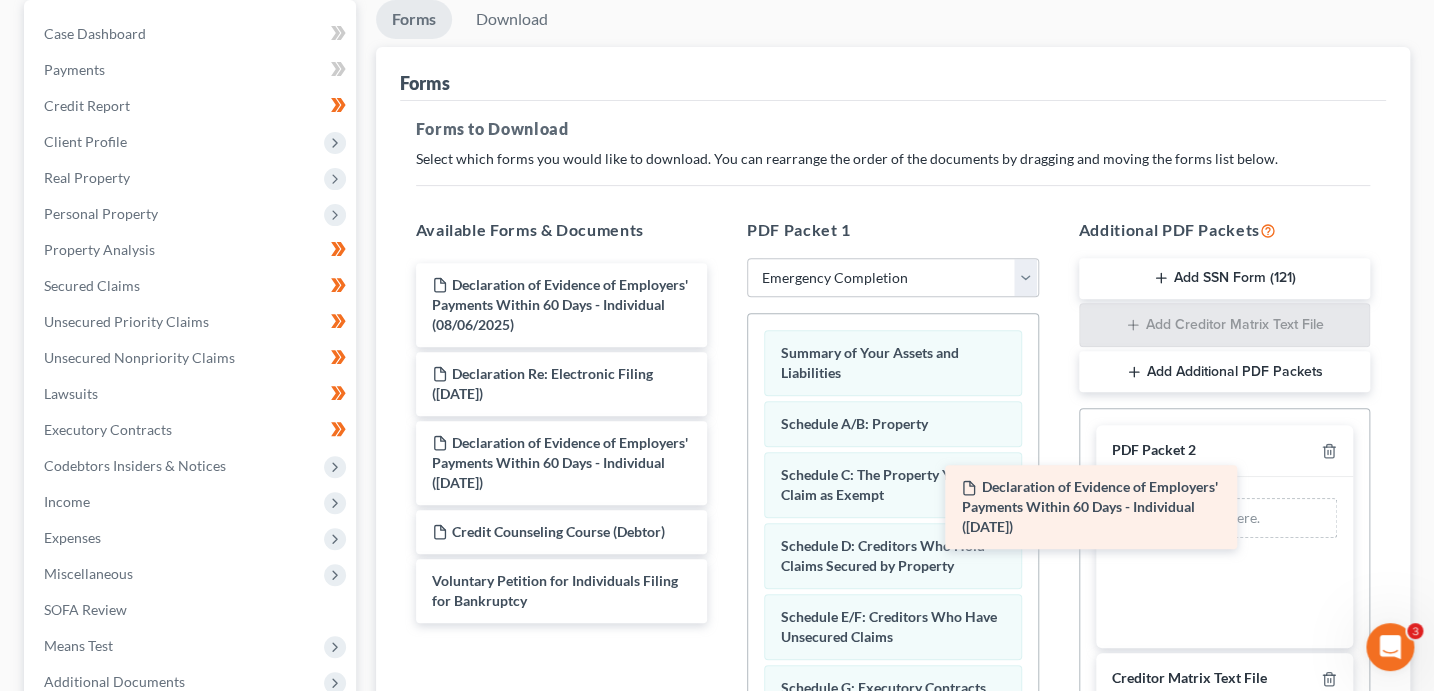 drag, startPoint x: 584, startPoint y: 302, endPoint x: 1127, endPoint y: 504, distance: 579.35565 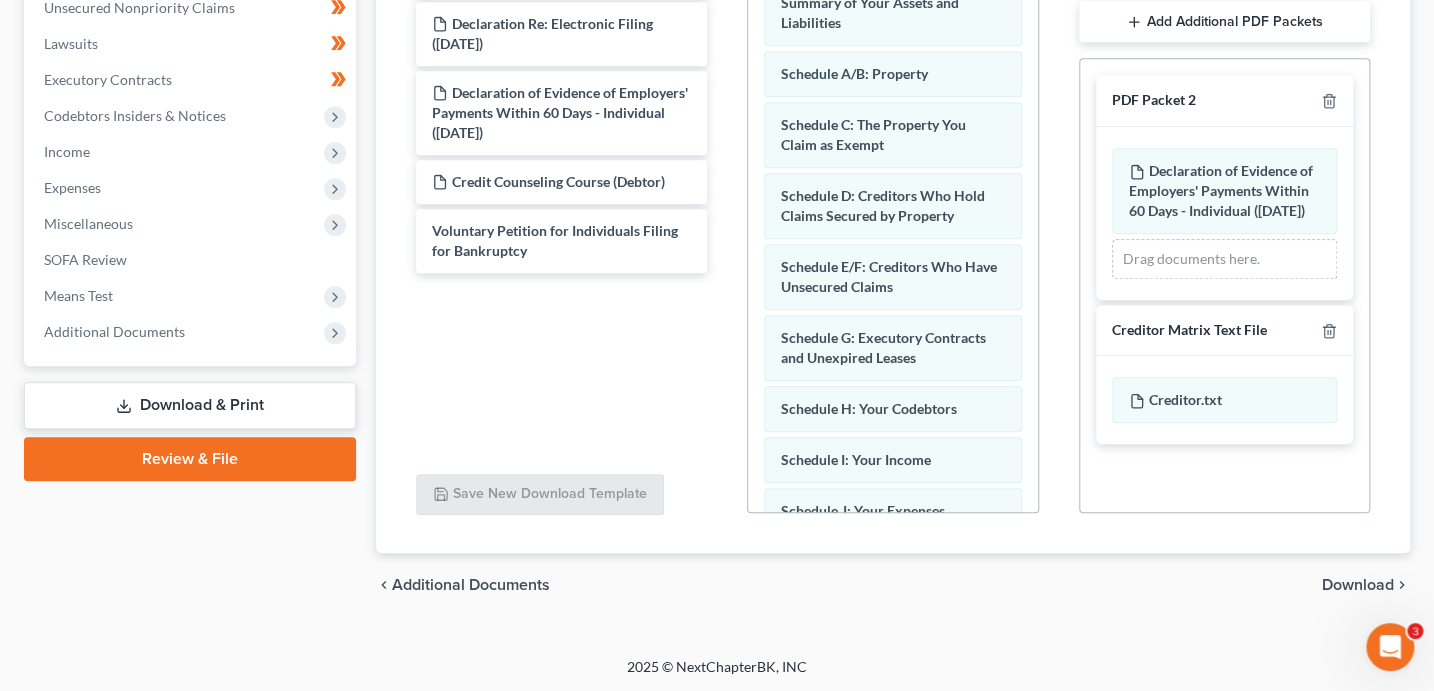 click on "Download" at bounding box center [1358, 585] 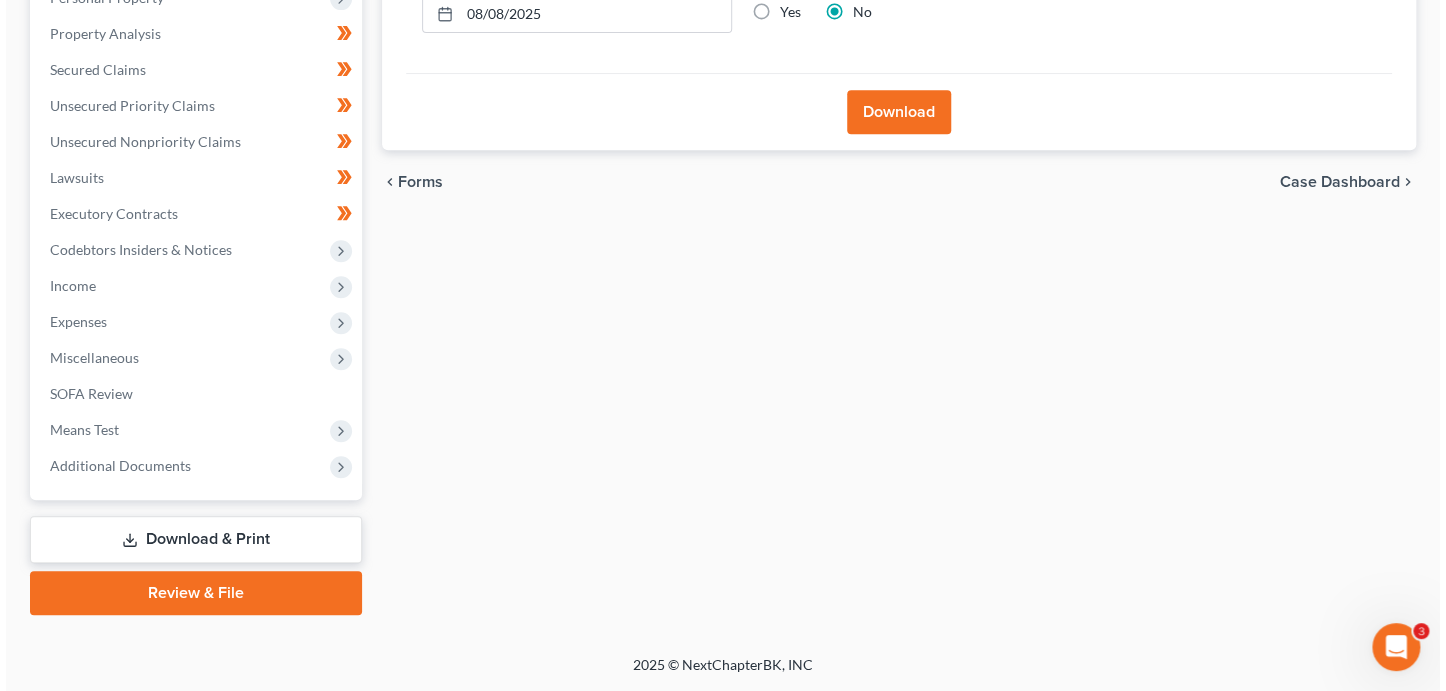 scroll, scrollTop: 406, scrollLeft: 0, axis: vertical 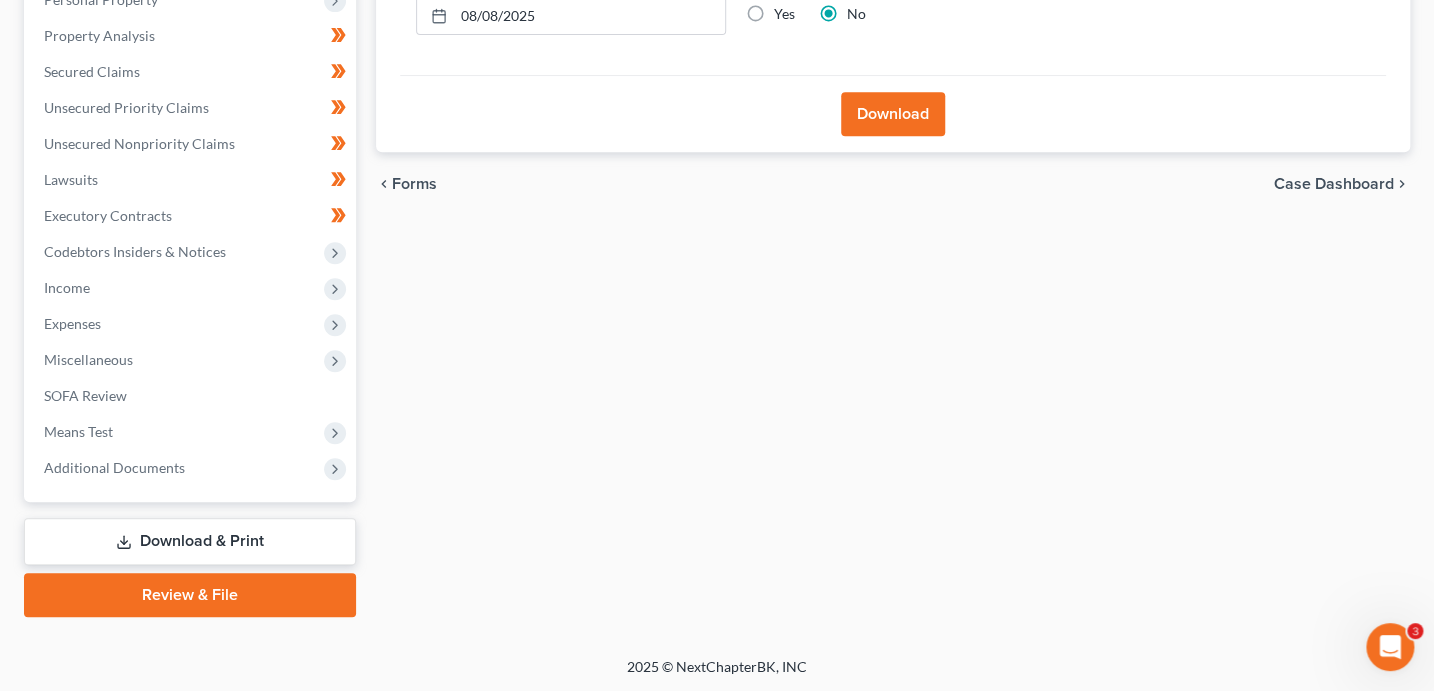 click on "Download" at bounding box center (893, 114) 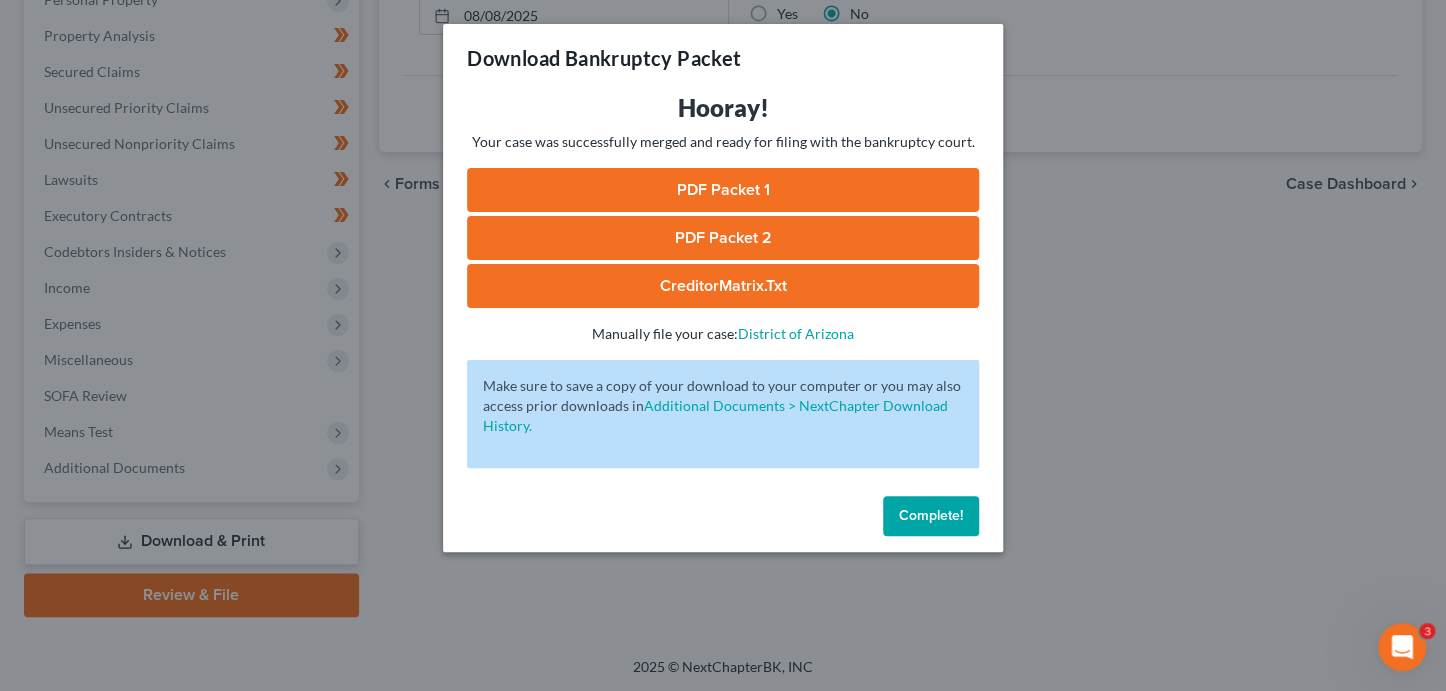 click on "PDF Packet 1" at bounding box center [723, 190] 